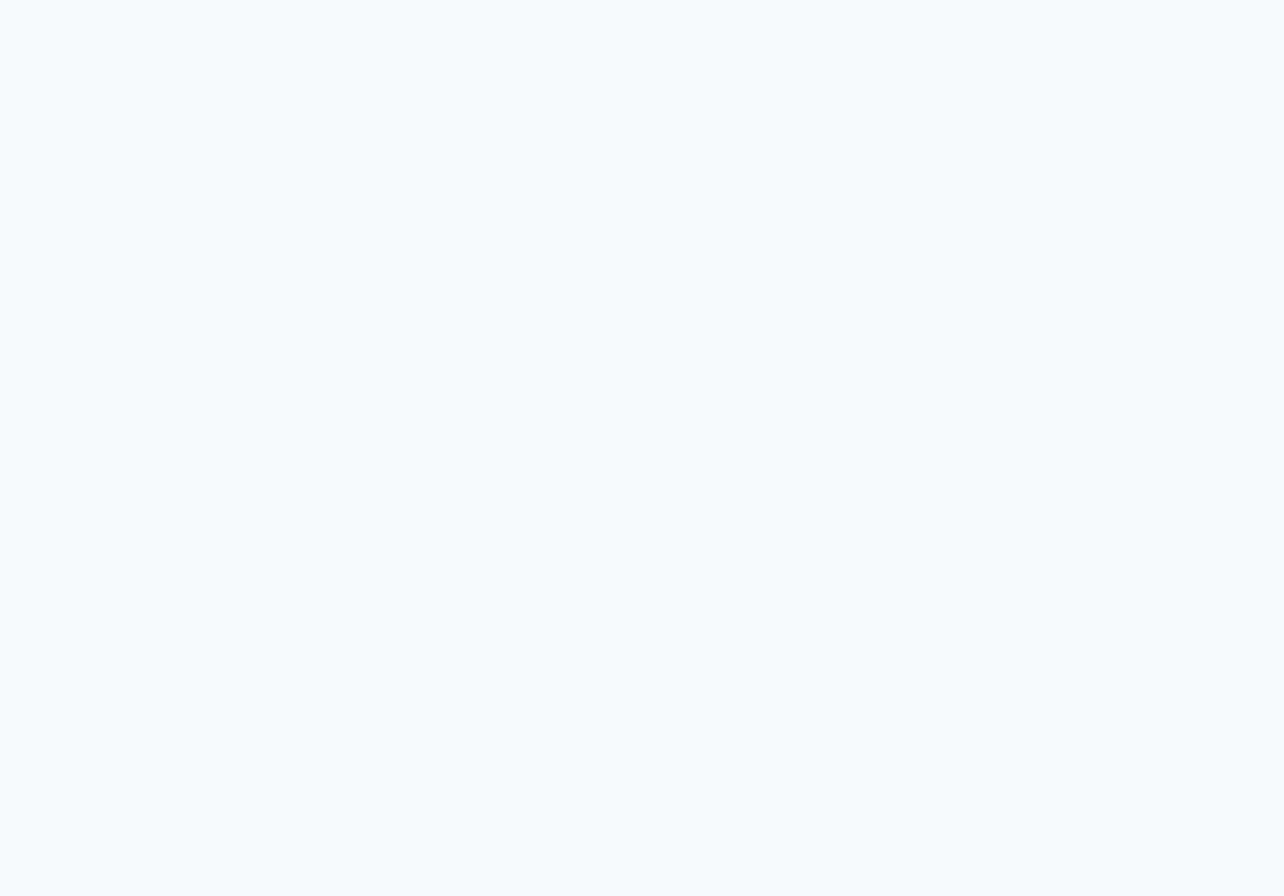scroll, scrollTop: 0, scrollLeft: 0, axis: both 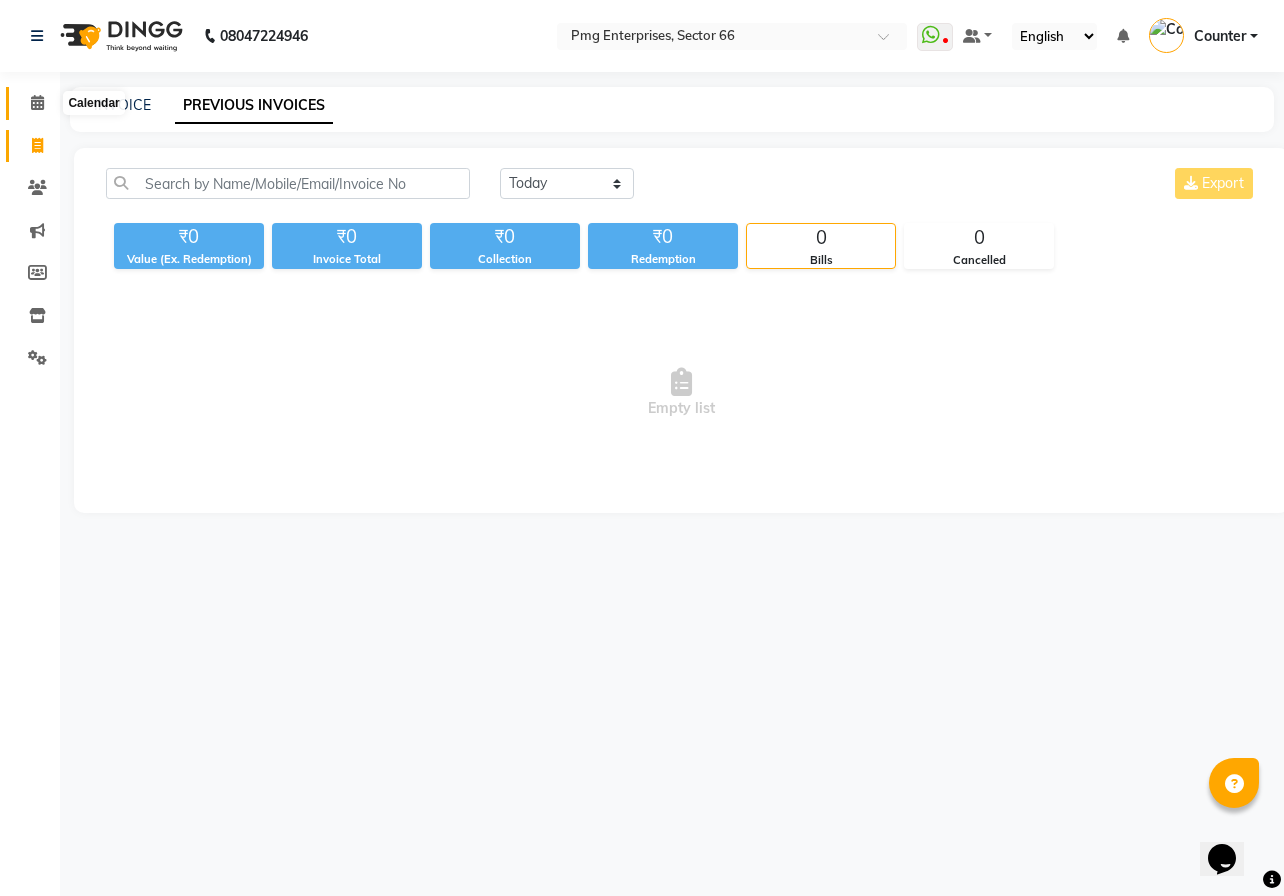 click 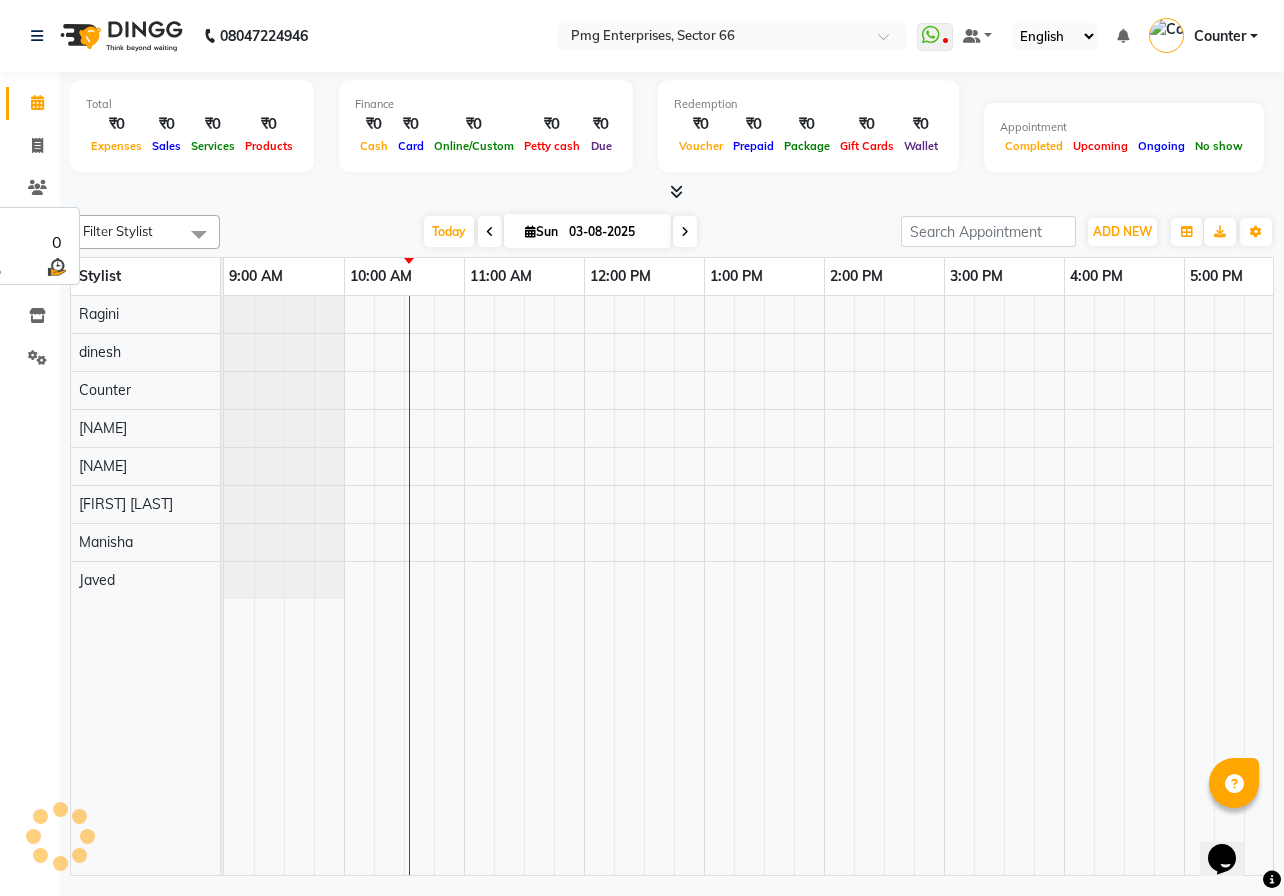 scroll, scrollTop: 0, scrollLeft: 121, axis: horizontal 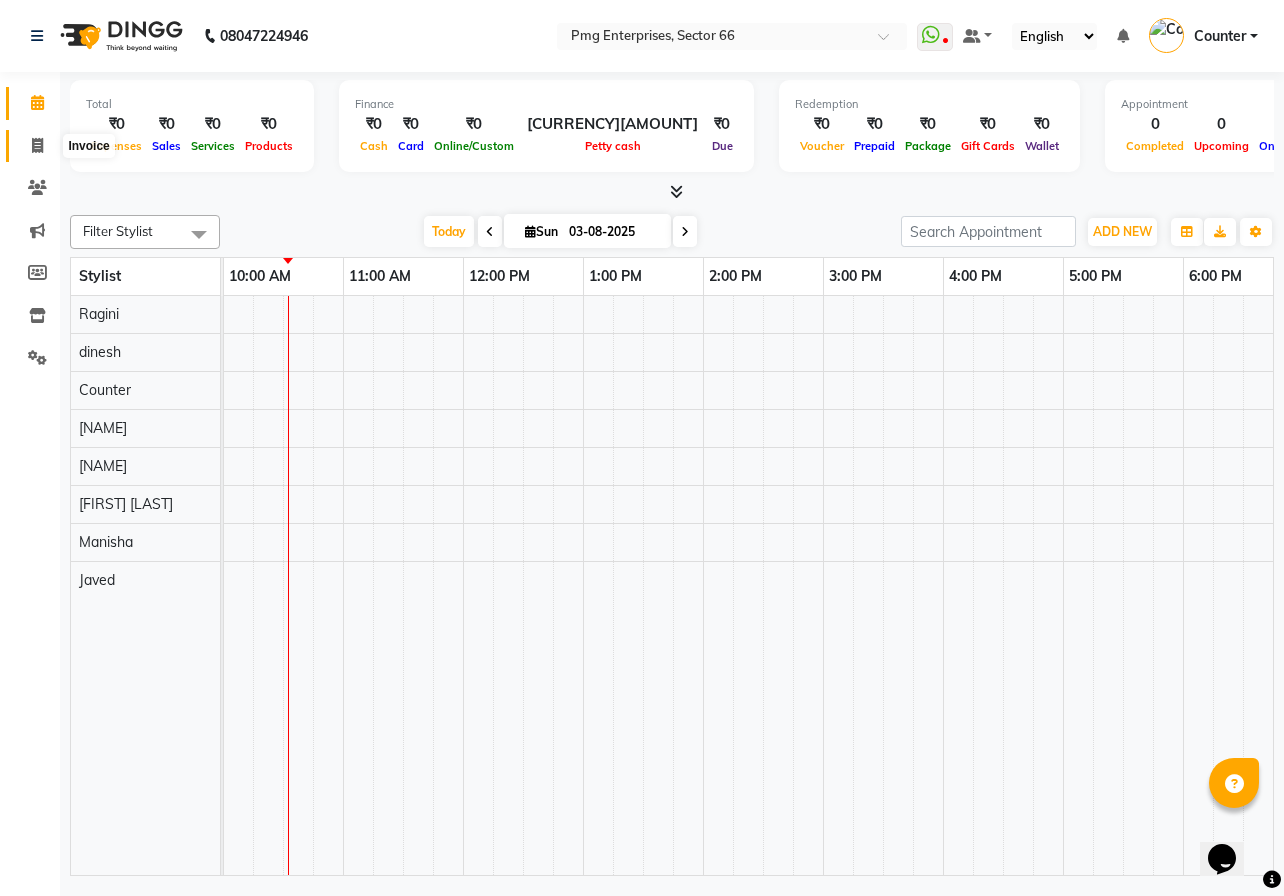 click 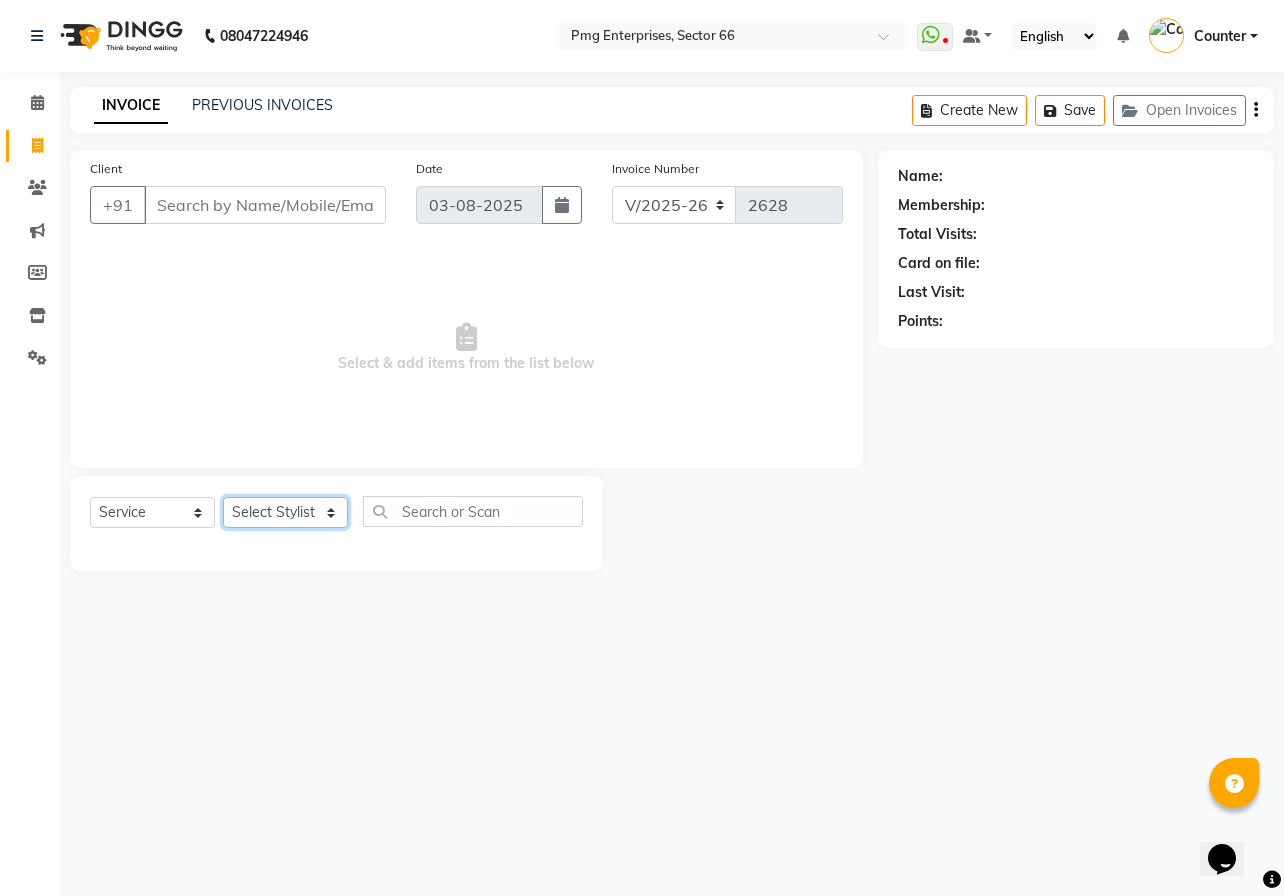click on "Select Stylist" 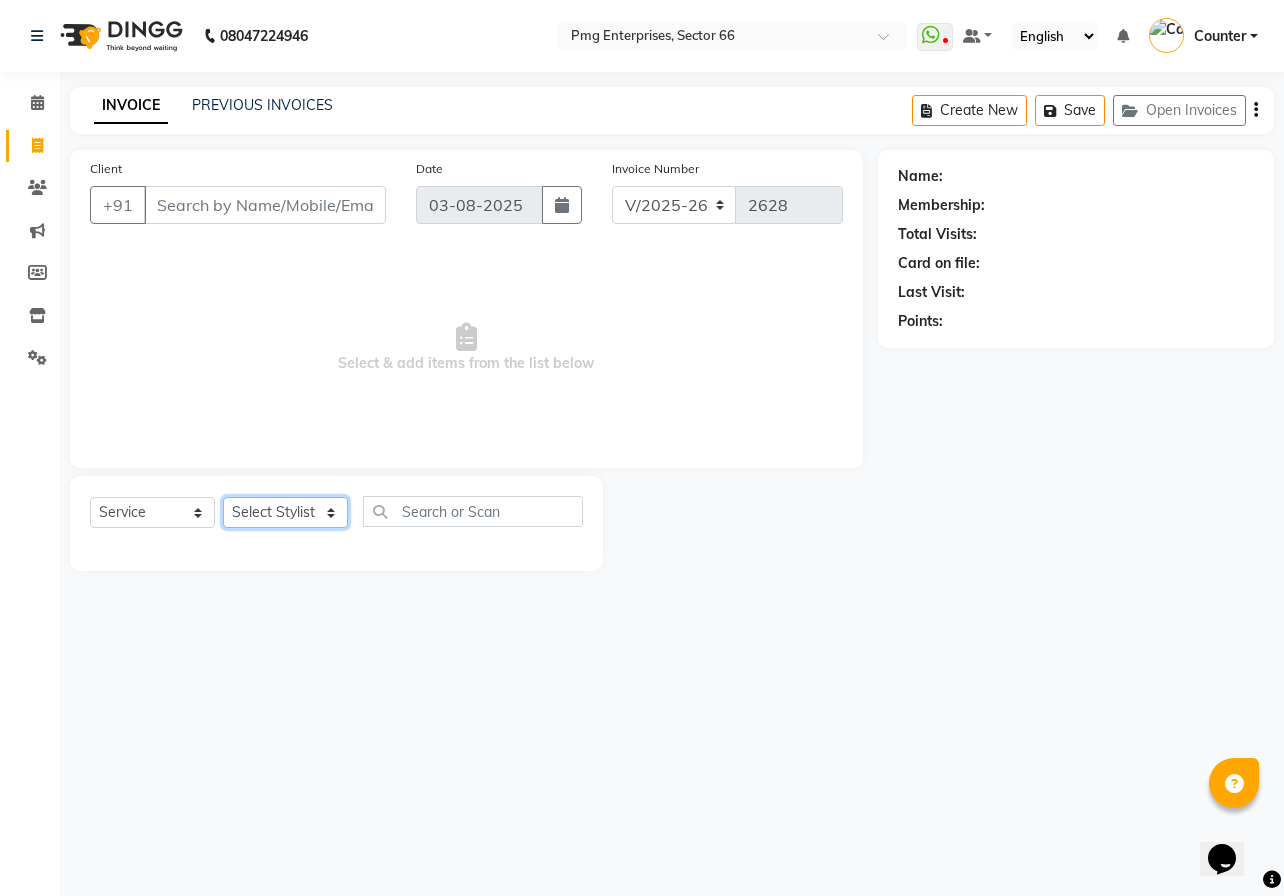 select on "52446" 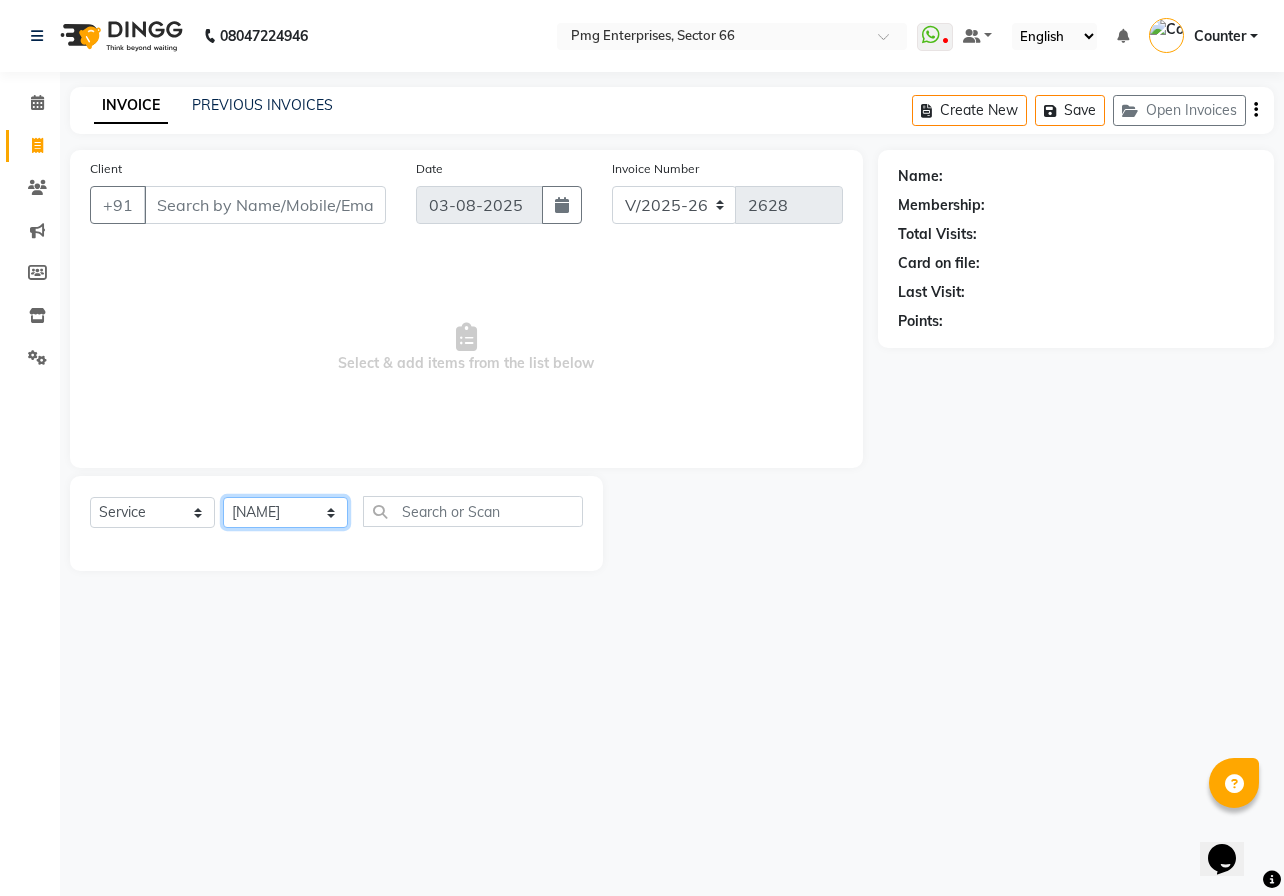 click on "Select Stylist [FIRST] [LAST] Counter [NAME] [NAME] [NAME] [NAME] [NAME] [NAME]" 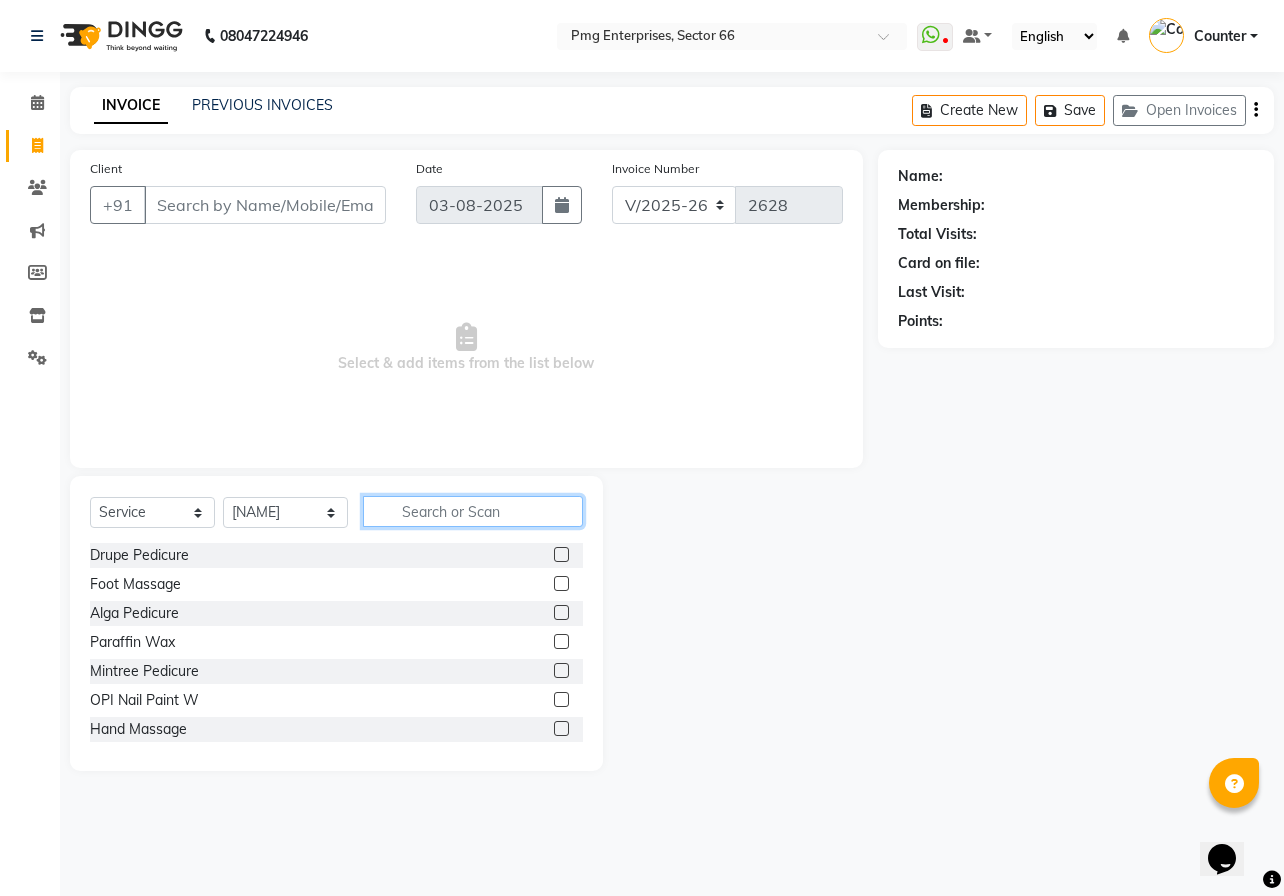 click 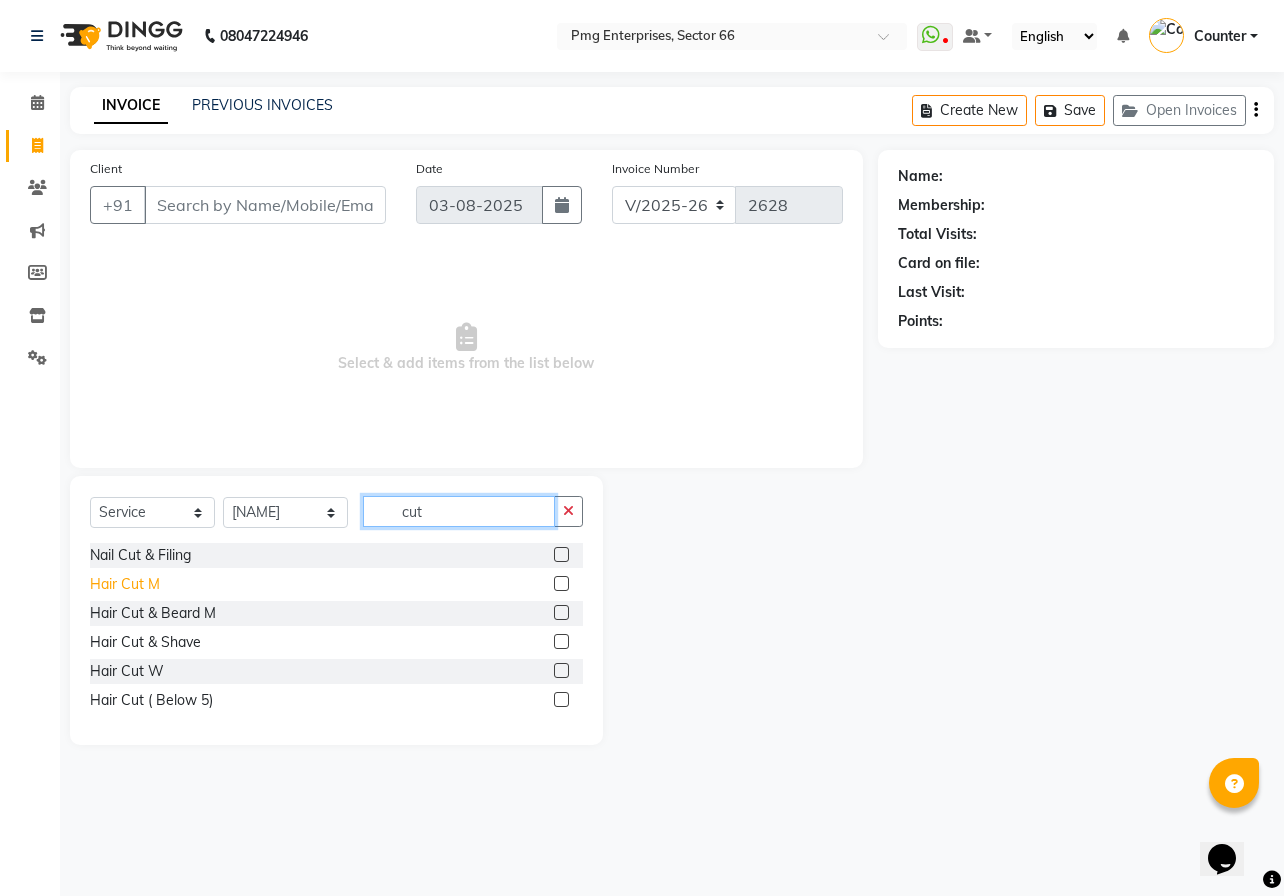 type on "cut" 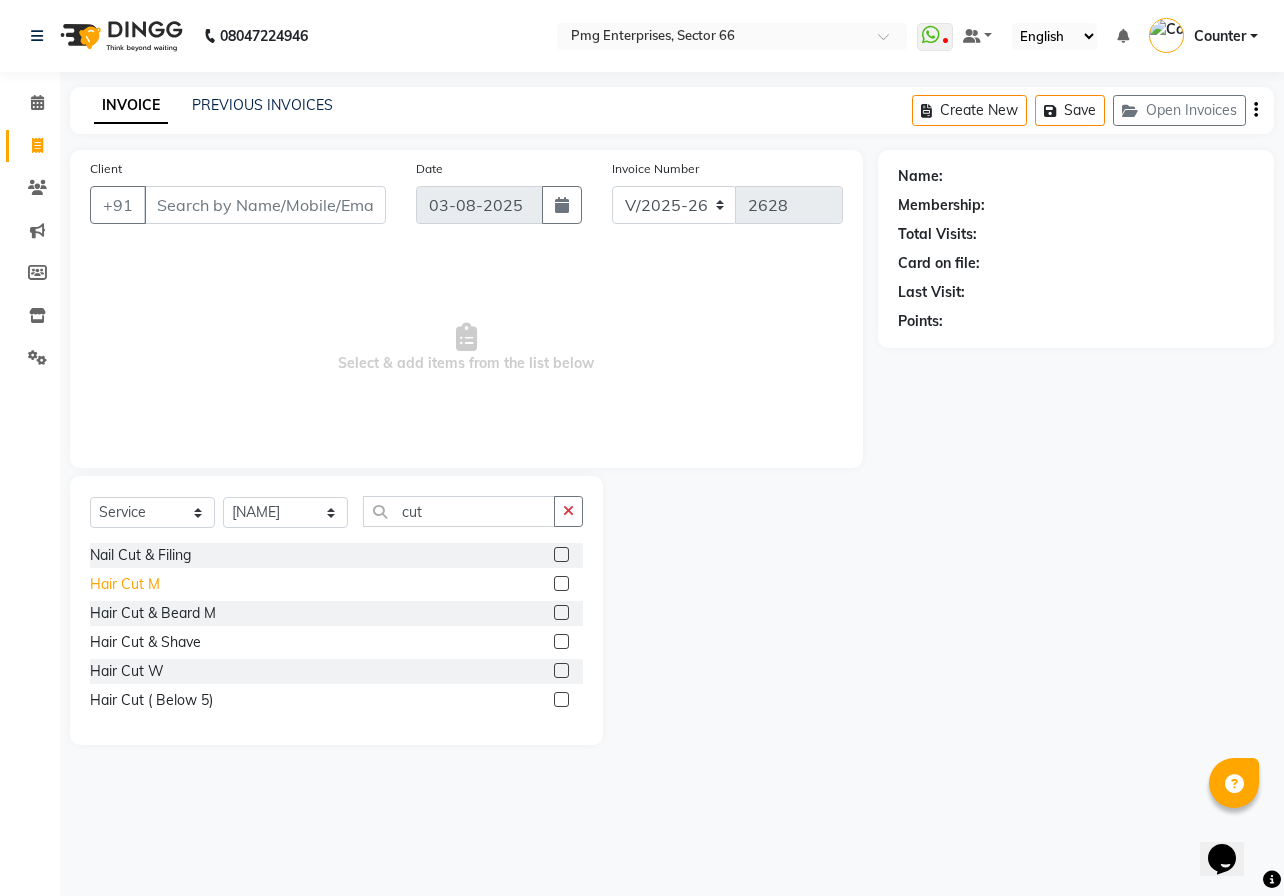 click on "Hair Cut M" 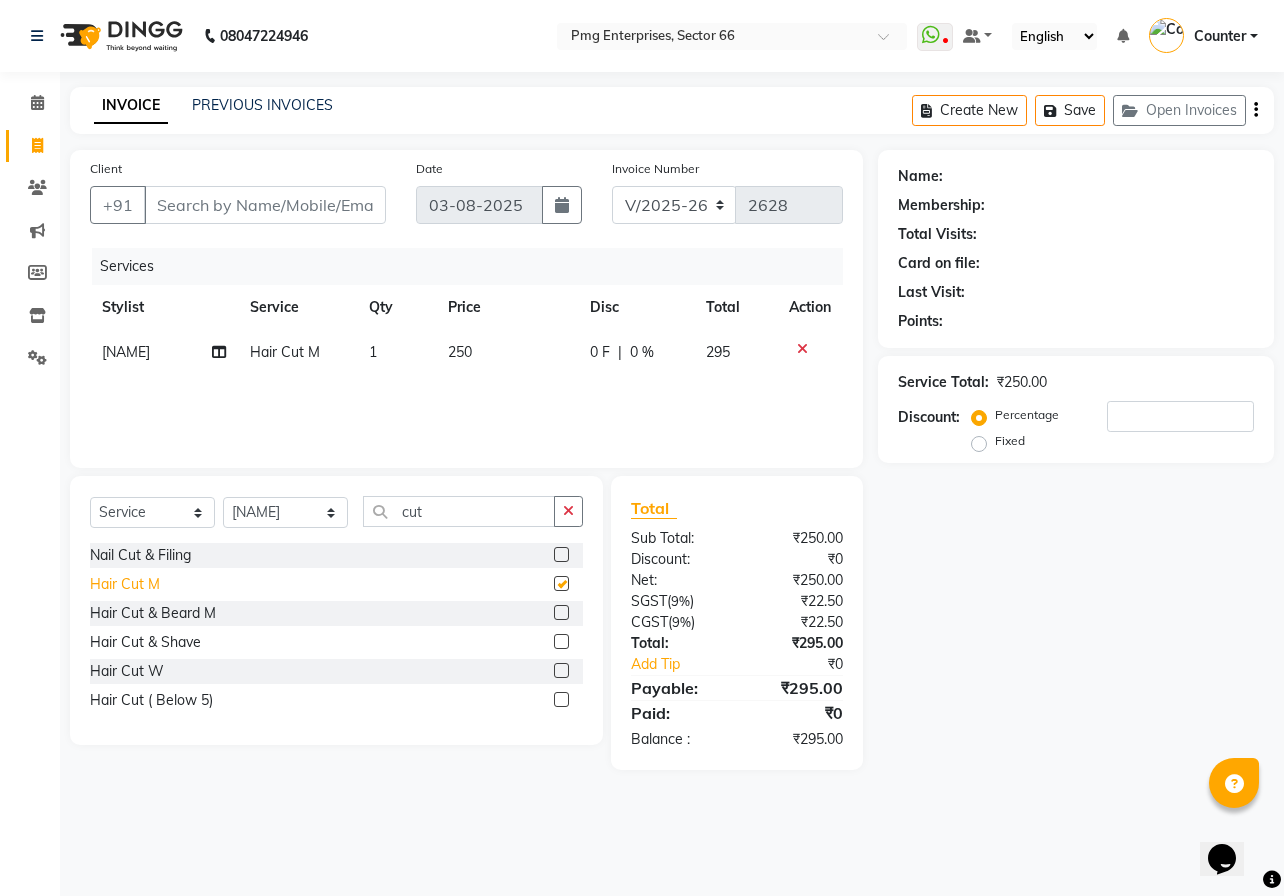 checkbox on "false" 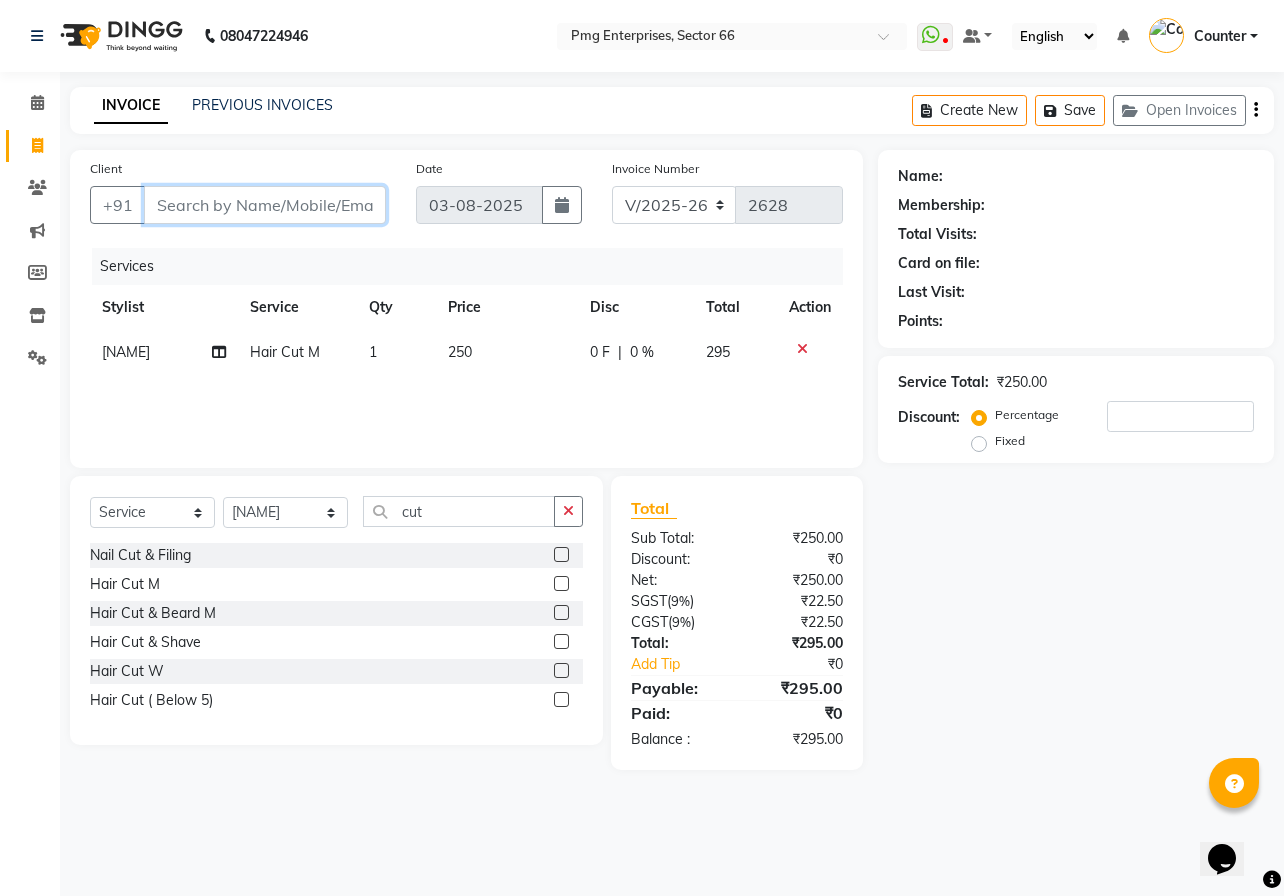 click on "Client" at bounding box center (265, 205) 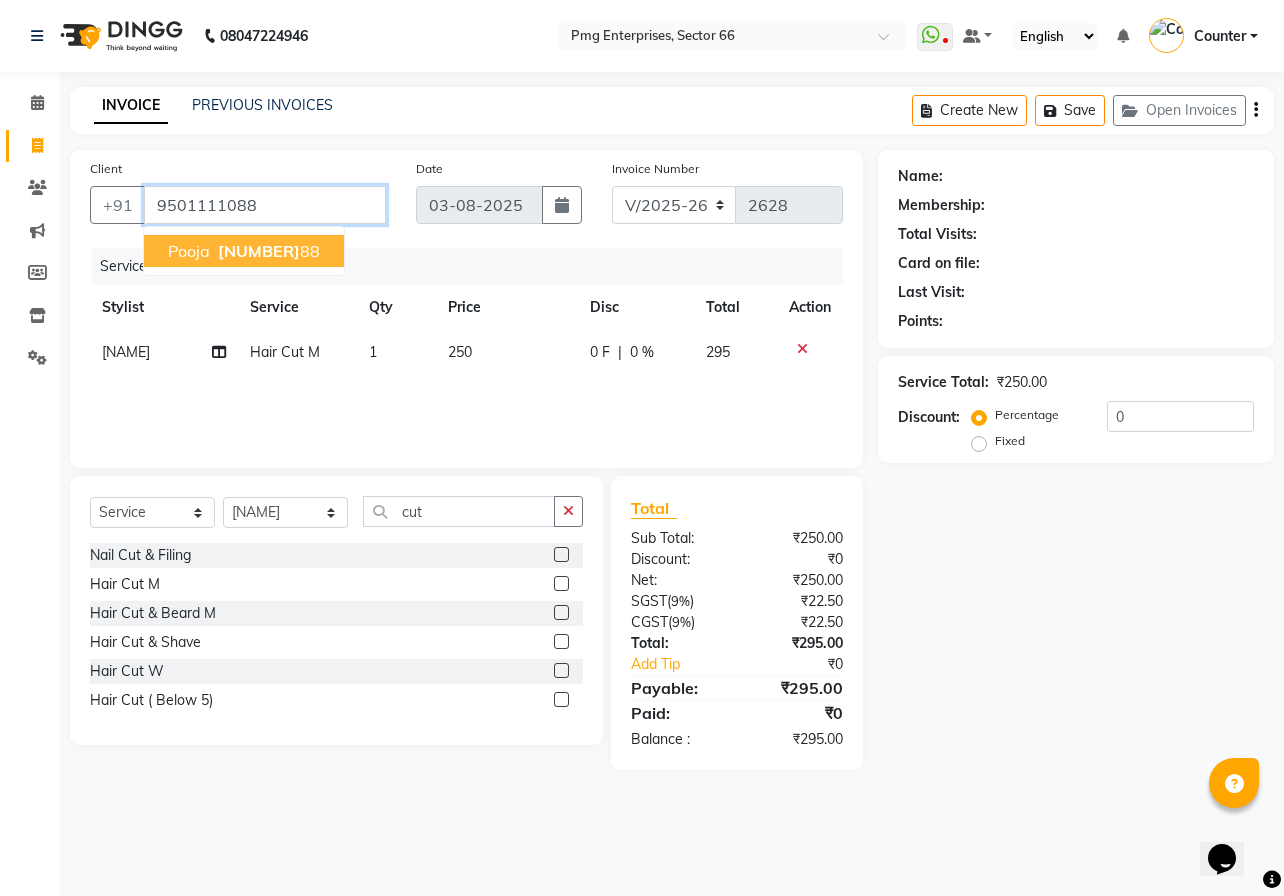 type on "9501111088" 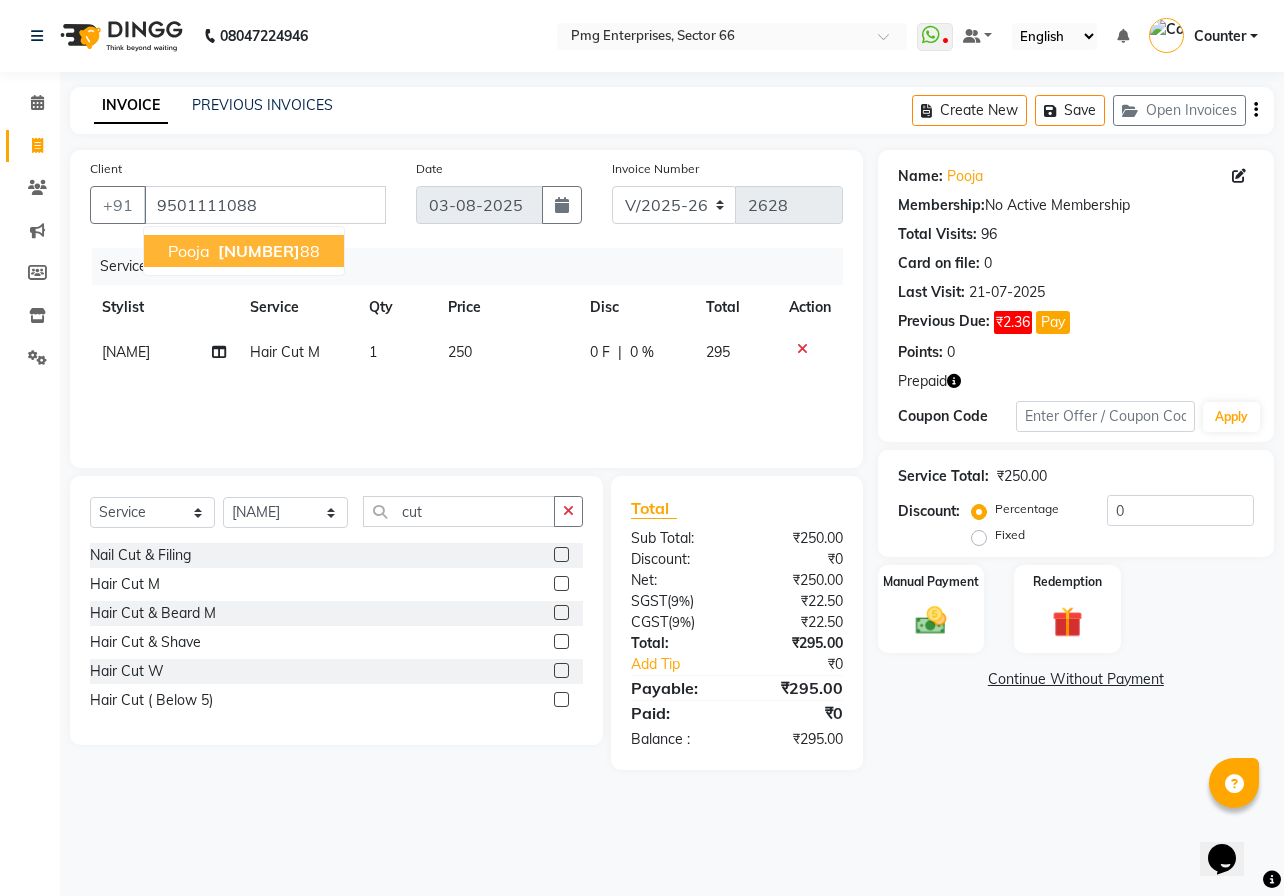 click on "95011110" at bounding box center (259, 251) 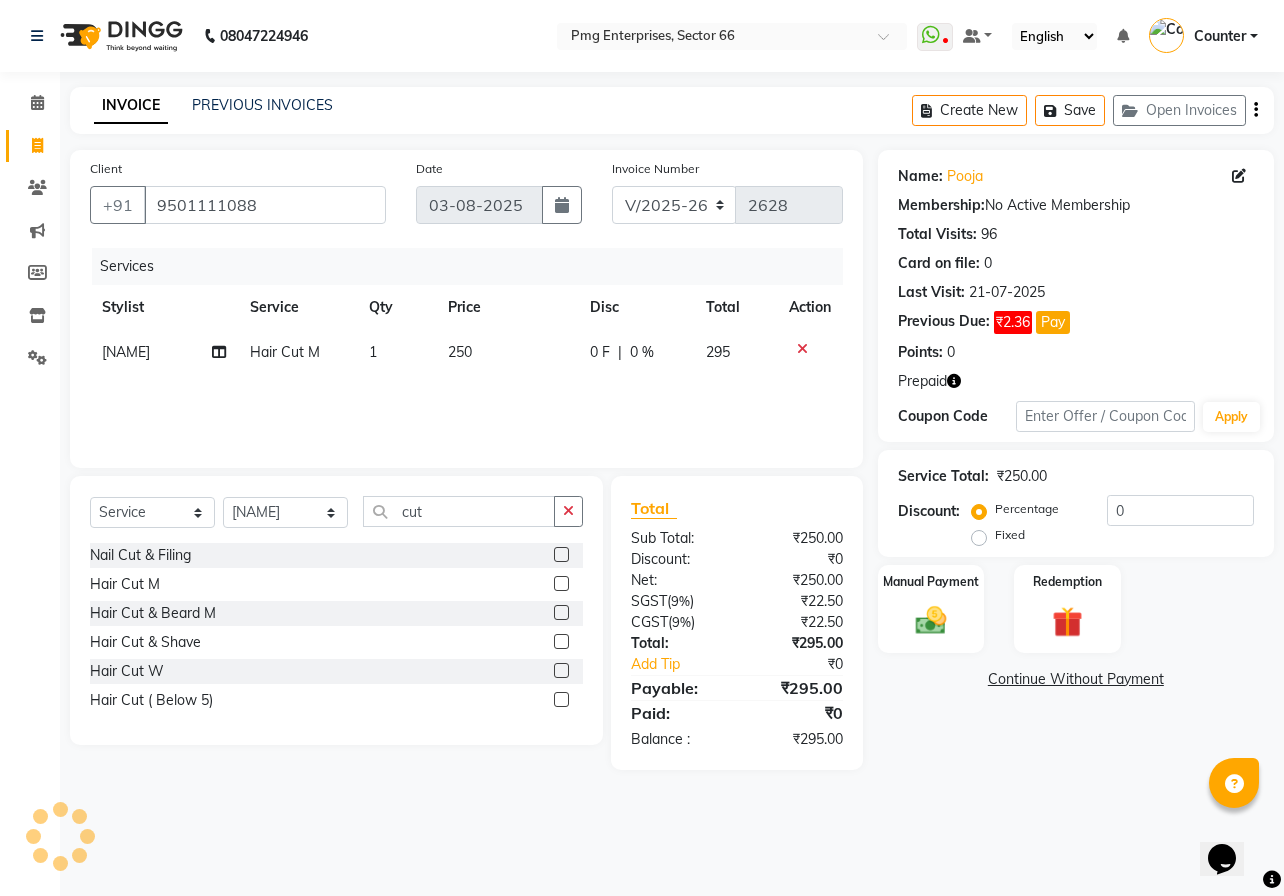 click 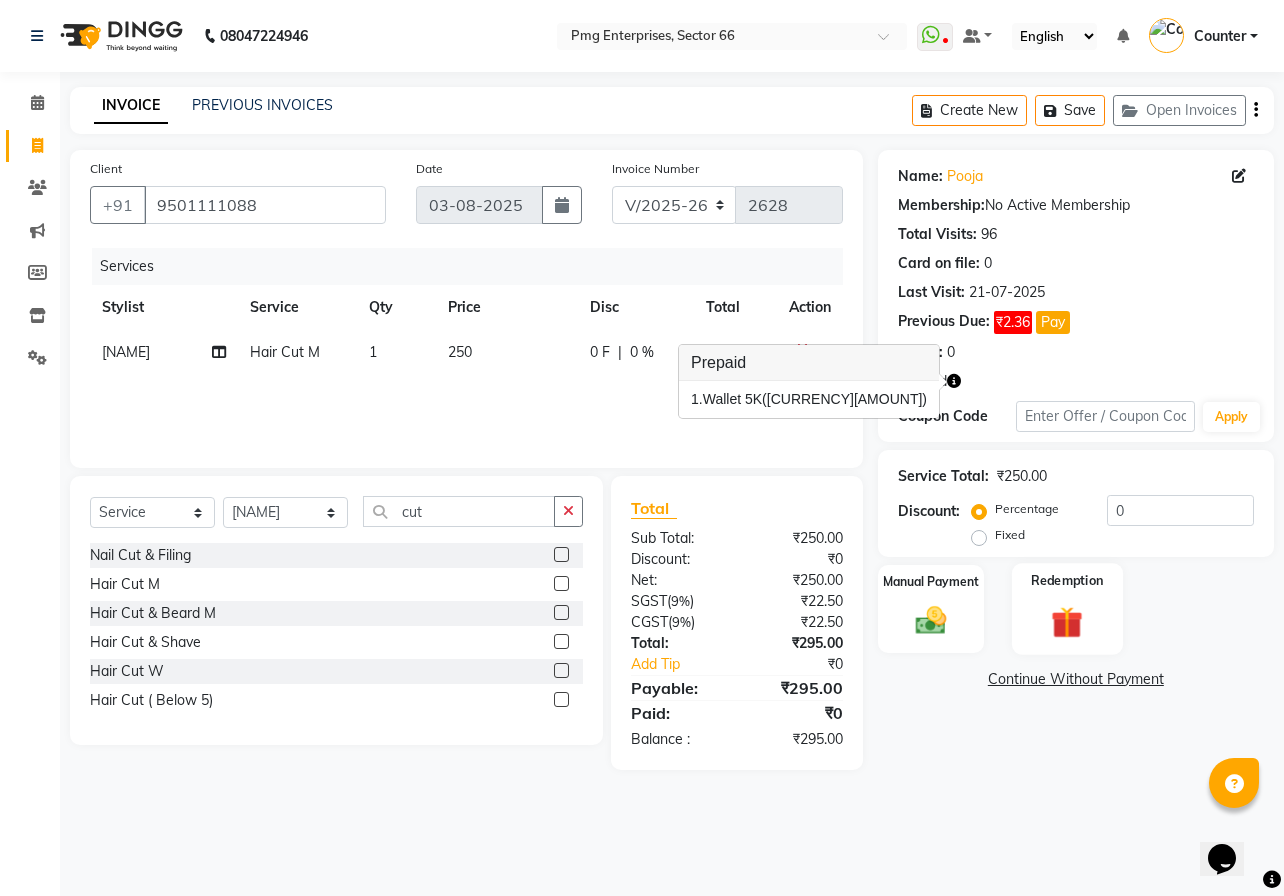 click 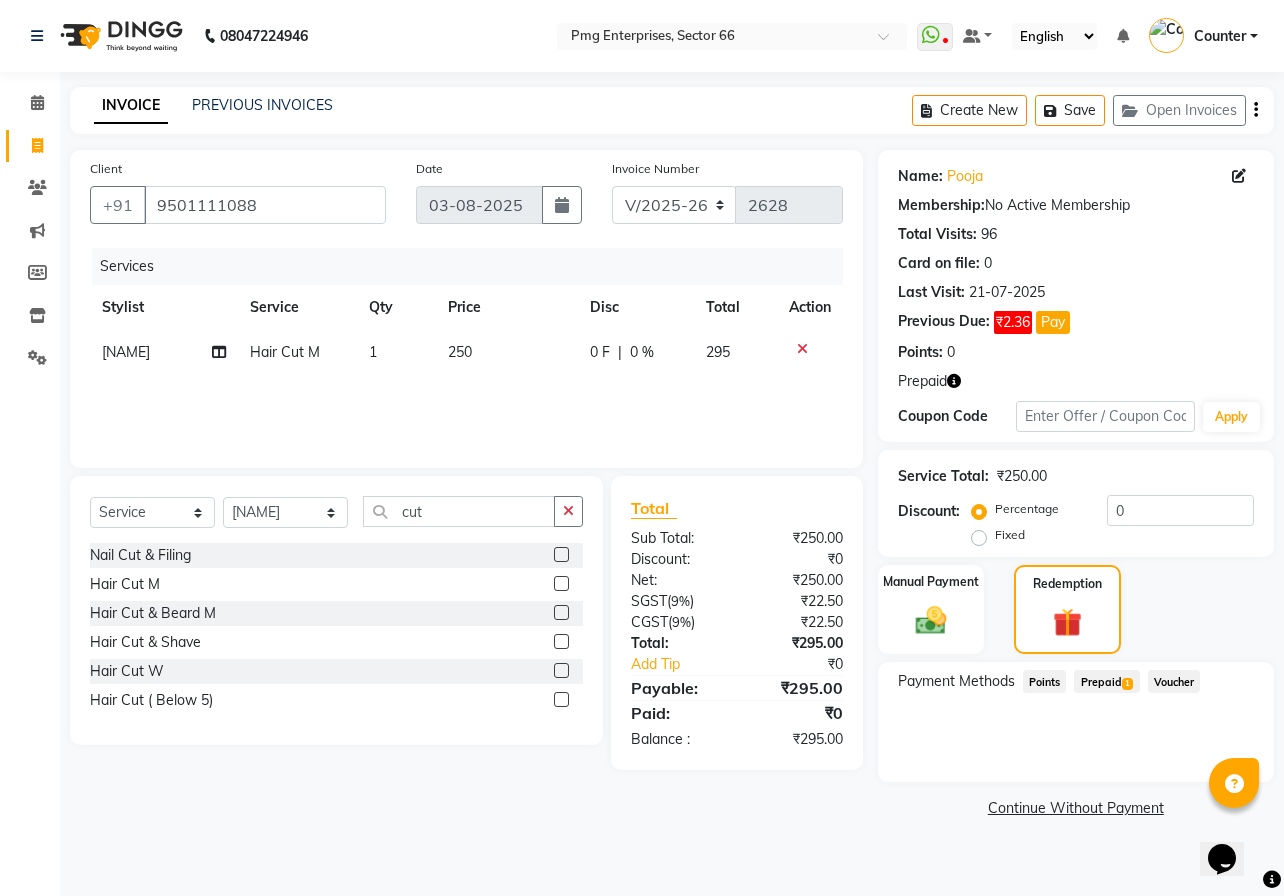 click on "Prepaid  1" 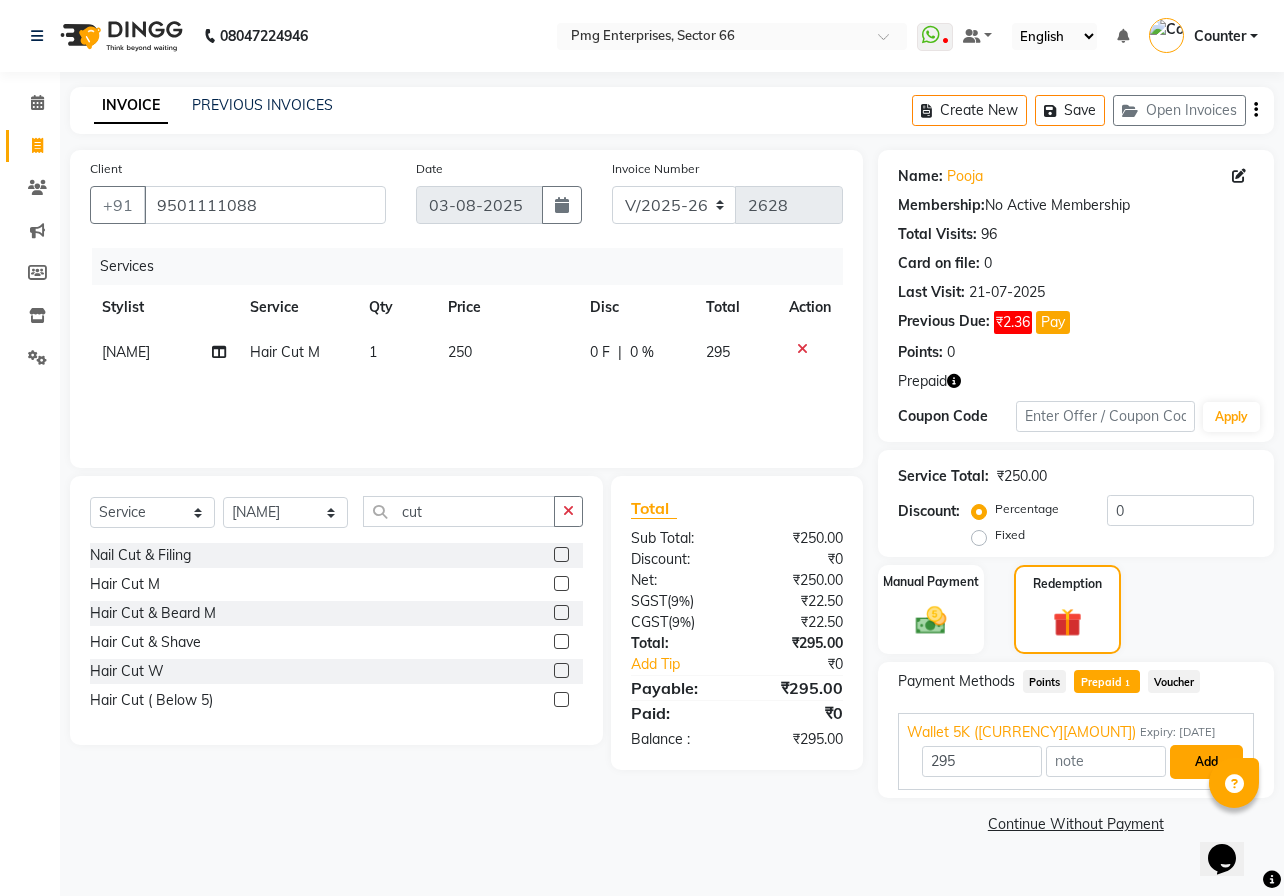 click on "Add" at bounding box center [1206, 762] 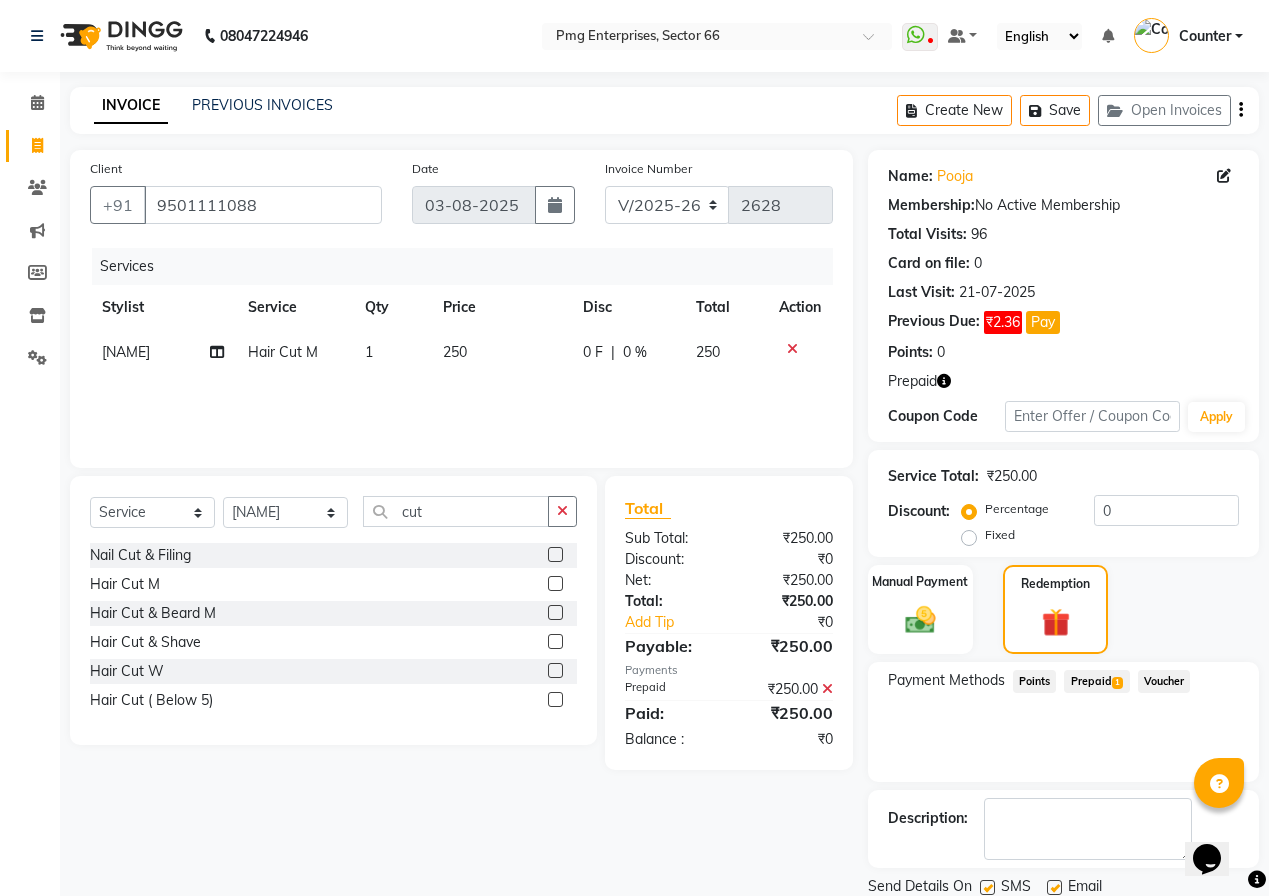 click on "Prepaid  1" 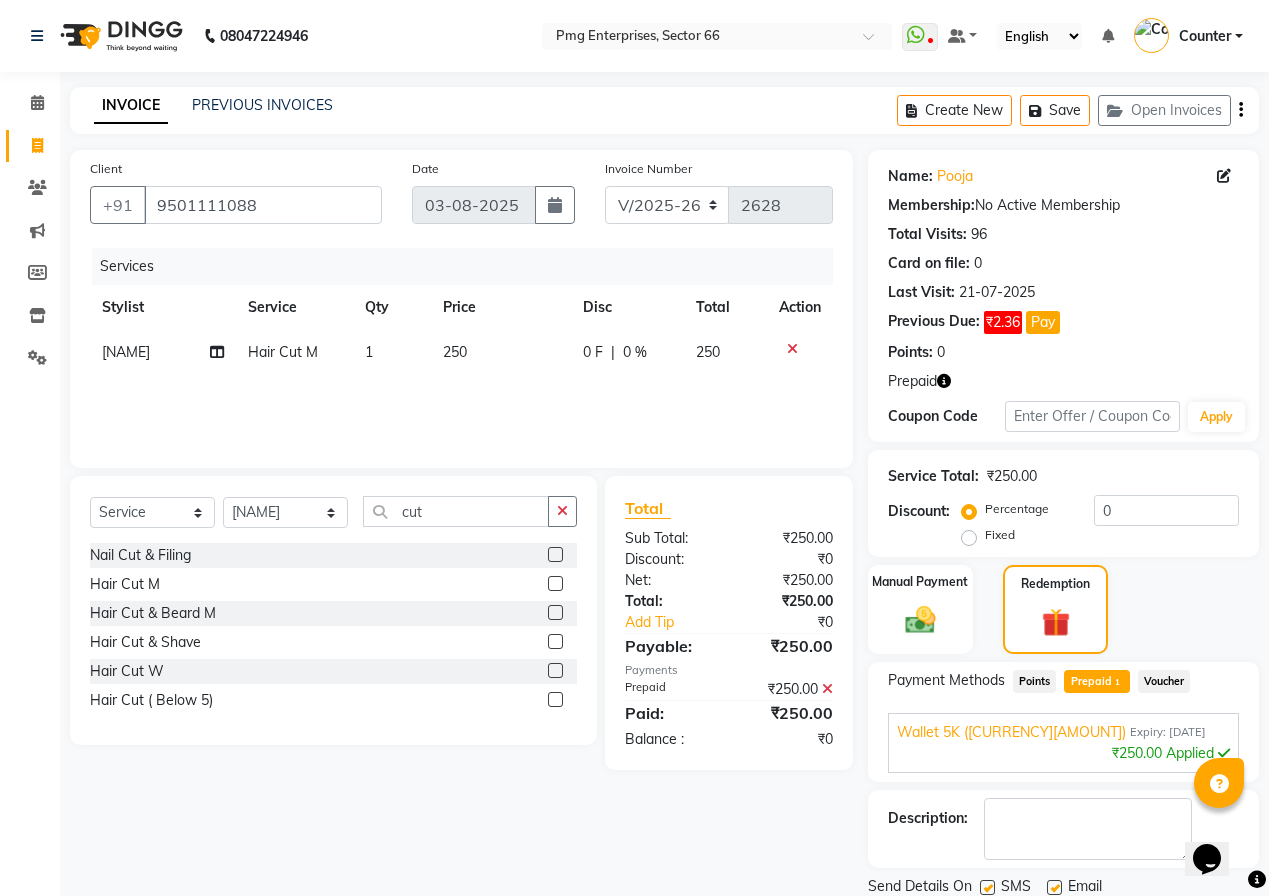 click on "₹250.00 Applied" at bounding box center [1063, 753] 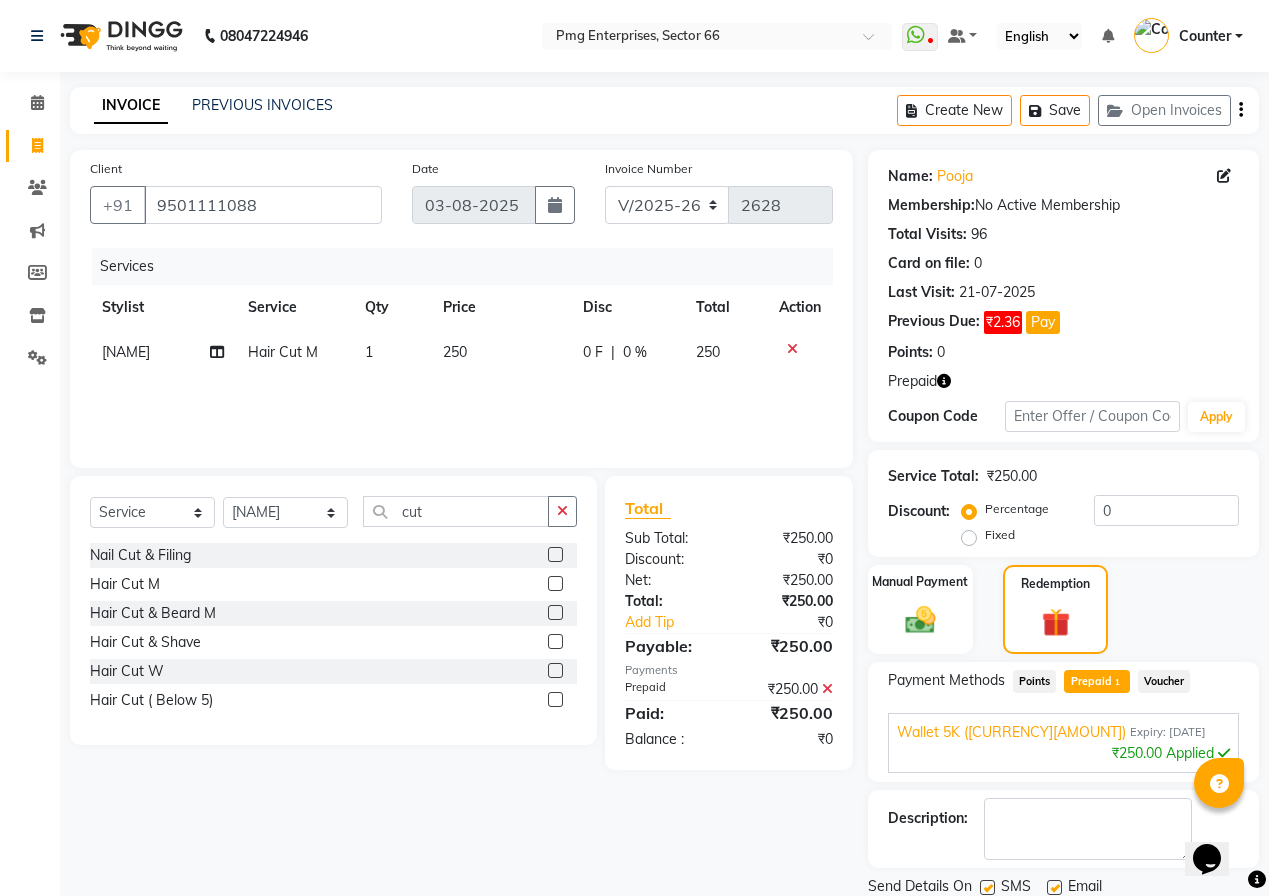 scroll, scrollTop: 2, scrollLeft: 0, axis: vertical 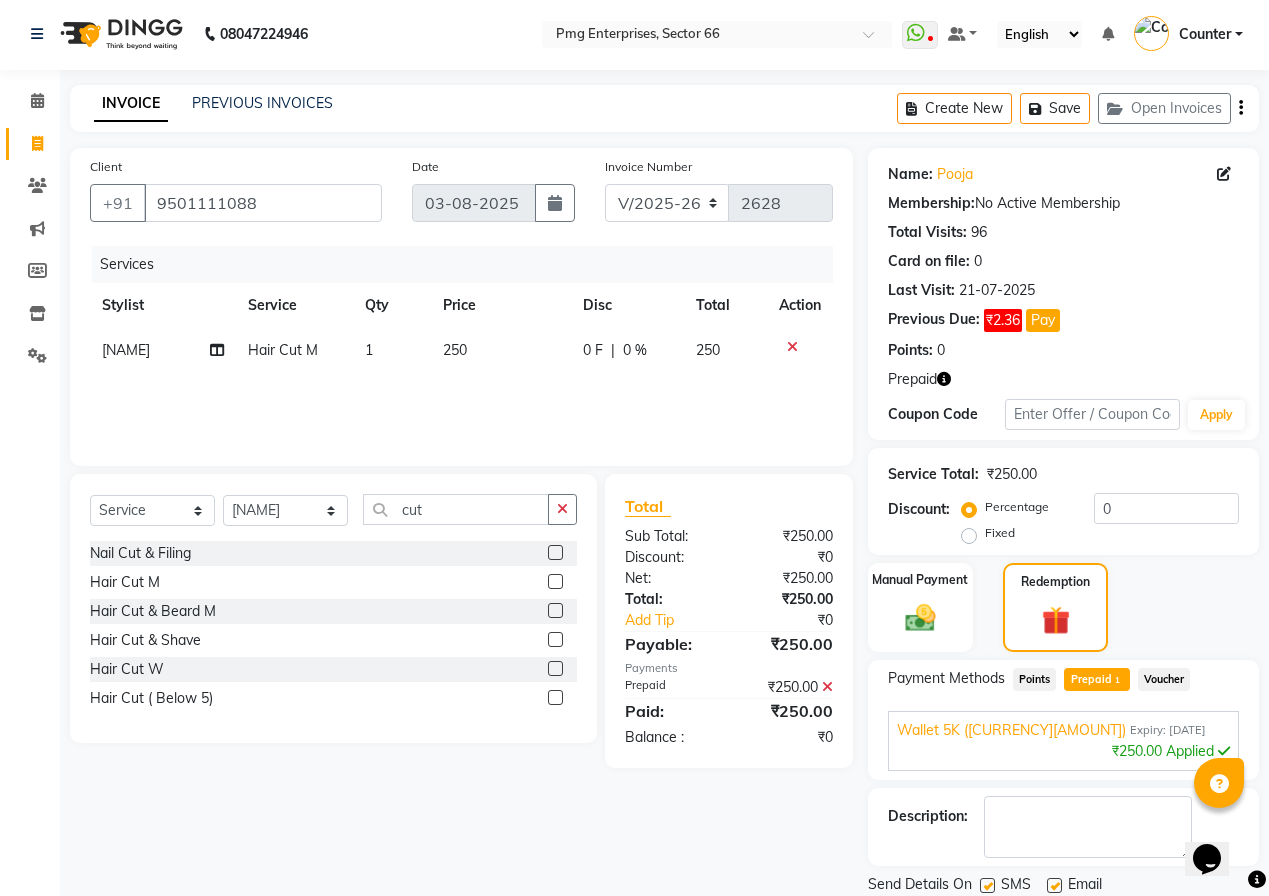 click on "Prepaid  1" 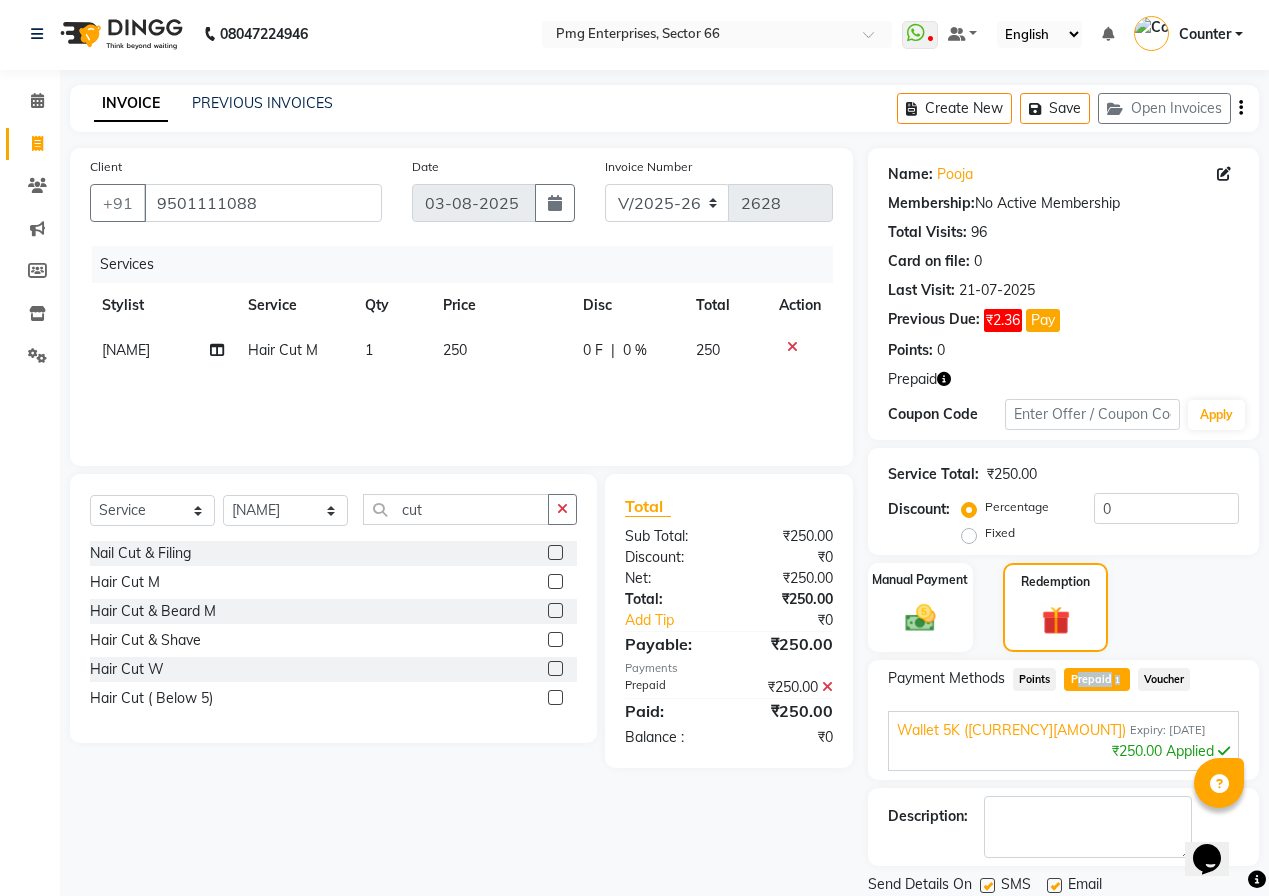 click on "Prepaid  1" 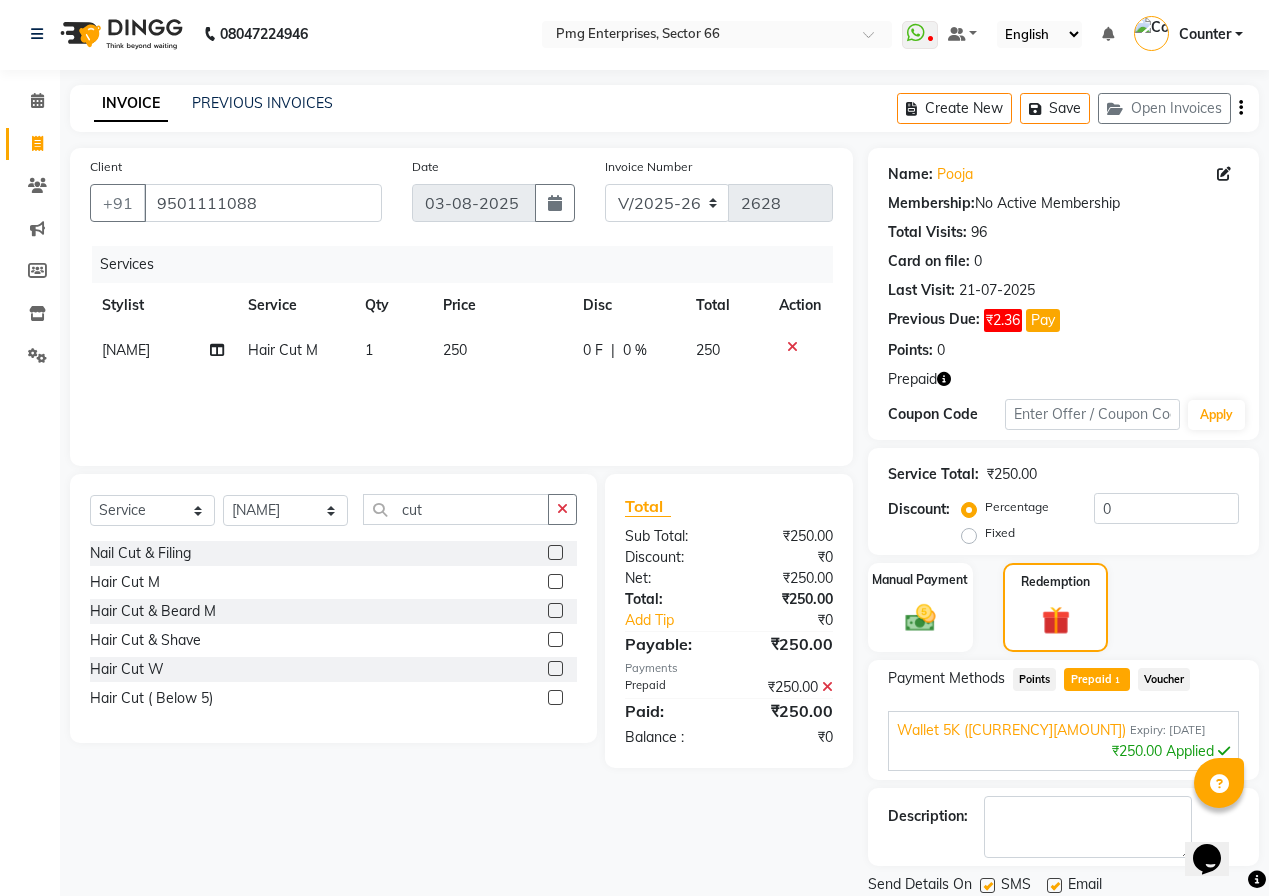 click on "₹250.00 Applied" at bounding box center [1063, 751] 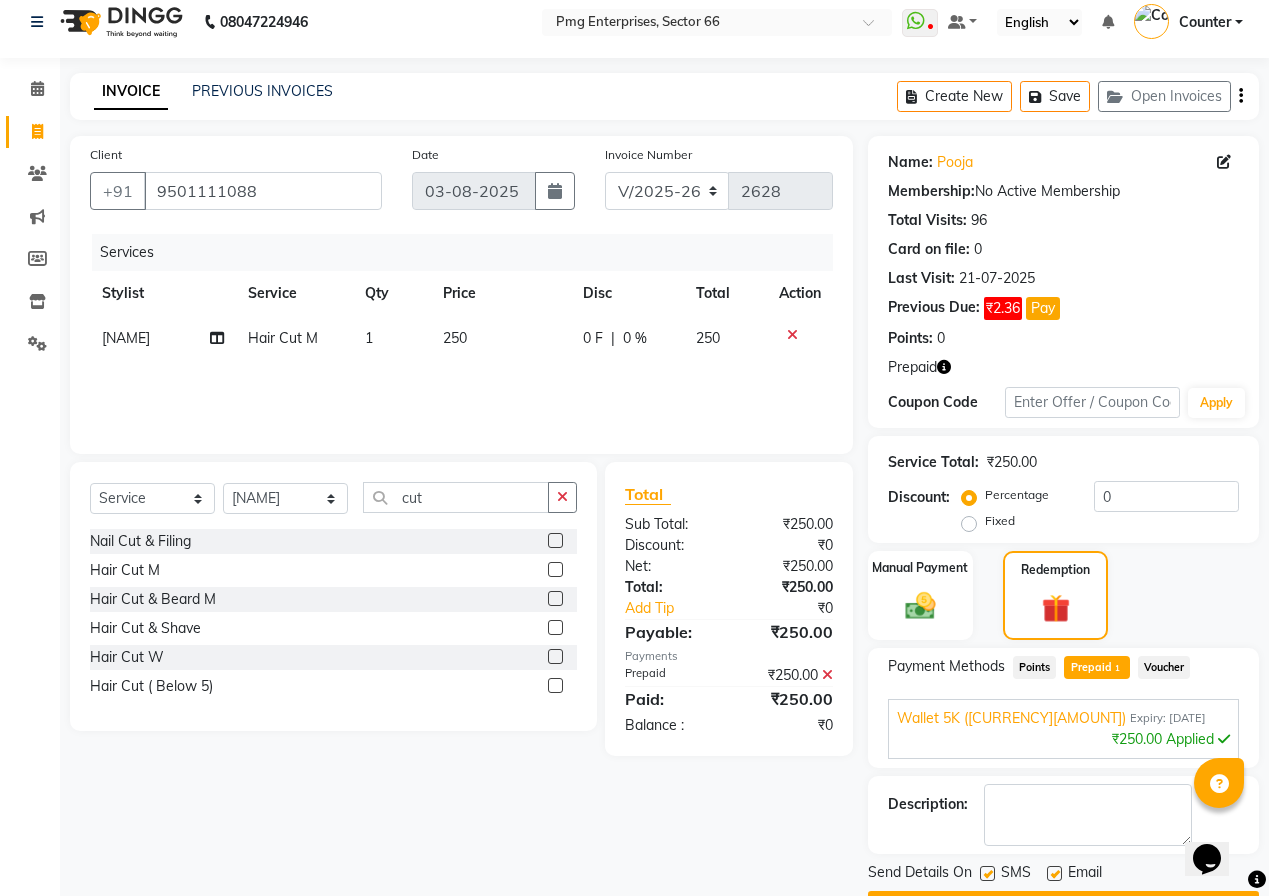 scroll, scrollTop: 70, scrollLeft: 0, axis: vertical 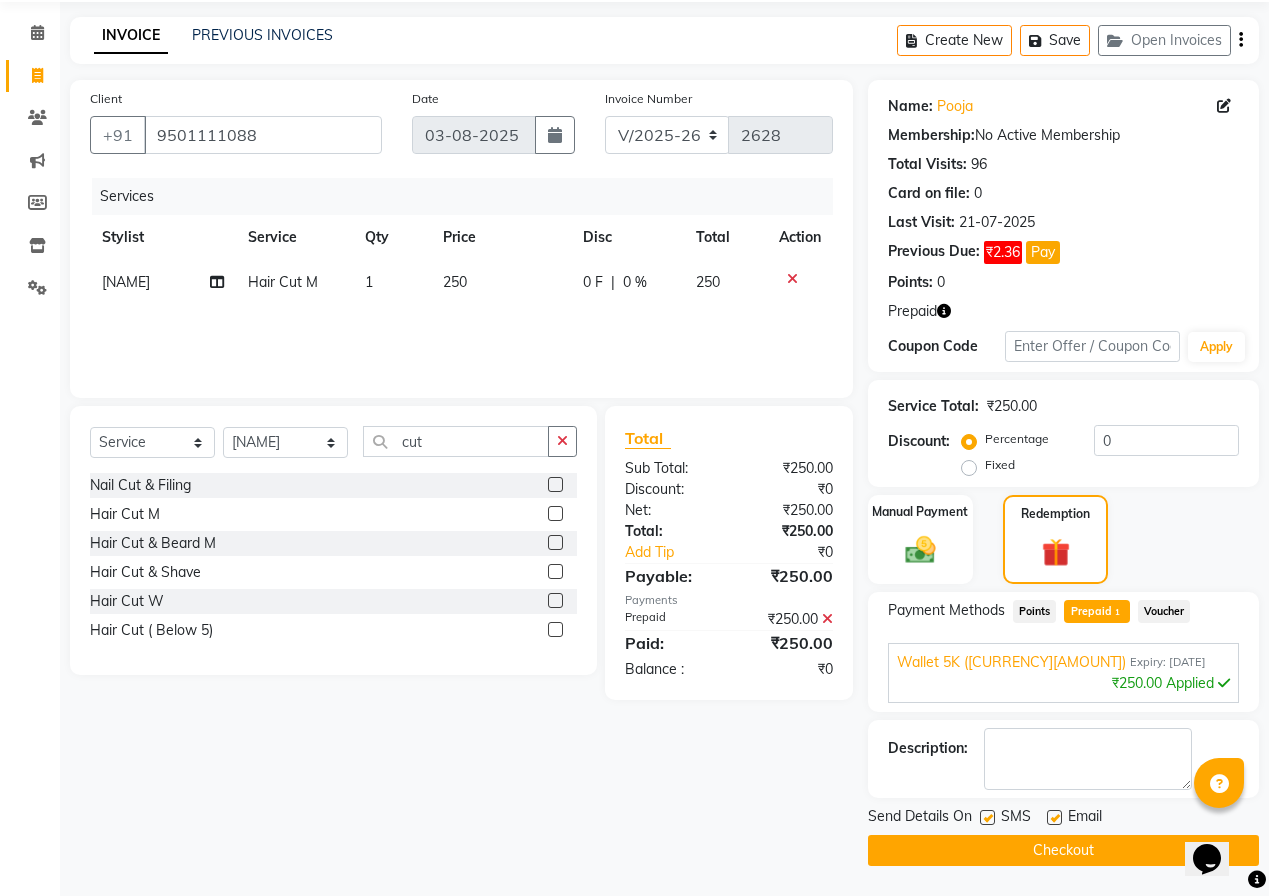 click on "Checkout" 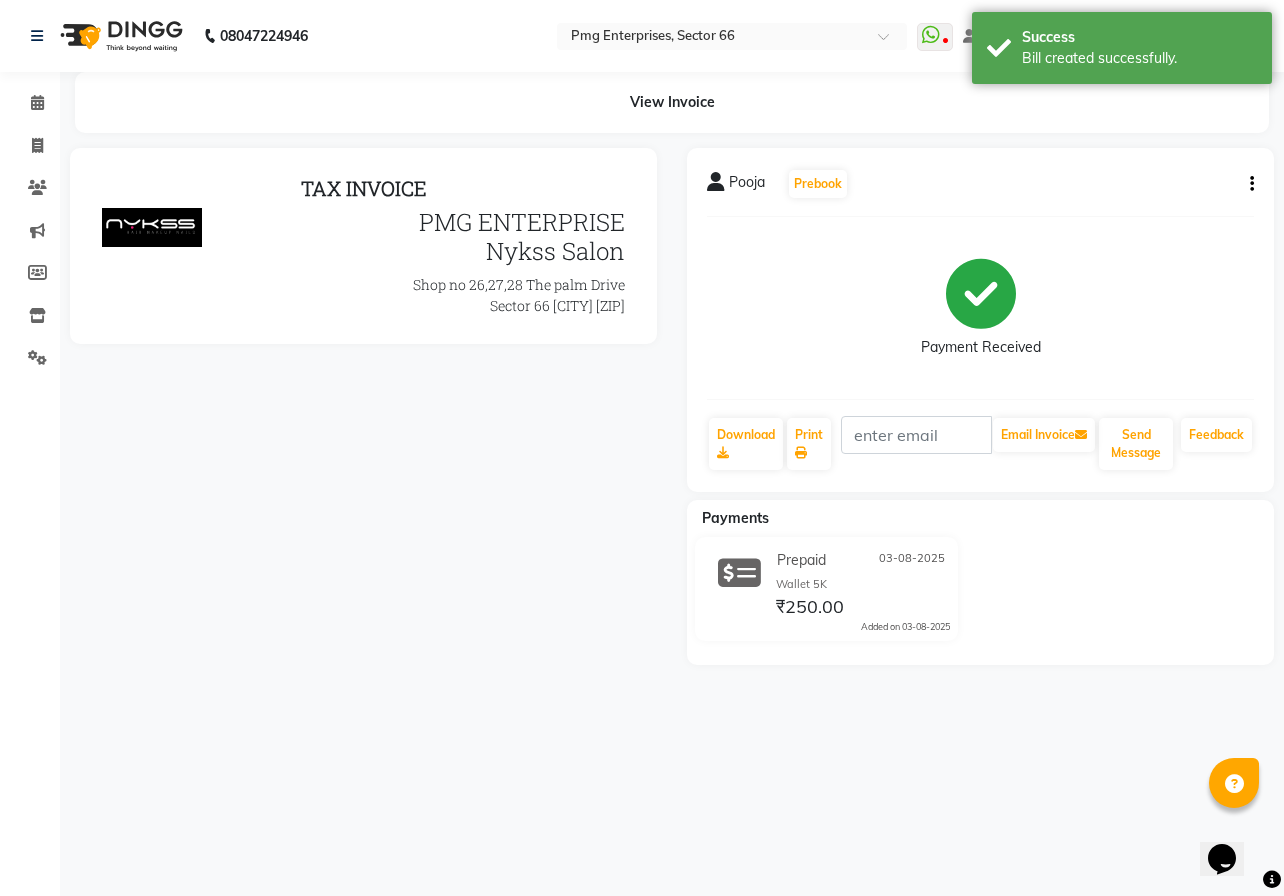 scroll, scrollTop: 0, scrollLeft: 0, axis: both 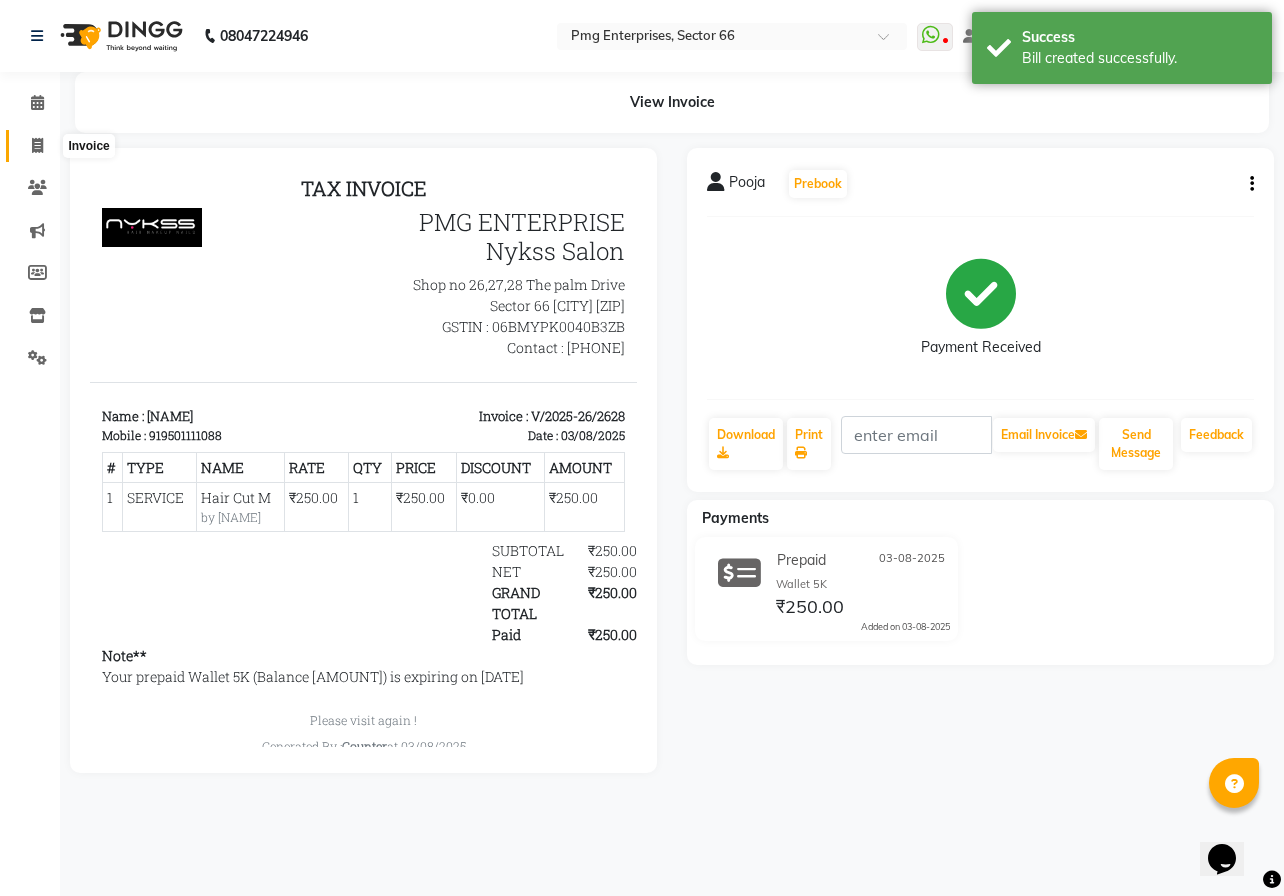 click 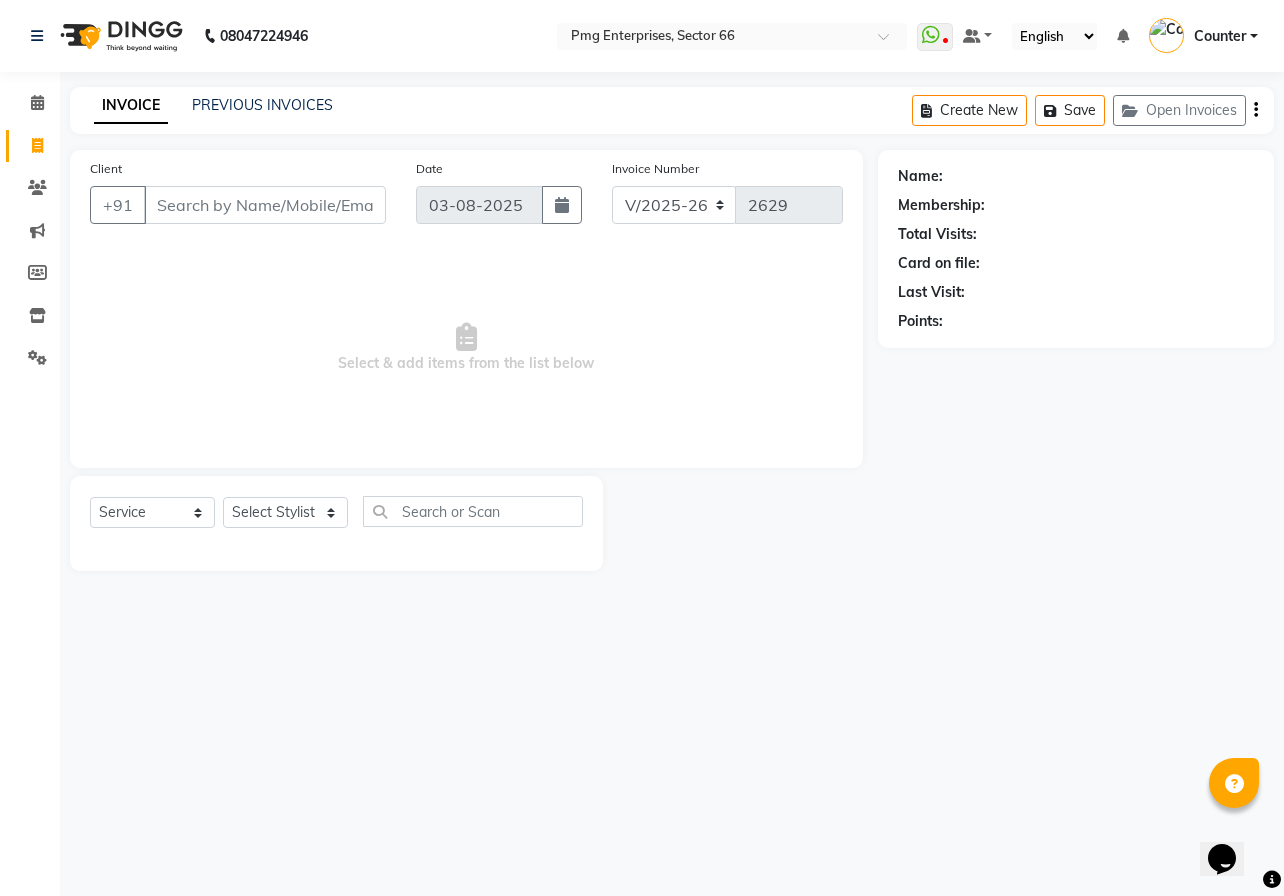 click on "PREVIOUS INVOICES" 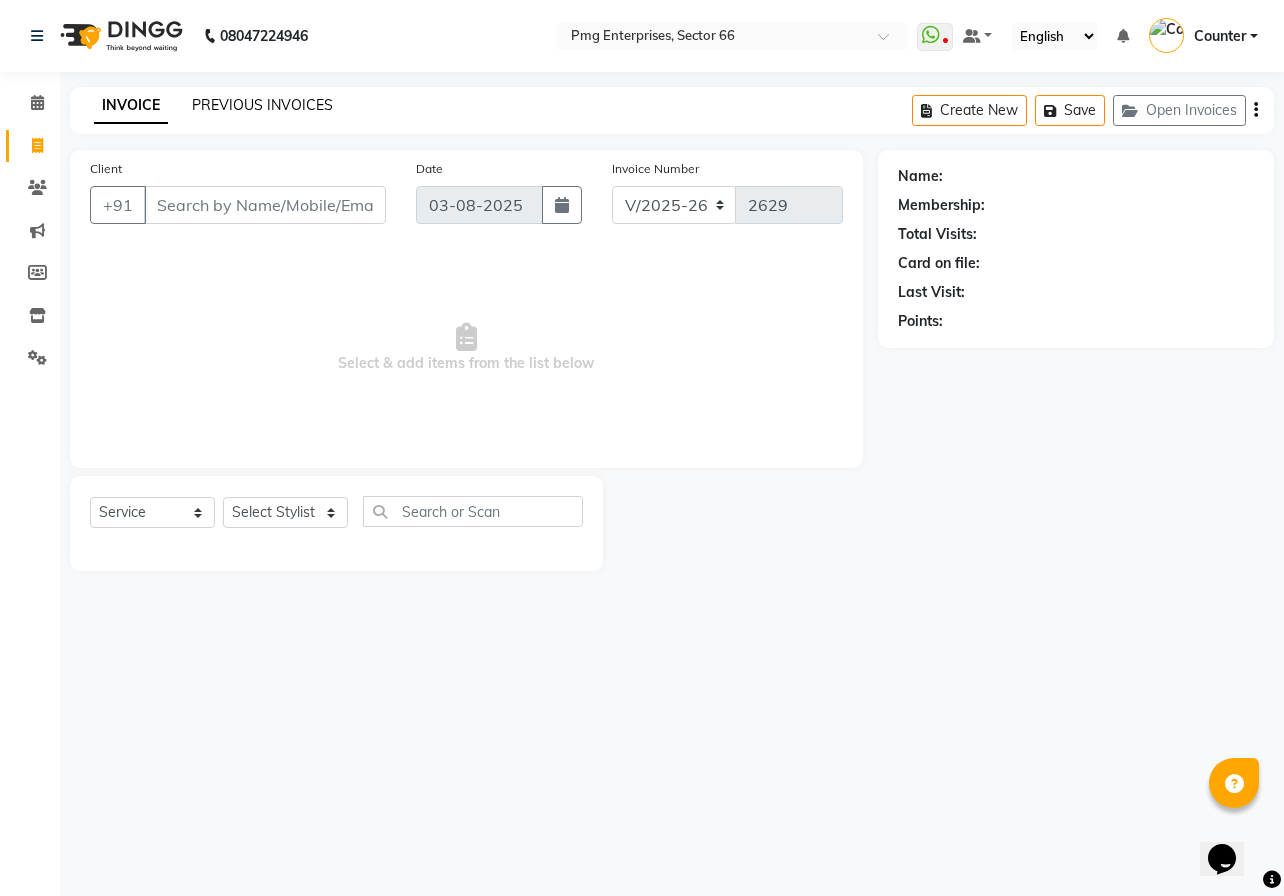 click on "PREVIOUS INVOICES" 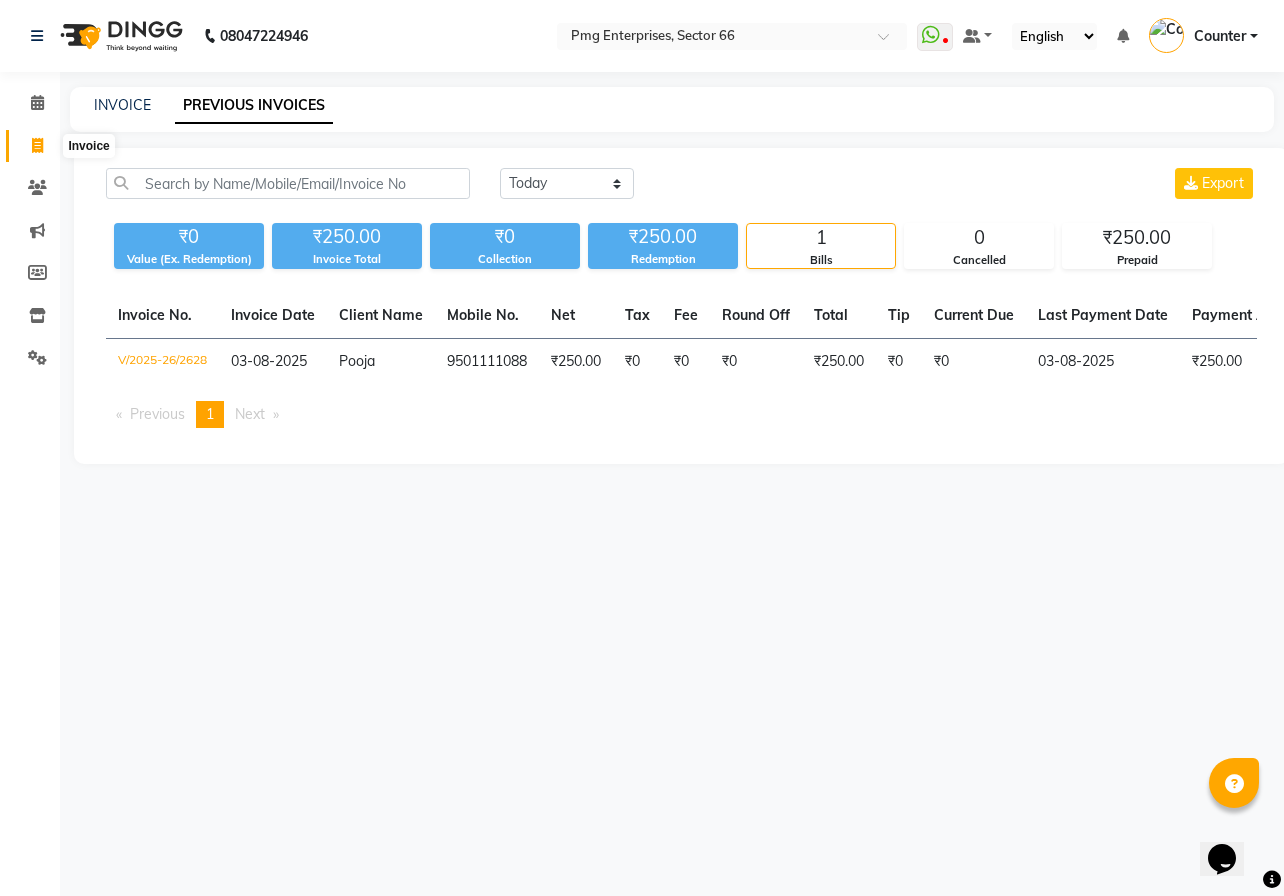 click 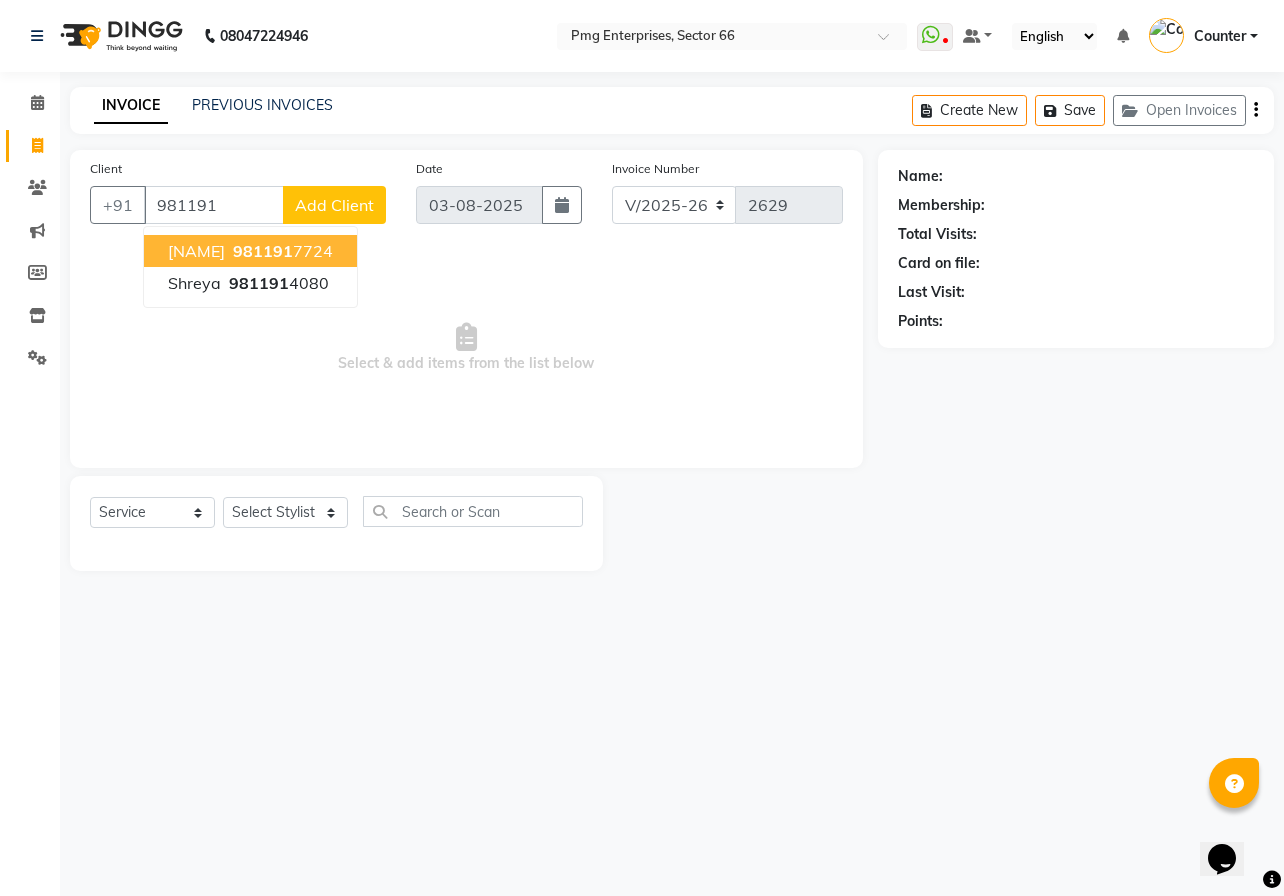 click on "981191 7724" at bounding box center [281, 251] 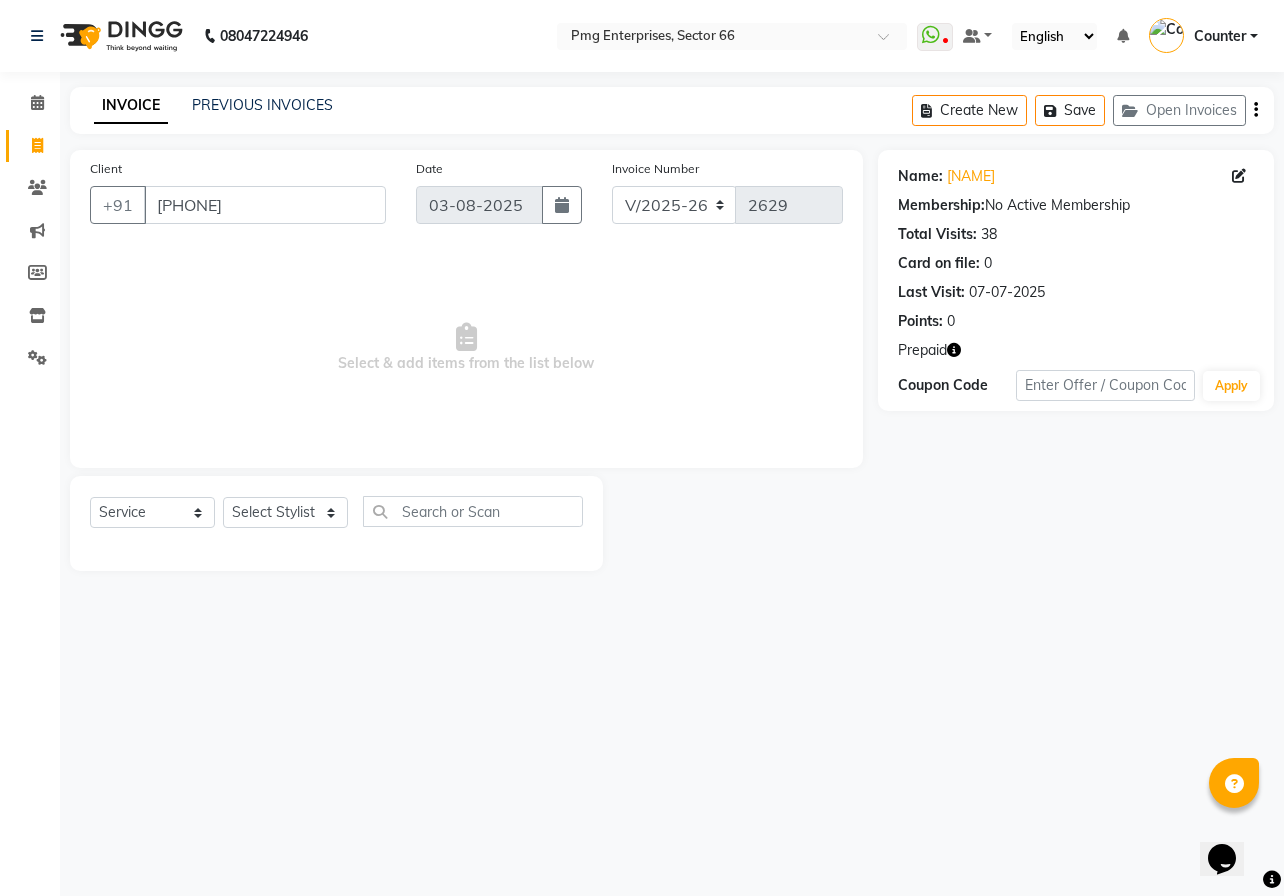 click 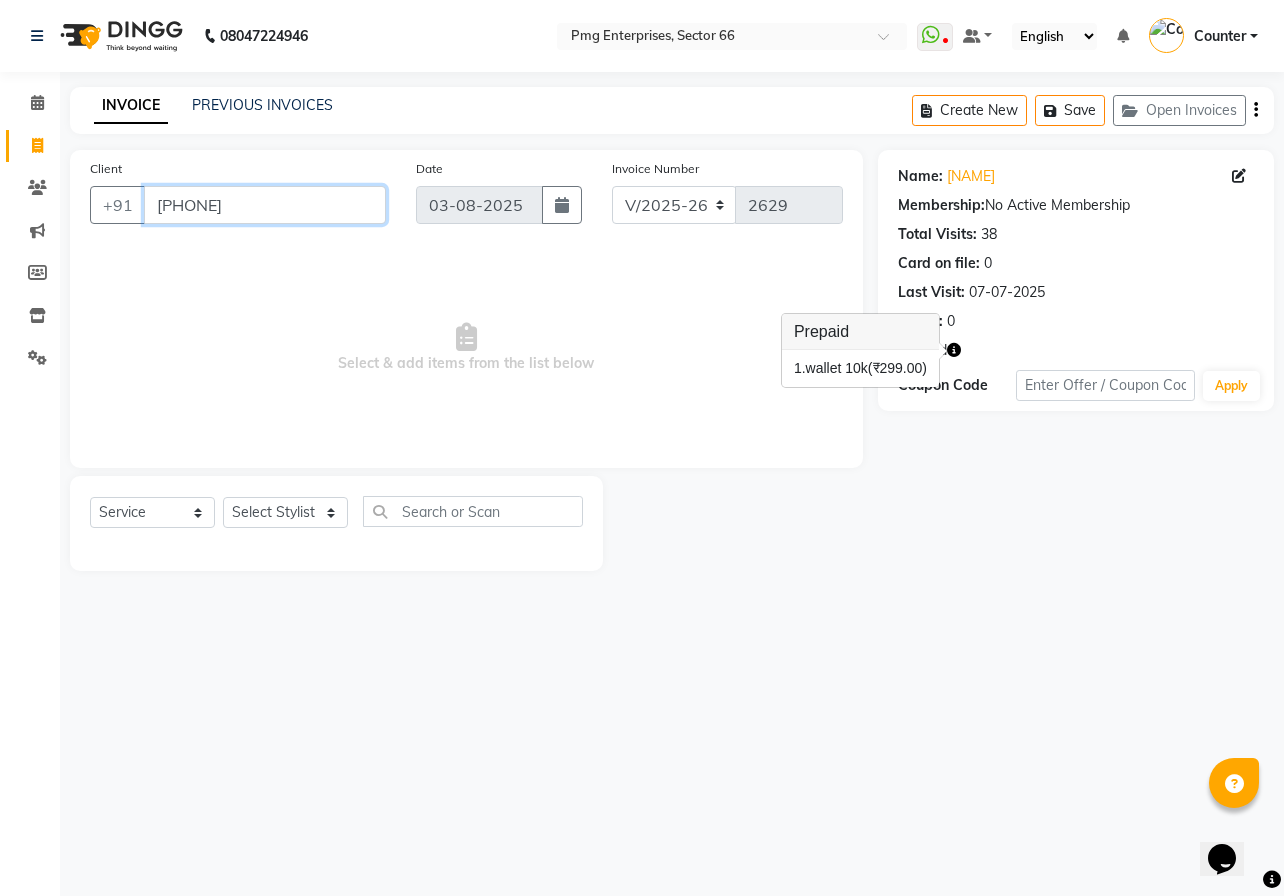 click on "[PHONE]" at bounding box center (265, 205) 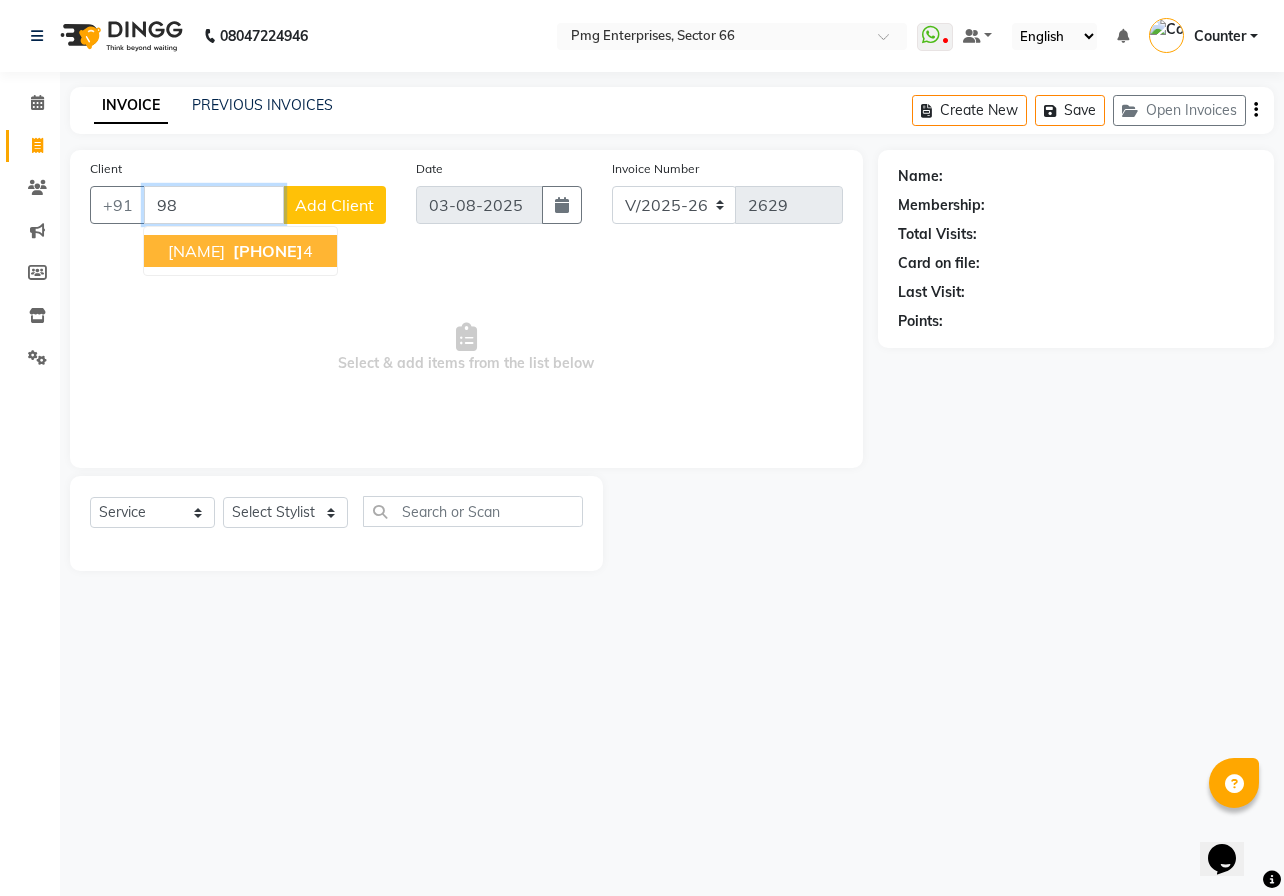 type on "9" 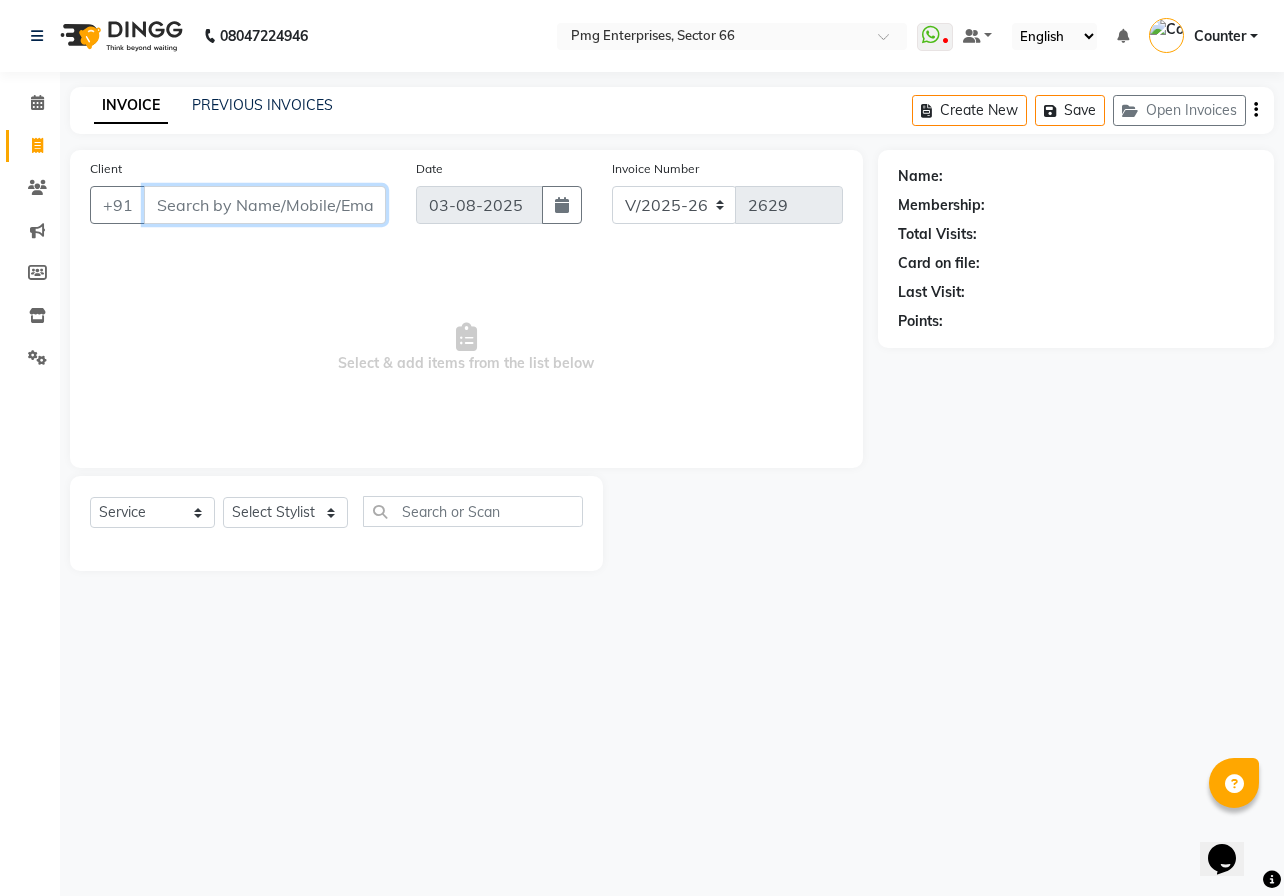 type 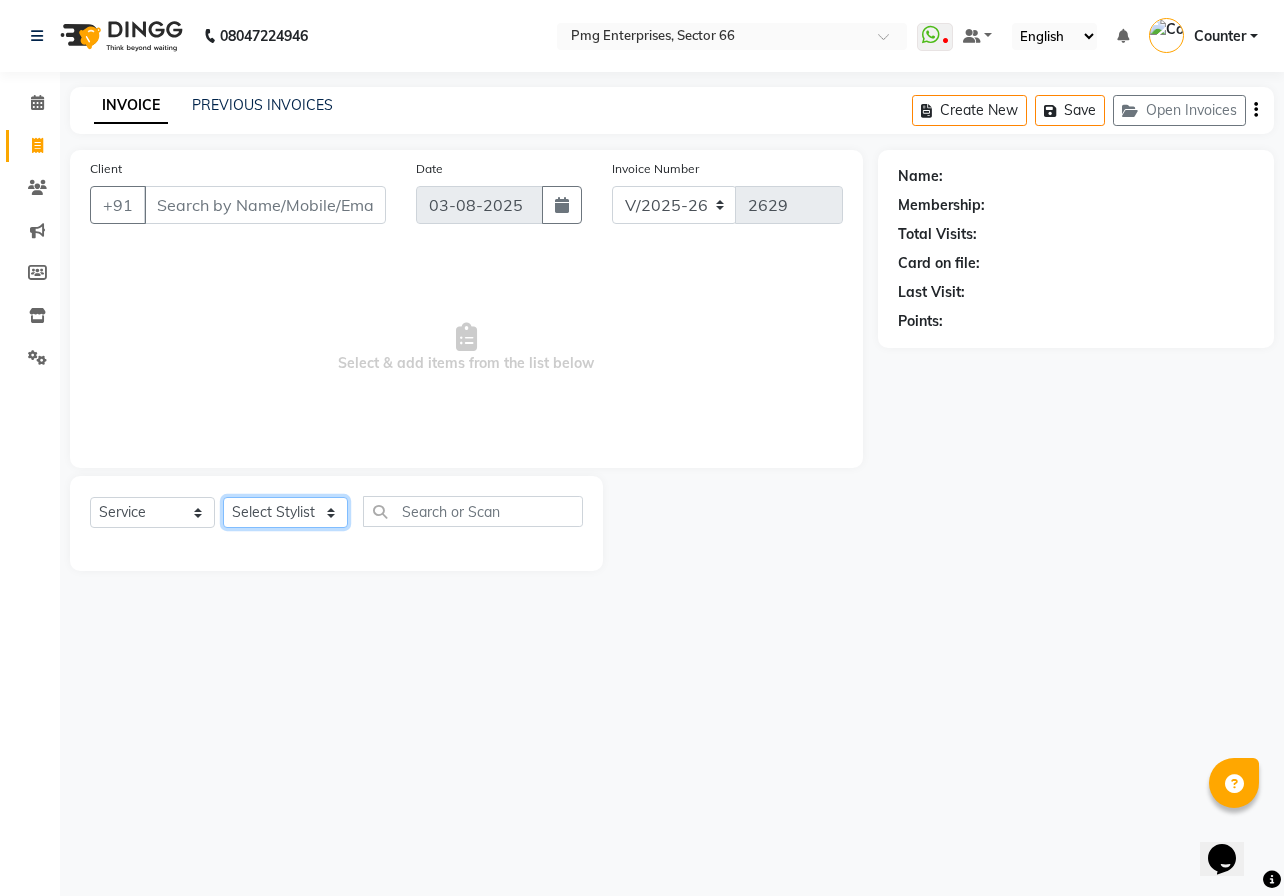 click on "Select Stylist [FIRST] [LAST] Counter [NAME] [NAME] [NAME] [NAME] [NAME] [NAME]" 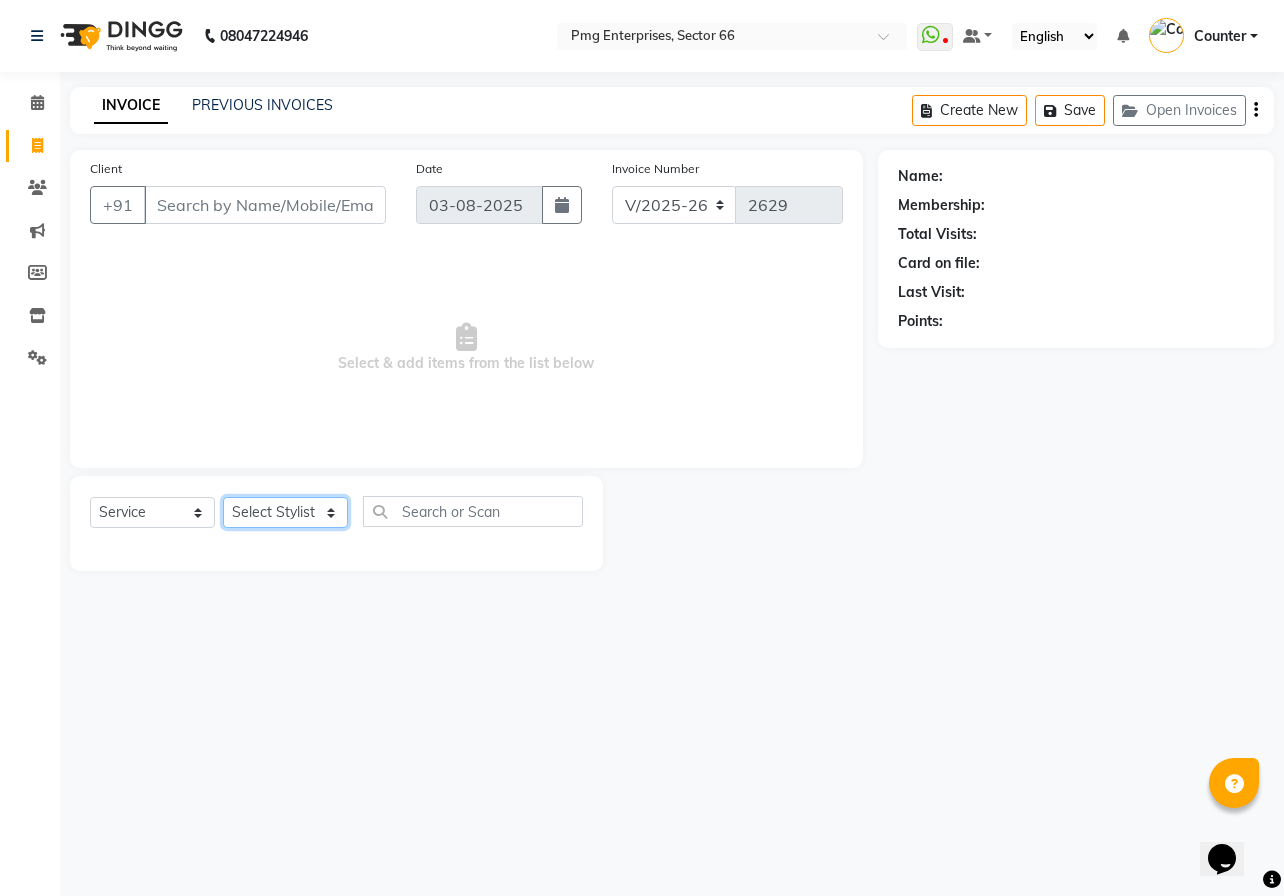 select on "52446" 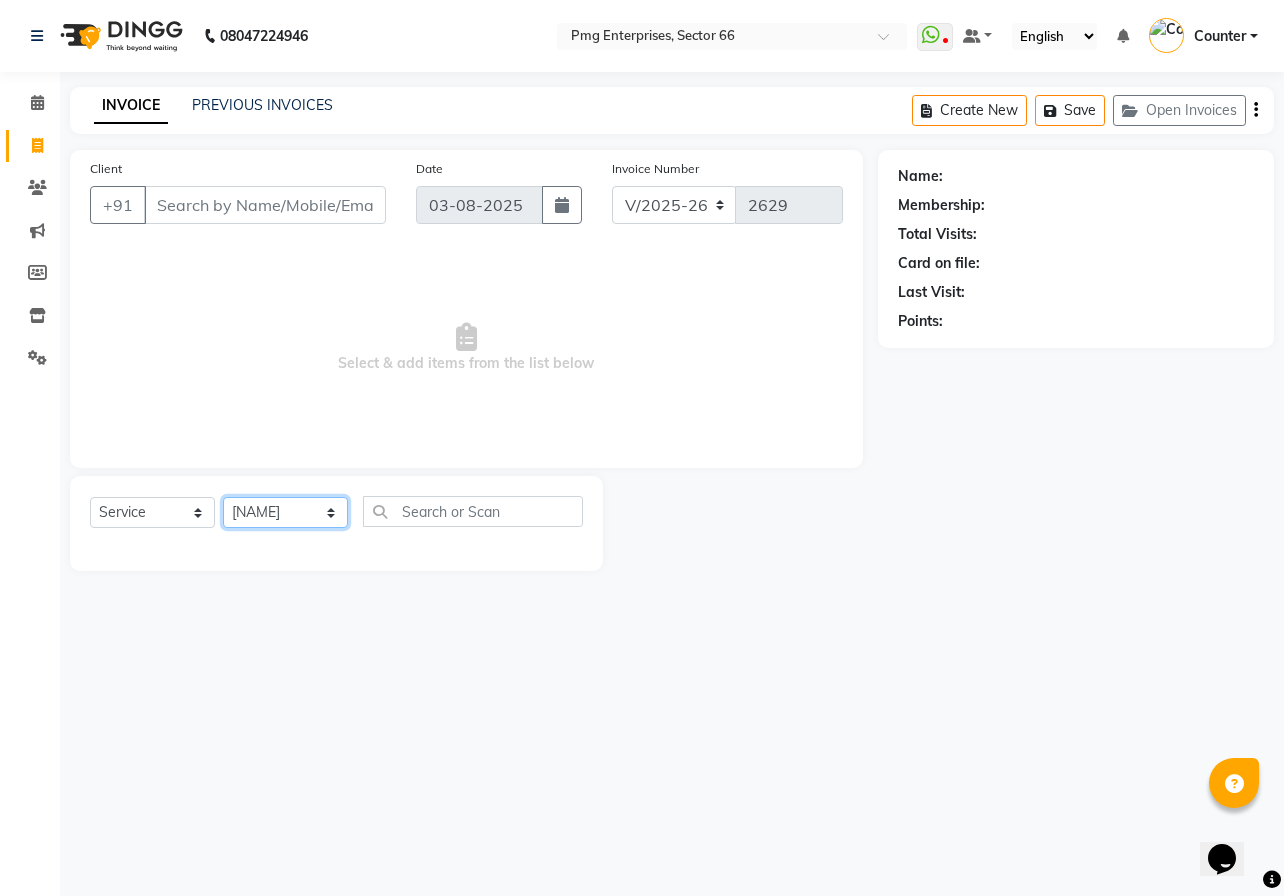 click on "Select Stylist [FIRST] [LAST] Counter [NAME] [NAME] [NAME] [NAME] [NAME] [NAME]" 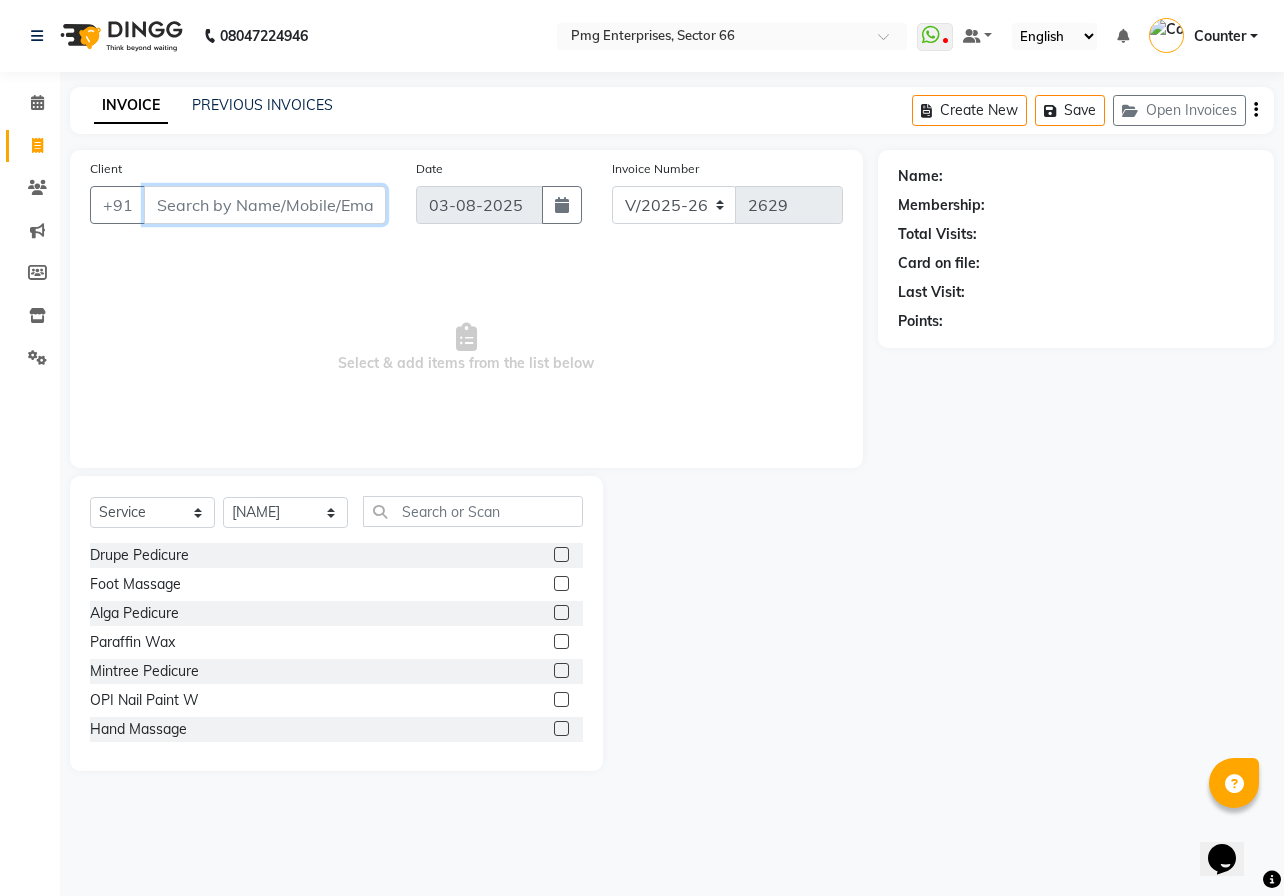 click on "Client" at bounding box center (265, 205) 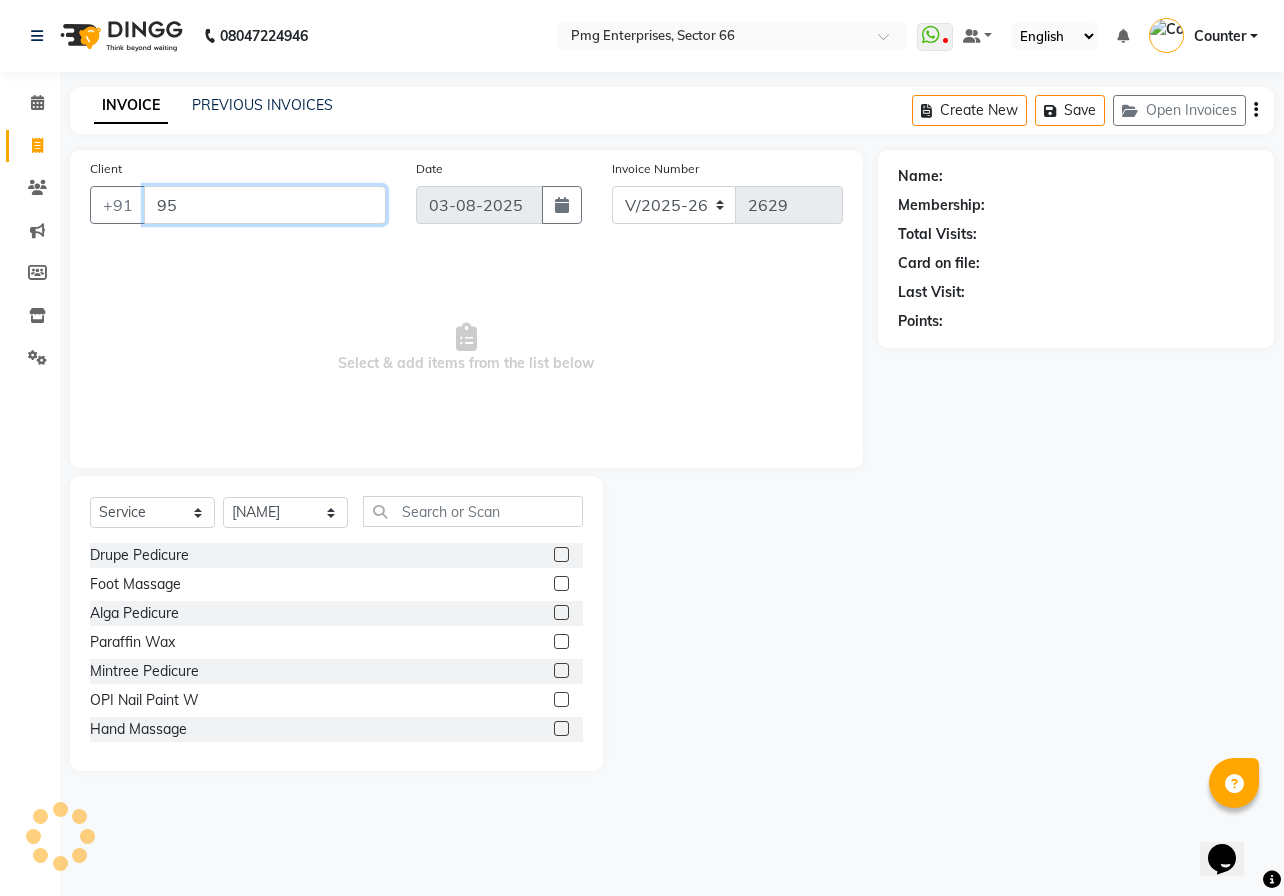 type on "9" 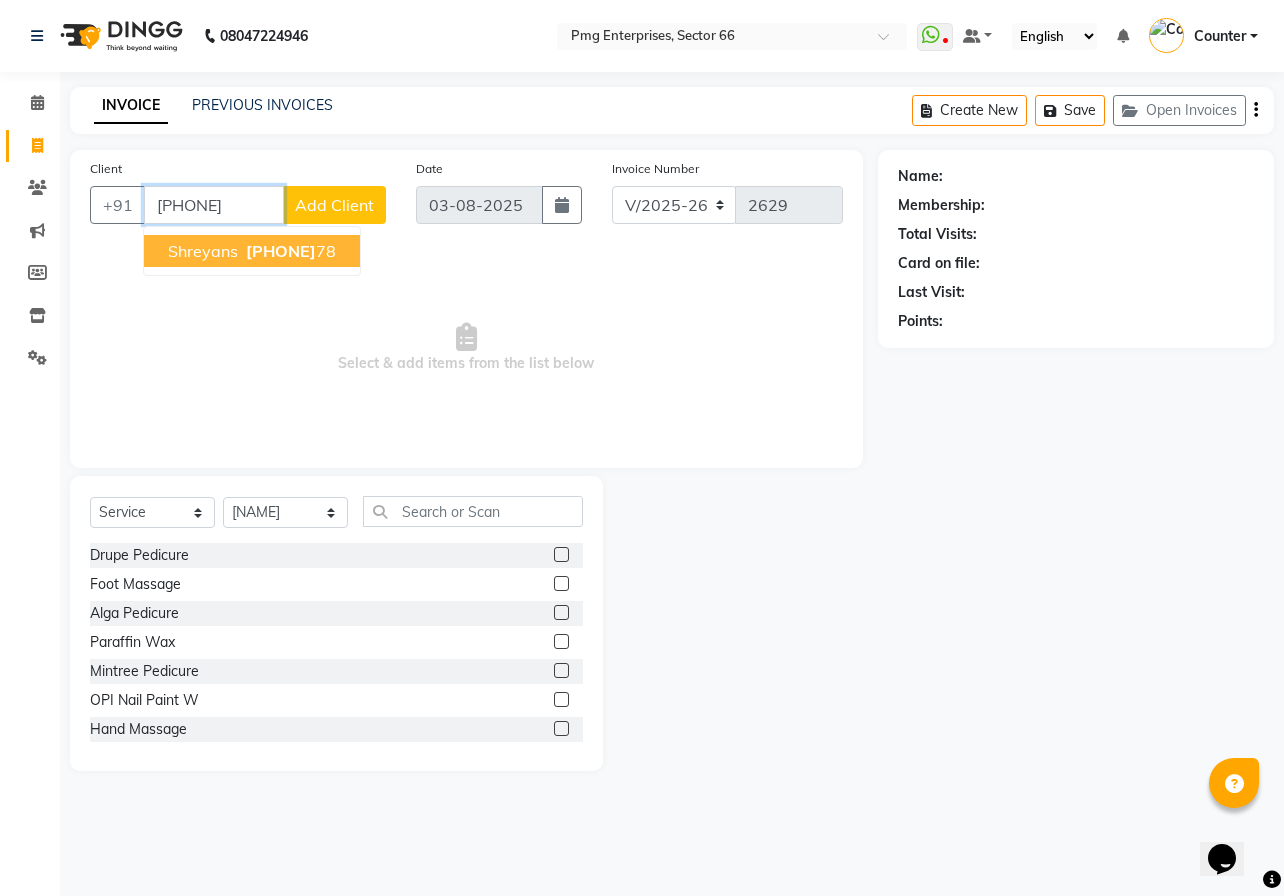 click on "95993400" at bounding box center [281, 251] 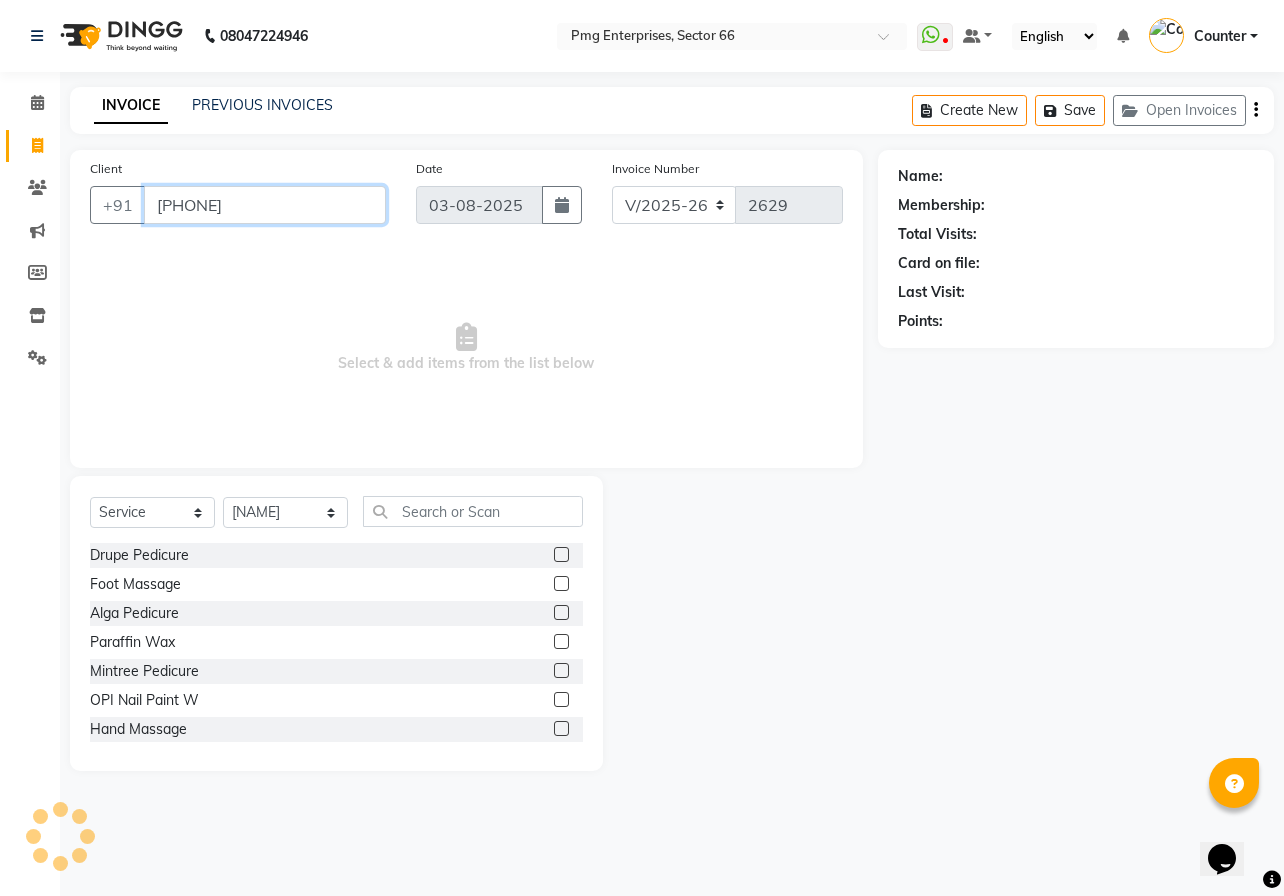 type on "[PHONE]" 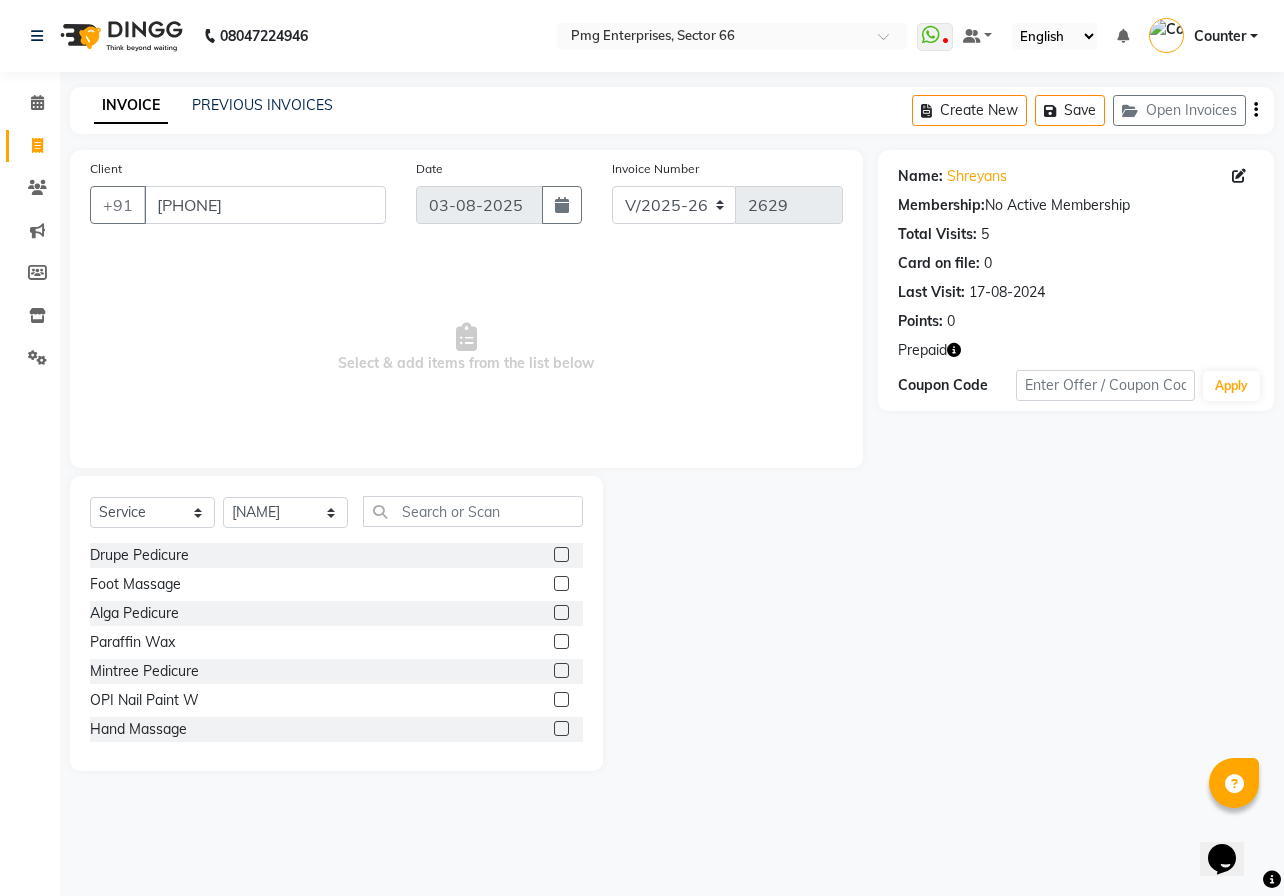 click 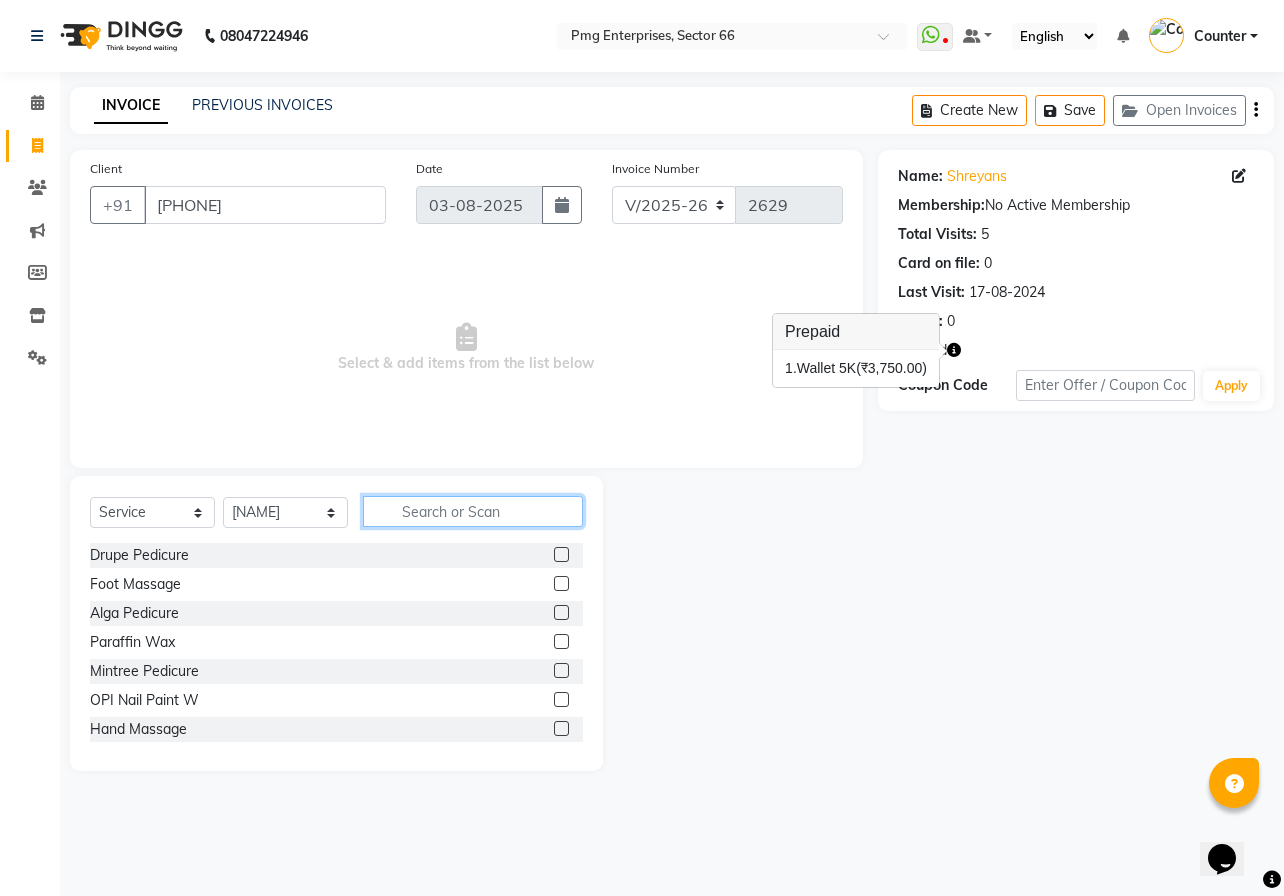 click 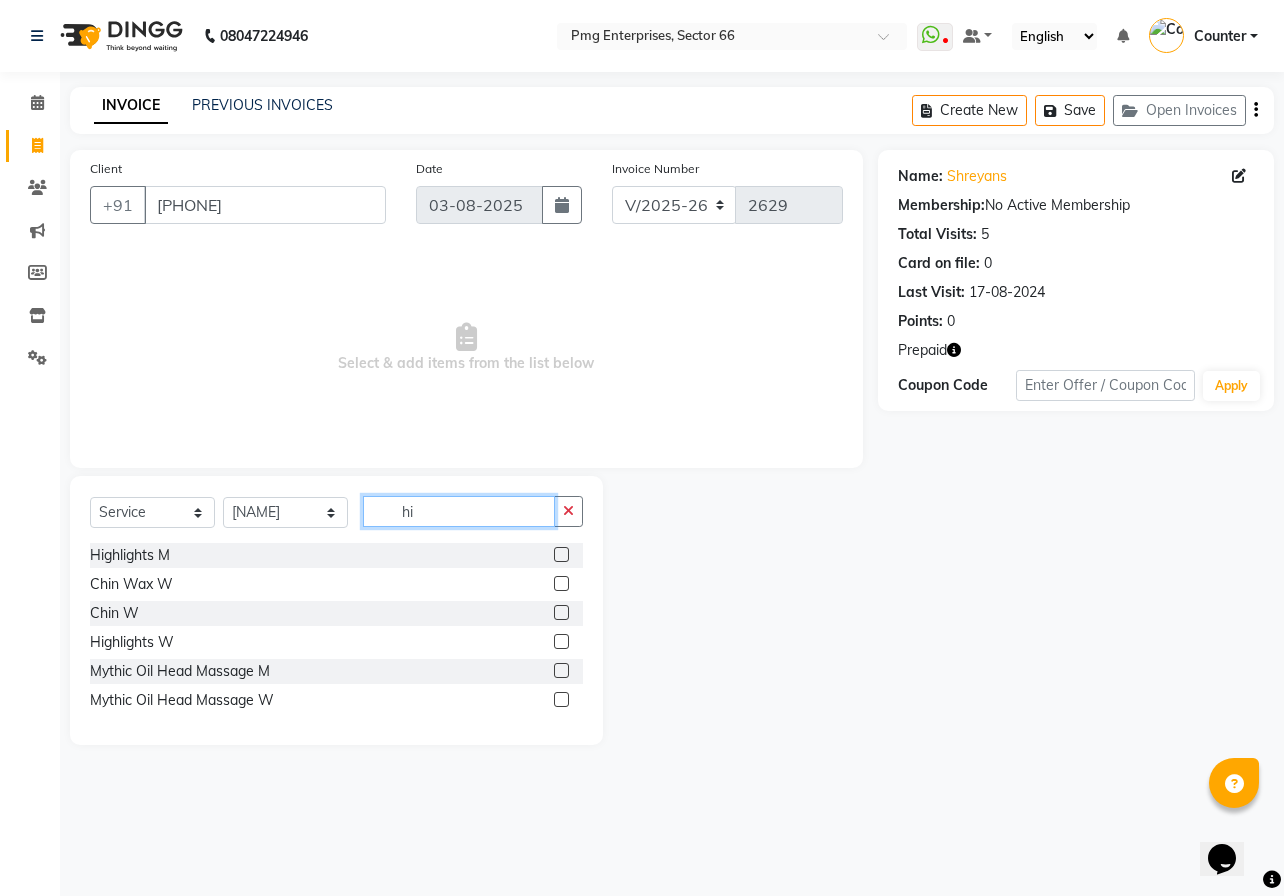 click on "hi" 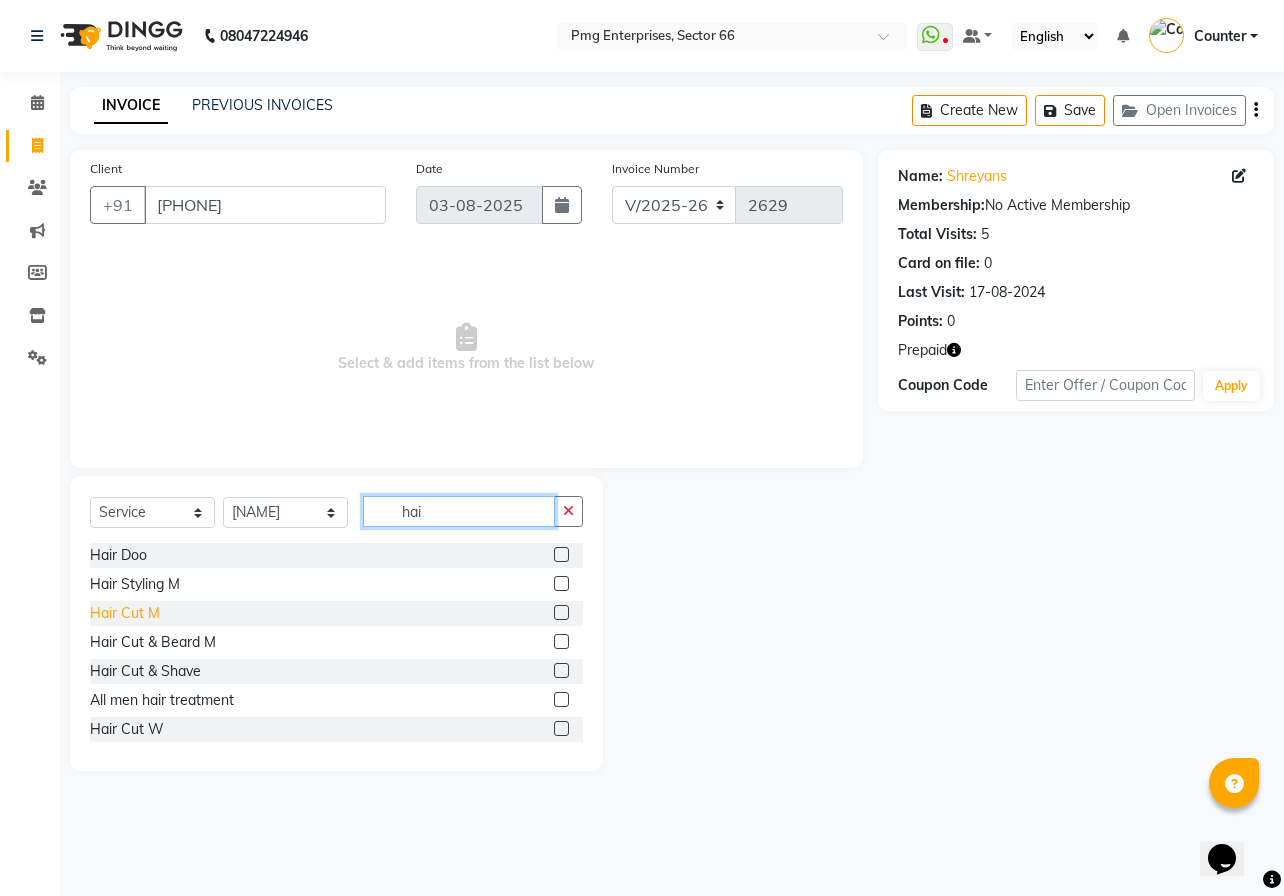 type on "hai" 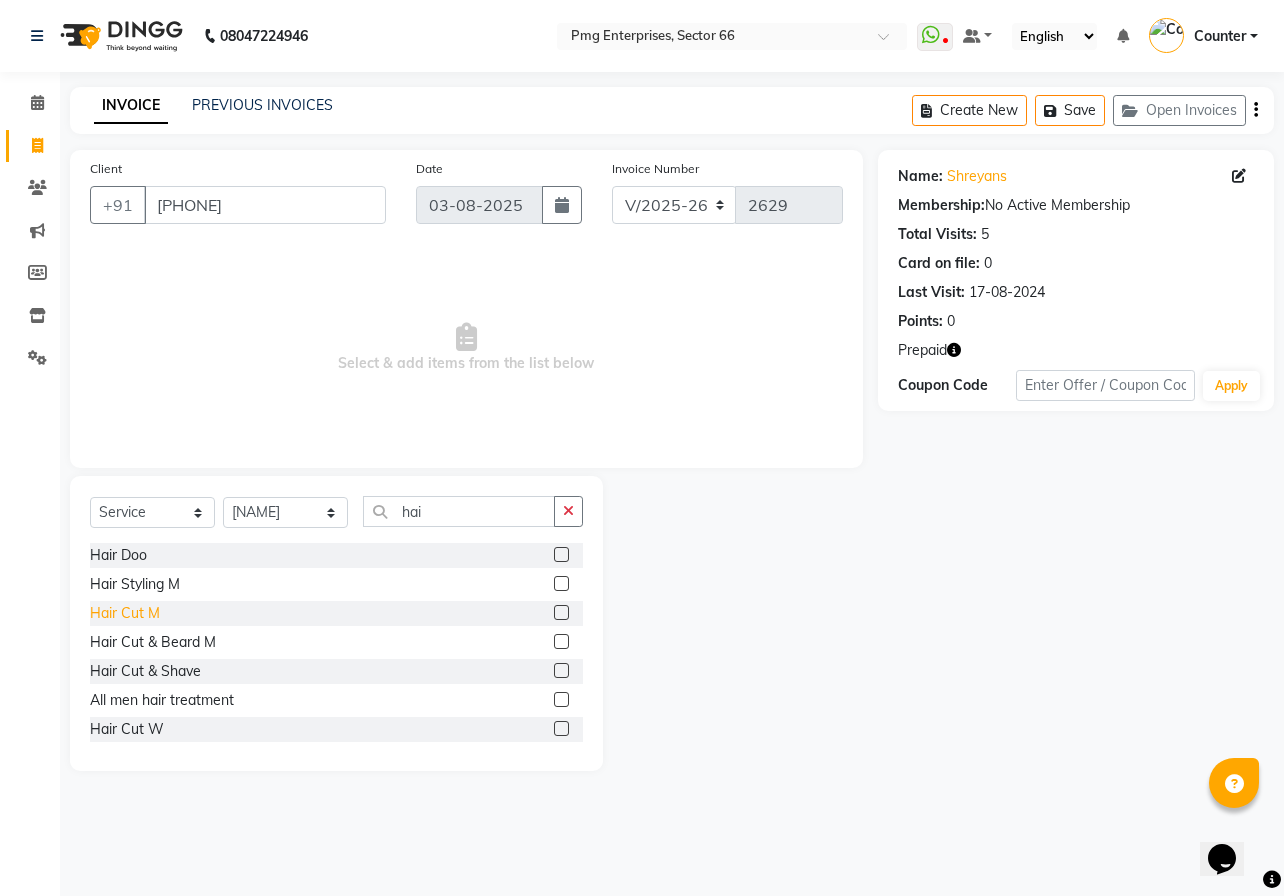 click on "Hair Cut M" 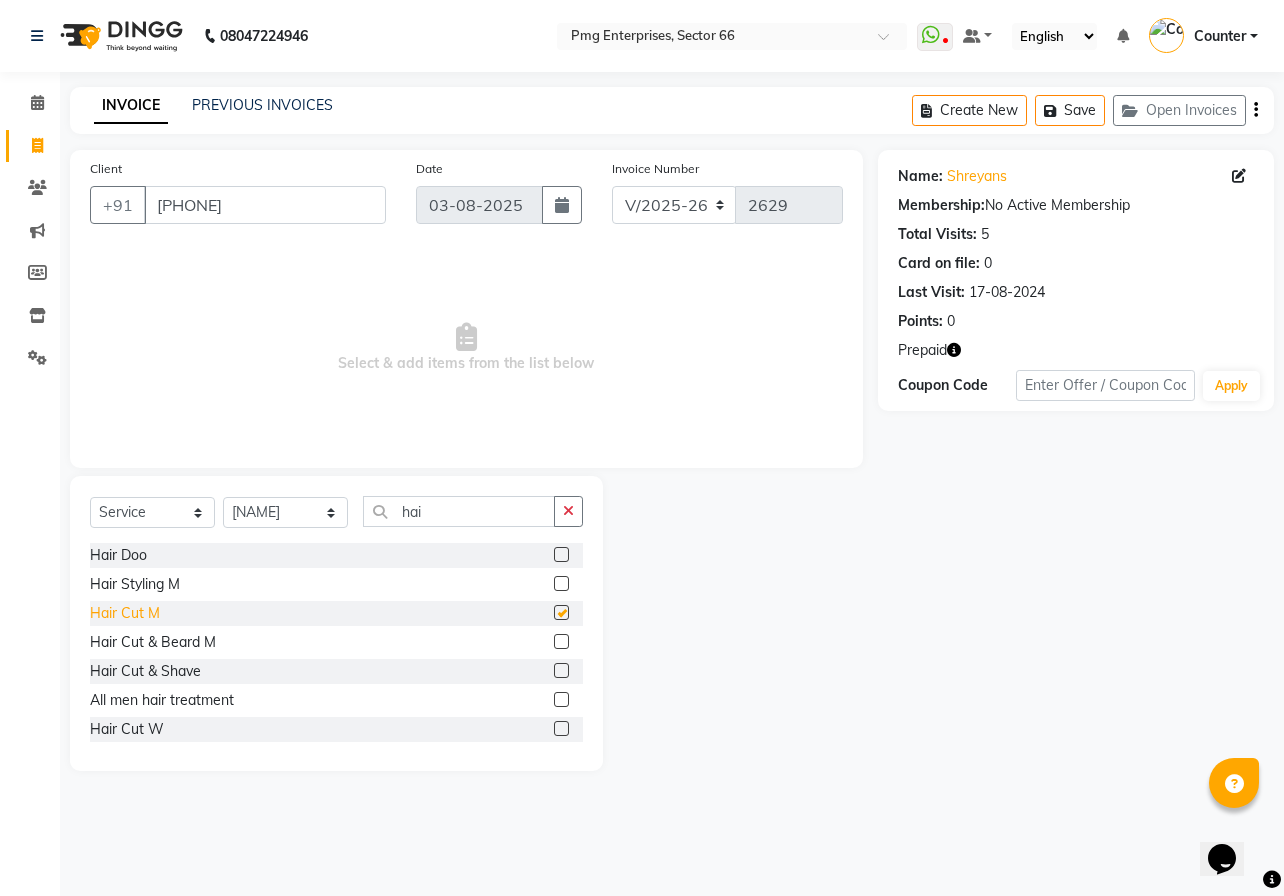 checkbox on "false" 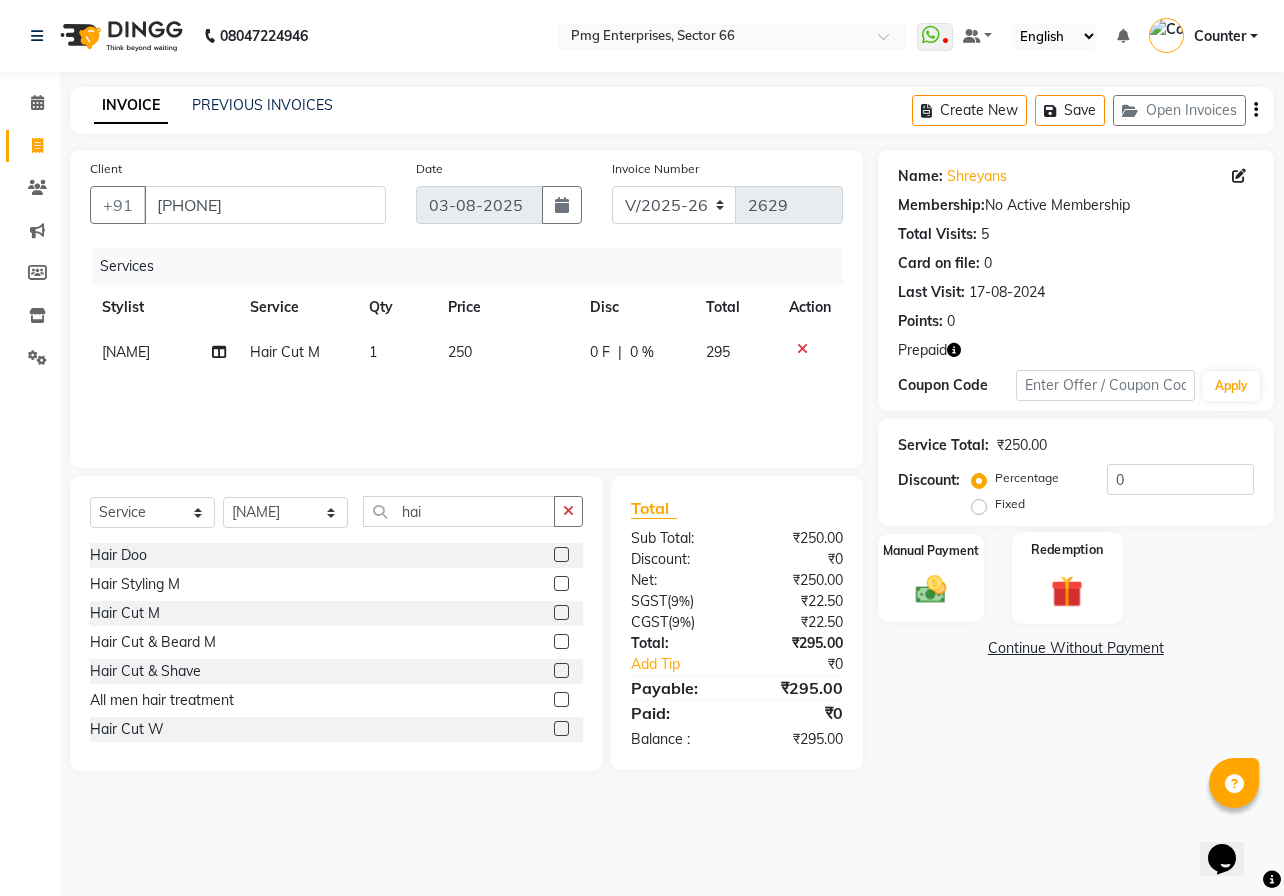 click 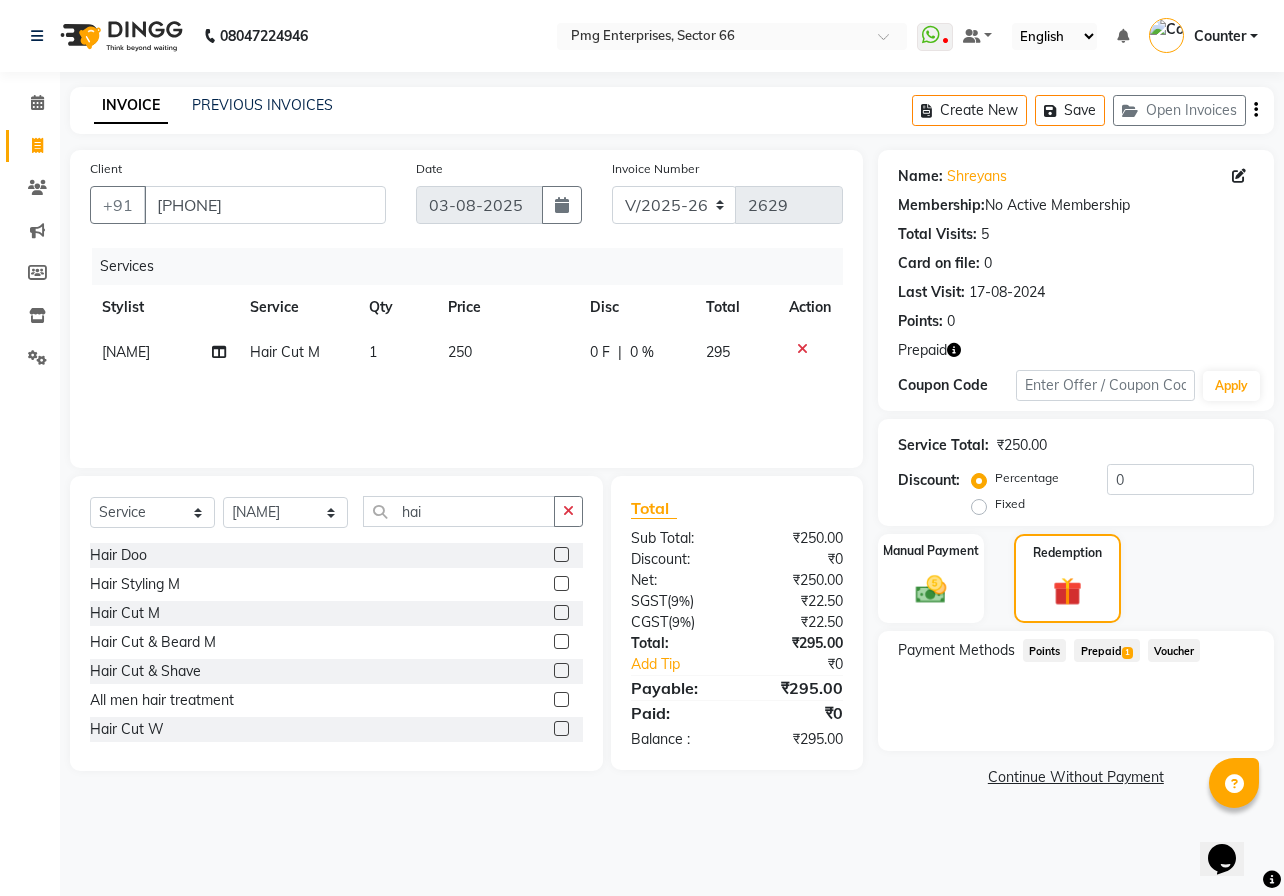 click on "Prepaid  1" 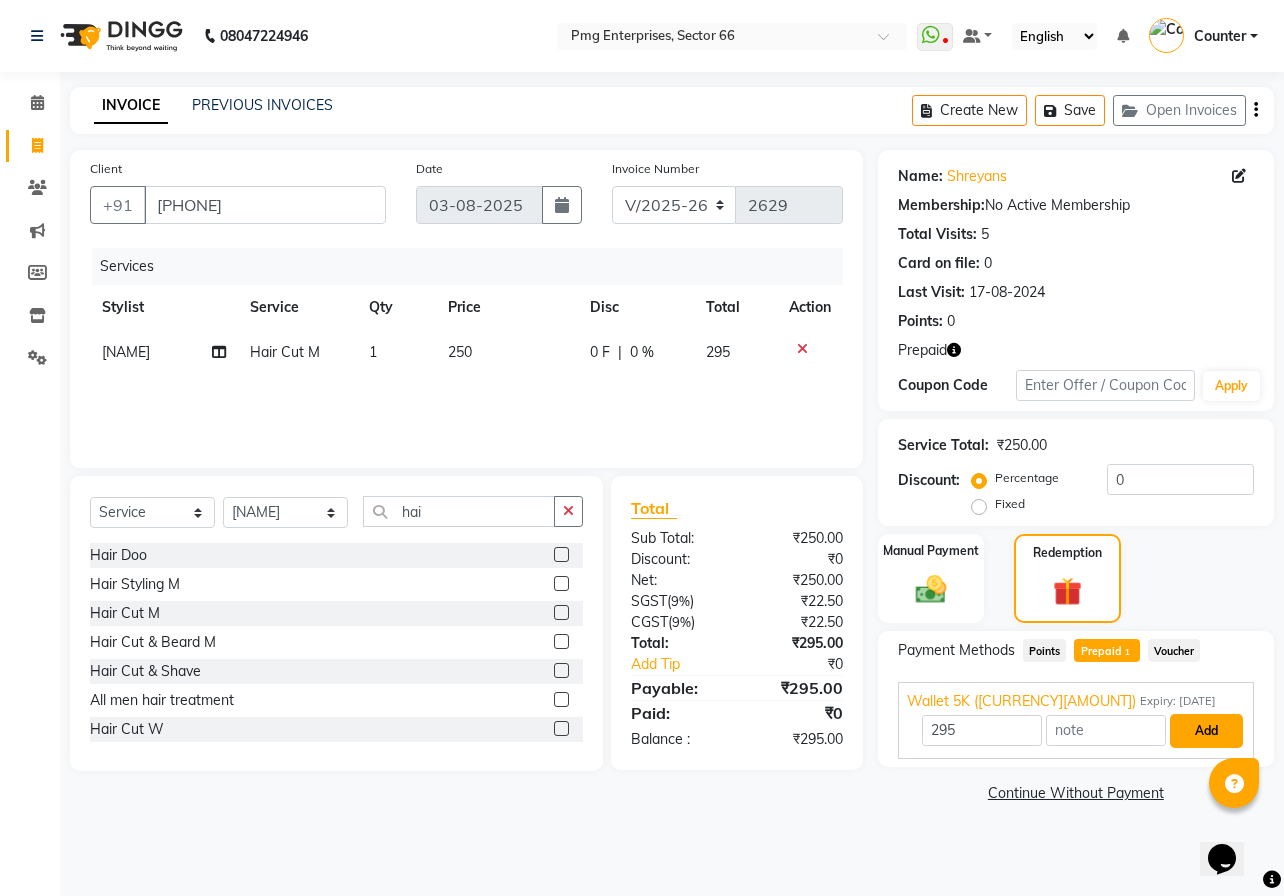 click on "Add" at bounding box center (1206, 731) 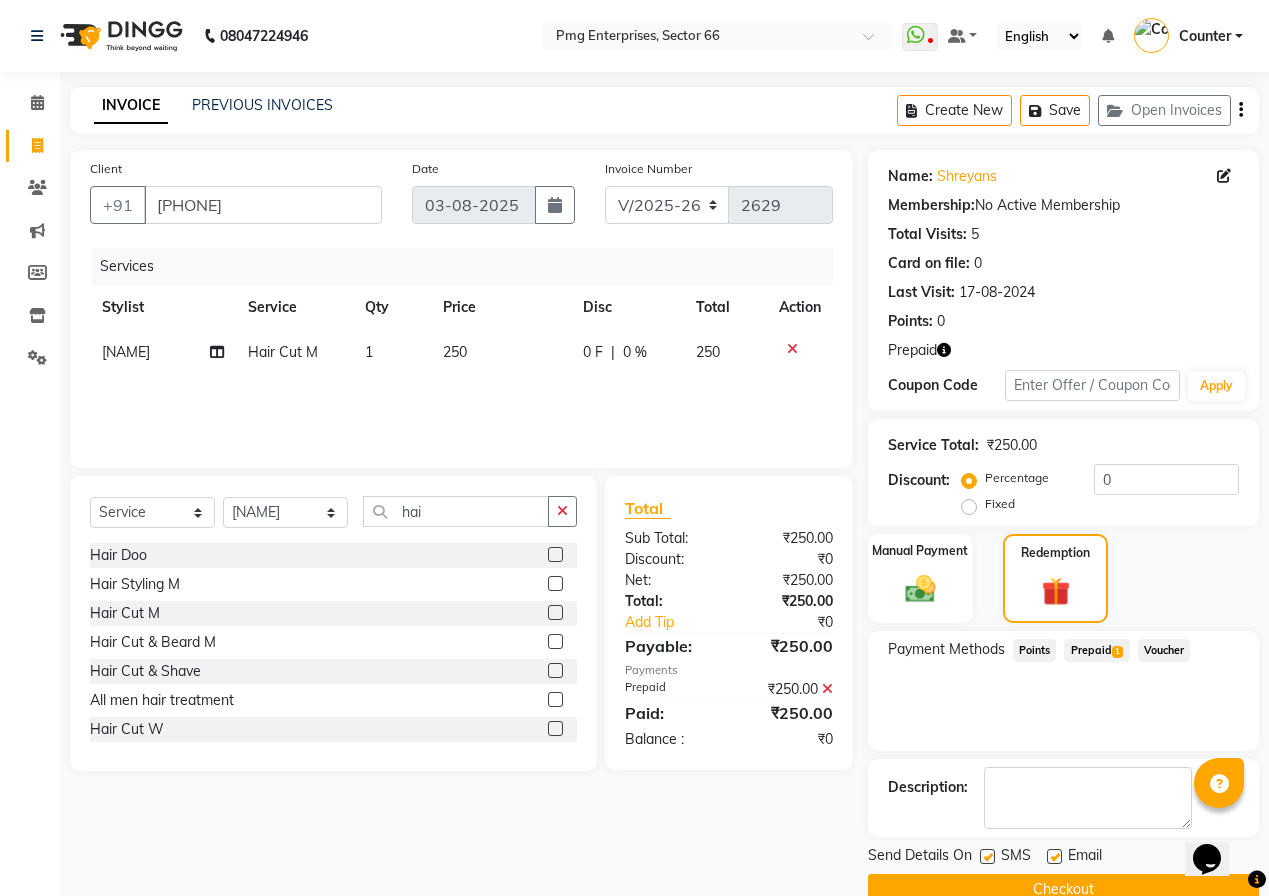 click on "Checkout" 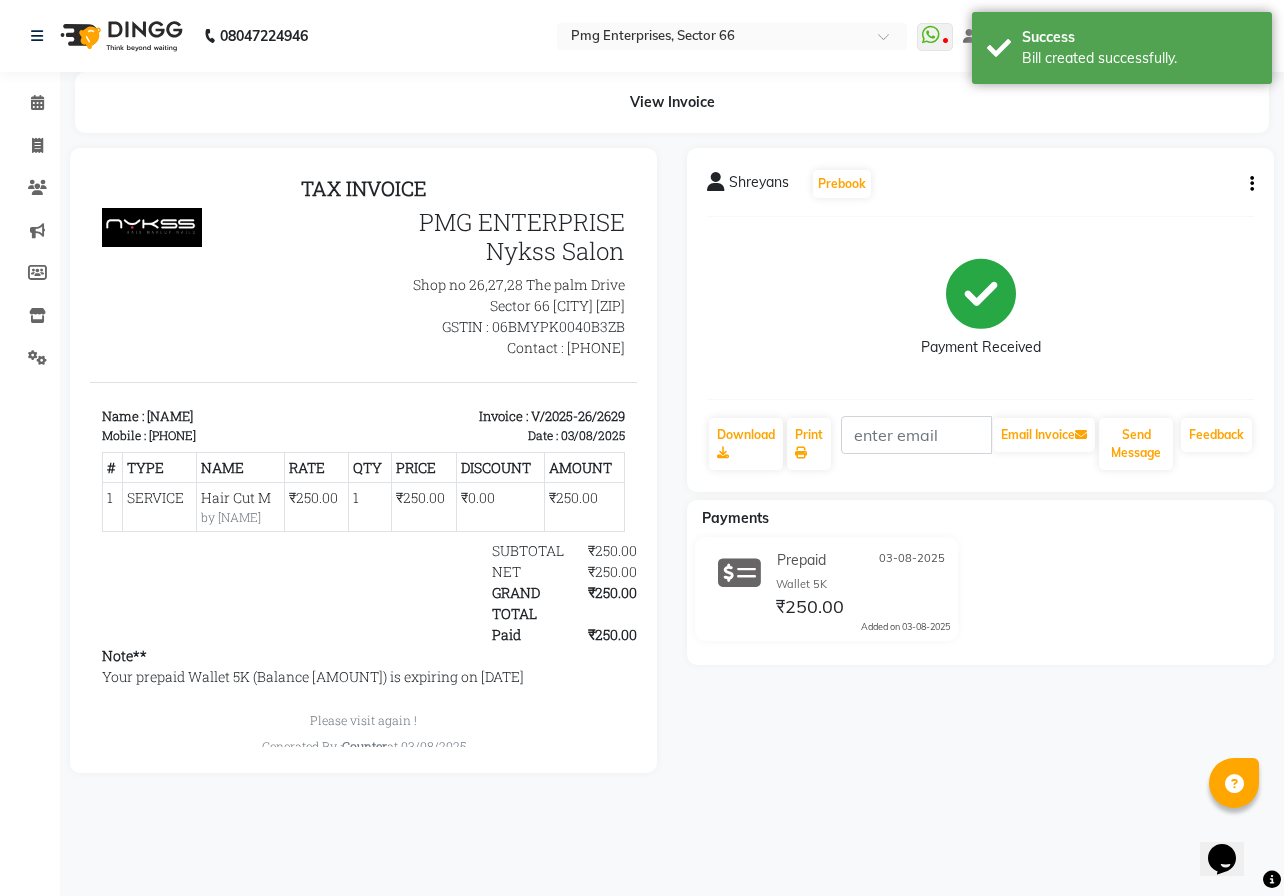 scroll, scrollTop: 0, scrollLeft: 0, axis: both 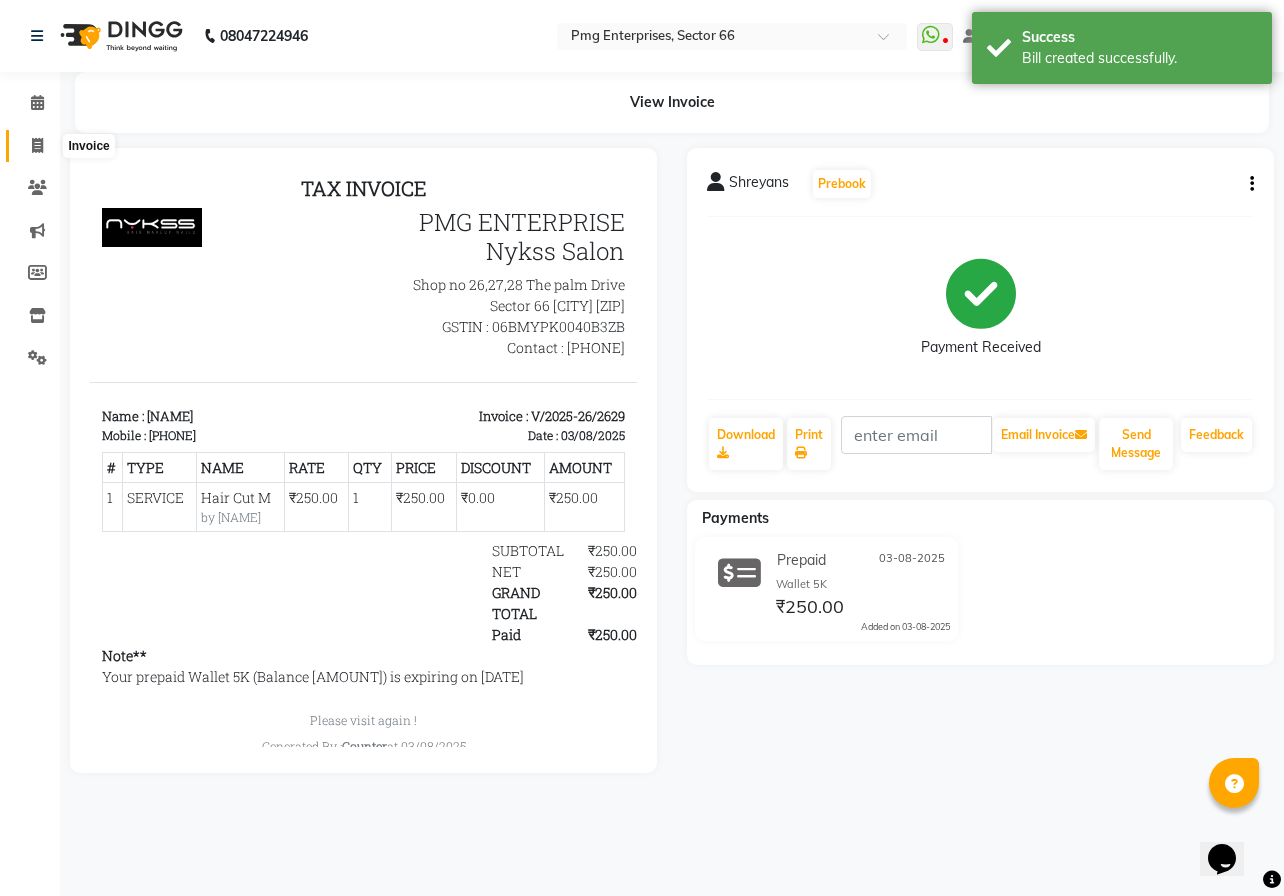 click 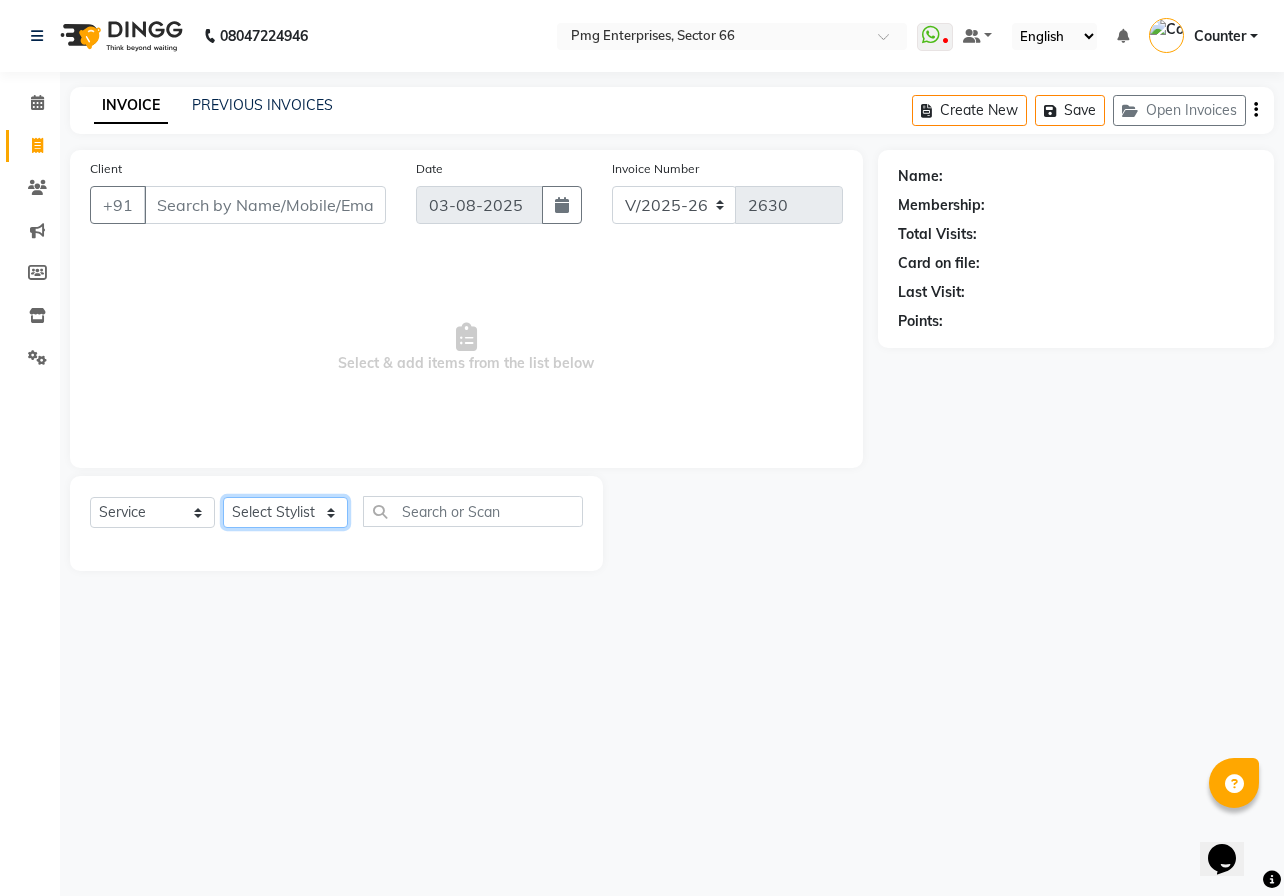 click on "Select Stylist [FIRST] [LAST] Counter [NAME] [NAME] [NAME] [NAME] [NAME] [NAME]" 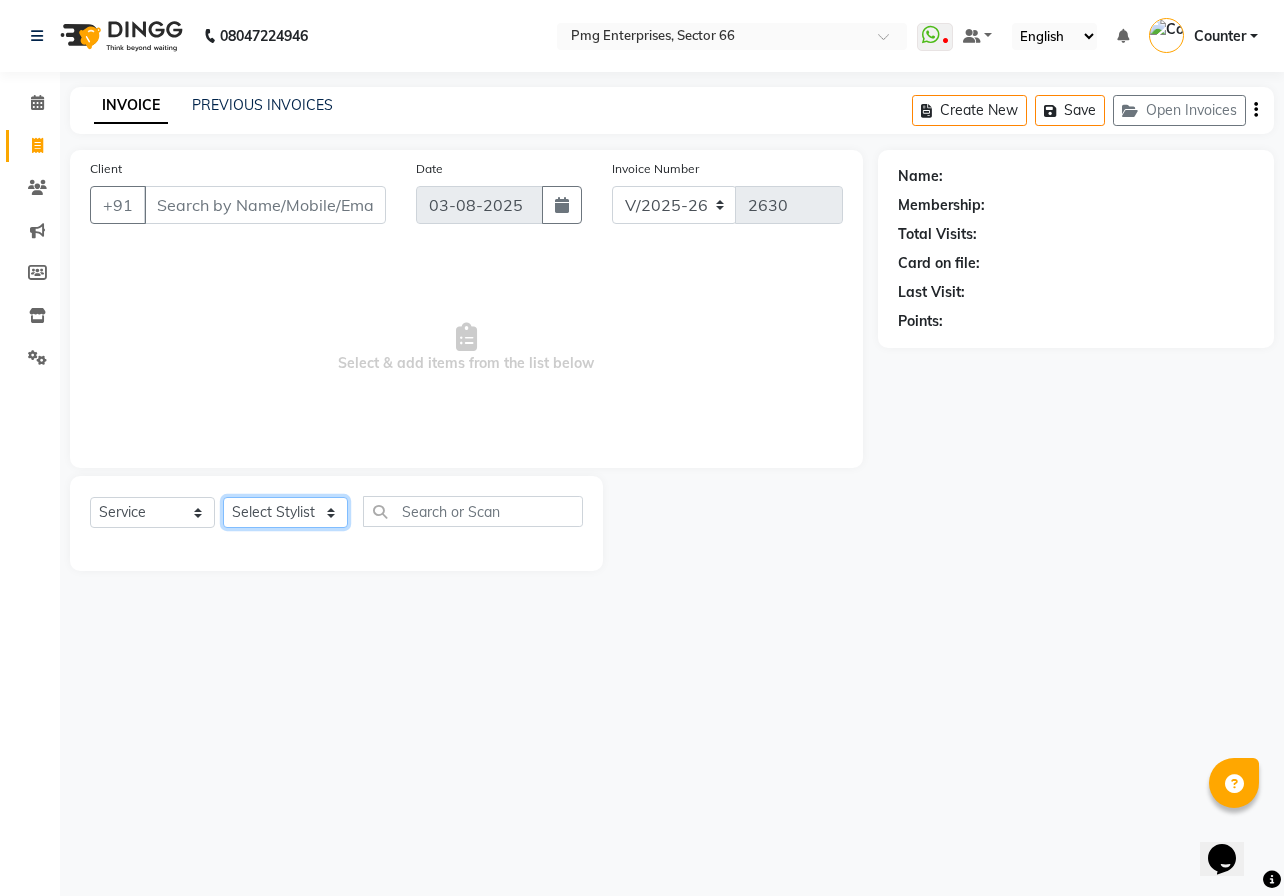 select on "52446" 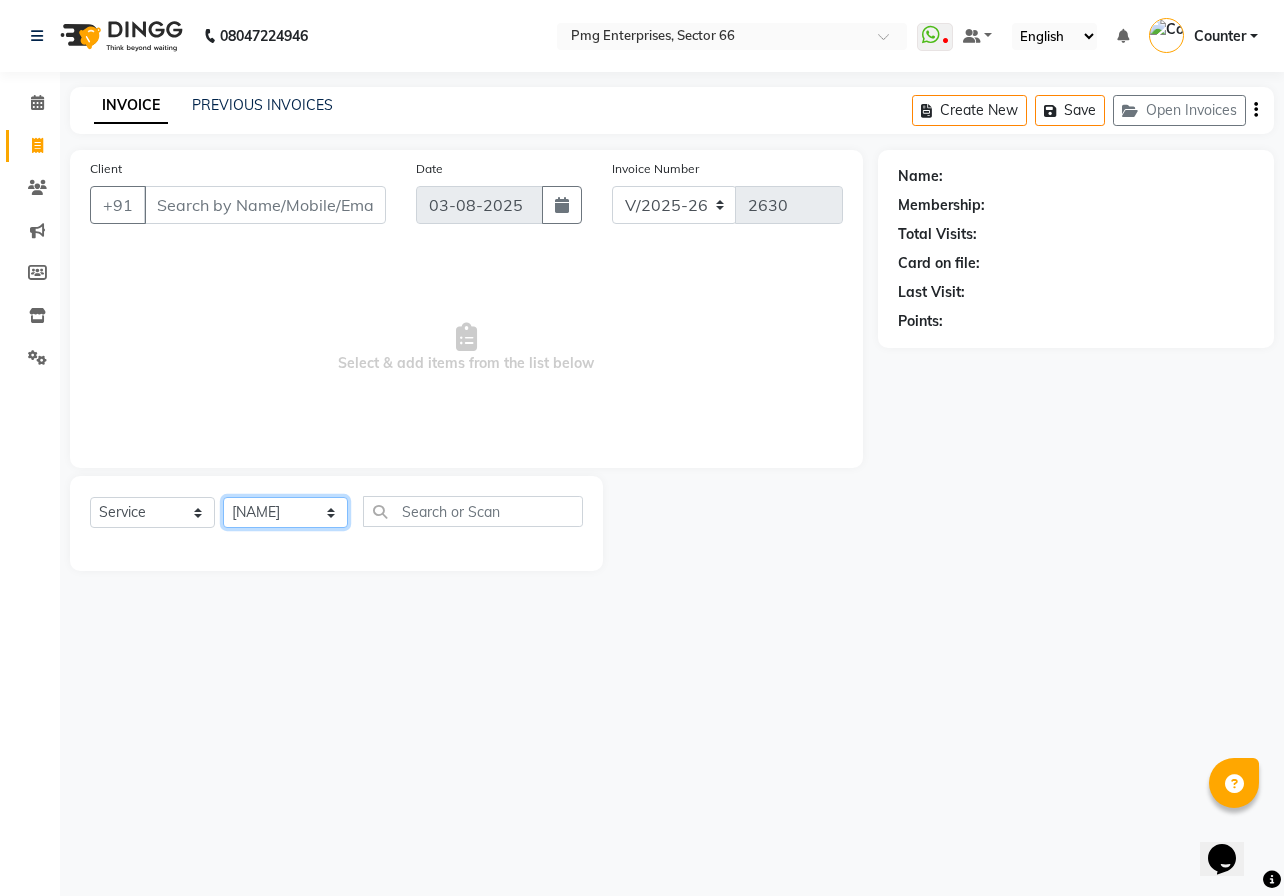 click on "Select Stylist [FIRST] [LAST] Counter [NAME] [NAME] [NAME] [NAME] [NAME] [NAME]" 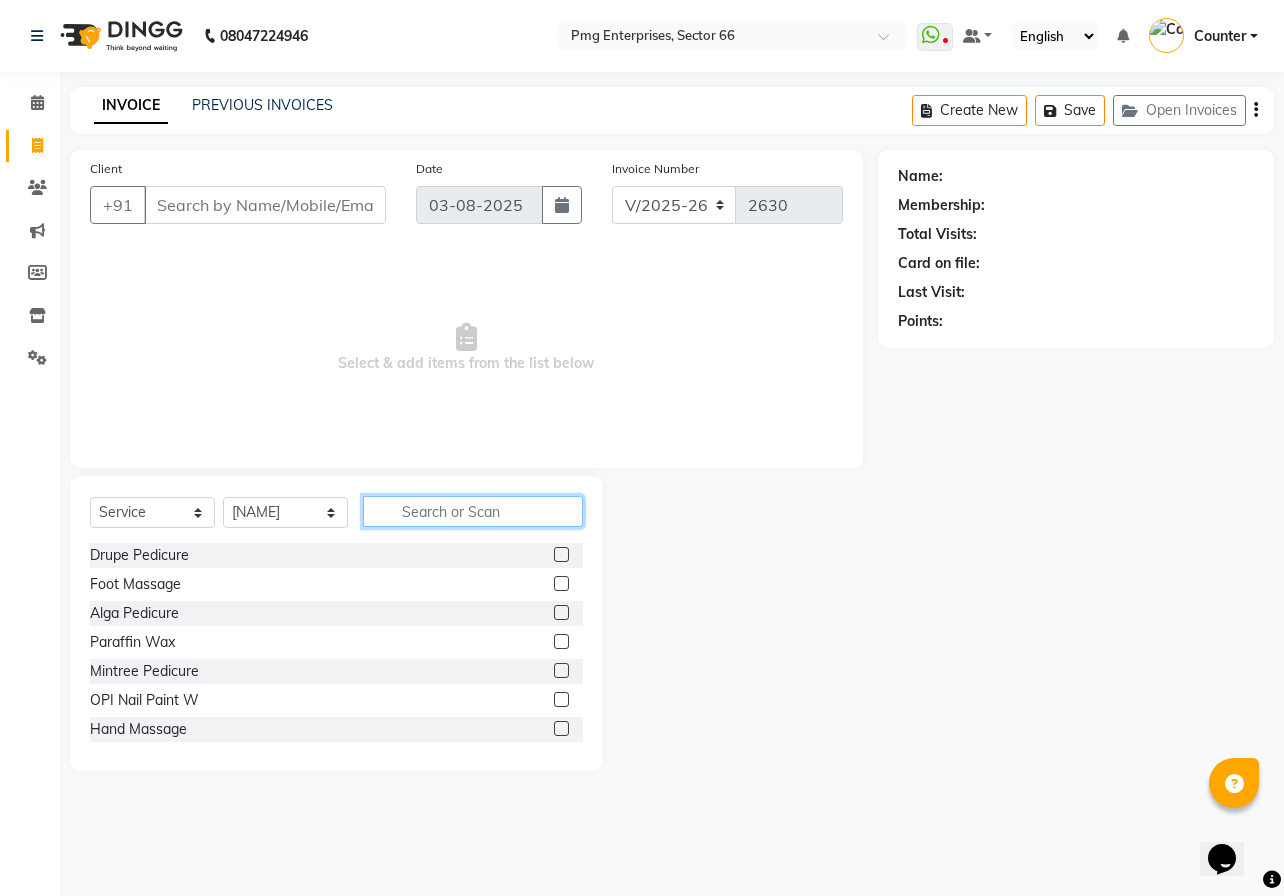 click 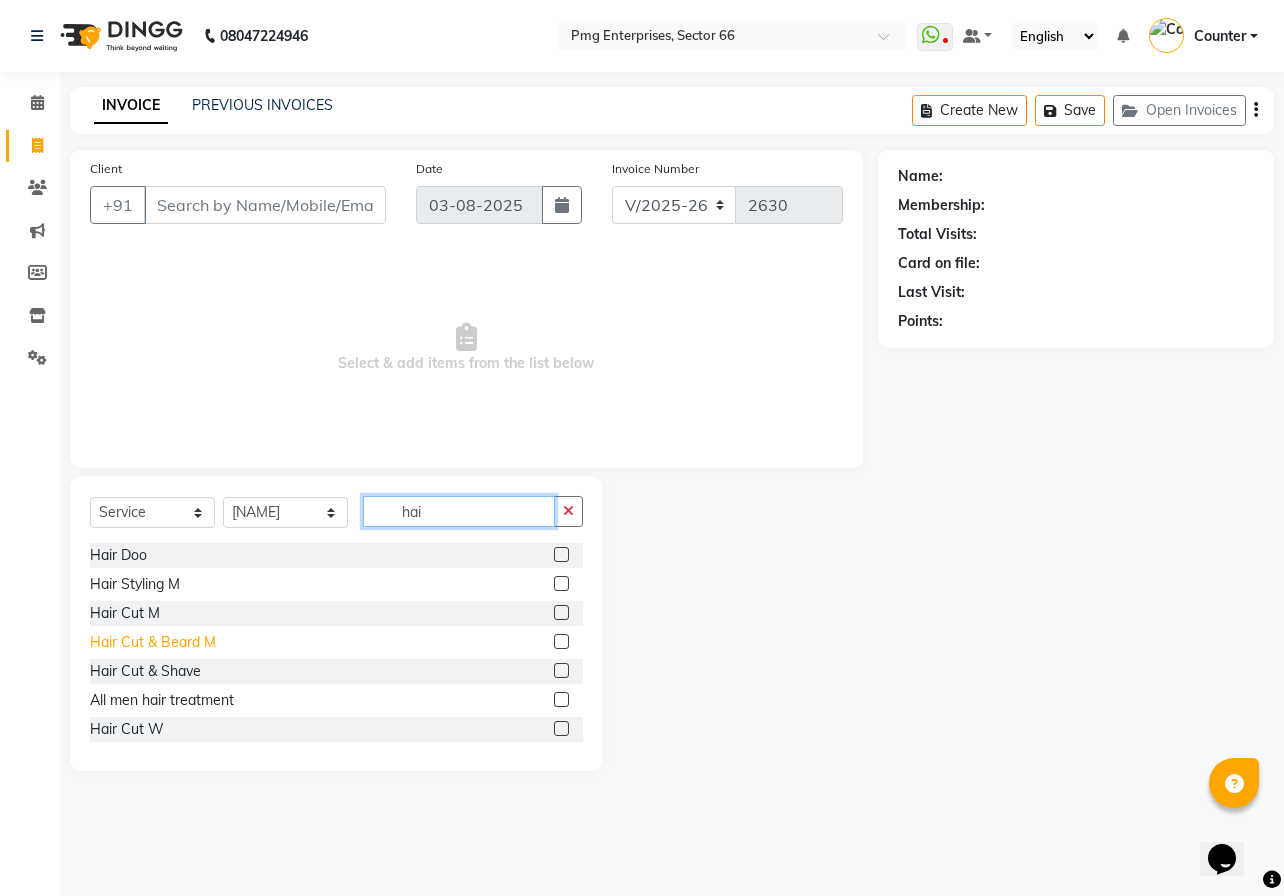 type on "hai" 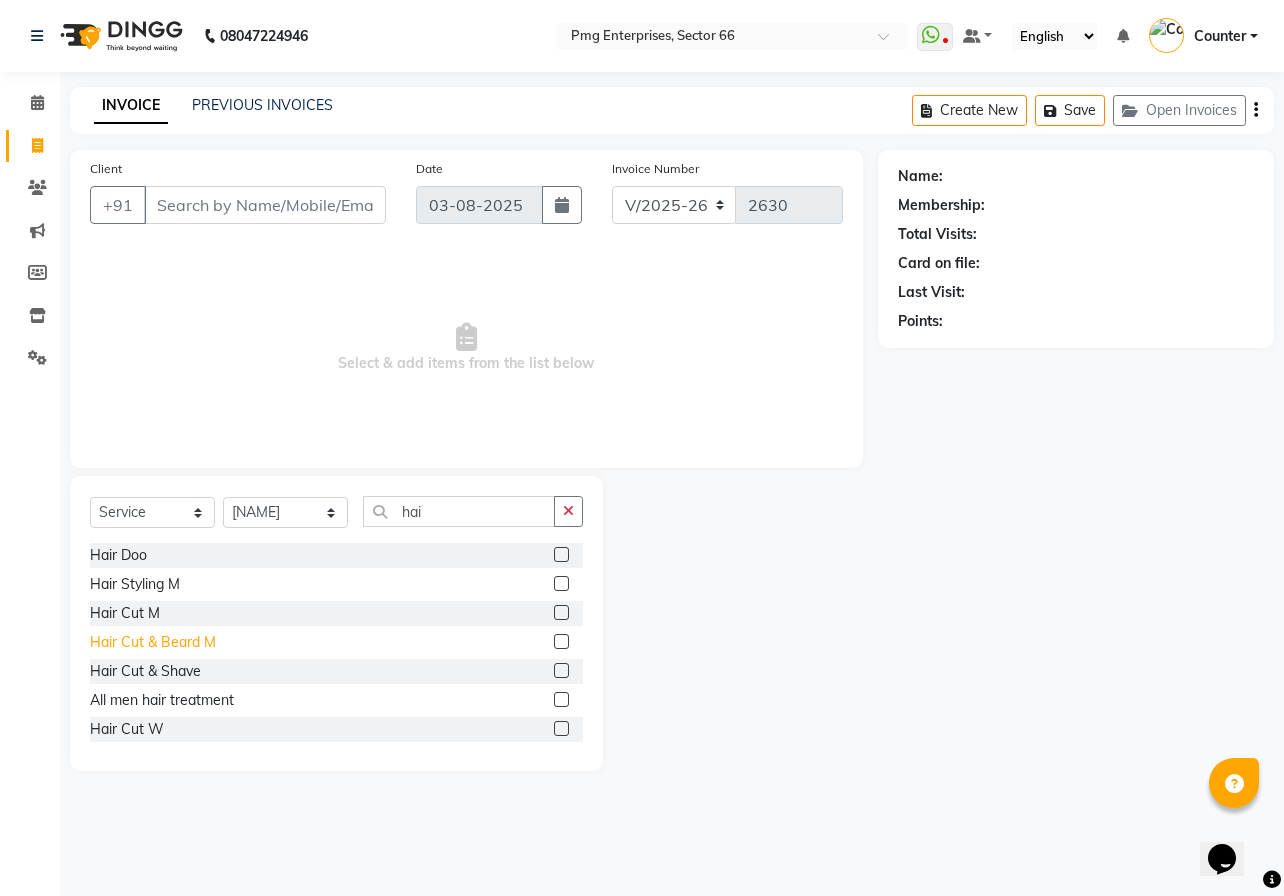 click on "Hair Cut & Beard M" 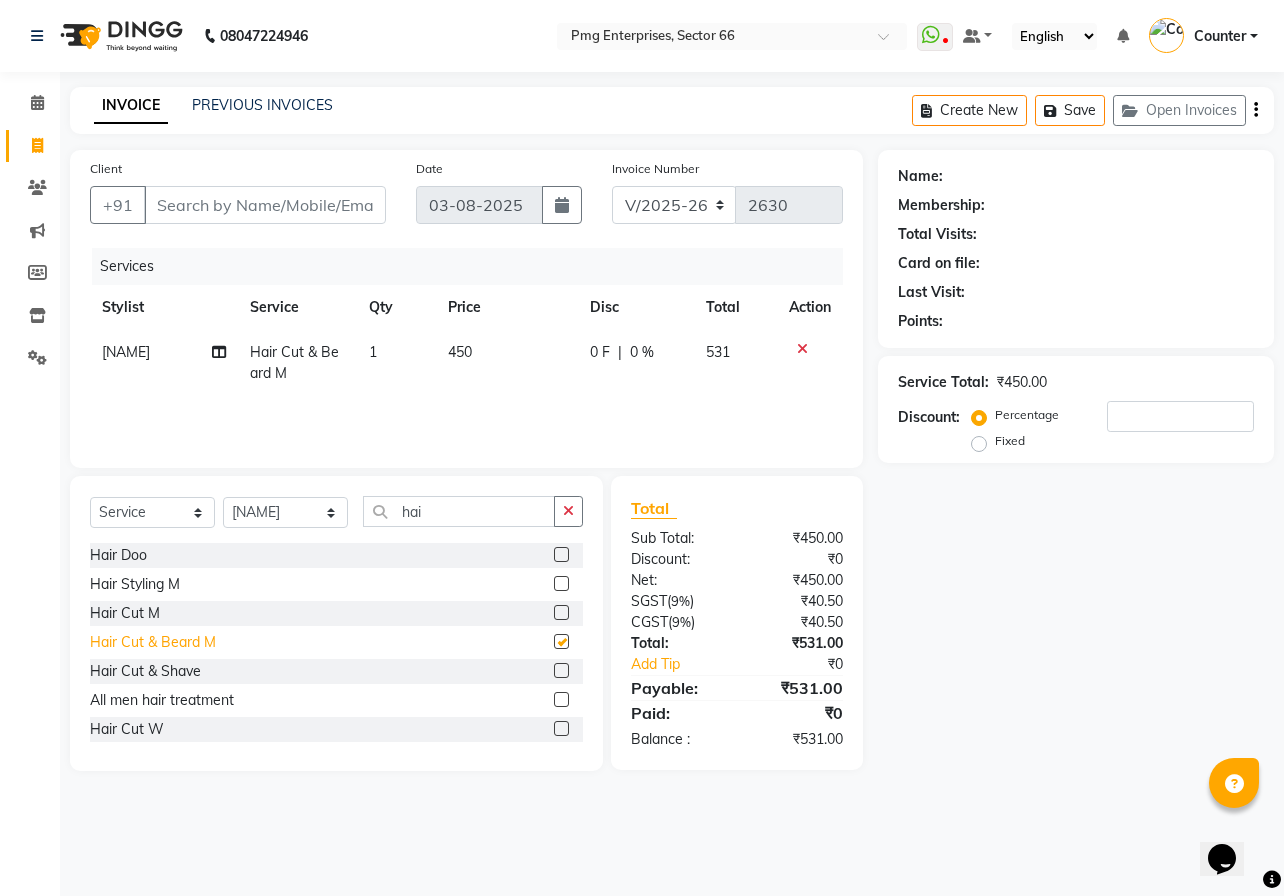 checkbox on "false" 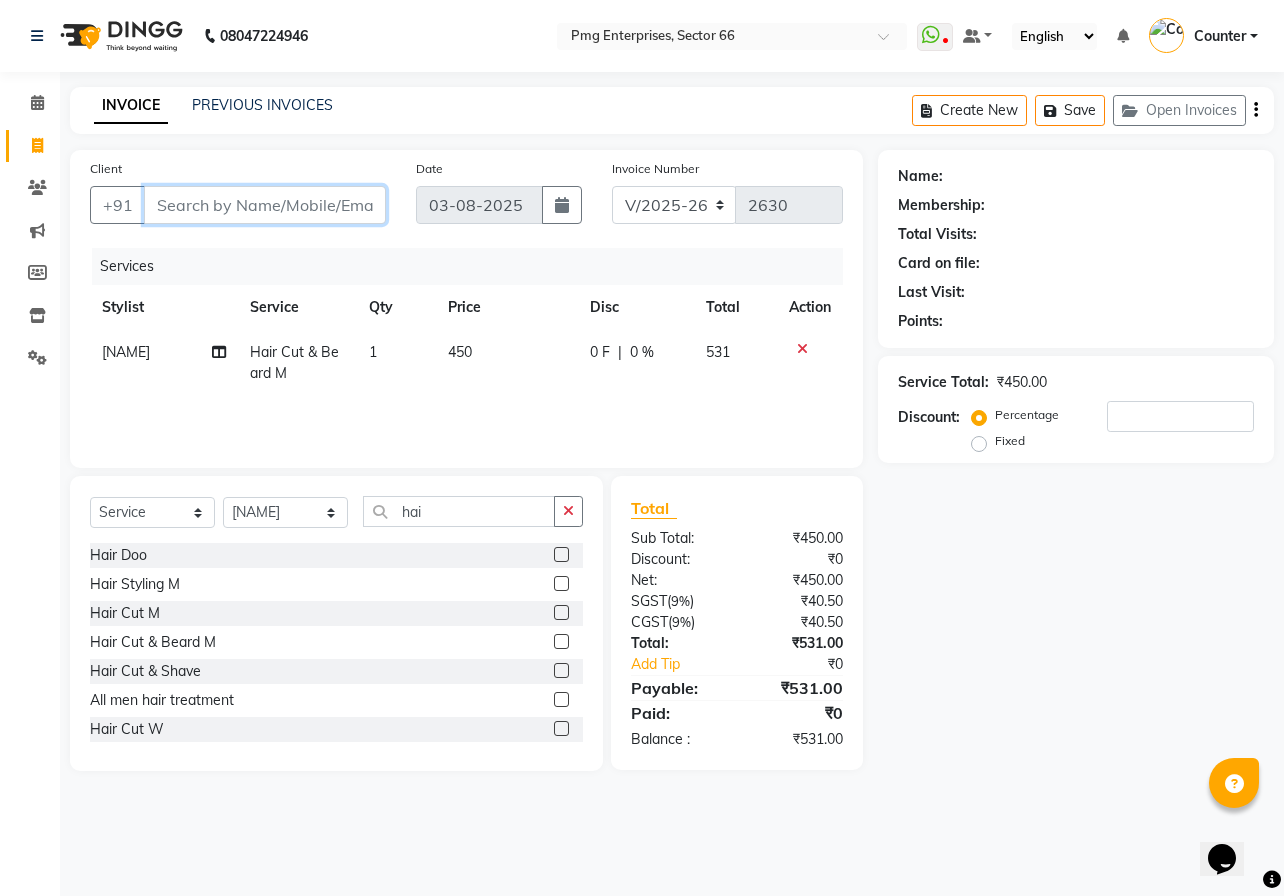click on "Client" at bounding box center [265, 205] 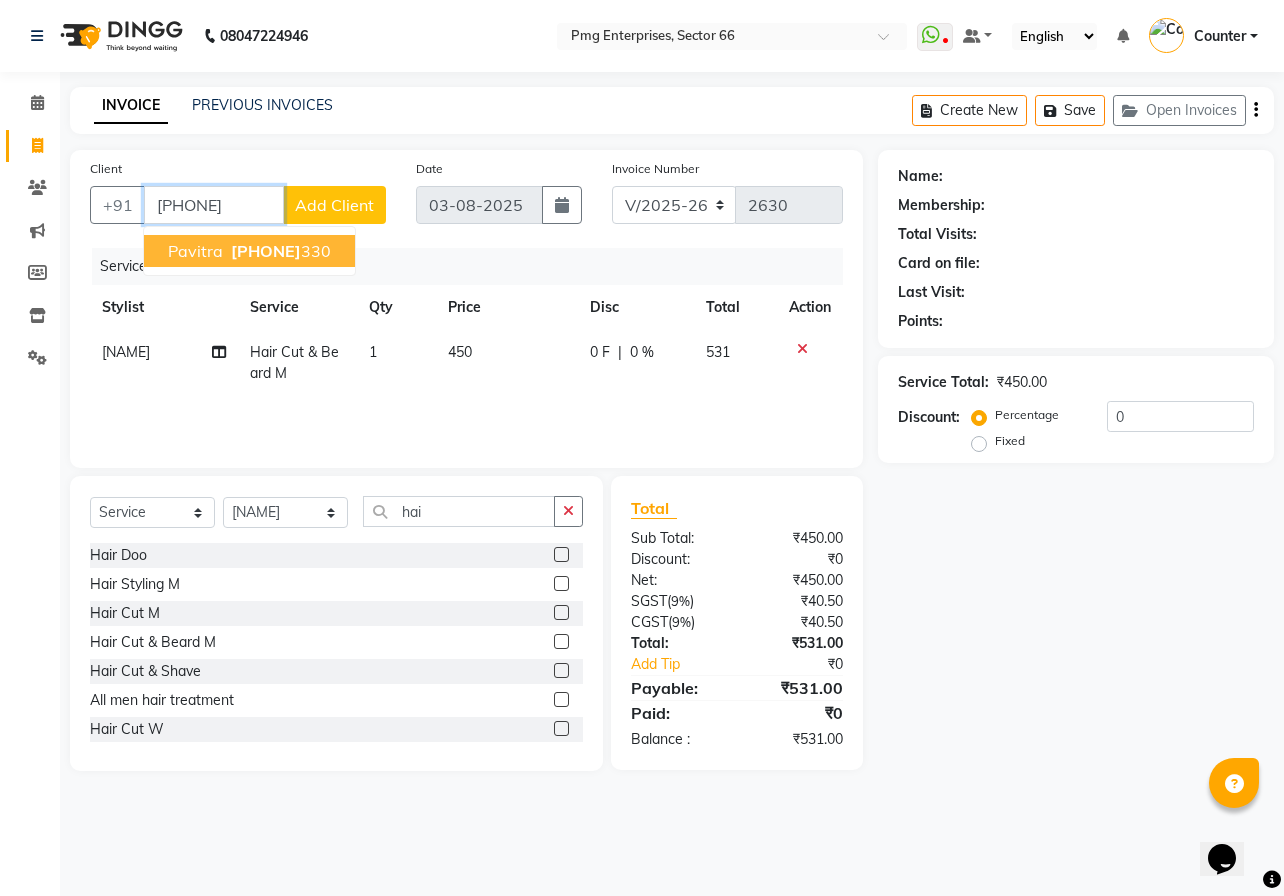 click on "pavitra   8595524 330" at bounding box center [249, 251] 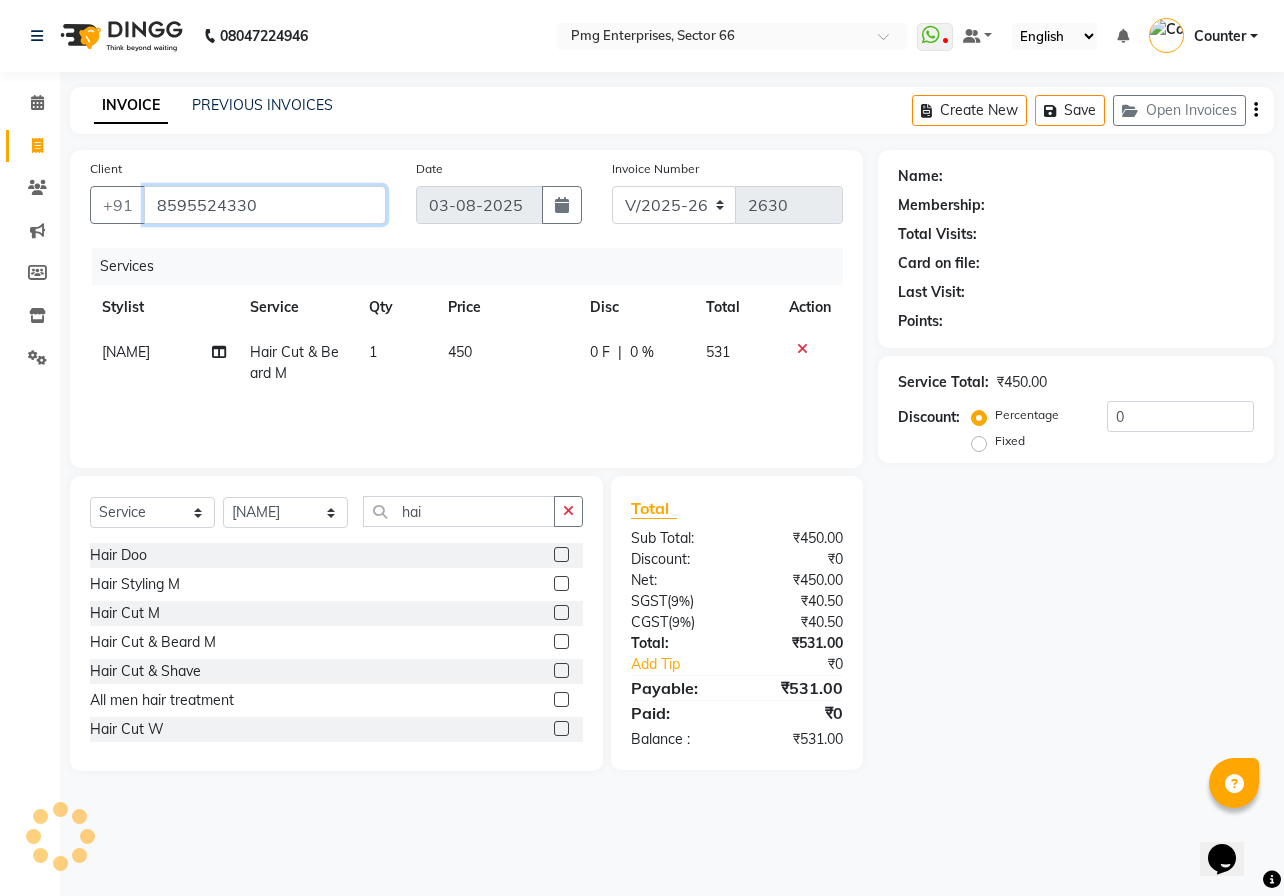 type on "8595524330" 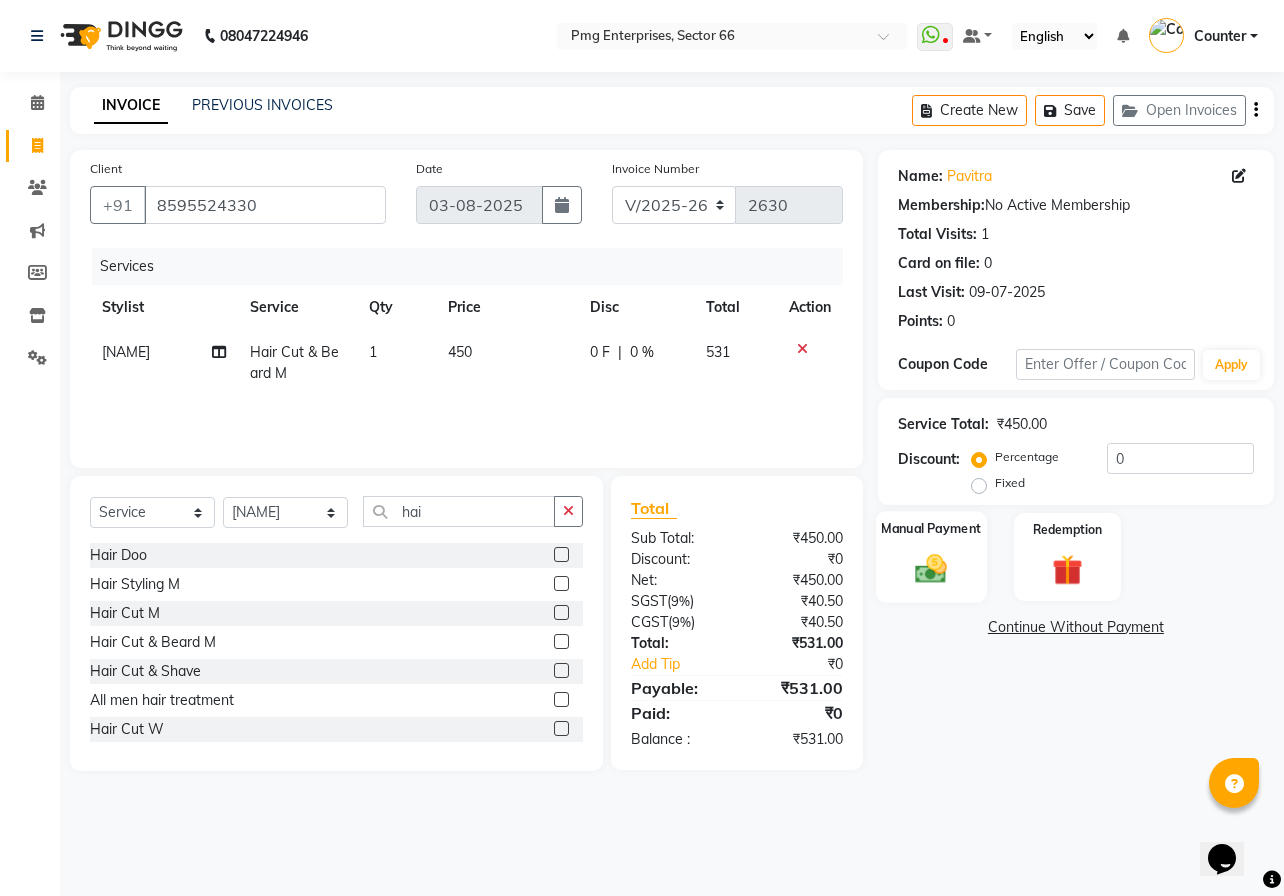 click 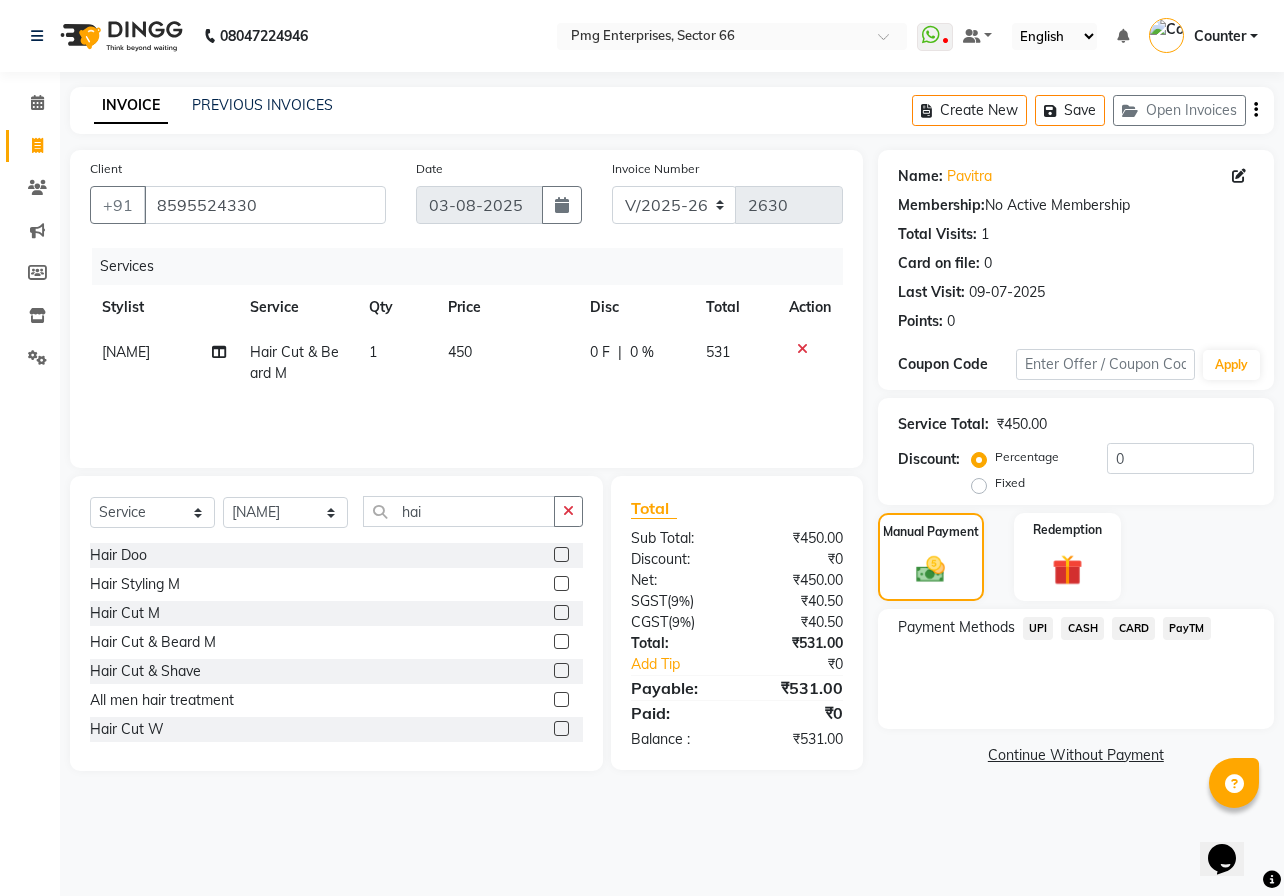 click on "UPI" 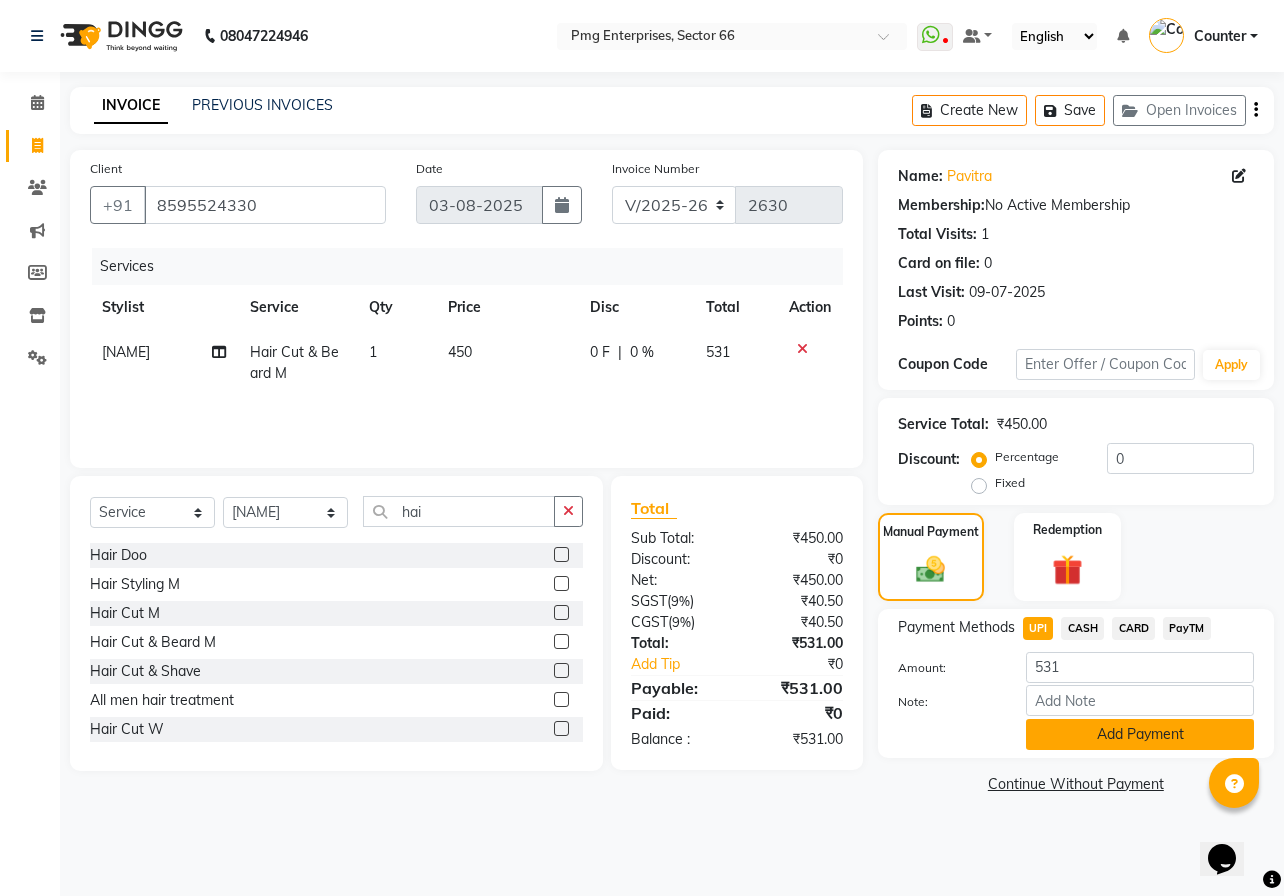 click on "Add Payment" 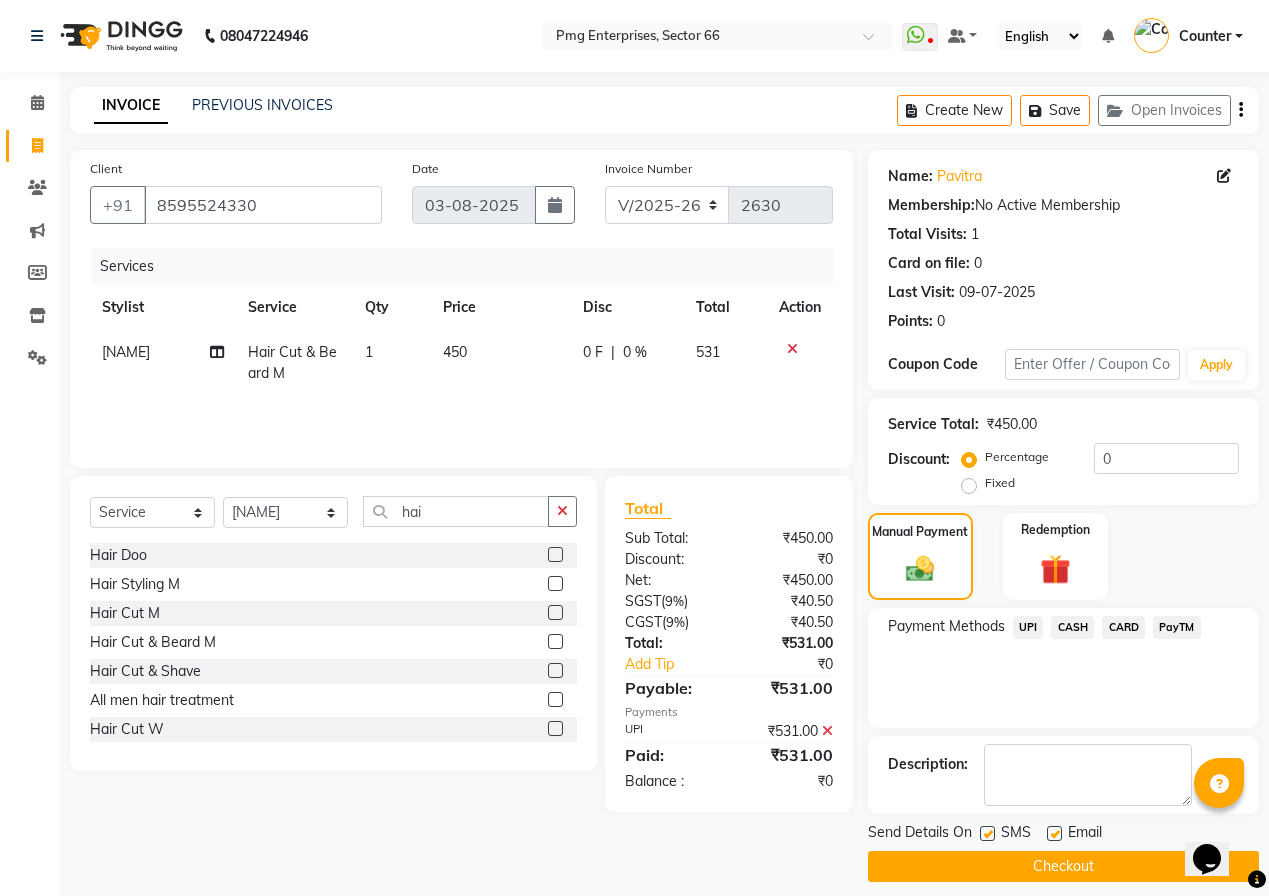 click on "Checkout" 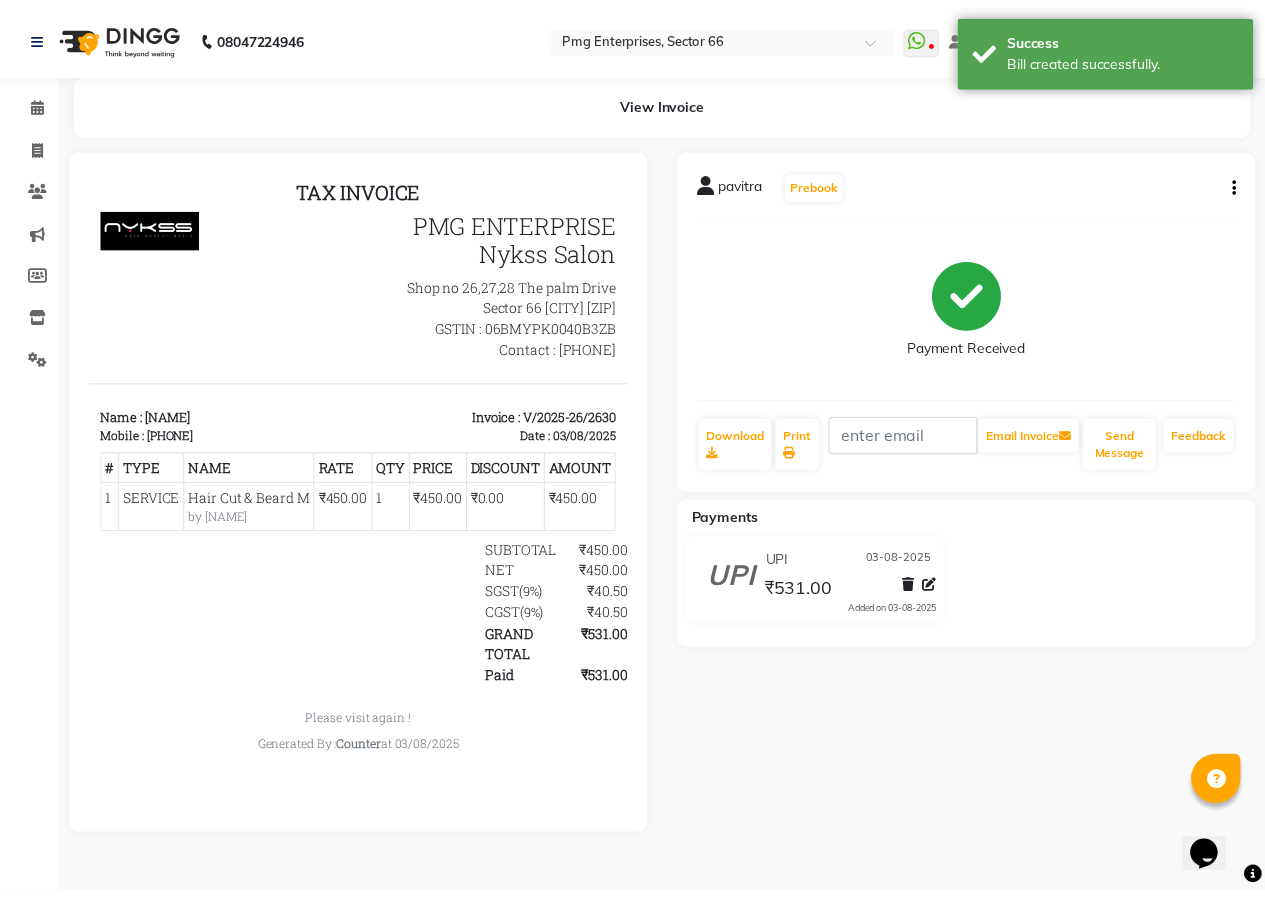 scroll, scrollTop: 0, scrollLeft: 0, axis: both 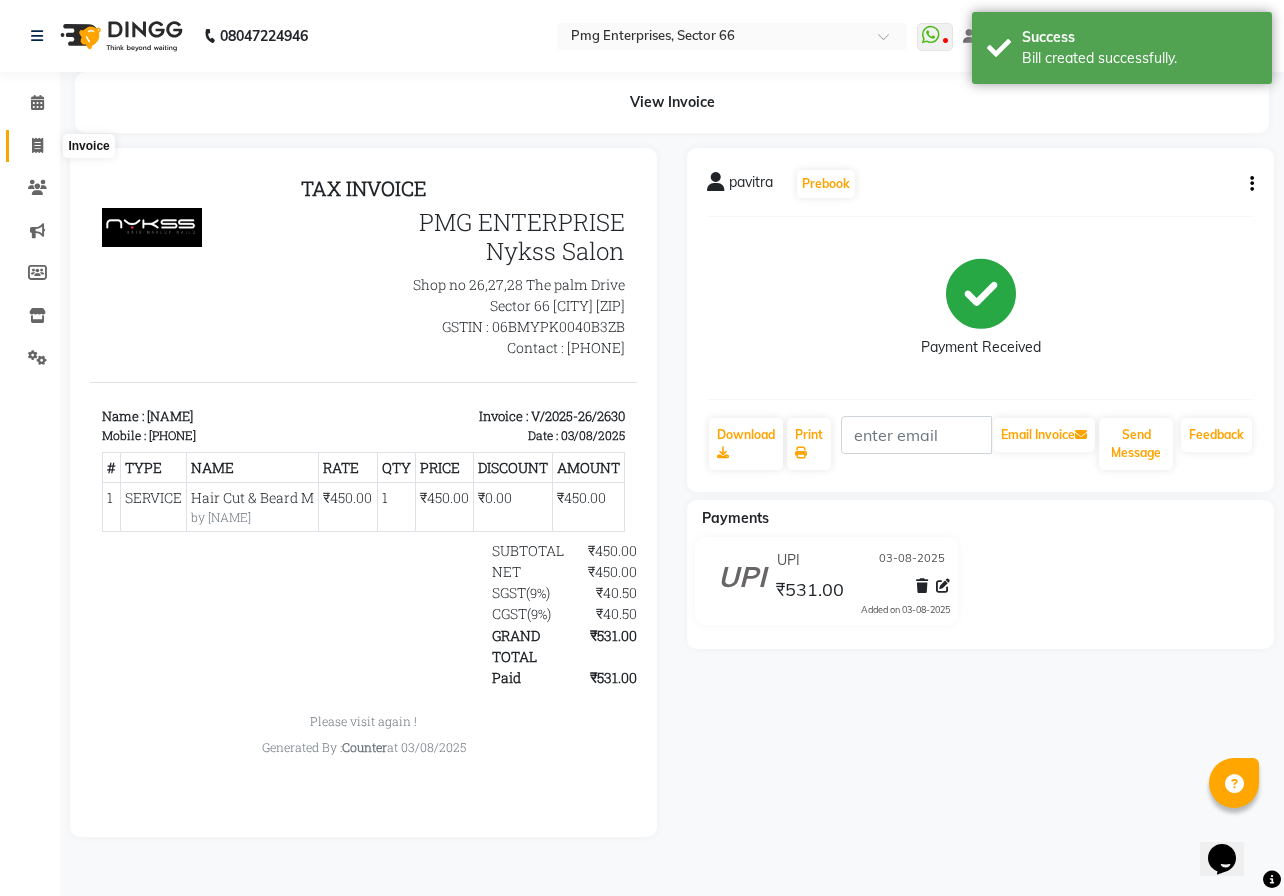 click 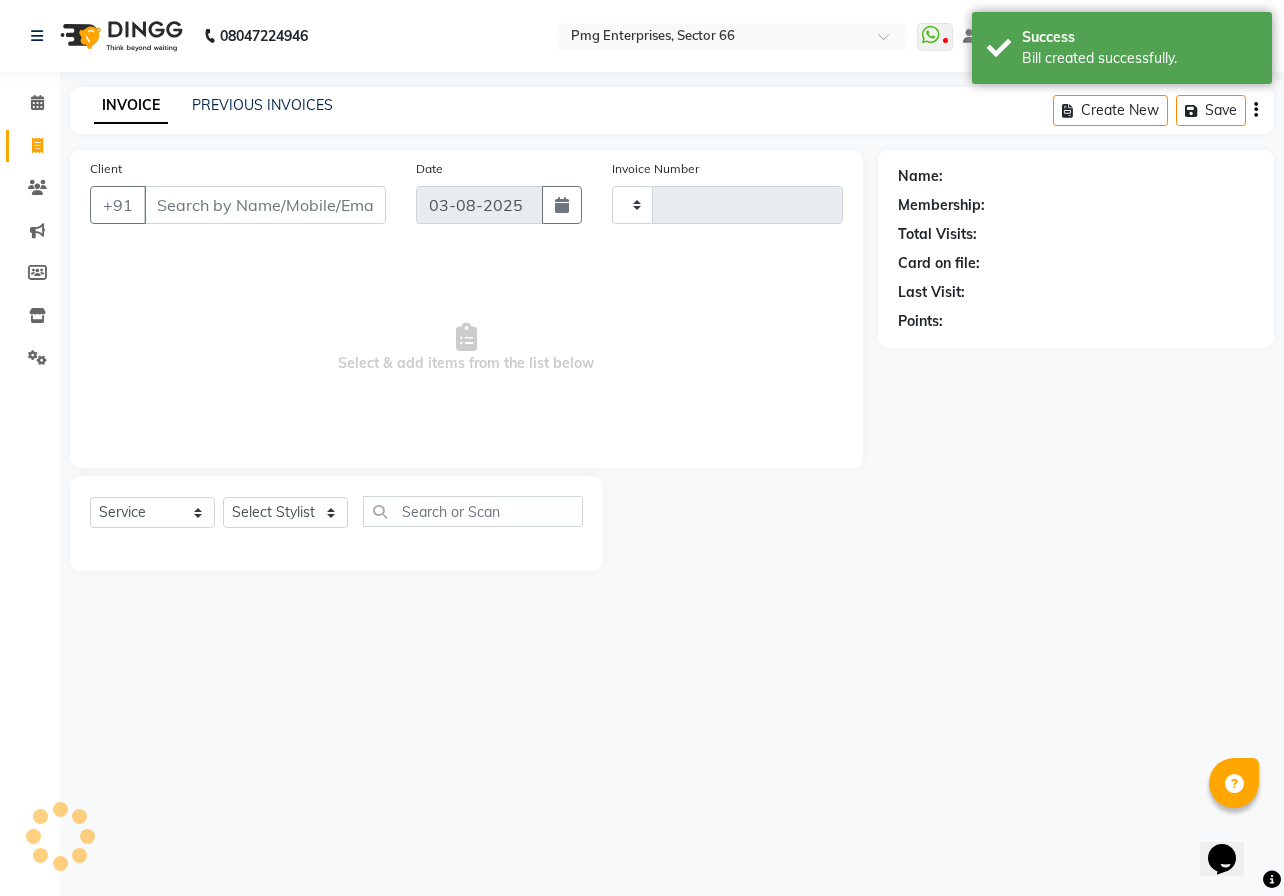 type on "2631" 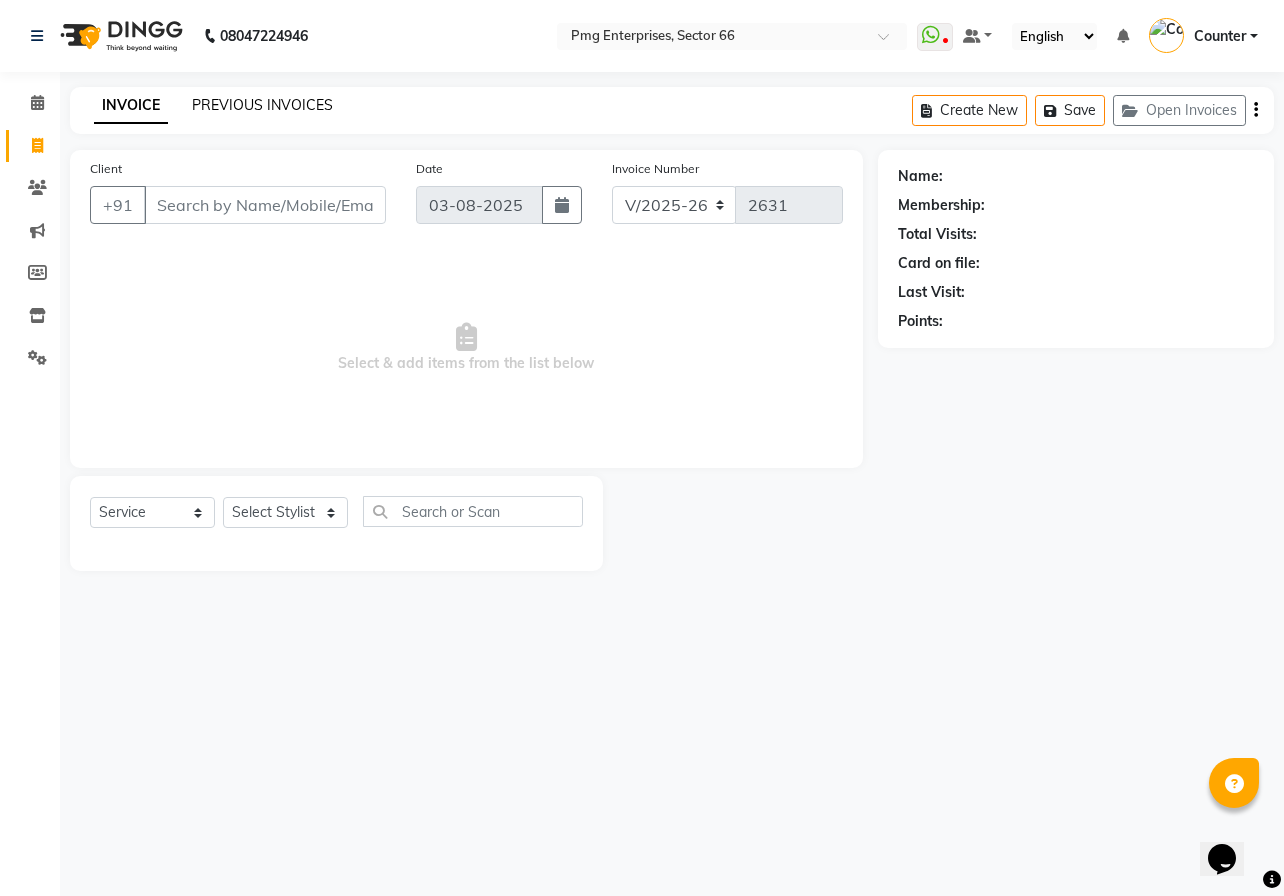 click on "PREVIOUS INVOICES" 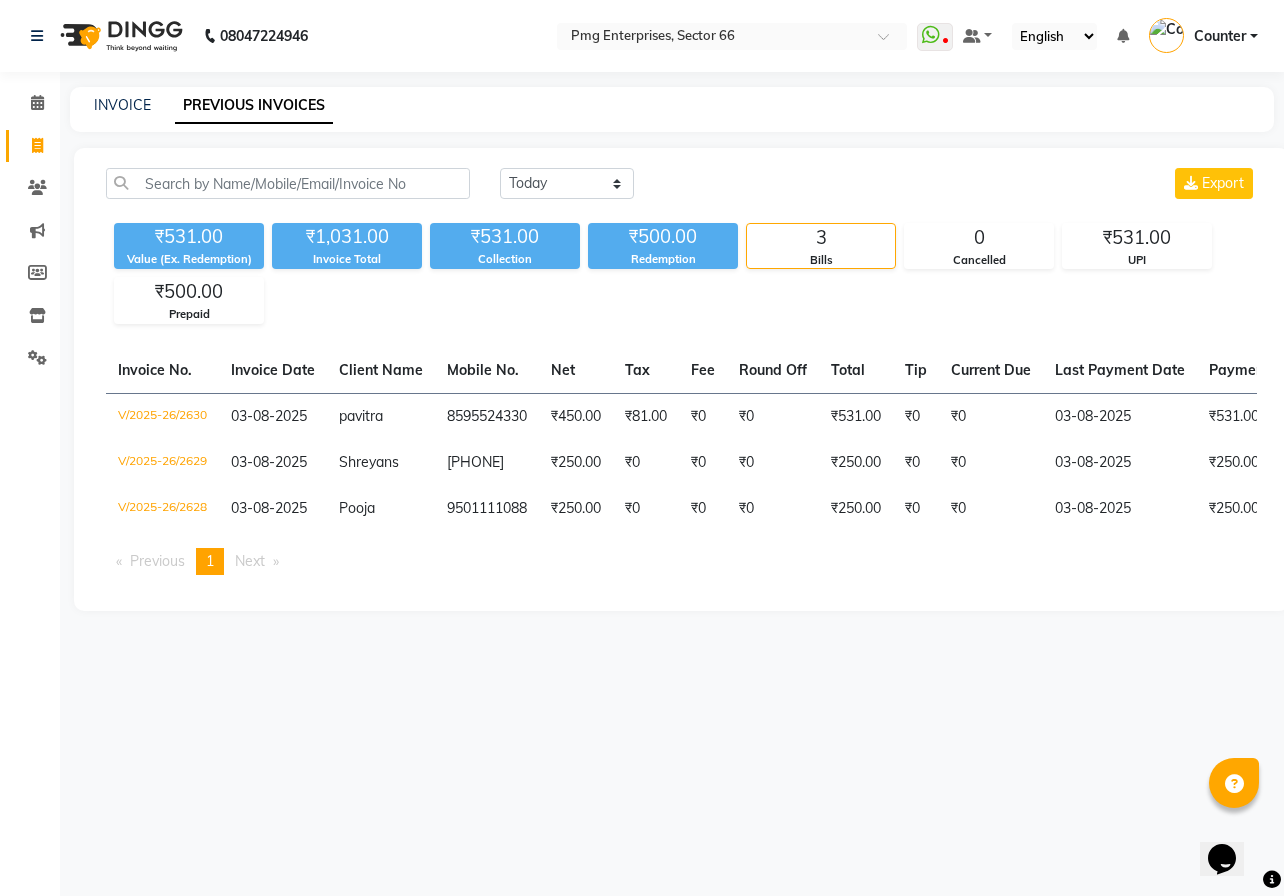 click on "INVOICE" 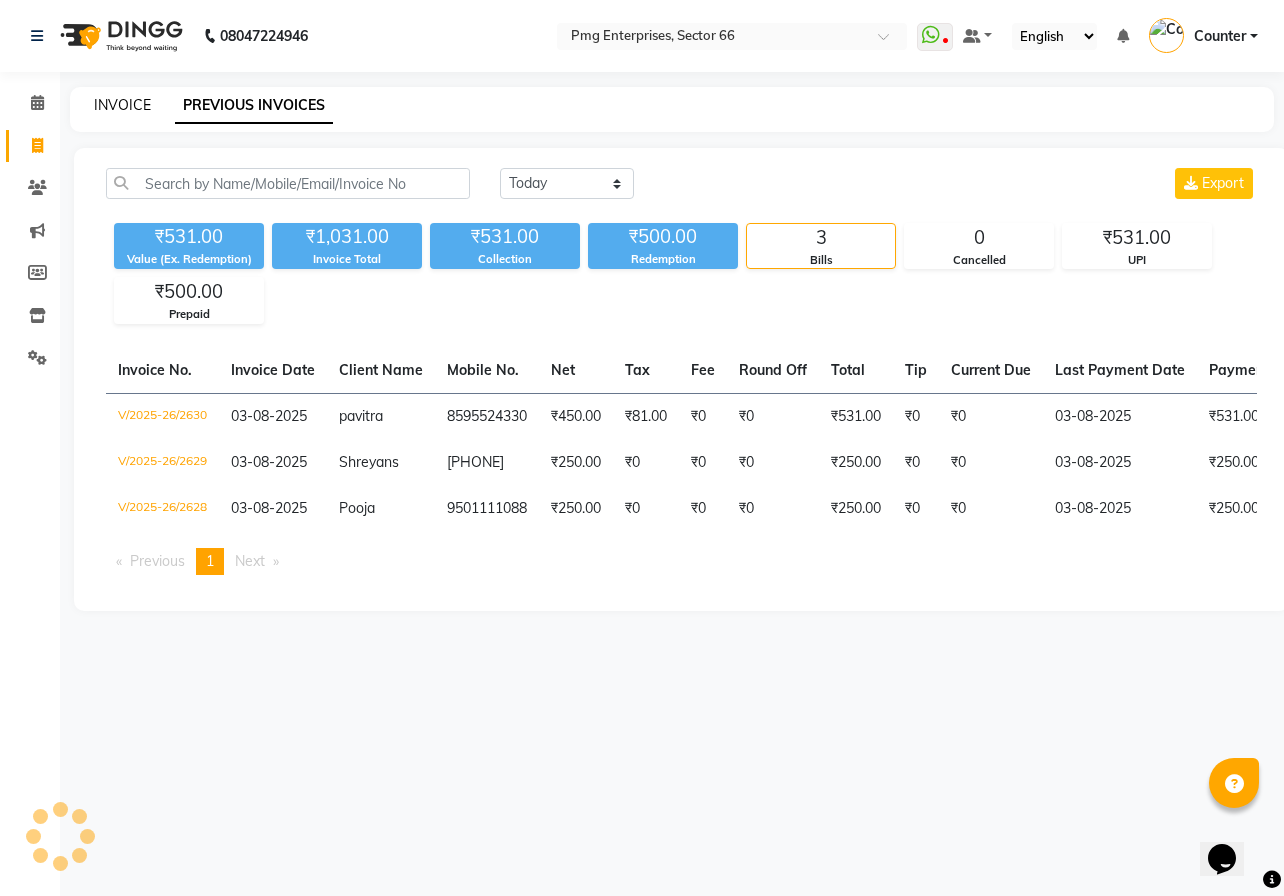 click on "INVOICE" 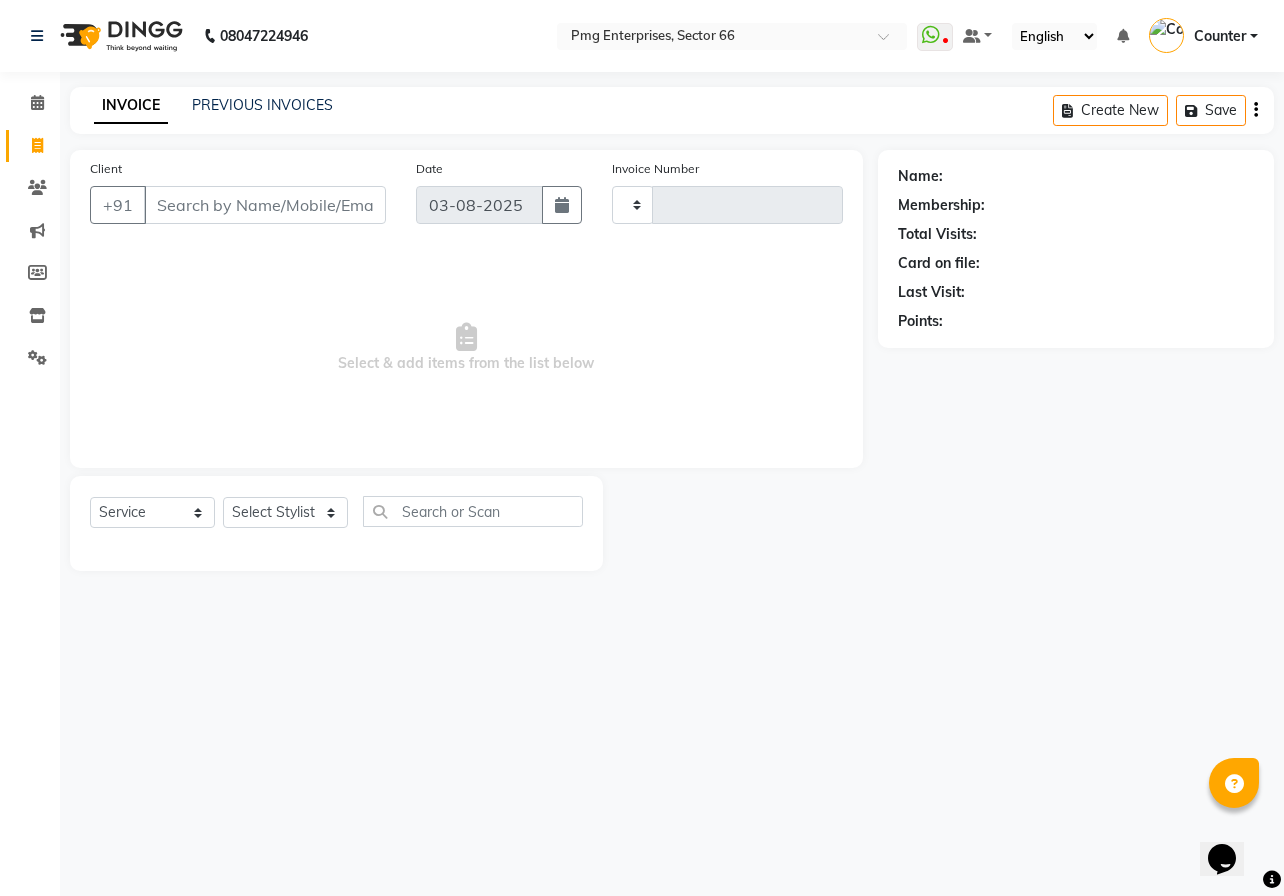 type on "2631" 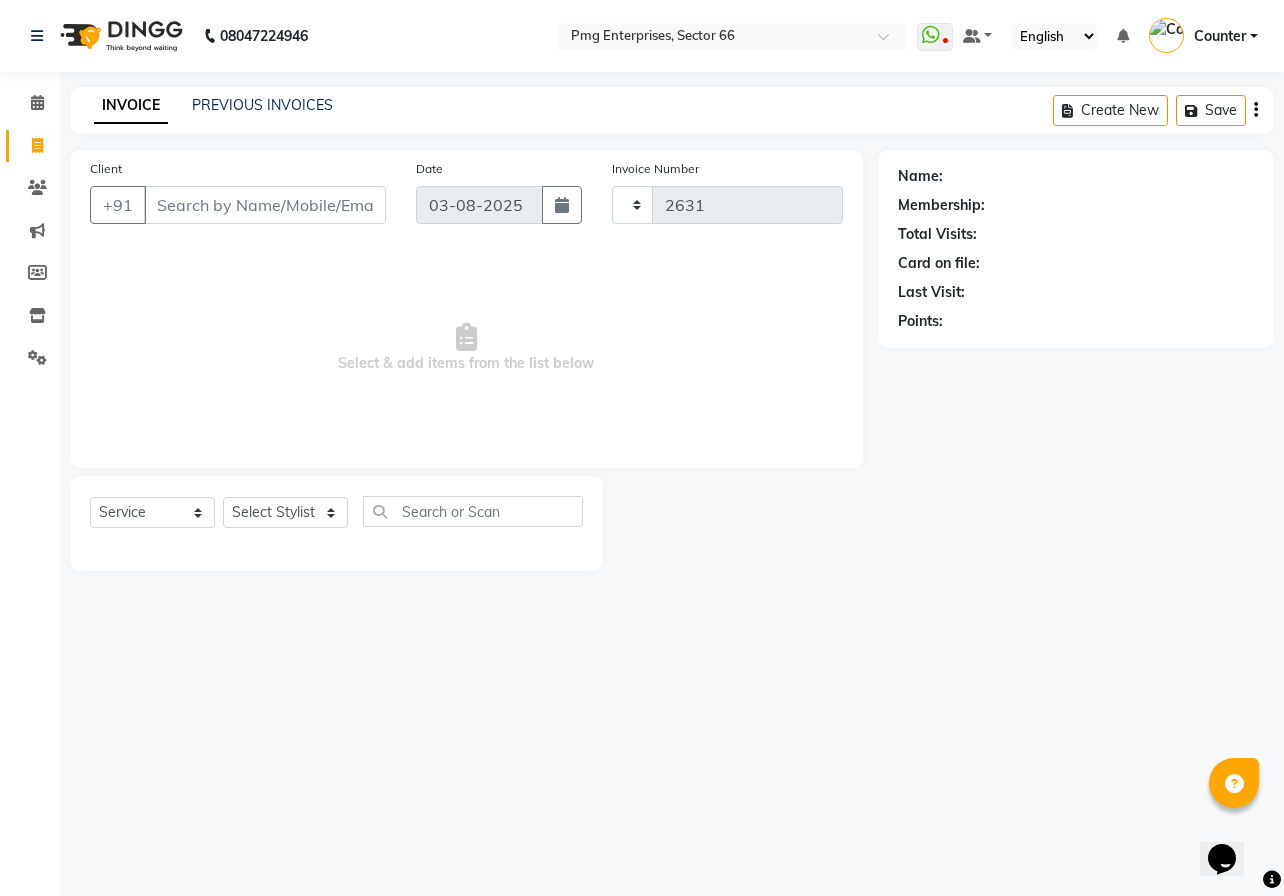 select on "889" 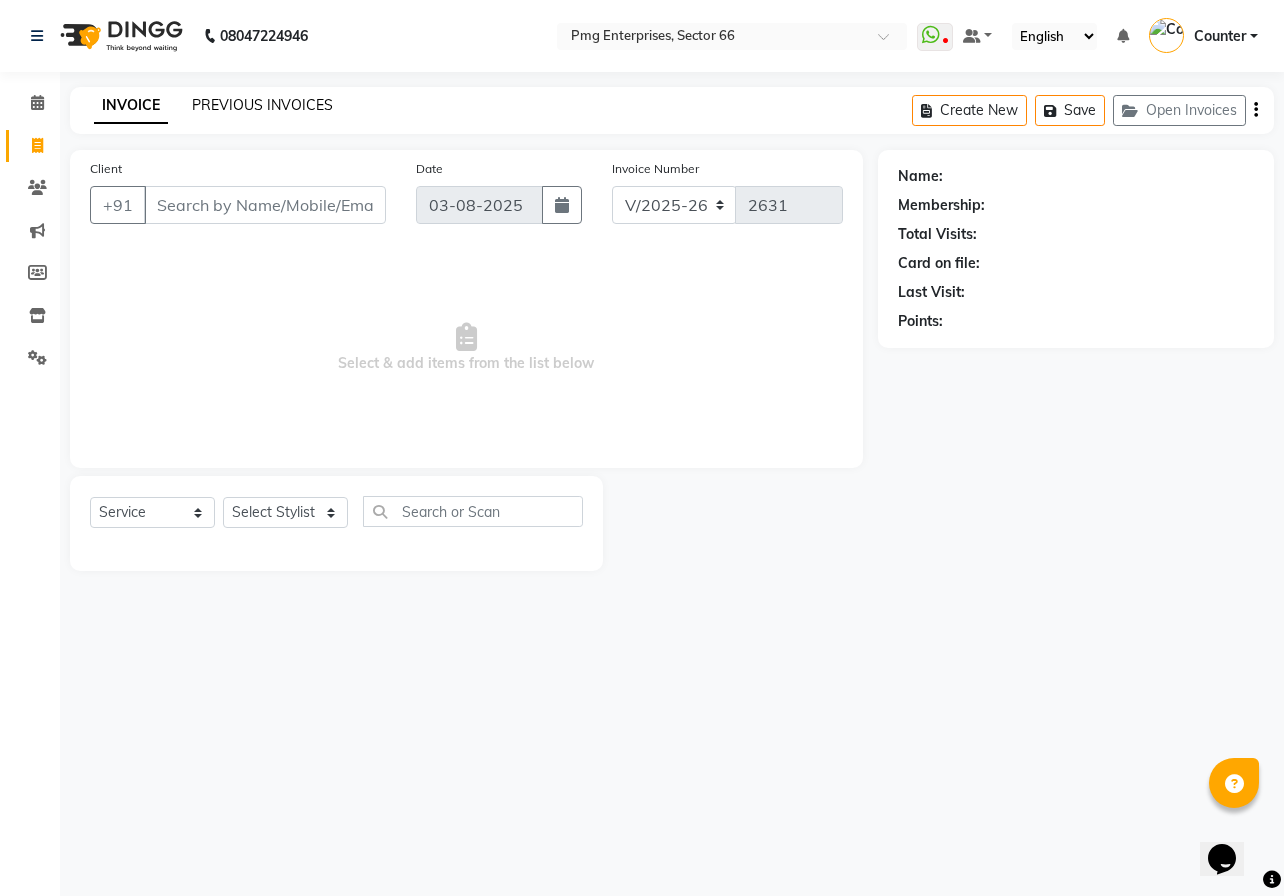 click on "PREVIOUS INVOICES" 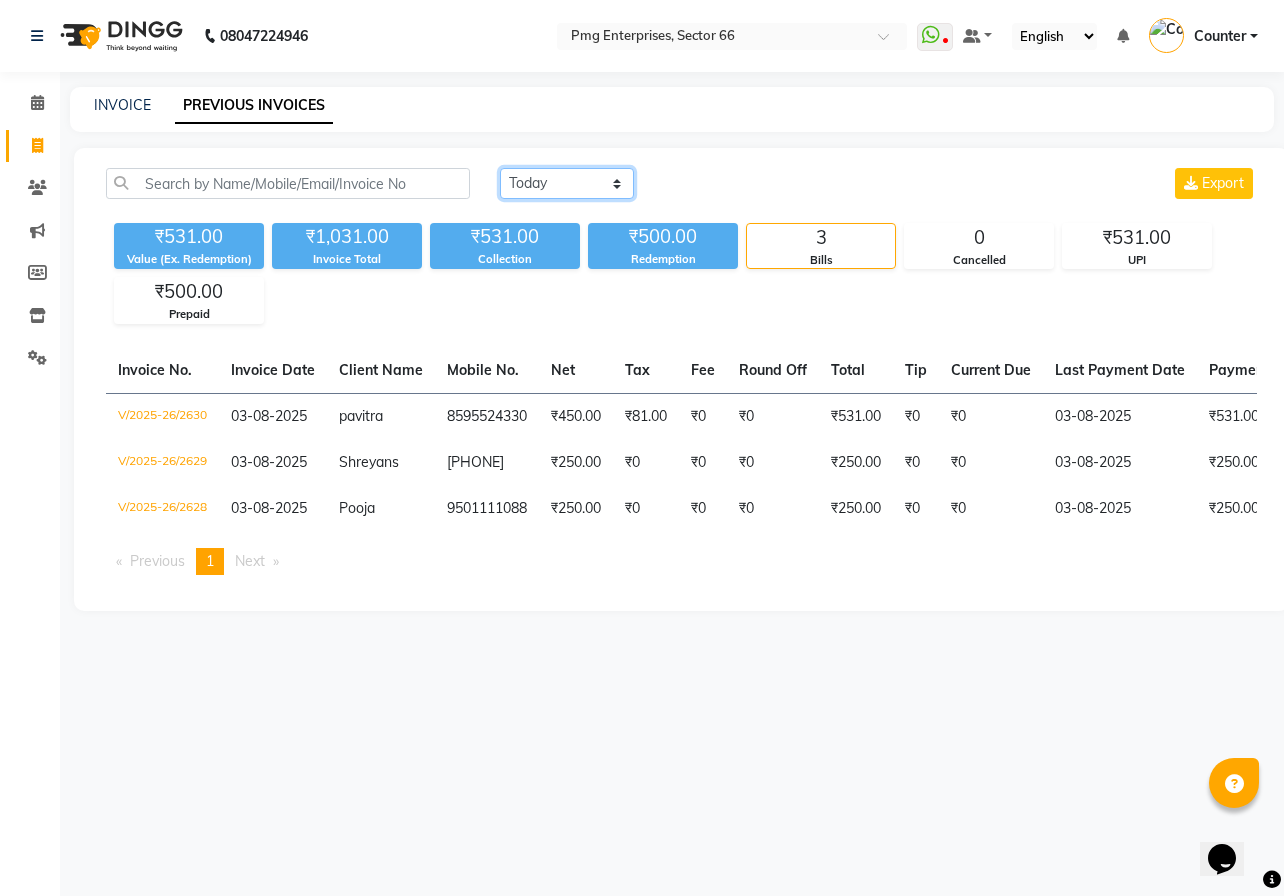 click on "Today Yesterday Custom Range" 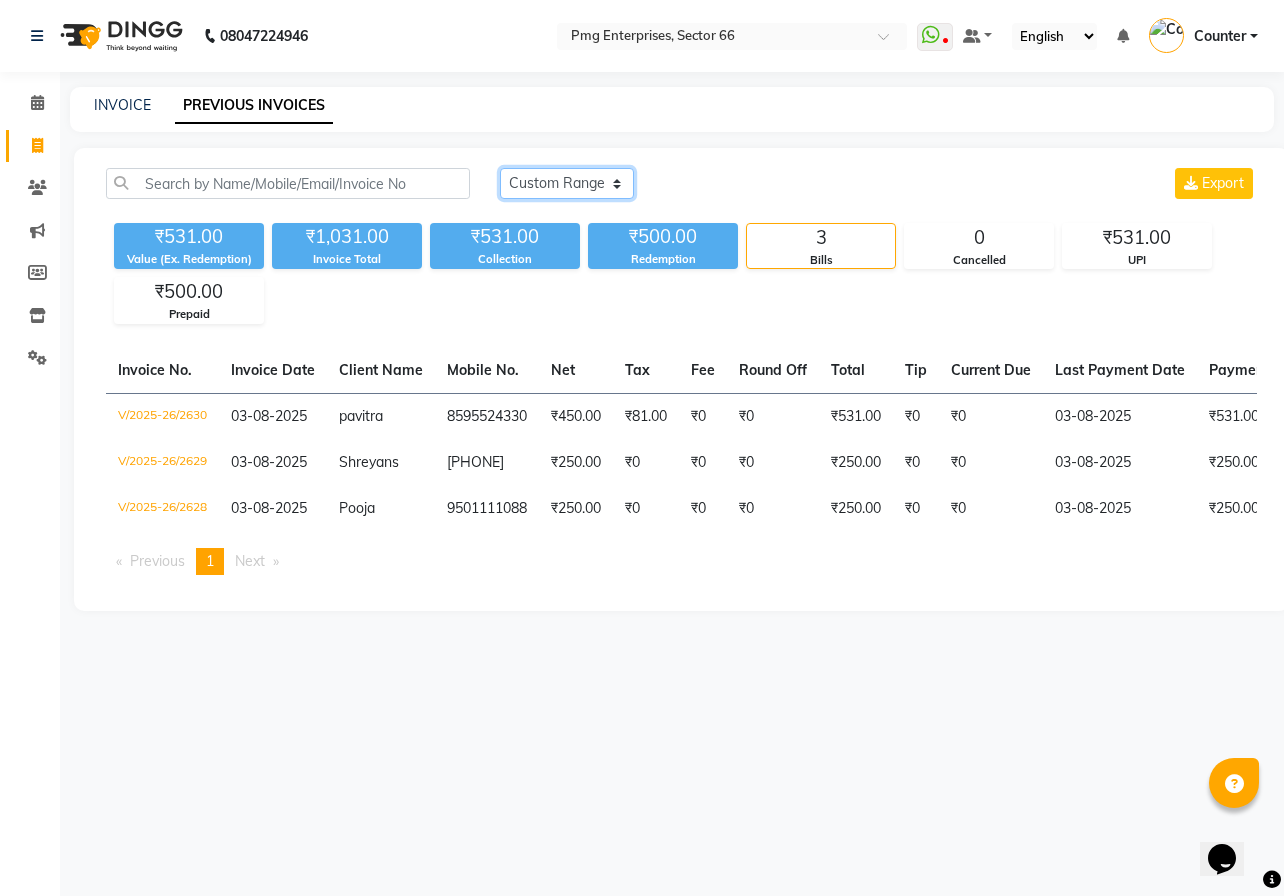 click on "Today Yesterday Custom Range" 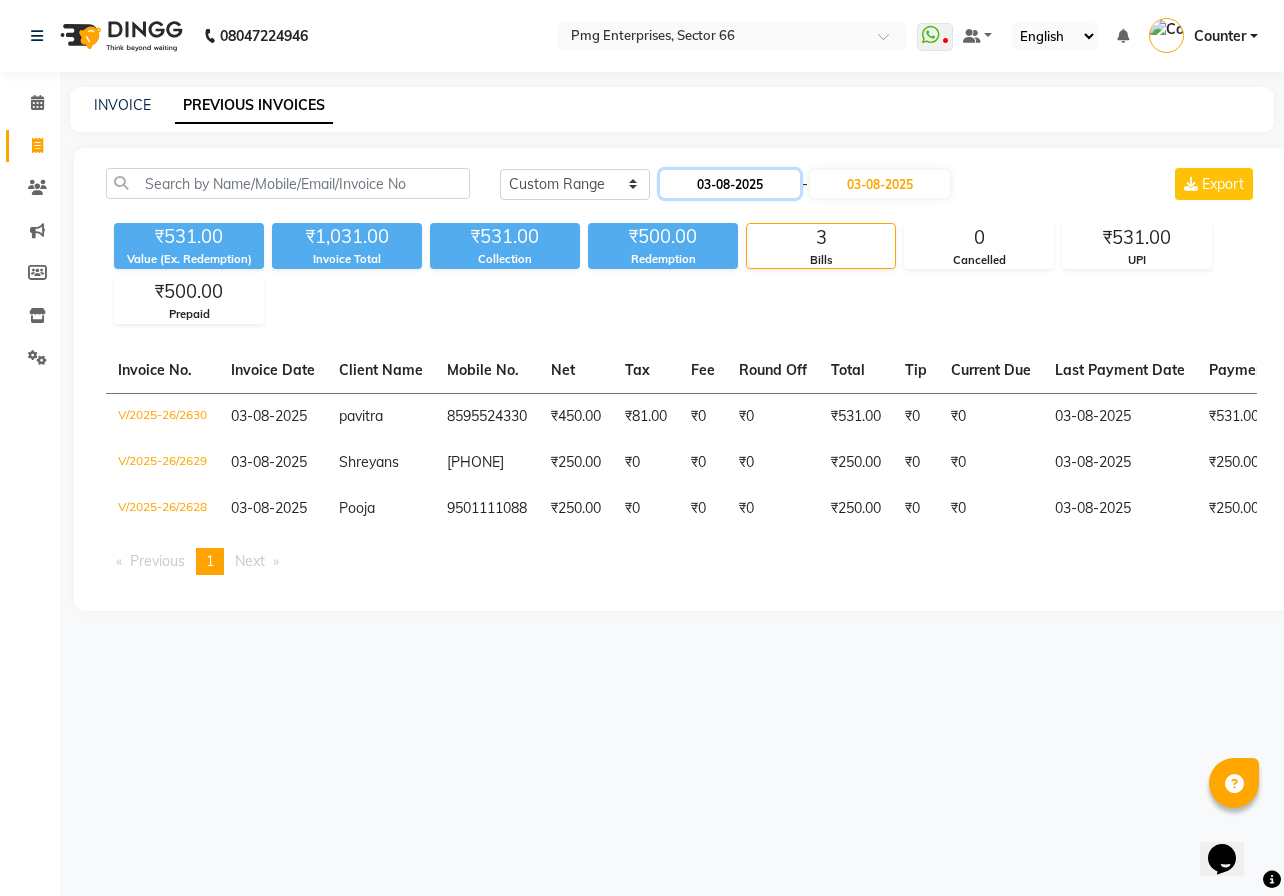 click on "03-08-2025" 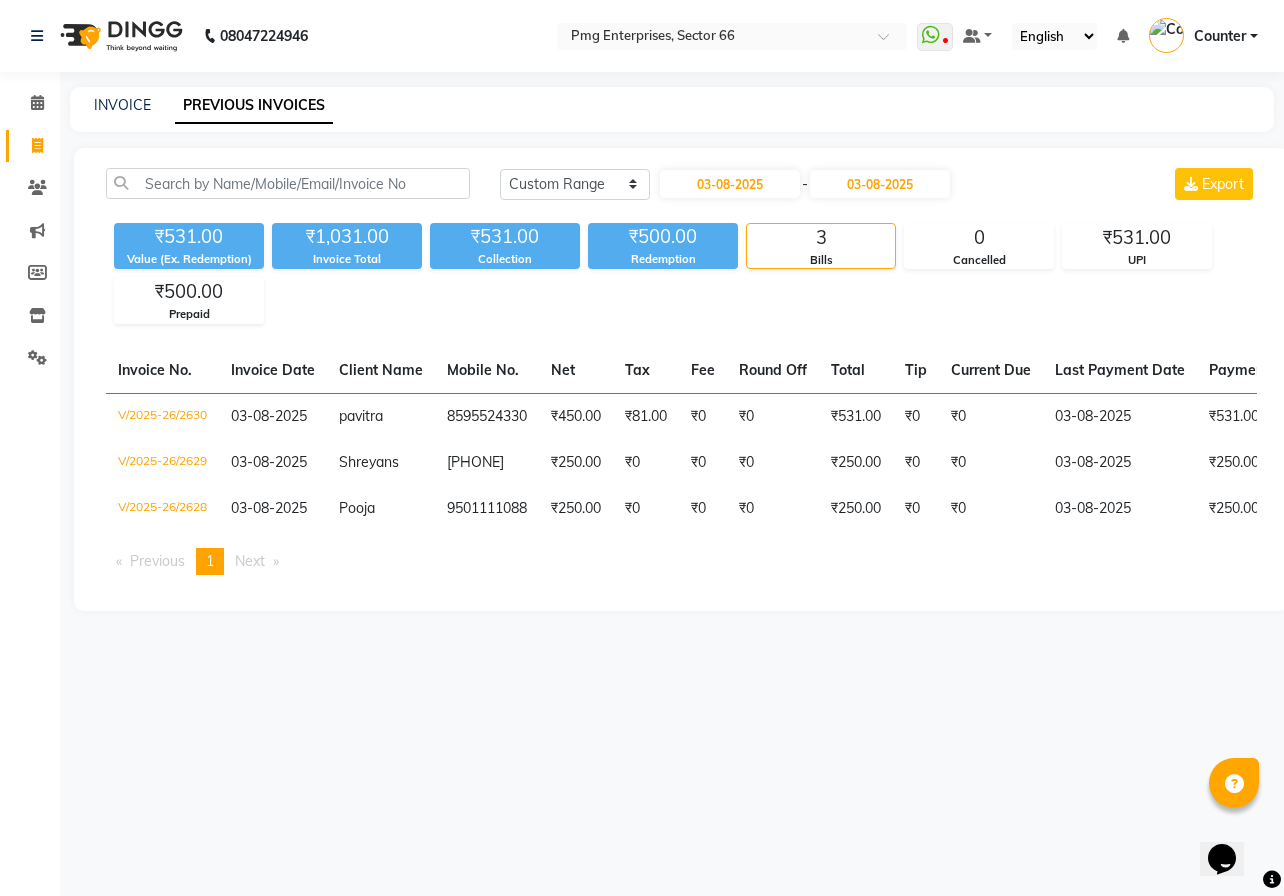 select on "8" 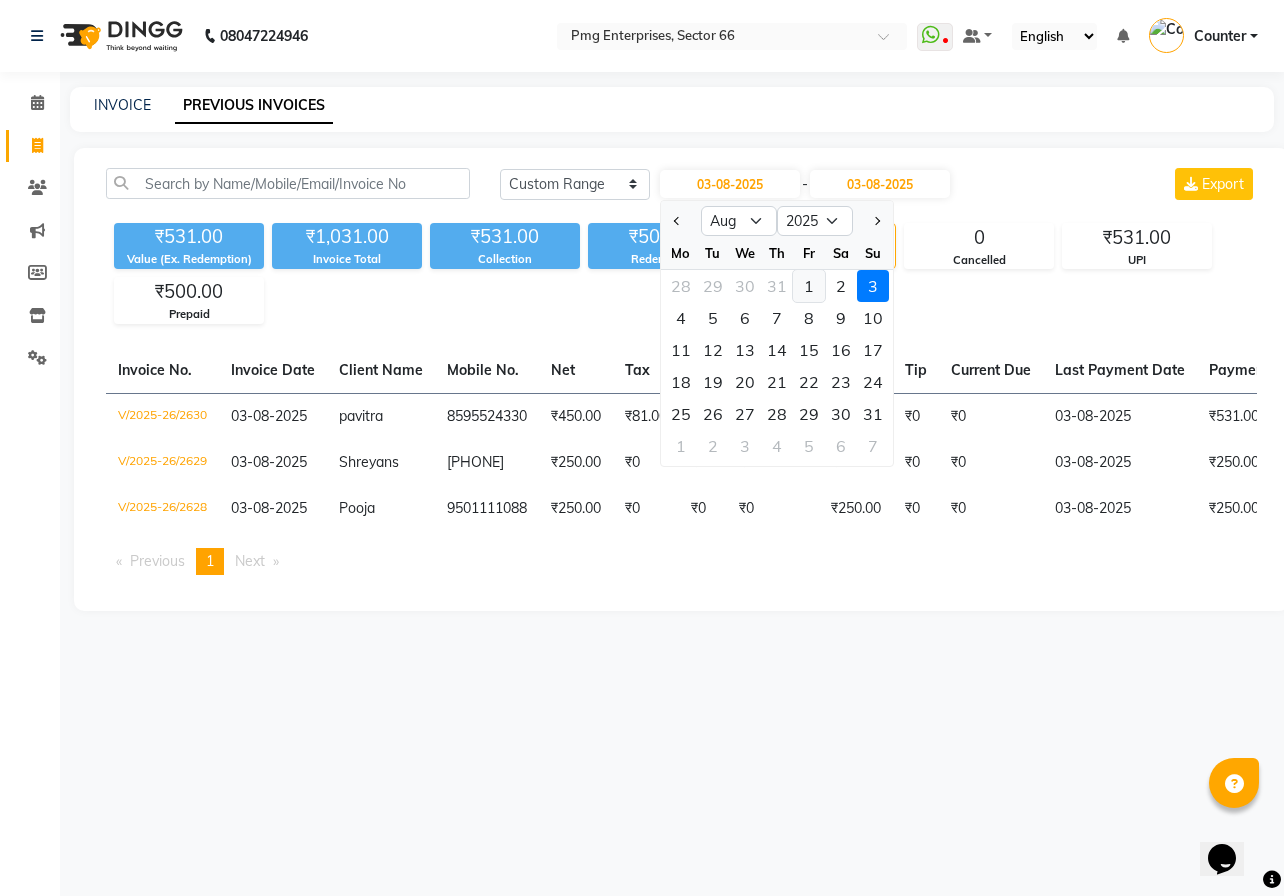 click on "1" 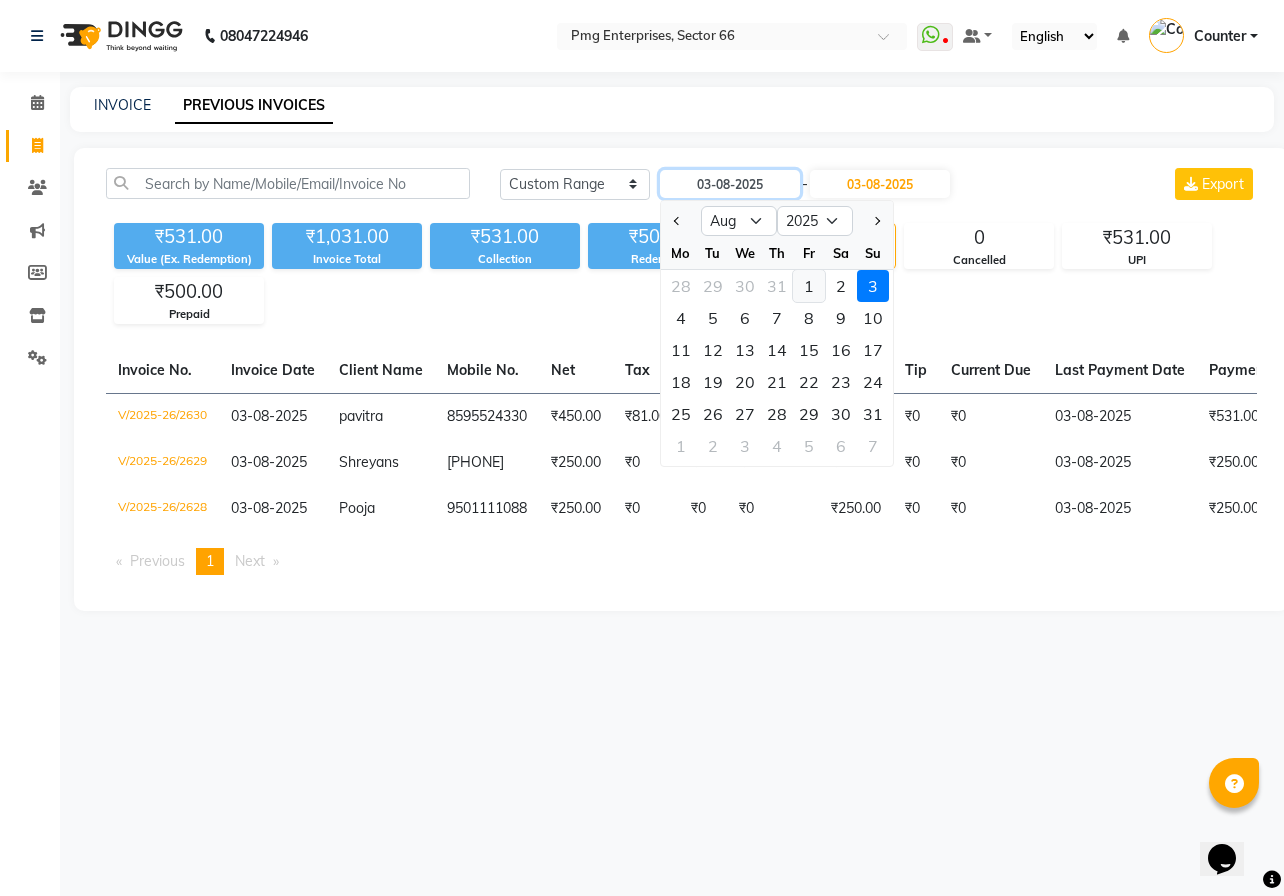 type on "01-08-2025" 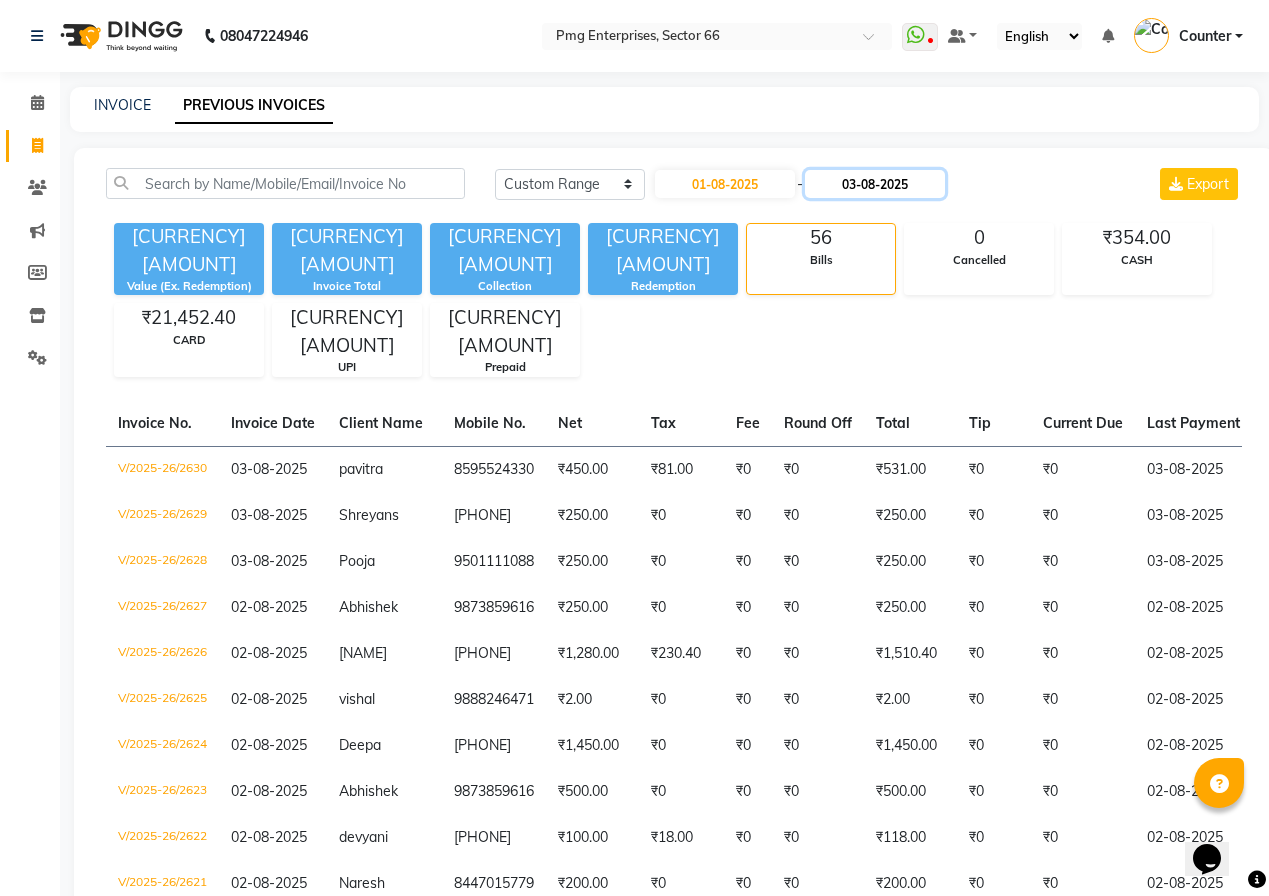 click on "03-08-2025" 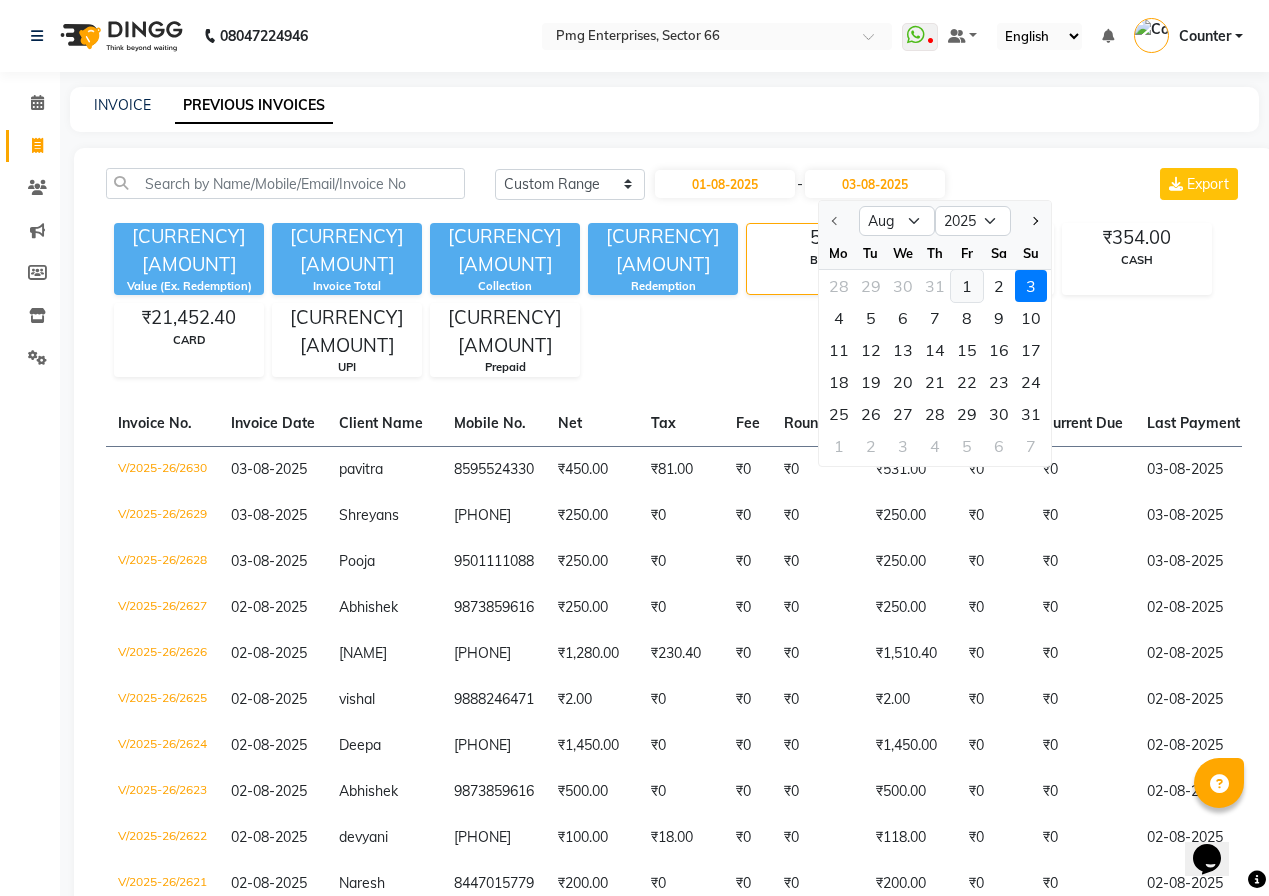 click on "1" 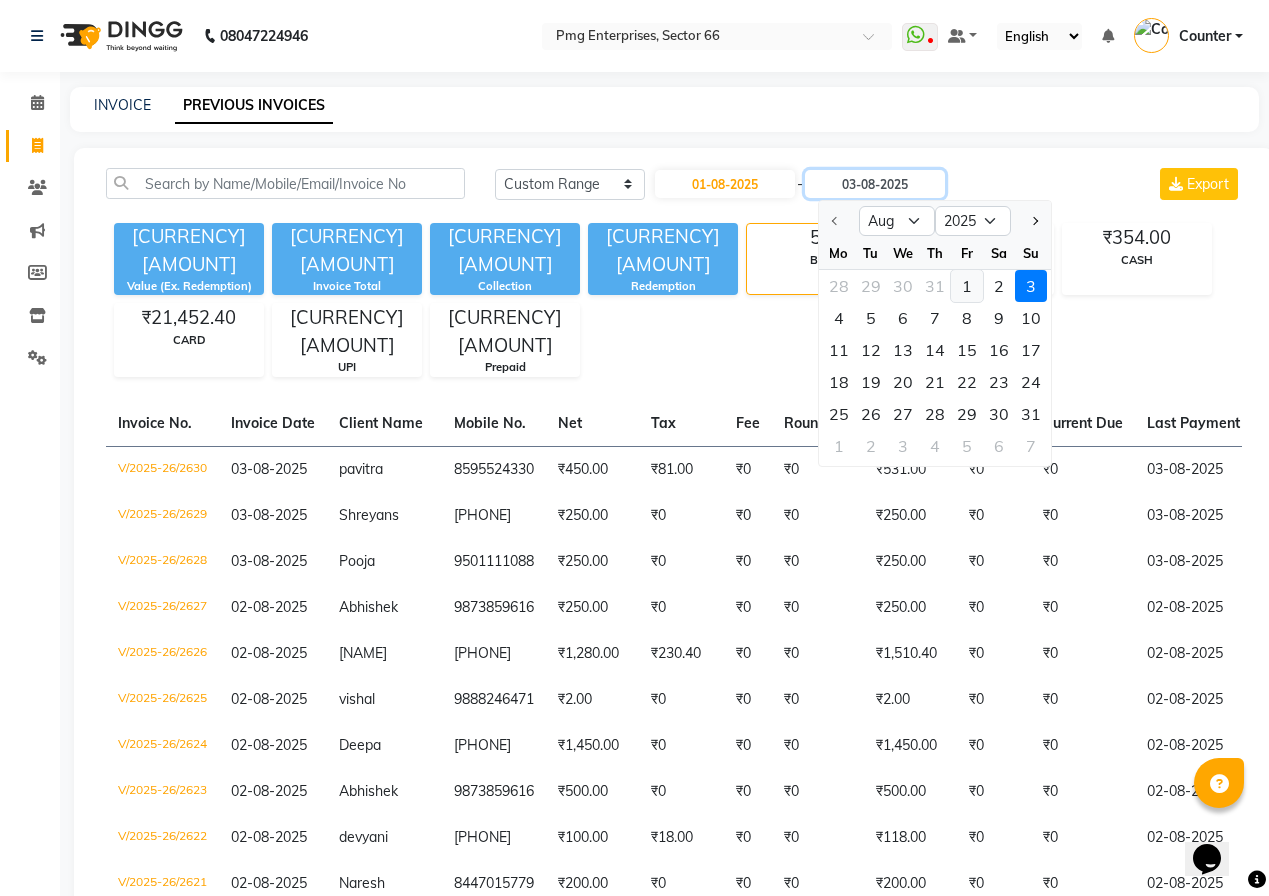 type on "01-08-2025" 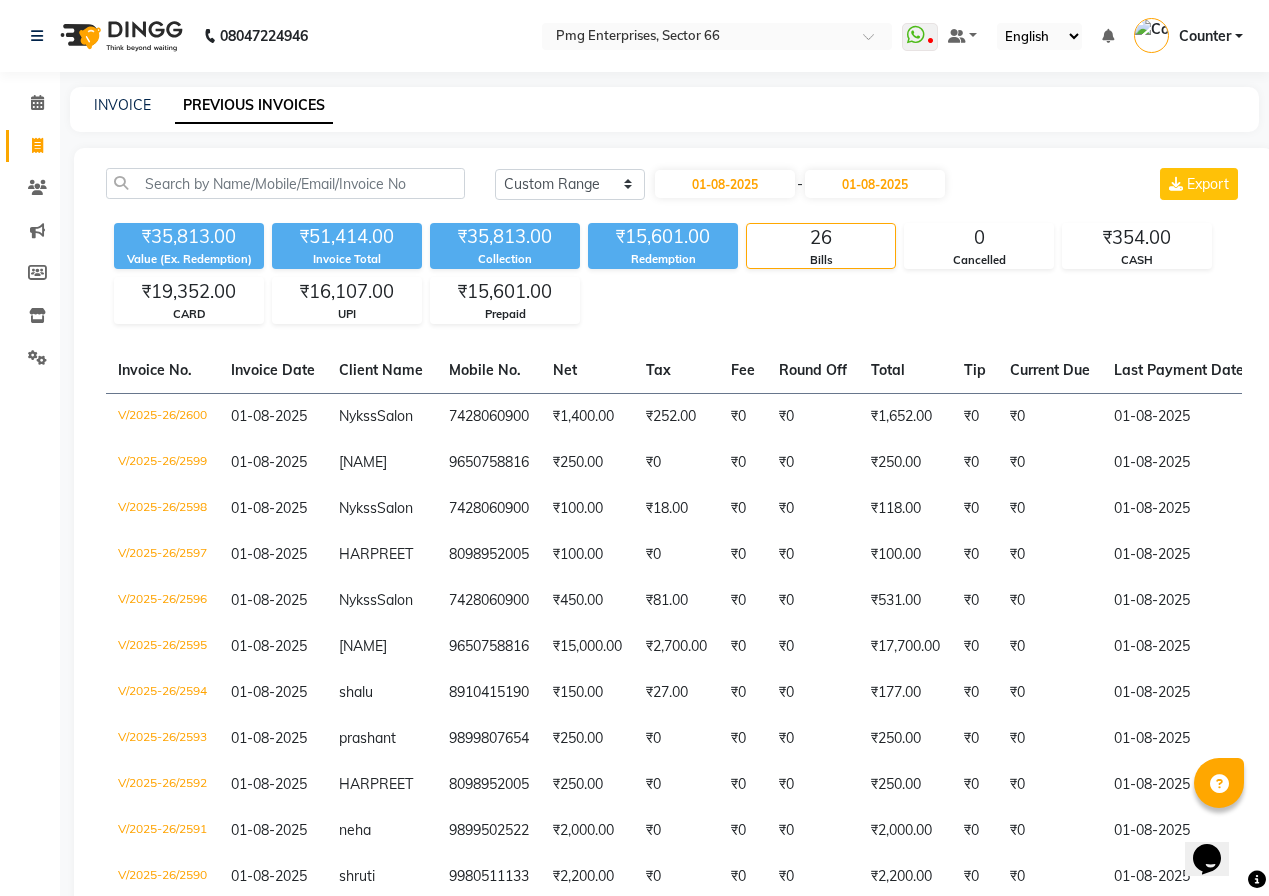 click on "Today Yesterday Custom Range 01-08-2025 - 01-08-2025 Export ₹35,813.00 Value (Ex. Redemption) ₹51,414.00 Invoice Total  ₹35,813.00 Collection ₹15,601.00 Redemption 26 Bills 0 Cancelled ₹354.00 CASH ₹19,352.00 CARD ₹16,107.00 UPI ₹15,601.00 Prepaid  Invoice No.   Invoice Date   Client Name   Mobile No.   Net   Tax   Fee   Round Off   Total   Tip   Current Due   Last Payment Date   Payment Amount   Payment Methods   Cancel Reason   Status   V/2025-26/2600  01-08-2025 Nykss  Salon 7428060900 ₹1,400.00 ₹252.00  ₹0  ₹0 ₹1,652.00 ₹0 ₹0 01-08-2025 ₹1,652.00  CARD - PAID  V/2025-26/2599  01-08-2025 parshant   9650758816 ₹250.00 ₹0  ₹0  ₹0 ₹250.00 ₹0 ₹0 01-08-2025 ₹250.00  Prepaid - PAID  V/2025-26/2598  01-08-2025 Nykss  Salon 7428060900 ₹100.00 ₹18.00  ₹0  ₹0 ₹118.00 ₹0 ₹0 01-08-2025 ₹118.00  UPI - PAID  V/2025-26/2597  01-08-2025 HARPREET   8098952005 ₹100.00 ₹0  ₹0  ₹0 ₹100.00 ₹0 ₹0 01-08-2025 ₹100.00  Prepaid - PAID  V/2025-26/2596  -" 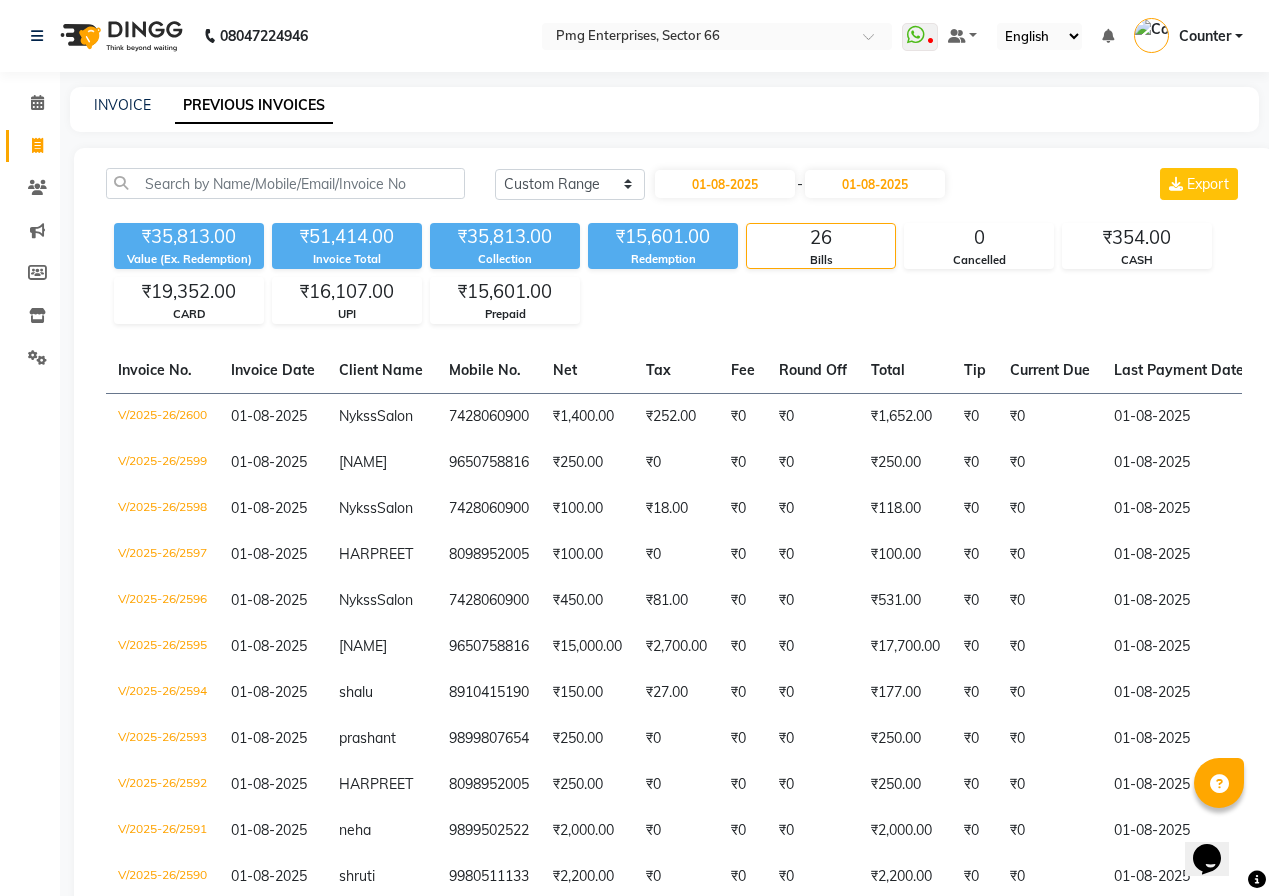 click on "Today Yesterday Custom Range 01-08-2025 - 01-08-2025 Export ₹35,813.00 Value (Ex. Redemption) ₹51,414.00 Invoice Total  ₹35,813.00 Collection ₹15,601.00 Redemption 26 Bills 0 Cancelled ₹354.00 CASH ₹19,352.00 CARD ₹16,107.00 UPI ₹15,601.00 Prepaid  Invoice No.   Invoice Date   Client Name   Mobile No.   Net   Tax   Fee   Round Off   Total   Tip   Current Due   Last Payment Date   Payment Amount   Payment Methods   Cancel Reason   Status   V/2025-26/2600  01-08-2025 Nykss  Salon 7428060900 ₹1,400.00 ₹252.00  ₹0  ₹0 ₹1,652.00 ₹0 ₹0 01-08-2025 ₹1,652.00  CARD - PAID  V/2025-26/2599  01-08-2025 parshant   9650758816 ₹250.00 ₹0  ₹0  ₹0 ₹250.00 ₹0 ₹0 01-08-2025 ₹250.00  Prepaid - PAID  V/2025-26/2598  01-08-2025 Nykss  Salon 7428060900 ₹100.00 ₹18.00  ₹0  ₹0 ₹118.00 ₹0 ₹0 01-08-2025 ₹118.00  UPI - PAID  V/2025-26/2597  01-08-2025 HARPREET   8098952005 ₹100.00 ₹0  ₹0  ₹0 ₹100.00 ₹0 ₹0 01-08-2025 ₹100.00  Prepaid - PAID  V/2025-26/2596  -" 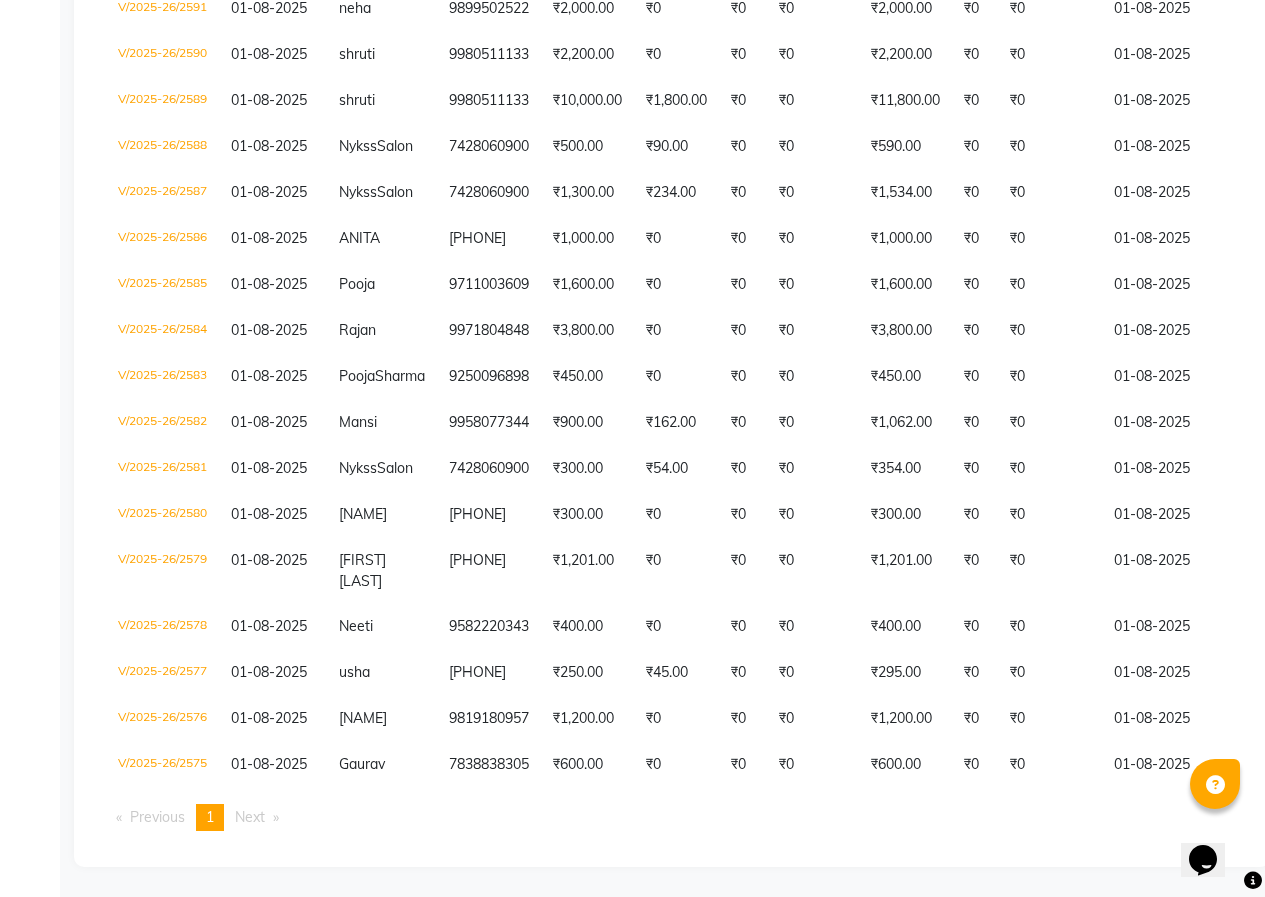 scroll, scrollTop: 837, scrollLeft: 0, axis: vertical 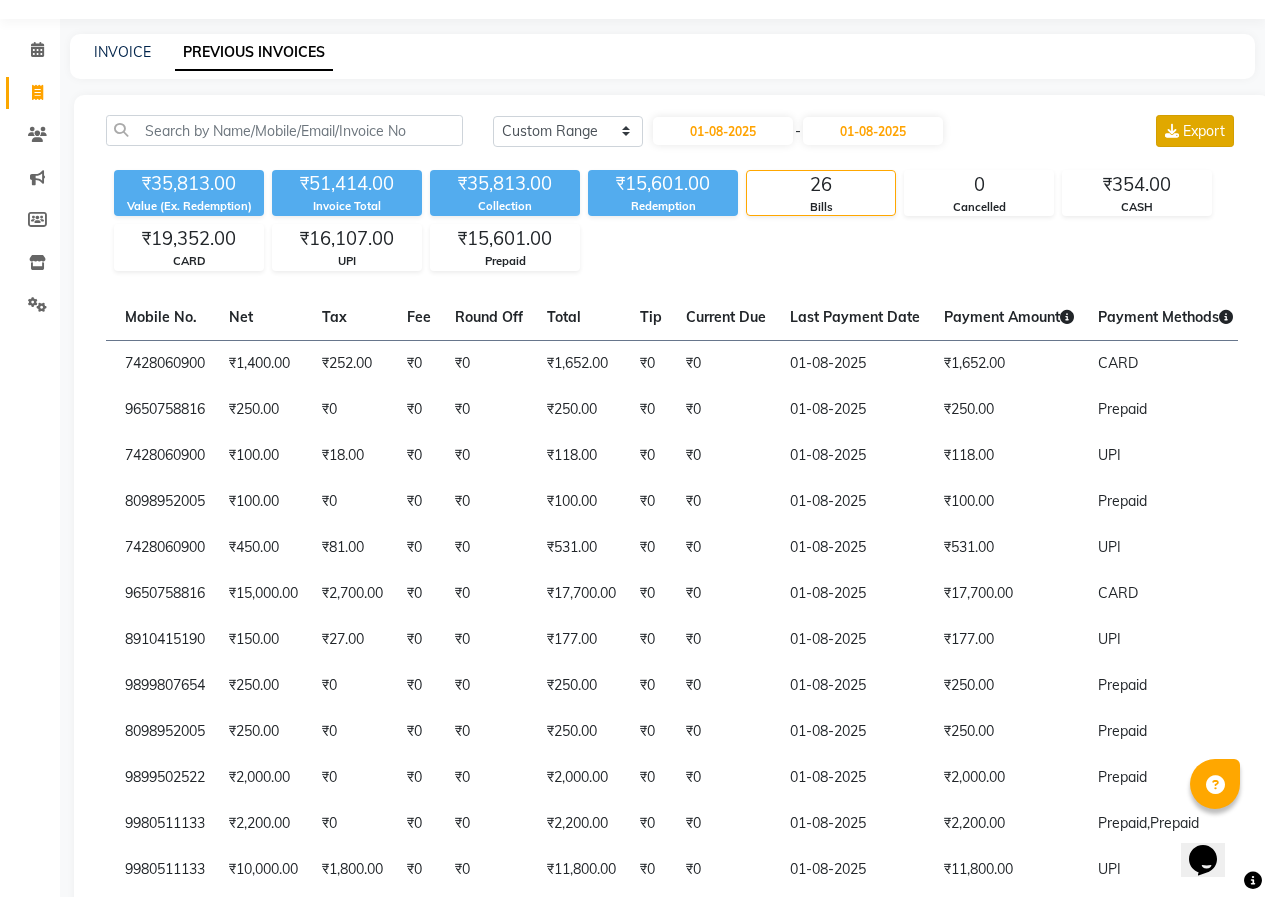 click on "Export" at bounding box center [1204, 131] 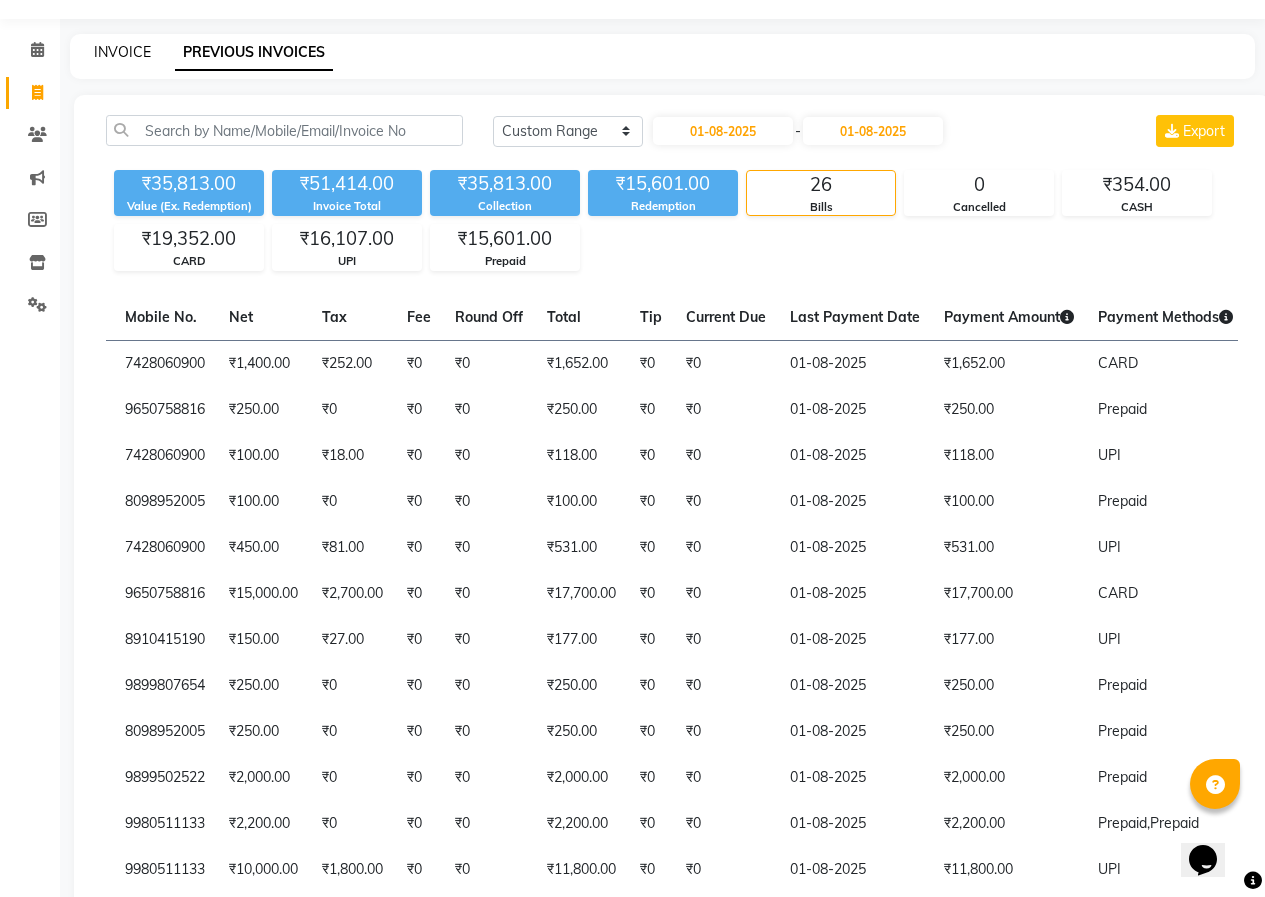 click on "INVOICE" 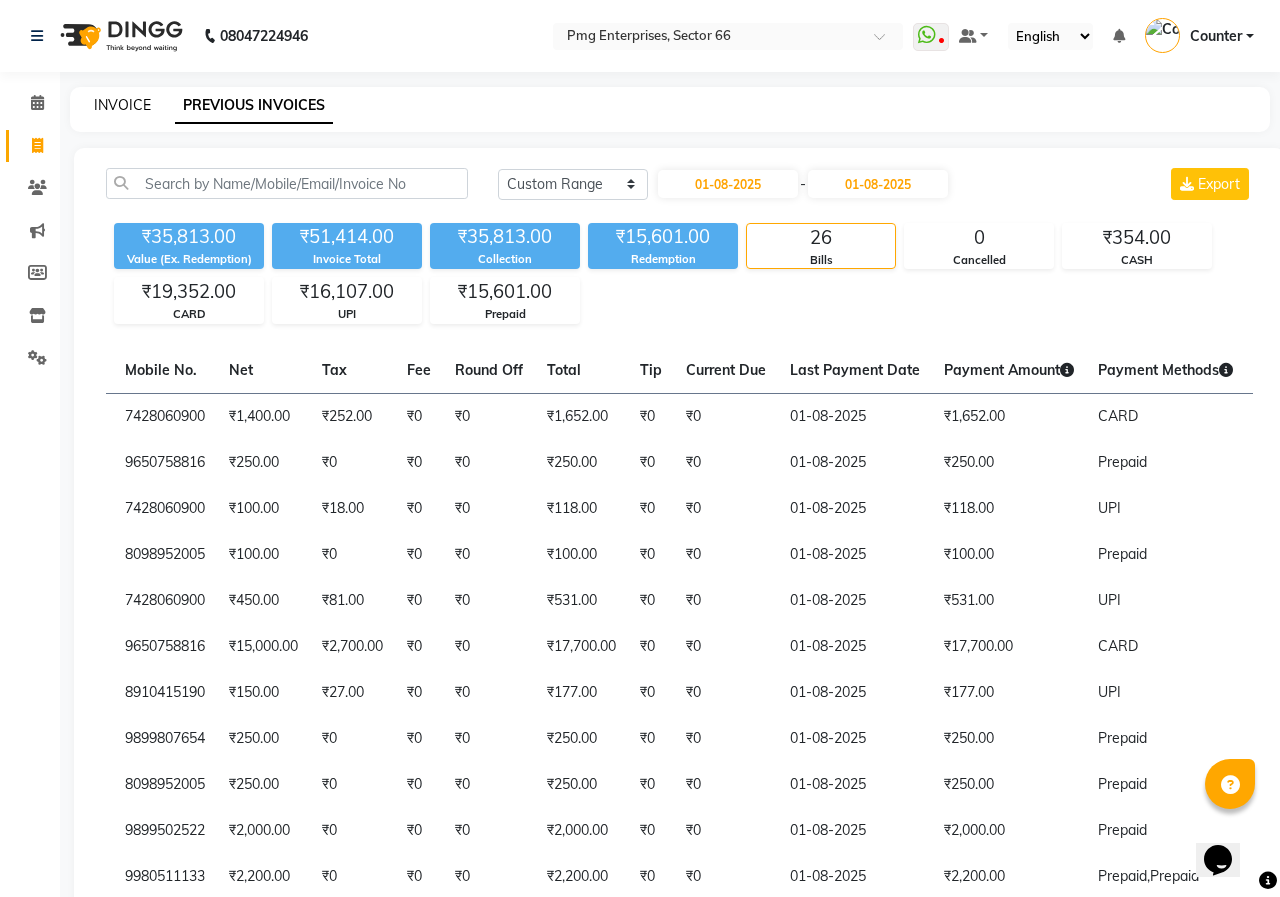 select on "service" 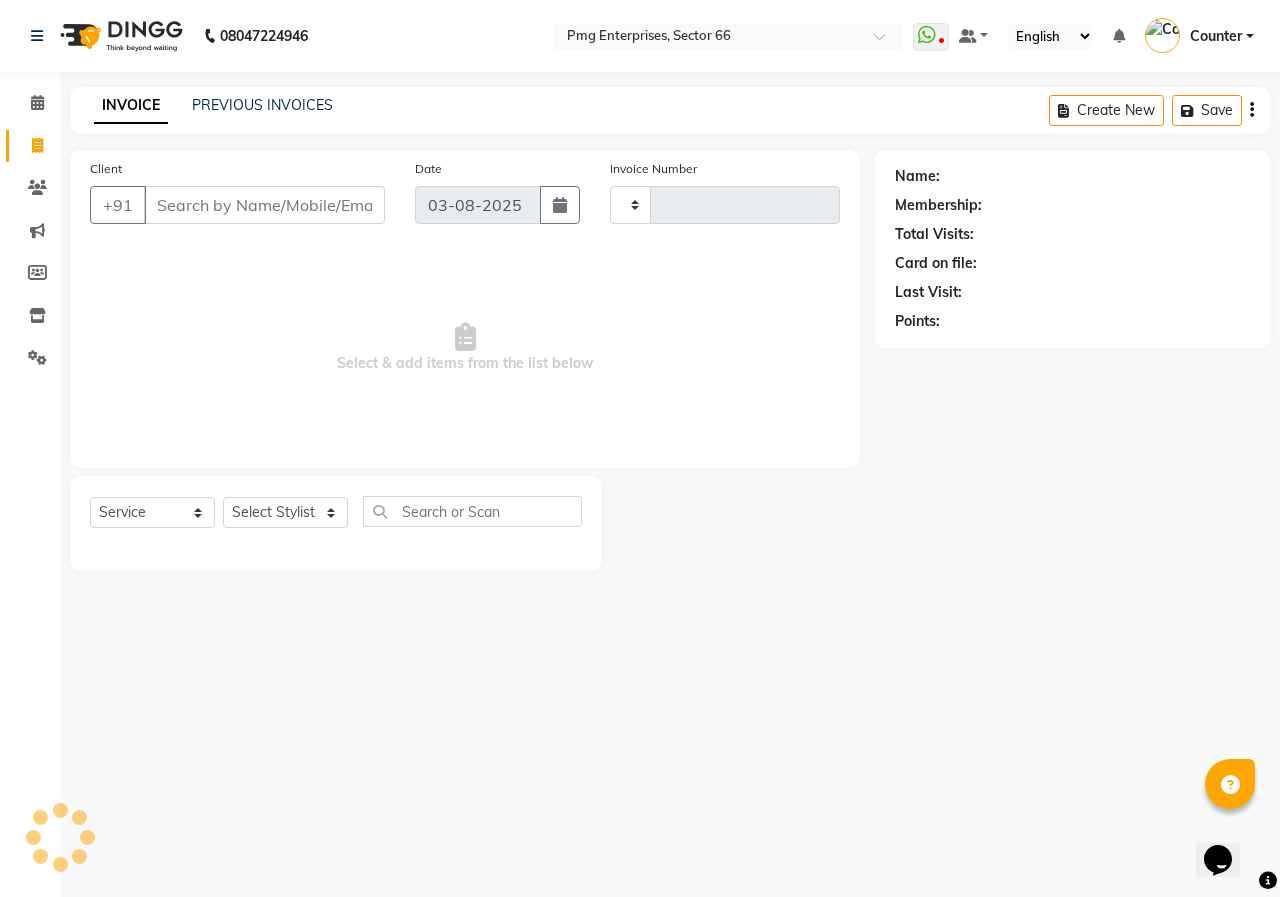 type on "2631" 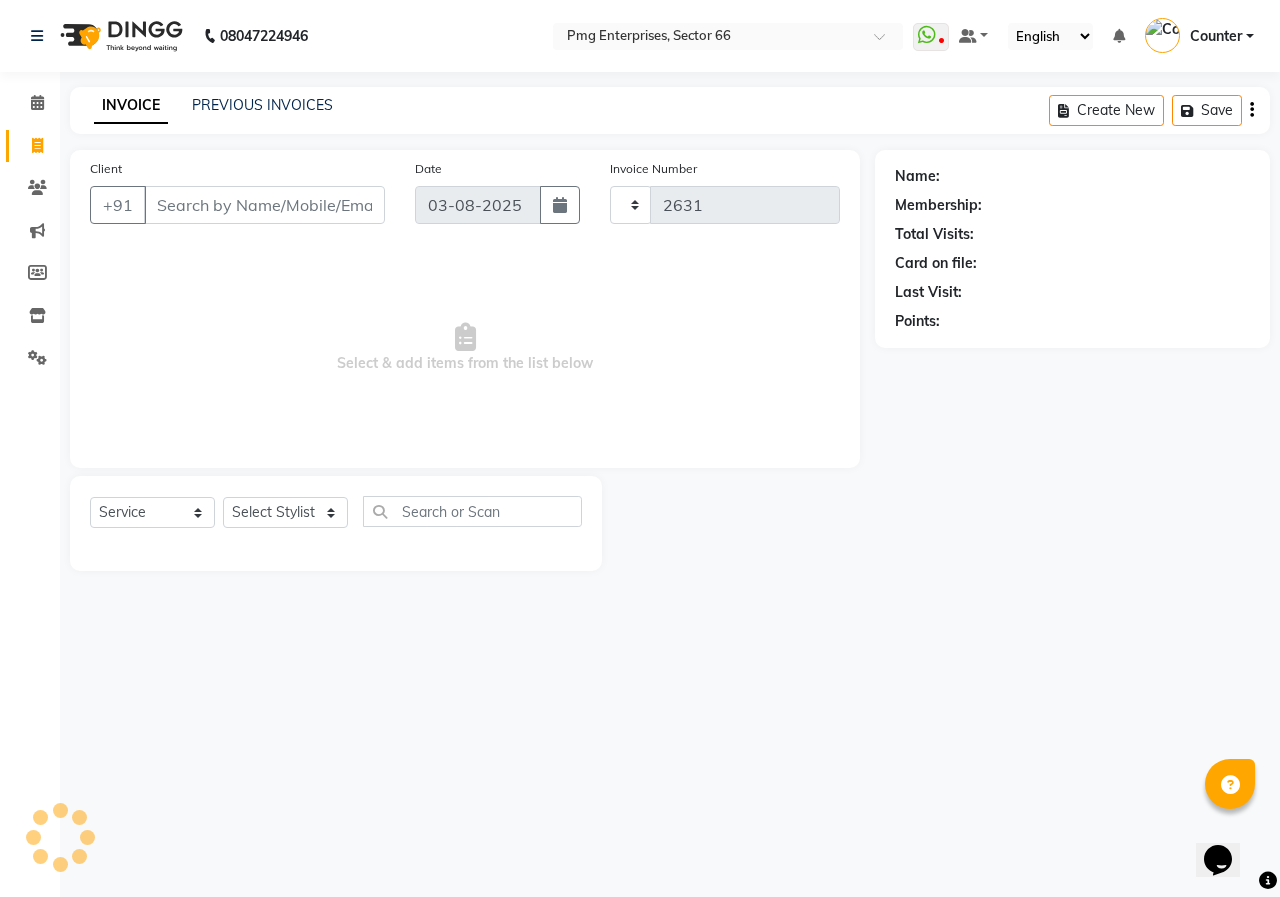 select on "889" 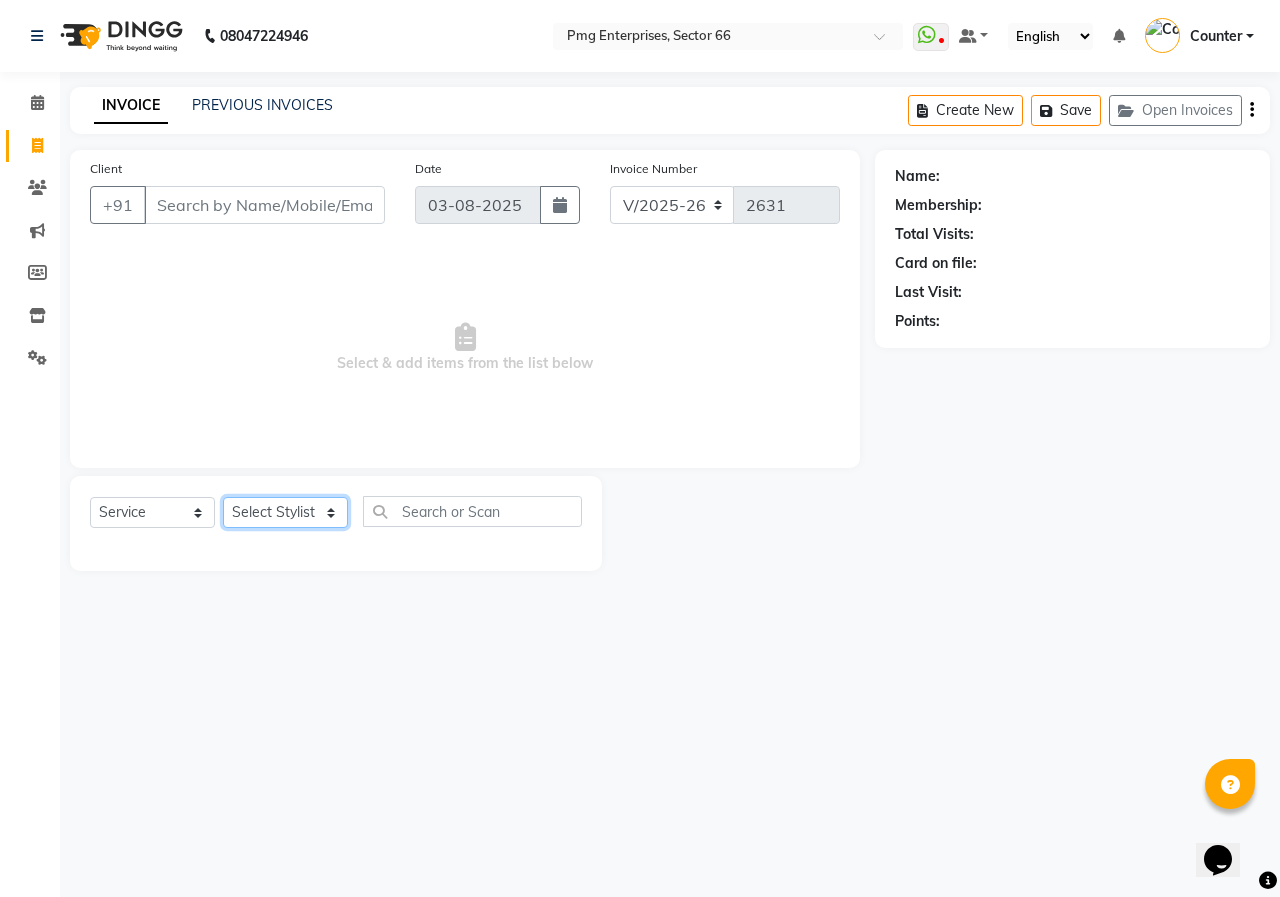 click on "Select Stylist [FIRST] [LAST] Counter [NAME] [NAME] [NAME] [NAME] [NAME] [NAME]" 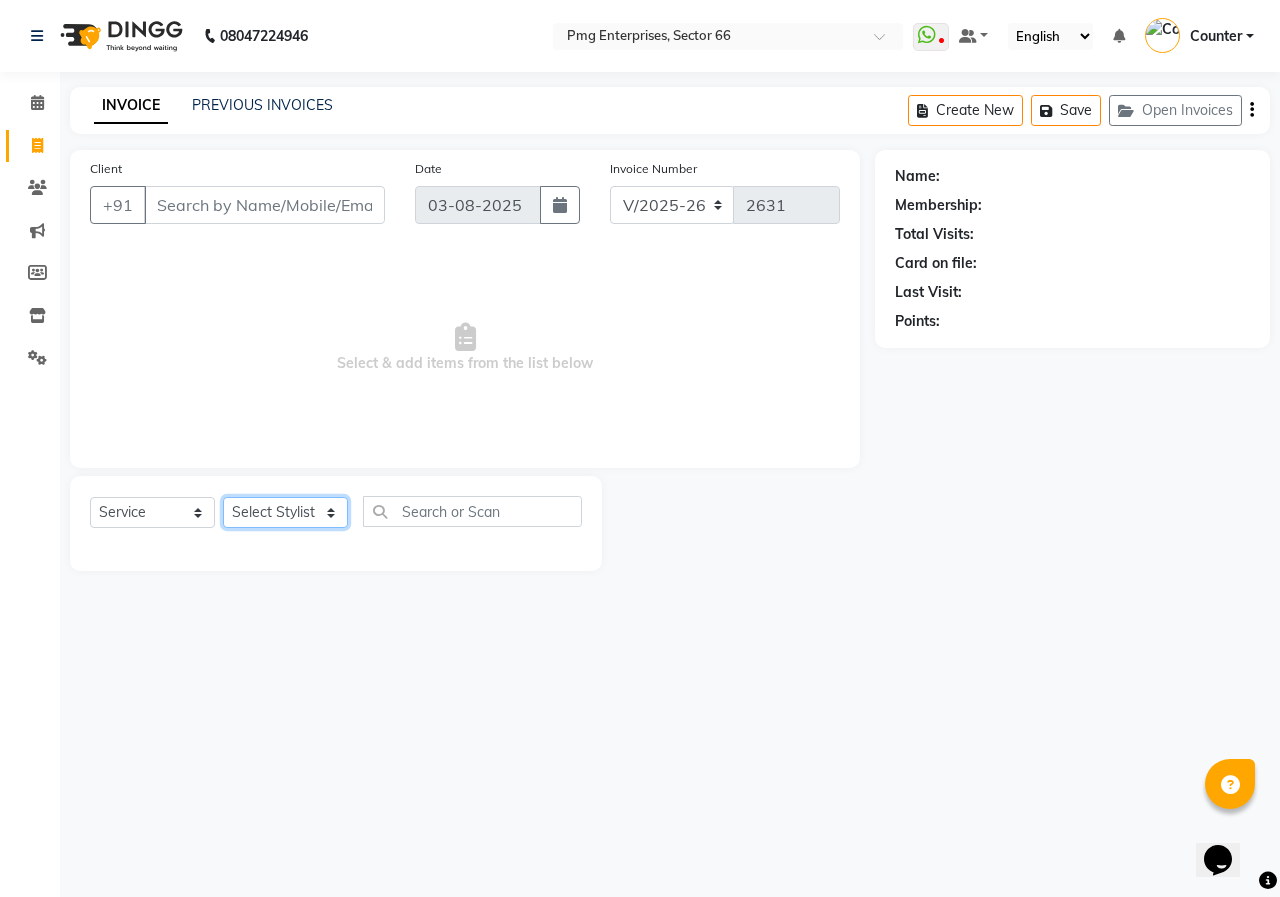 select on "67091" 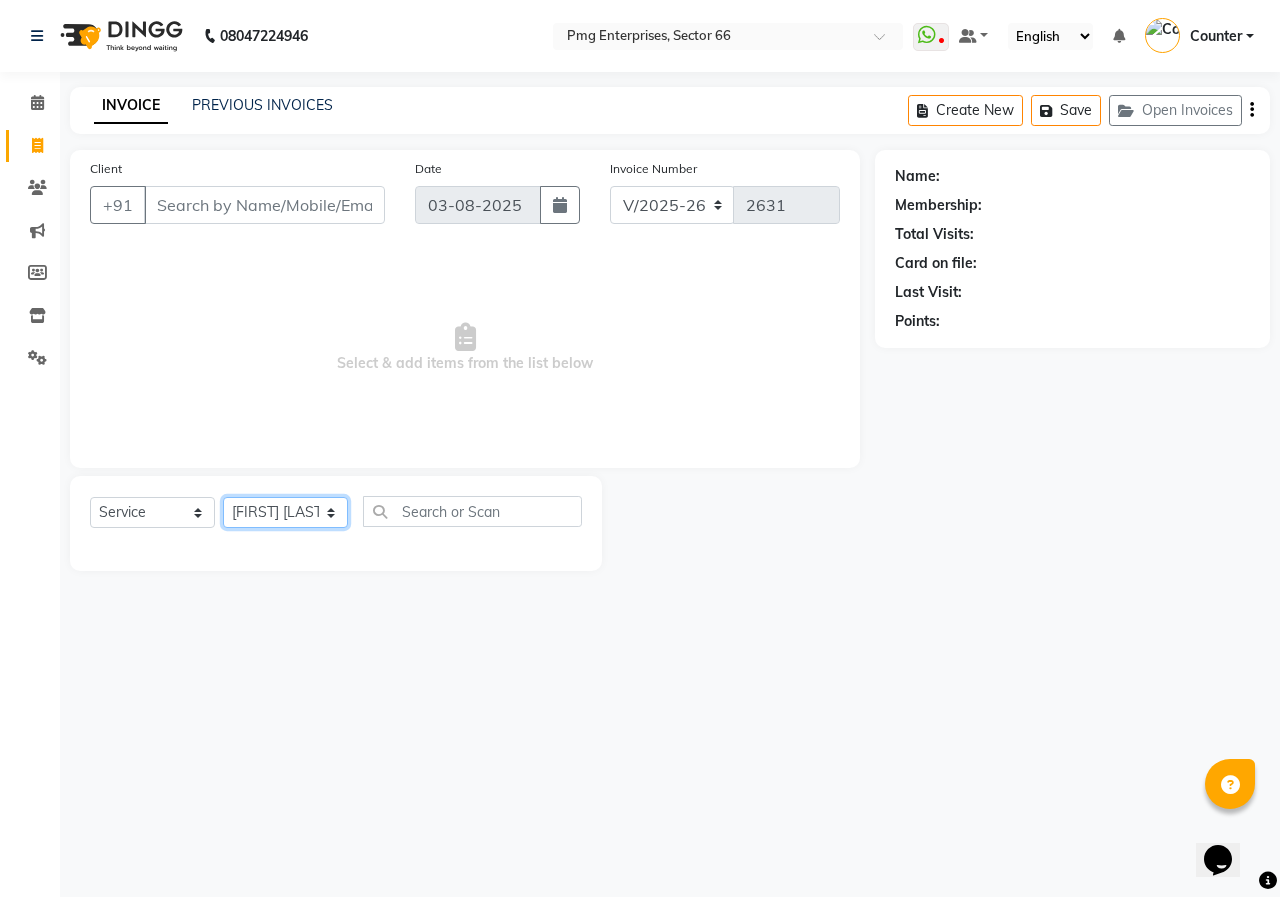 click on "Select Stylist [FIRST] [LAST] Counter [NAME] [NAME] [NAME] [NAME] [NAME] [NAME]" 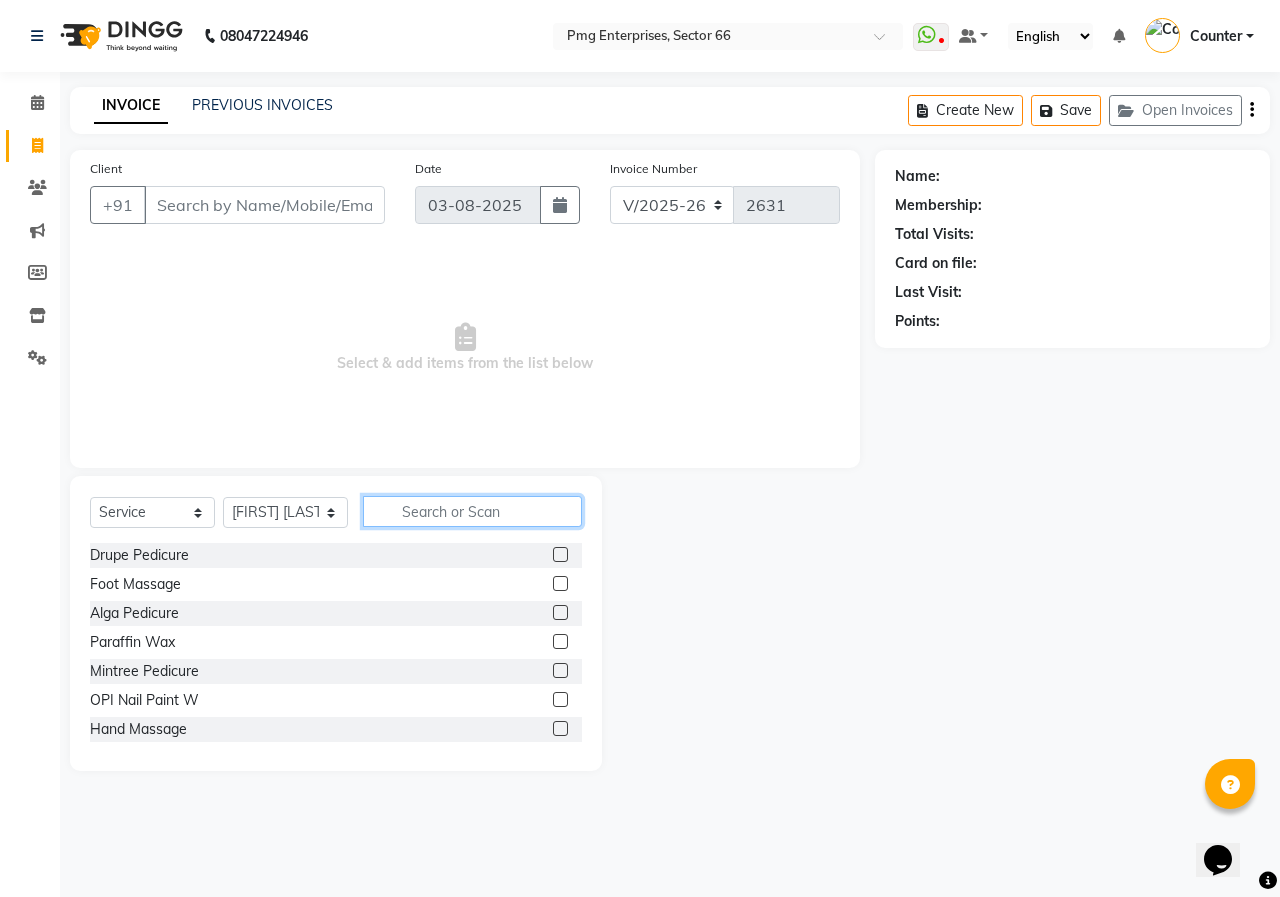 click 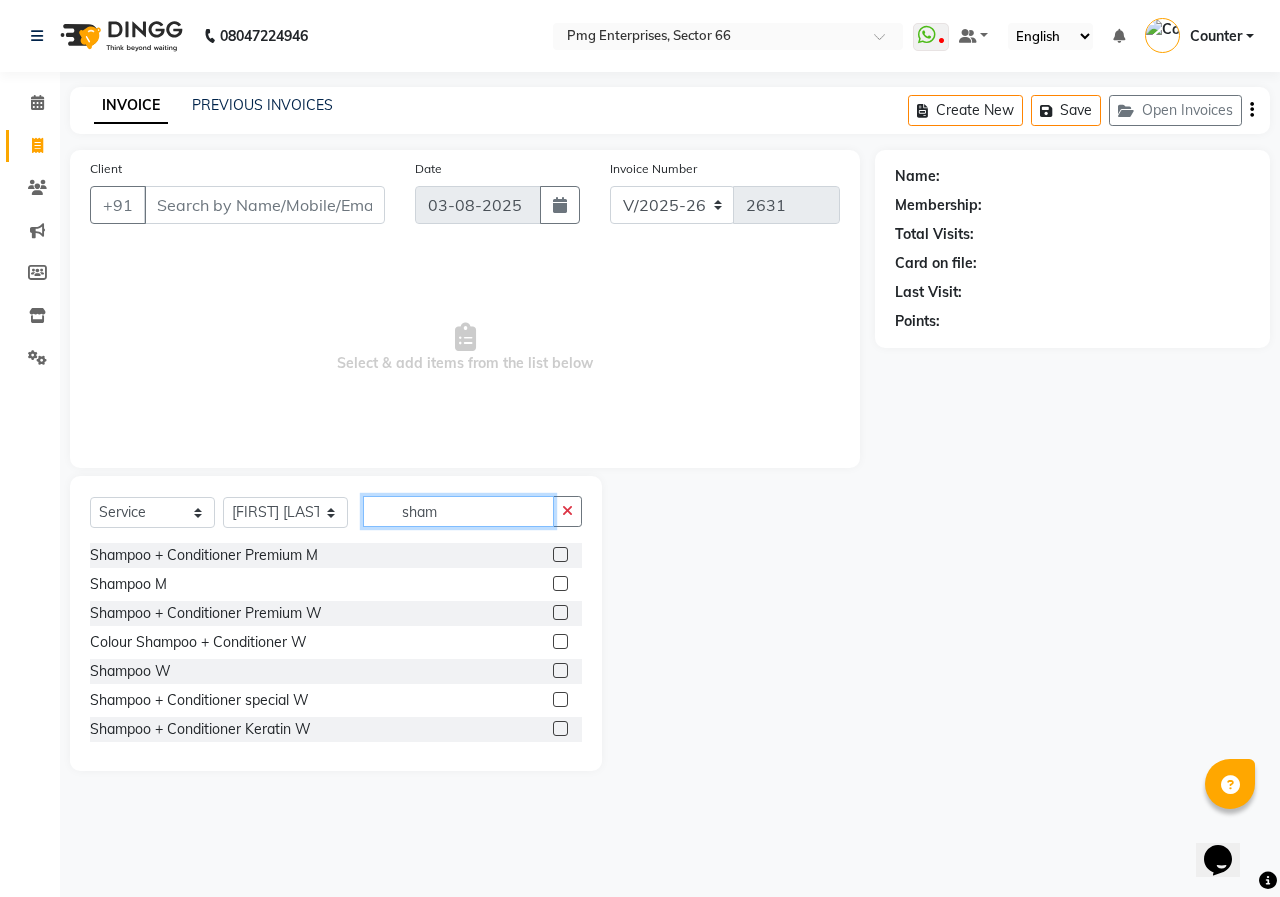 type on "sham" 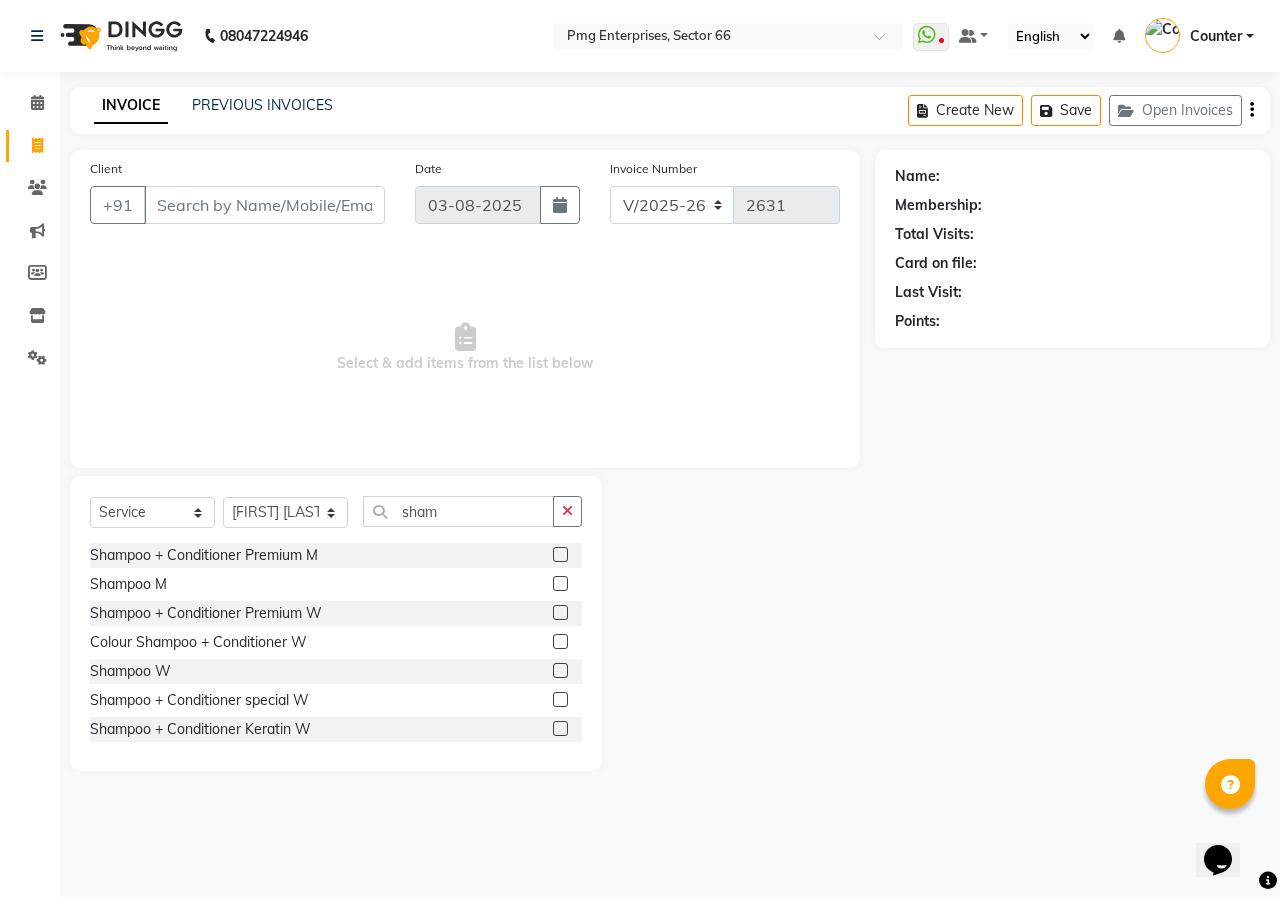 click 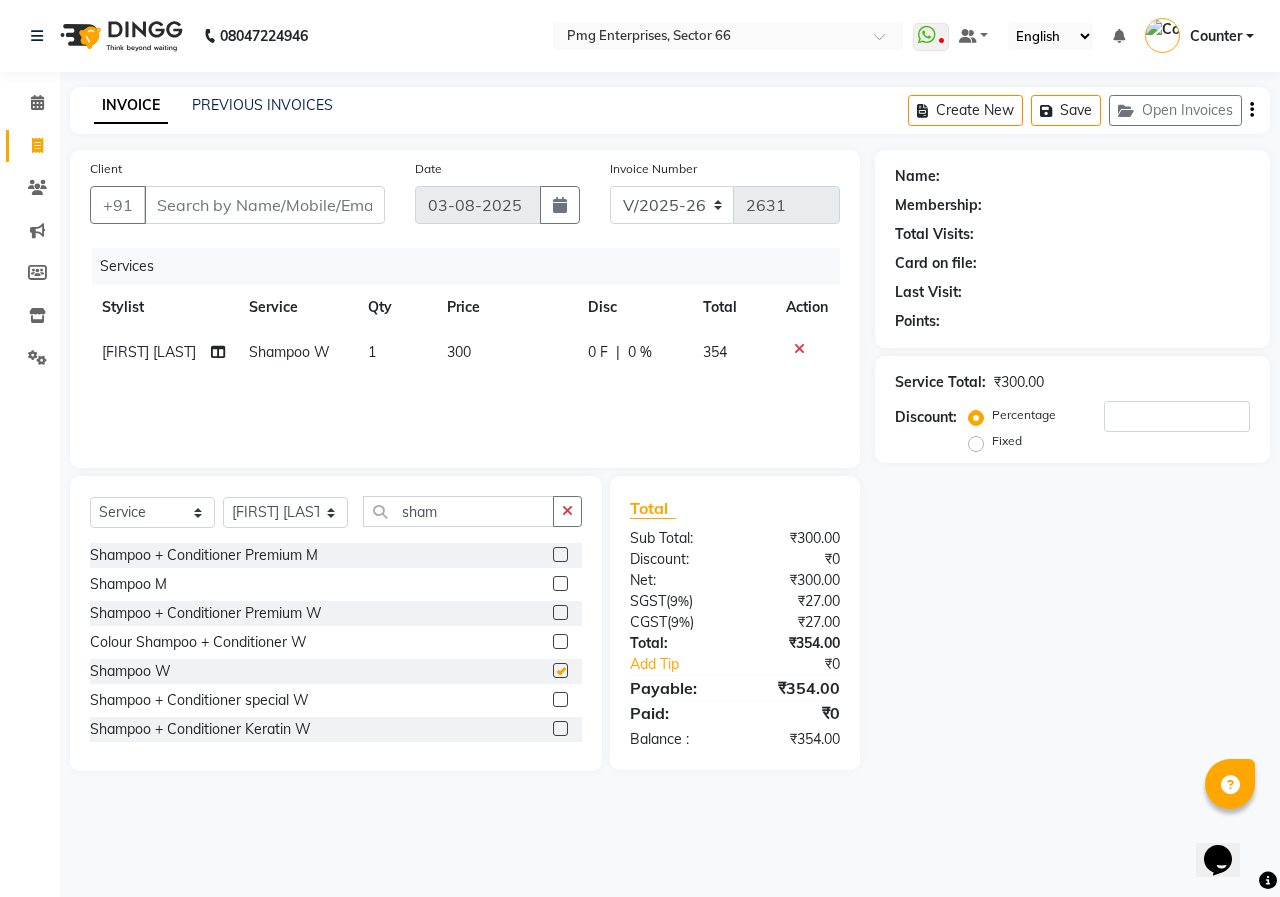 checkbox on "false" 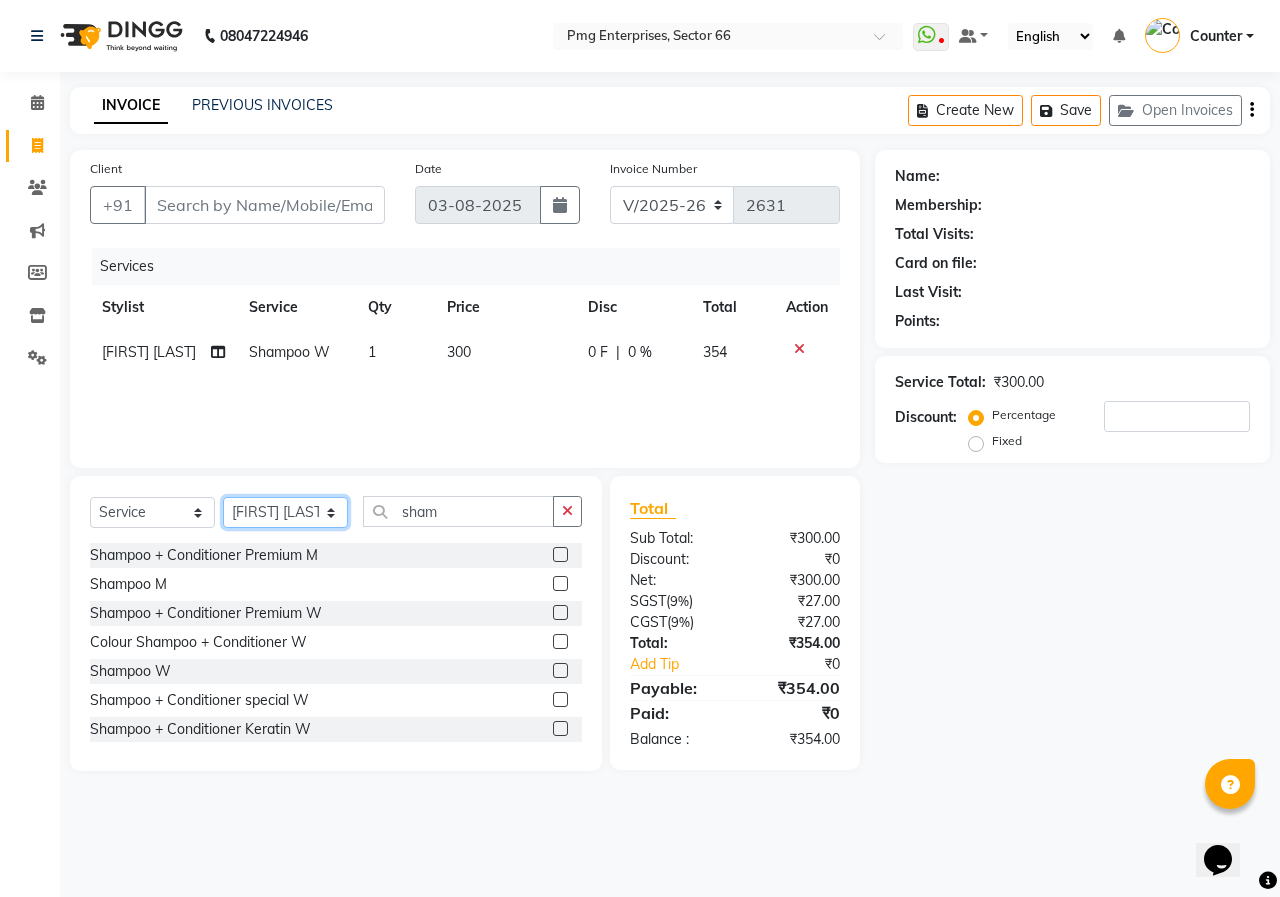 click on "Select Stylist [FIRST] [LAST] Counter [NAME] [NAME] [NAME] [NAME] [NAME] [NAME]" 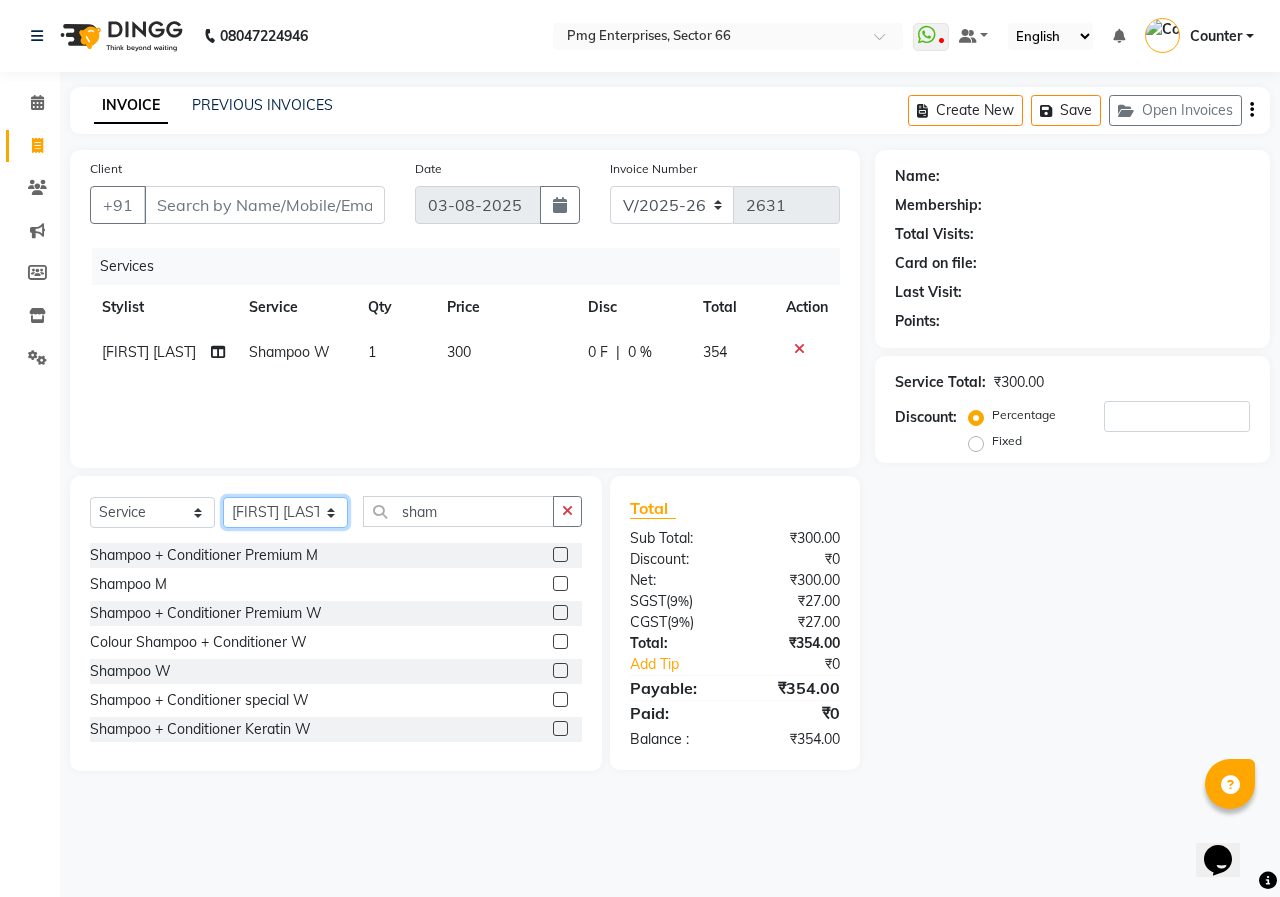 select on "78814" 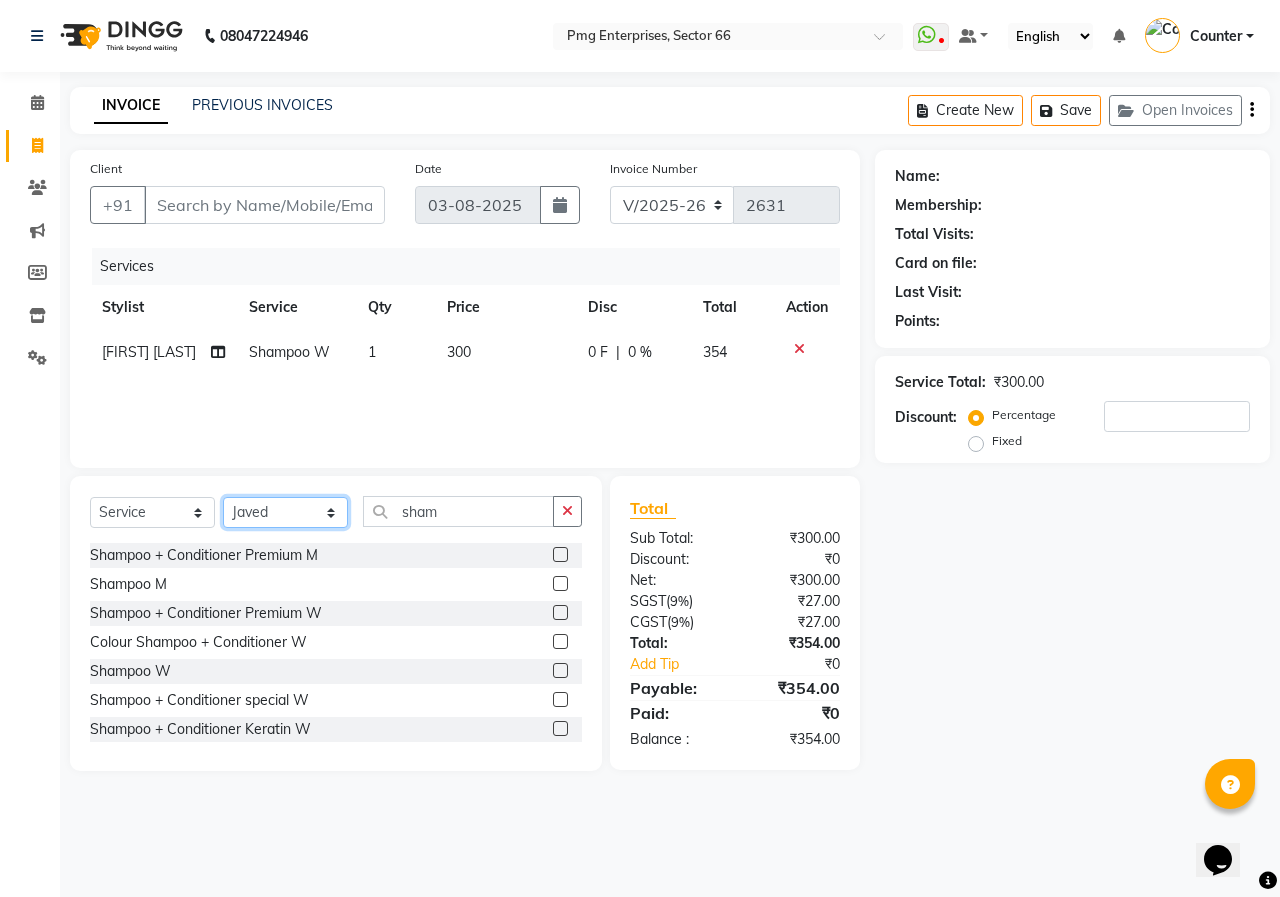 click on "Select Stylist [FIRST] [LAST] Counter [NAME] [NAME] [NAME] [NAME] [NAME] [NAME]" 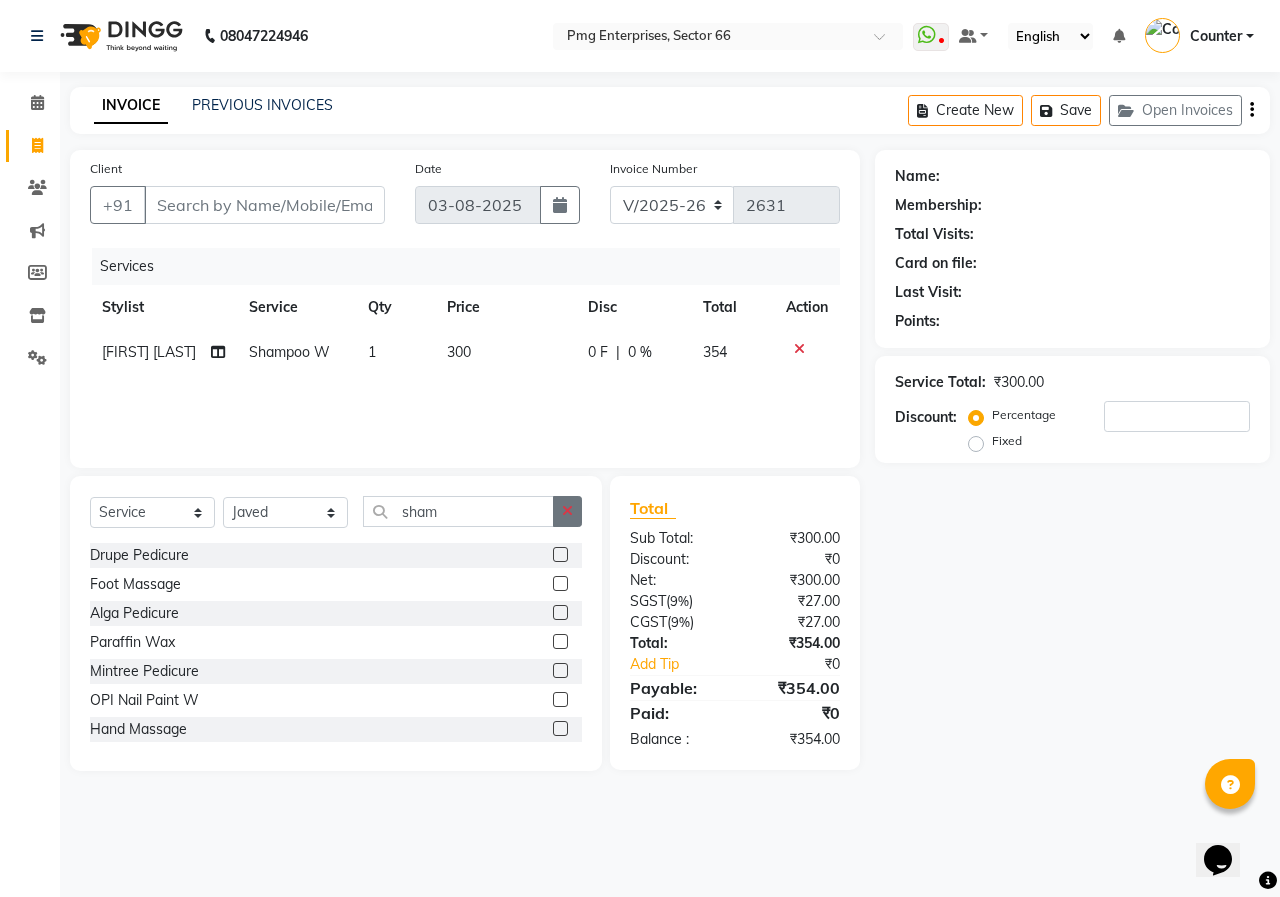 click 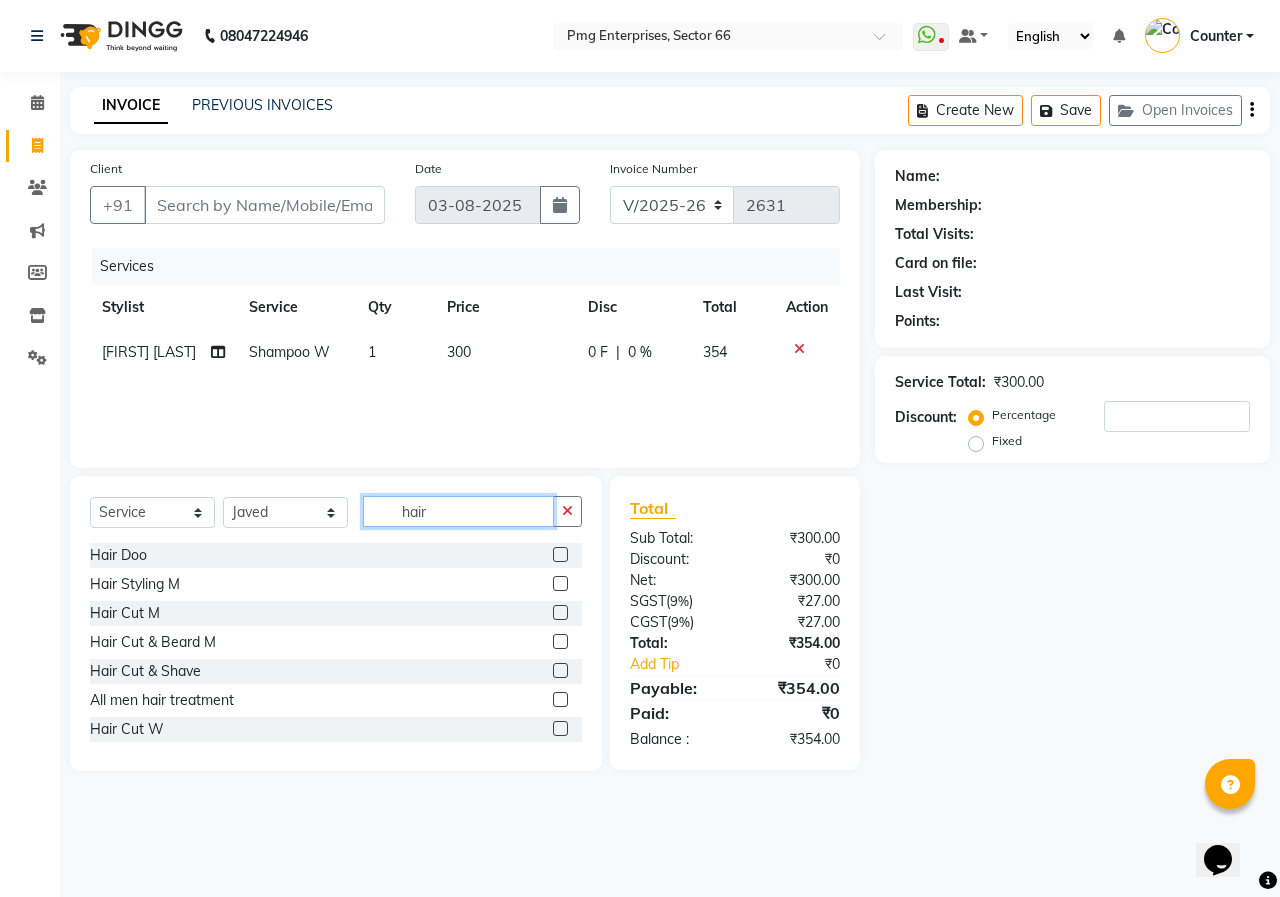 type on "hair" 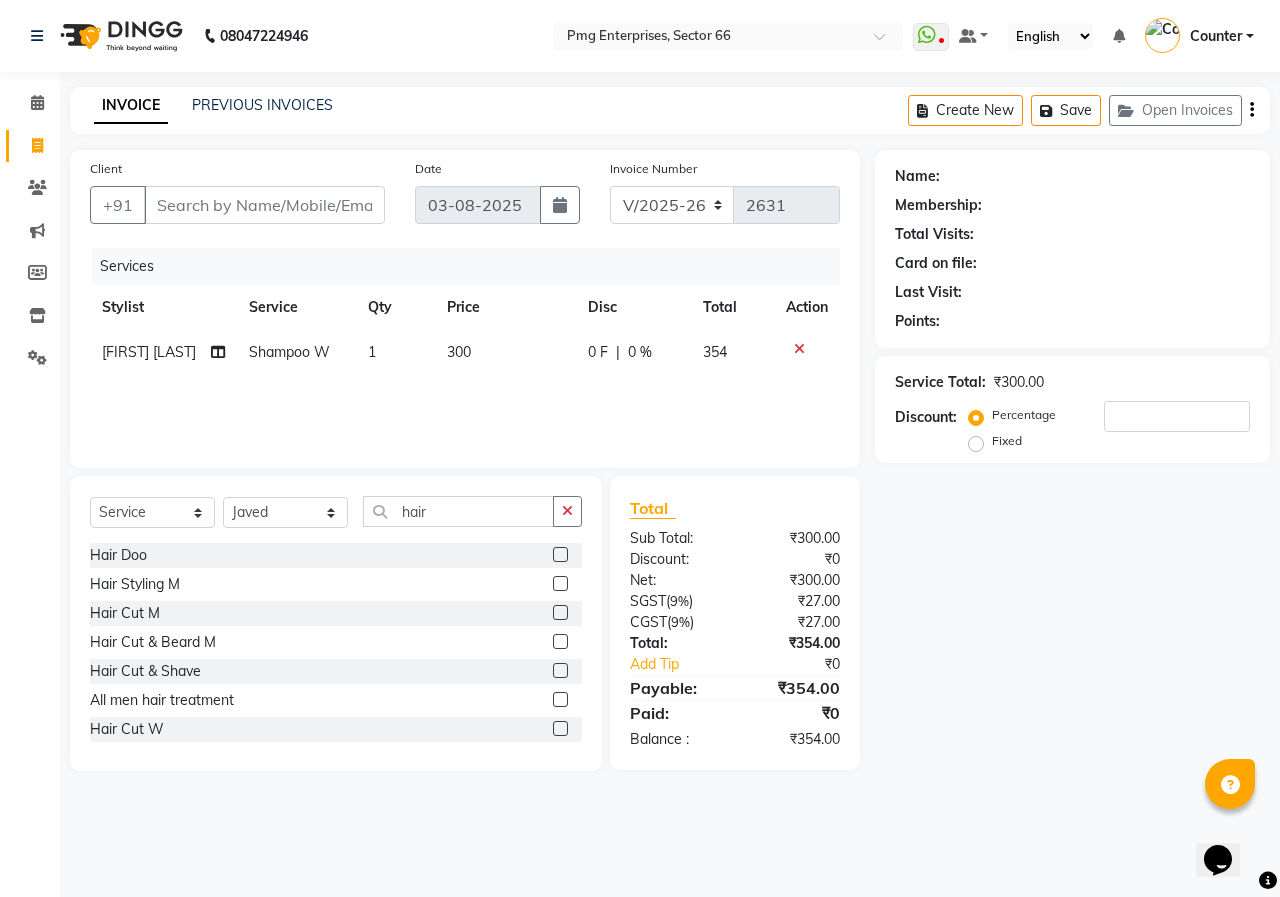 click 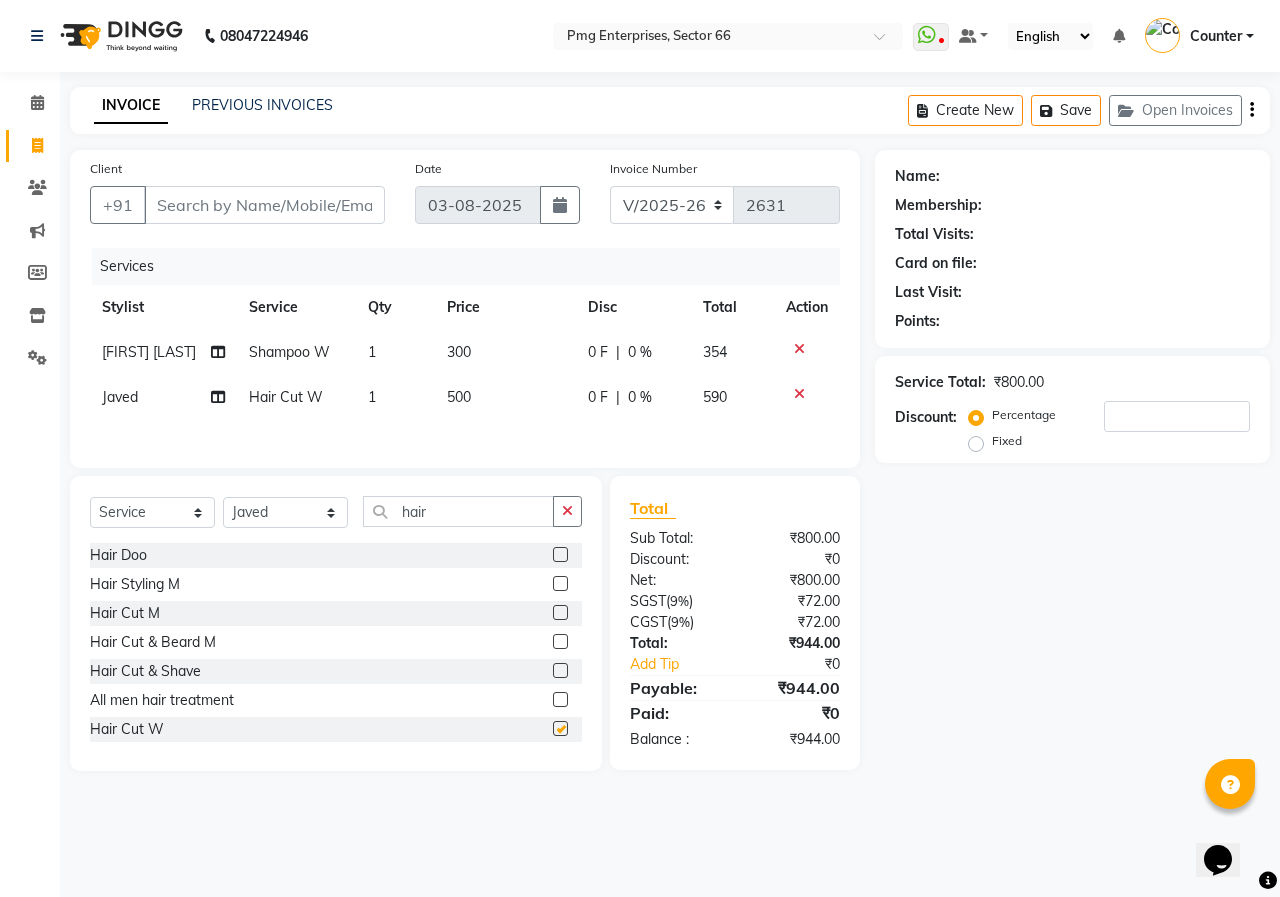 checkbox on "false" 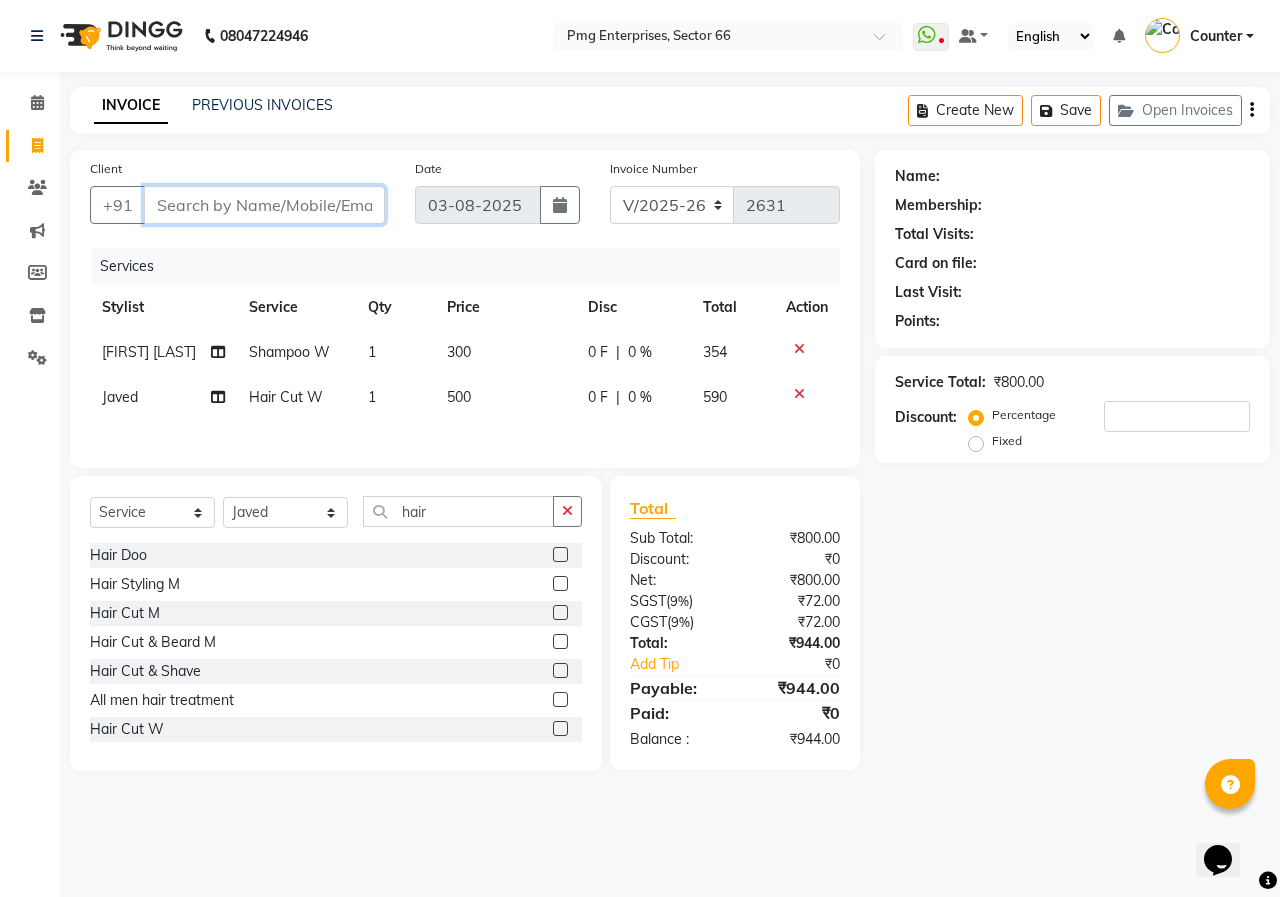 click on "Client" at bounding box center (264, 205) 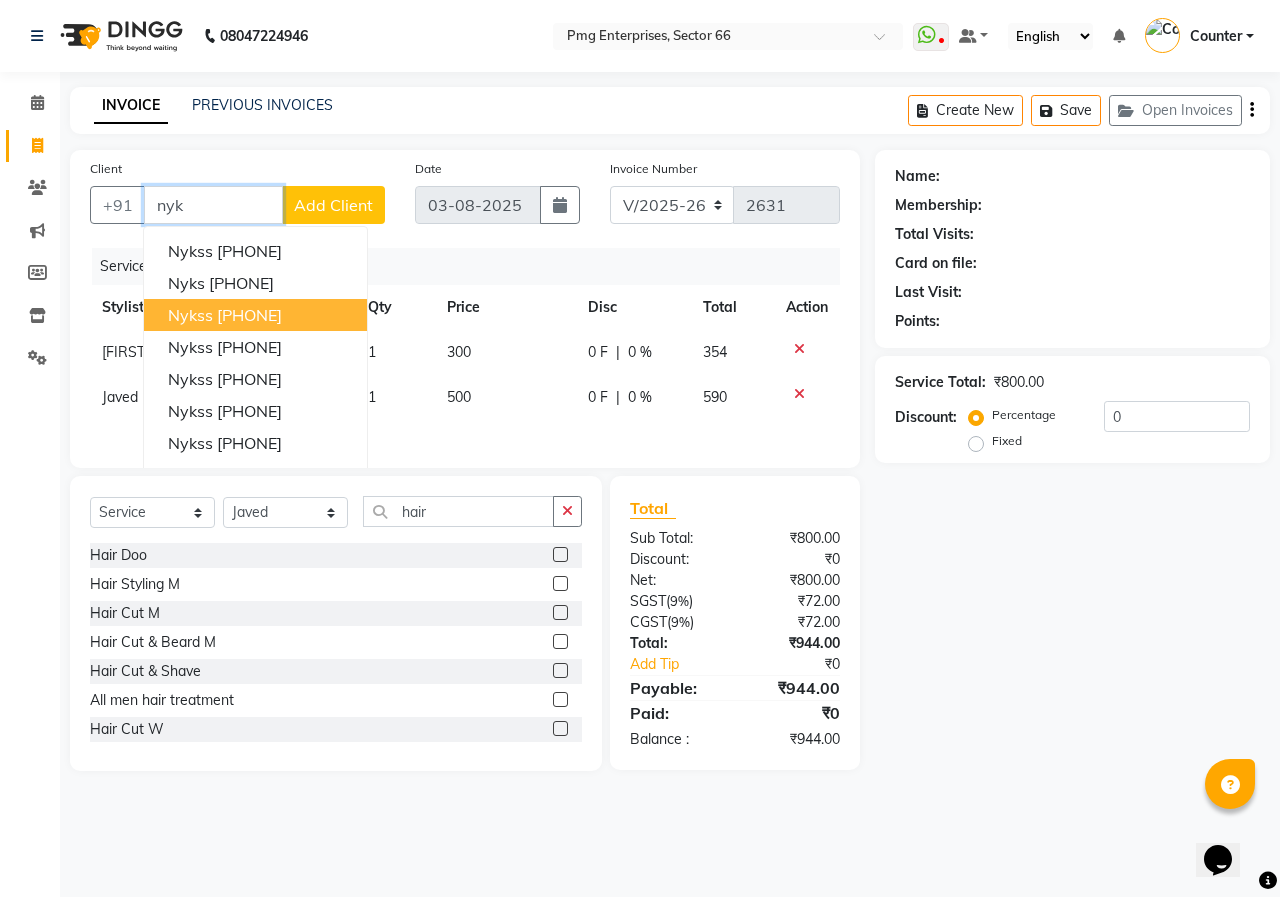 click on "[PHONE]" at bounding box center (249, 315) 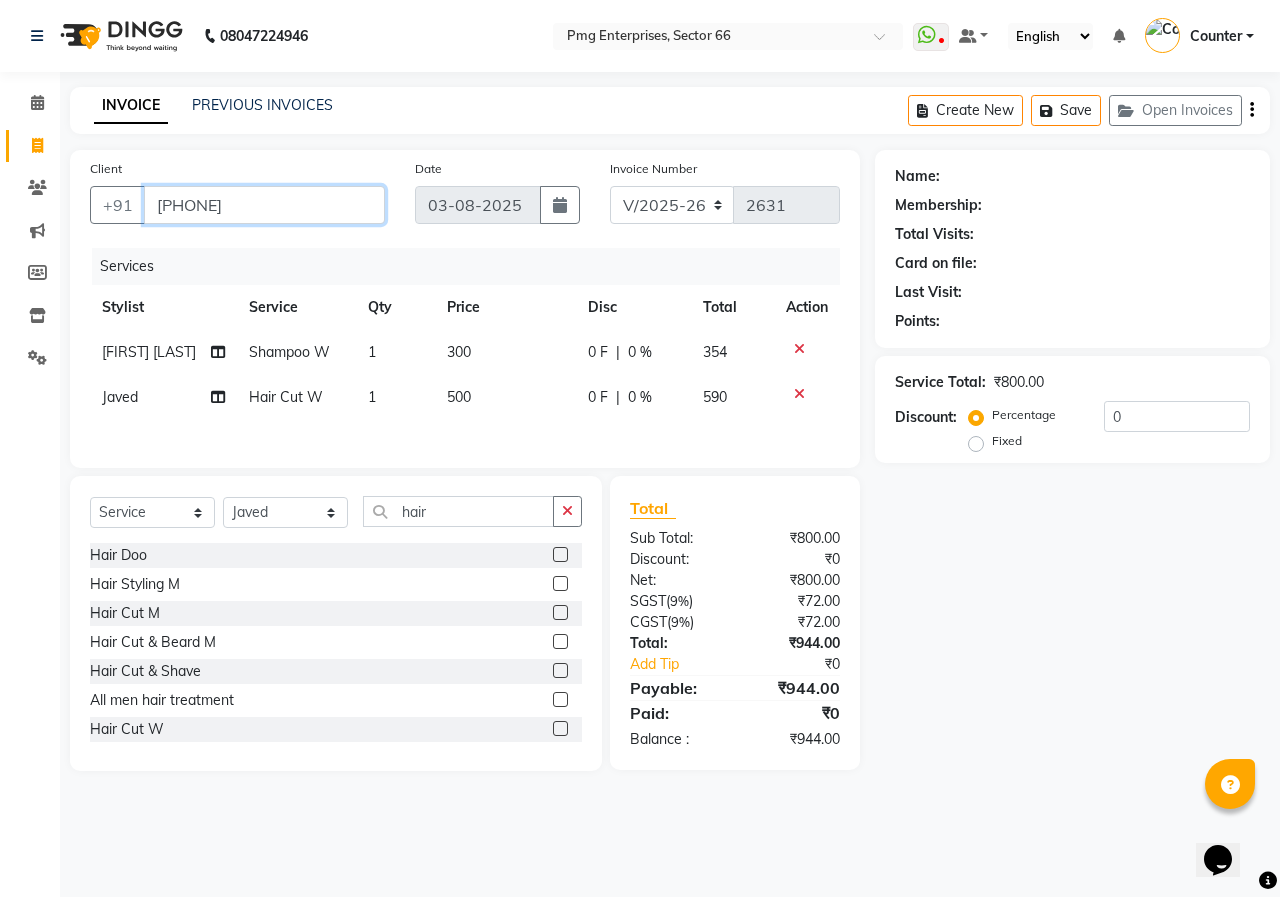 type on "[PHONE]" 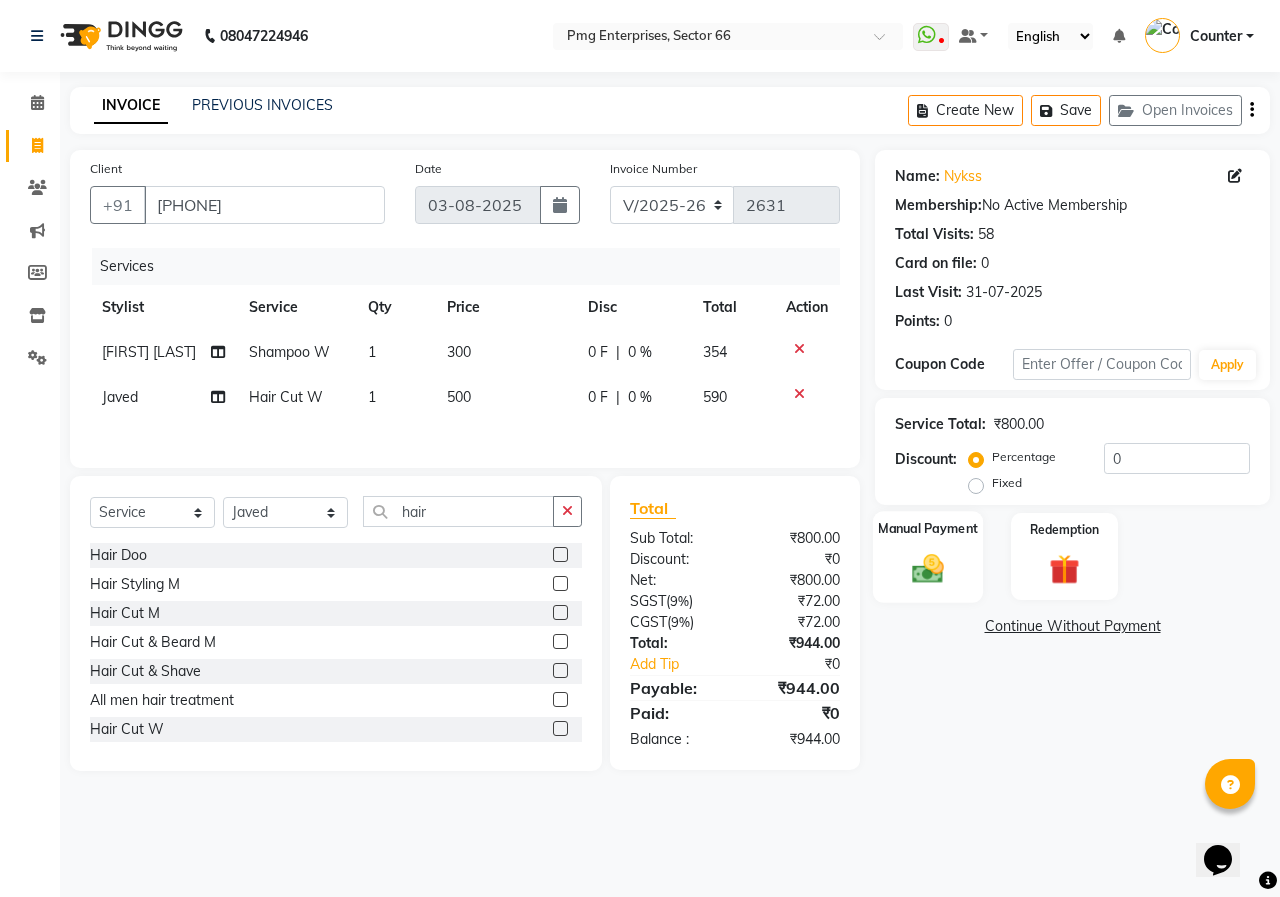 click 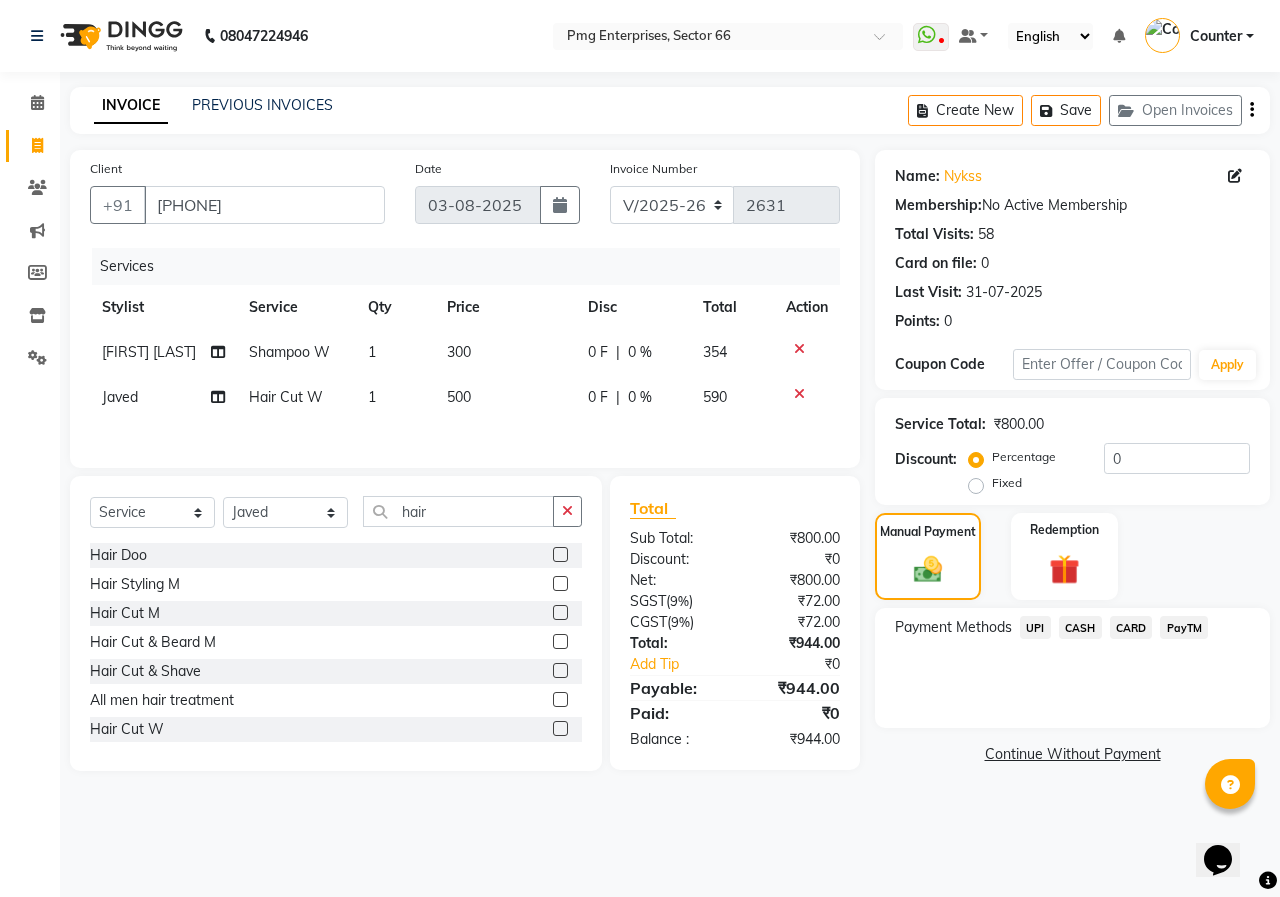 click on "UPI" 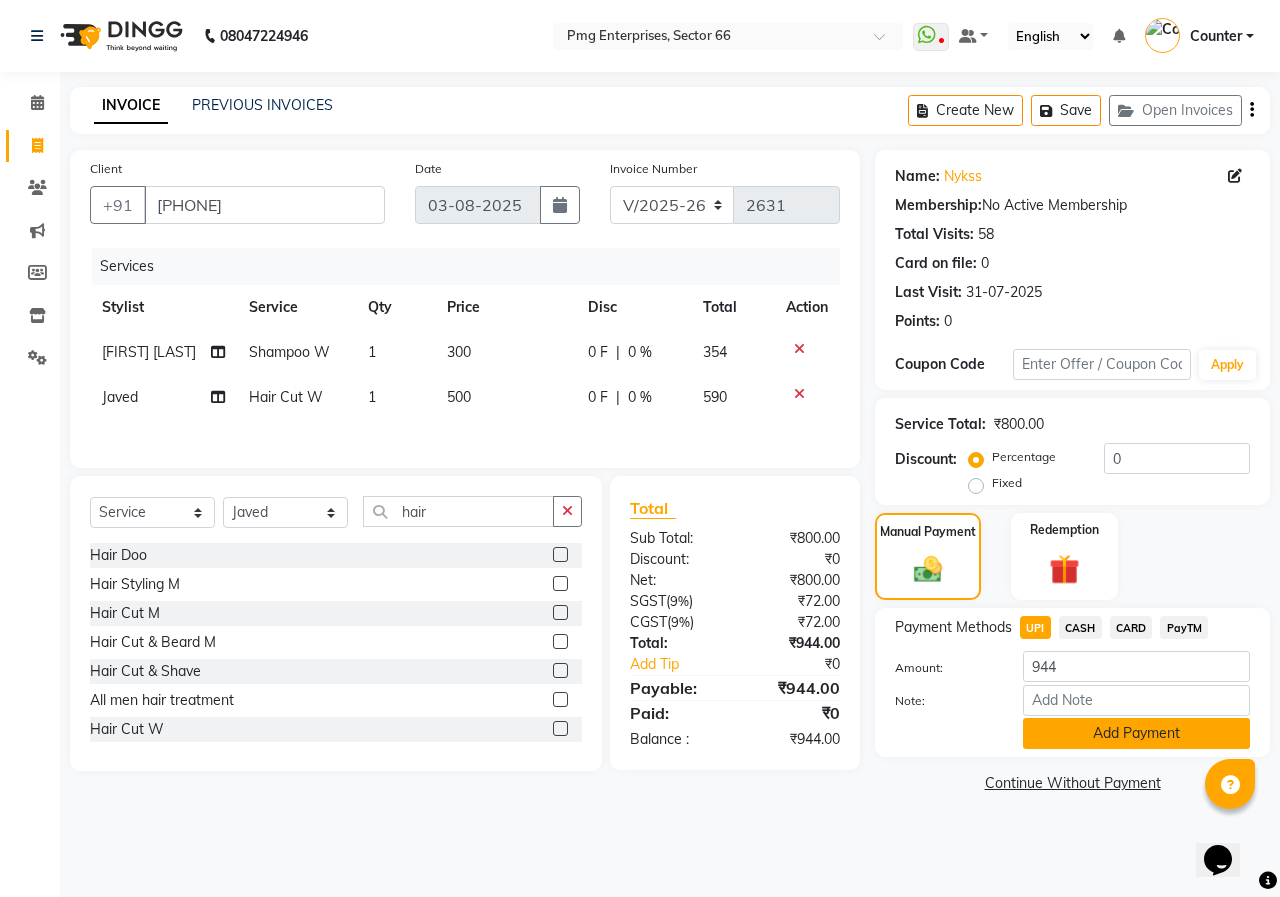 click on "Add Payment" 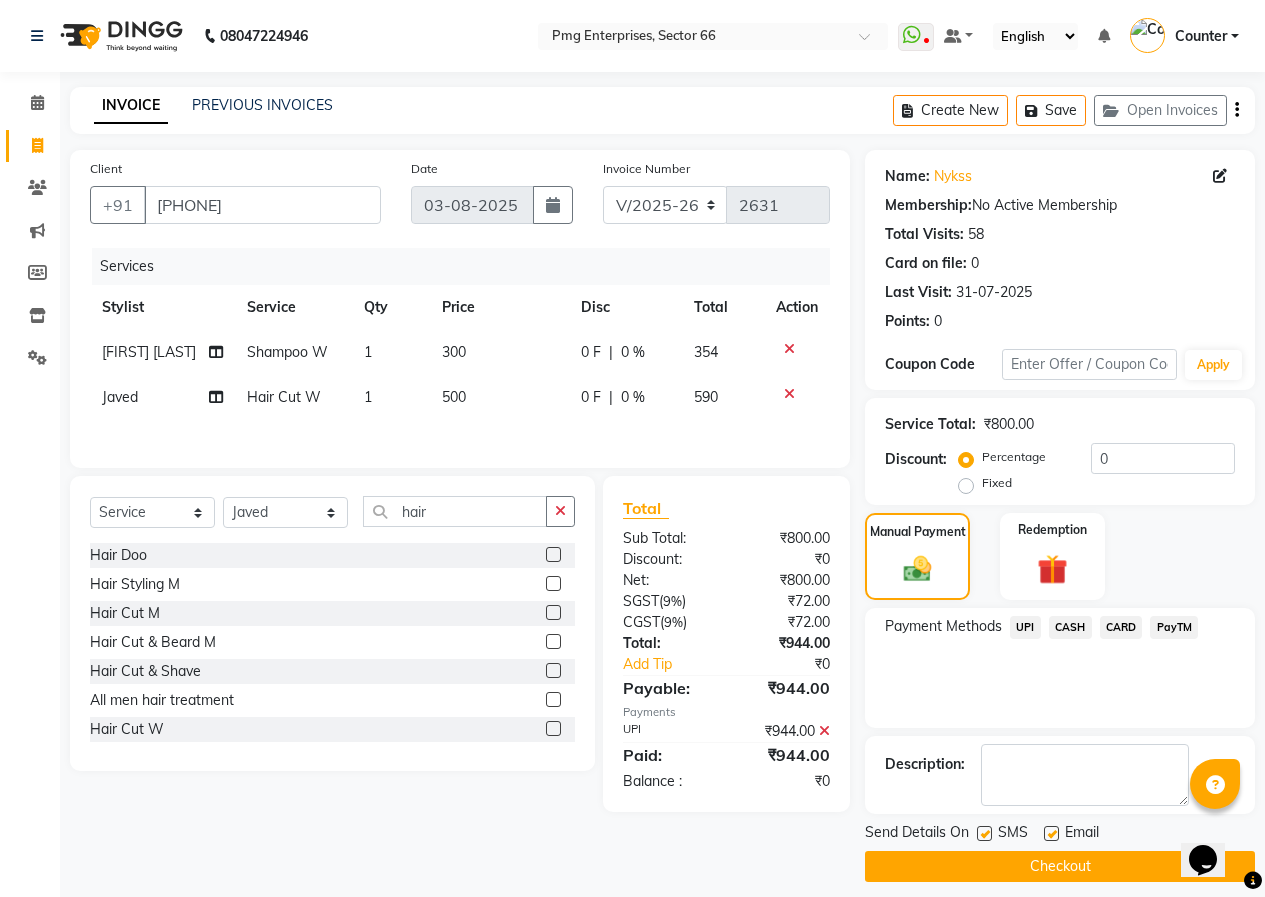 click on "Checkout" 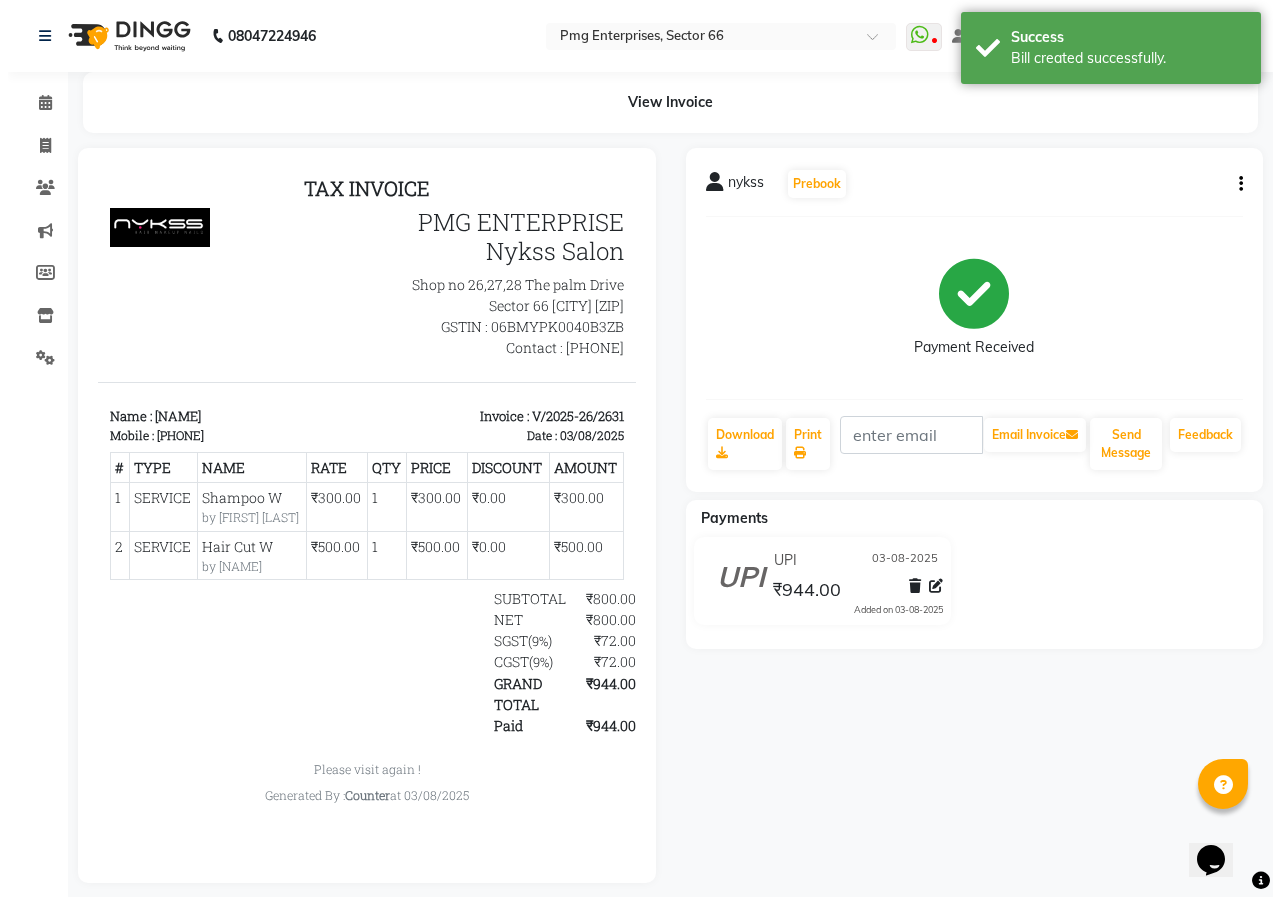 scroll, scrollTop: 0, scrollLeft: 0, axis: both 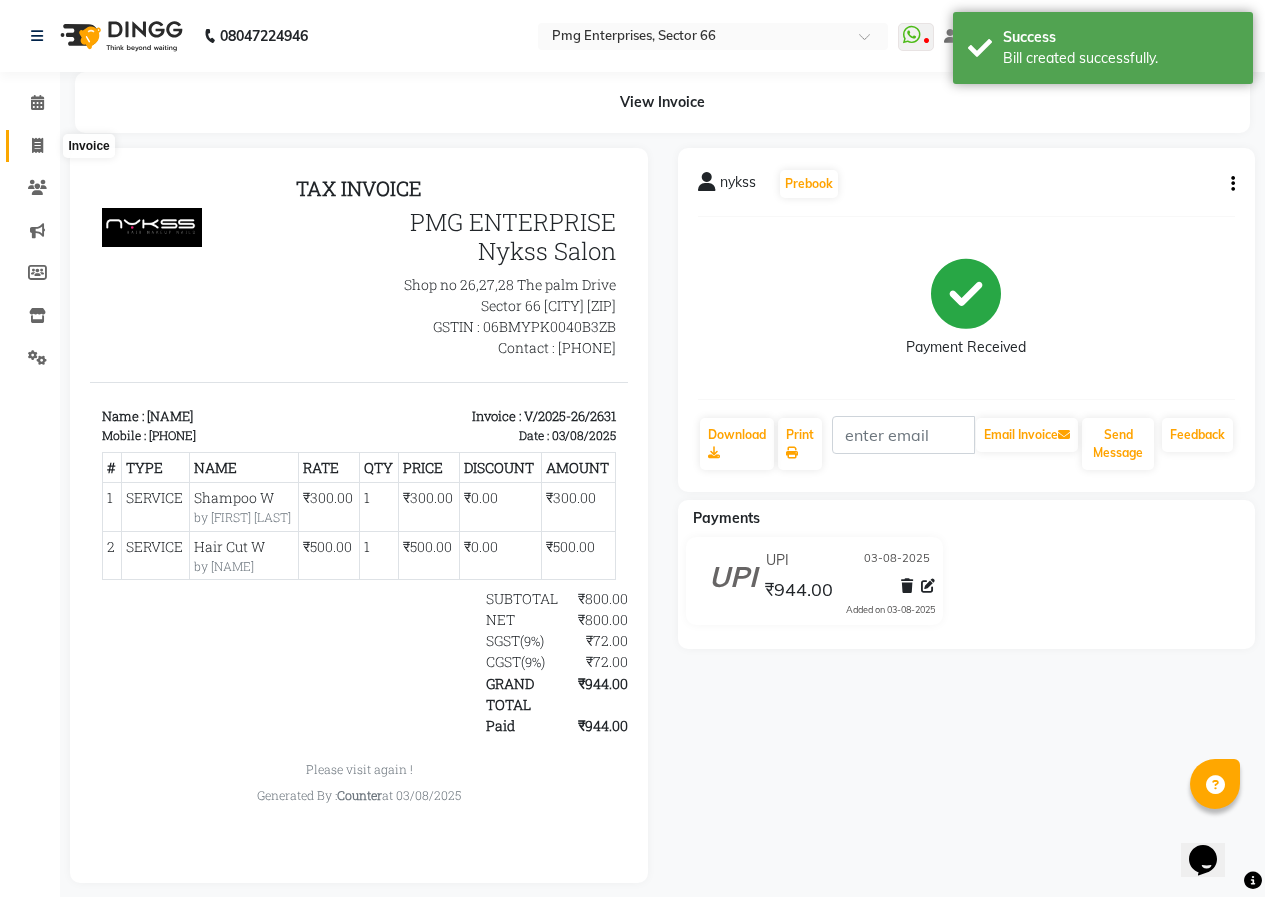 click 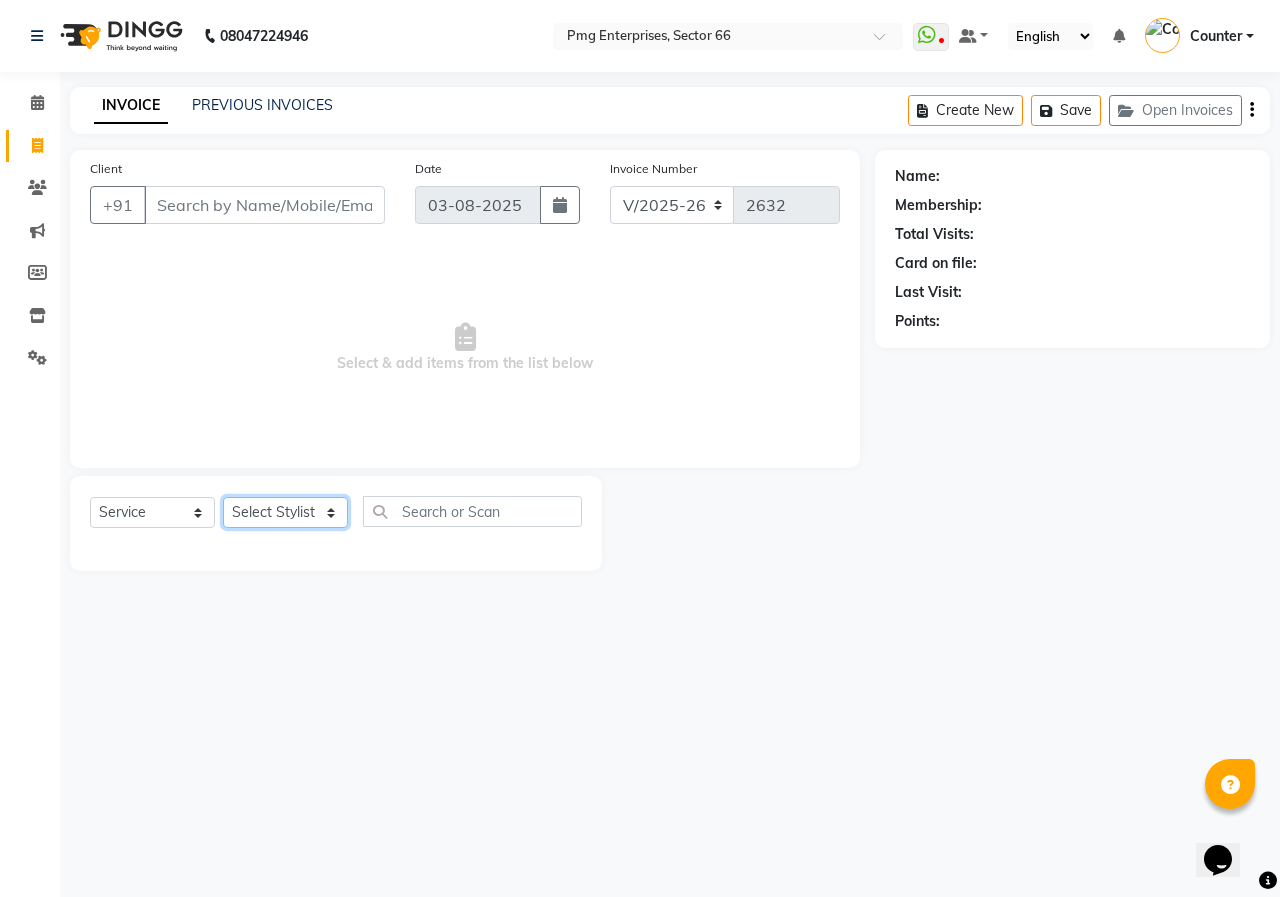 click on "Select Stylist [FIRST] [LAST] Counter [NAME] [NAME] [NAME] [NAME] [NAME] [NAME]" 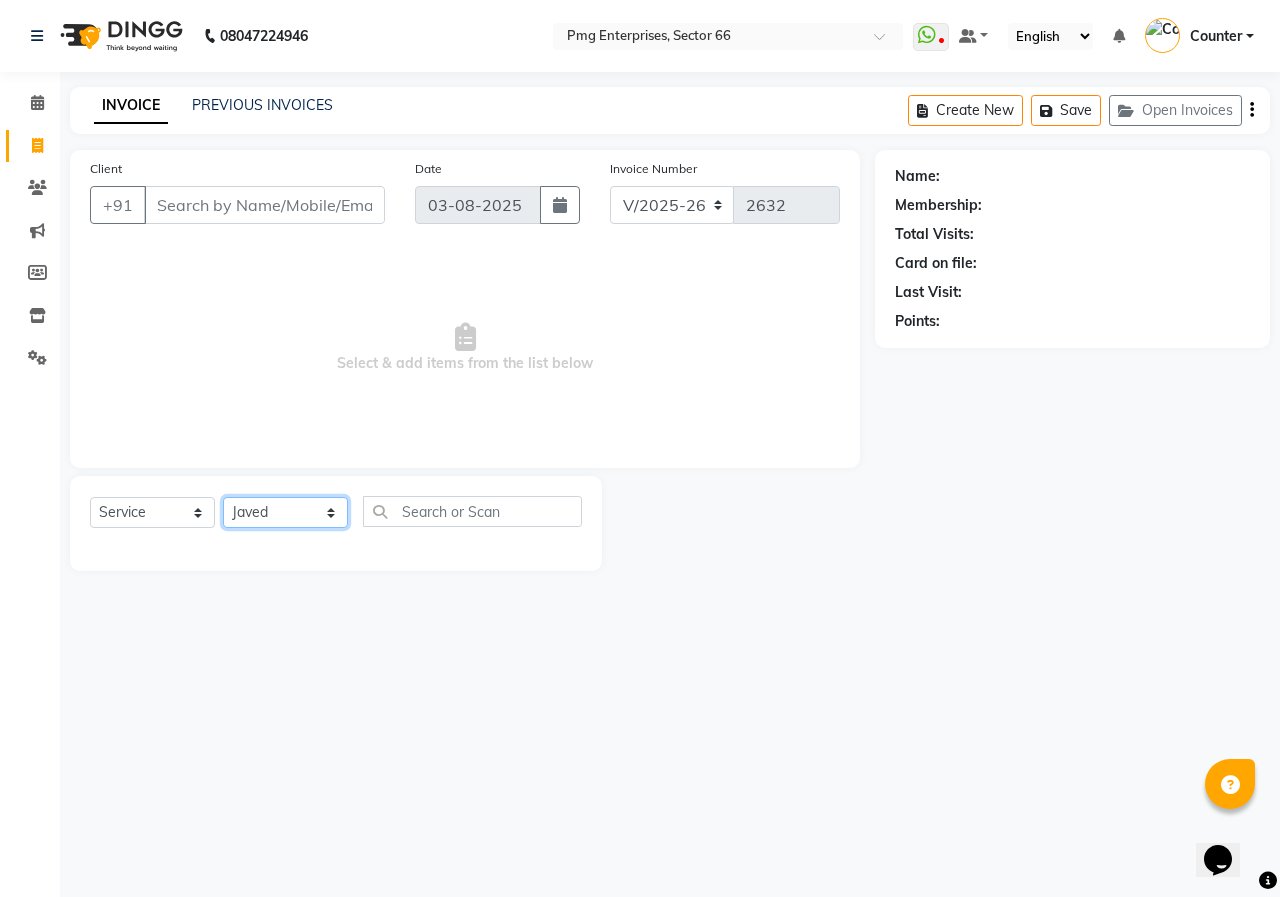 click on "Select Stylist [FIRST] [LAST] Counter [NAME] [NAME] [NAME] [NAME] [NAME] [NAME]" 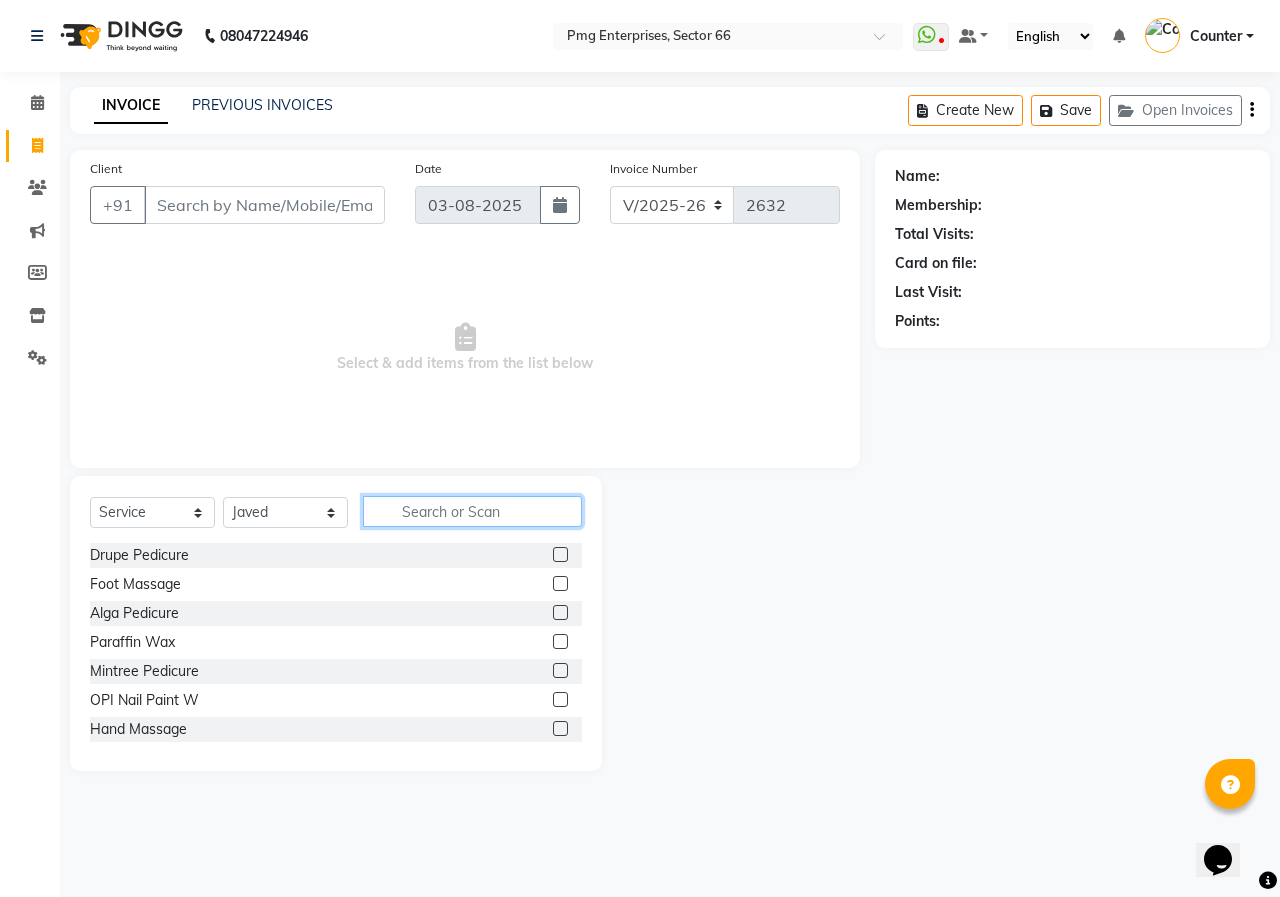 click 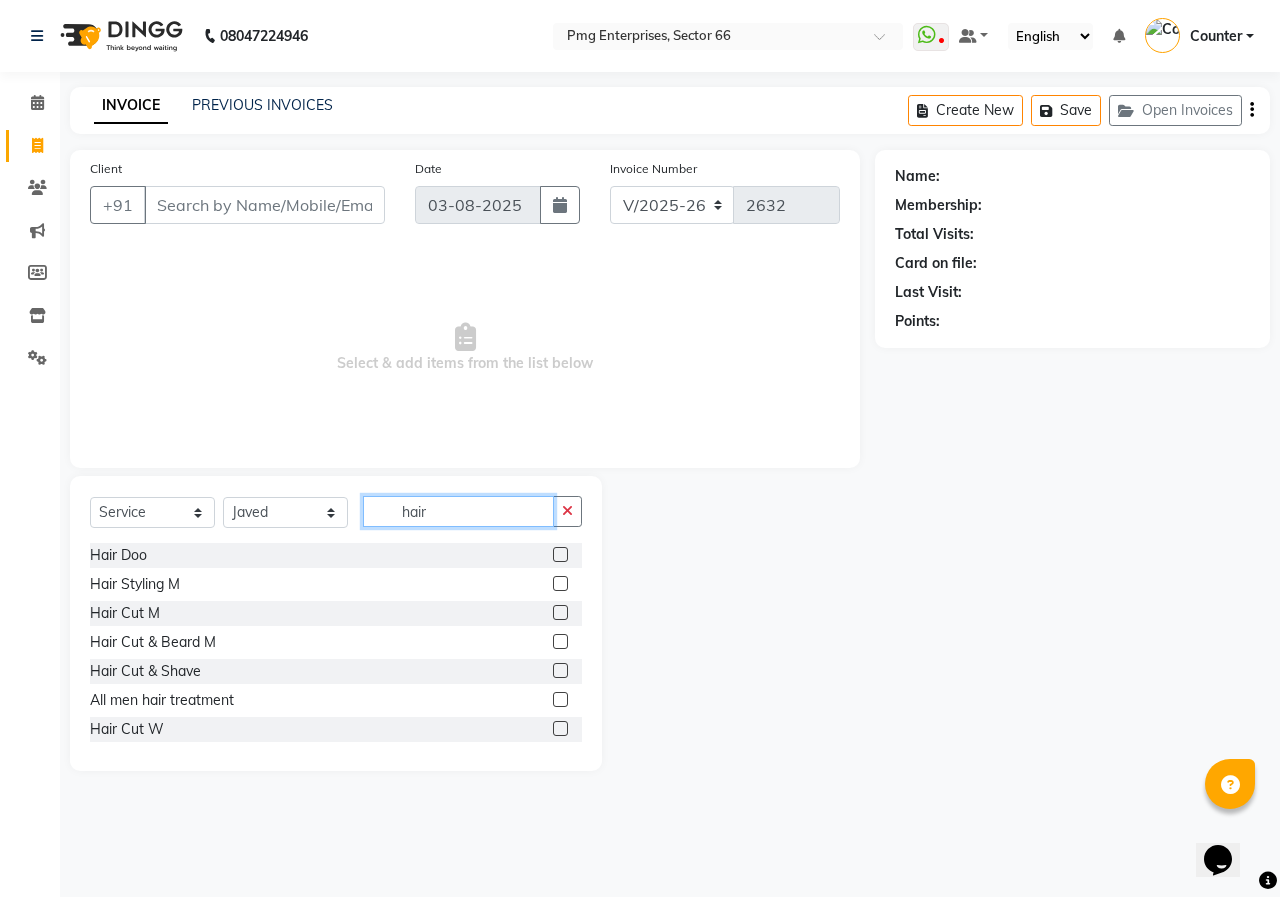 type on "hair" 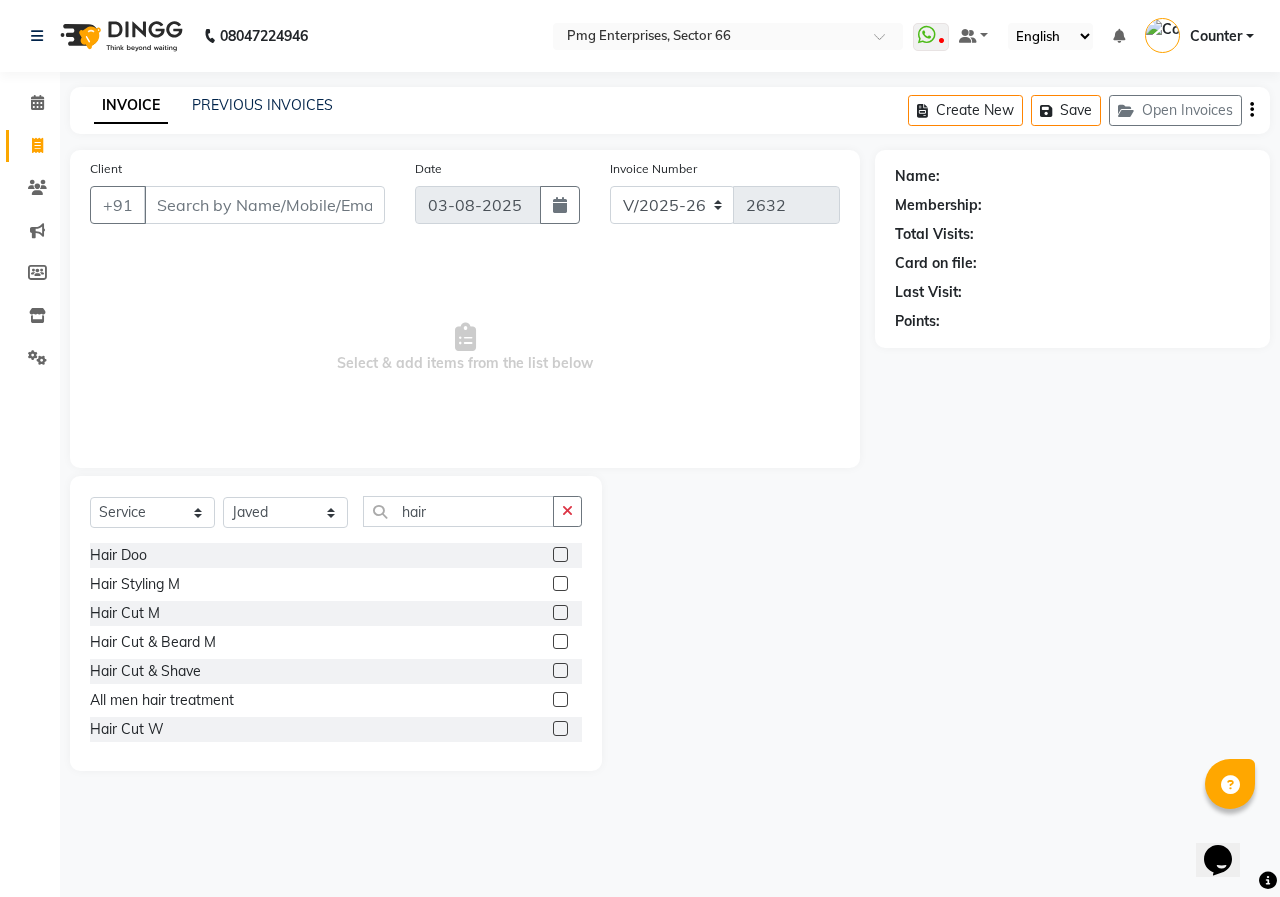 click 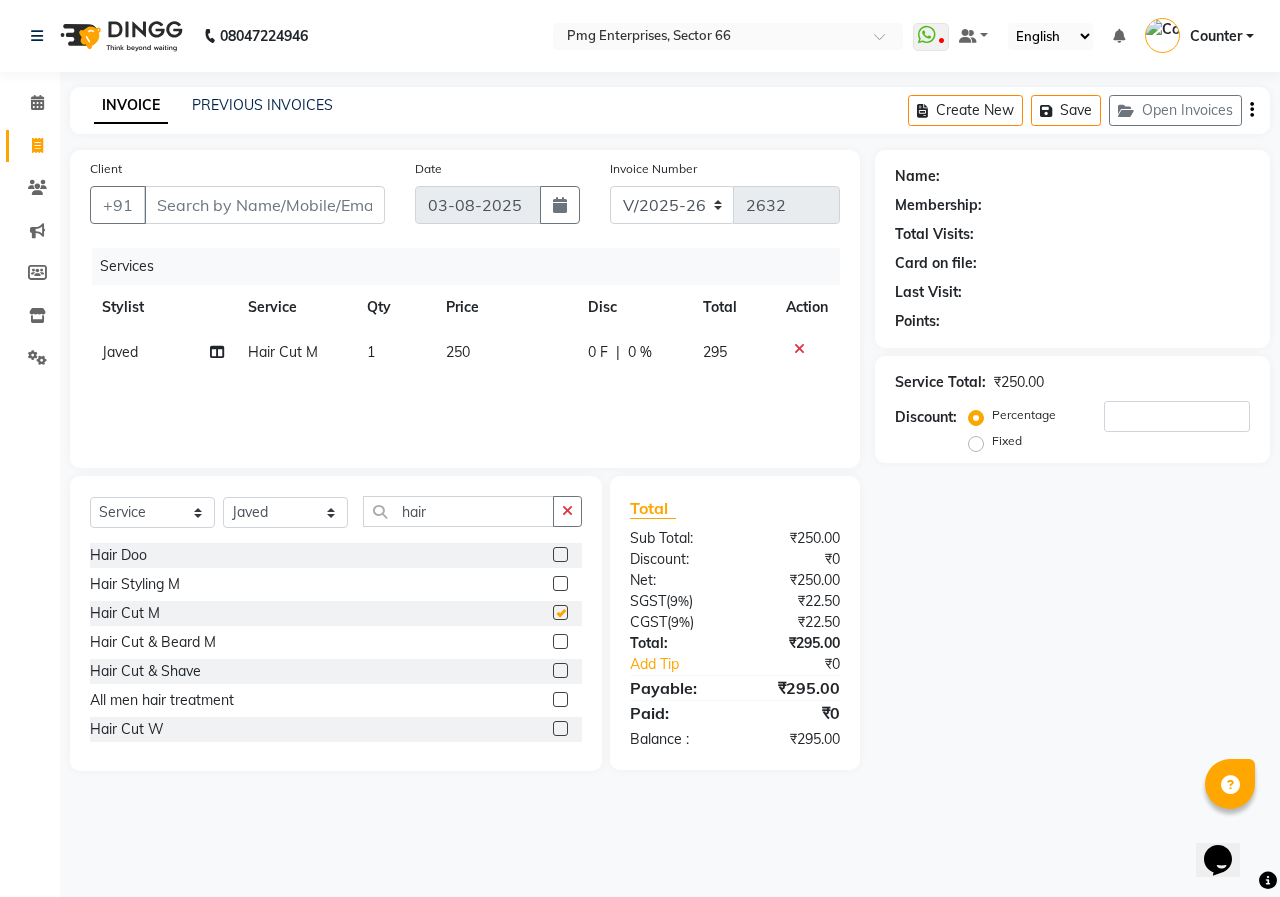 checkbox on "false" 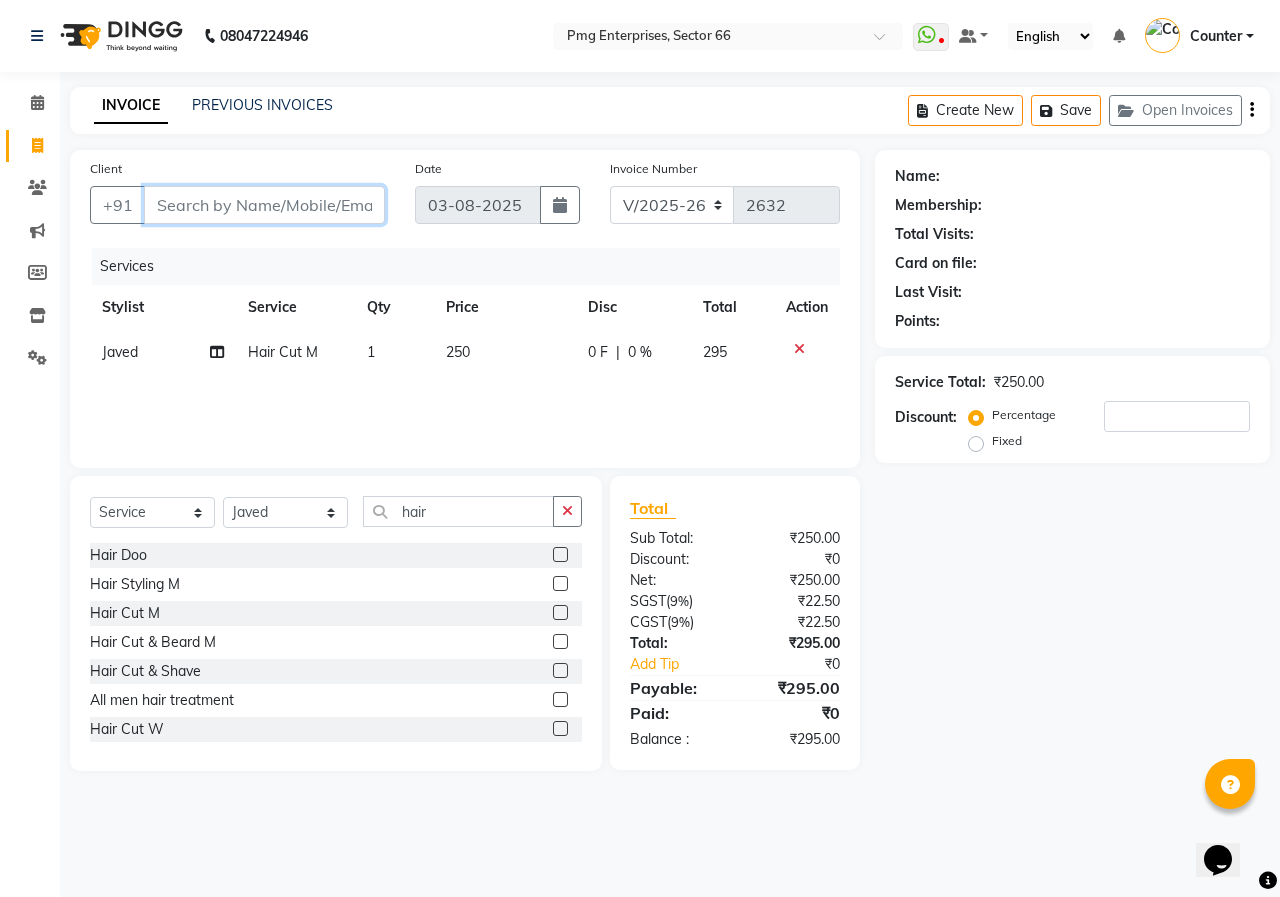 click on "Client" at bounding box center [264, 205] 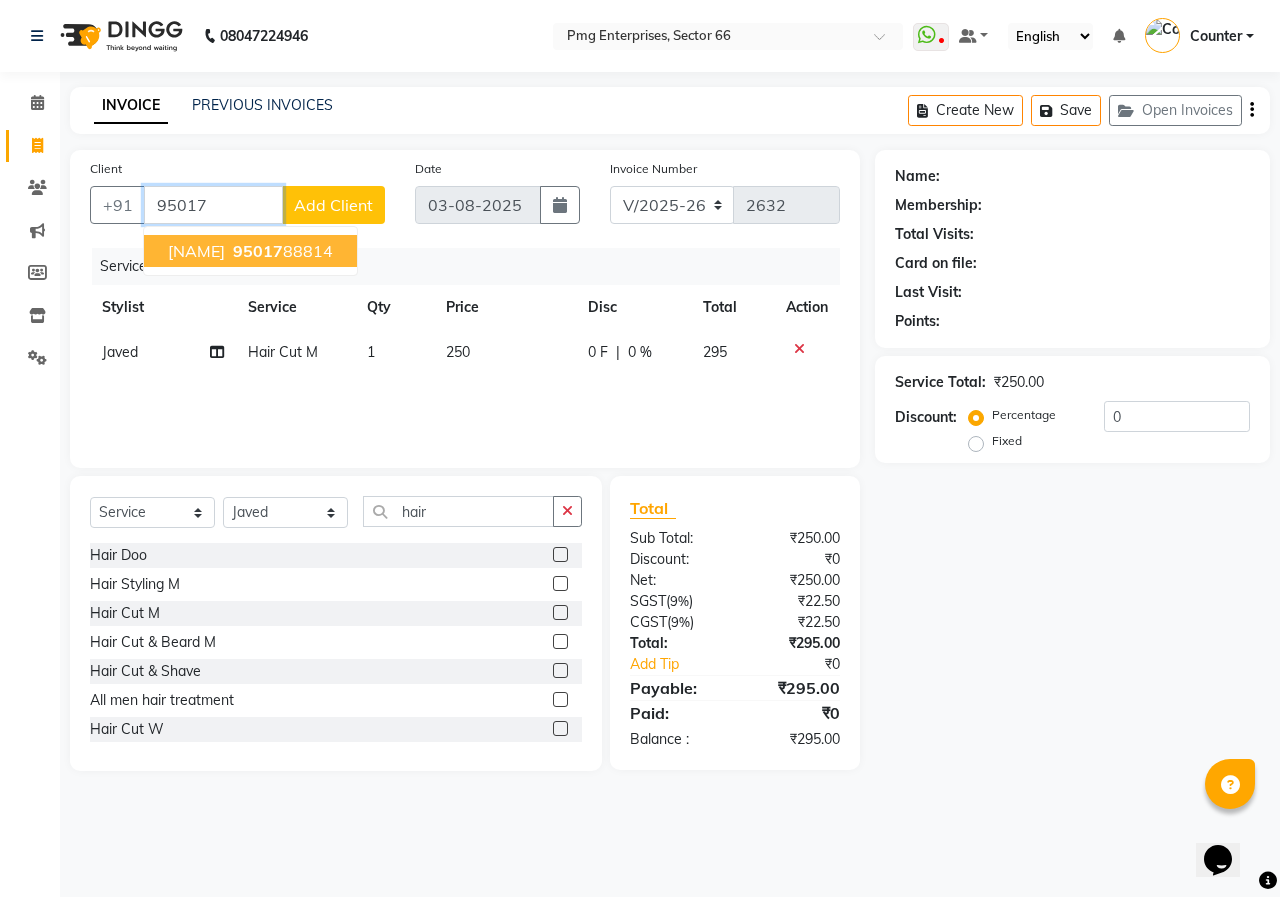click on "Hitesh   95017 88814" at bounding box center [250, 251] 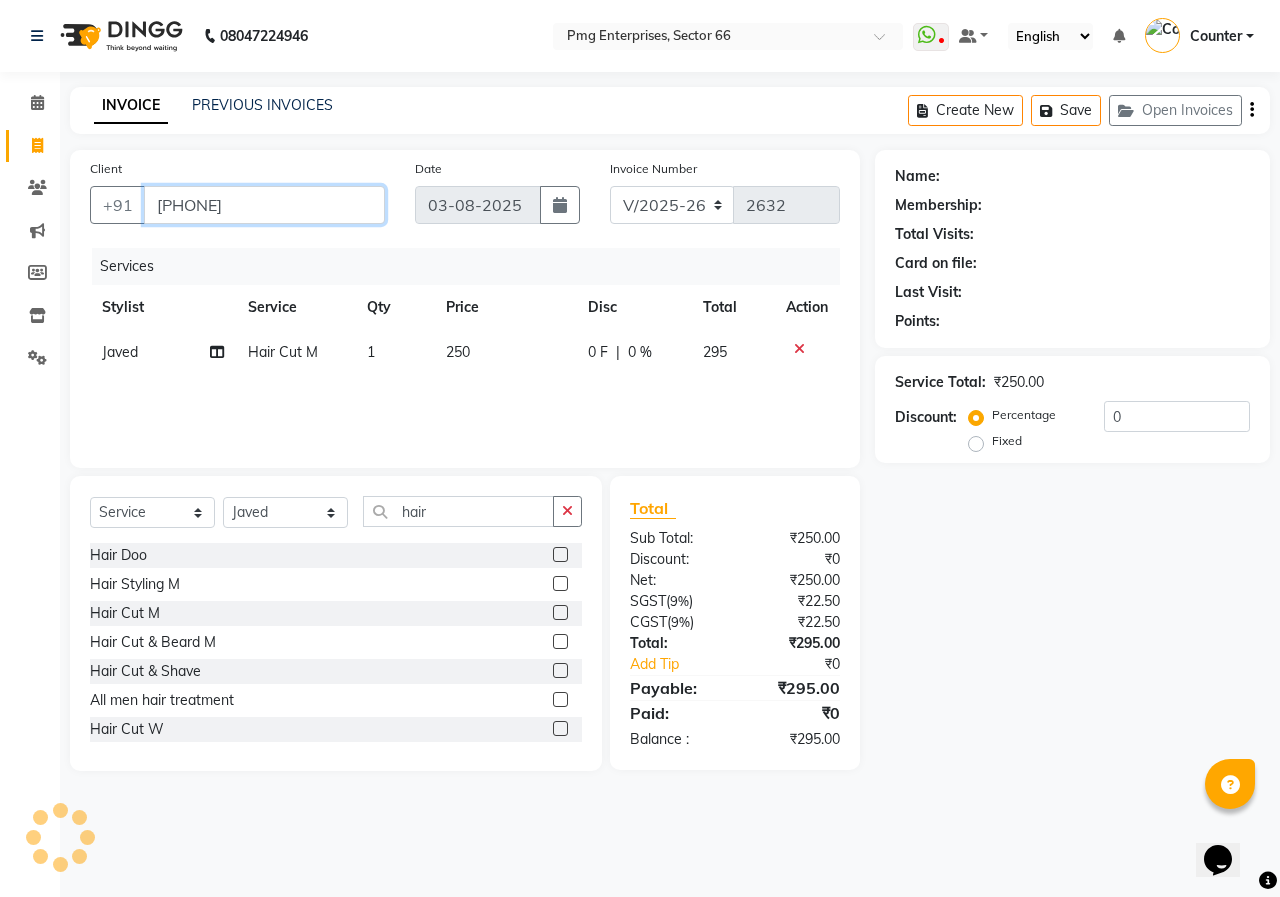 type on "[PHONE]" 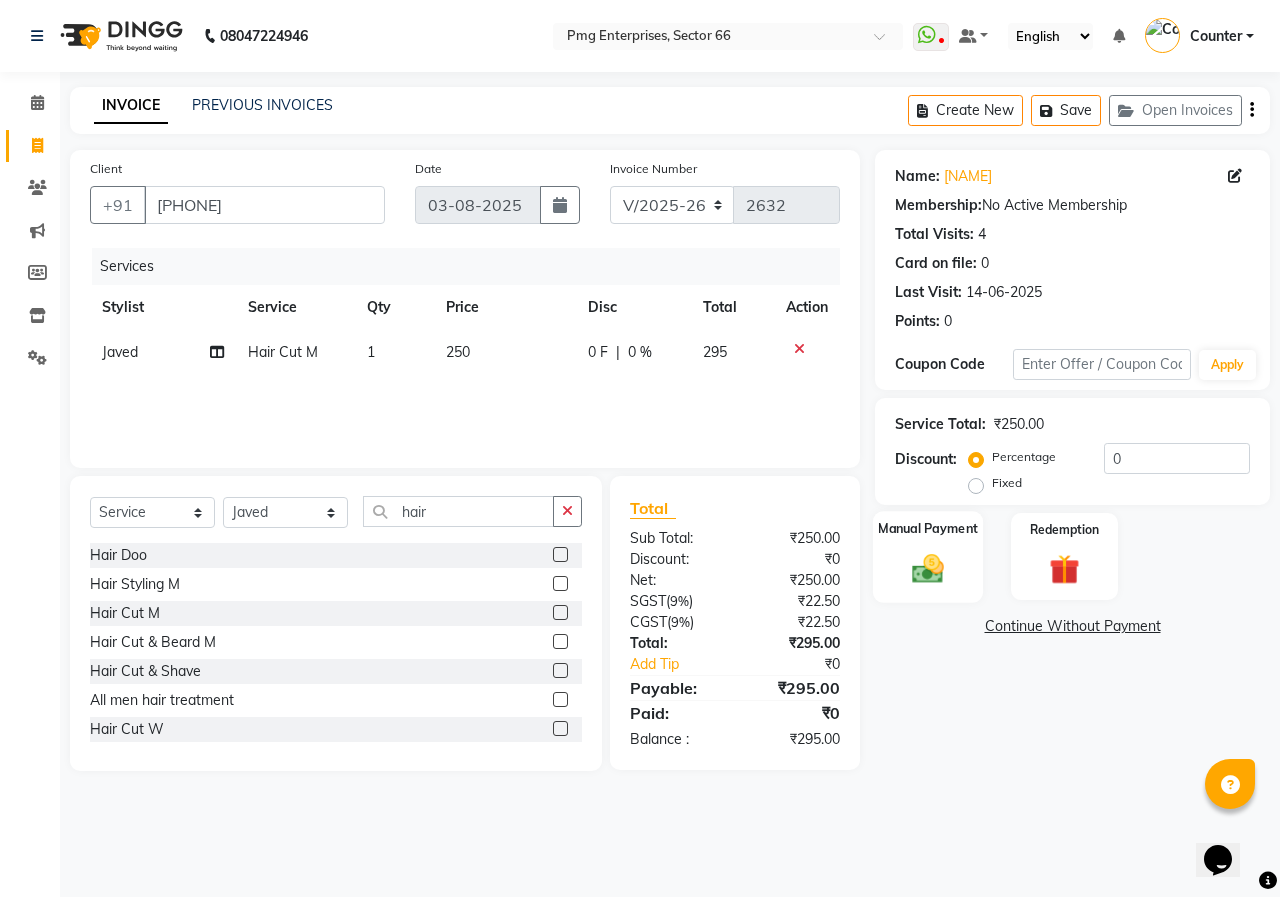 click on "Manual Payment" 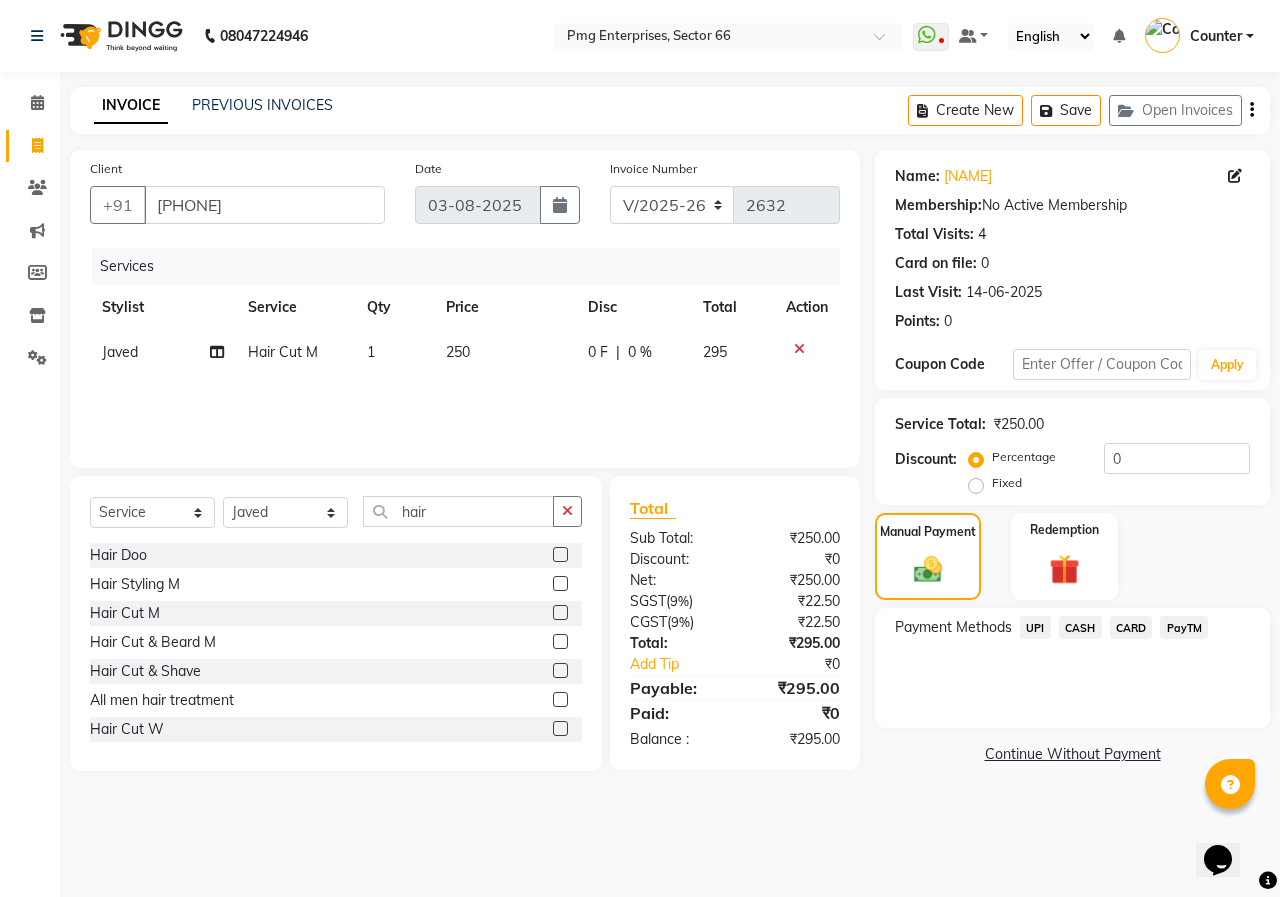 click on "UPI" 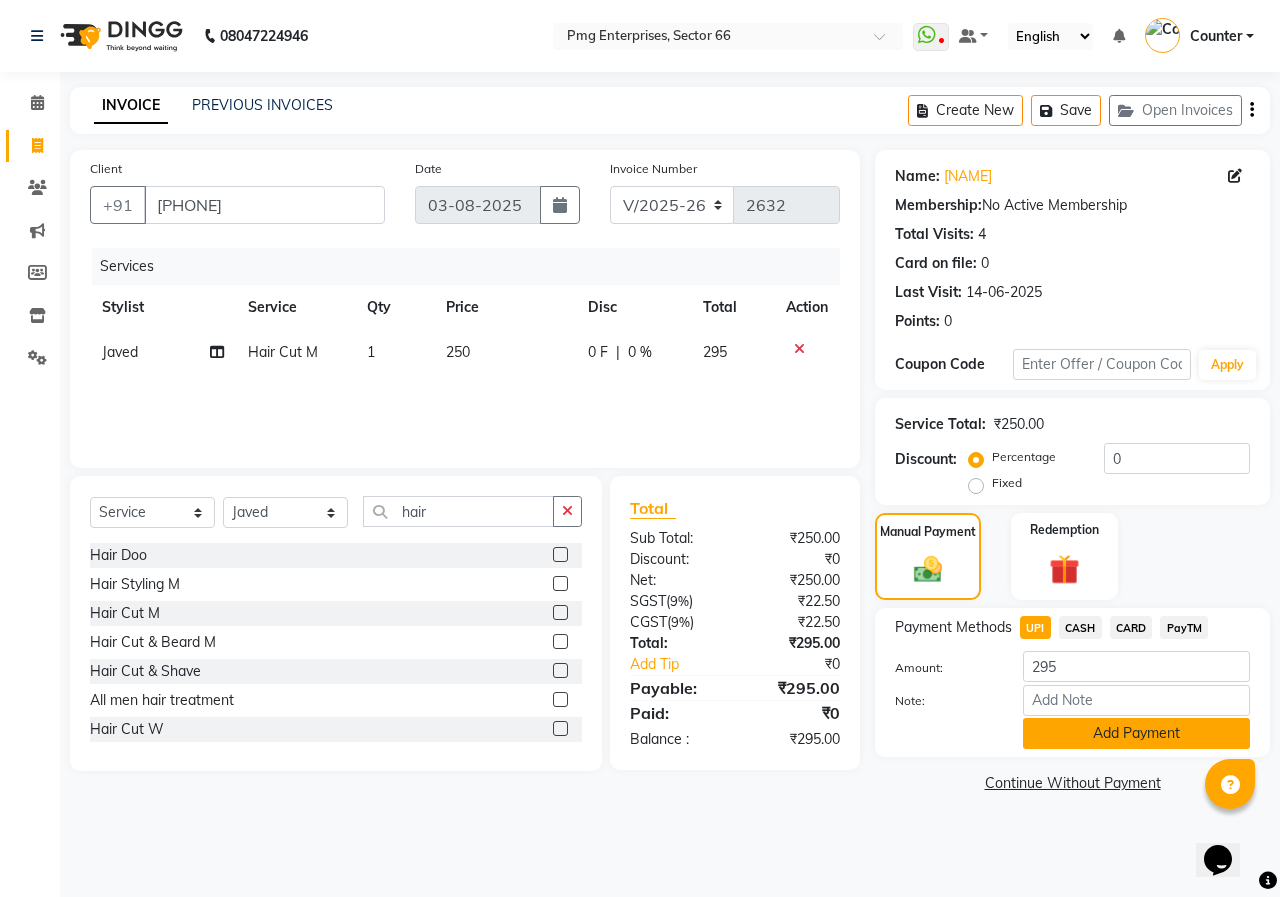 click on "Add Payment" 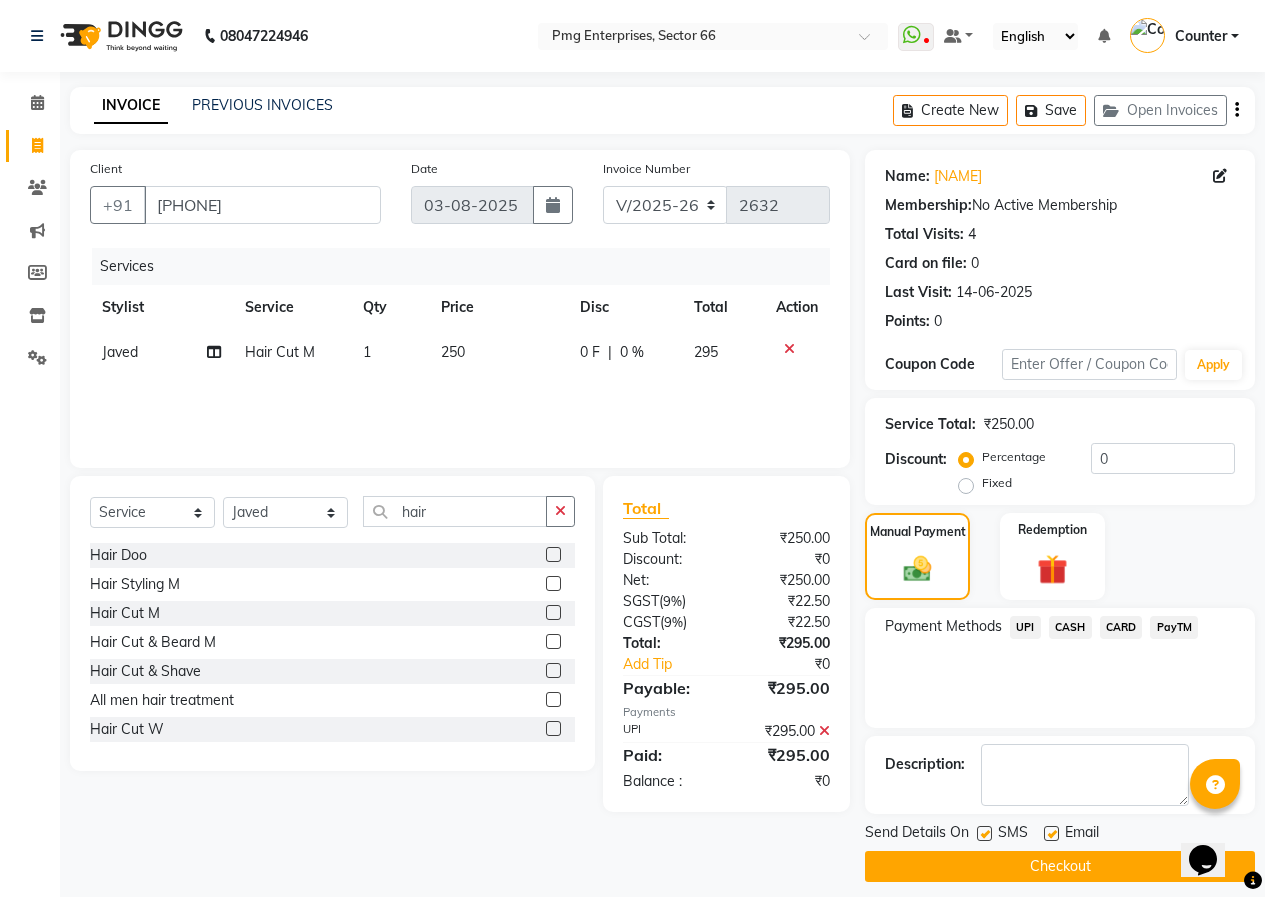 click on "Checkout" 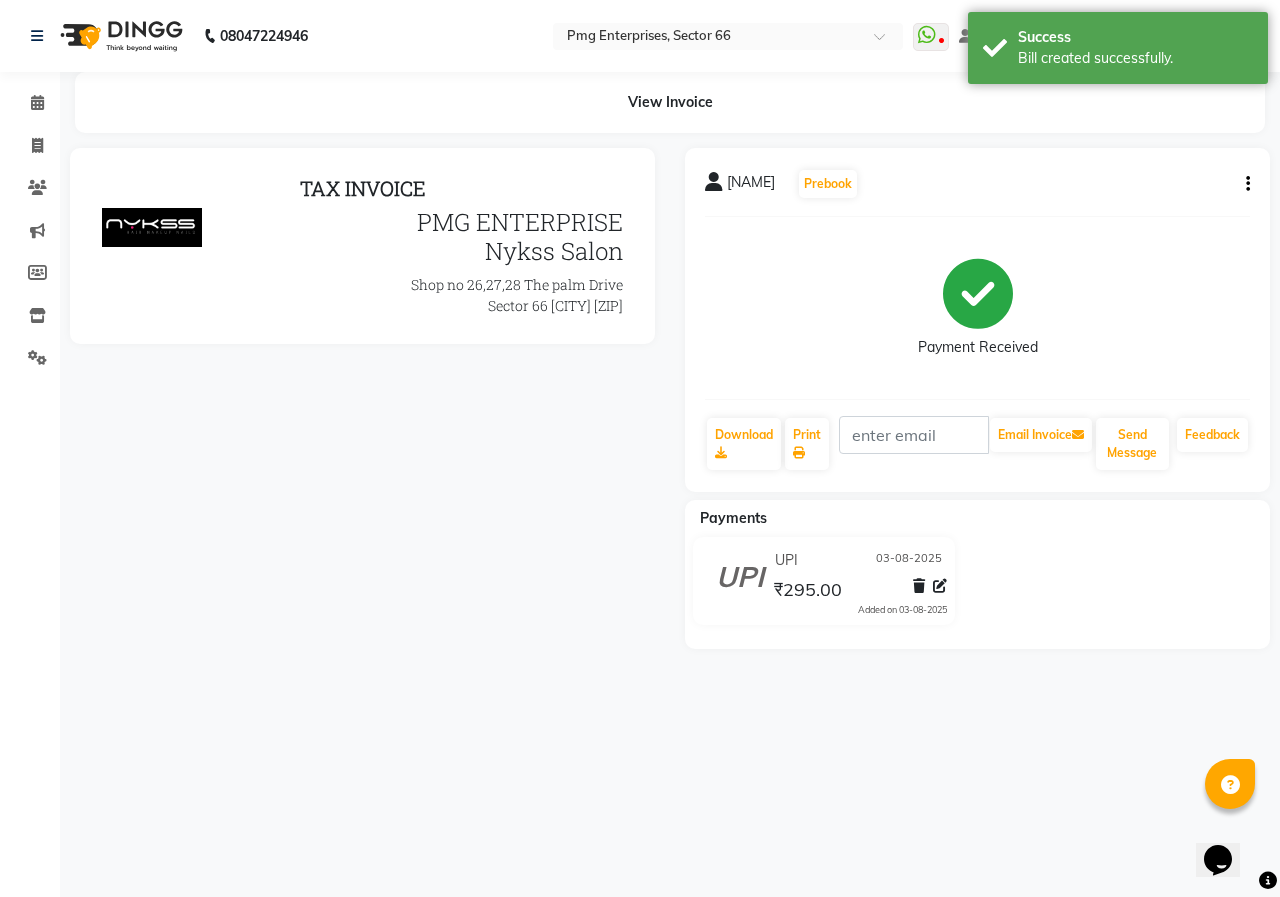scroll, scrollTop: 0, scrollLeft: 0, axis: both 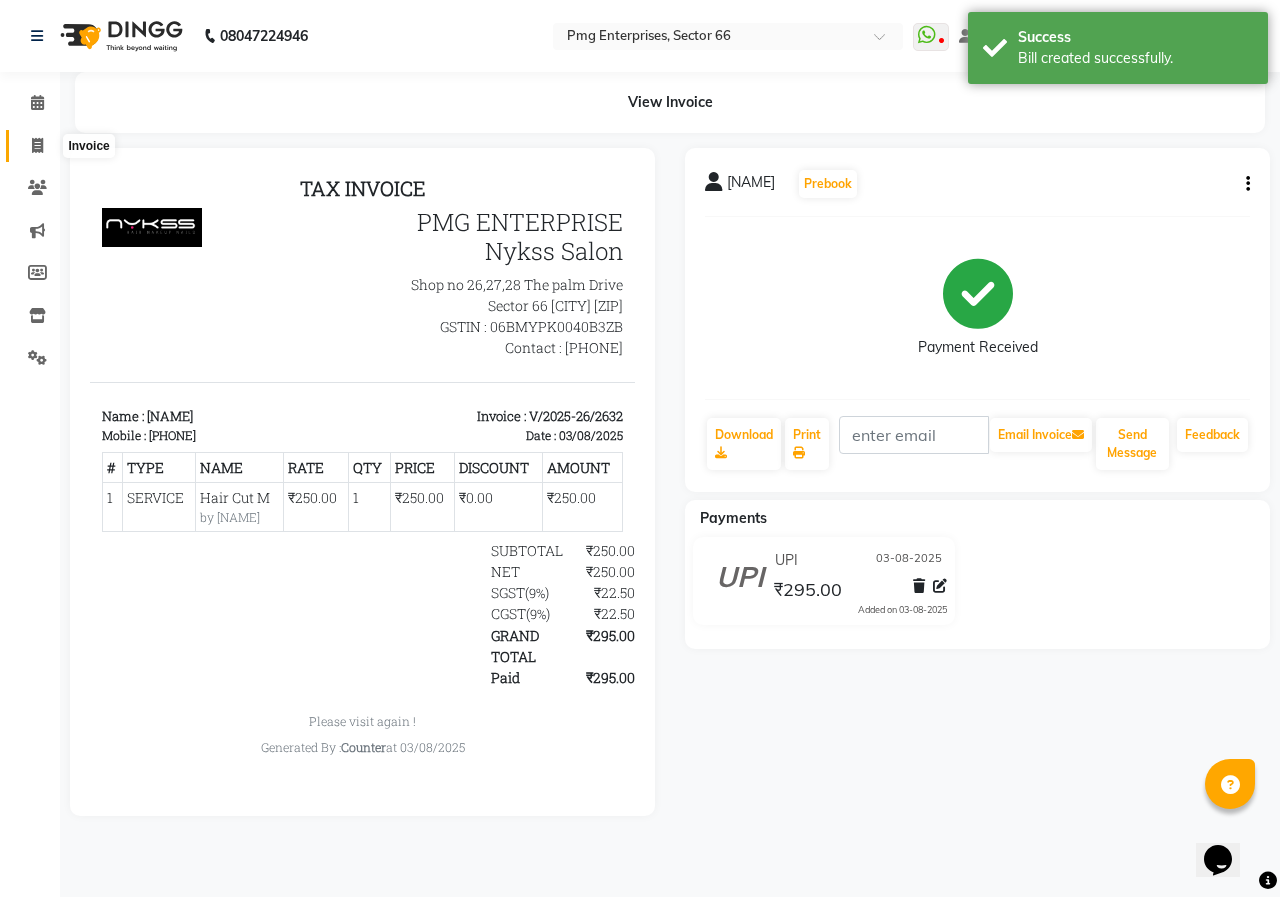 click 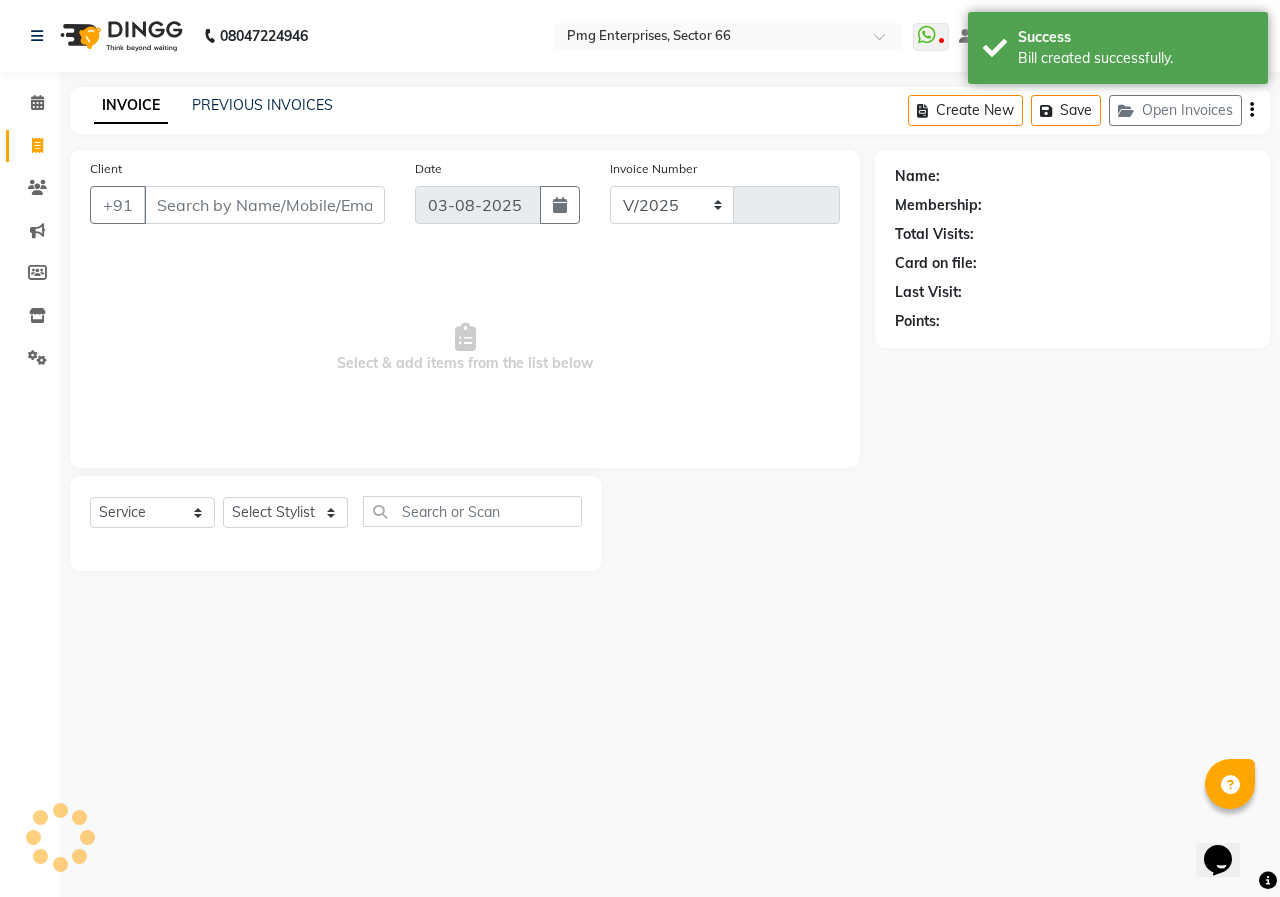 select on "889" 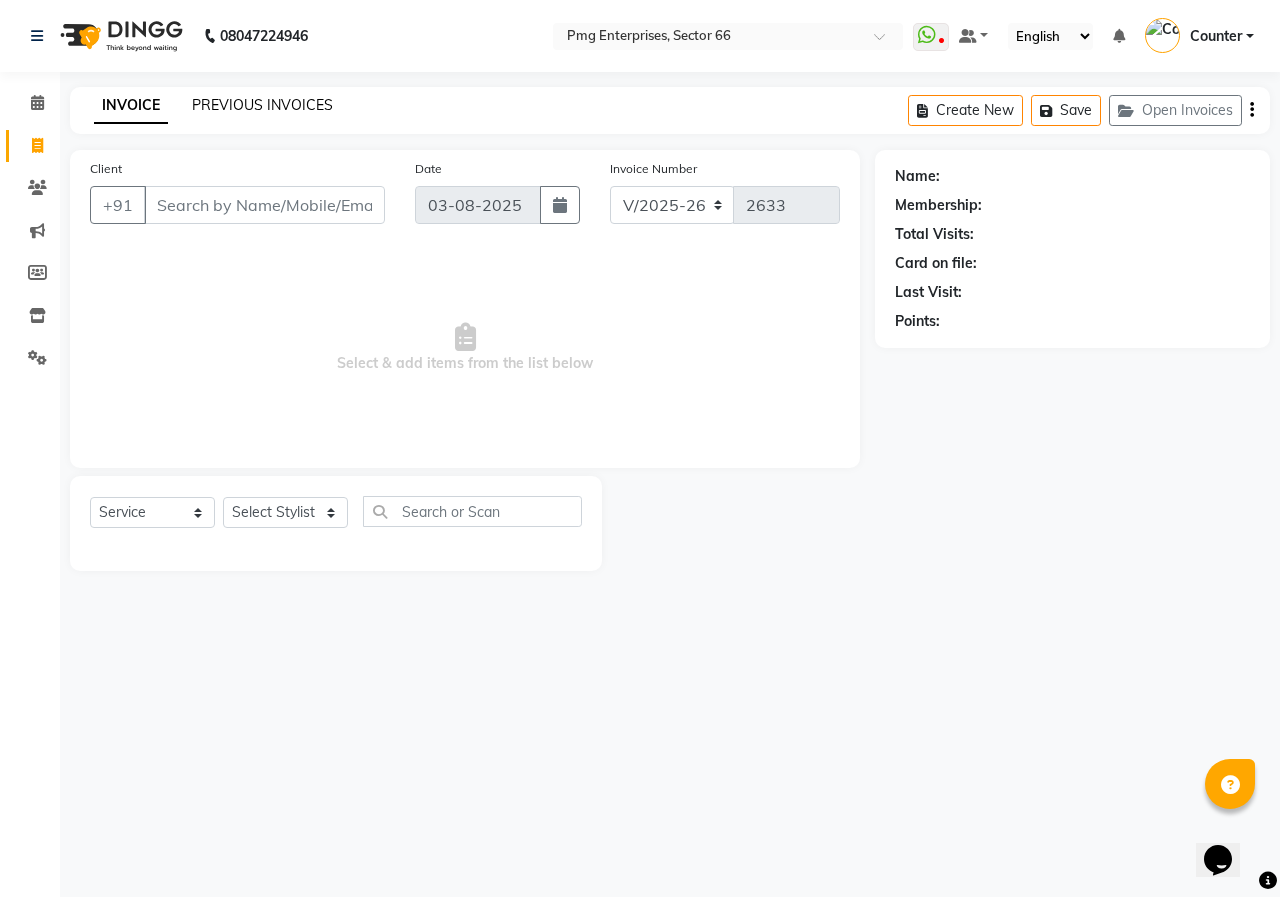 click on "PREVIOUS INVOICES" 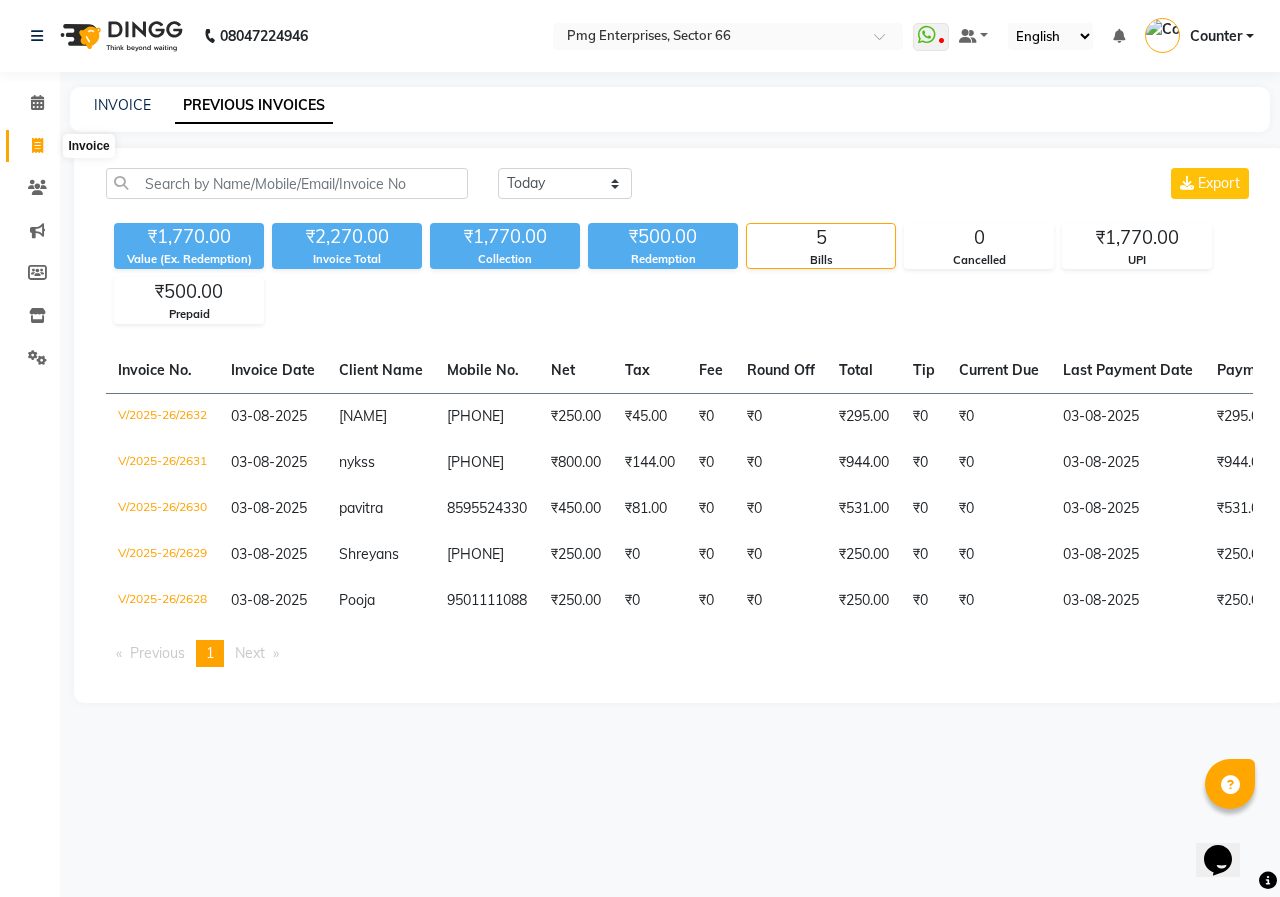 click 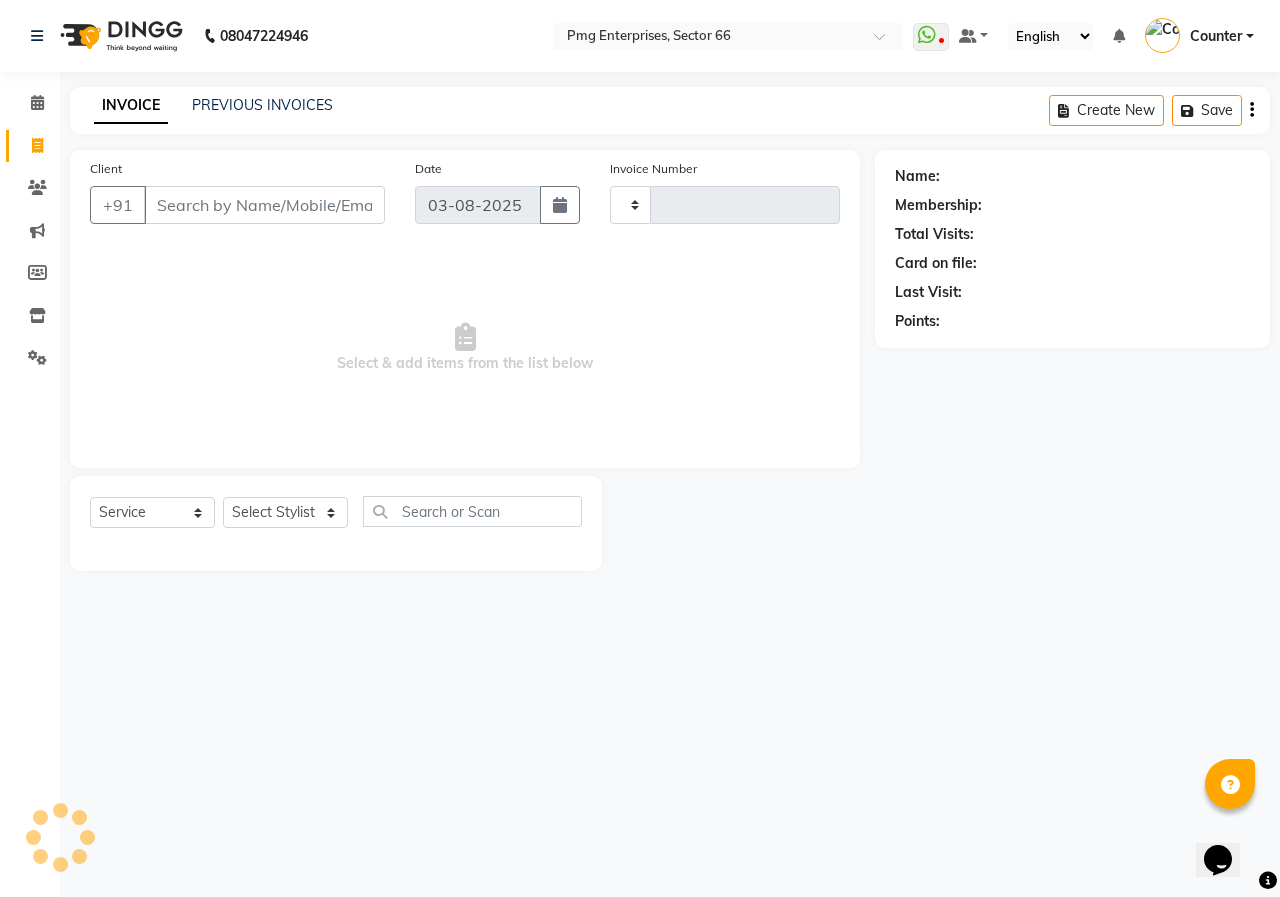 type on "2633" 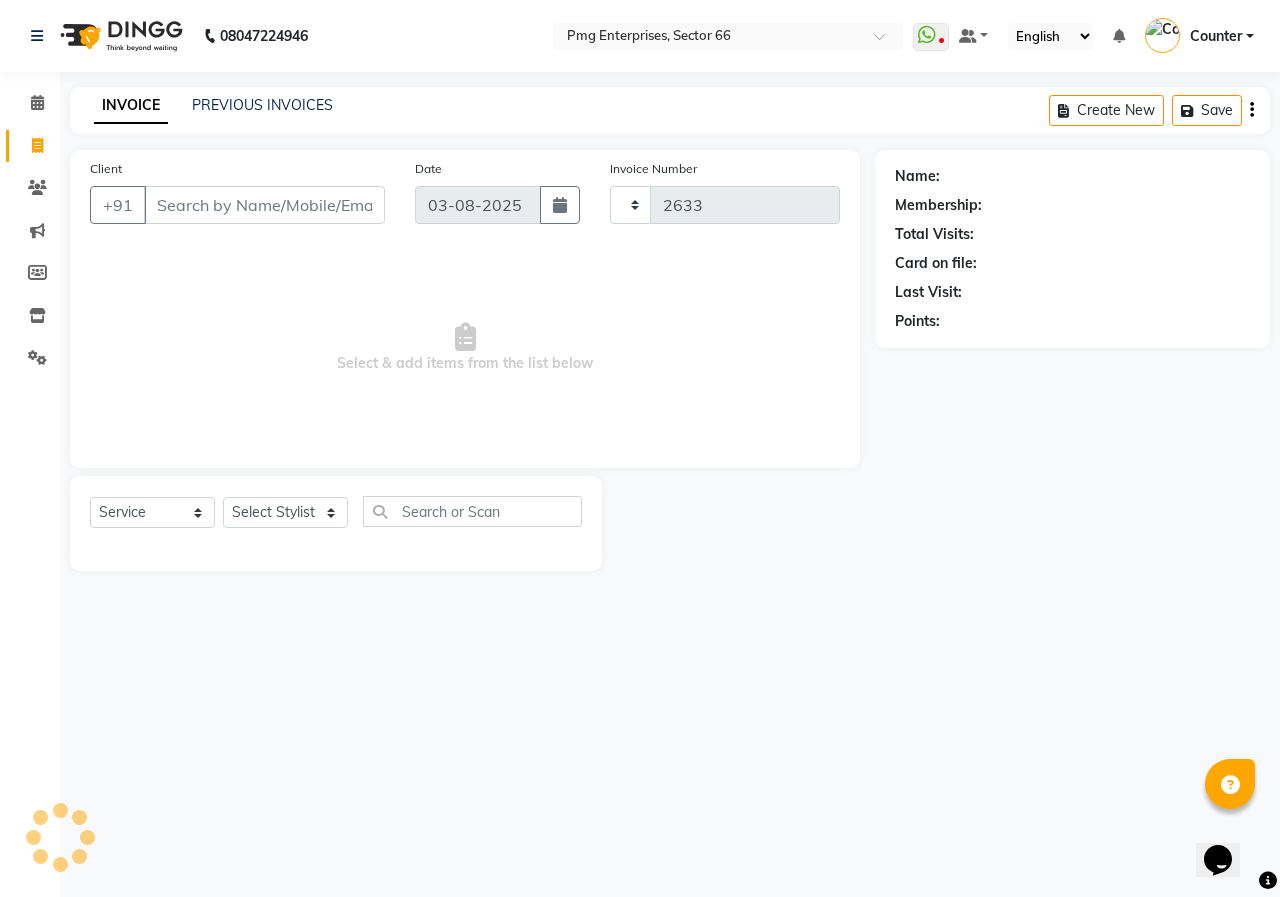 select on "889" 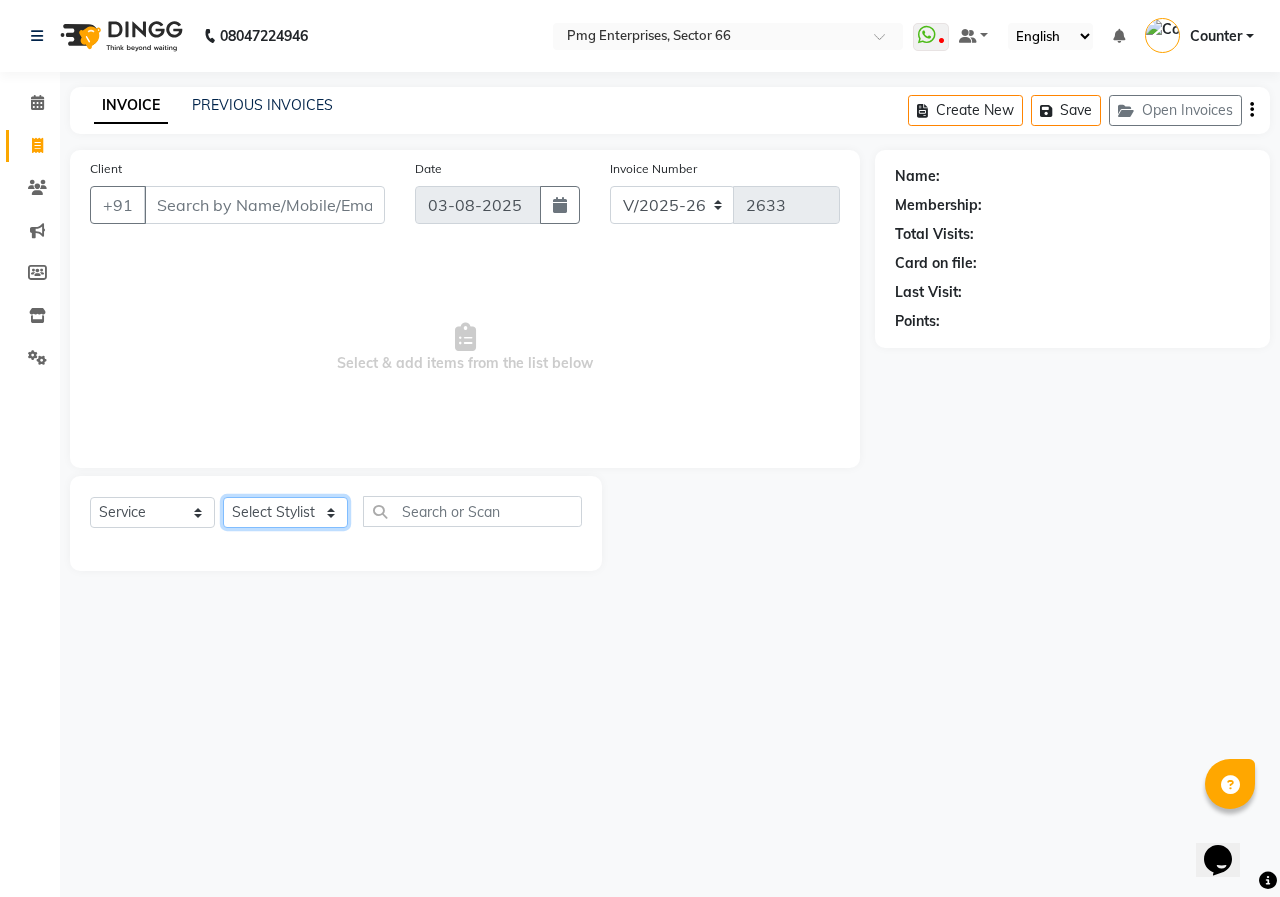 click on "Select Stylist [FIRST] [LAST] Counter [NAME] [NAME] [NAME] [NAME] [NAME] [NAME]" 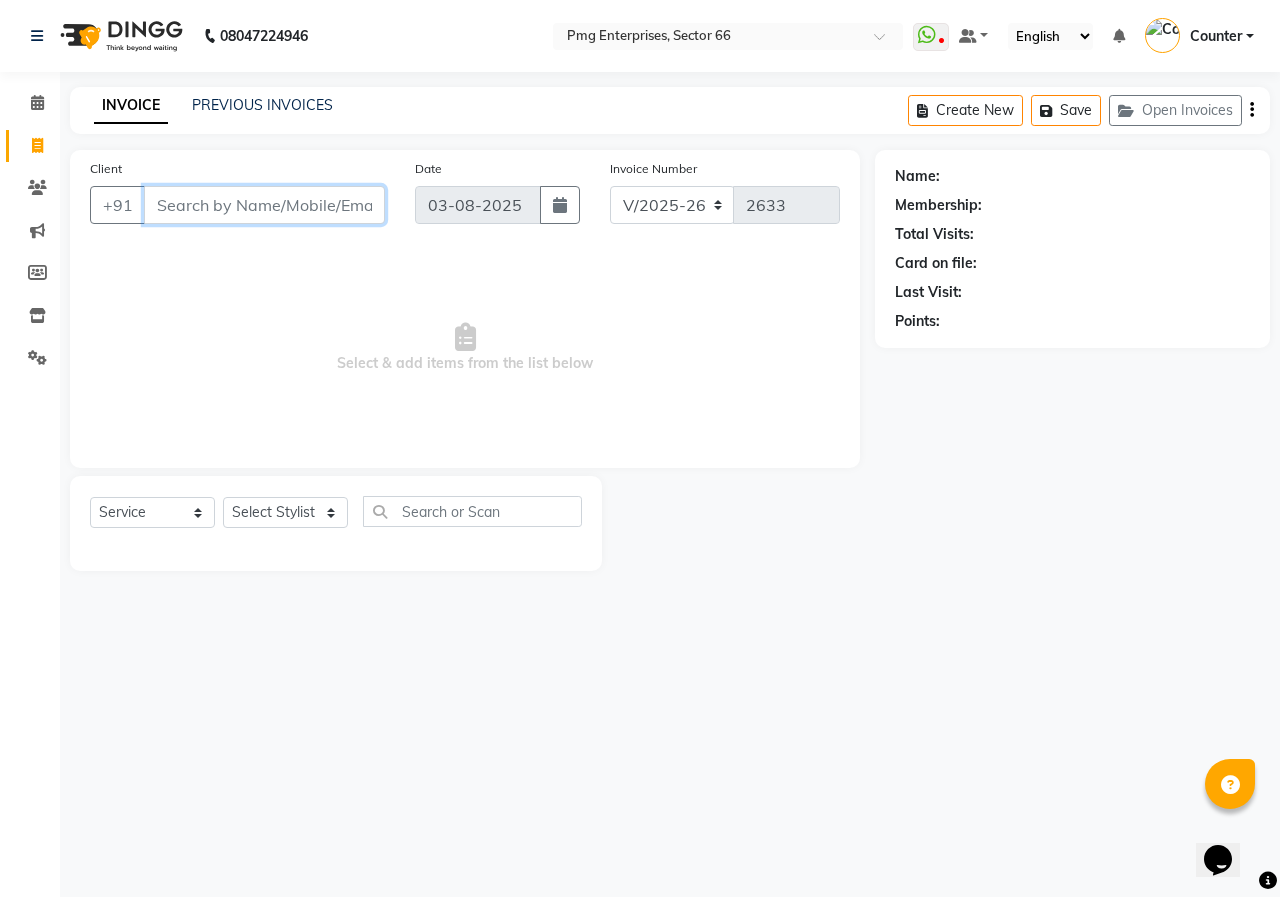 click on "Client" at bounding box center (264, 205) 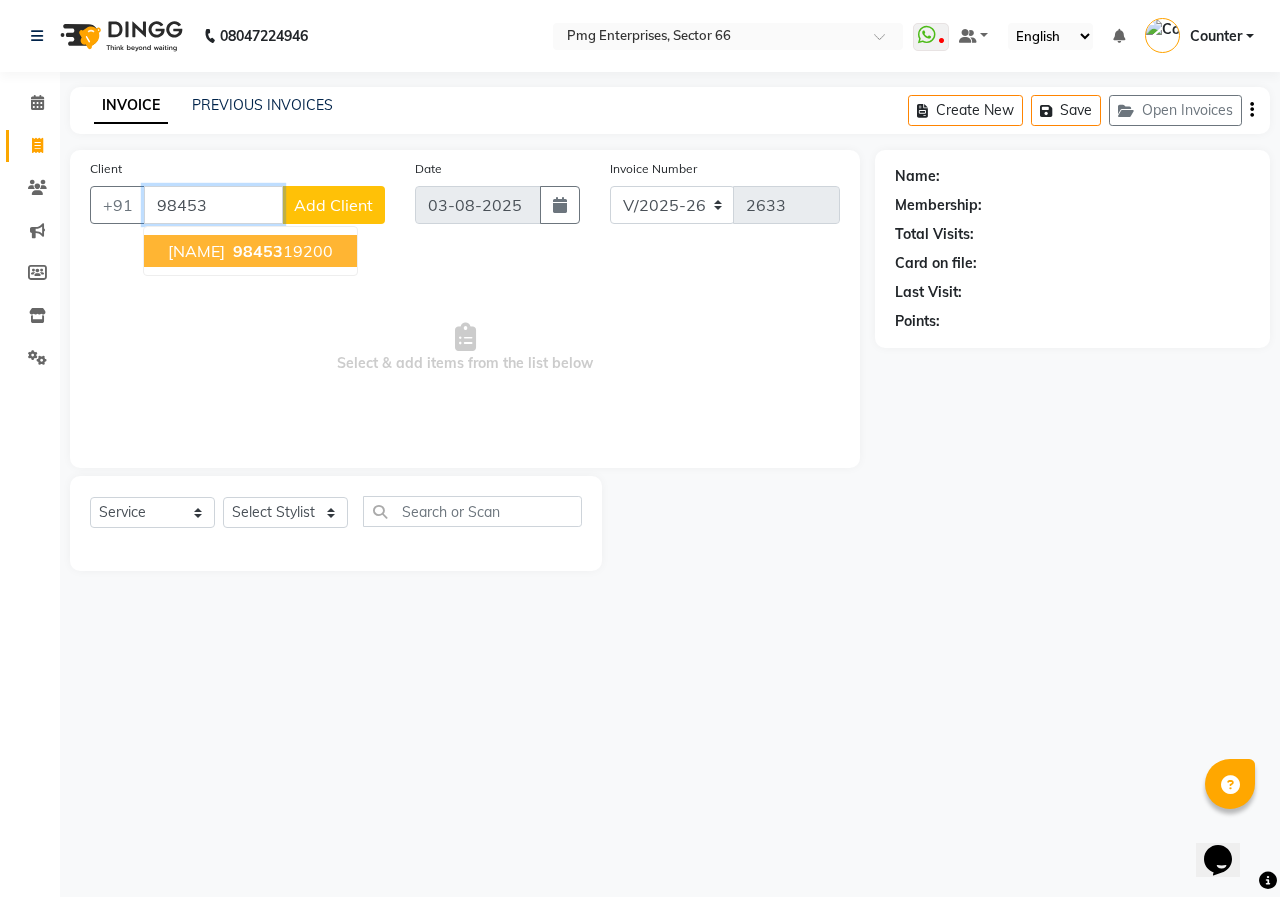 click on "98453 19200" at bounding box center (281, 251) 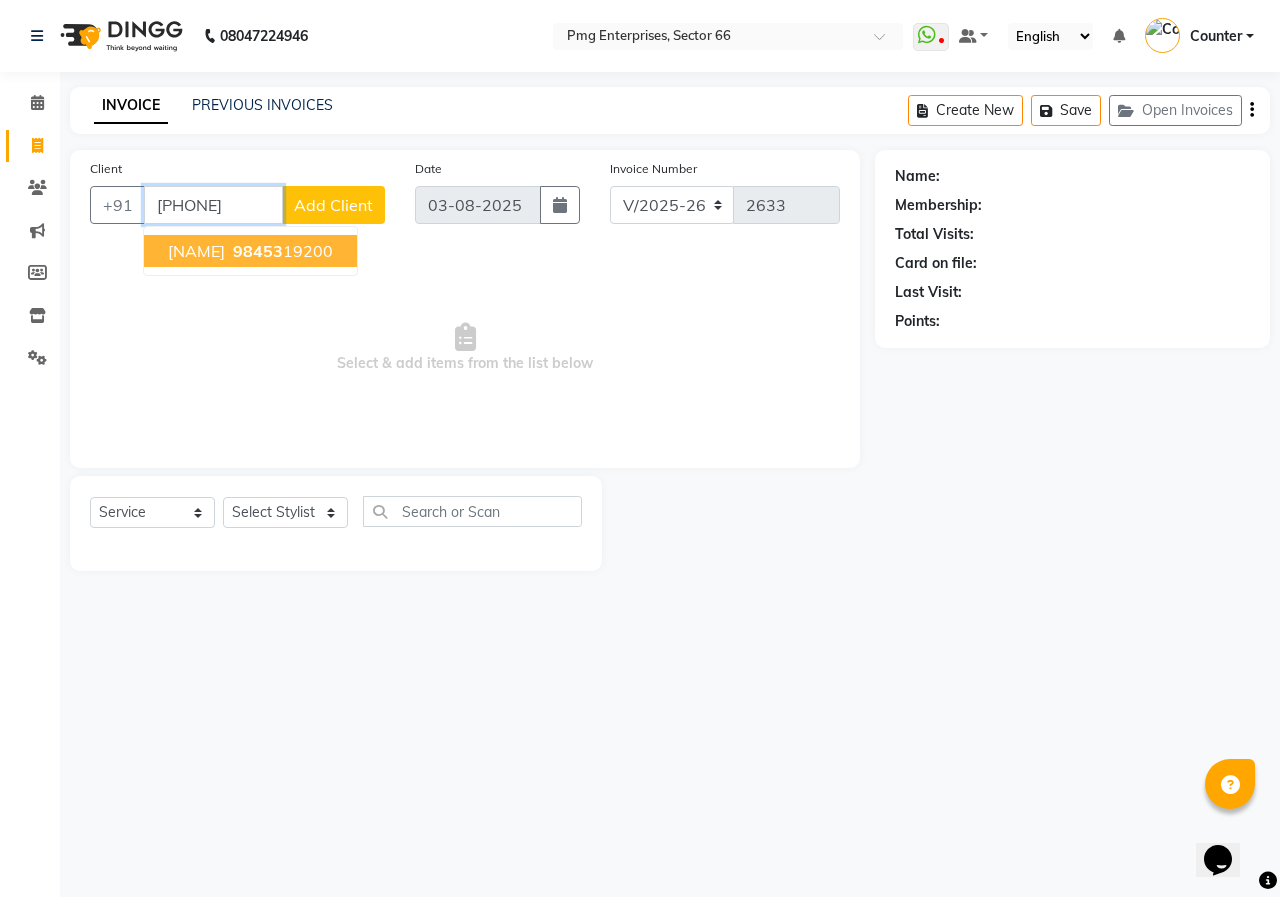 type on "[PHONE]" 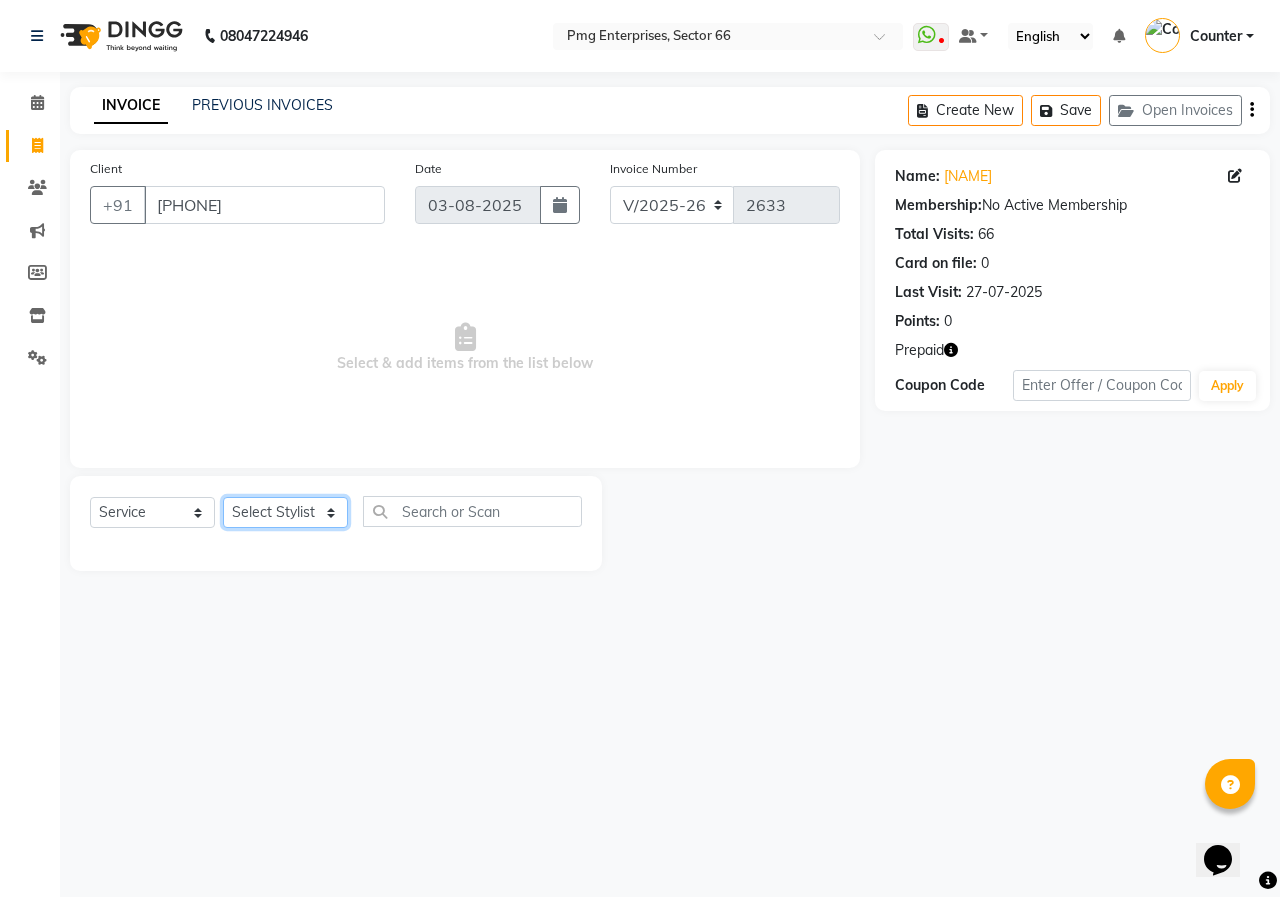 click on "Select Stylist [FIRST] [LAST] Counter [NAME] [NAME] [NAME] [NAME] [NAME] [NAME]" 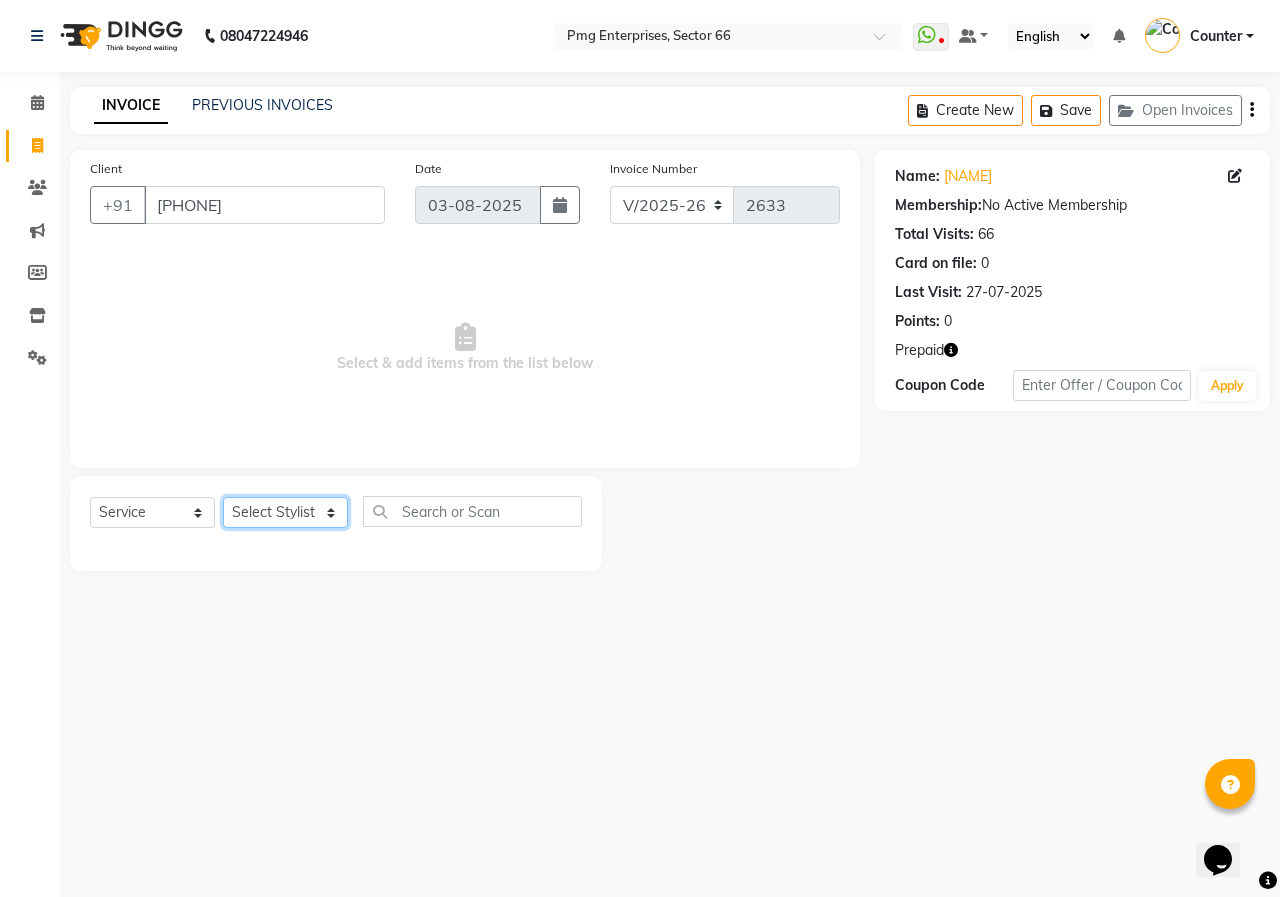 select on "14602" 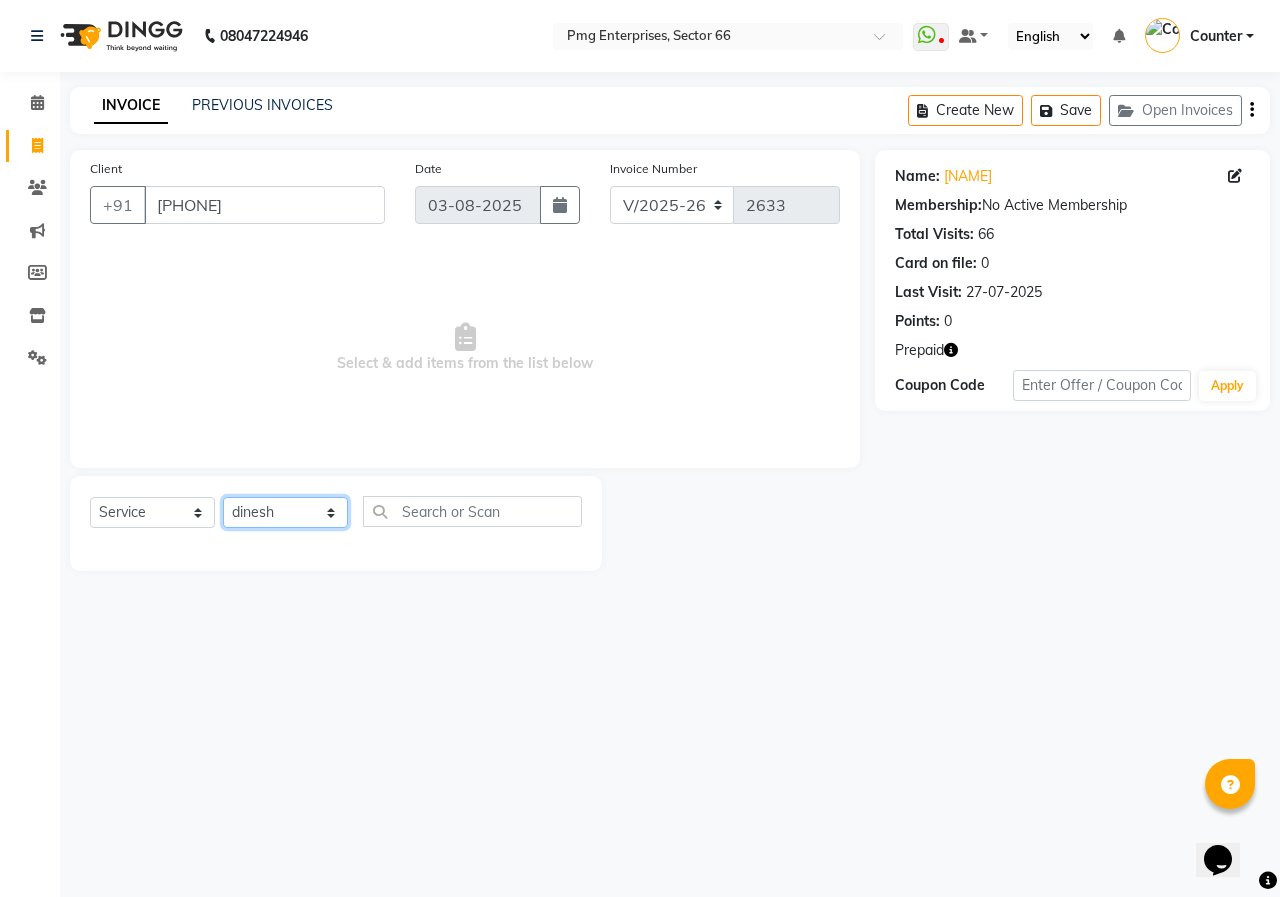 click on "Select Stylist [FIRST] [LAST] Counter [NAME] [NAME] [NAME] [NAME] [NAME] [NAME]" 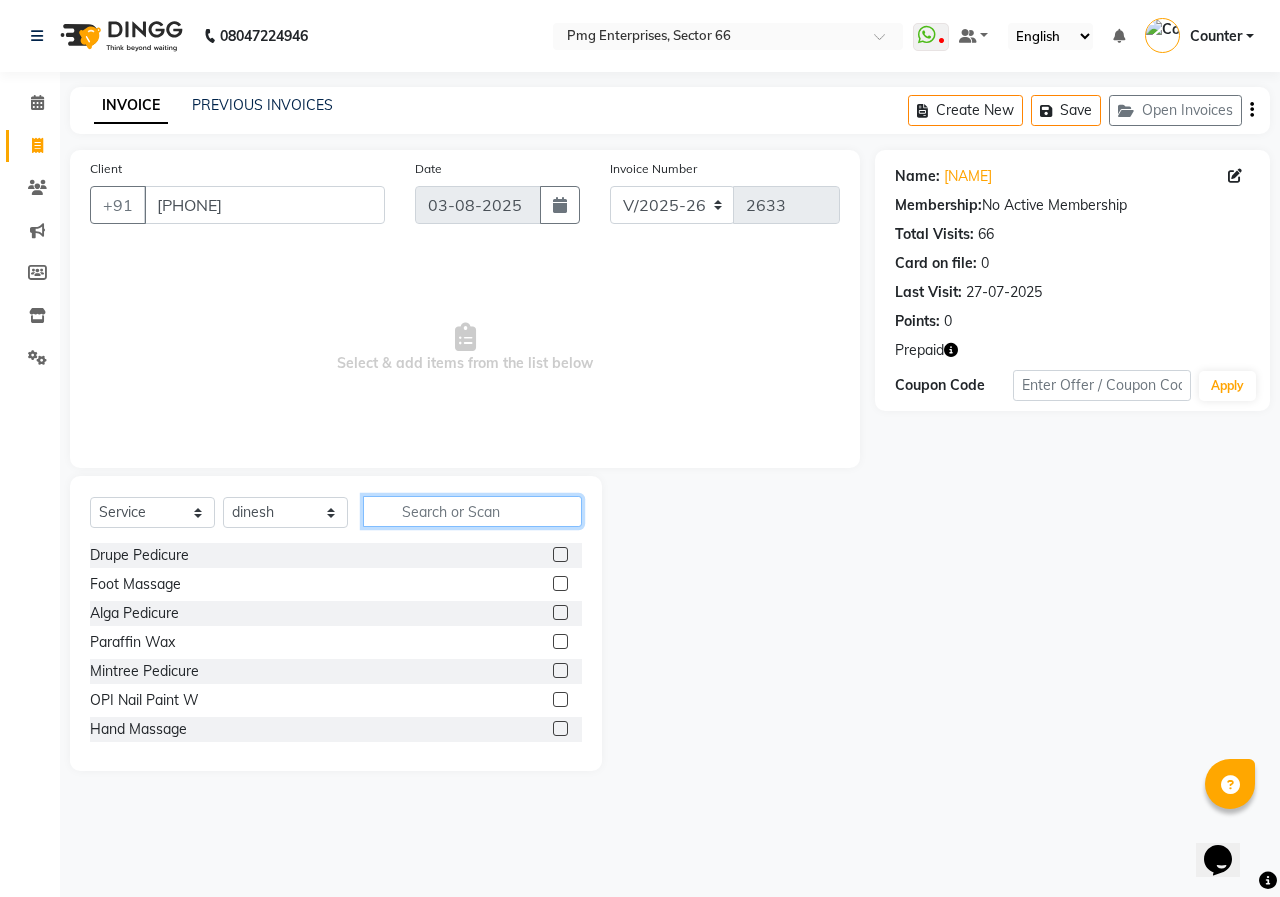 click 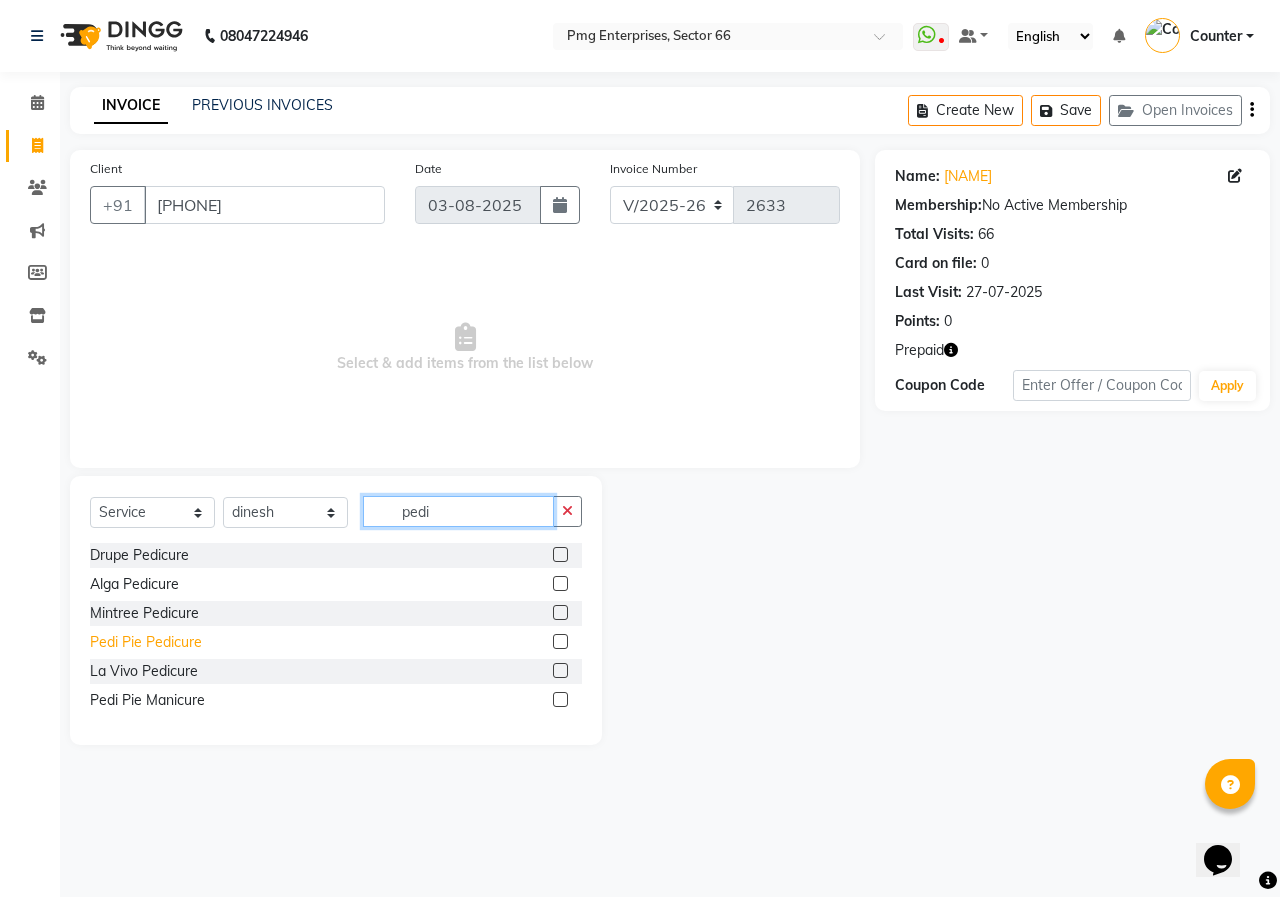 type on "pedi" 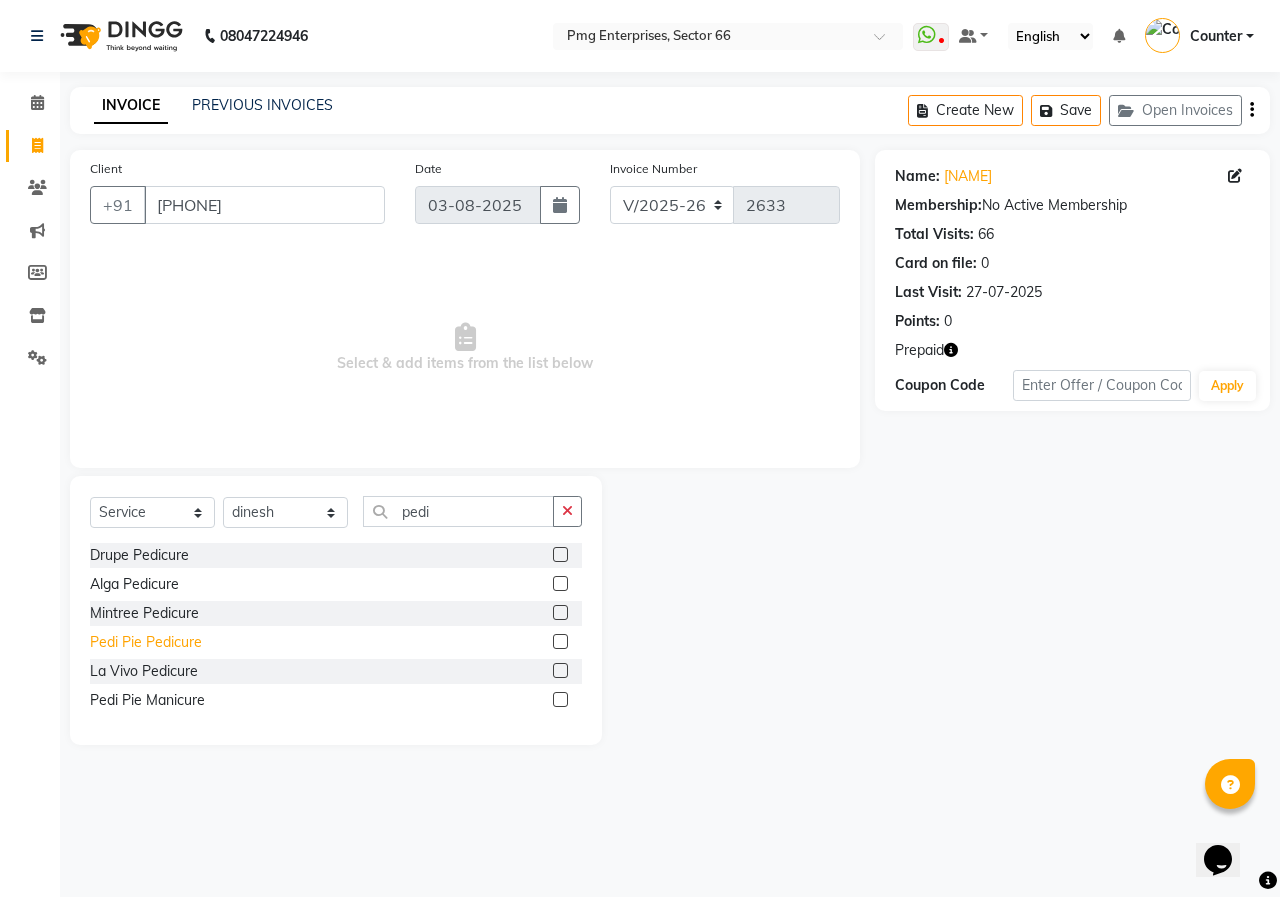 click on "Pedi Pie Pedicure" 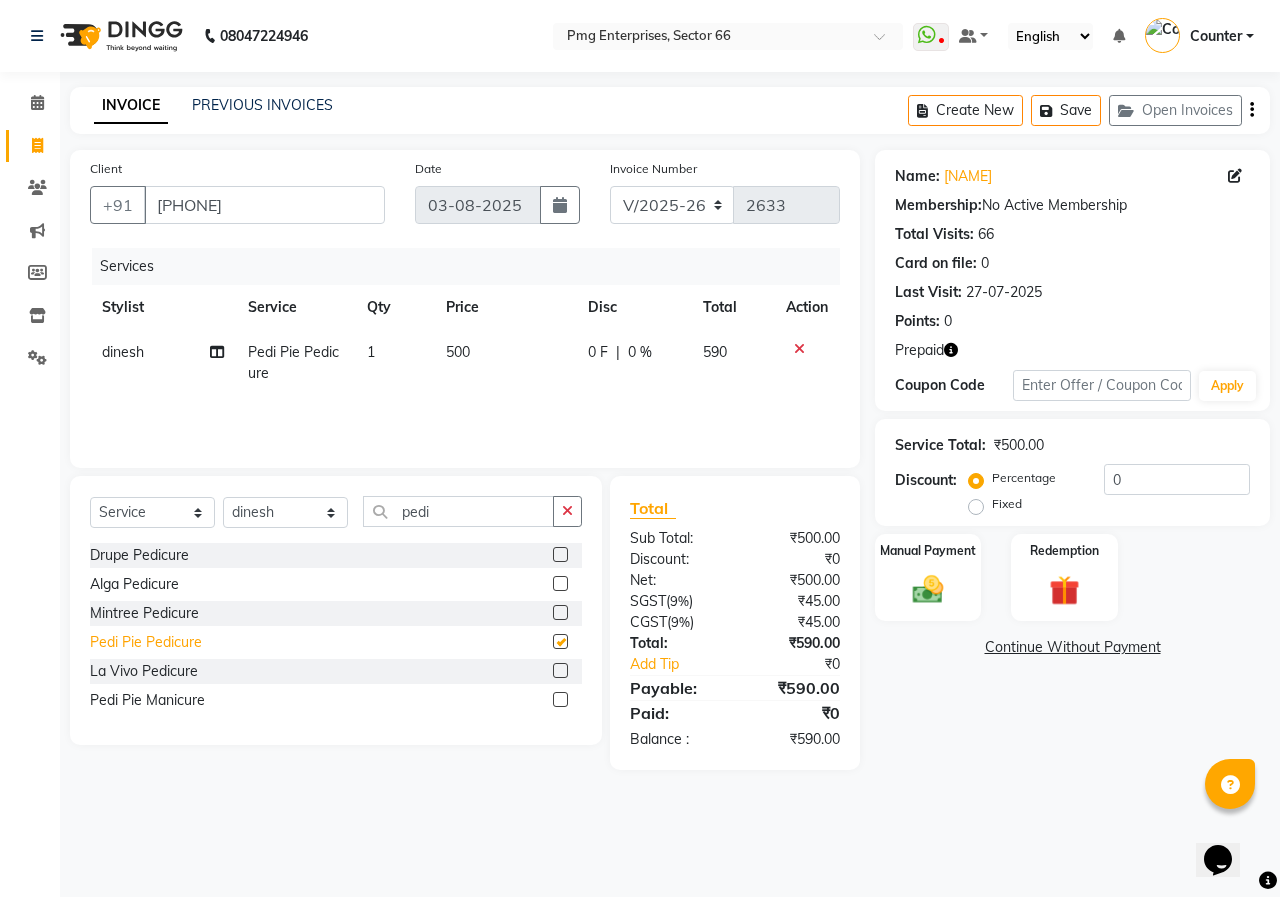 checkbox on "false" 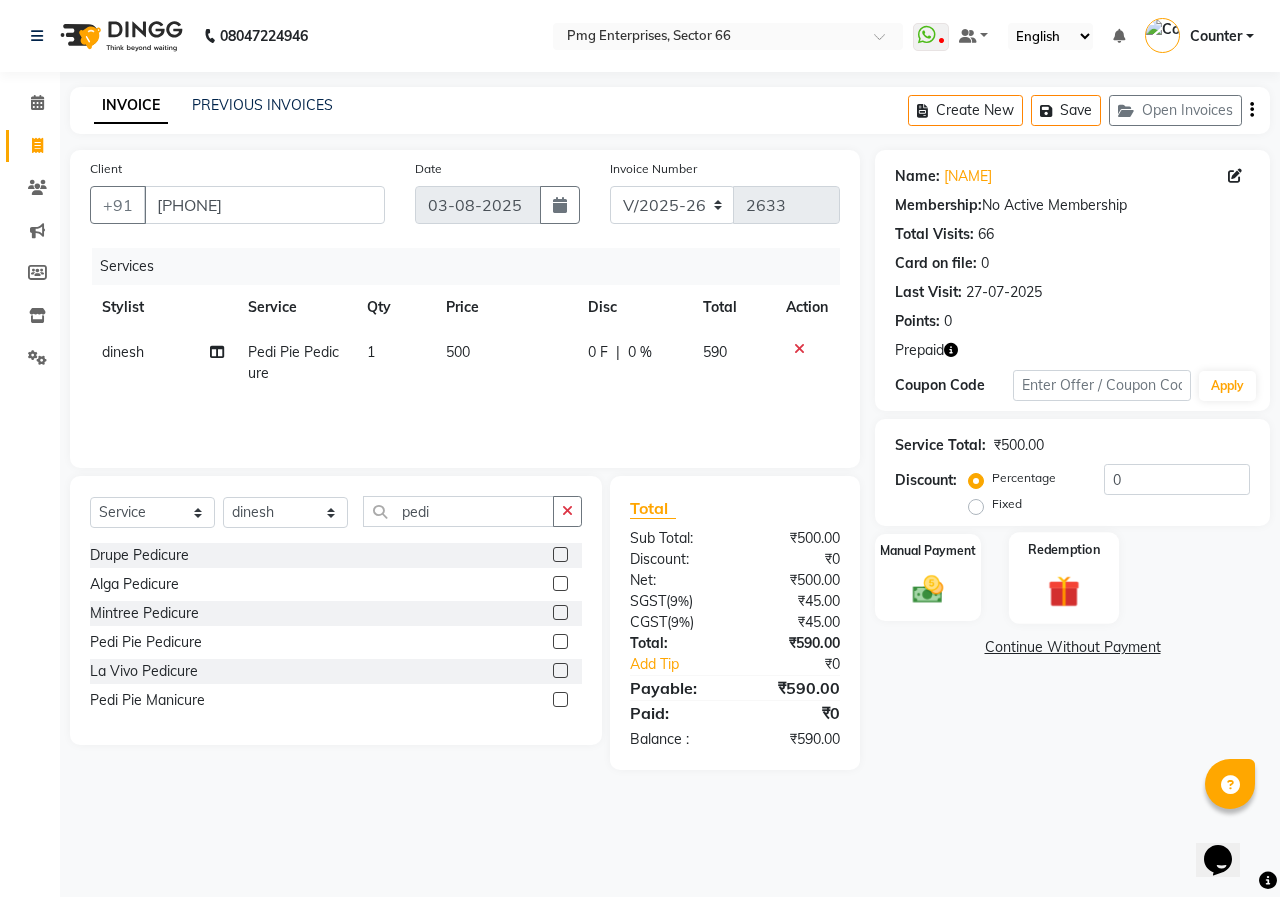 click 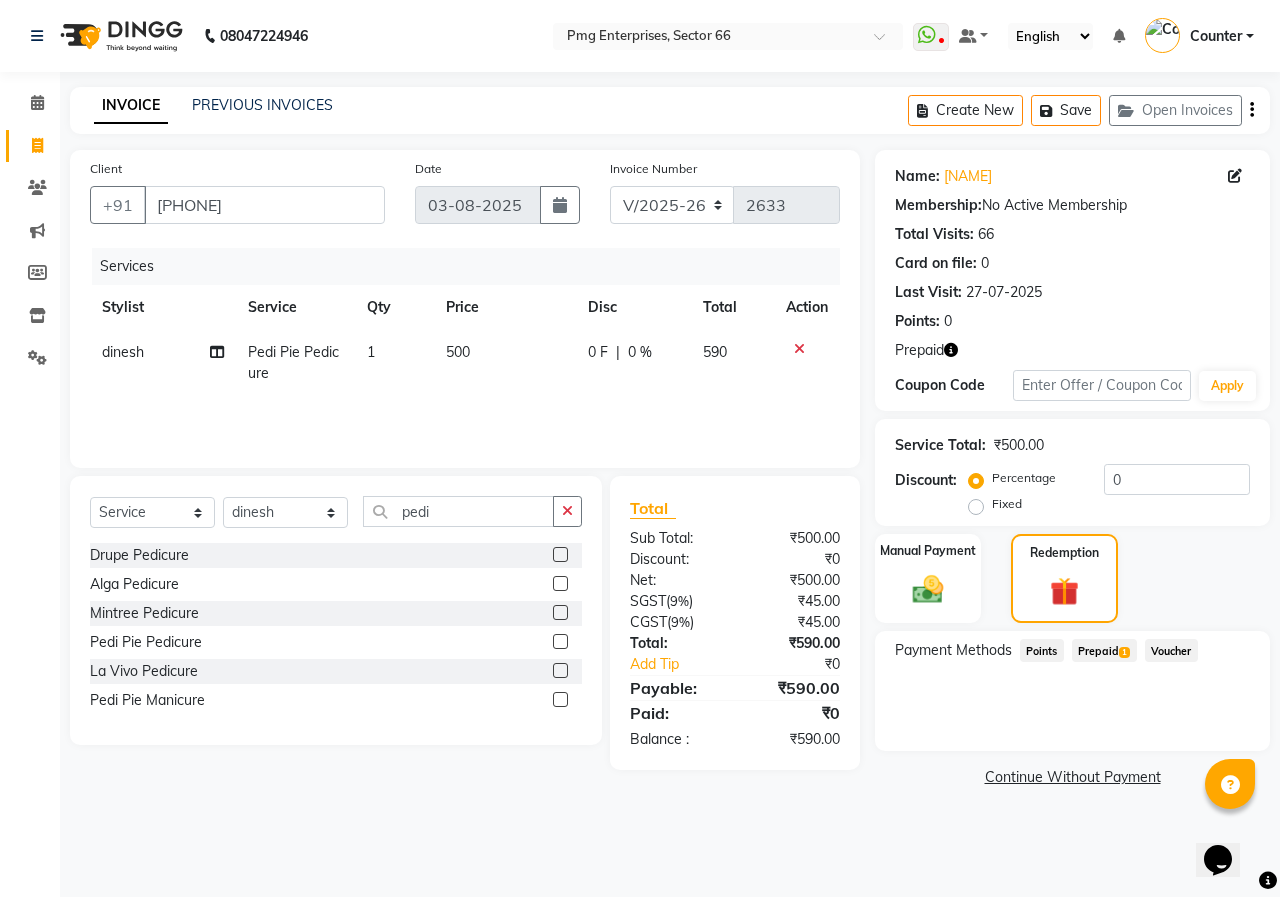 click on "Prepaid  1" 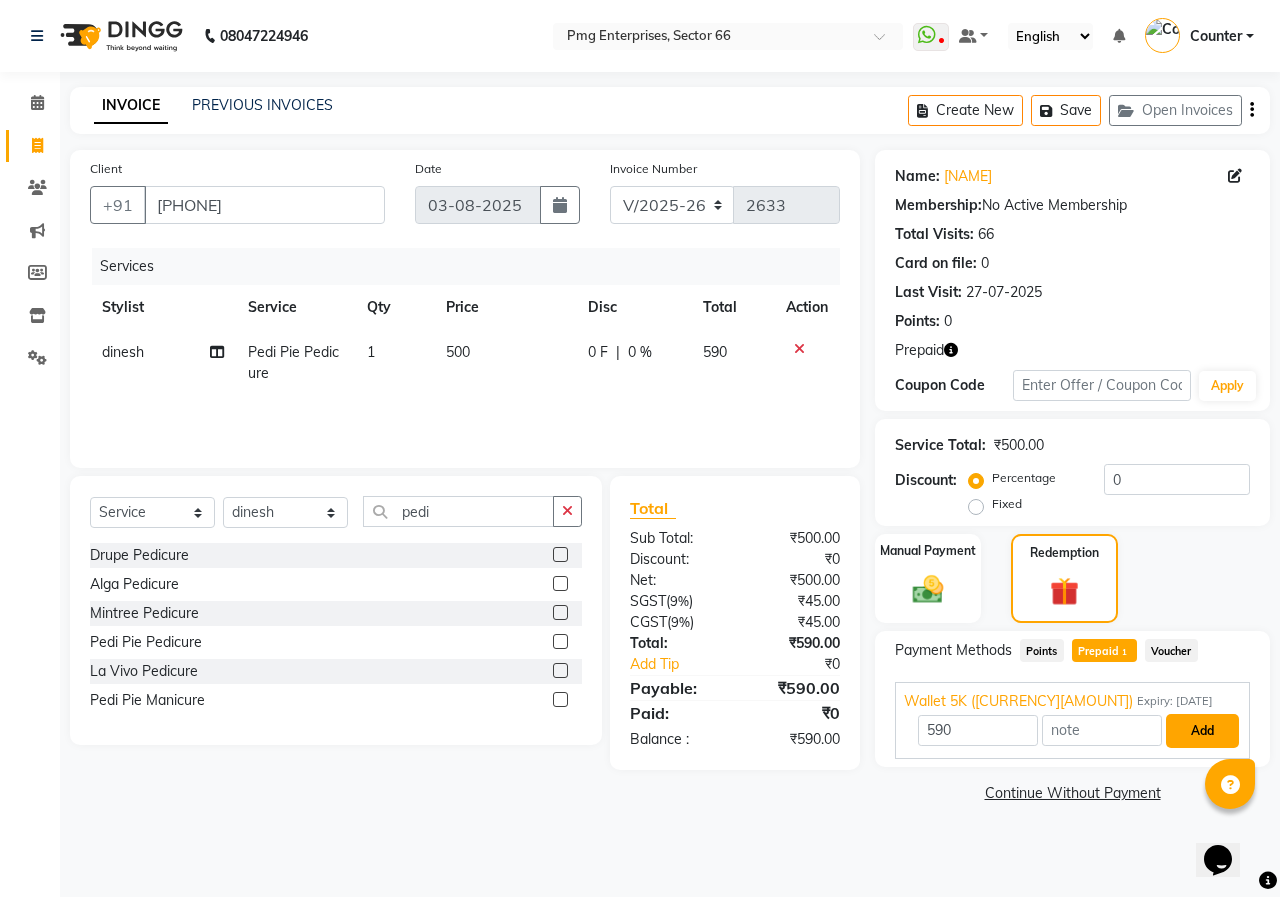 click on "Add" at bounding box center (1202, 731) 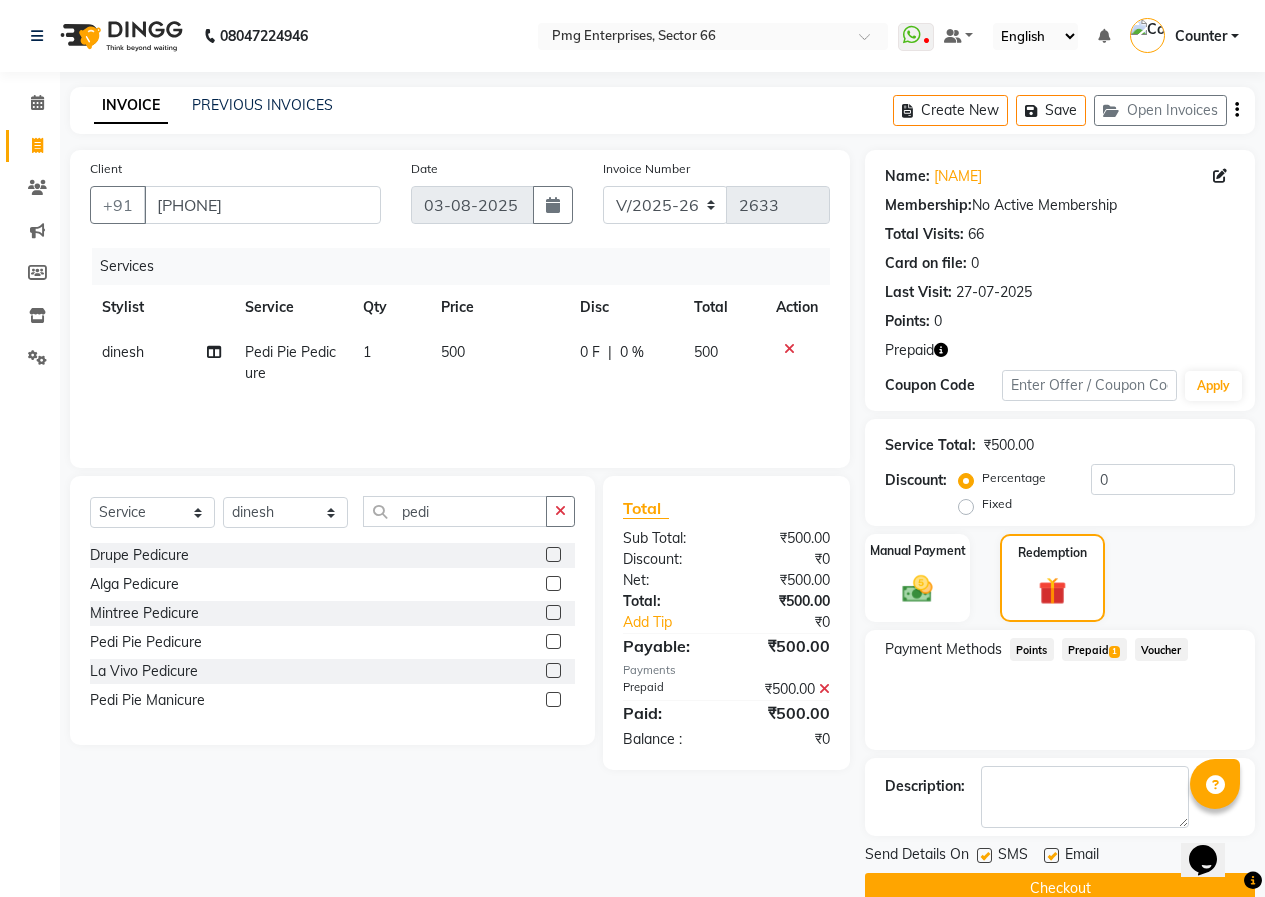 click on "Checkout" 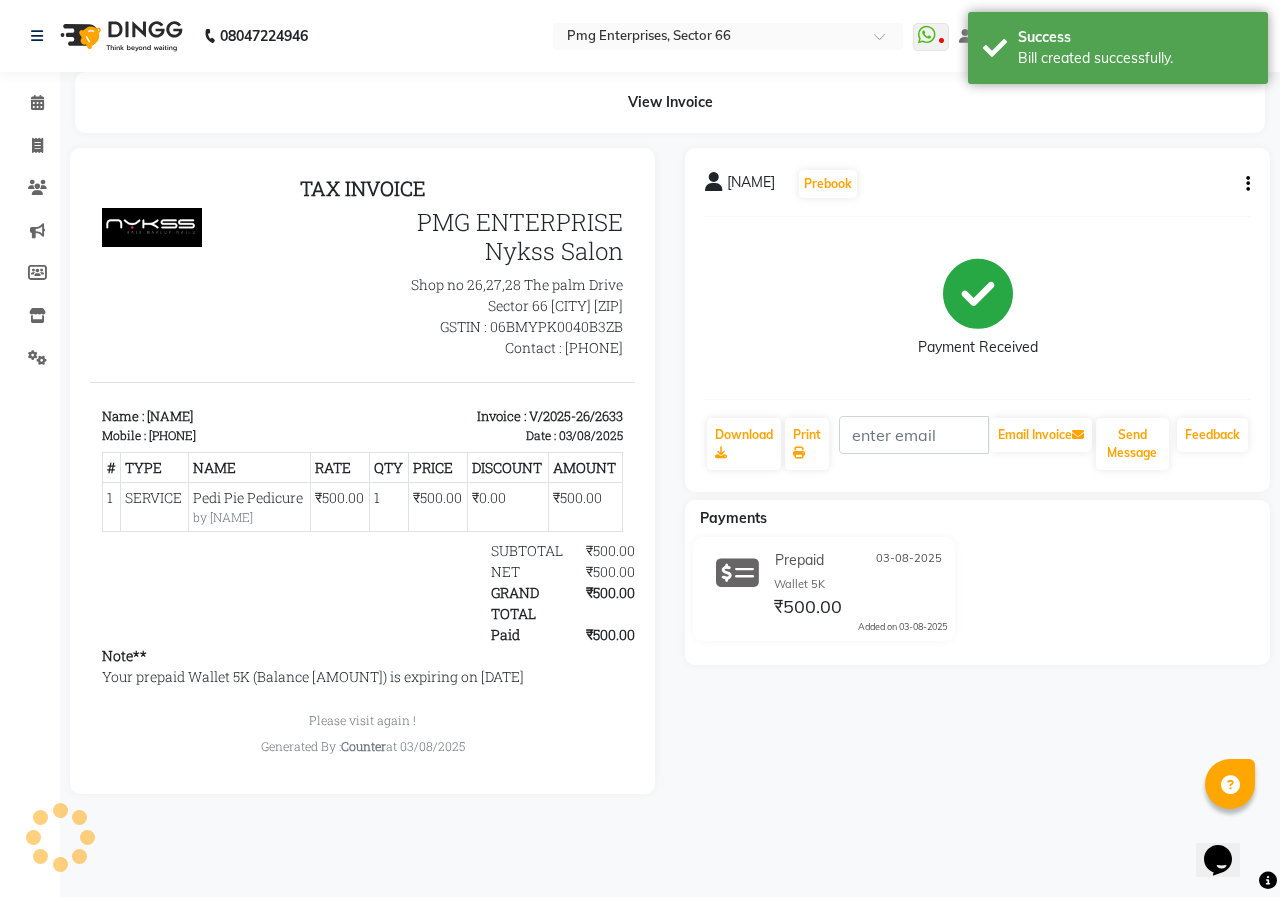 scroll, scrollTop: 0, scrollLeft: 0, axis: both 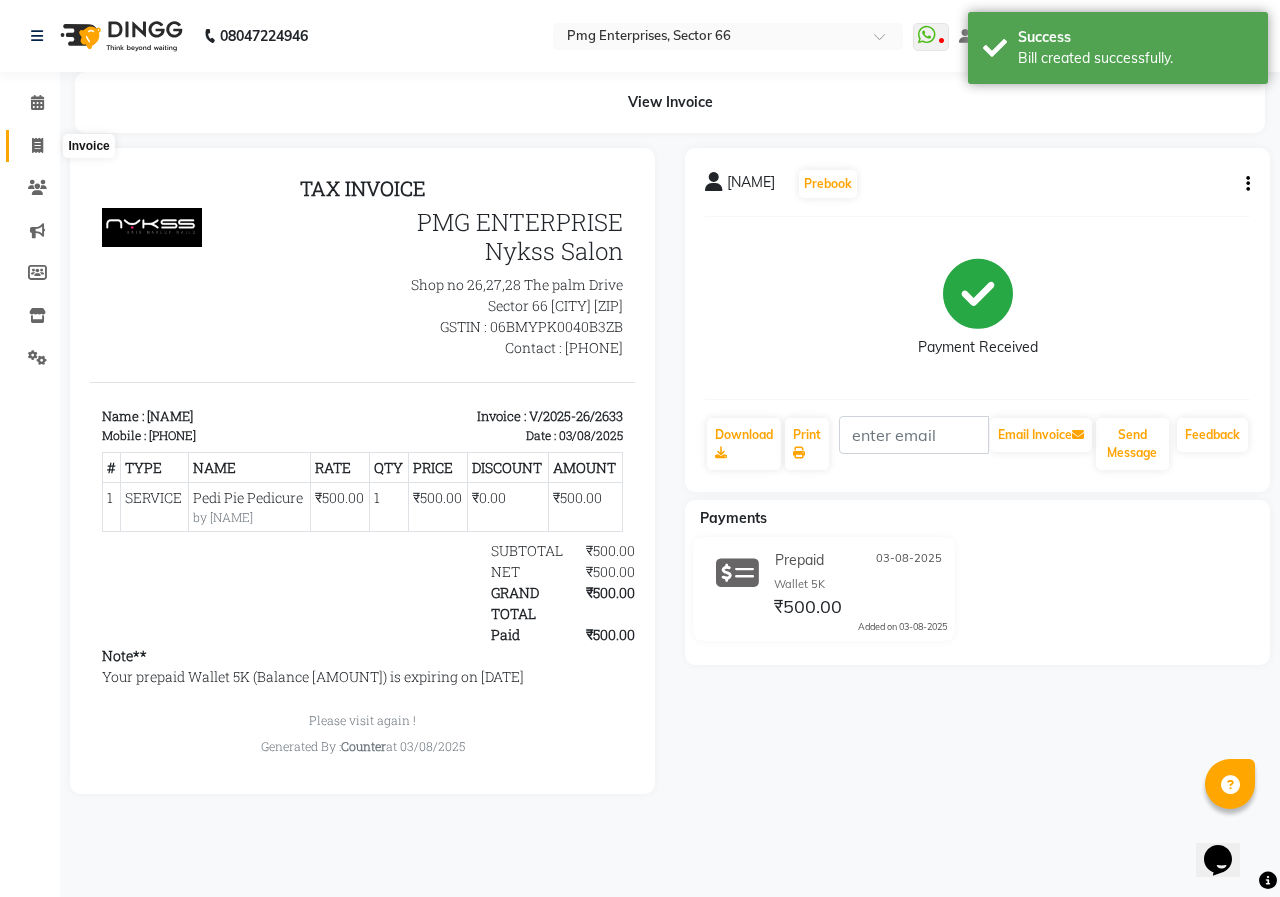 click 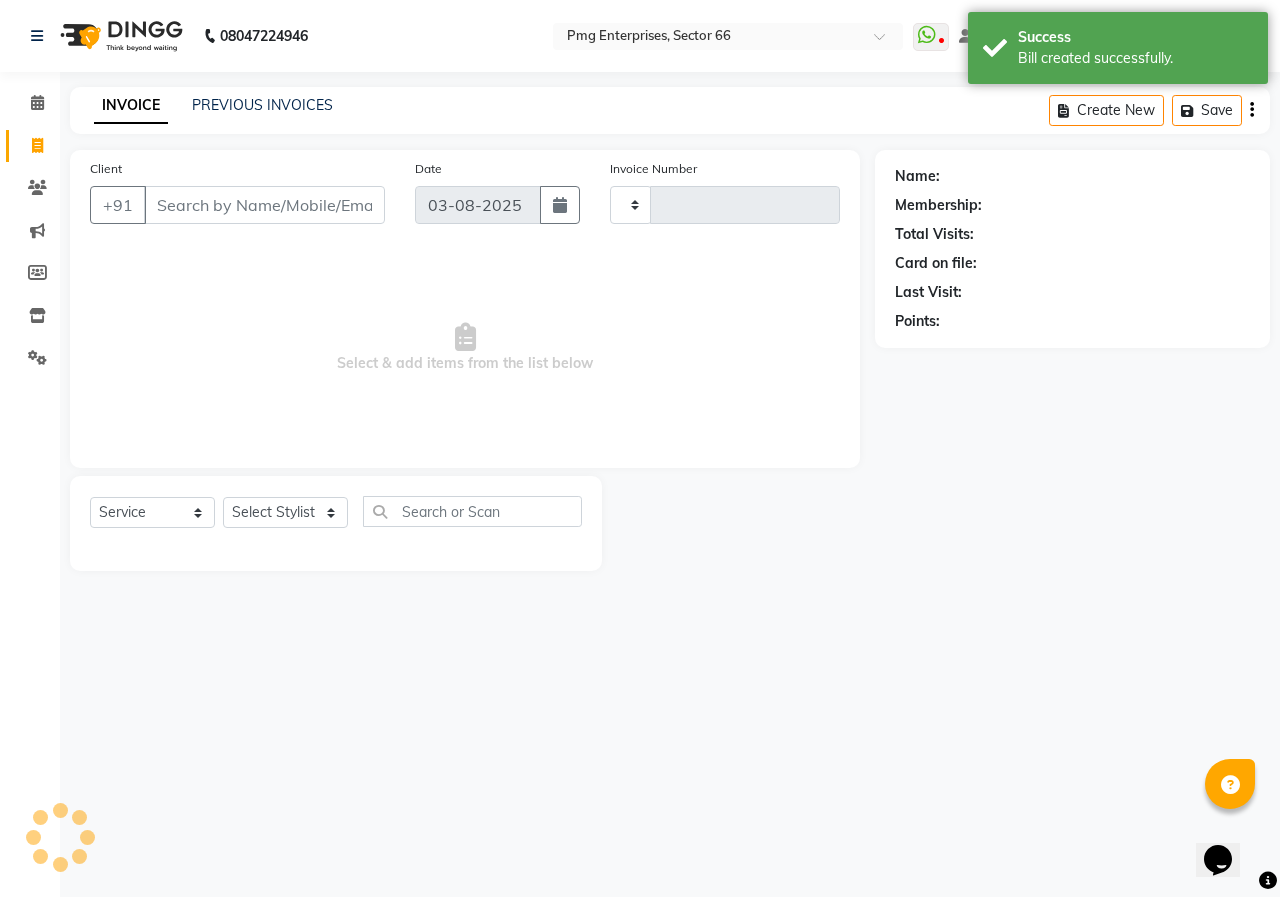 type on "2634" 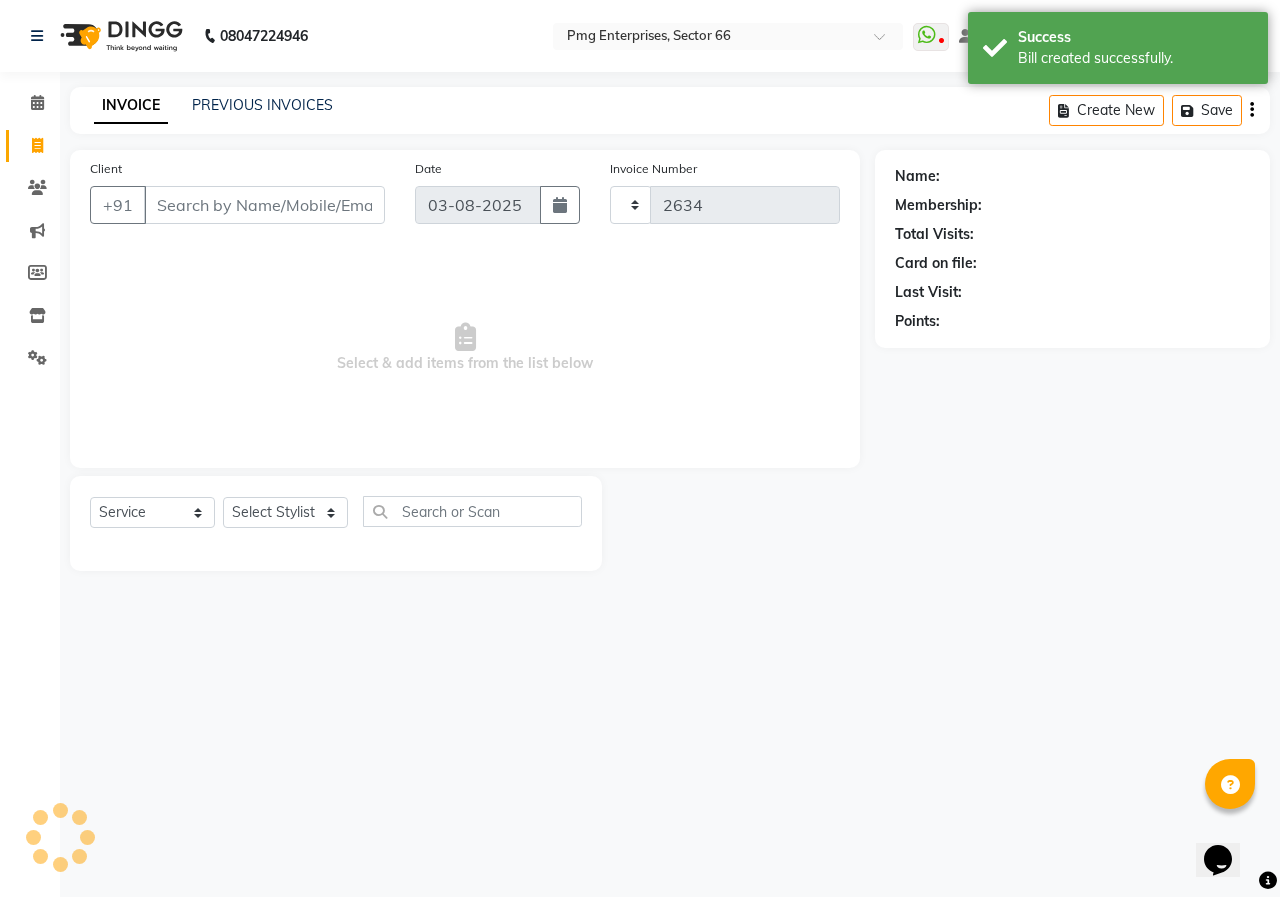 select on "889" 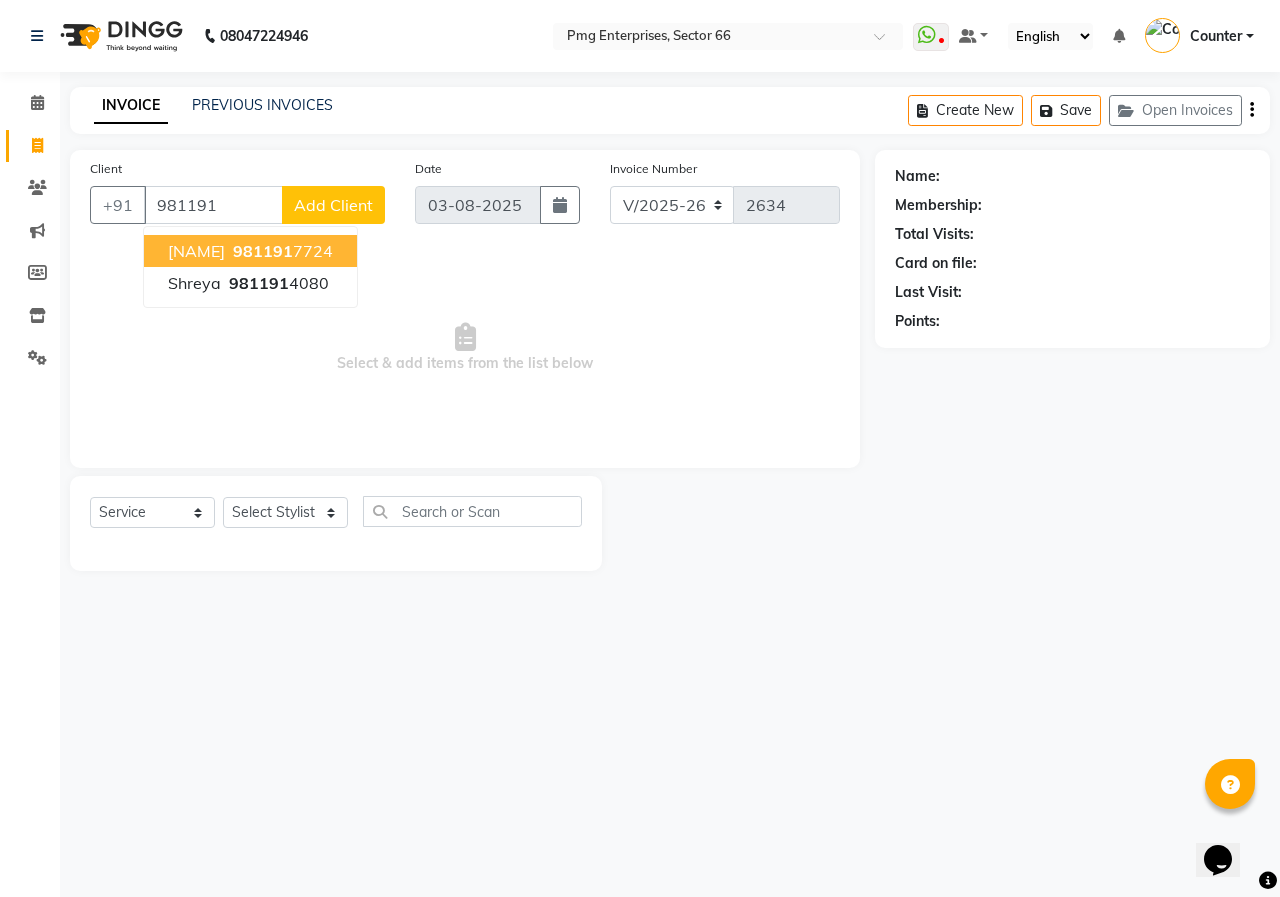 drag, startPoint x: 240, startPoint y: 253, endPoint x: 229, endPoint y: 250, distance: 11.401754 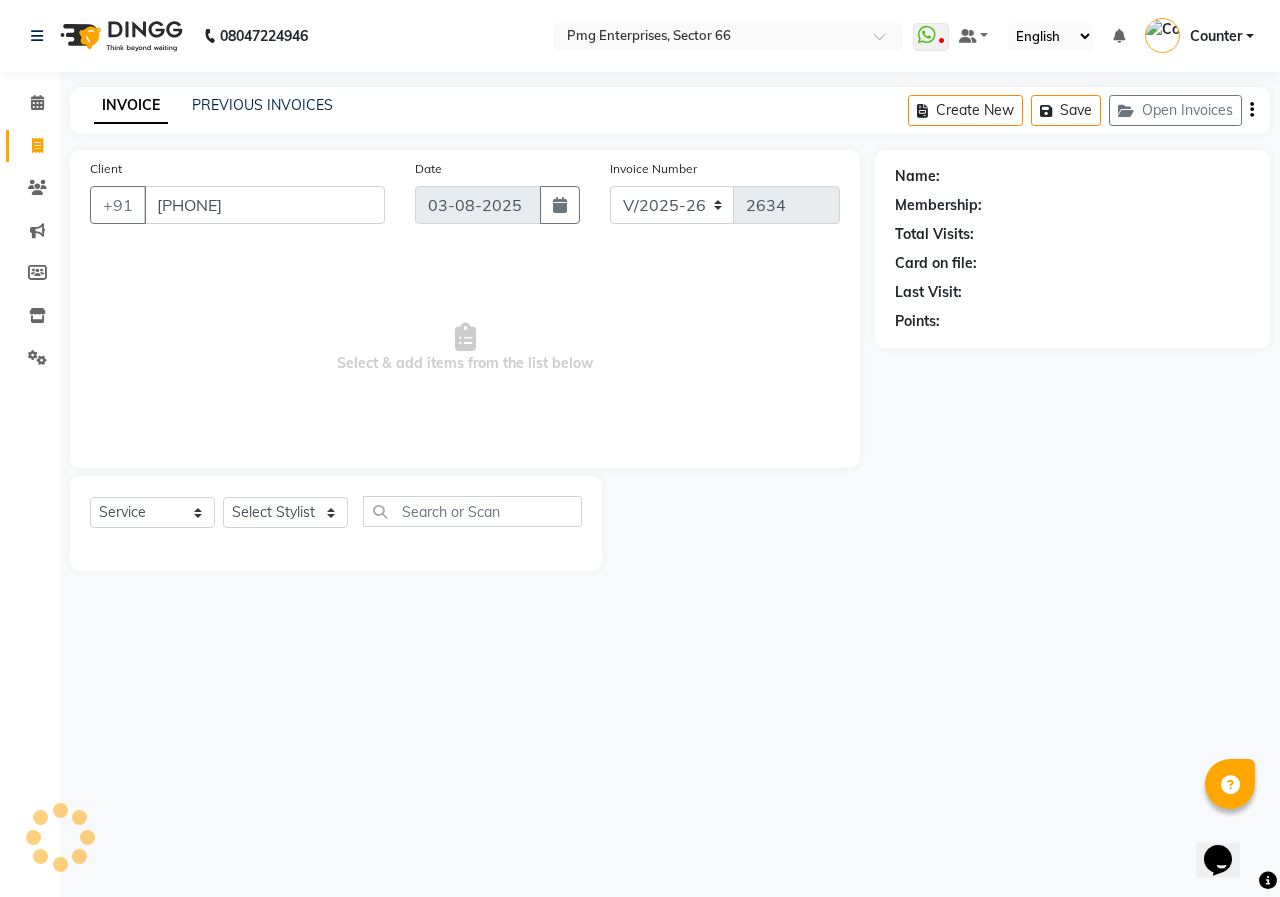 type on "[PHONE]" 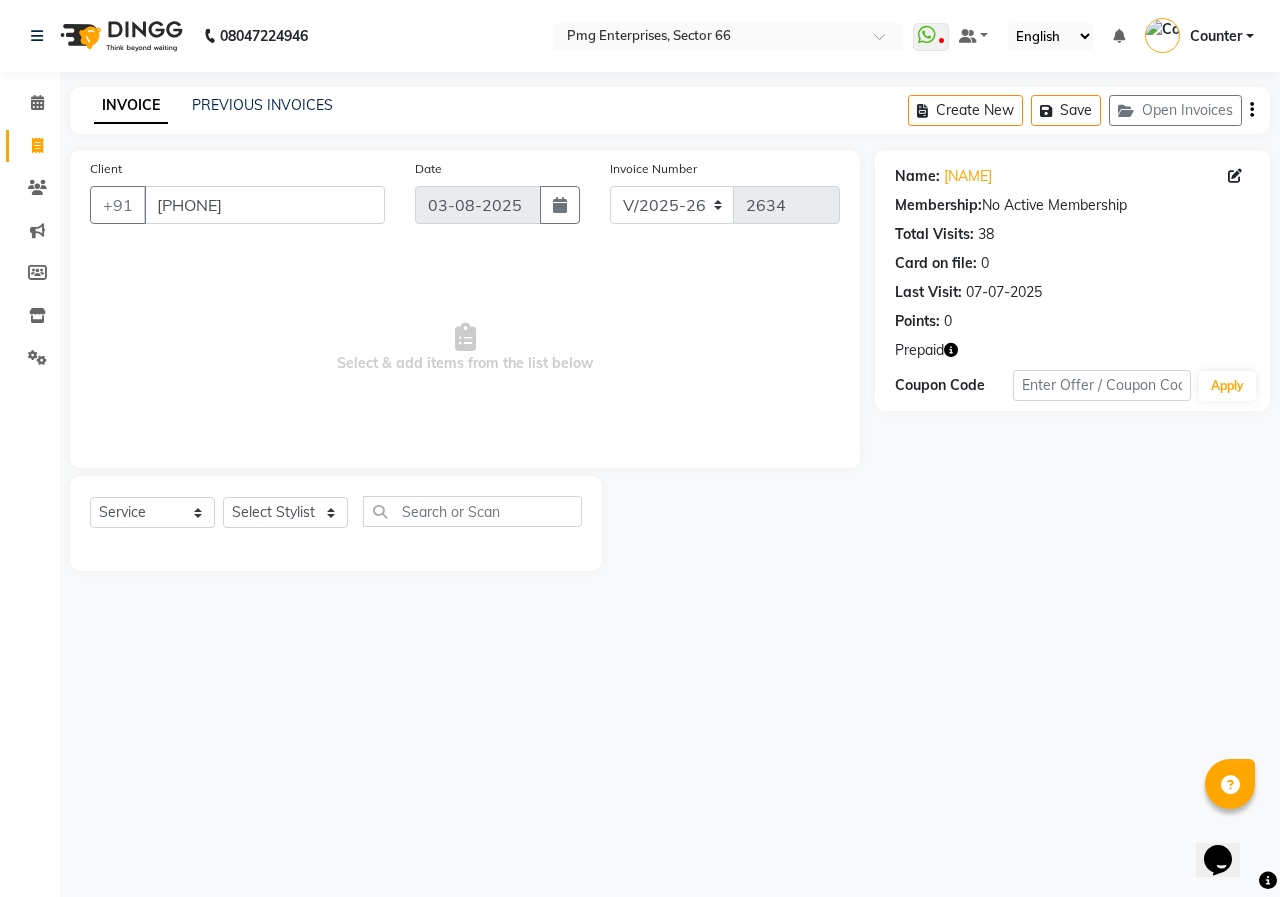 click 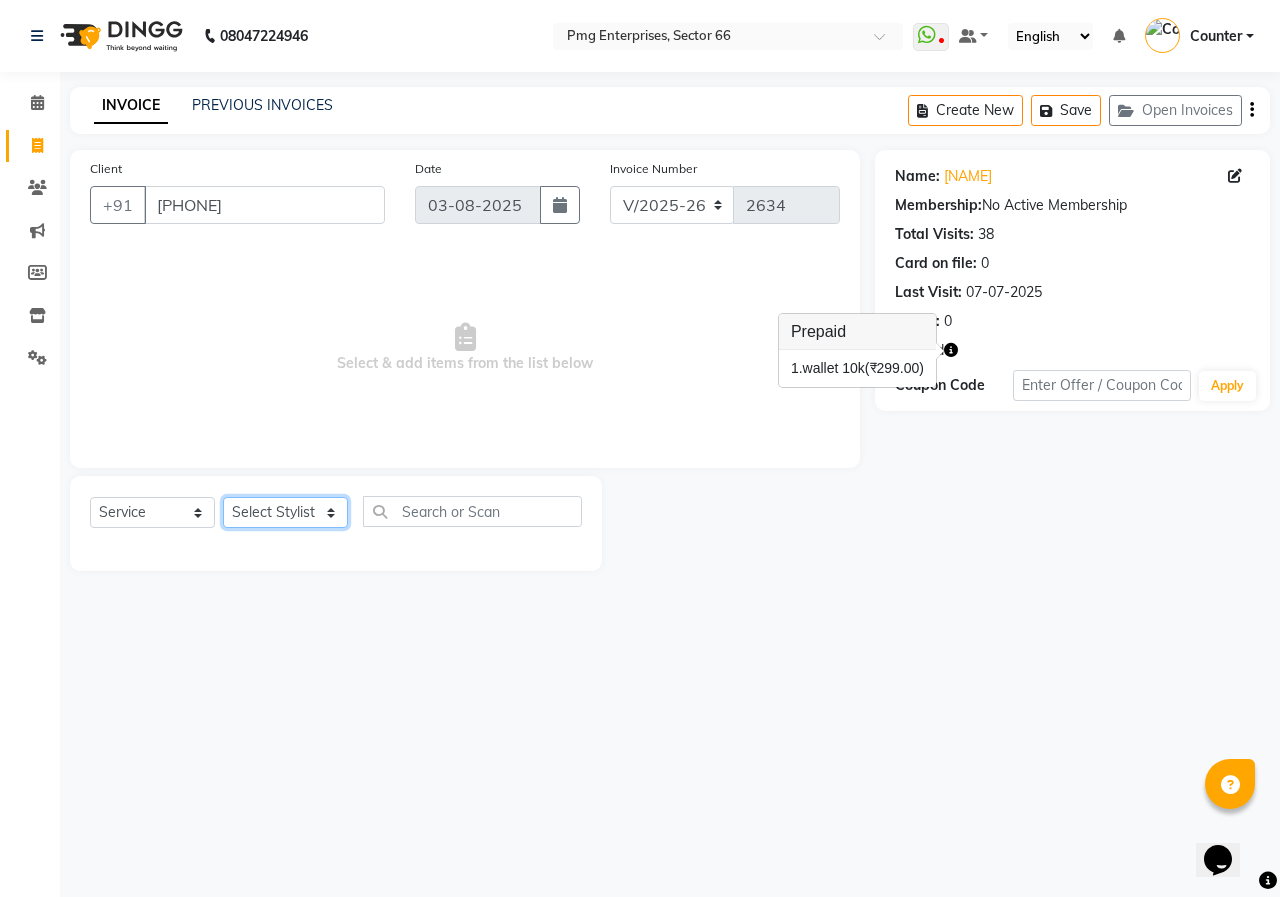click on "Select Stylist [FIRST] [LAST] Counter [NAME] [NAME] [NAME] [NAME] [NAME] [NAME]" 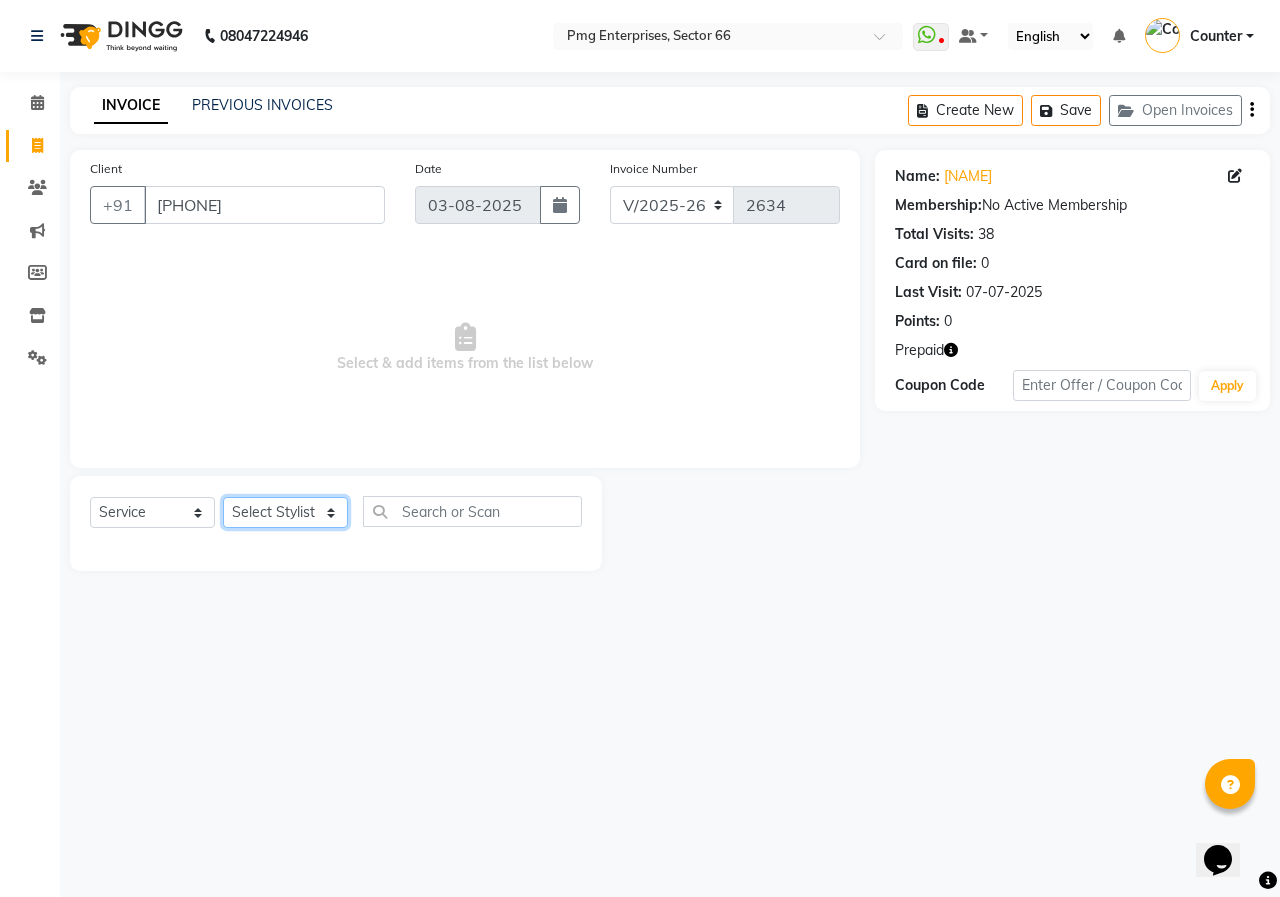 select on "49466" 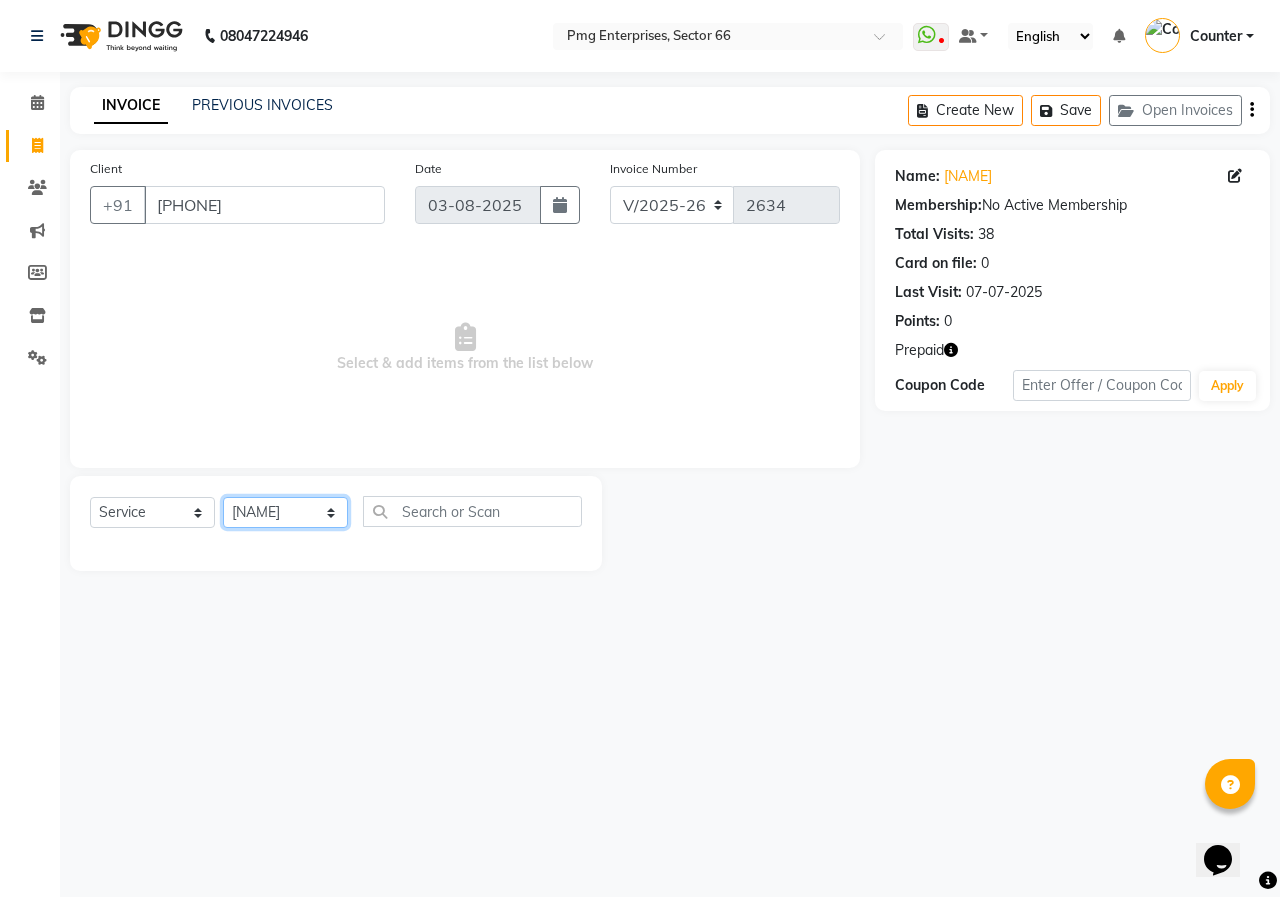 click on "Select Stylist [FIRST] [LAST] Counter [NAME] [NAME] [NAME] [NAME] [NAME] [NAME]" 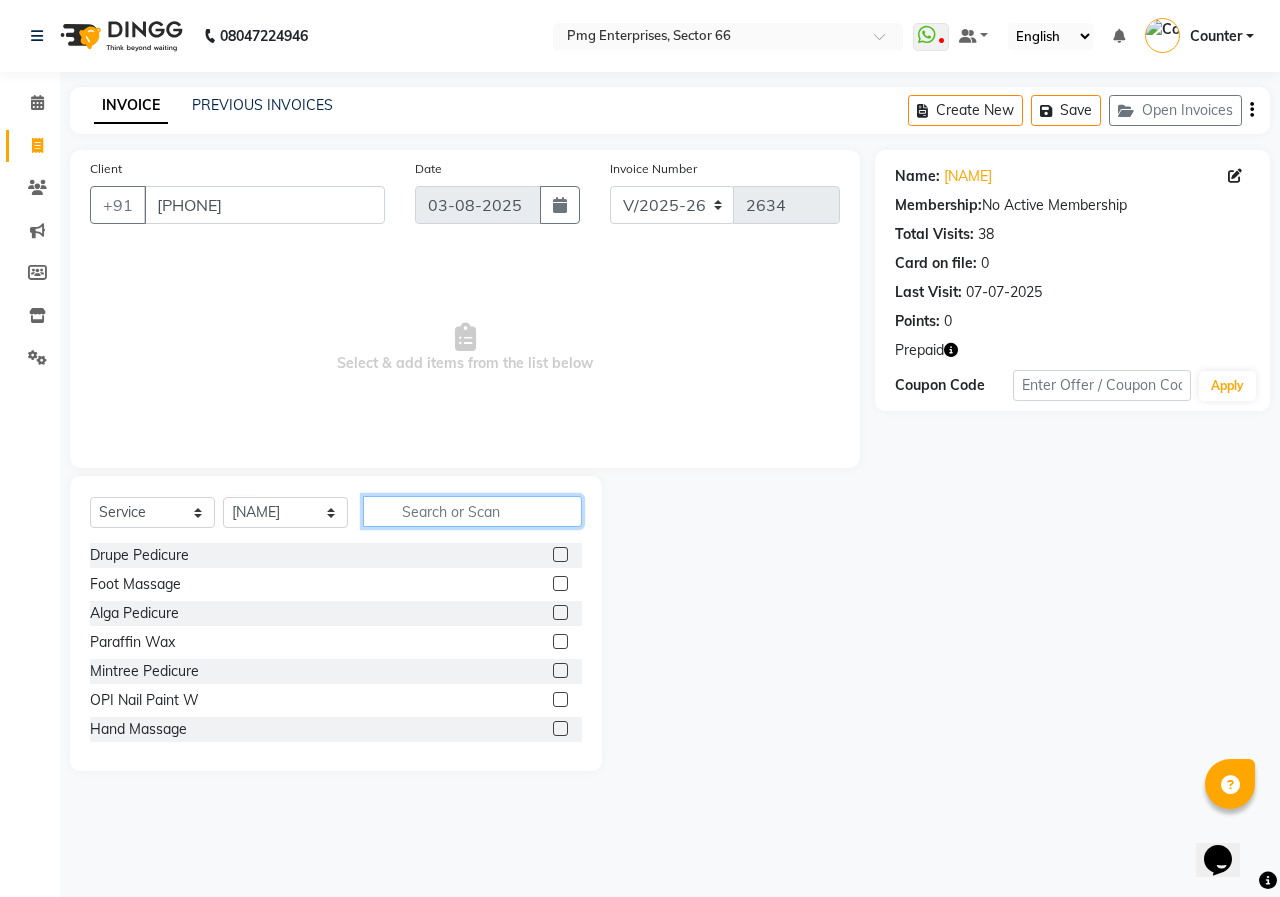 click 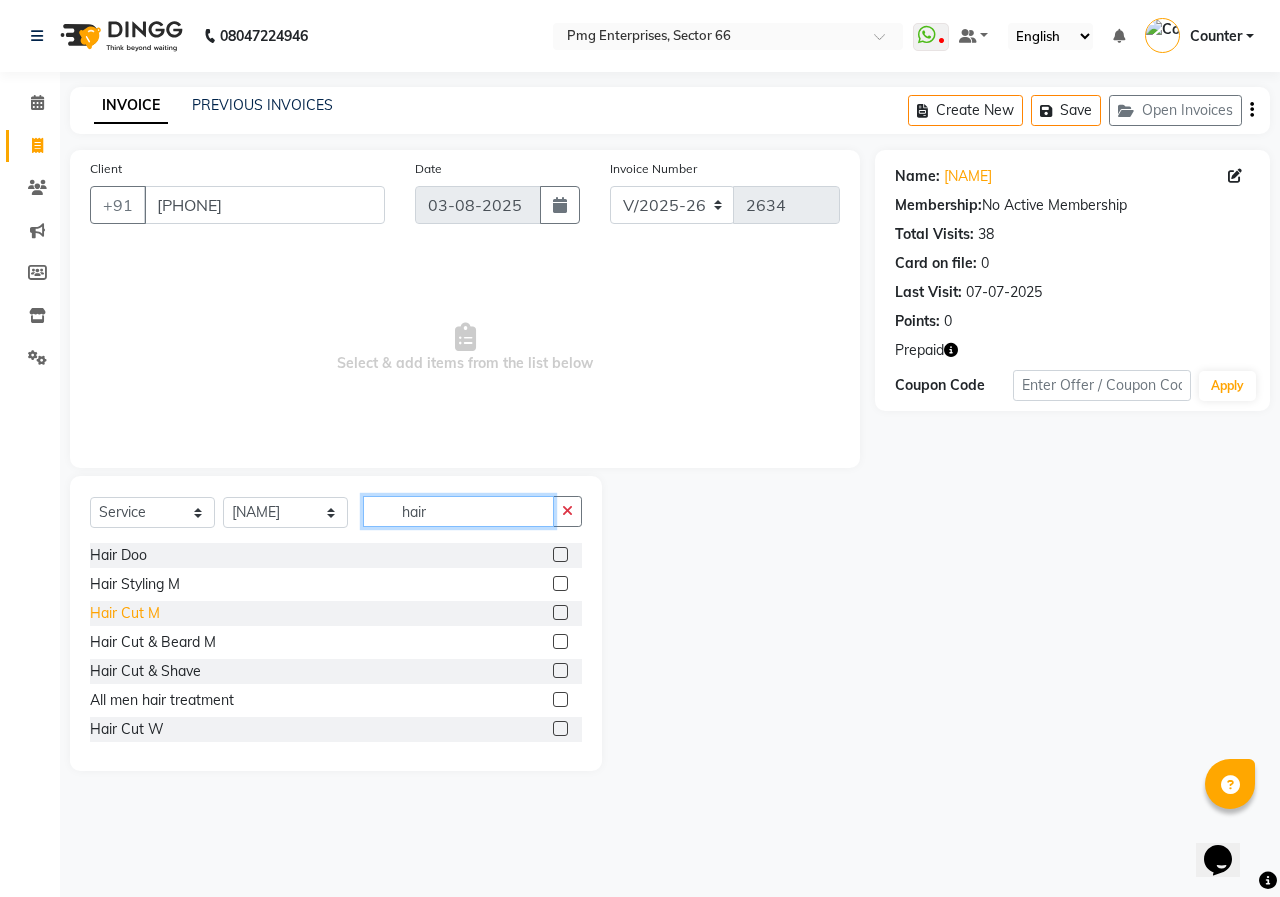 type on "hair" 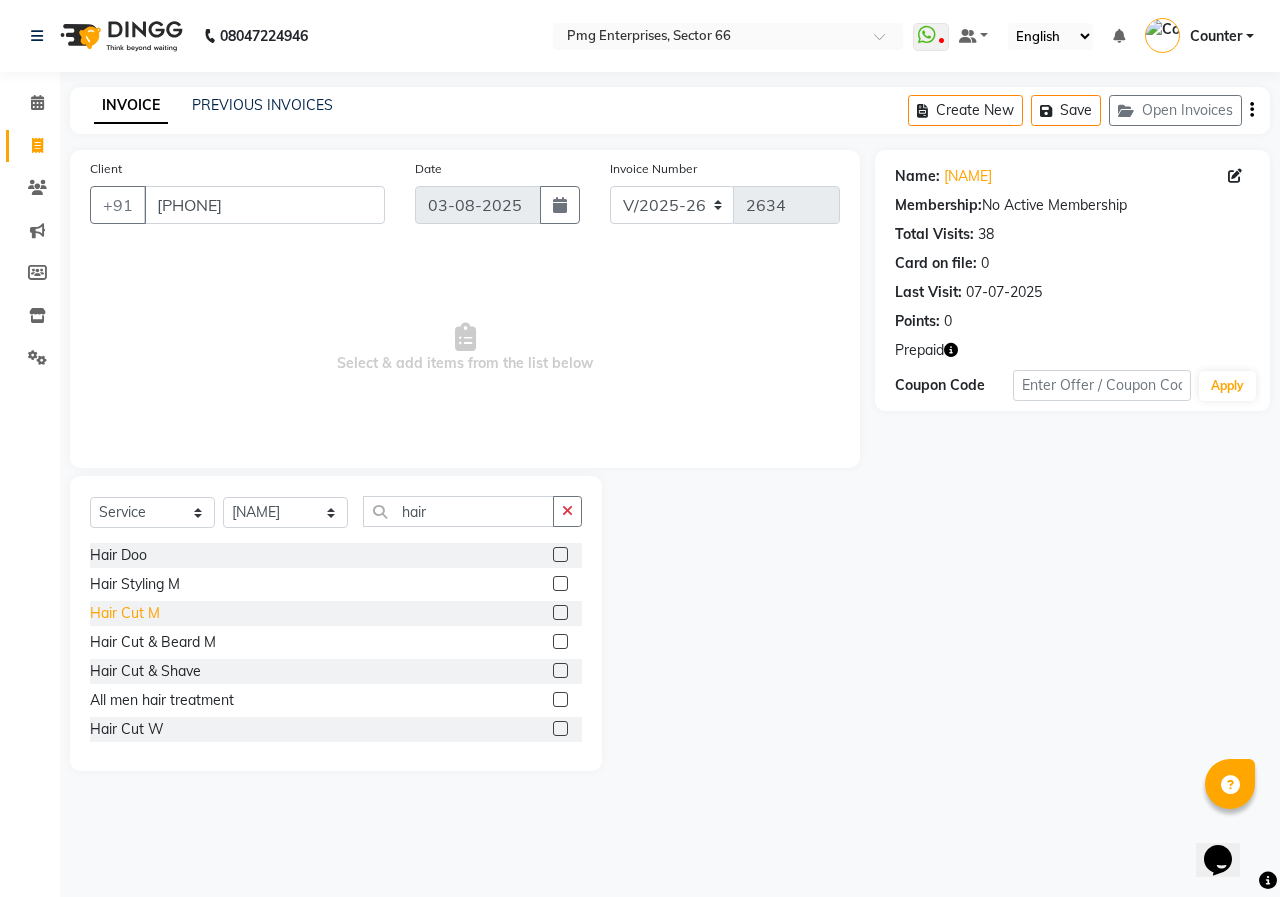 click on "Hair Cut M" 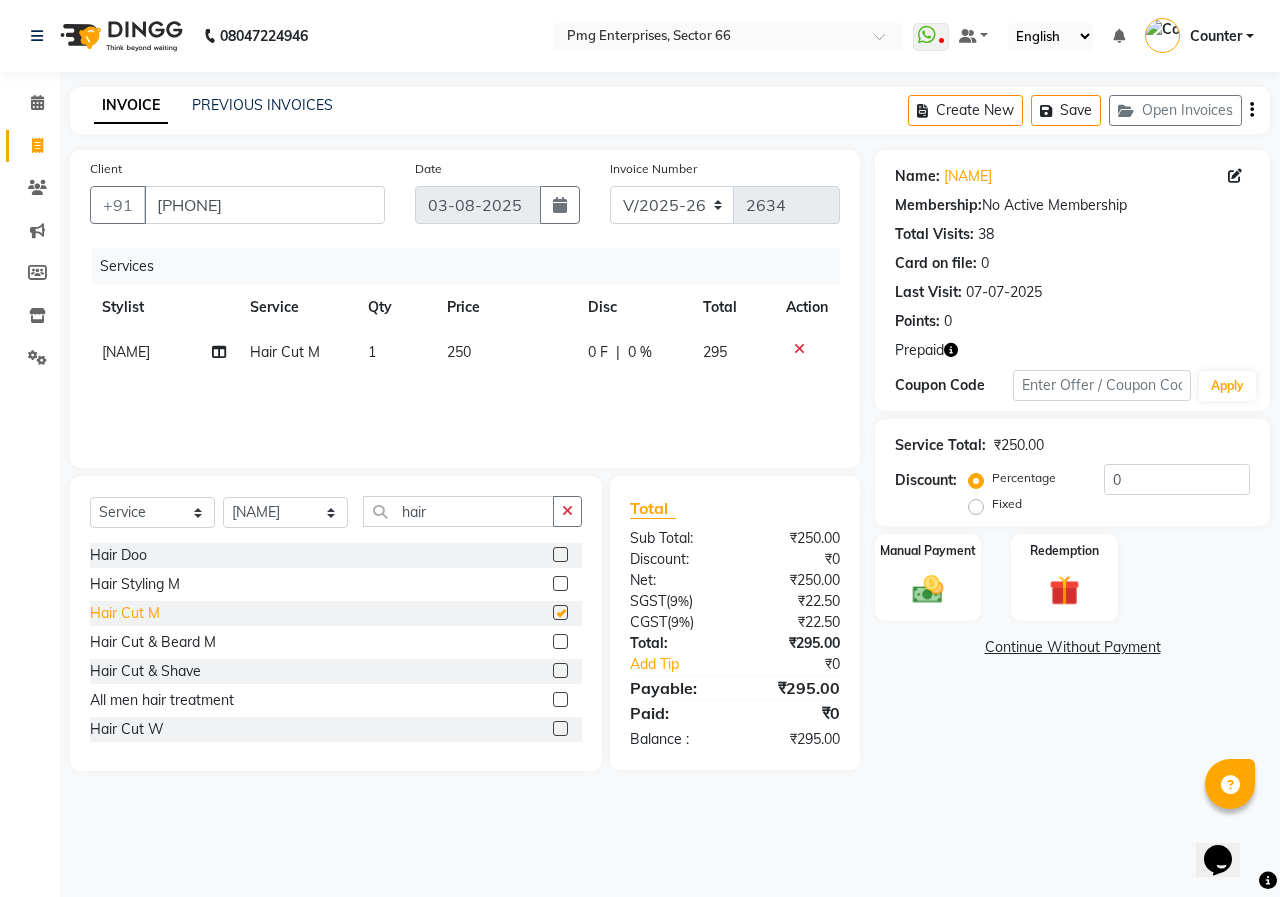 checkbox on "false" 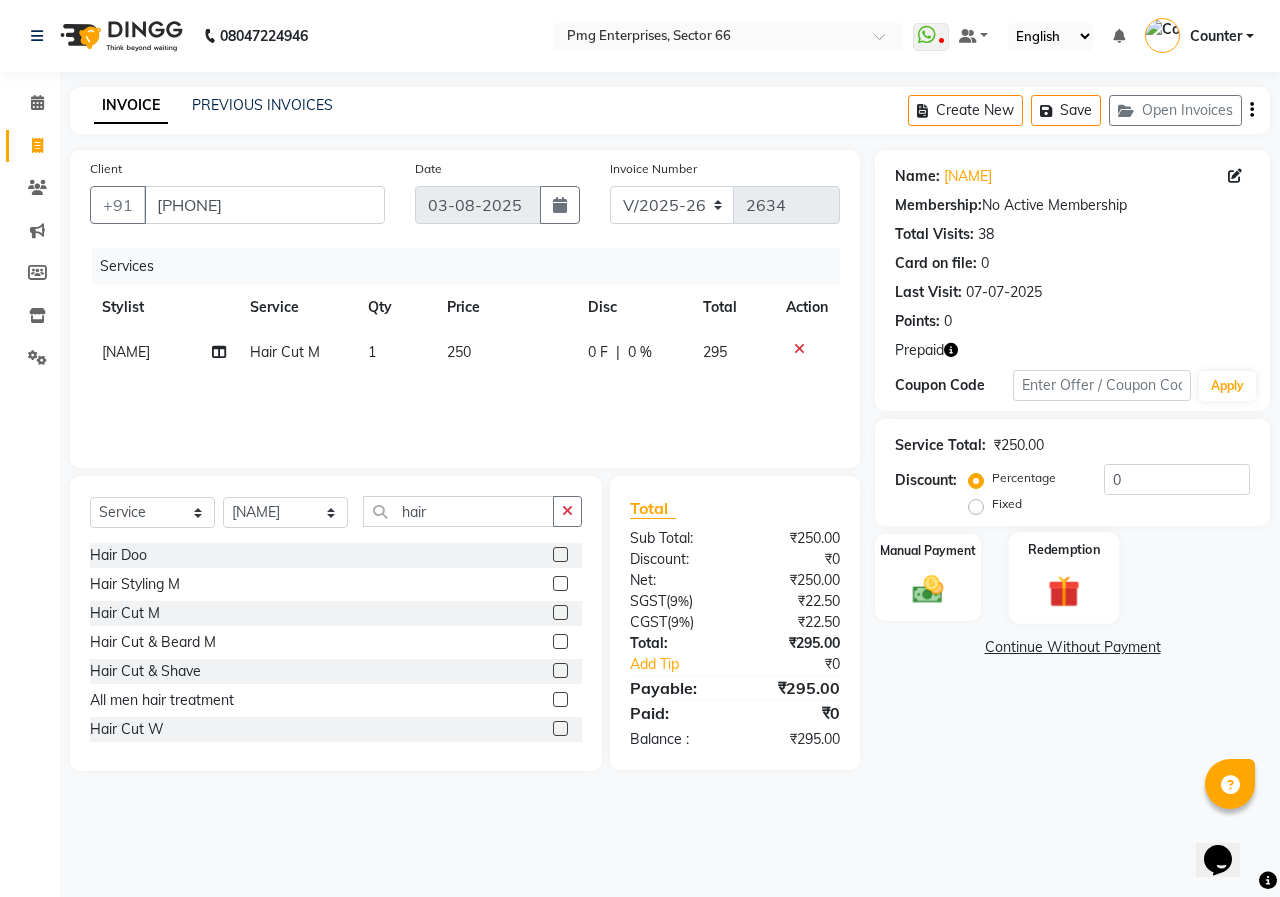 click 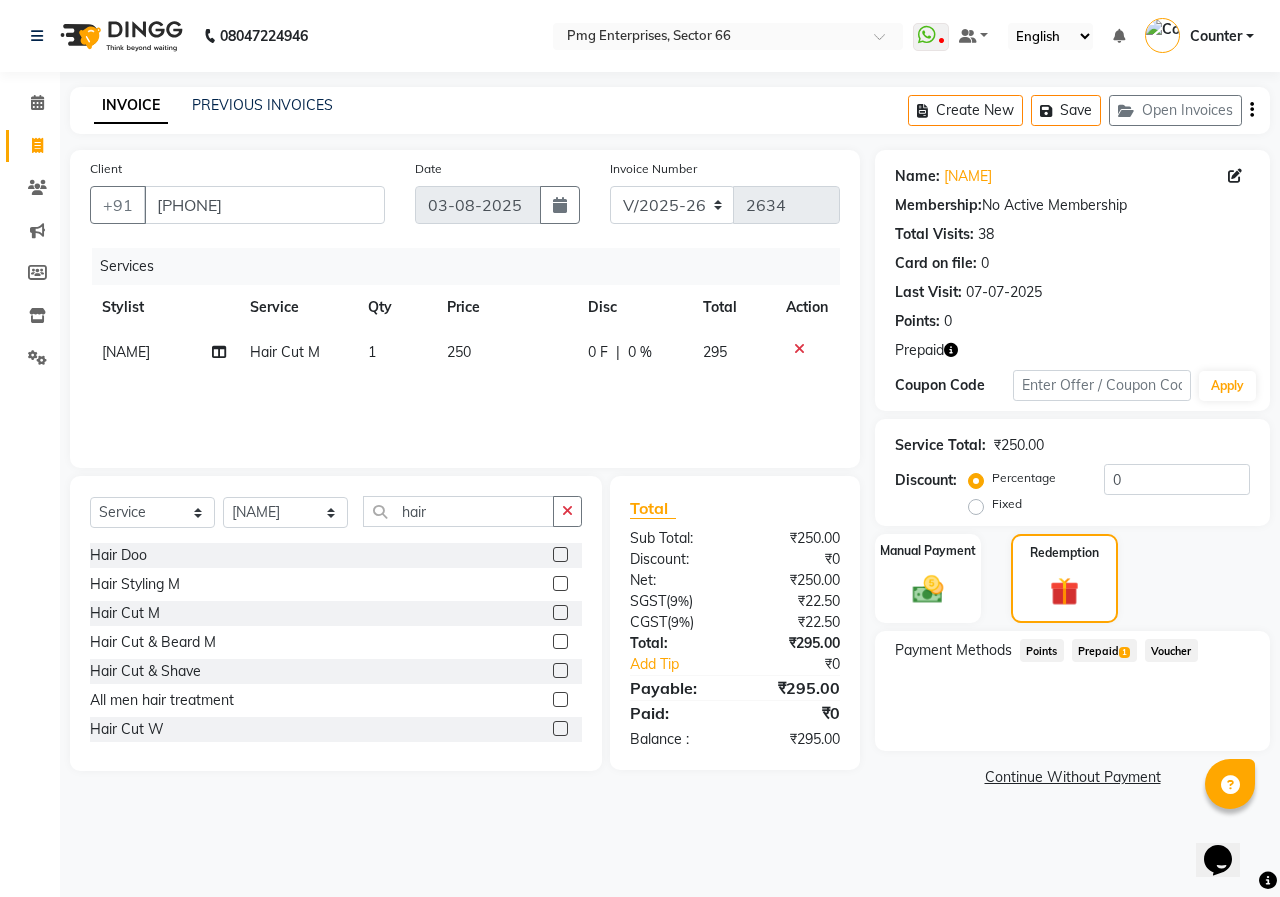 click on "Prepaid  1" 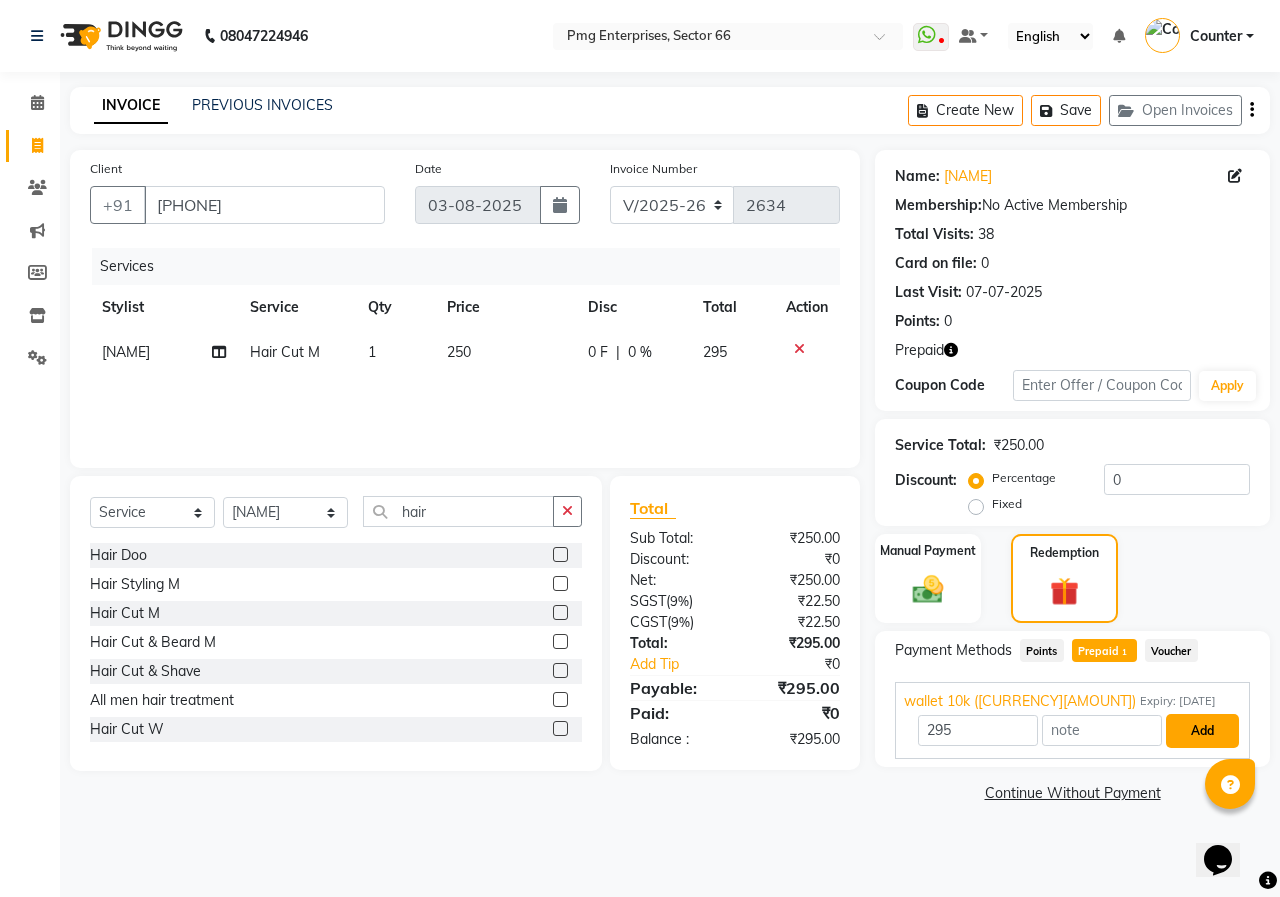click on "Add" at bounding box center (1202, 731) 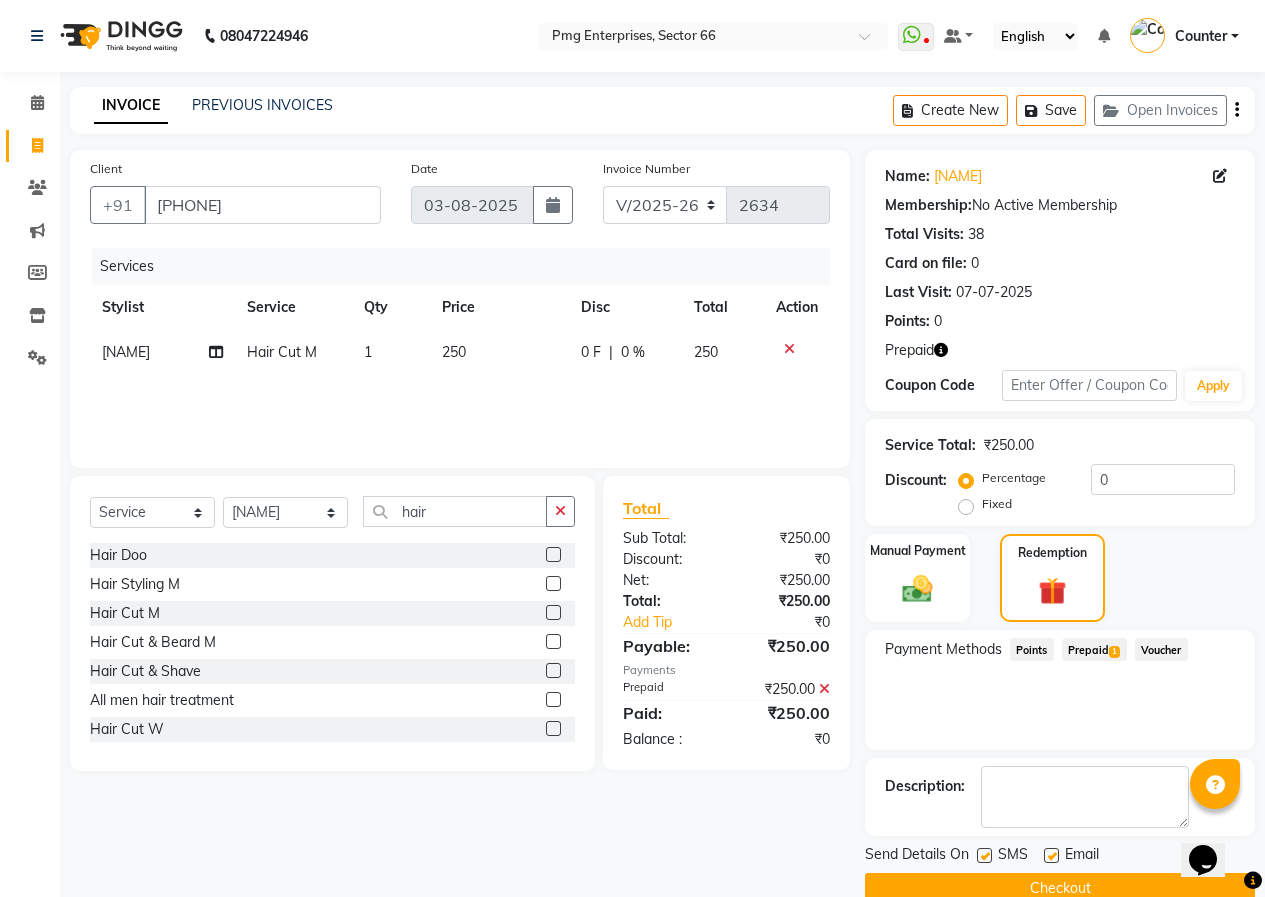 click on "Checkout" 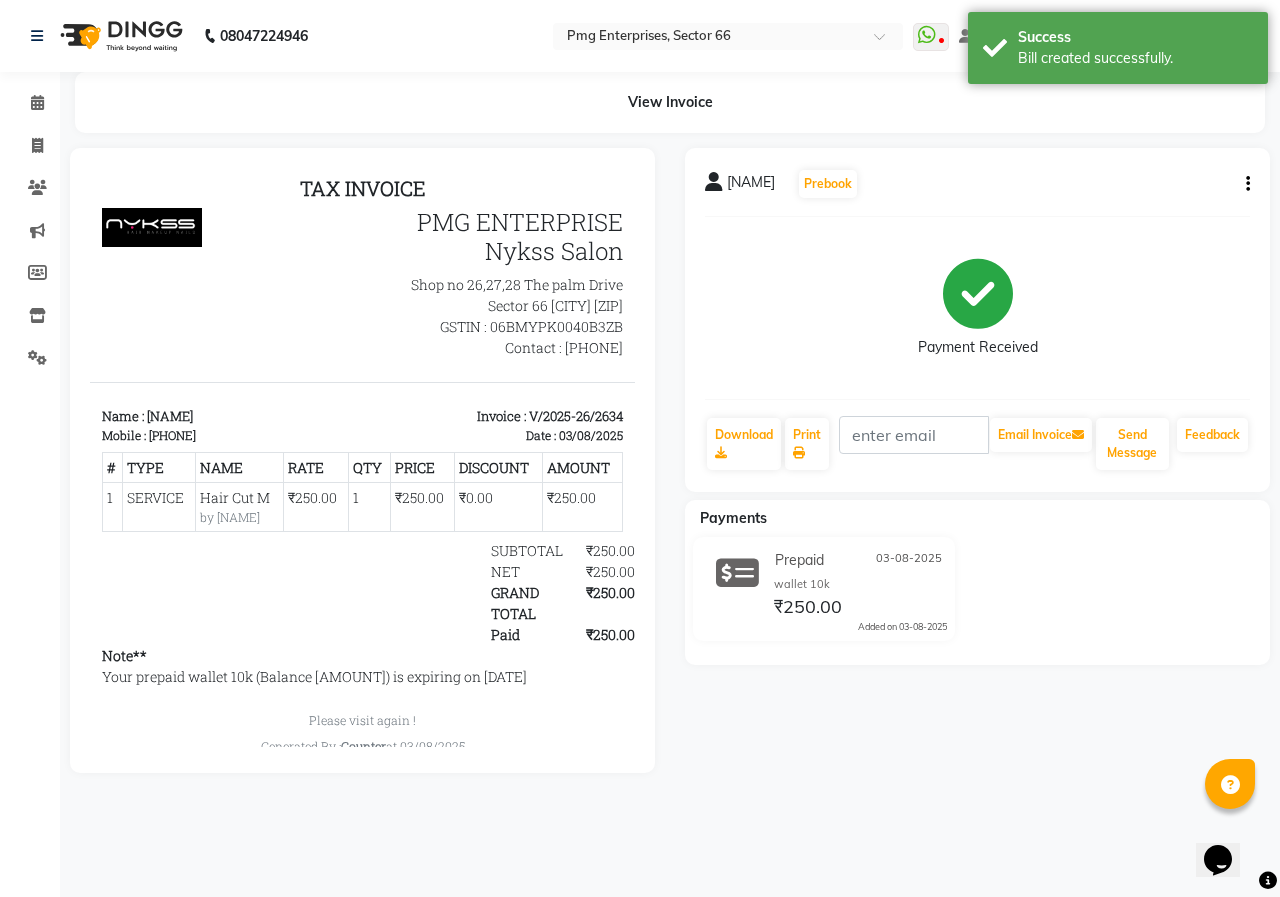 scroll, scrollTop: 0, scrollLeft: 0, axis: both 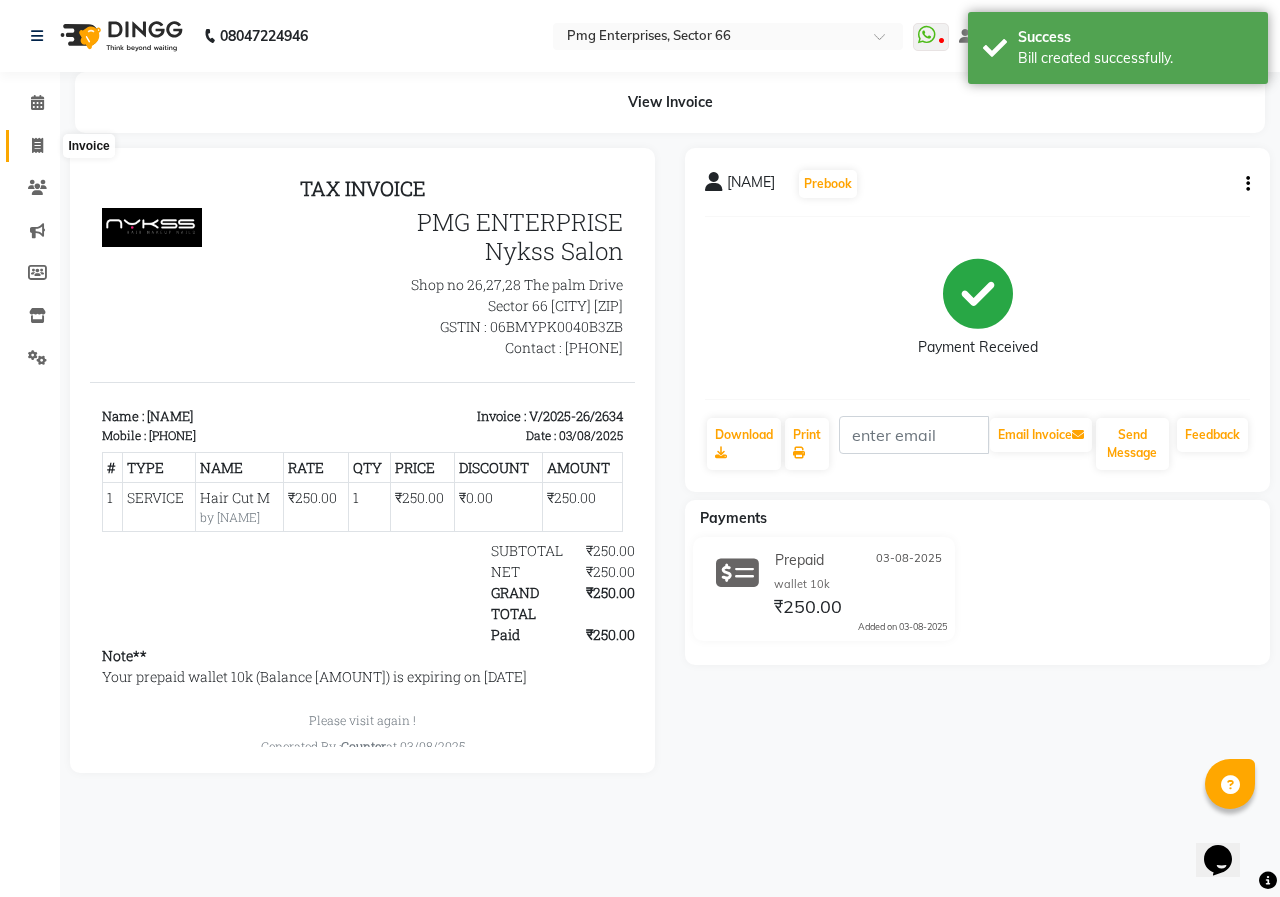 click 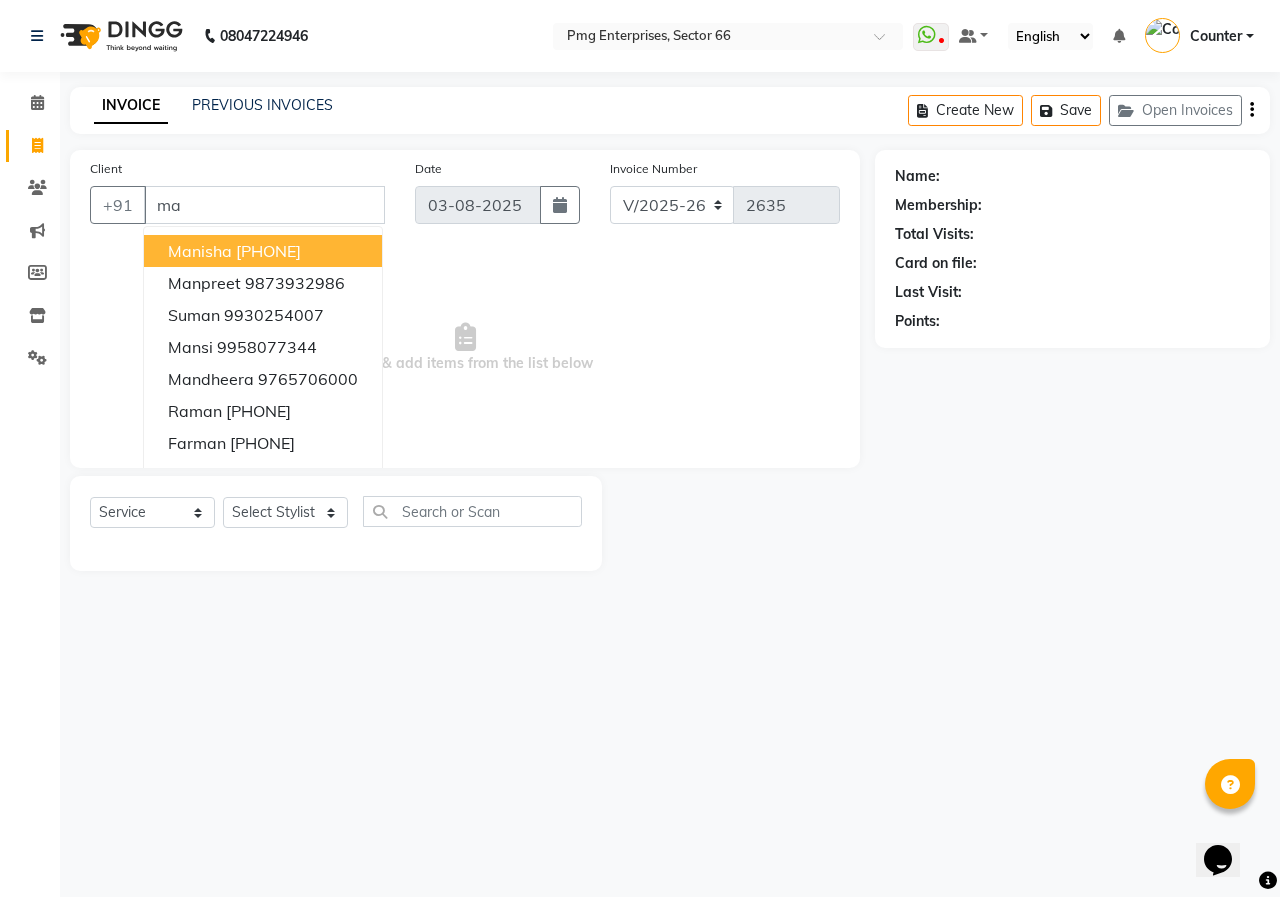 type on "m" 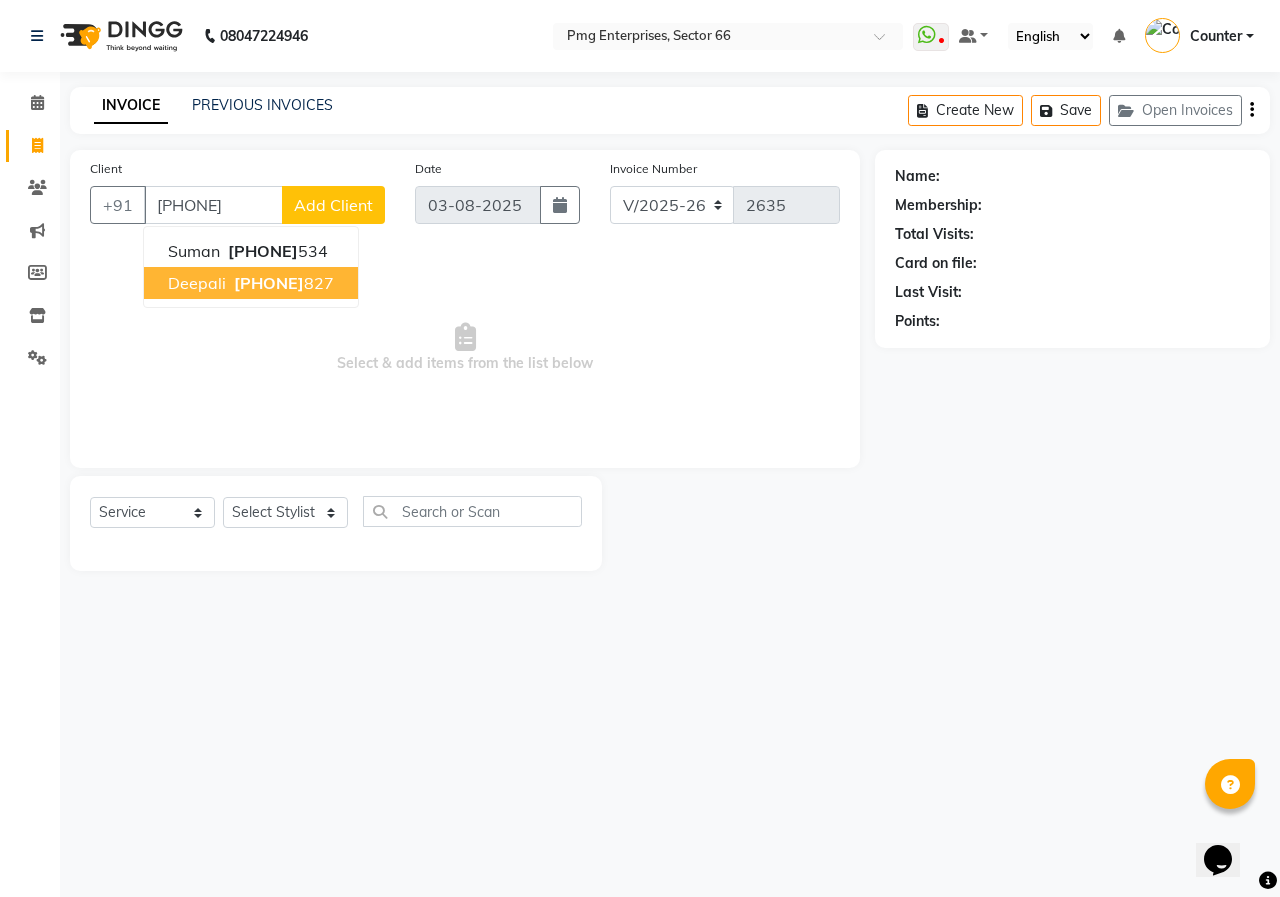 click on "9818083" at bounding box center [269, 283] 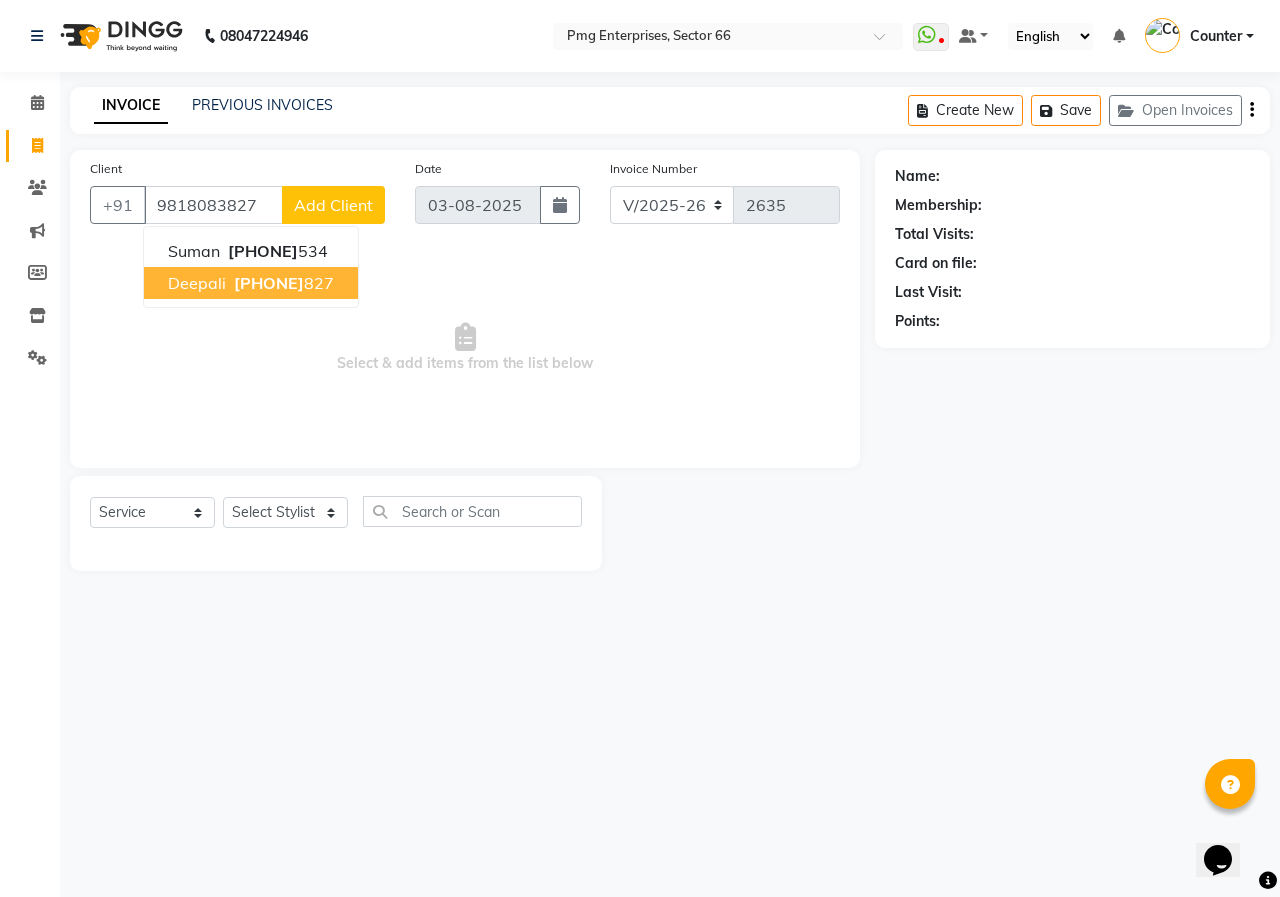 type on "9818083827" 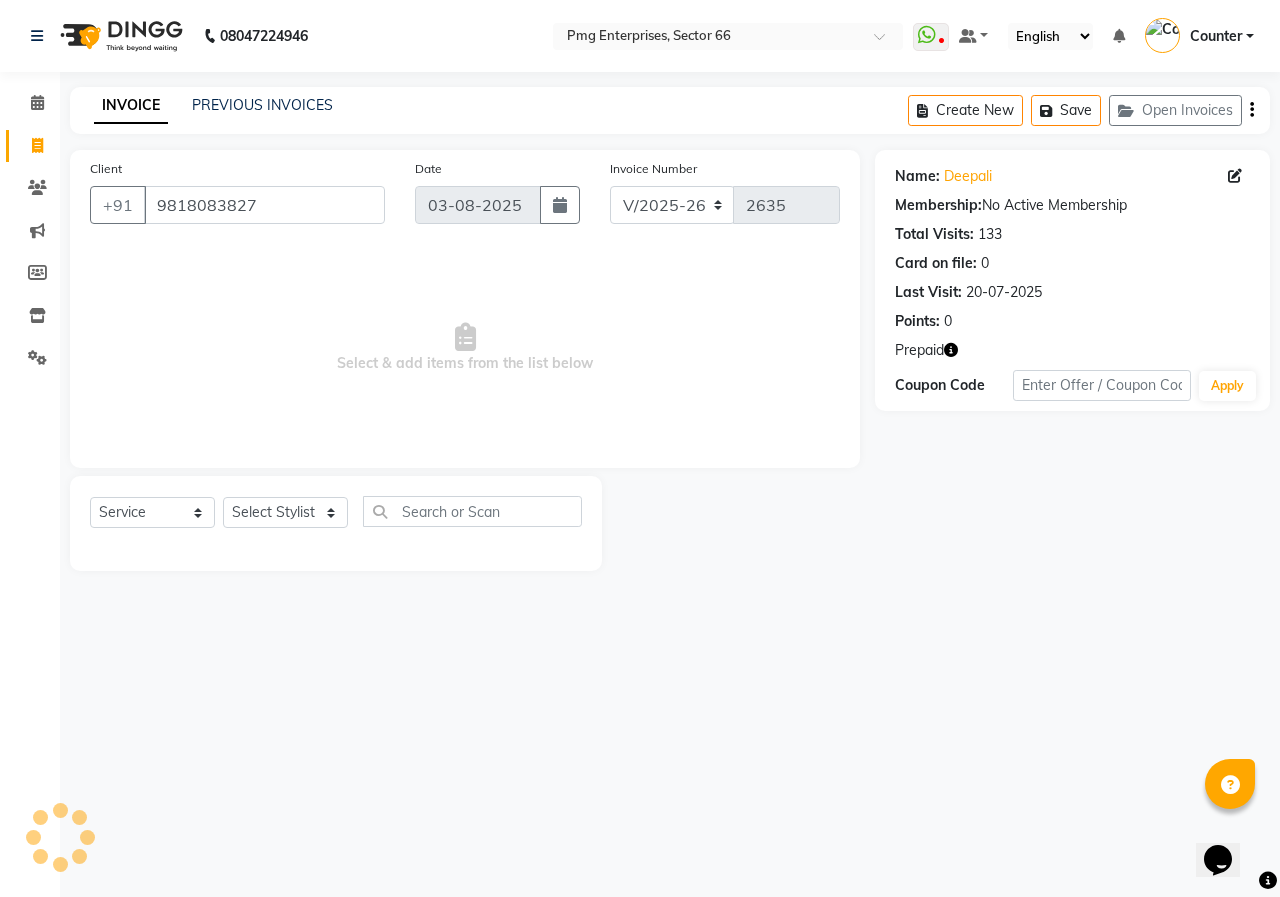 click 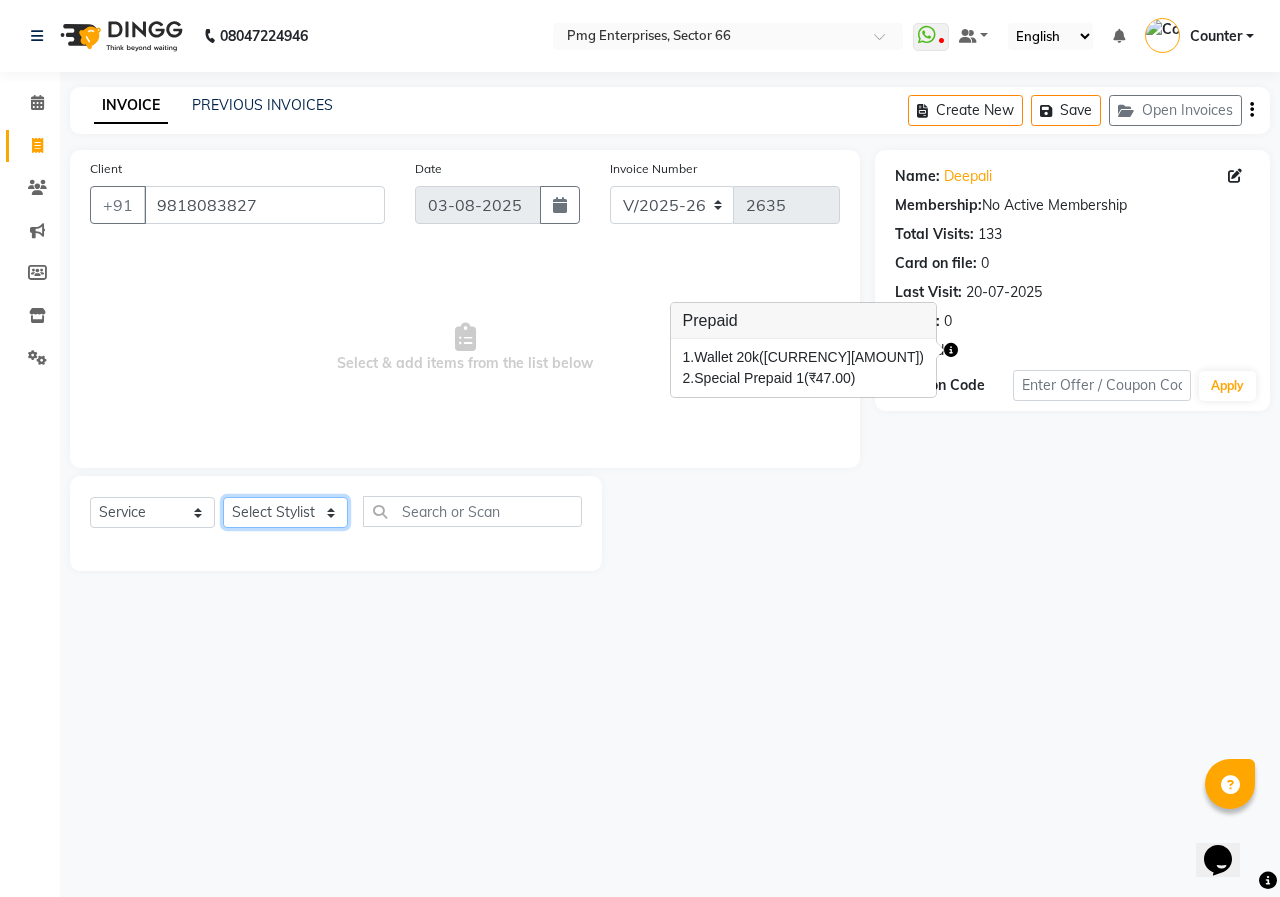 click on "Select Stylist [FIRST] [LAST] Counter [NAME] [NAME] [NAME] [NAME] [NAME] [NAME]" 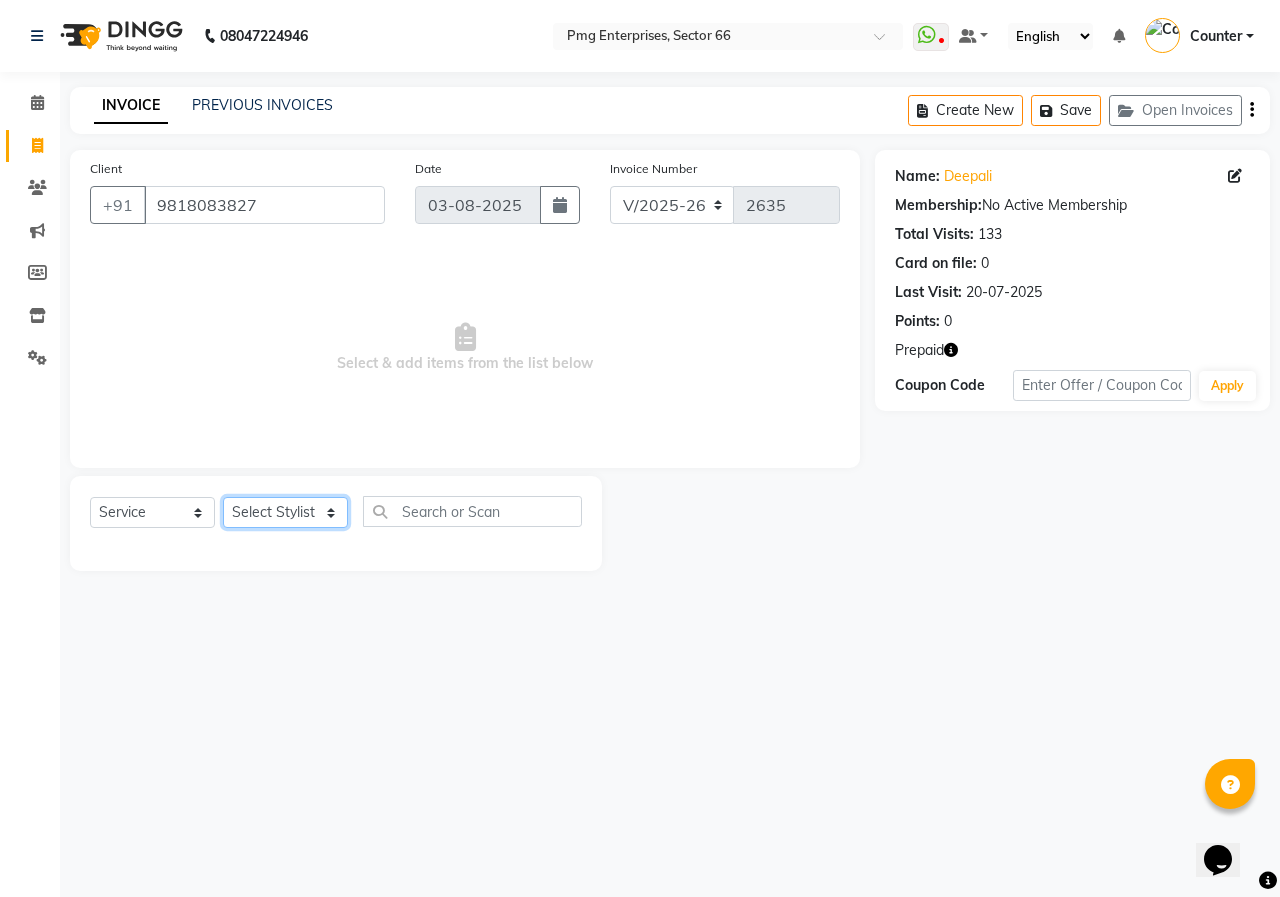 select on "67091" 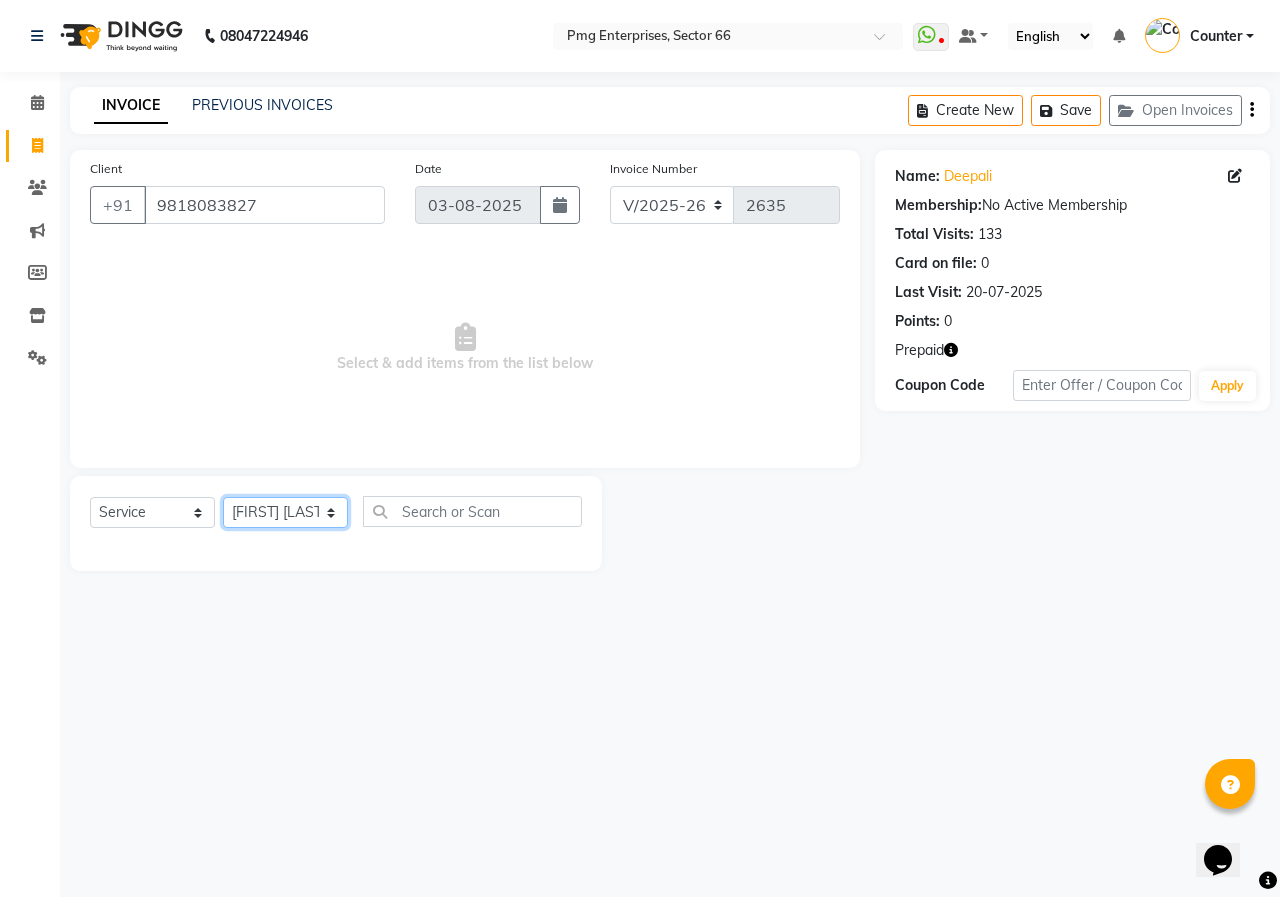 click on "Select Stylist [FIRST] [LAST] Counter [NAME] [NAME] [NAME] [NAME] [NAME] [NAME]" 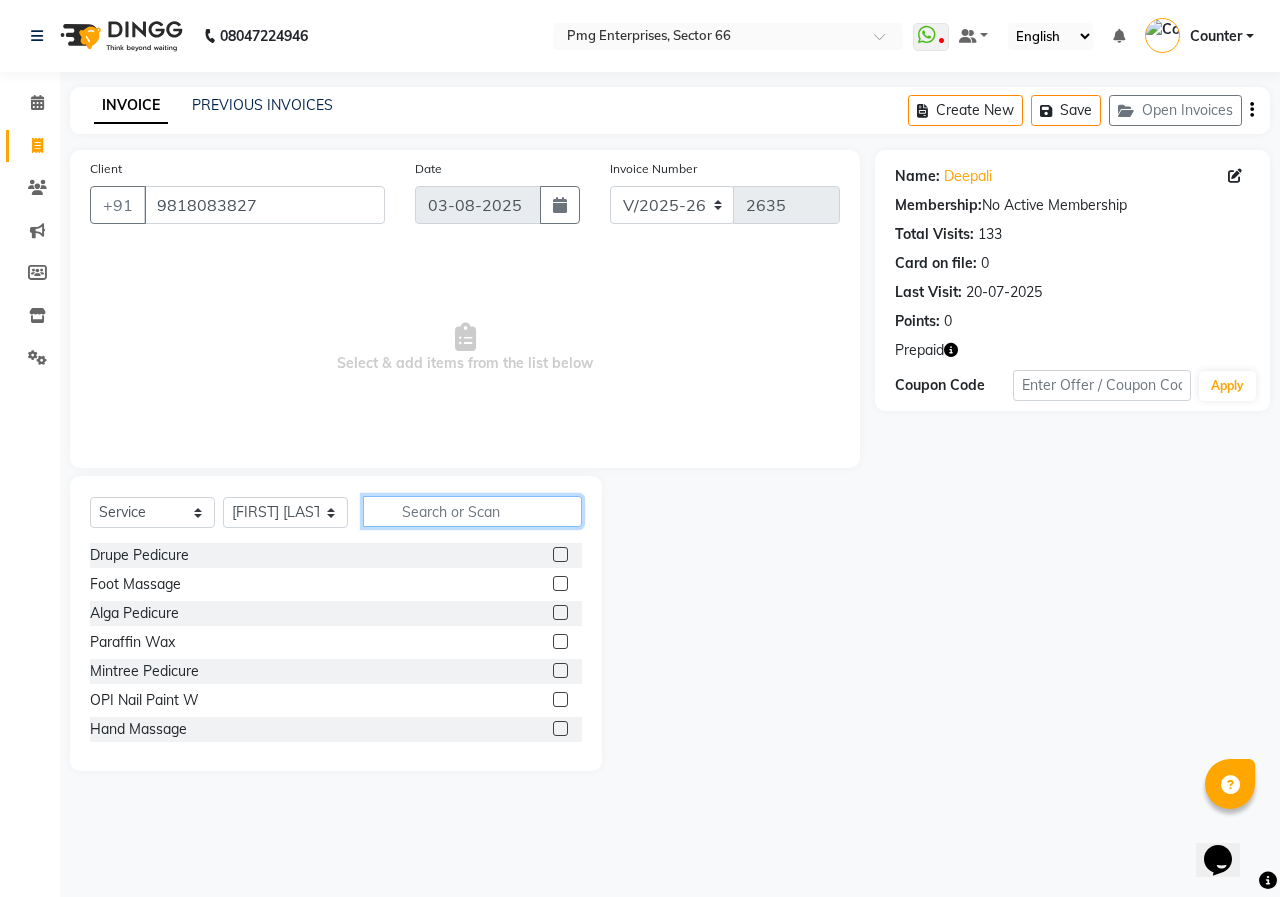 click 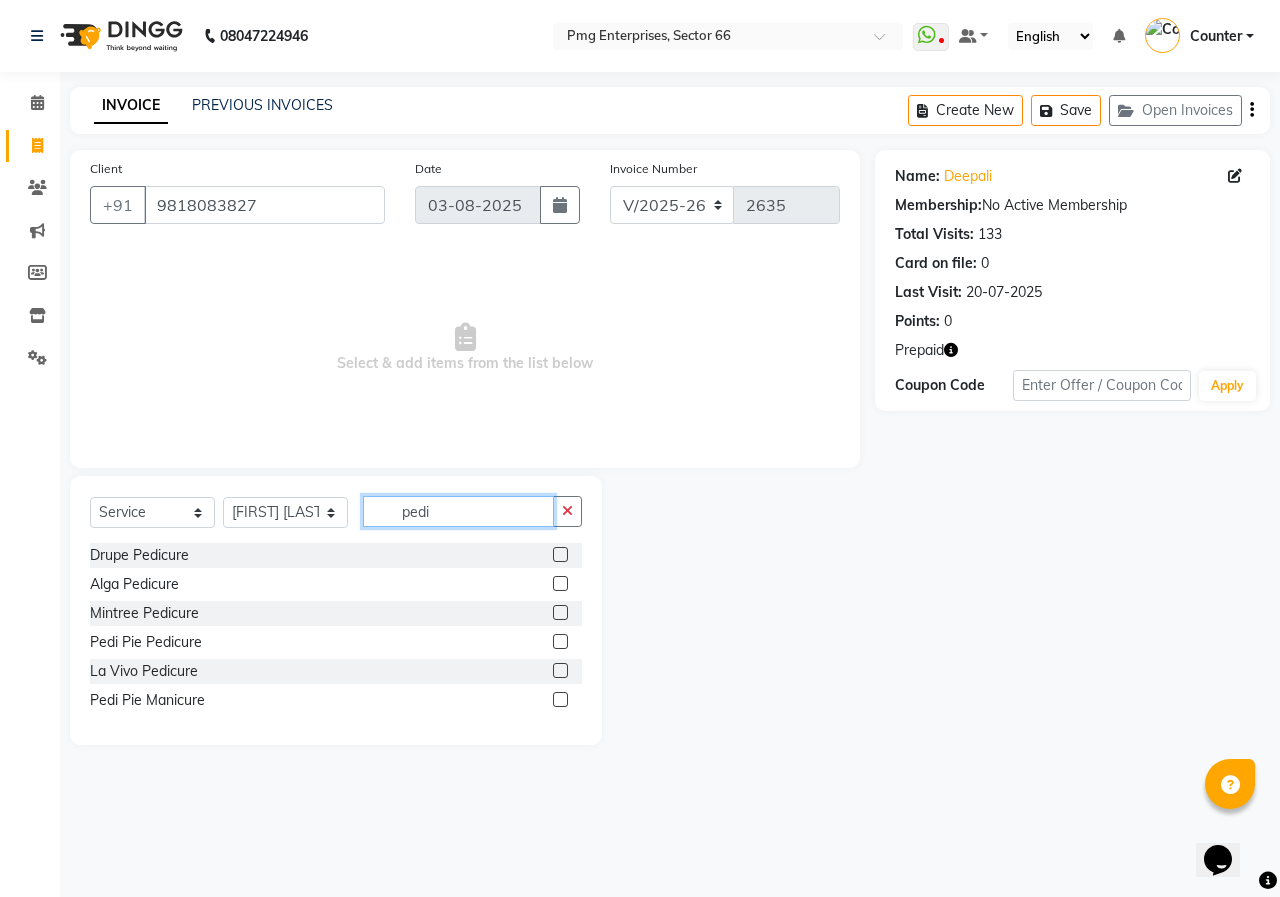type on "pedi" 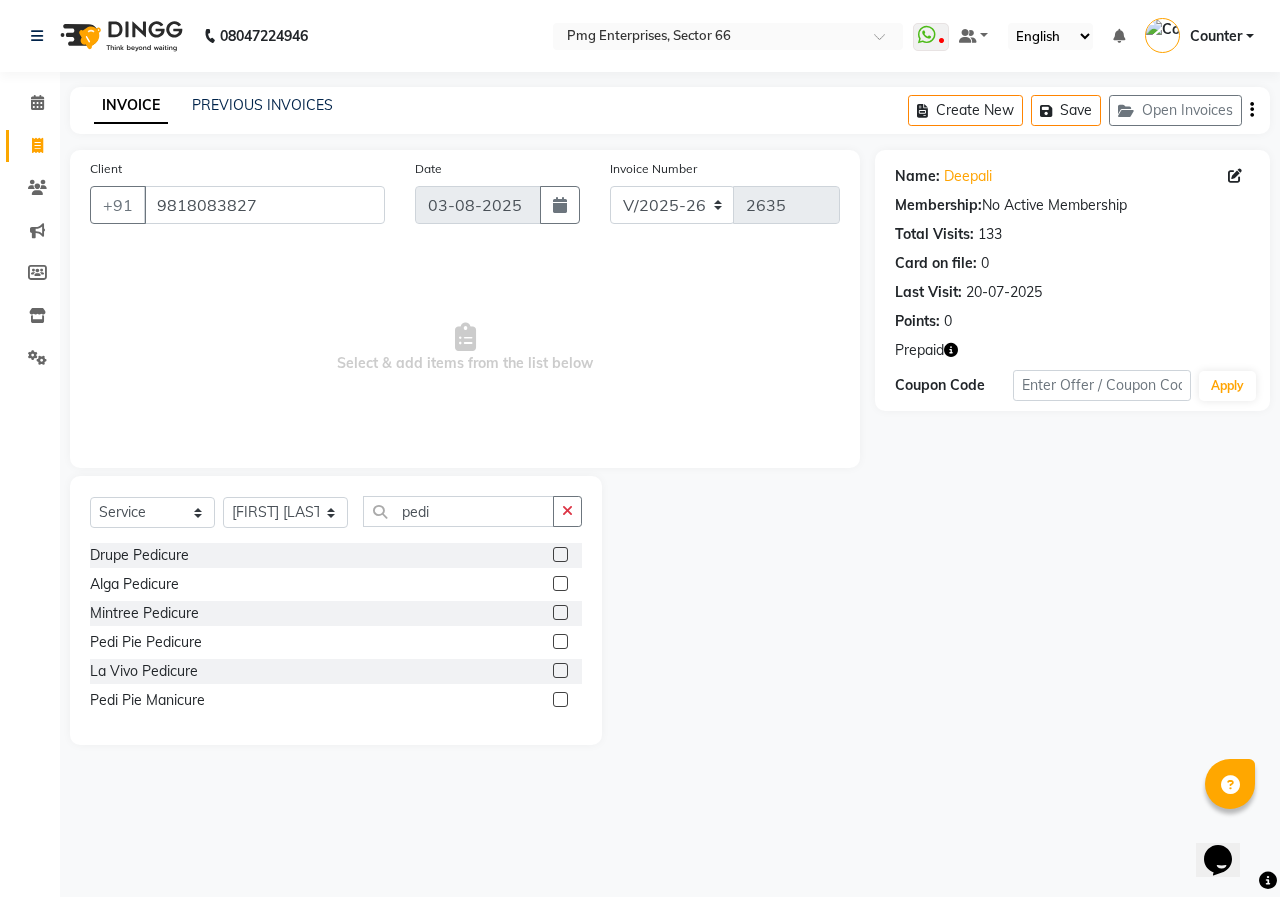 click 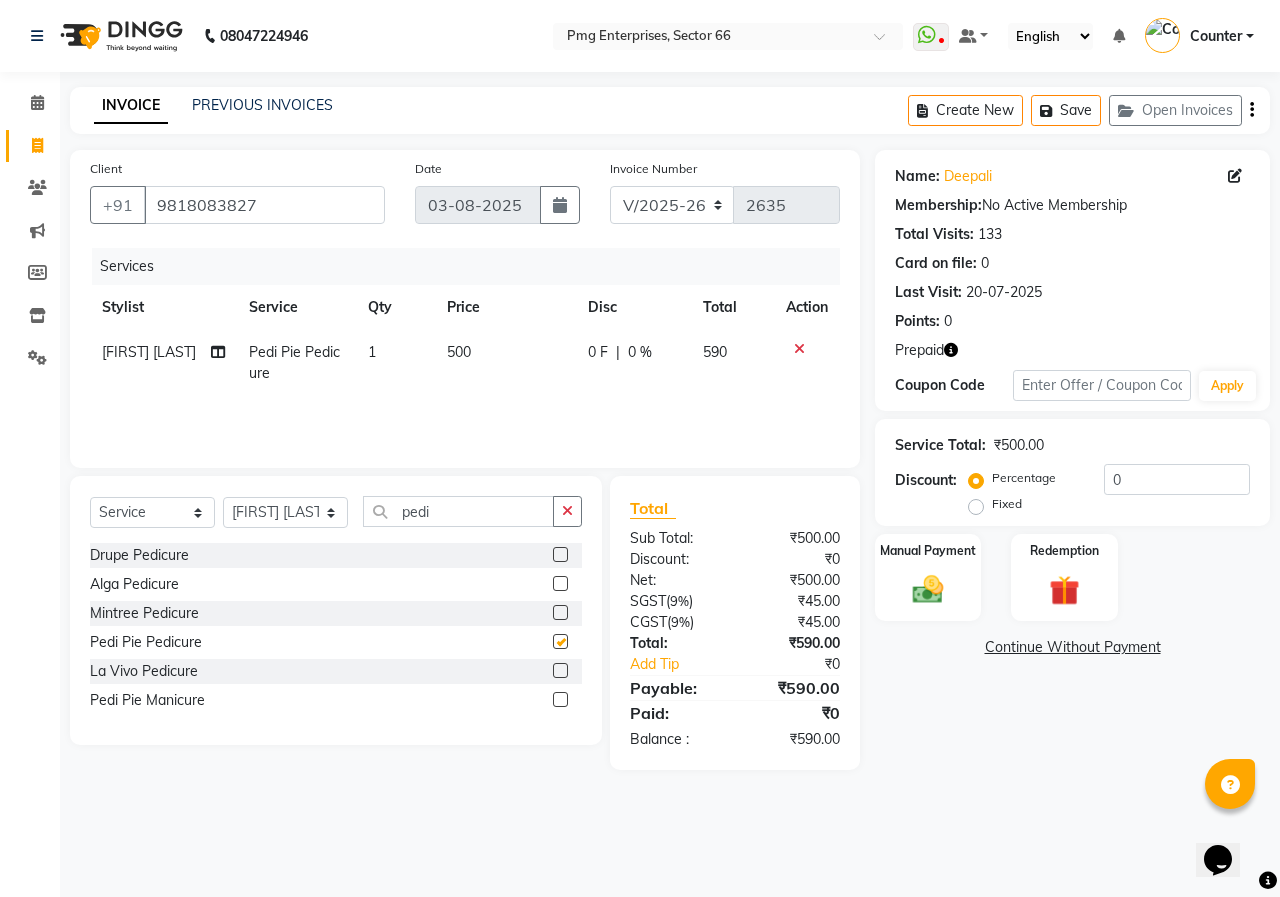 checkbox on "false" 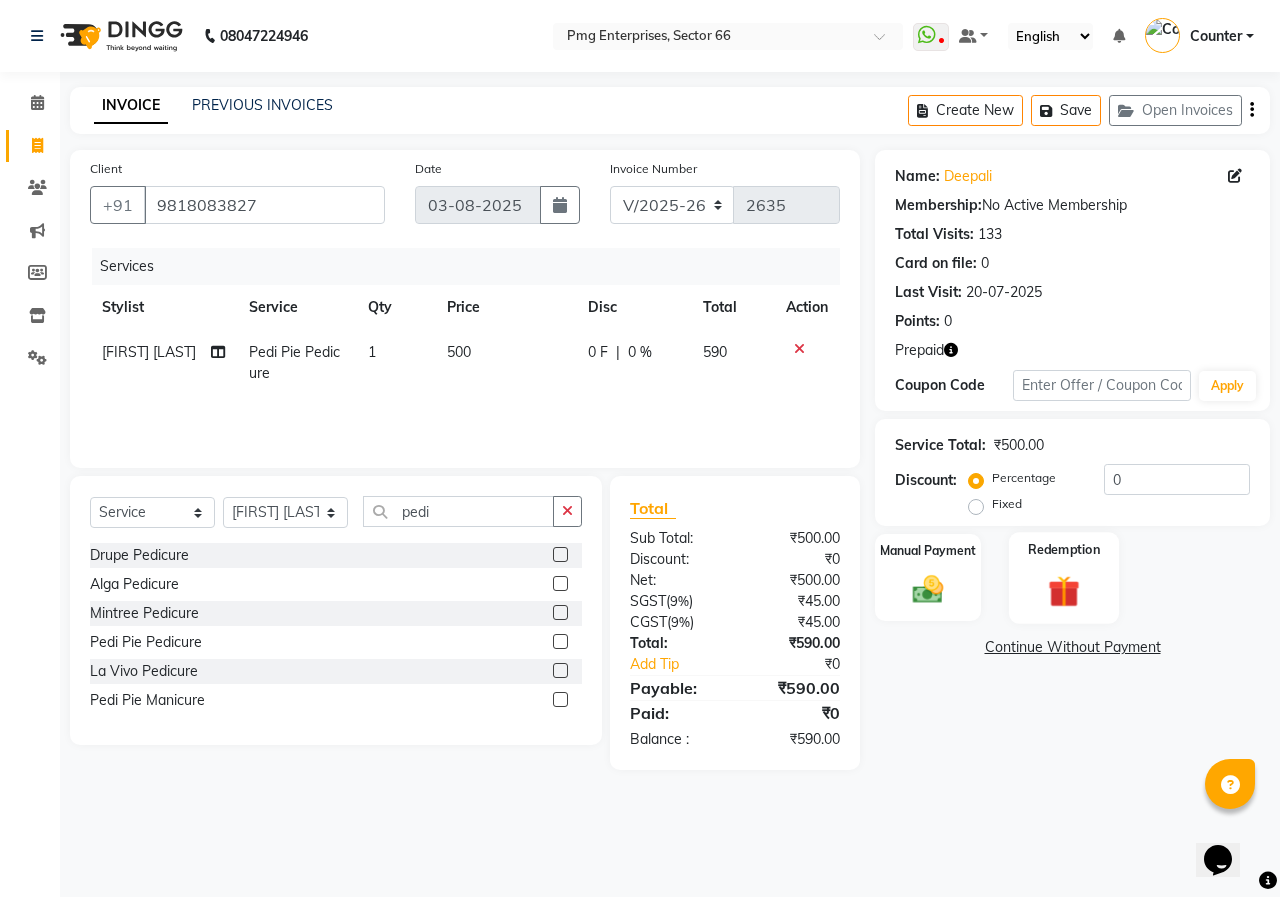 click 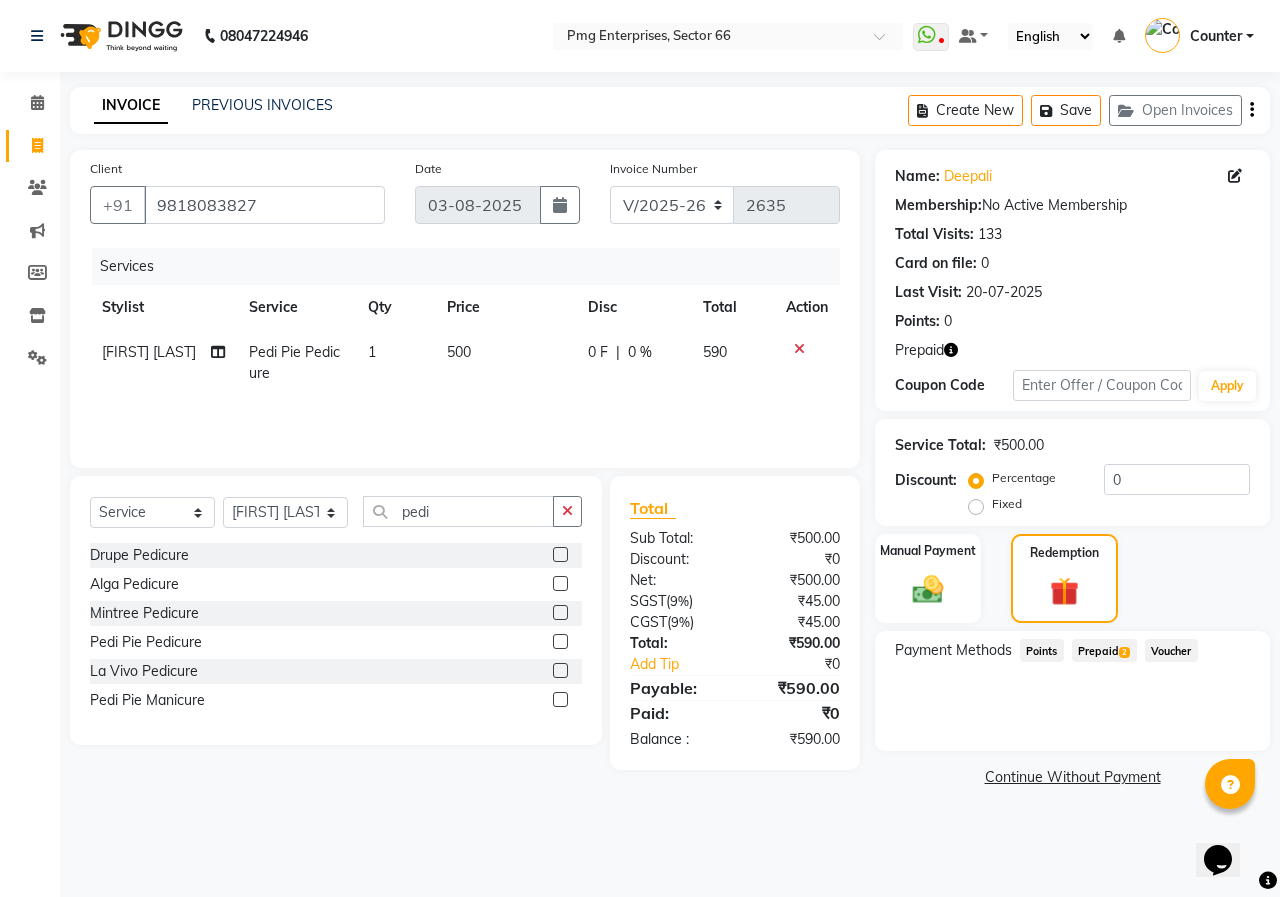 click on "Prepaid  2" 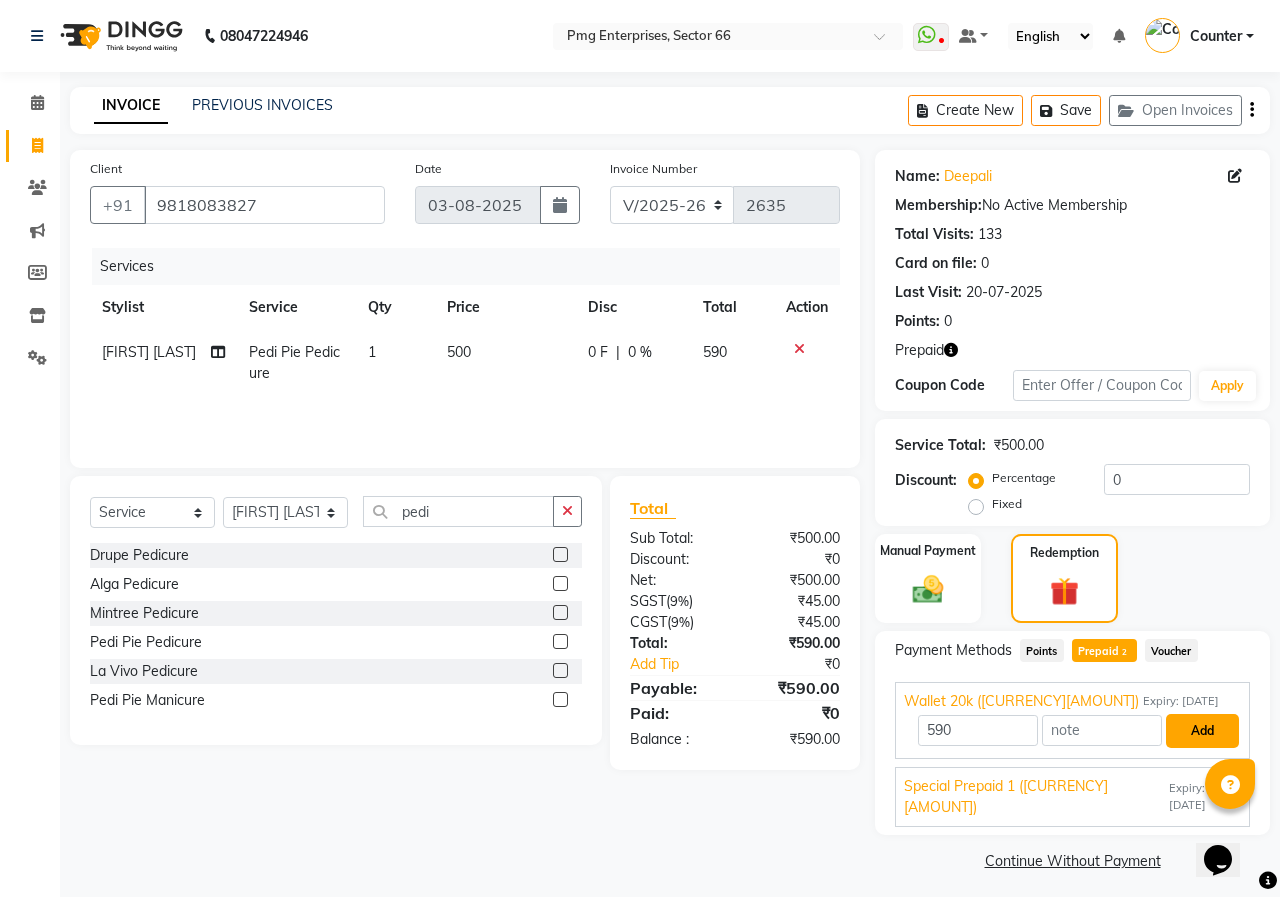 click on "Add" at bounding box center (1202, 731) 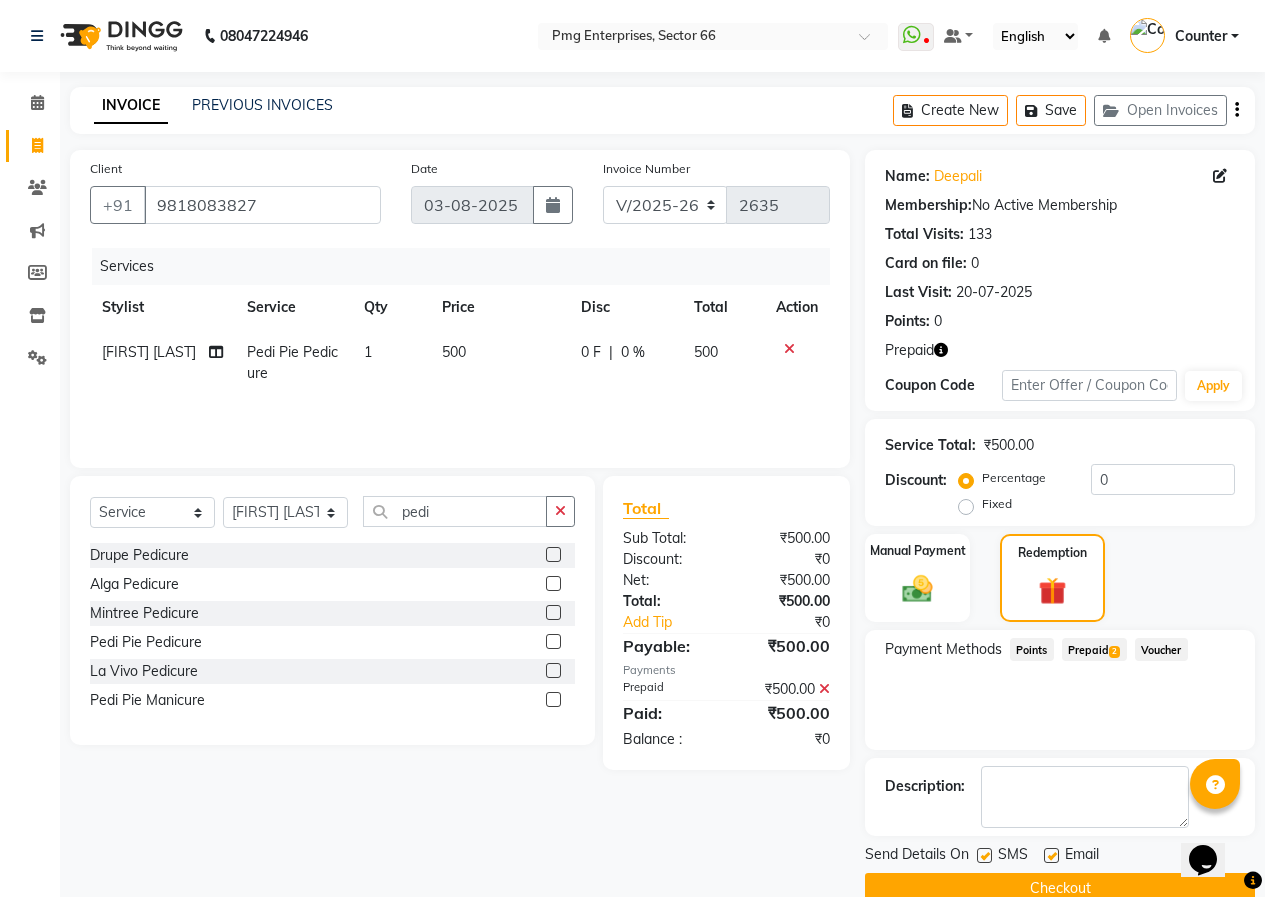 click on "Checkout" 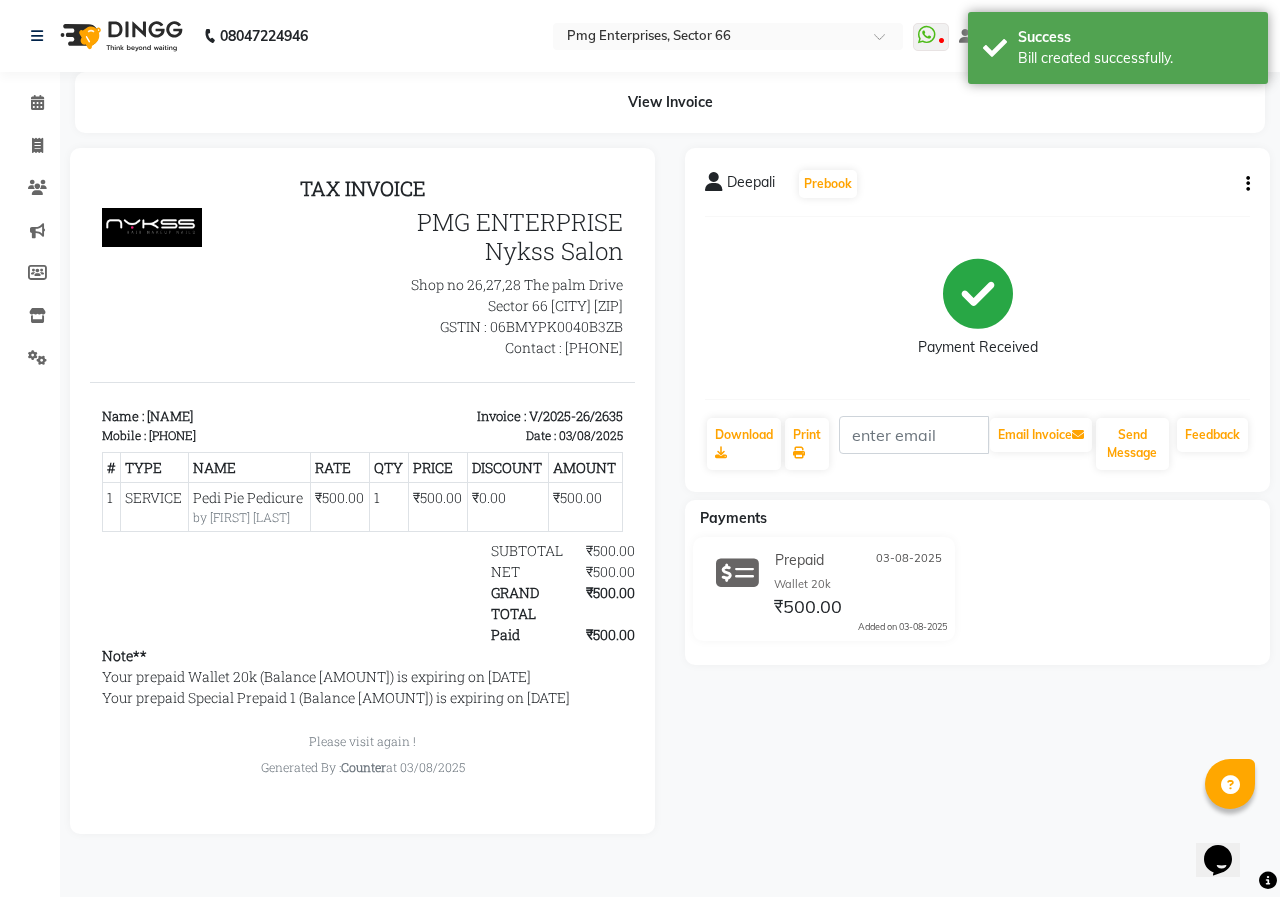 scroll, scrollTop: 0, scrollLeft: 0, axis: both 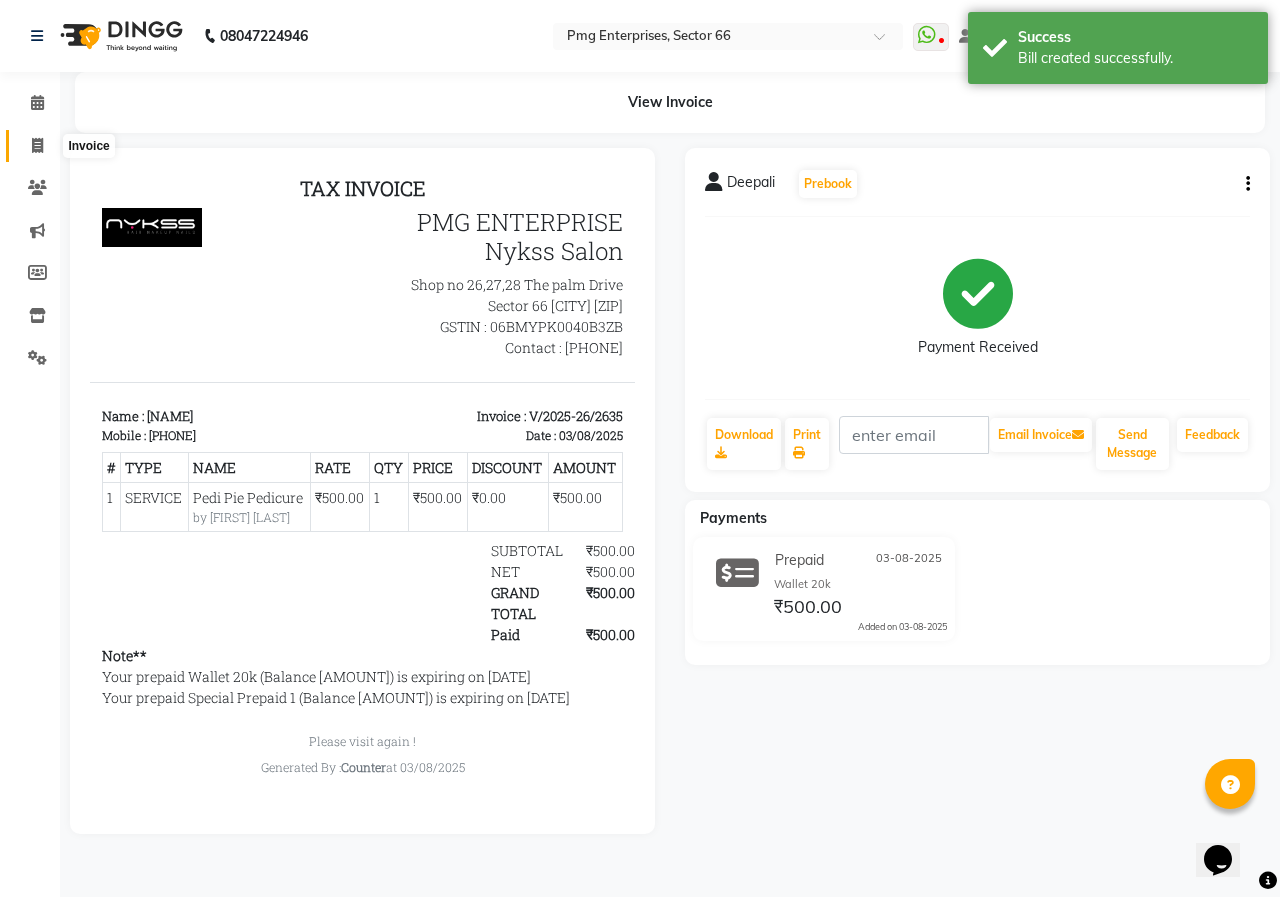 click 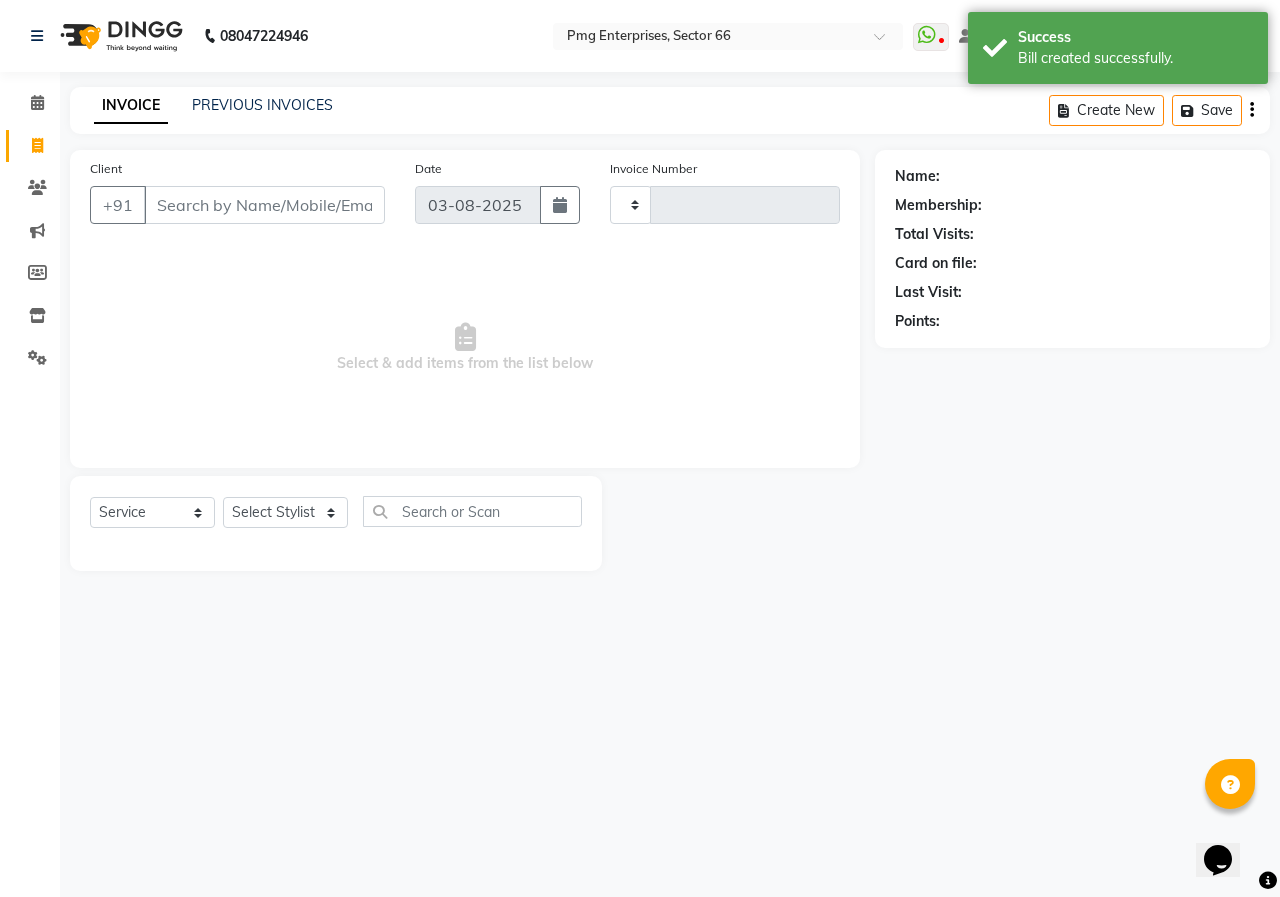 type on "2636" 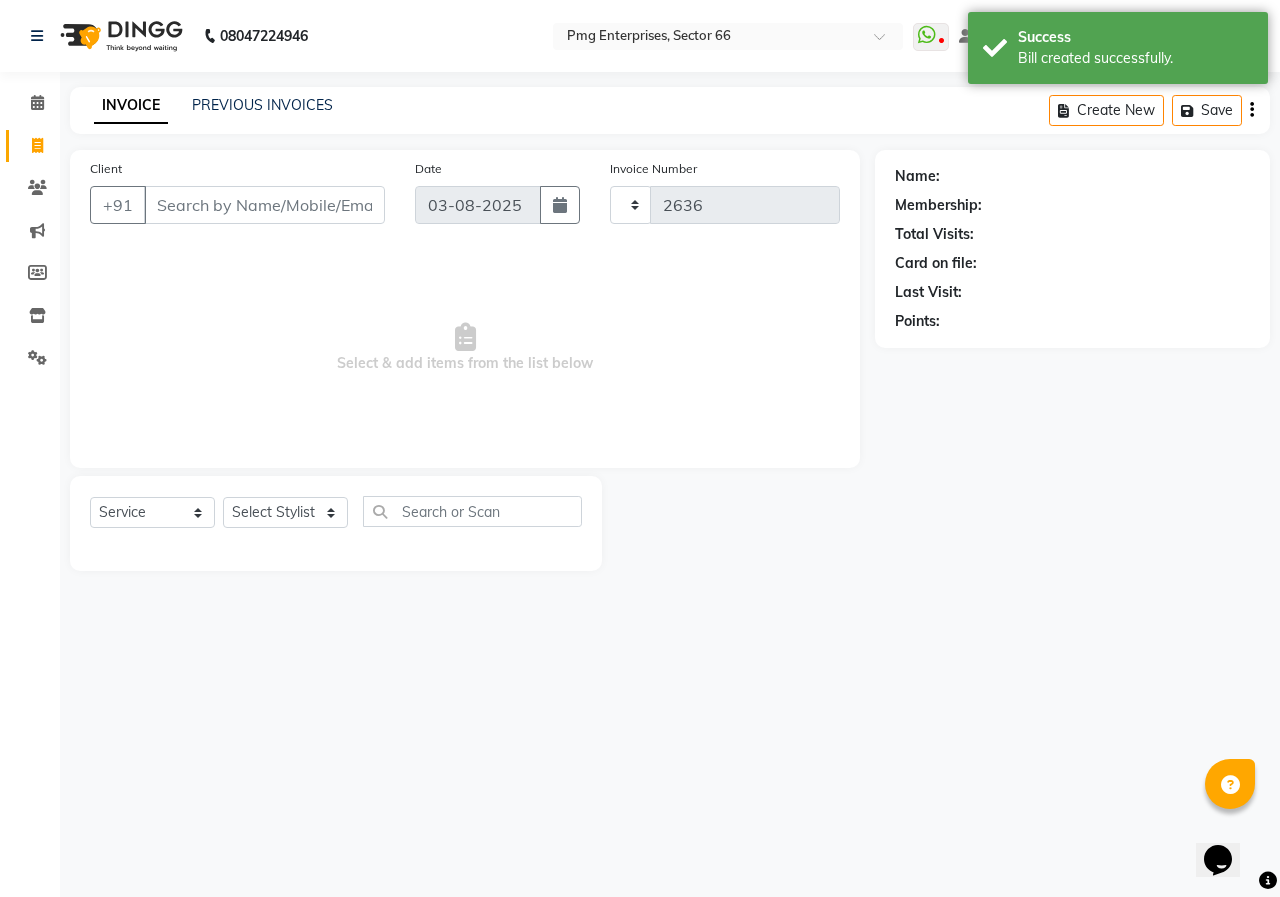 select on "889" 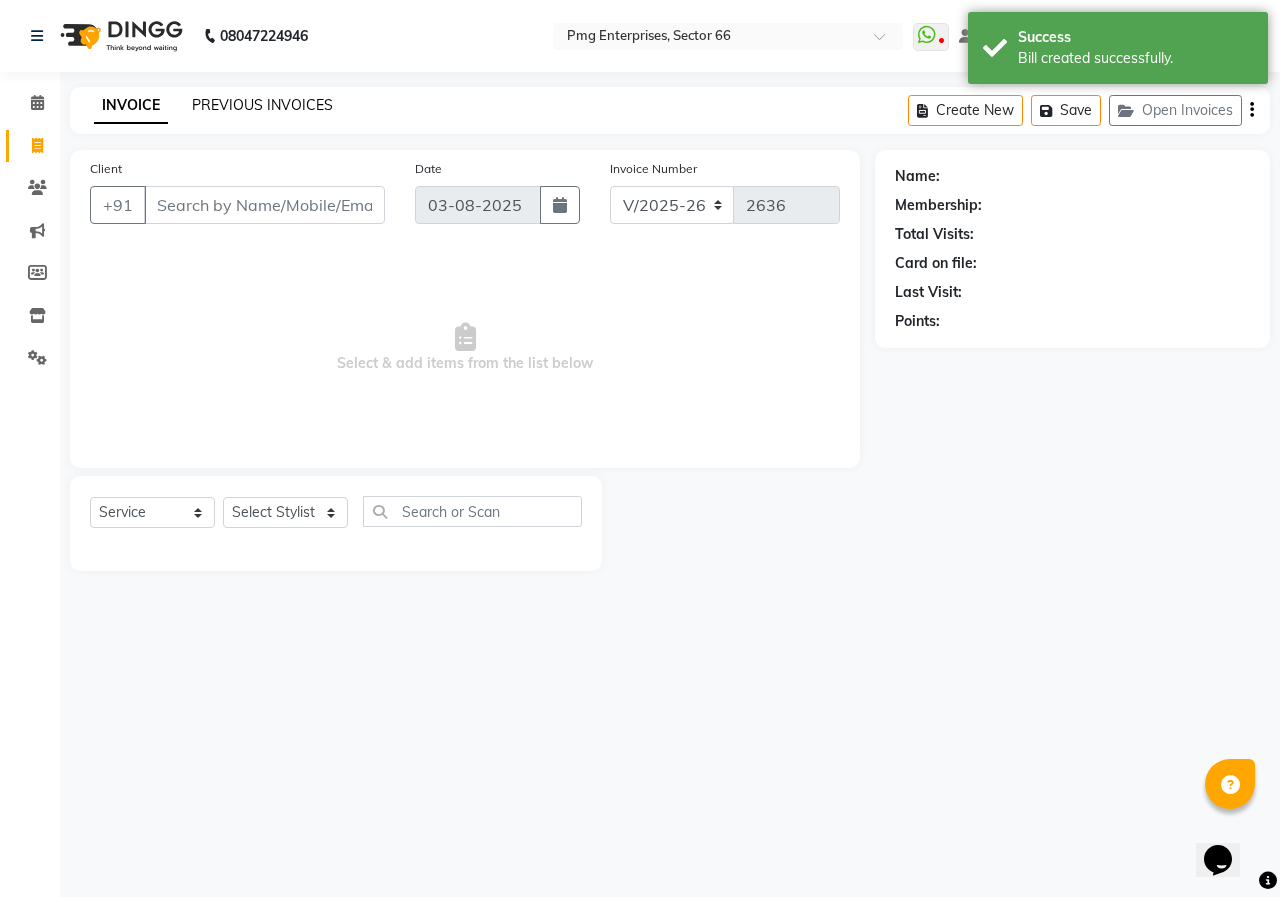 click on "PREVIOUS INVOICES" 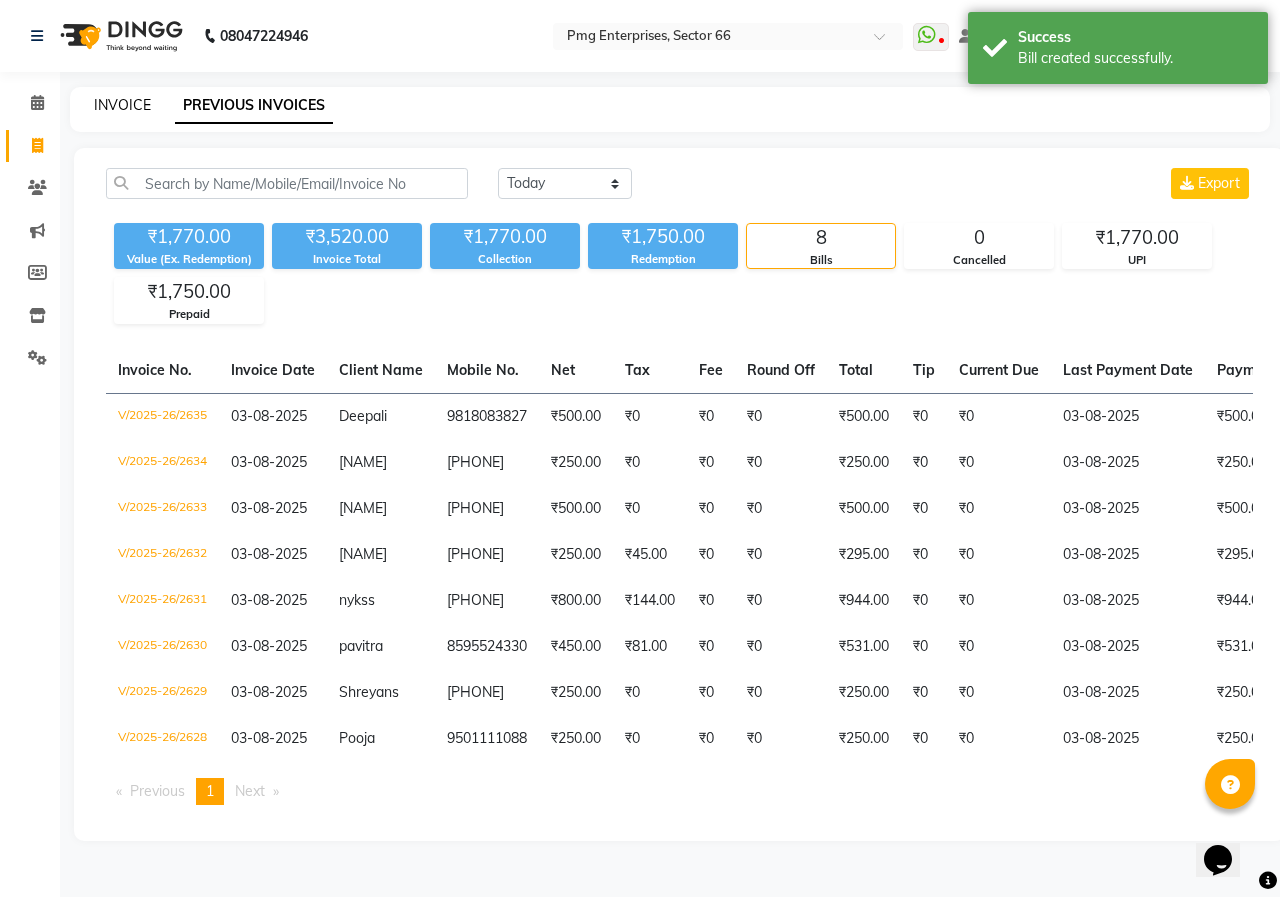 click on "INVOICE" 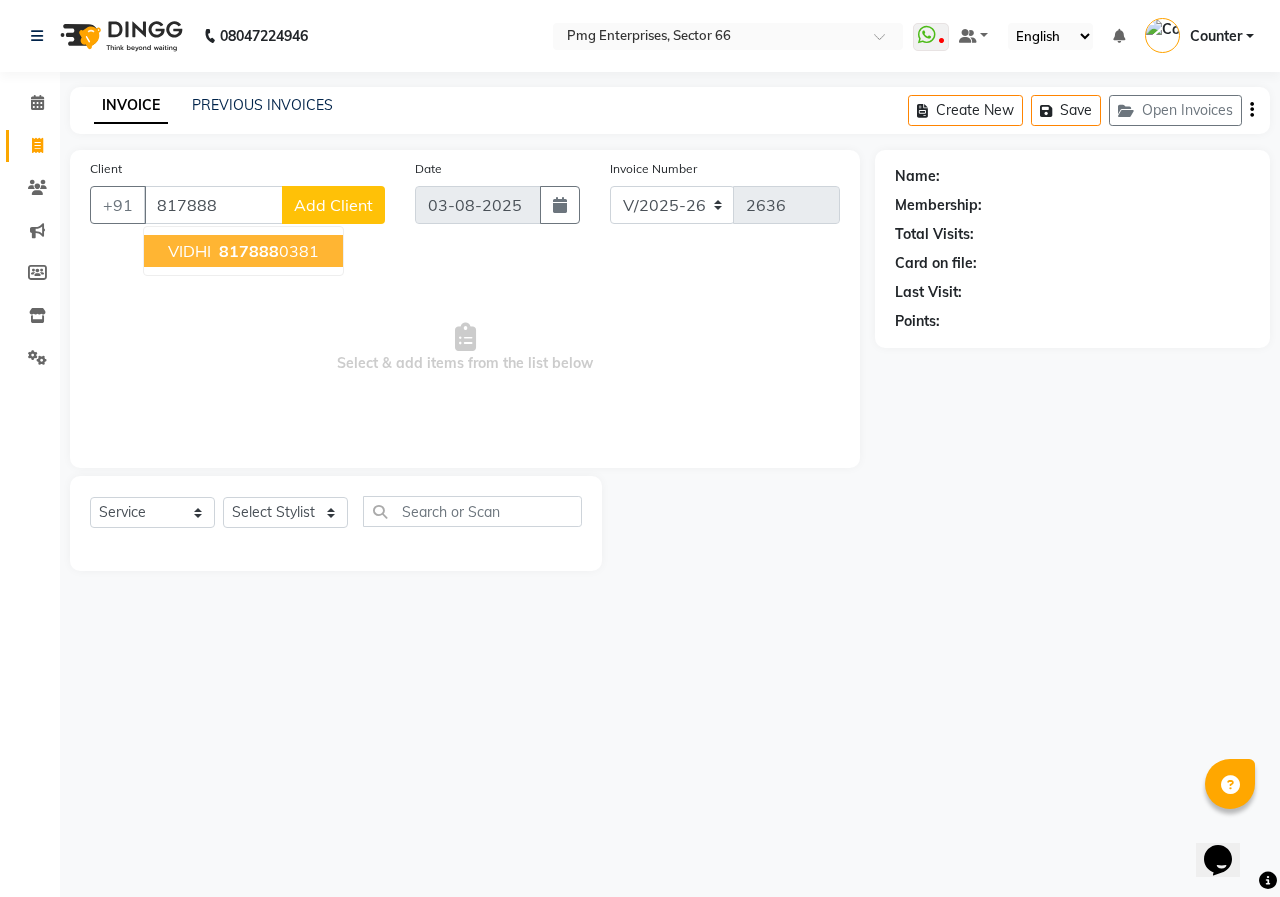click on "817888 0381" at bounding box center [267, 251] 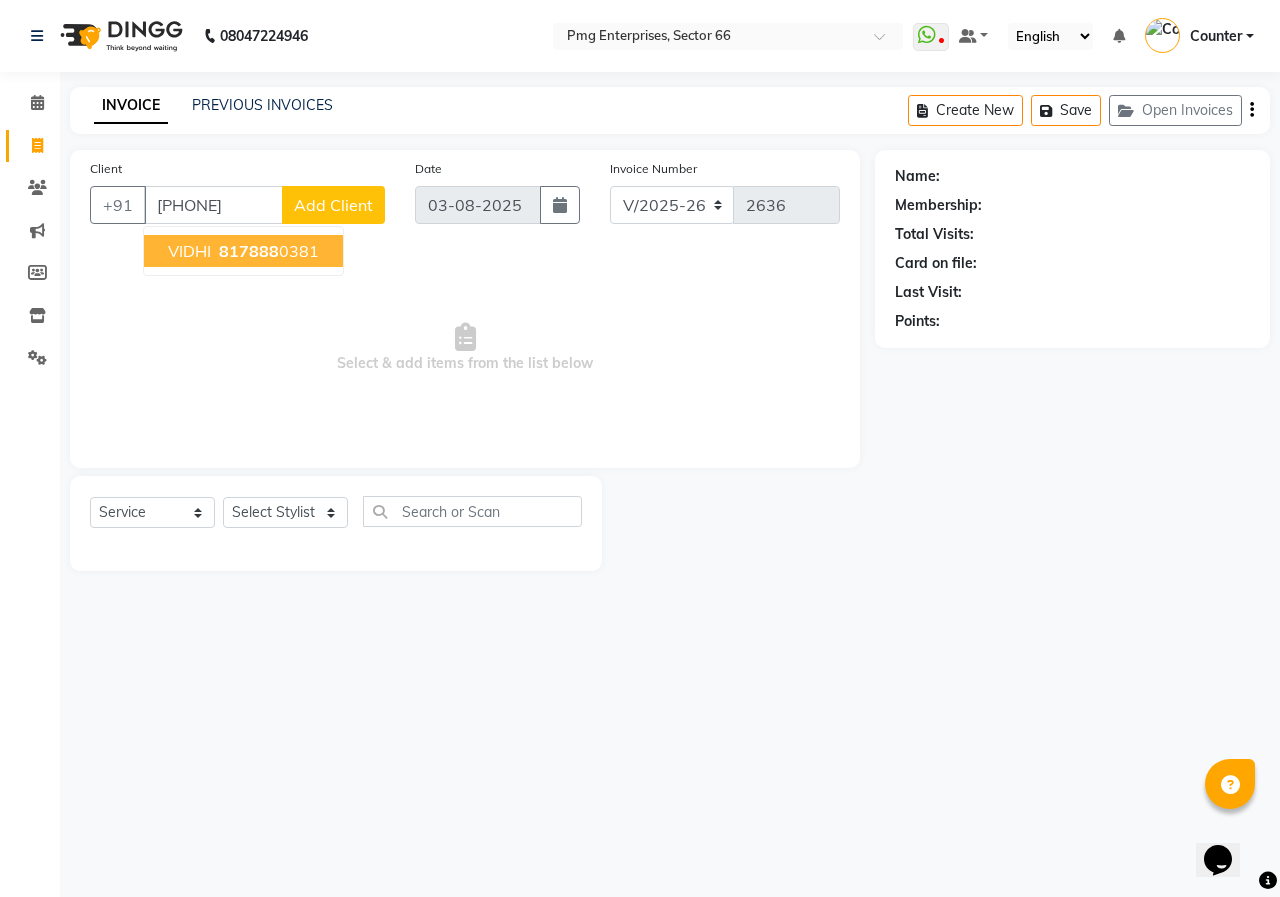 type on "[PHONE]" 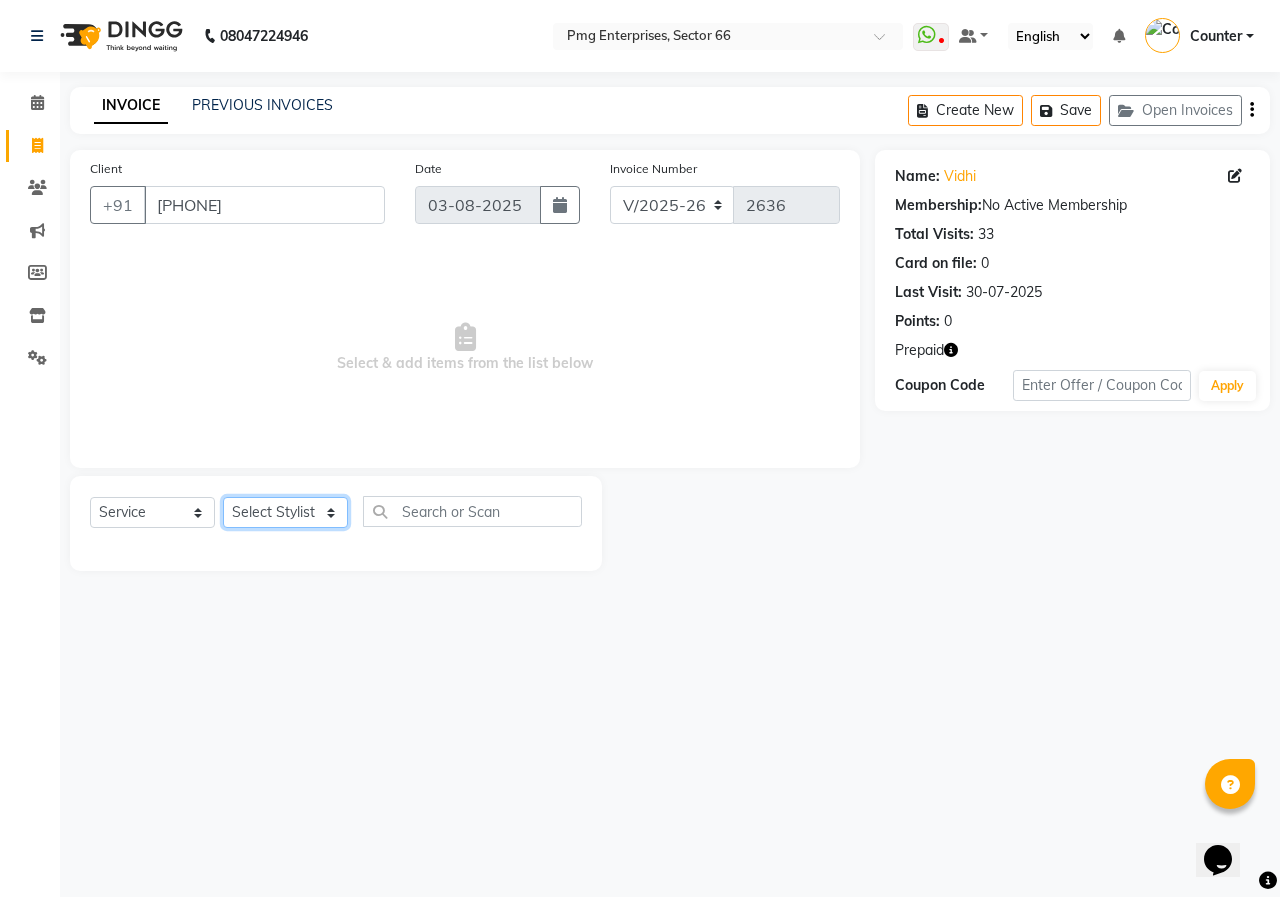 click on "Select Stylist [FIRST] [LAST] Counter [NAME] [NAME] [NAME] [NAME] [NAME] [NAME]" 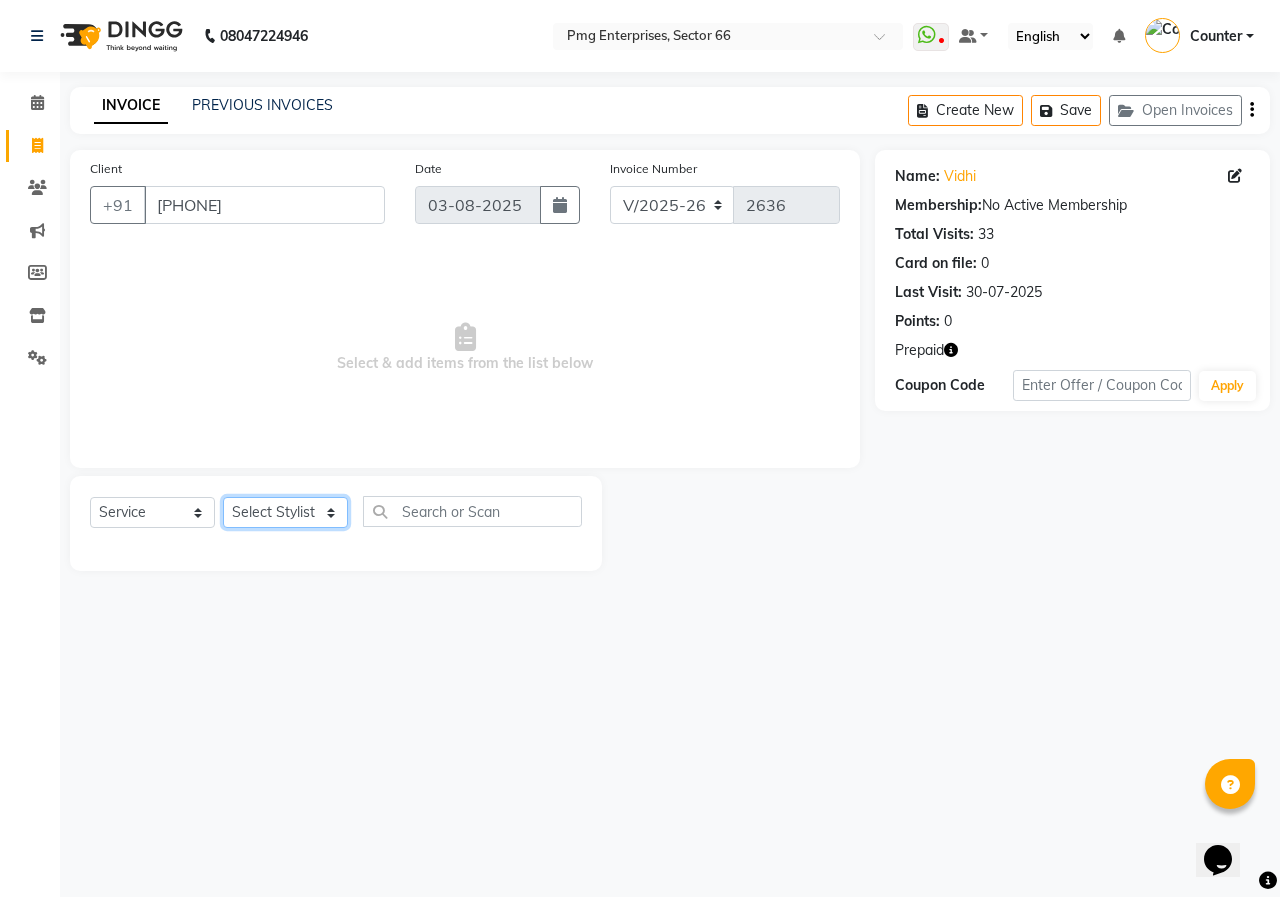 select on "52446" 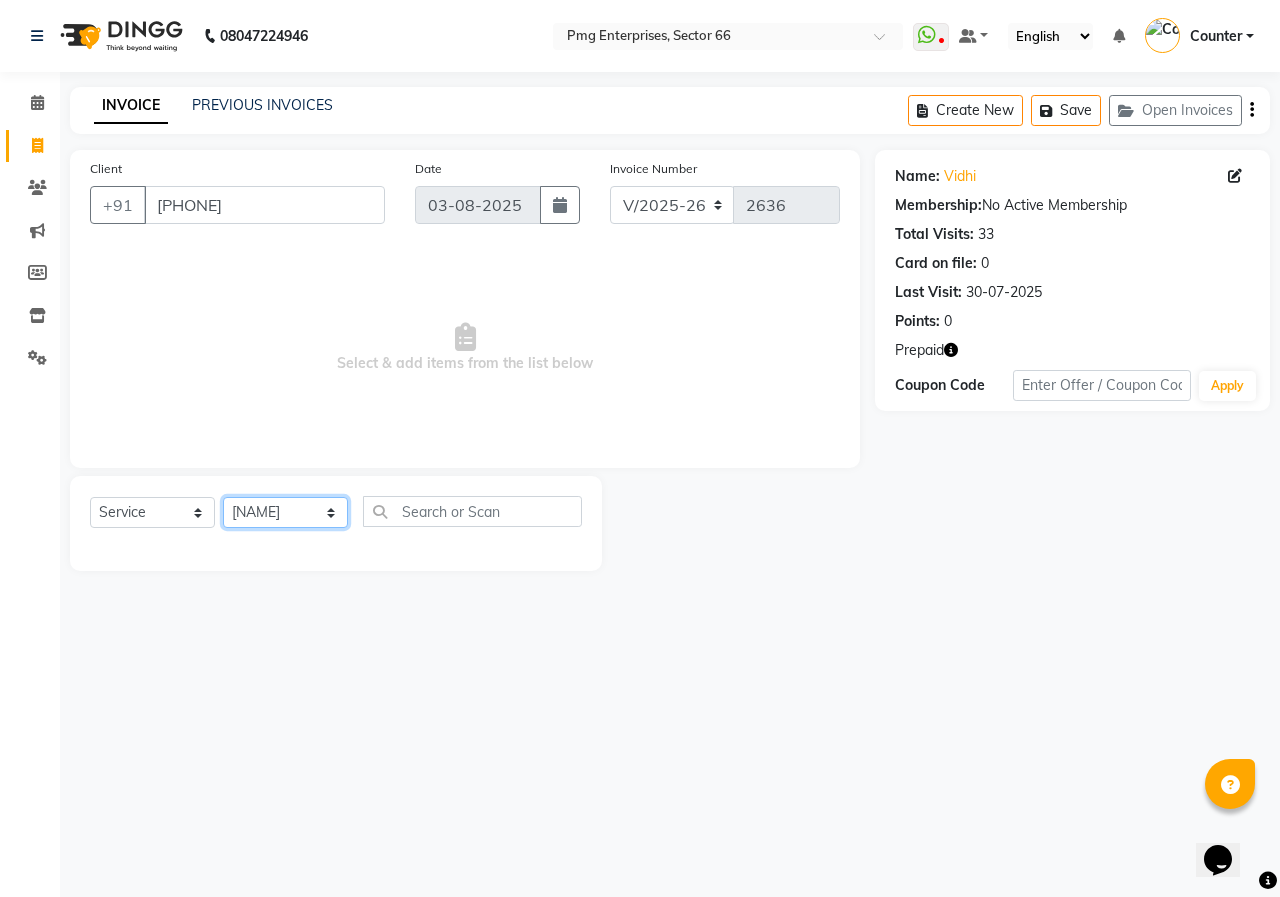 click on "Select Stylist [FIRST] [LAST] Counter [NAME] [NAME] [NAME] [NAME] [NAME] [NAME]" 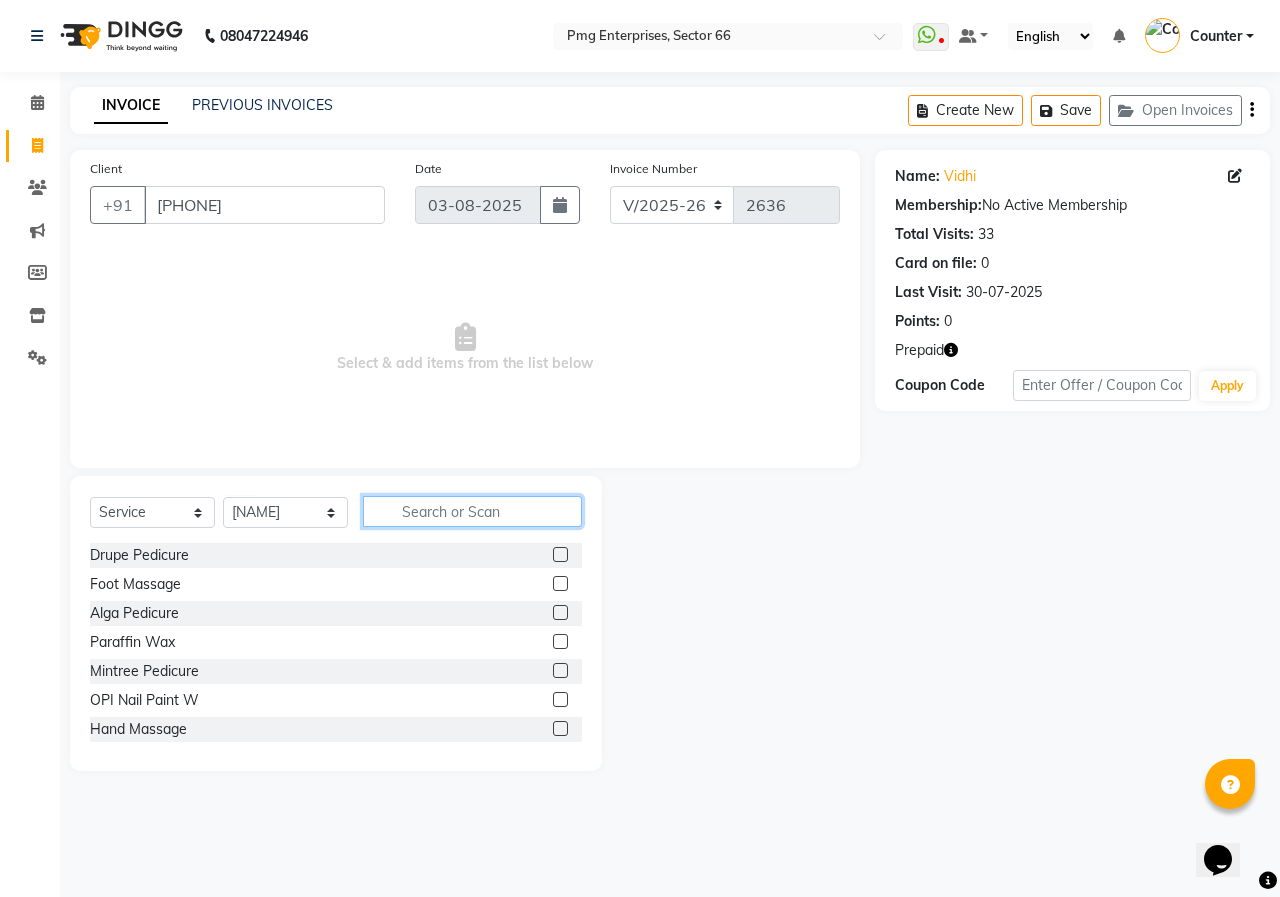 click 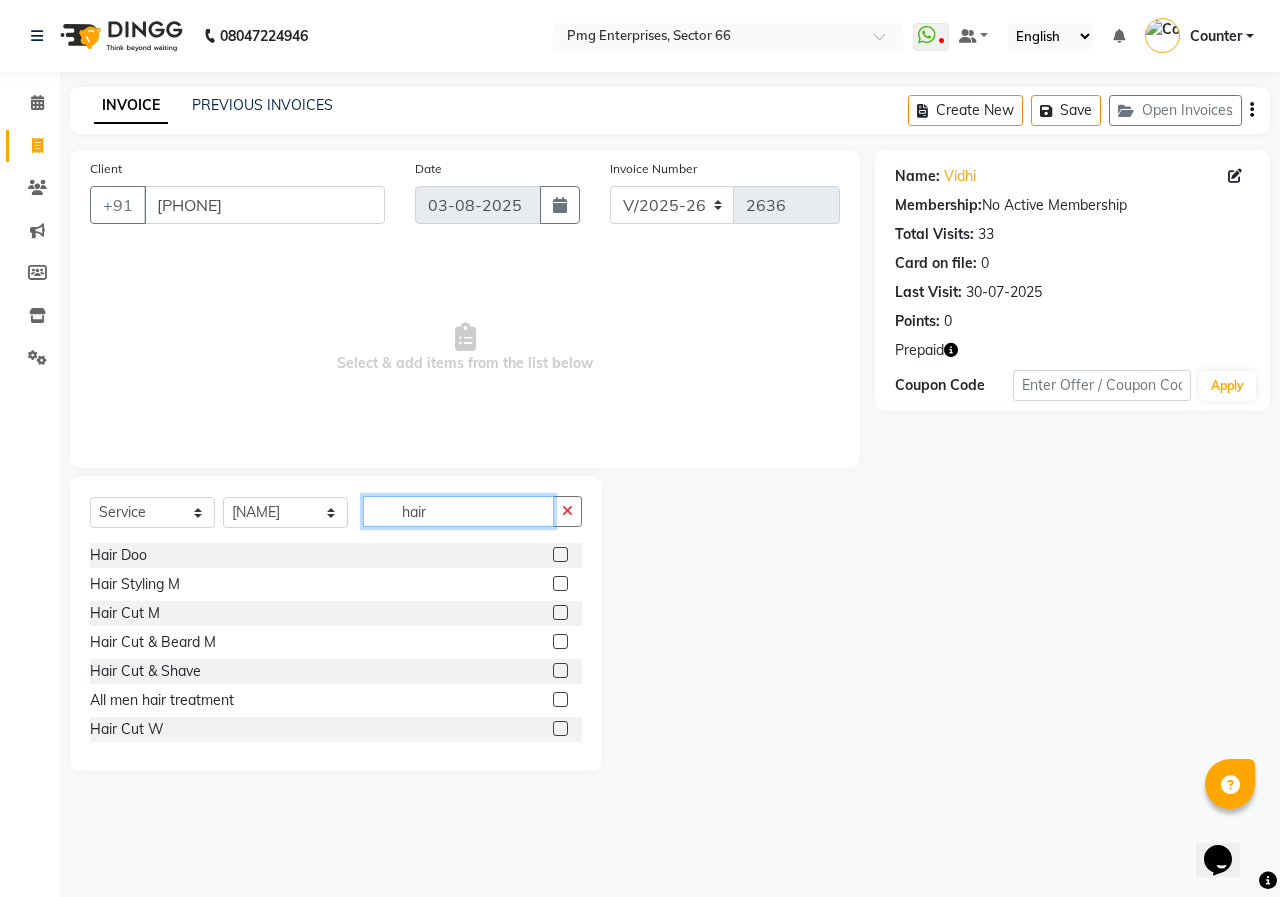 type on "hair" 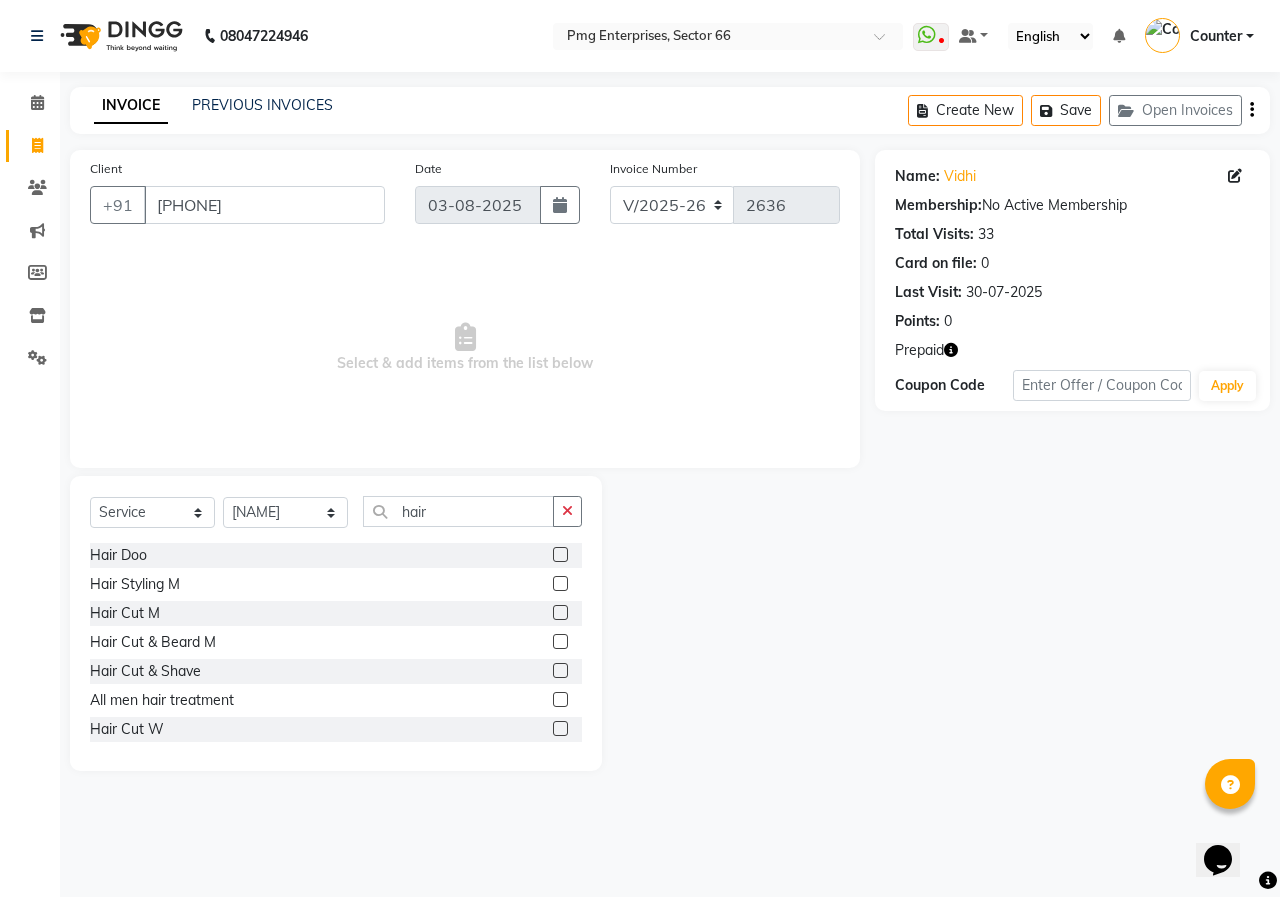 click 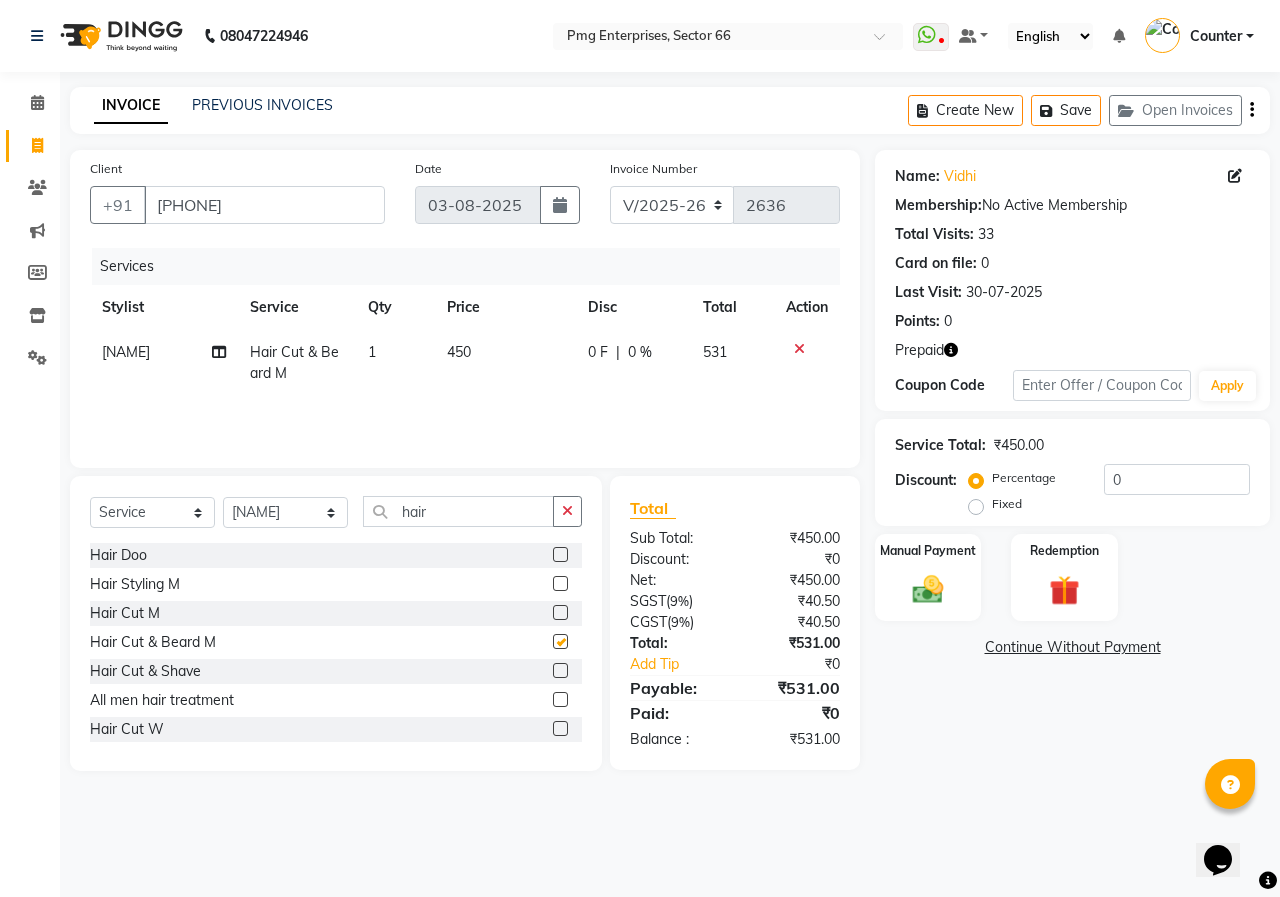 checkbox on "false" 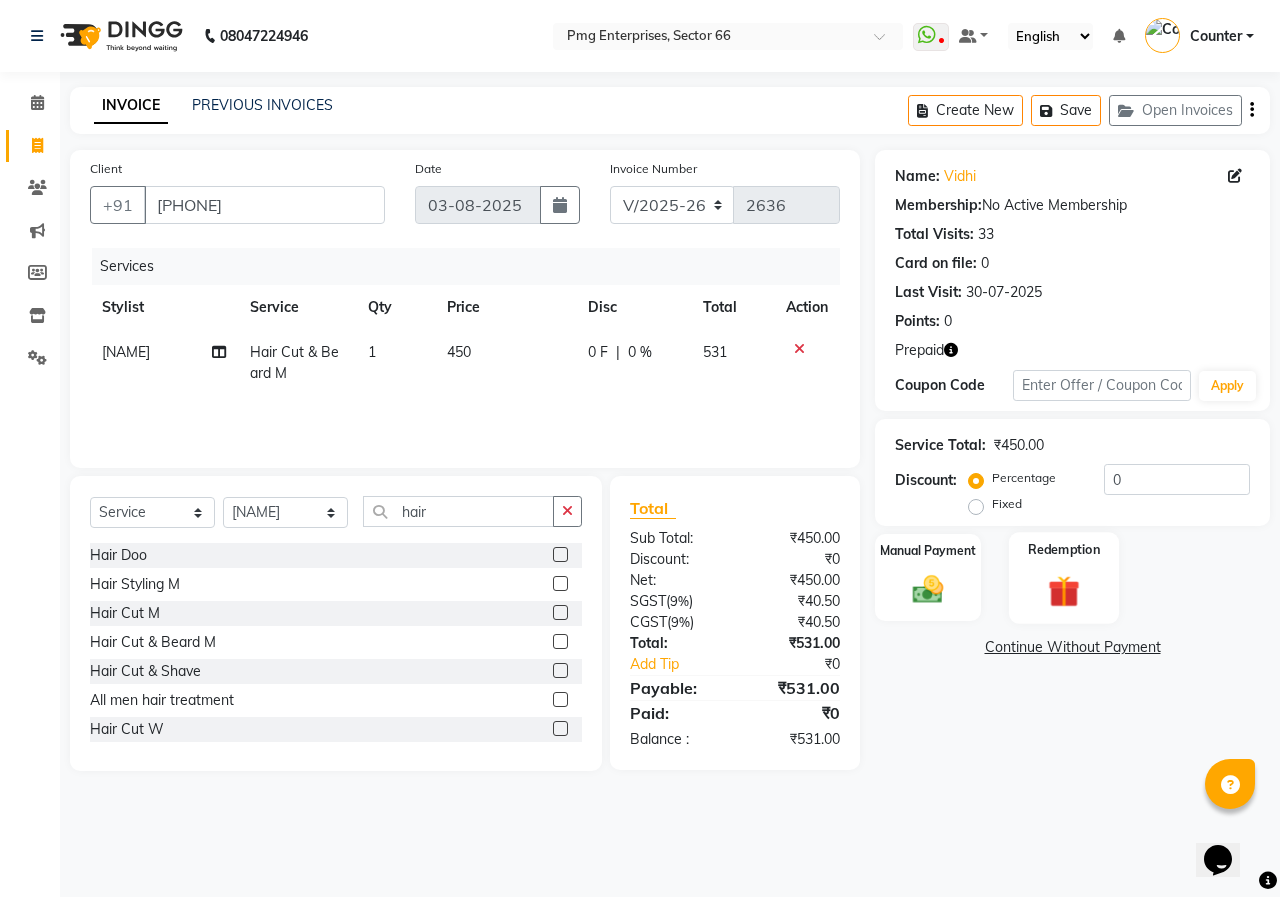 click on "Redemption" 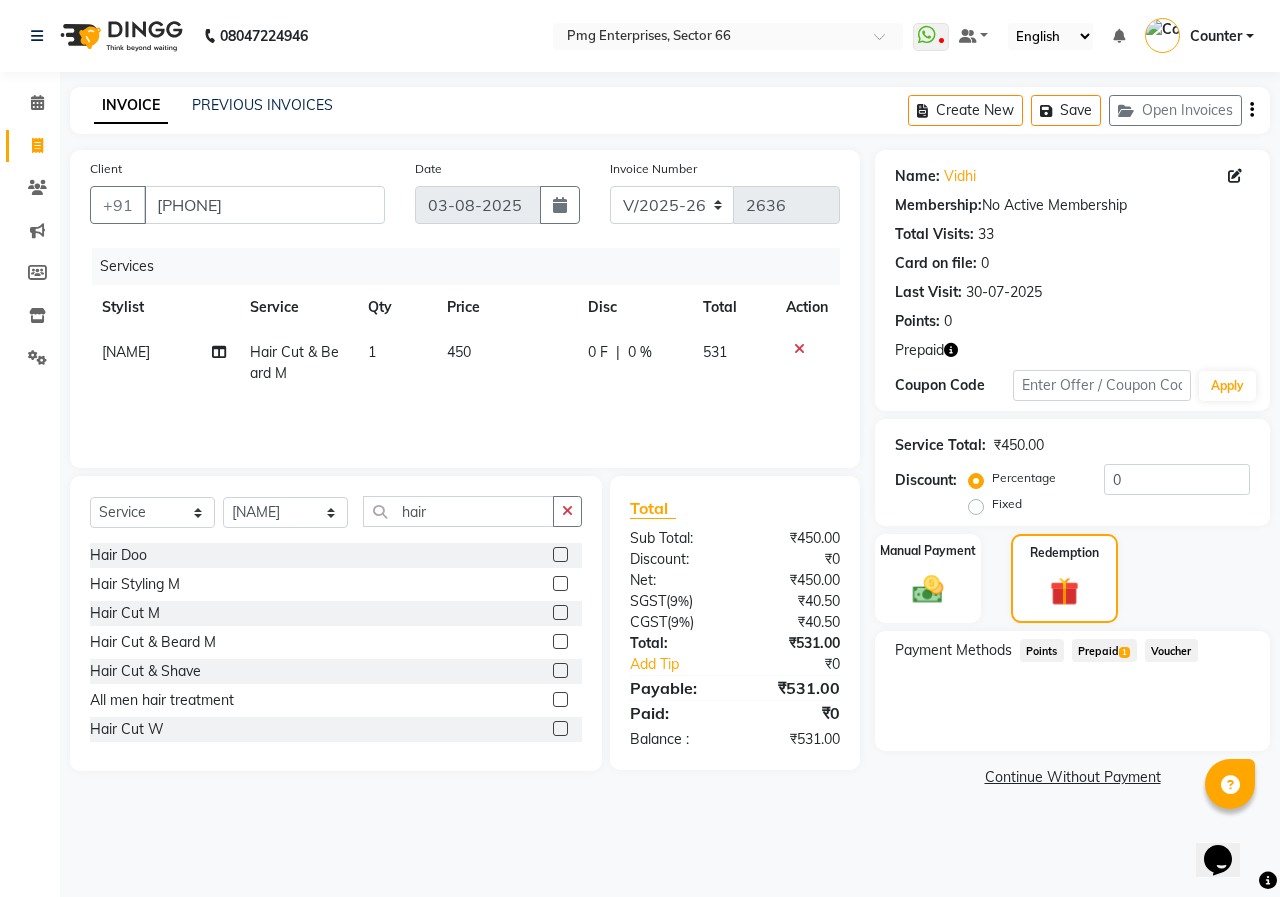 click on "Prepaid  1" 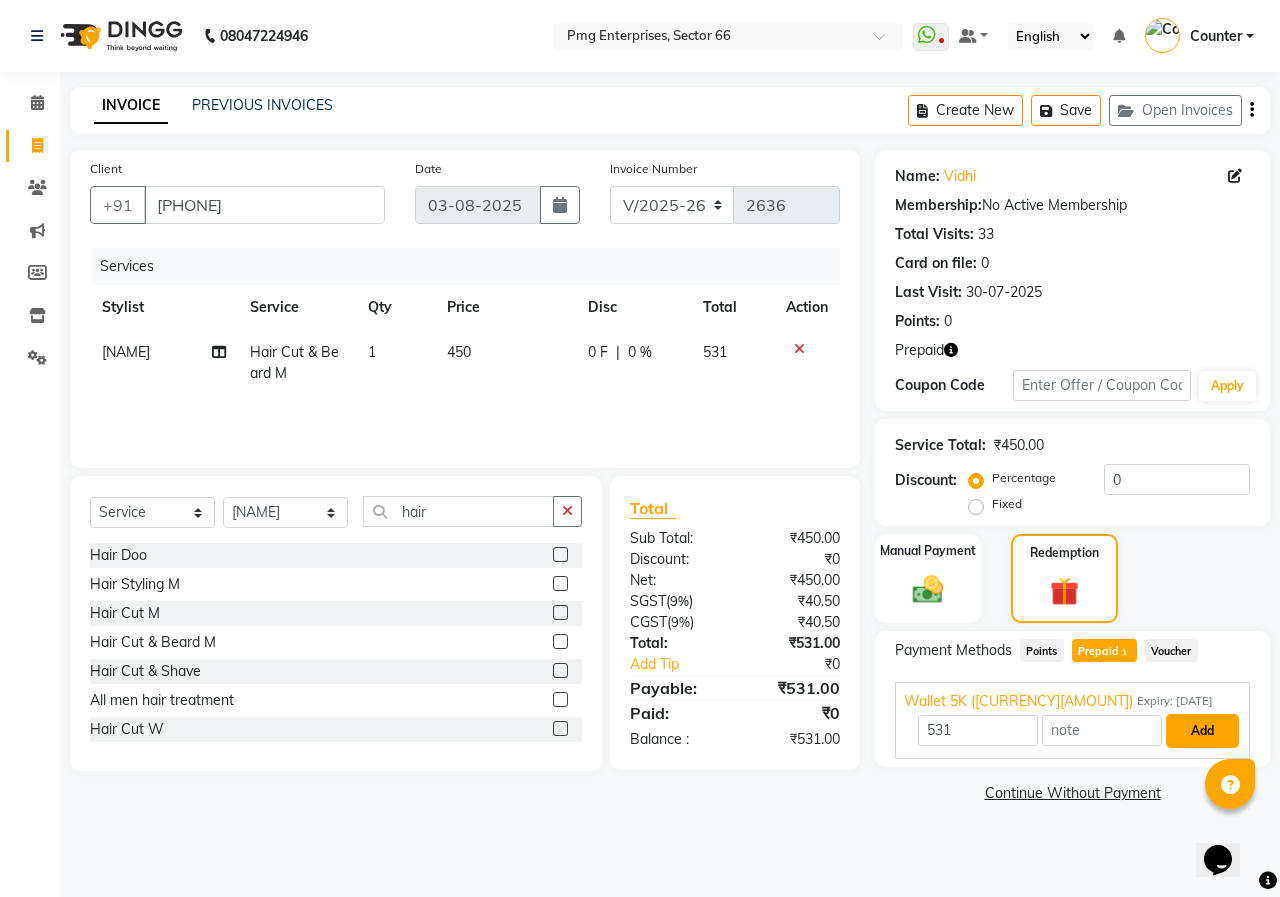 click on "Add" at bounding box center (1202, 731) 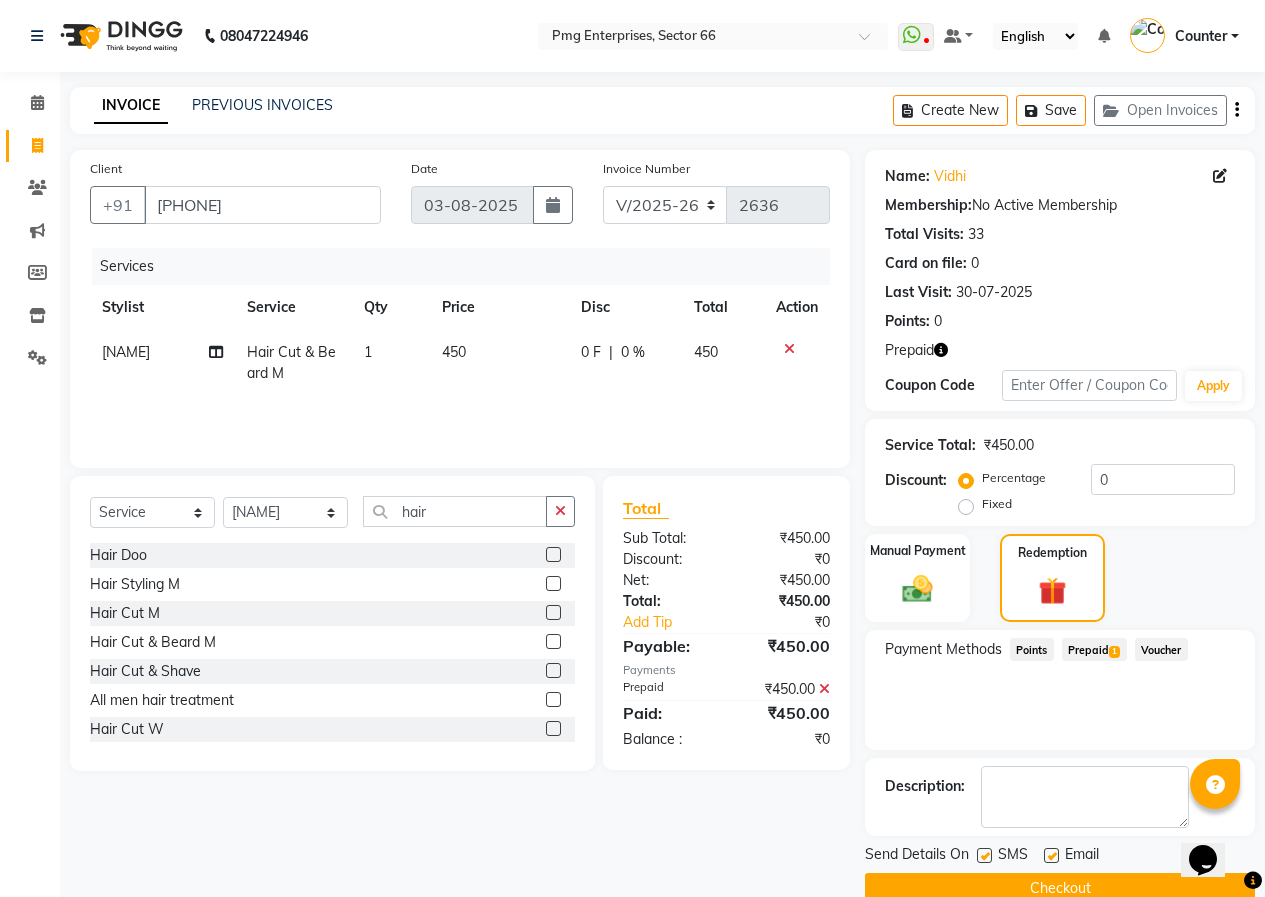 click on "Checkout" 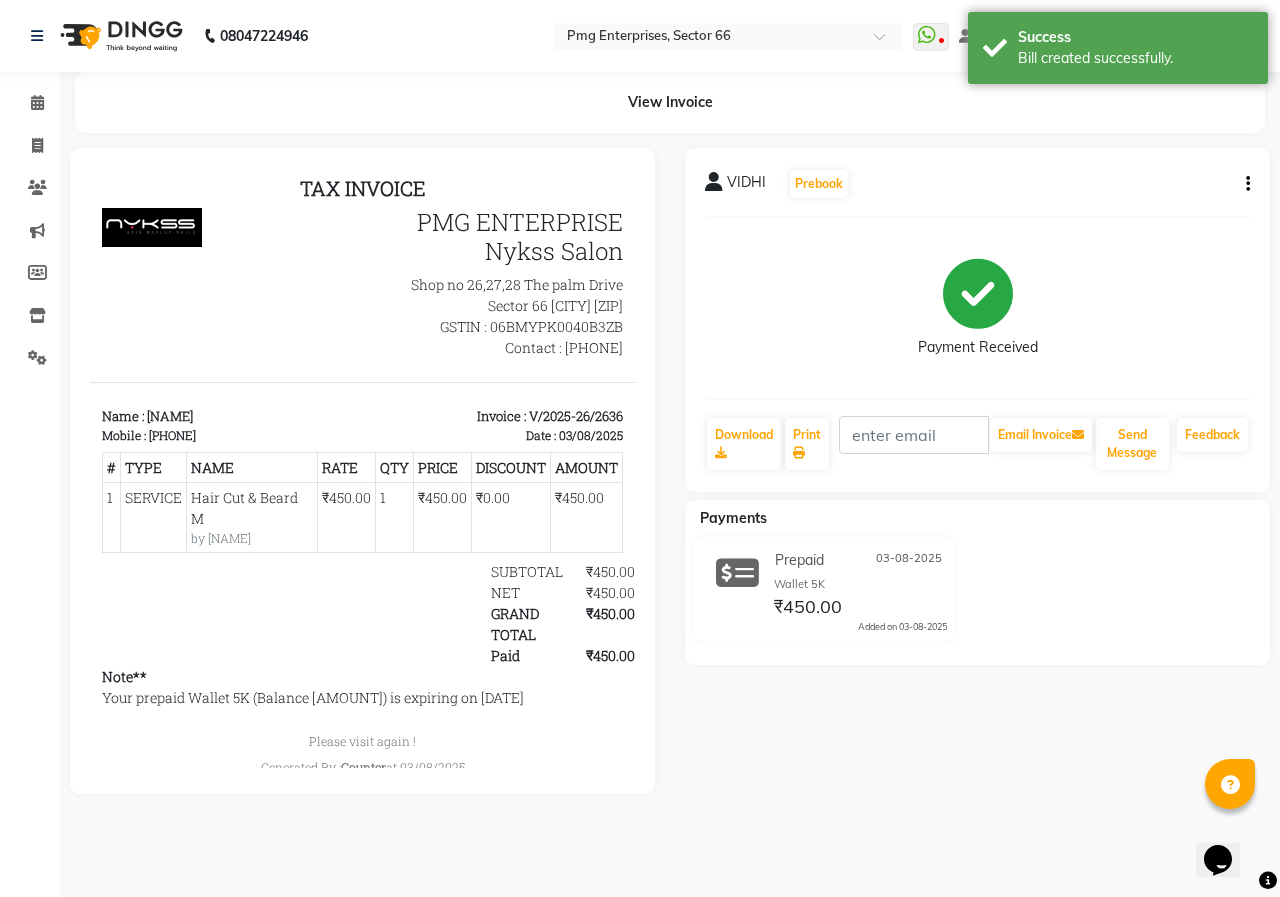 scroll, scrollTop: 0, scrollLeft: 0, axis: both 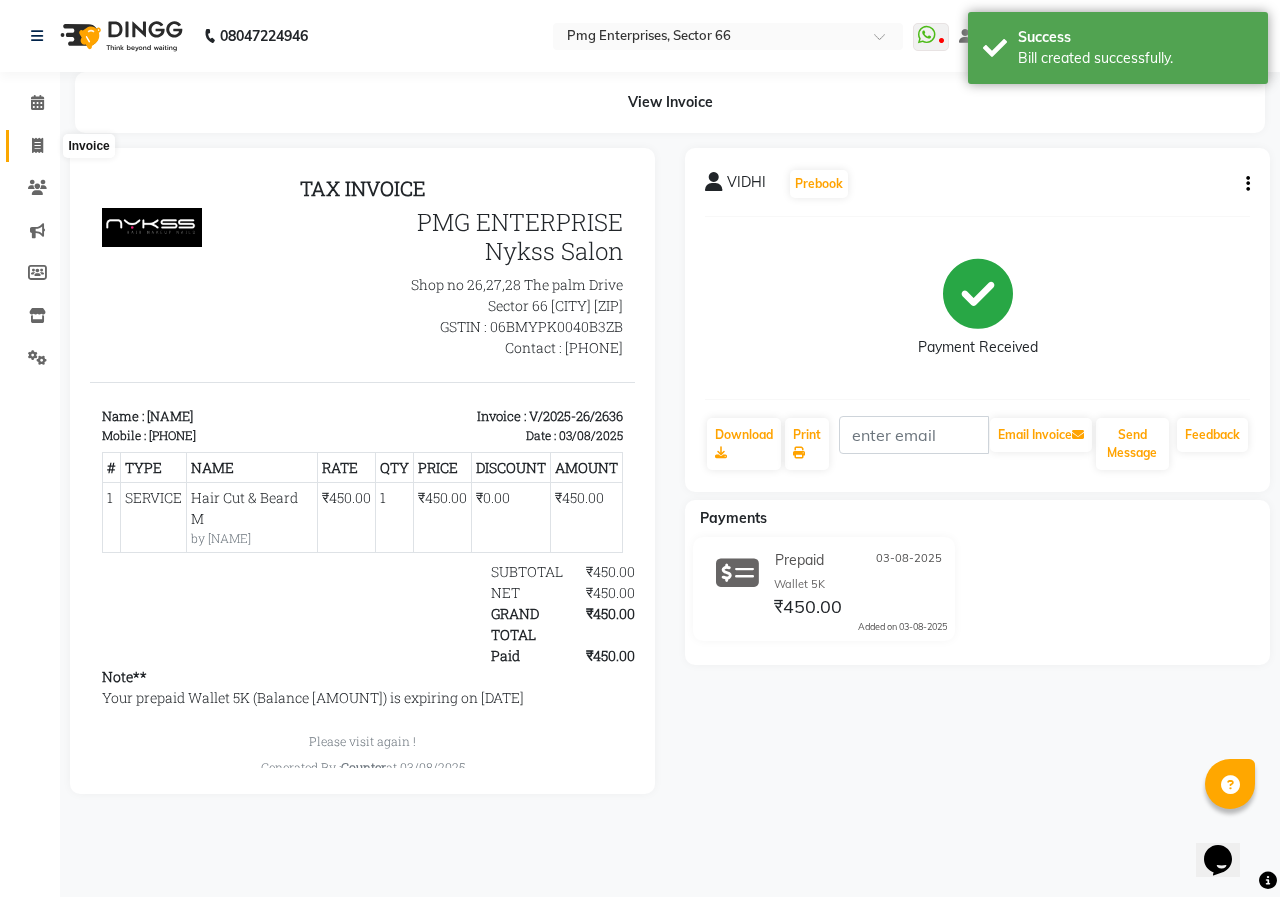 click 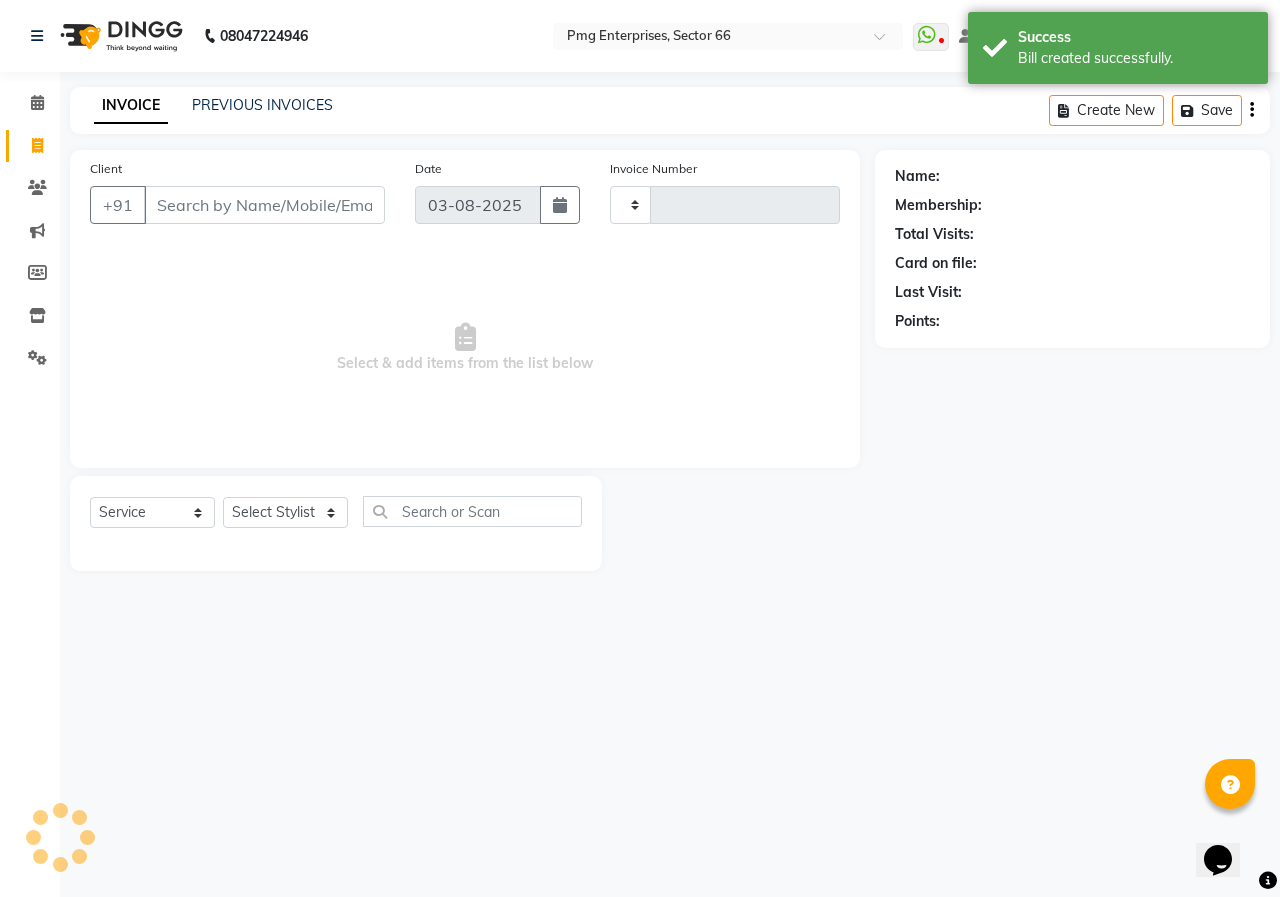 type on "2637" 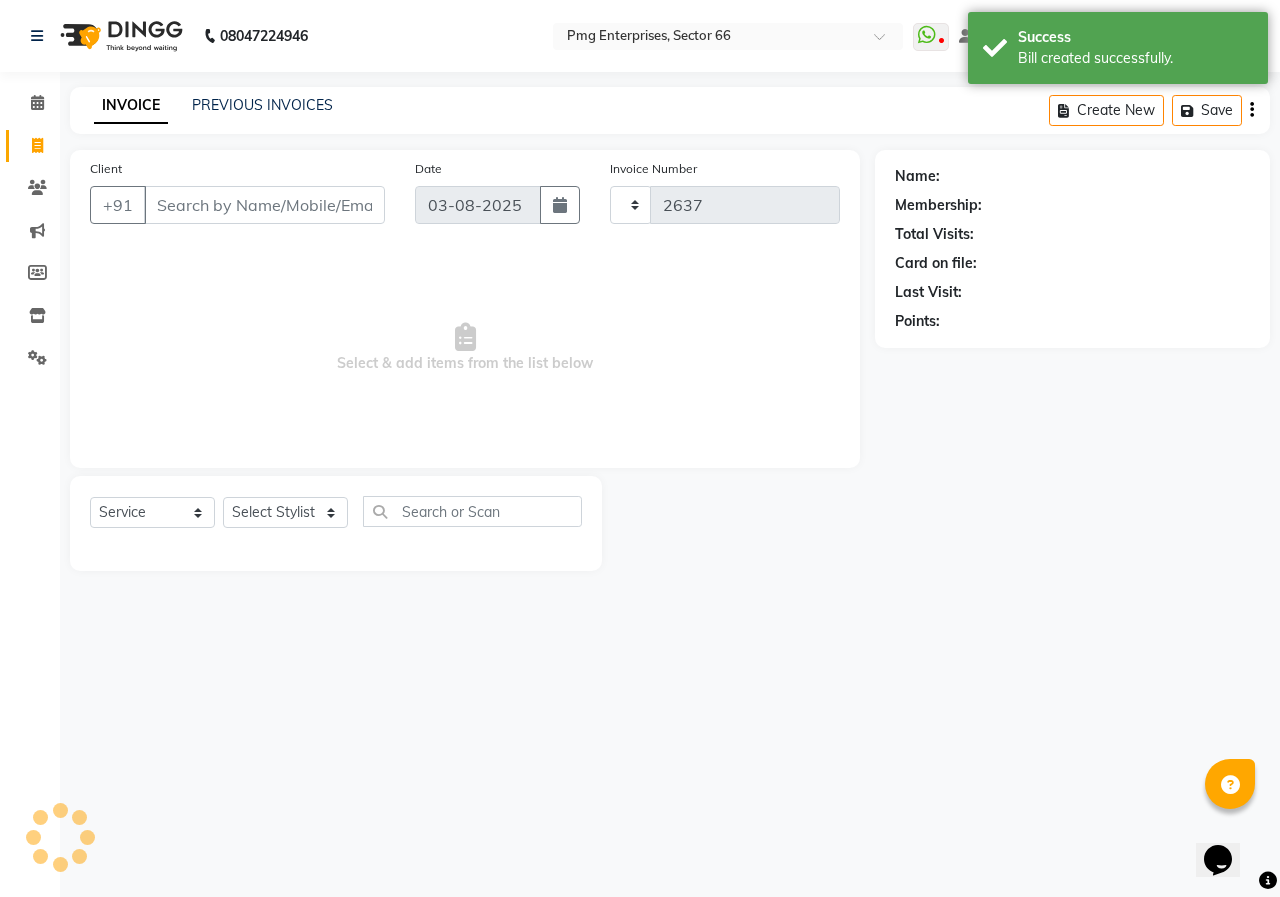 select on "889" 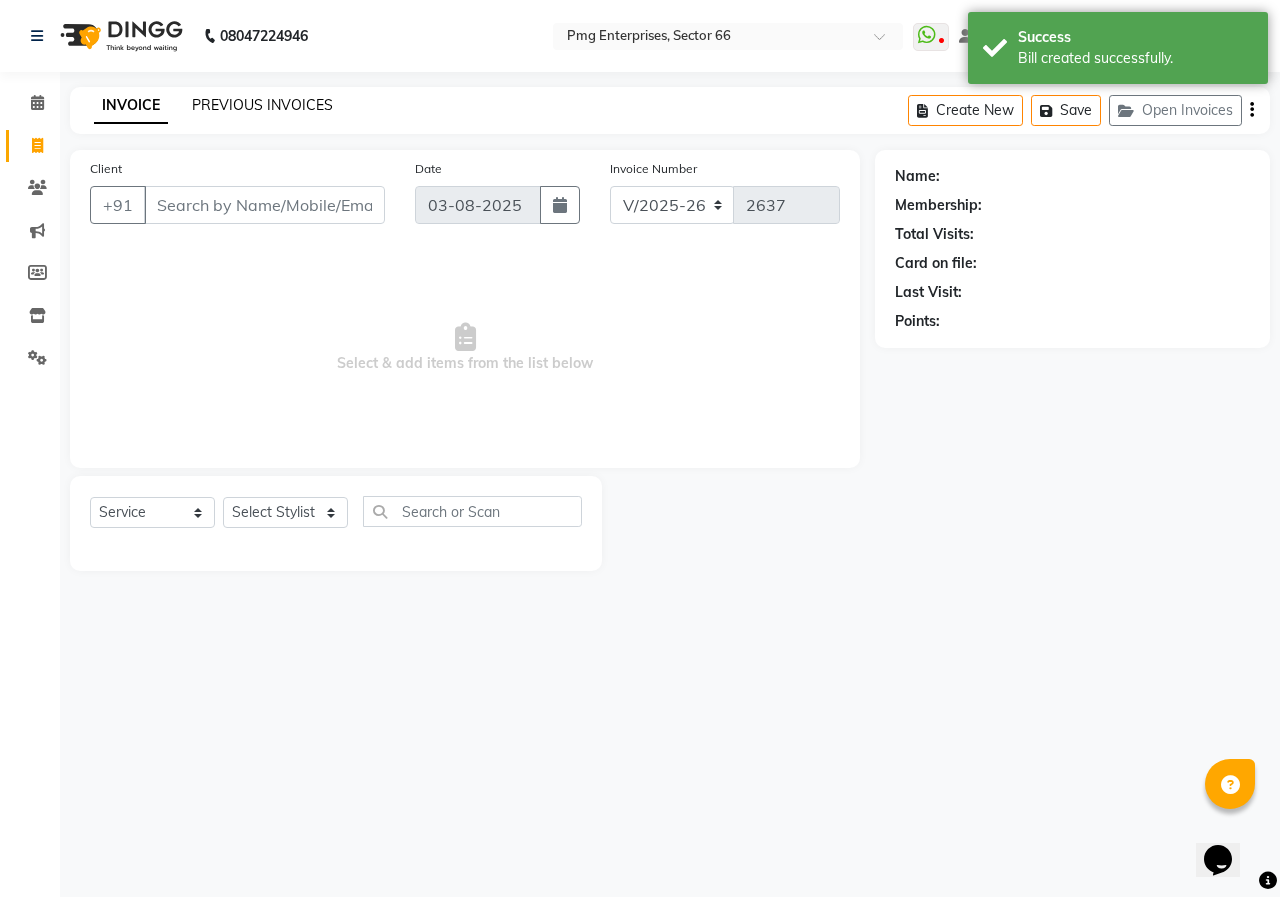 click on "PREVIOUS INVOICES" 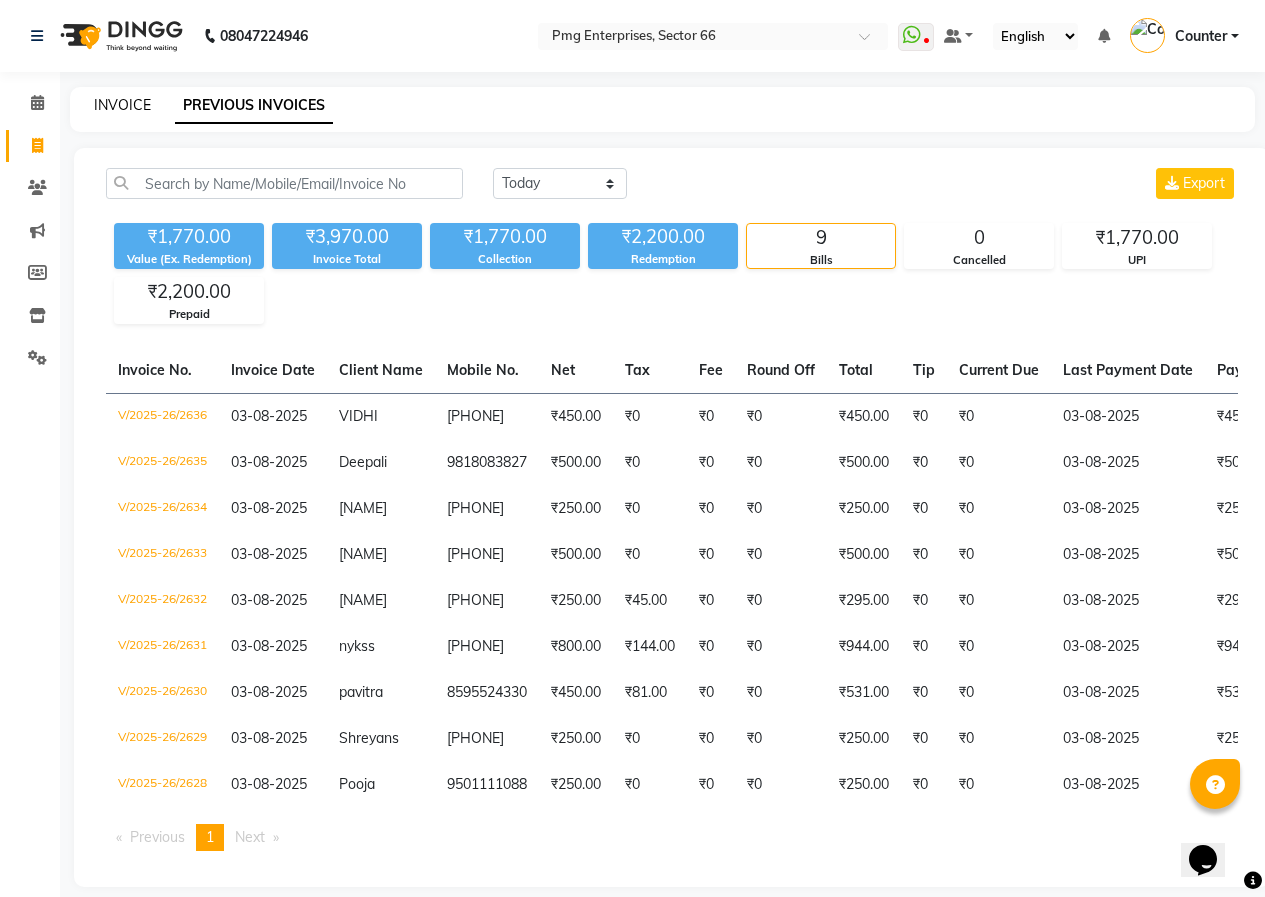 click on "INVOICE" 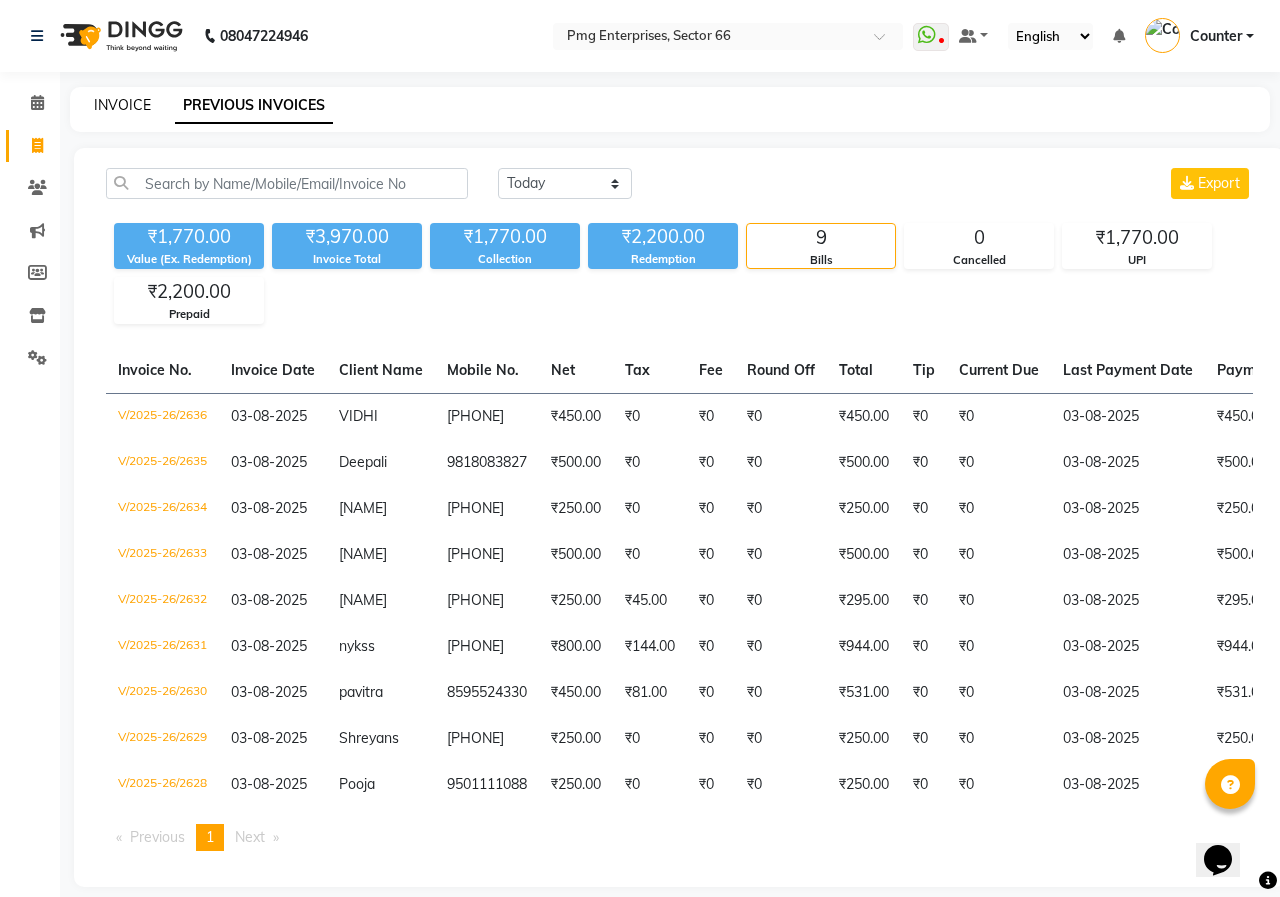 select on "889" 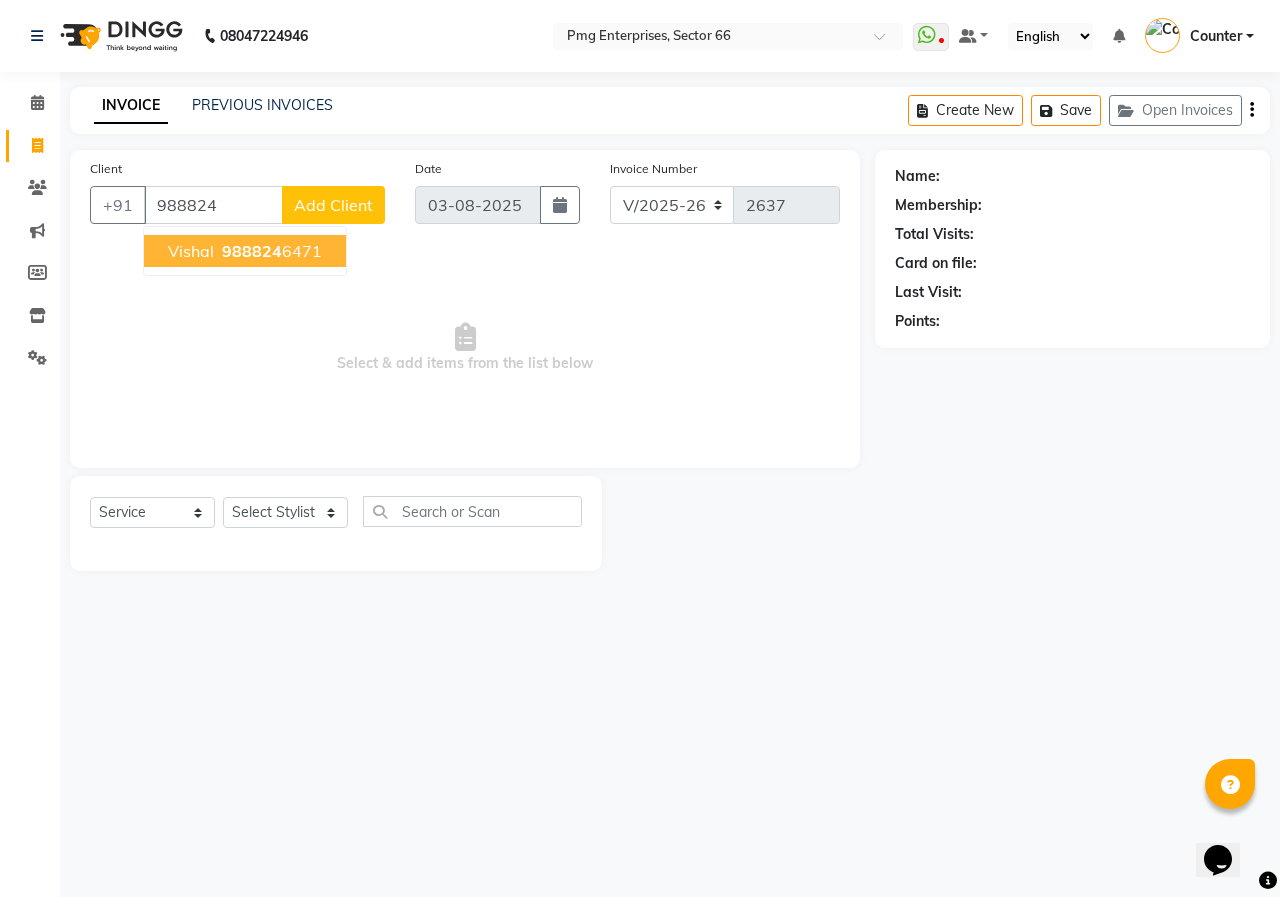click on "988824" at bounding box center [252, 251] 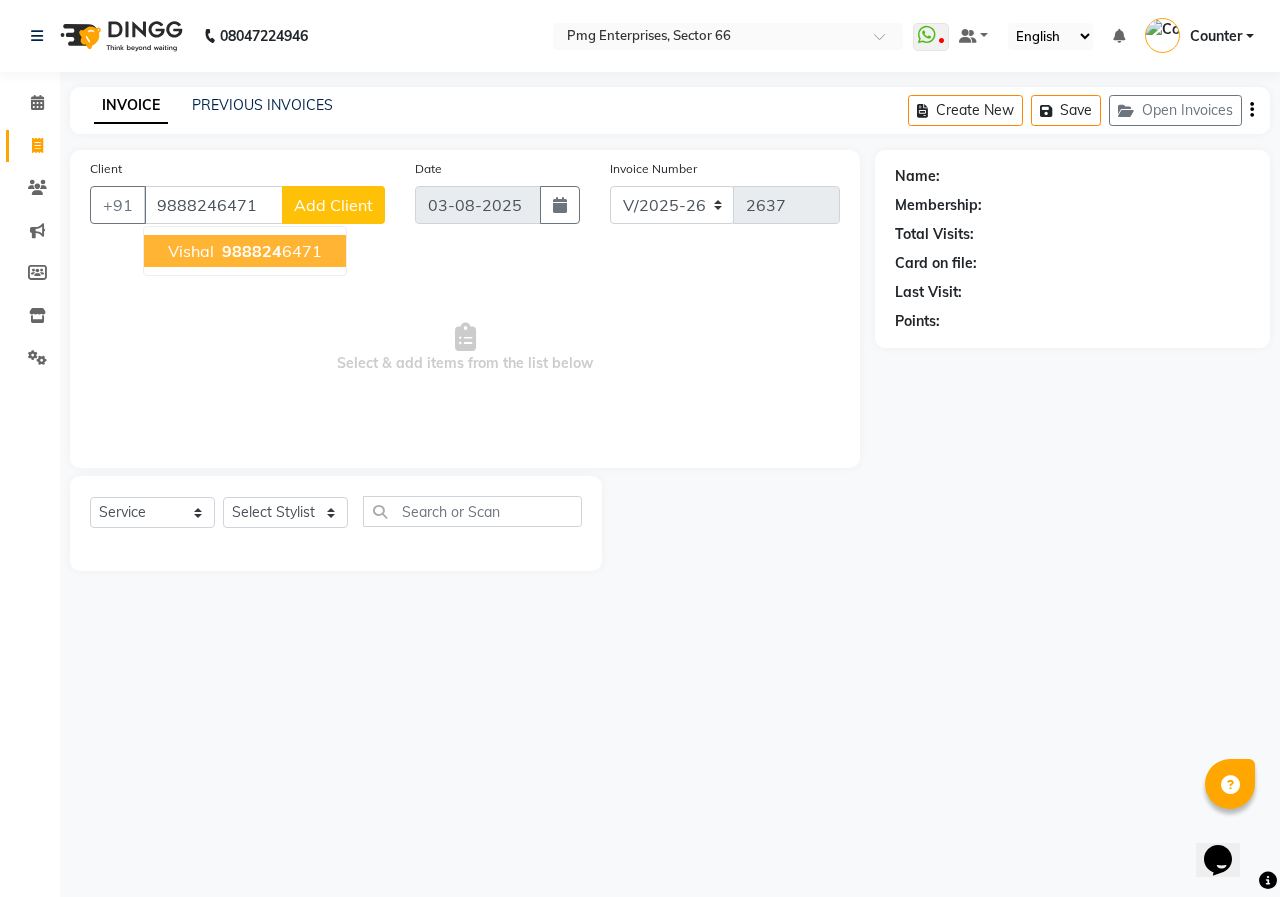 type on "9888246471" 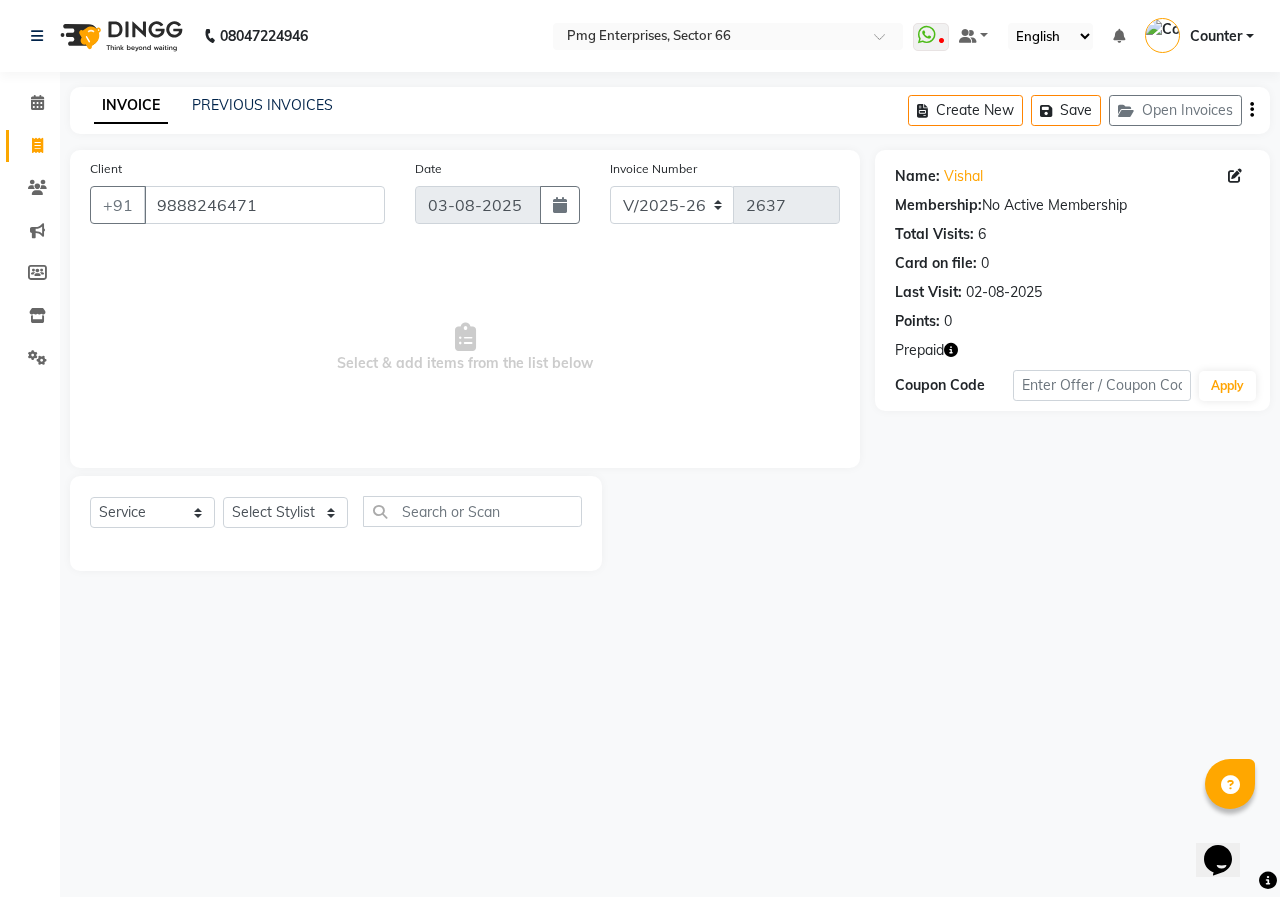 click 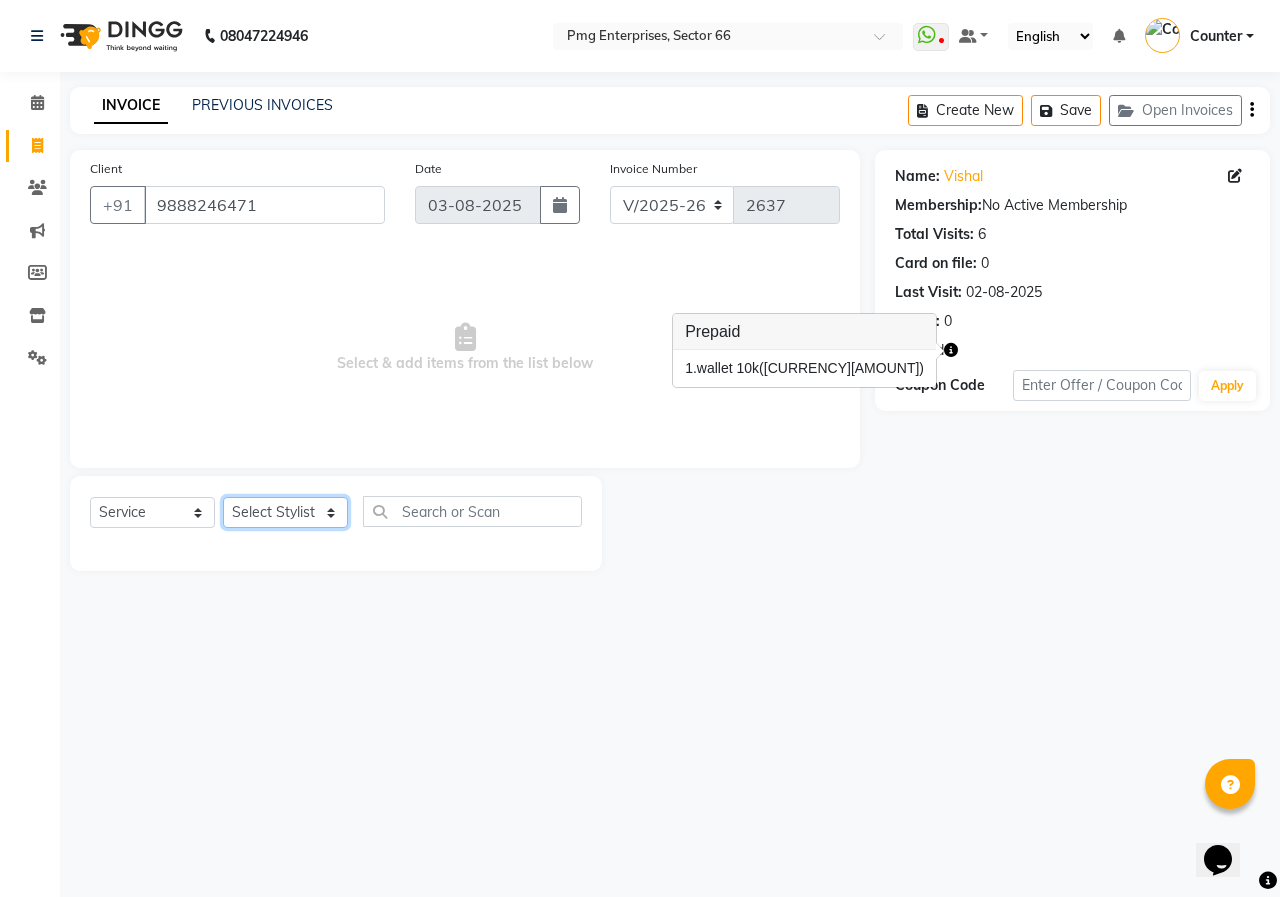 click on "Select Stylist [FIRST] [LAST] Counter [NAME] [NAME] [NAME] [NAME] [NAME] [NAME]" 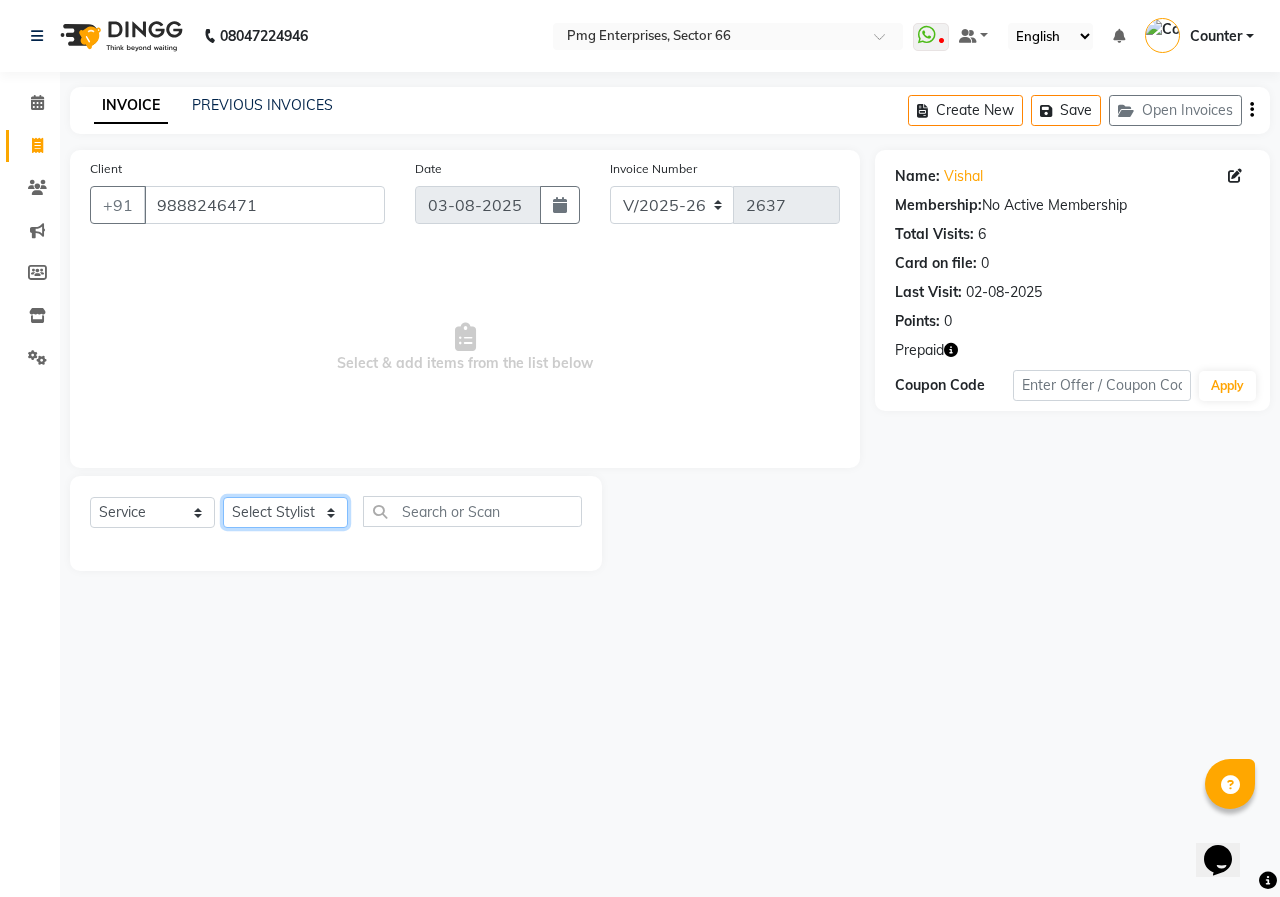 select on "78814" 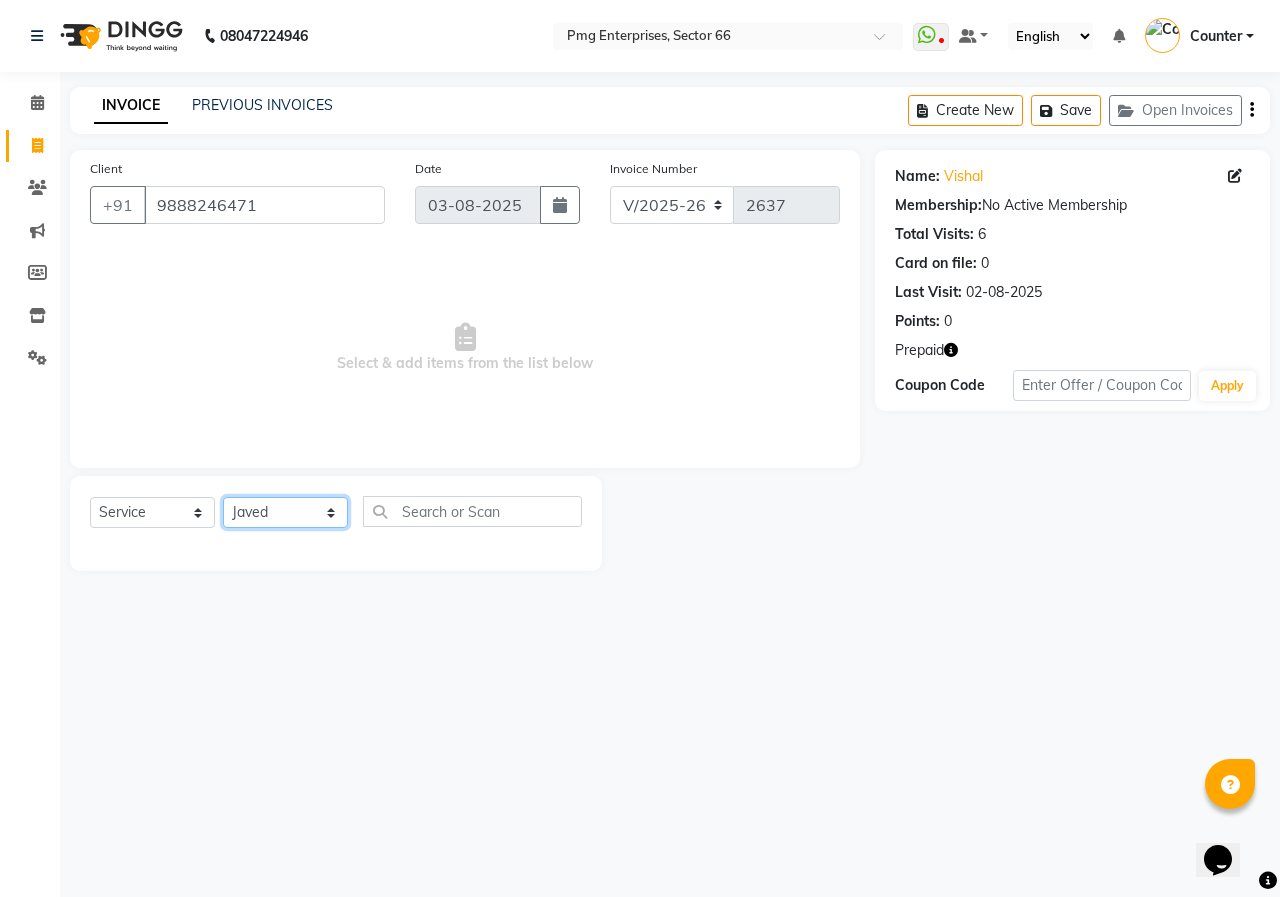 click on "Select Stylist [FIRST] [LAST] Counter [NAME] [NAME] [NAME] [NAME] [NAME] [NAME]" 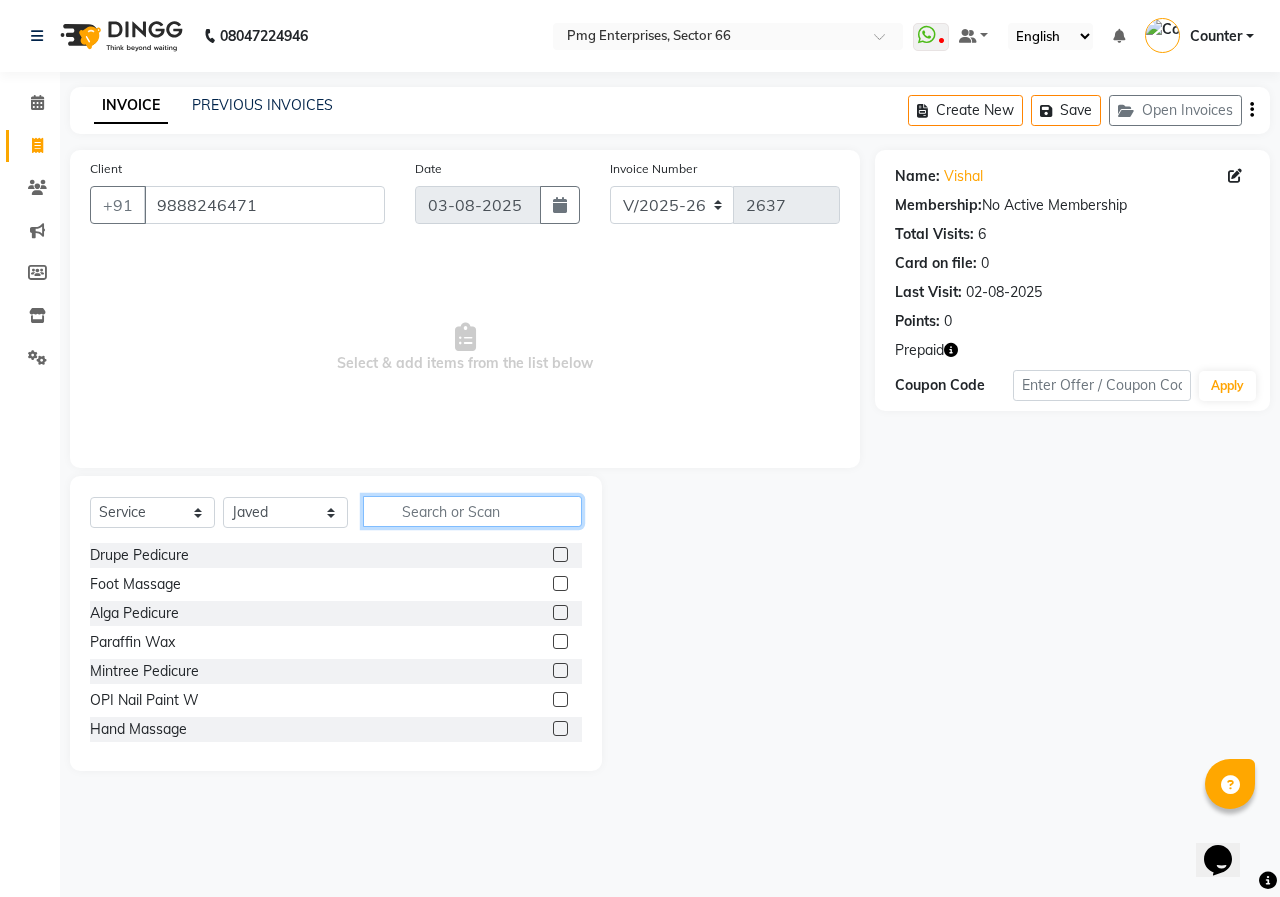click 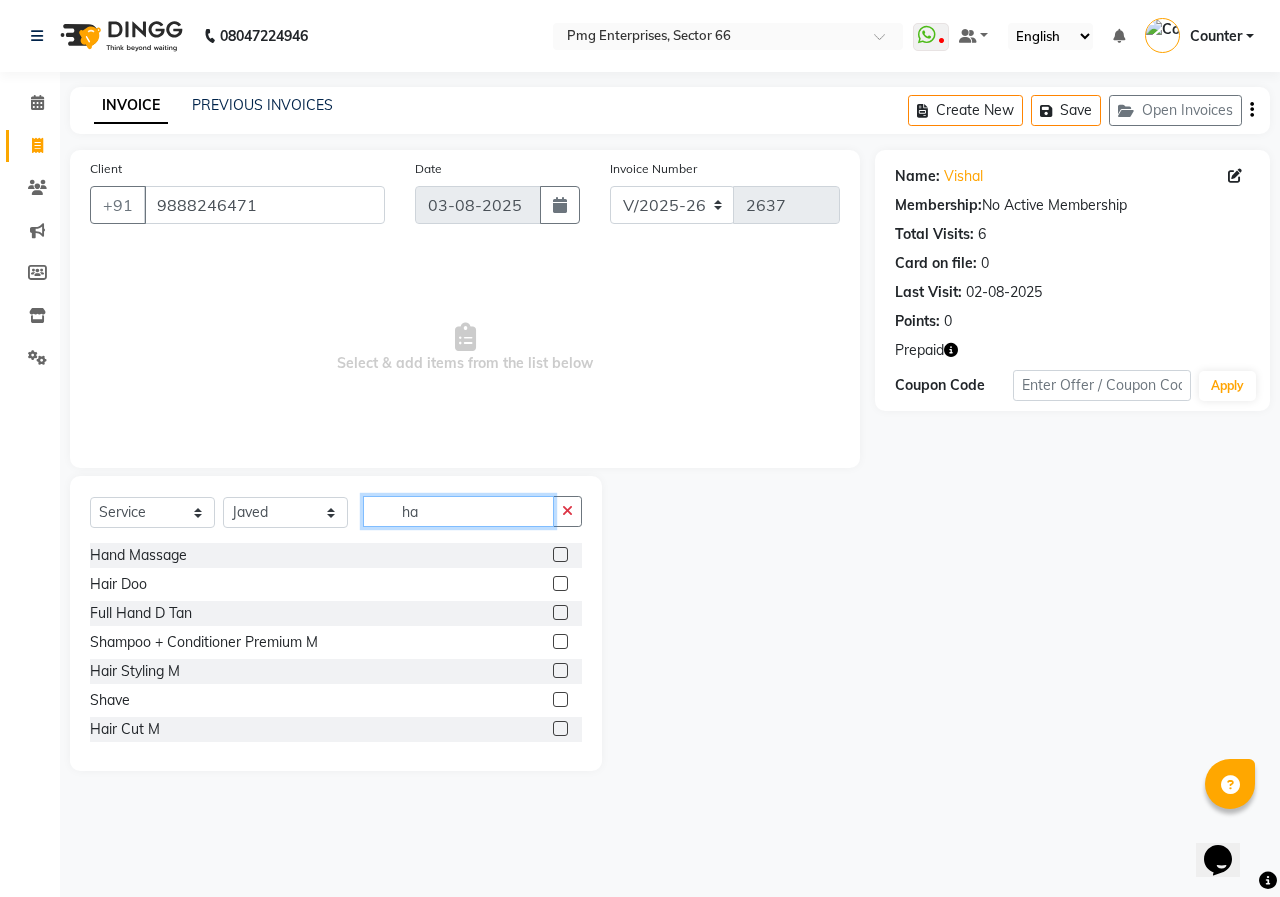 type on "h" 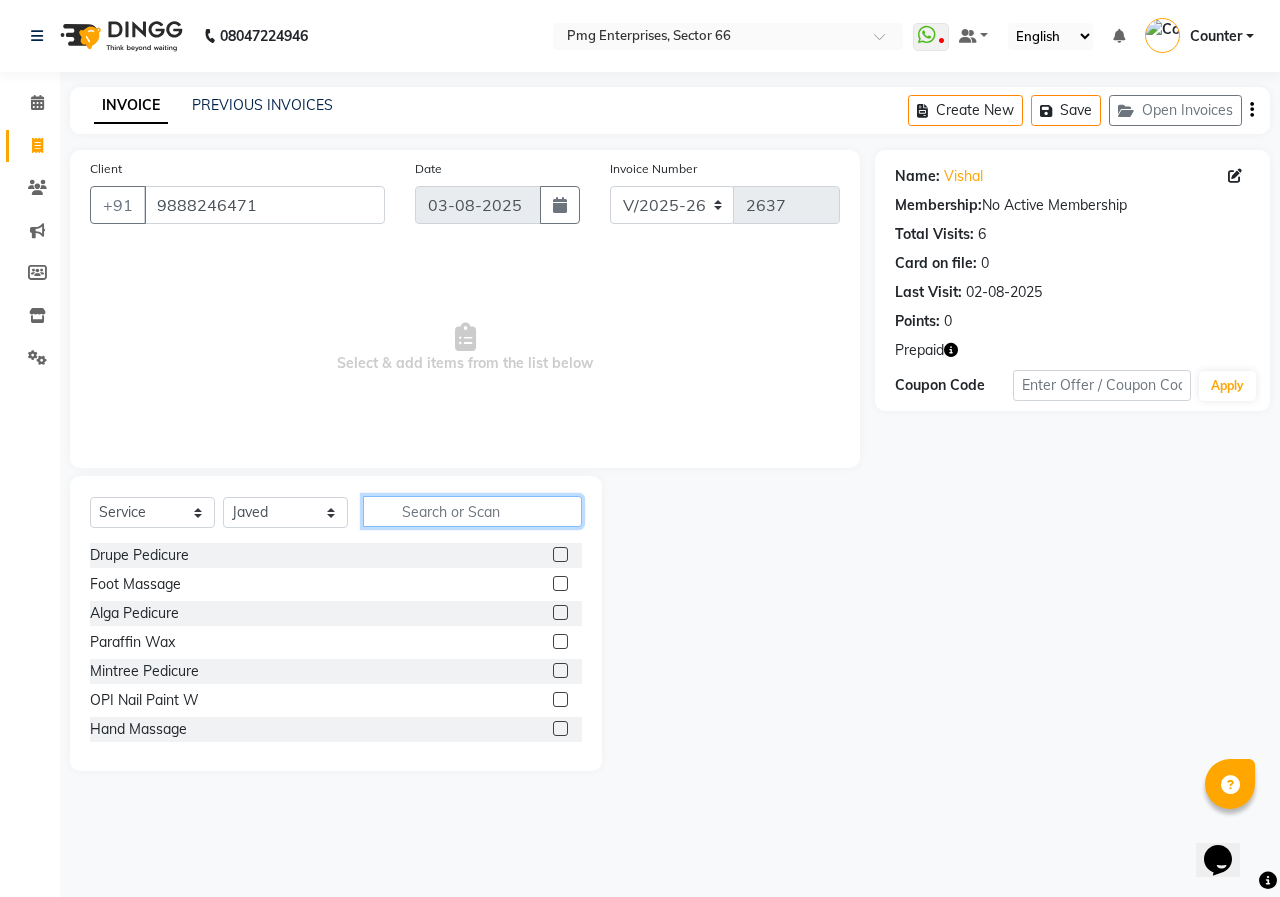 type on "w" 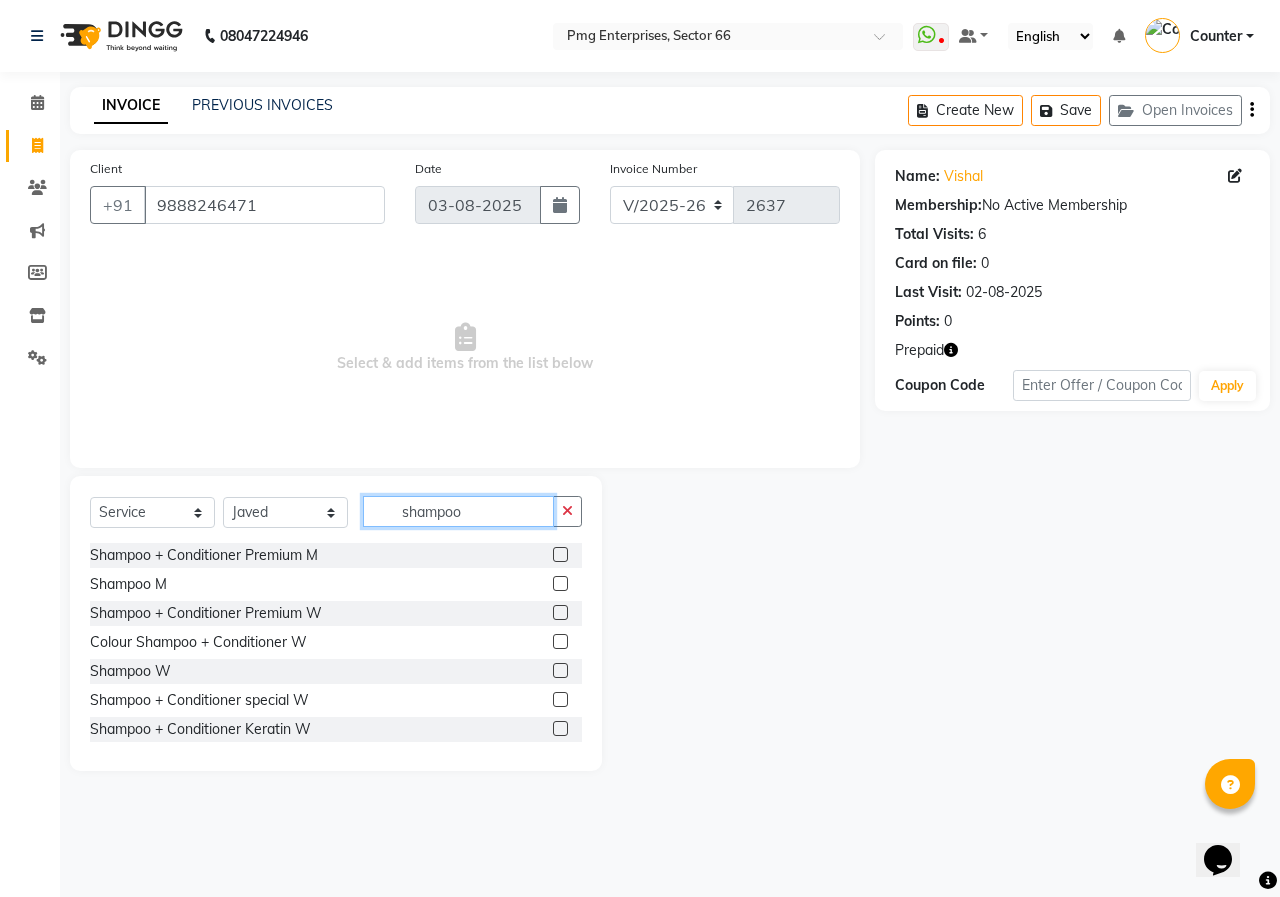 type on "shampoo" 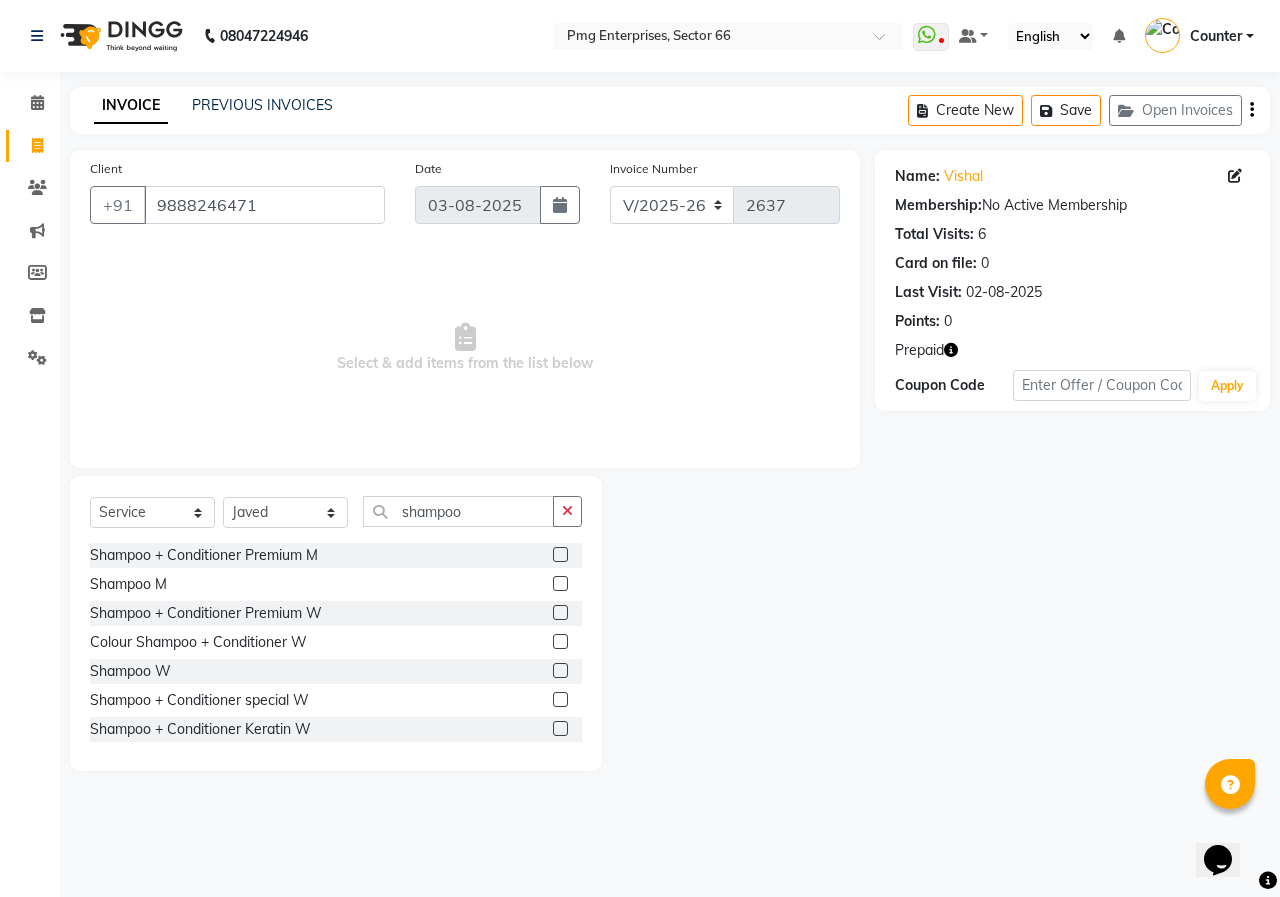 click 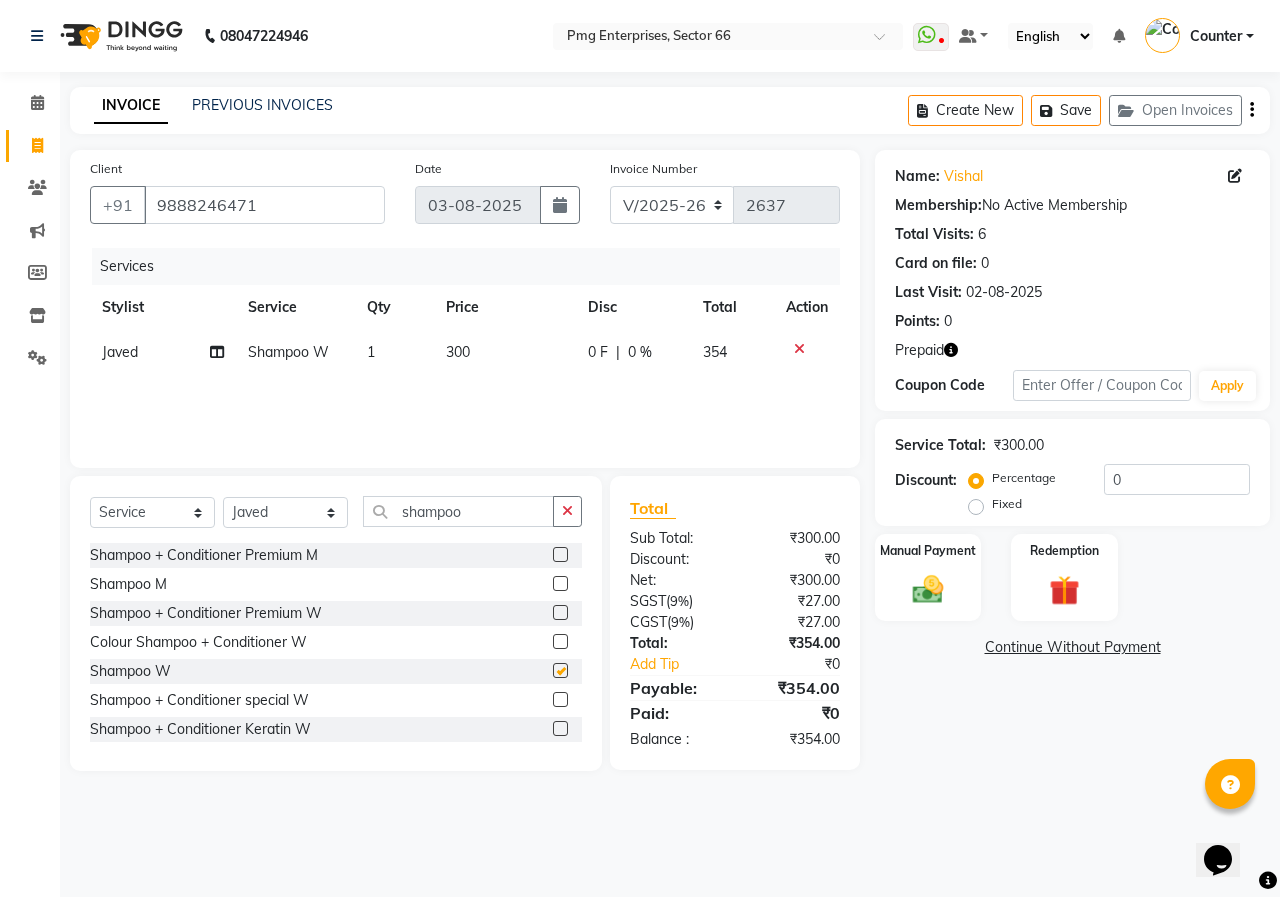 checkbox on "false" 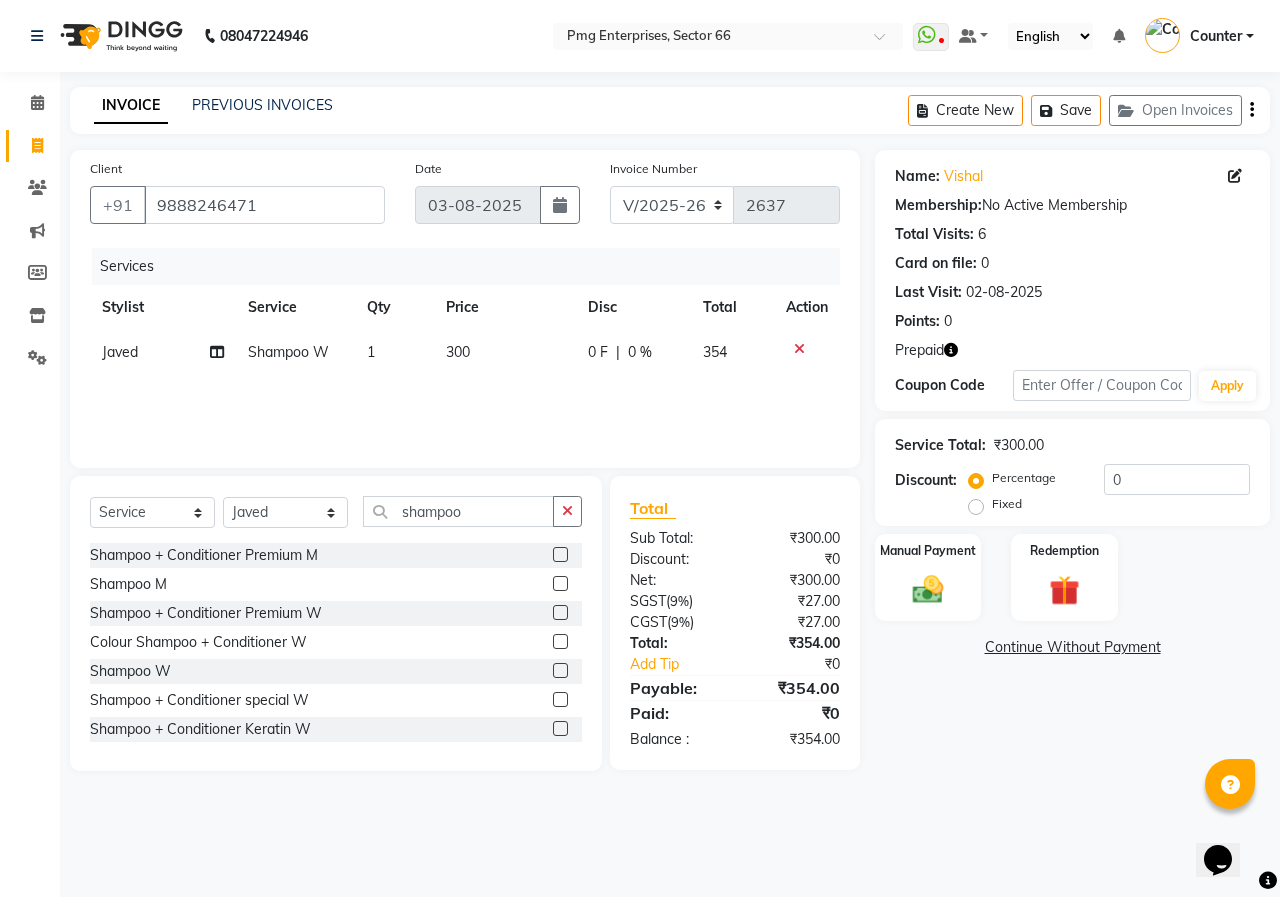 click on "Select  Service  Product  Membership  Package Voucher Prepaid Gift Card  Select Stylist Ashish Kashyap Counter dinesh Jackson Javed Jitender Manisha Ragini shampoo Shampoo + Conditioner Premium M  Shampoo M  Shampoo + Conditioner Premium W  Colour Shampoo + Conditioner W  Shampoo W  Shampoo + Conditioner special W  Shampoo + Conditioner Keratin W" 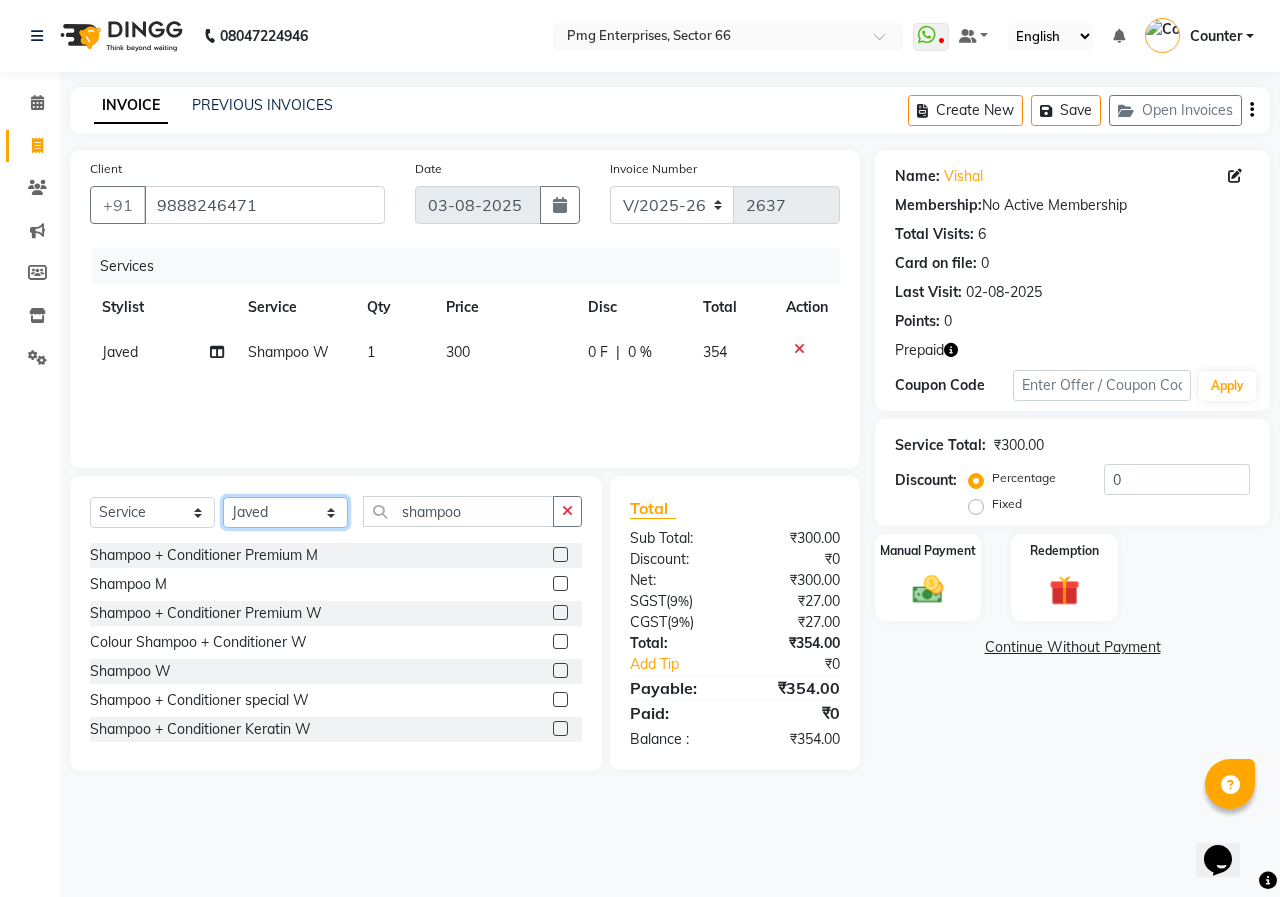 click on "Select Stylist [FIRST] [LAST] Counter [NAME] [NAME] [NAME] [NAME] [NAME] [NAME]" 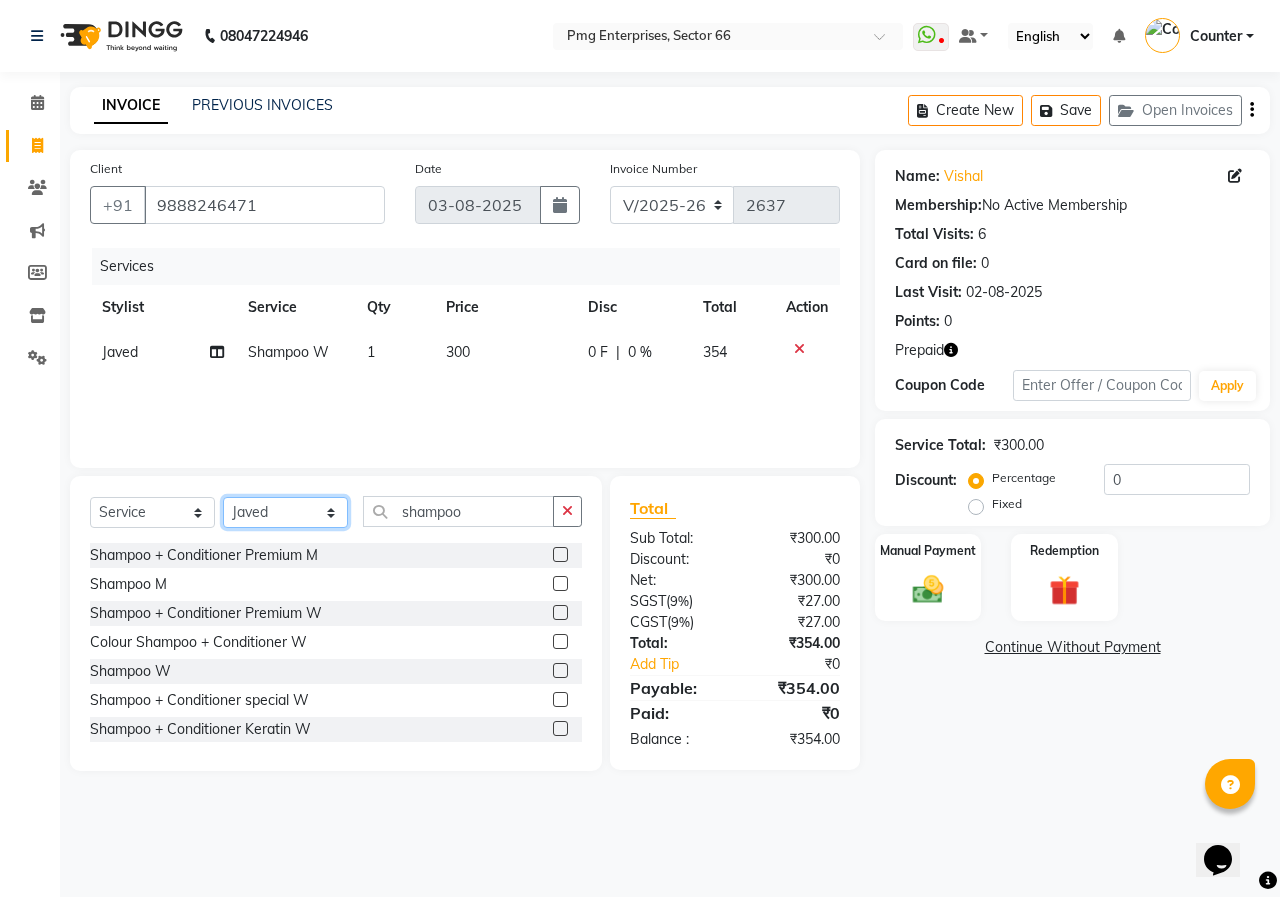 select on "49466" 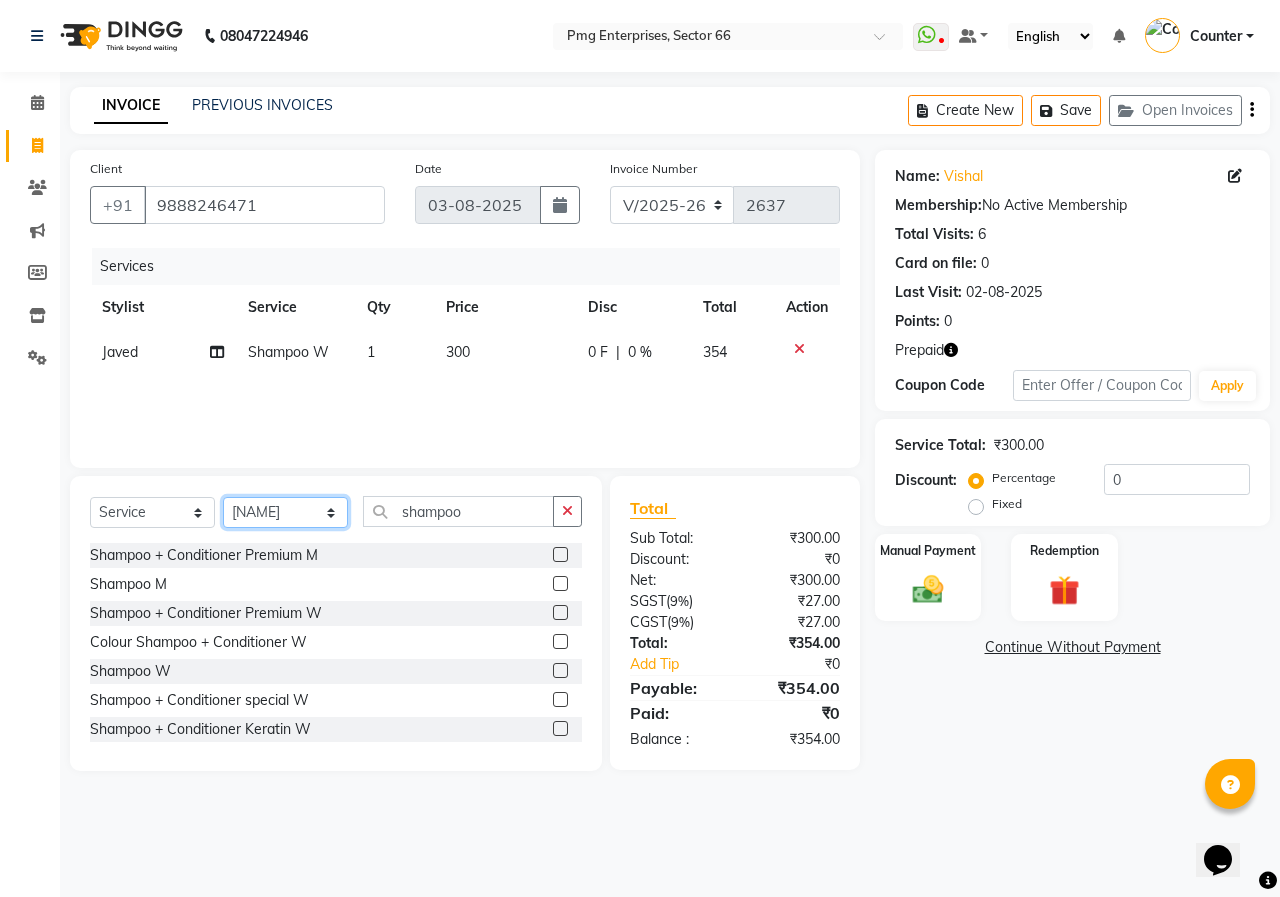 click on "Select Stylist [FIRST] [LAST] Counter [NAME] [NAME] [NAME] [NAME] [NAME] [NAME]" 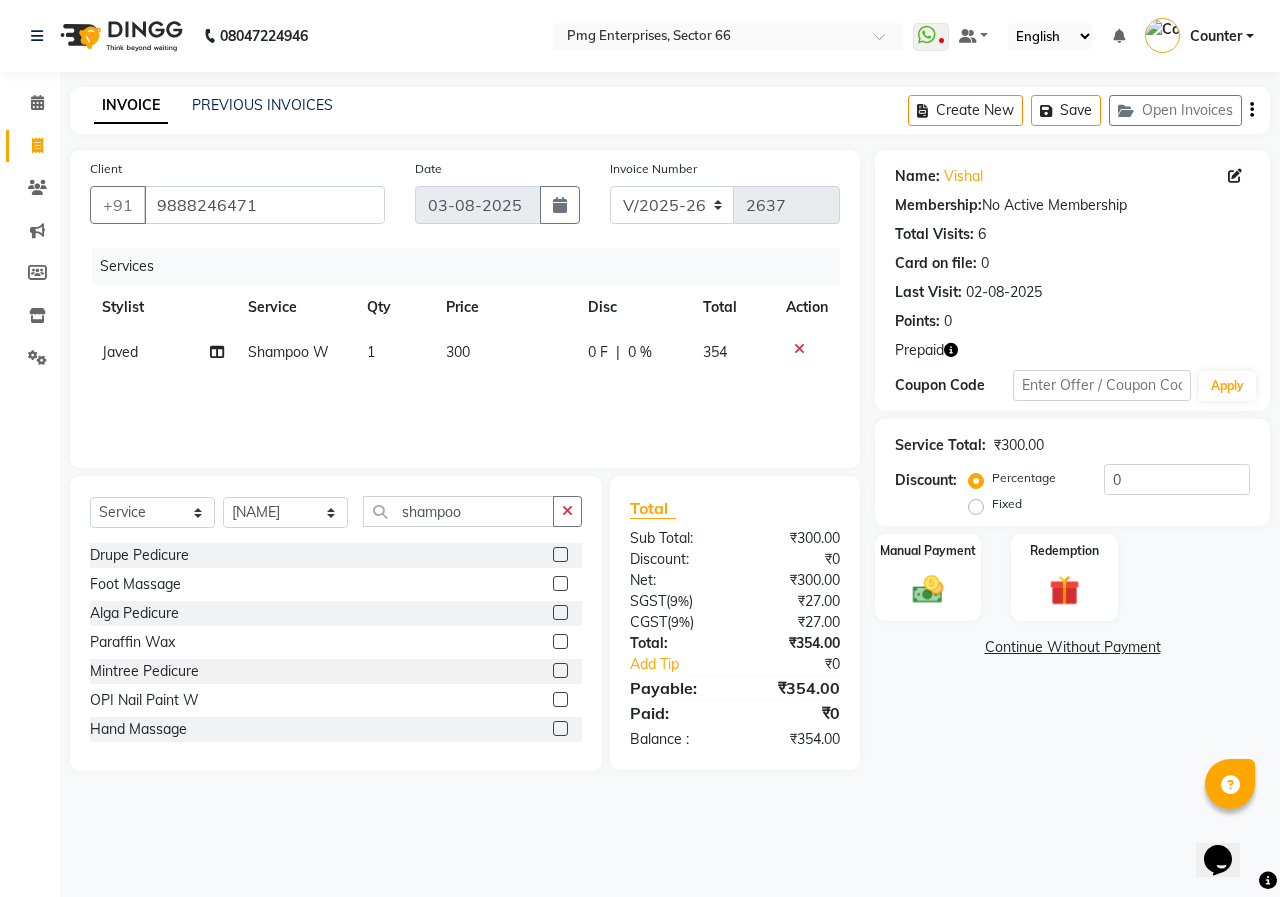 click on "Select  Service  Product  Membership  Package Voucher Prepaid Gift Card  Select Stylist Ashish Kashyap Counter dinesh Jackson Javed Jitender Manisha Ragini shampoo" 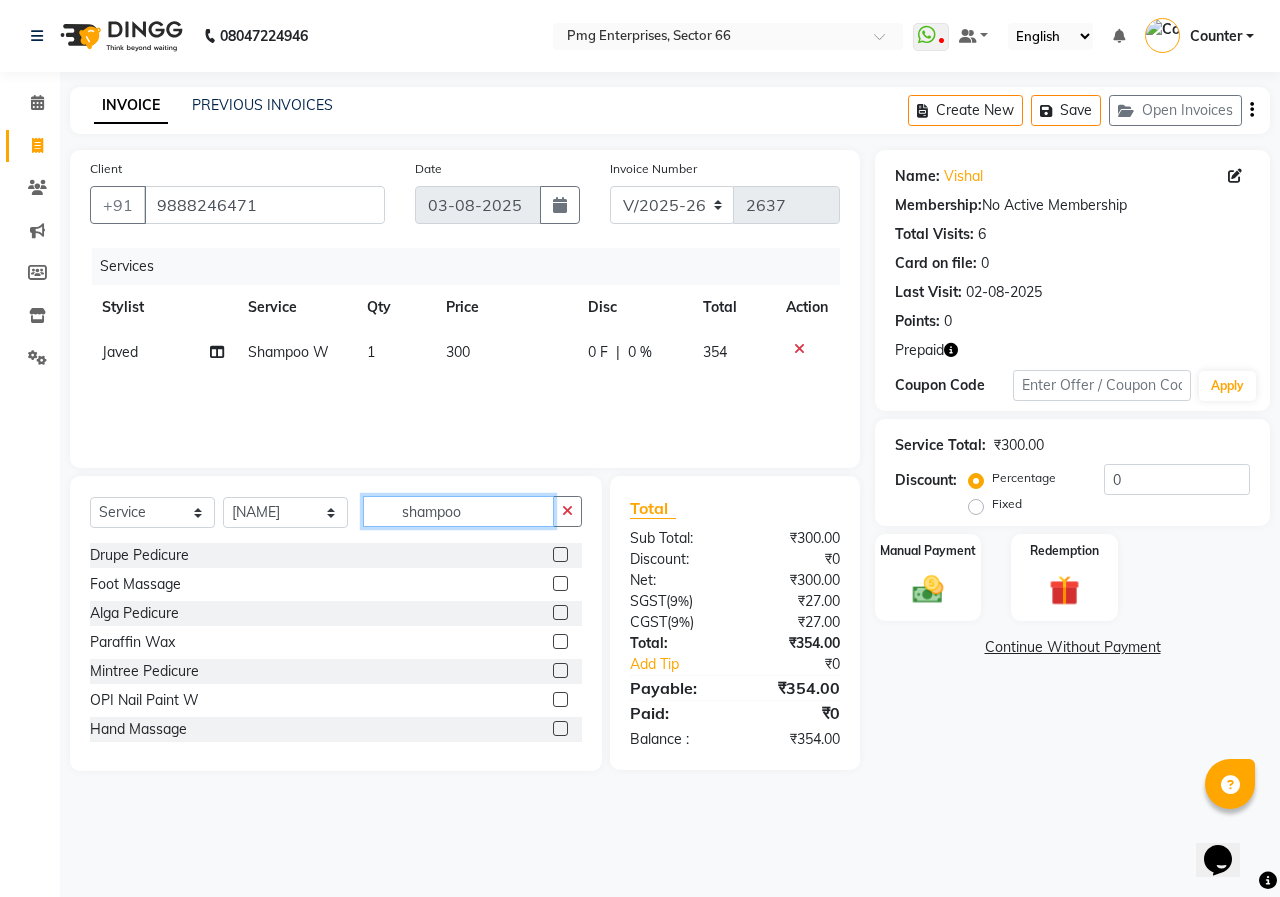 click on "shampoo" 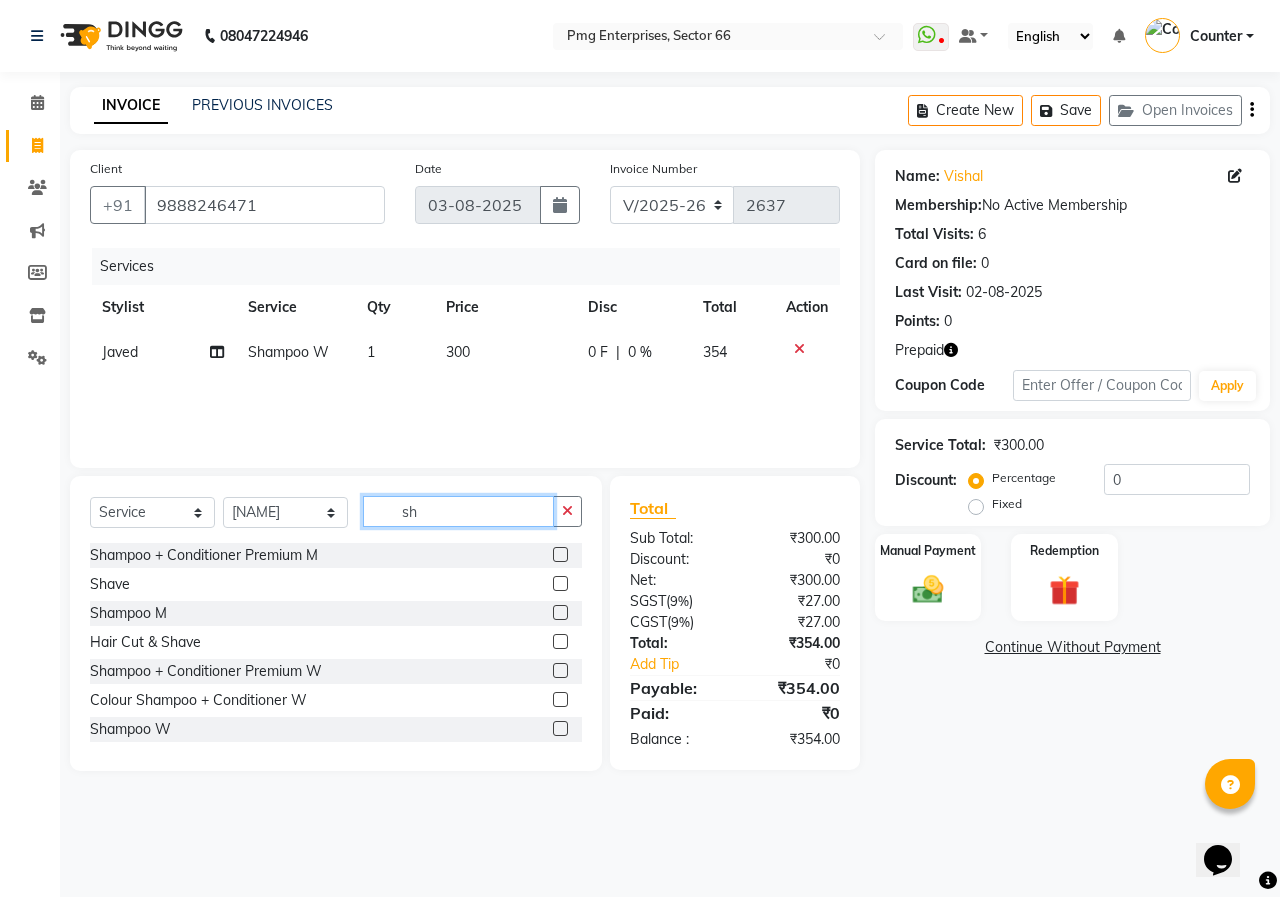 type on "s" 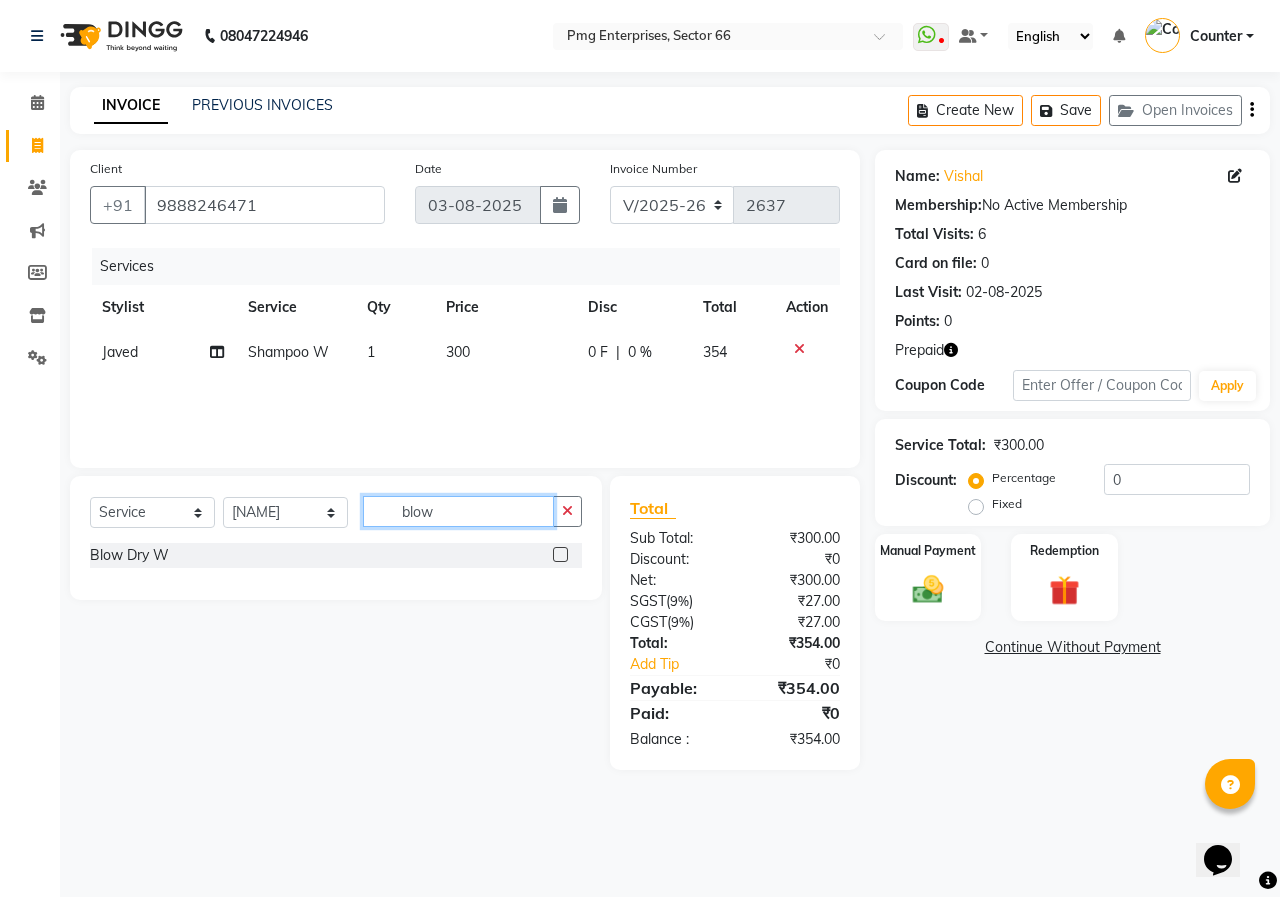 type on "blow" 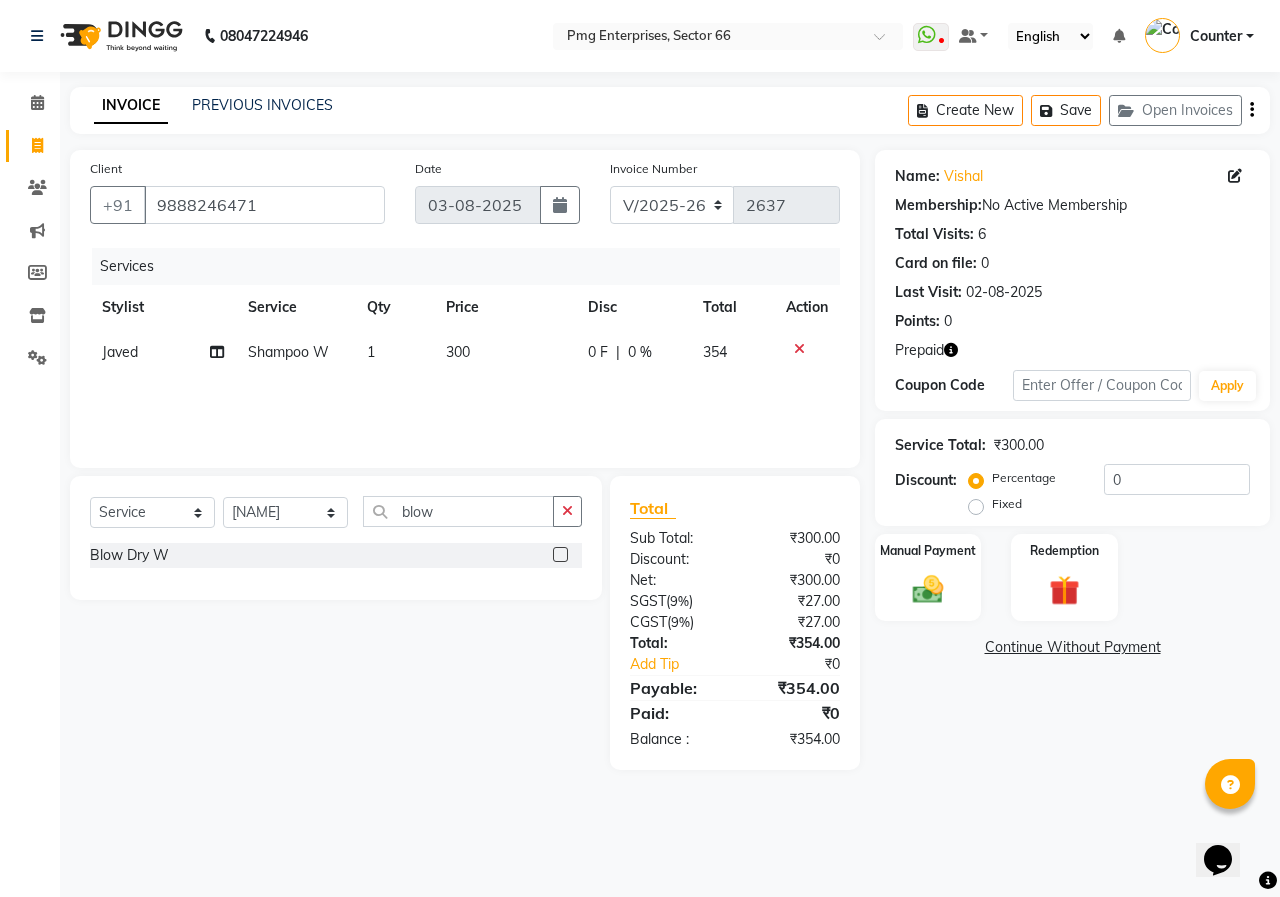 click 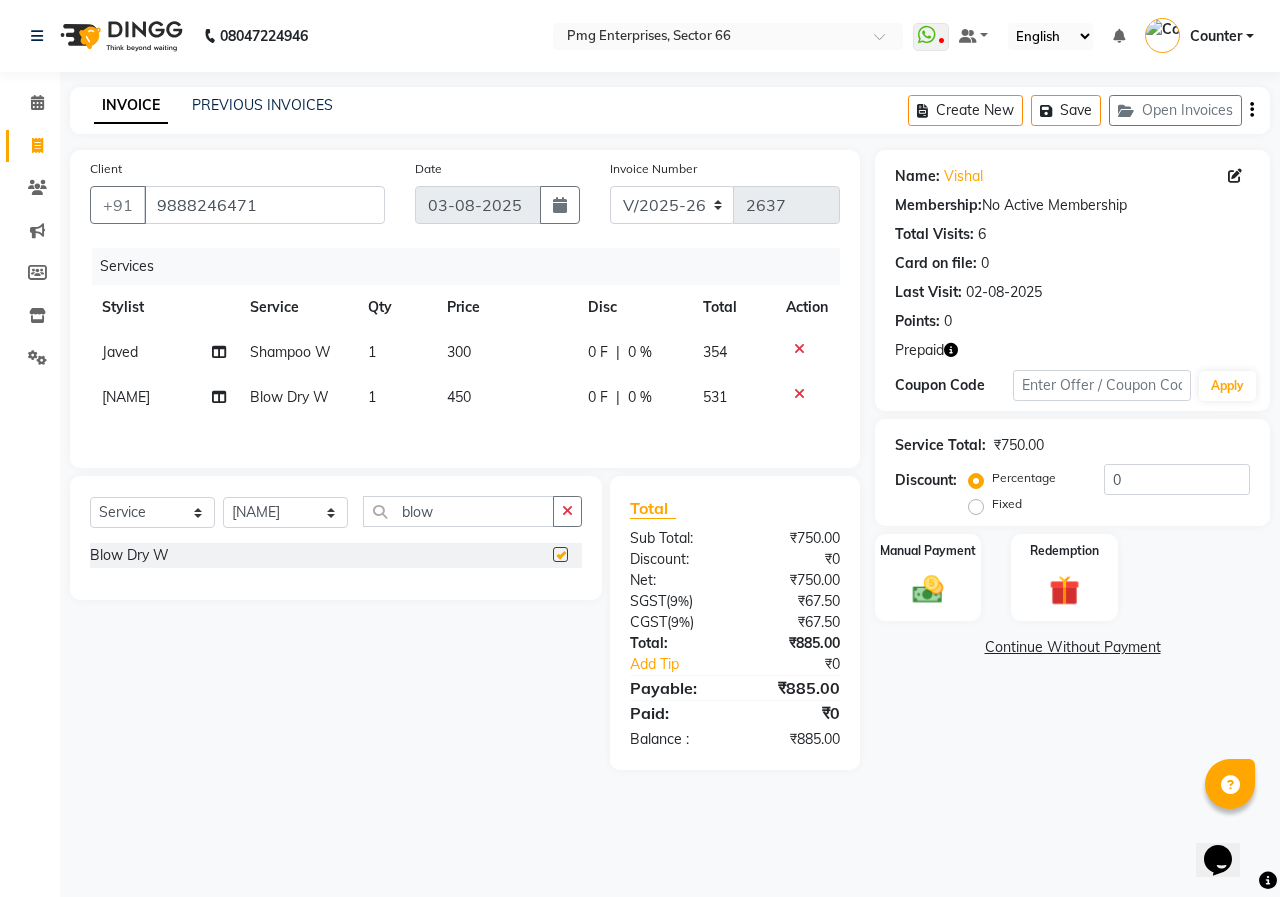 checkbox on "false" 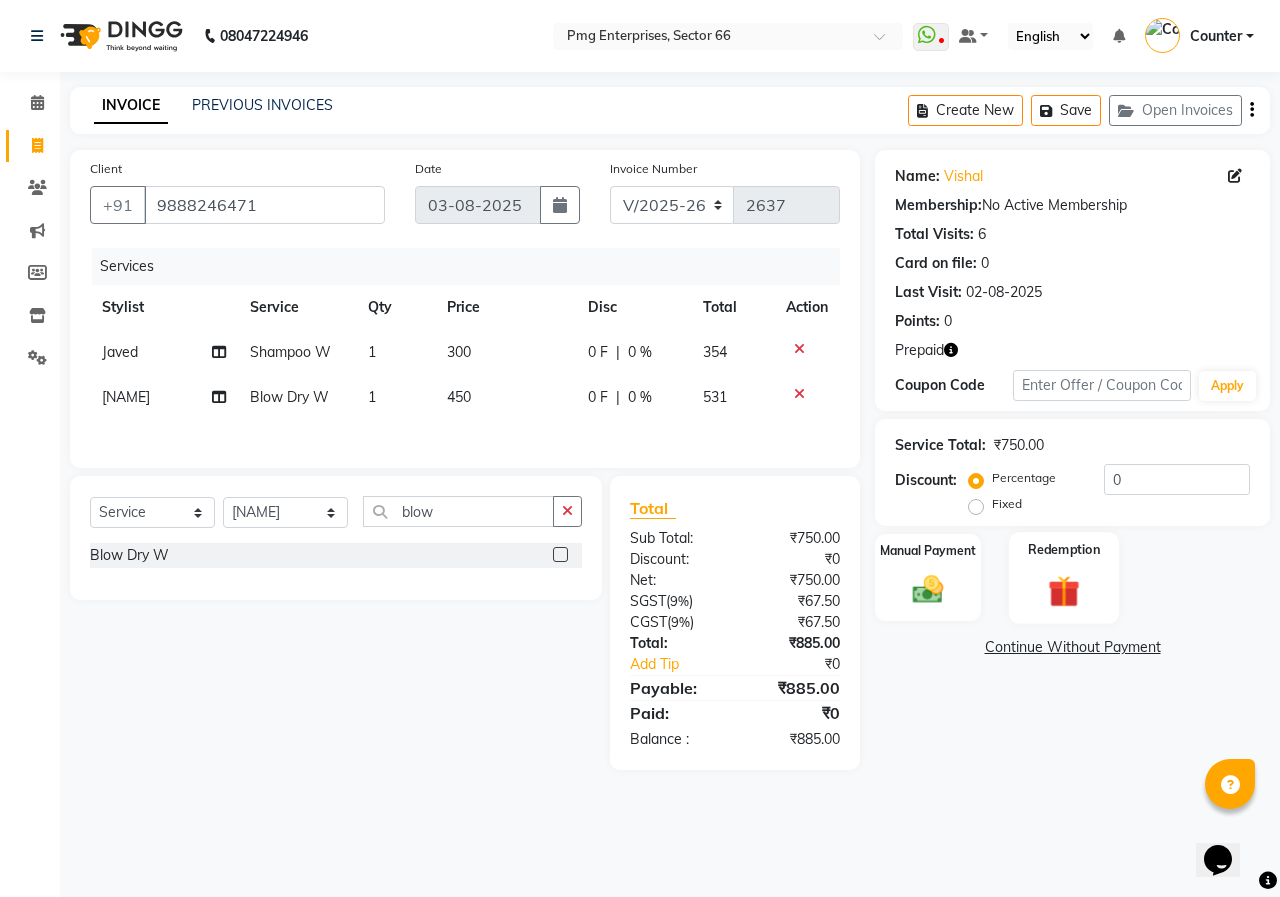 click 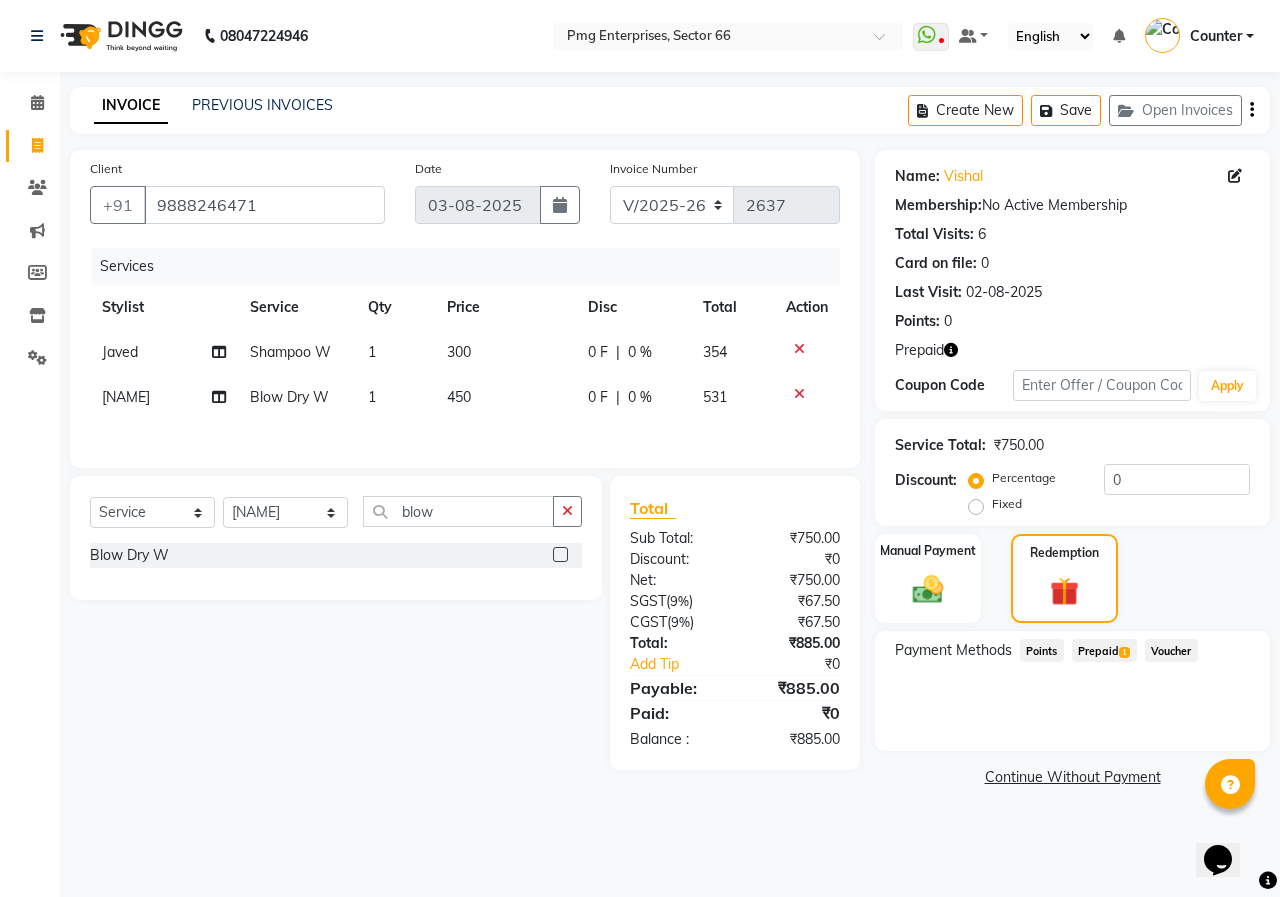 click on "Prepaid  1" 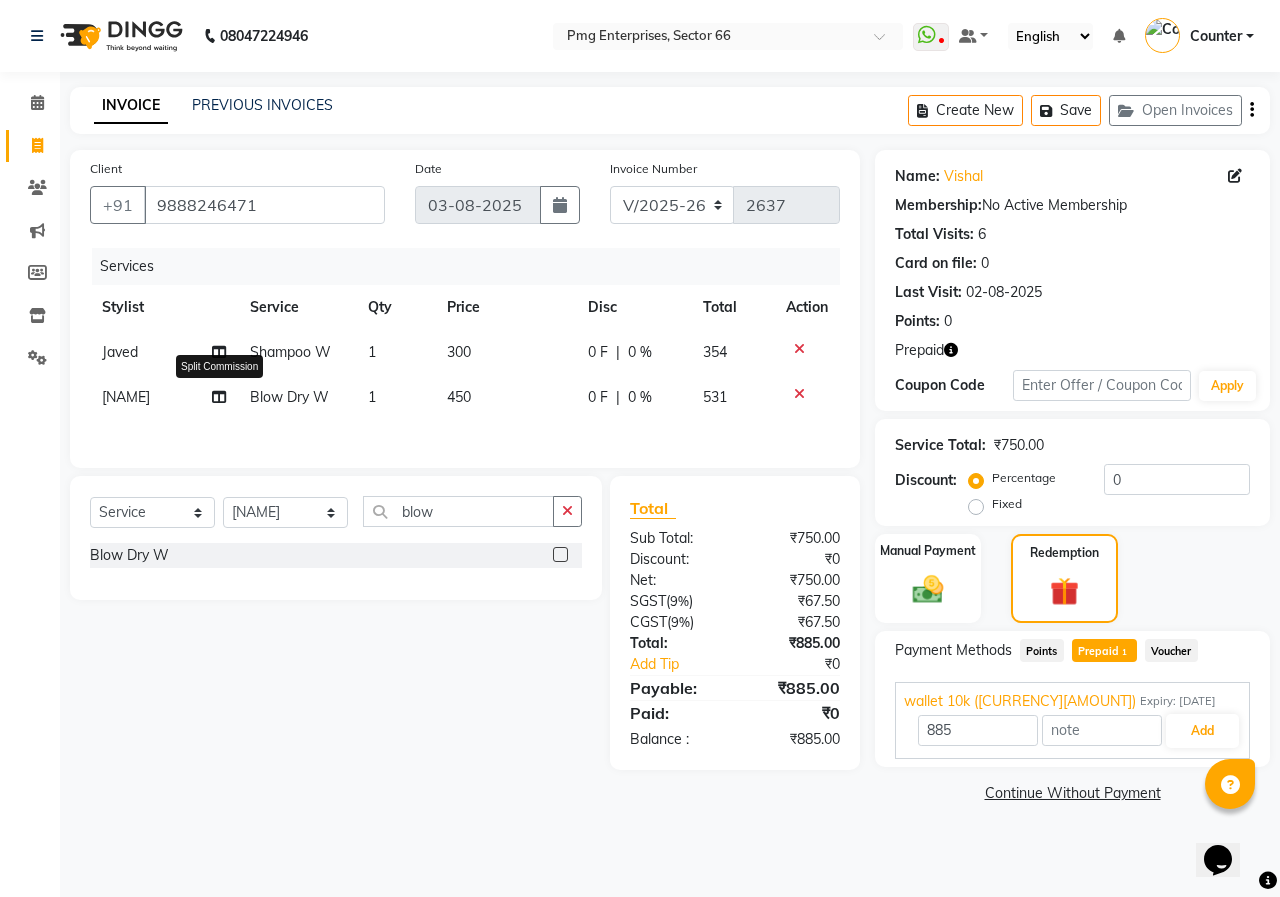 click 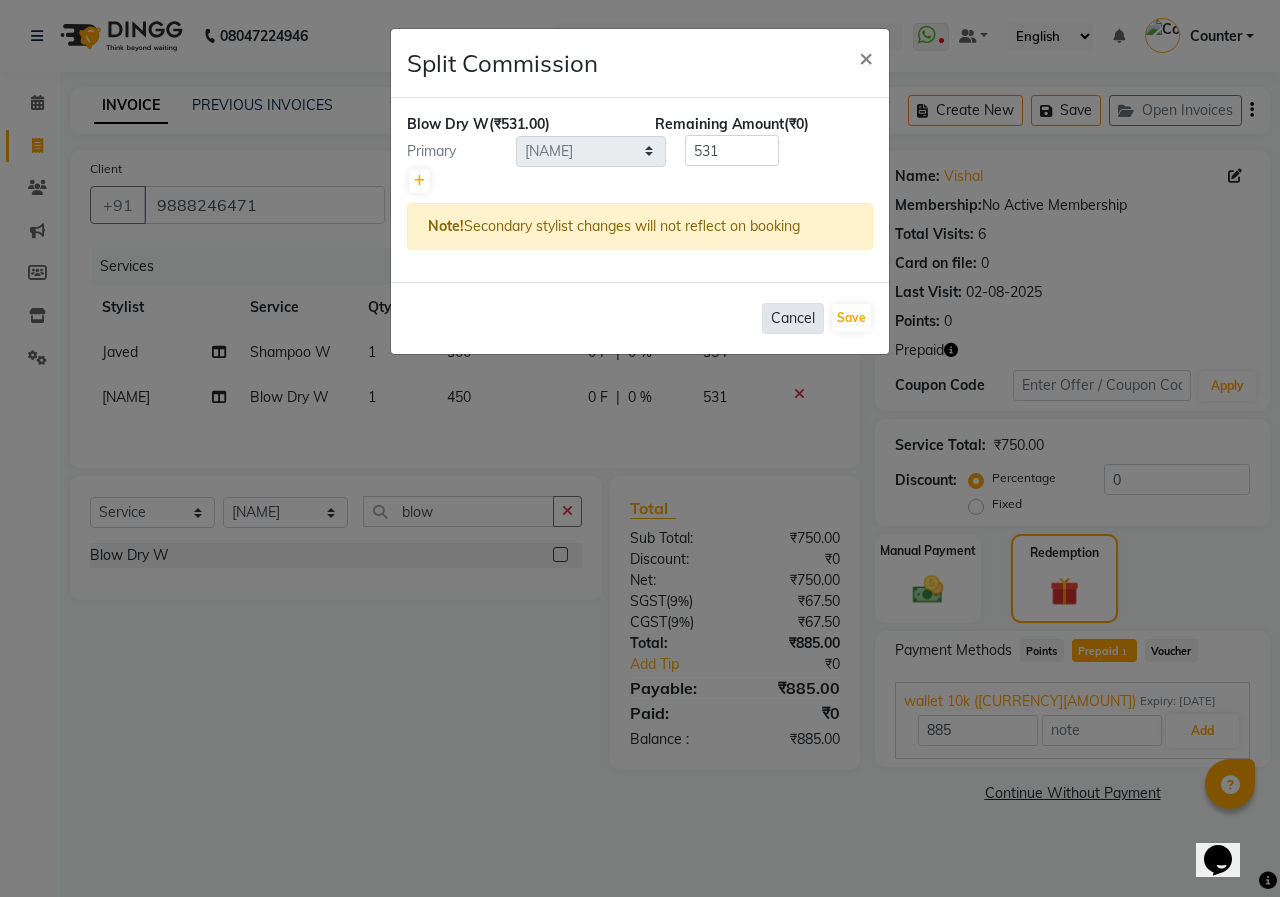 click on "Cancel" 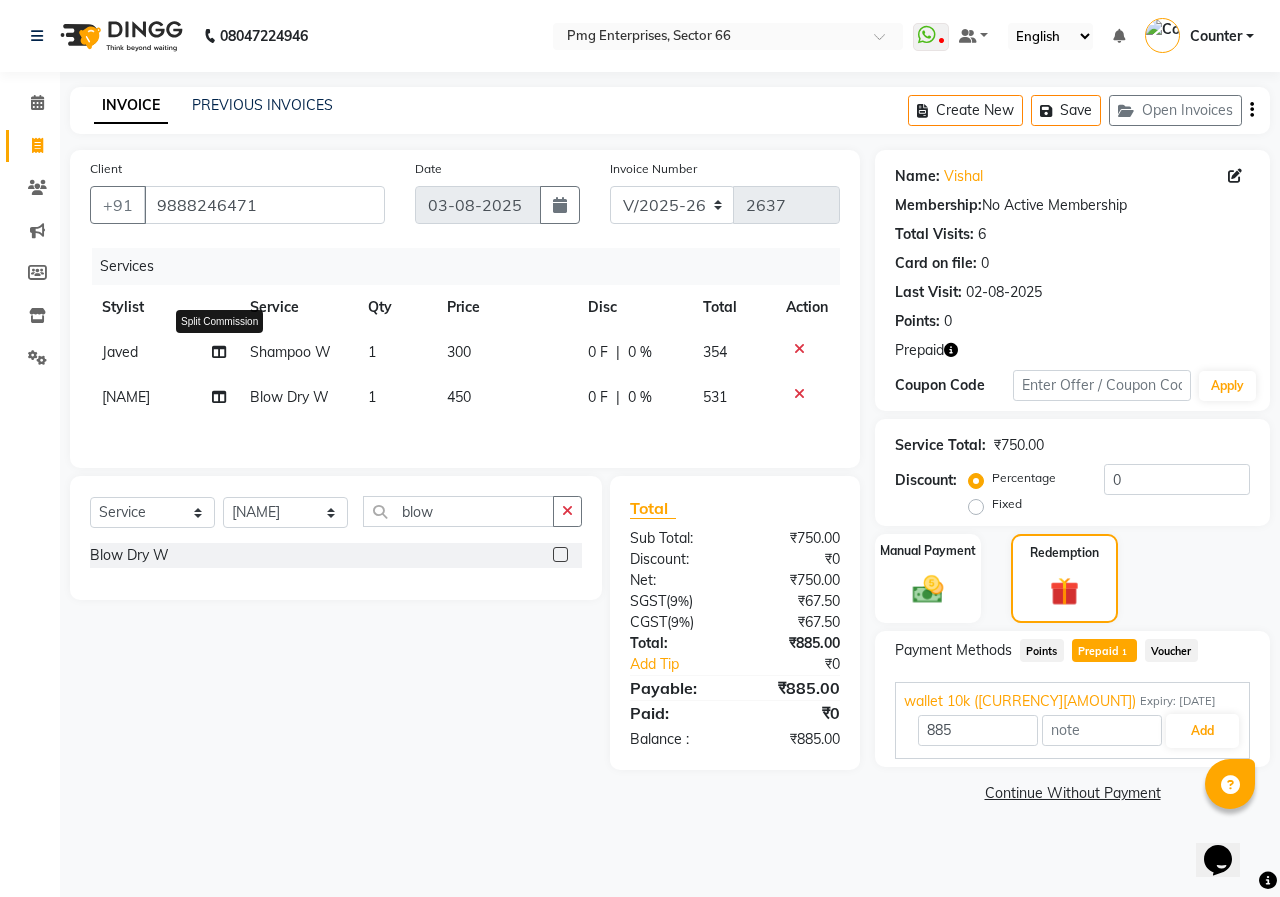 click 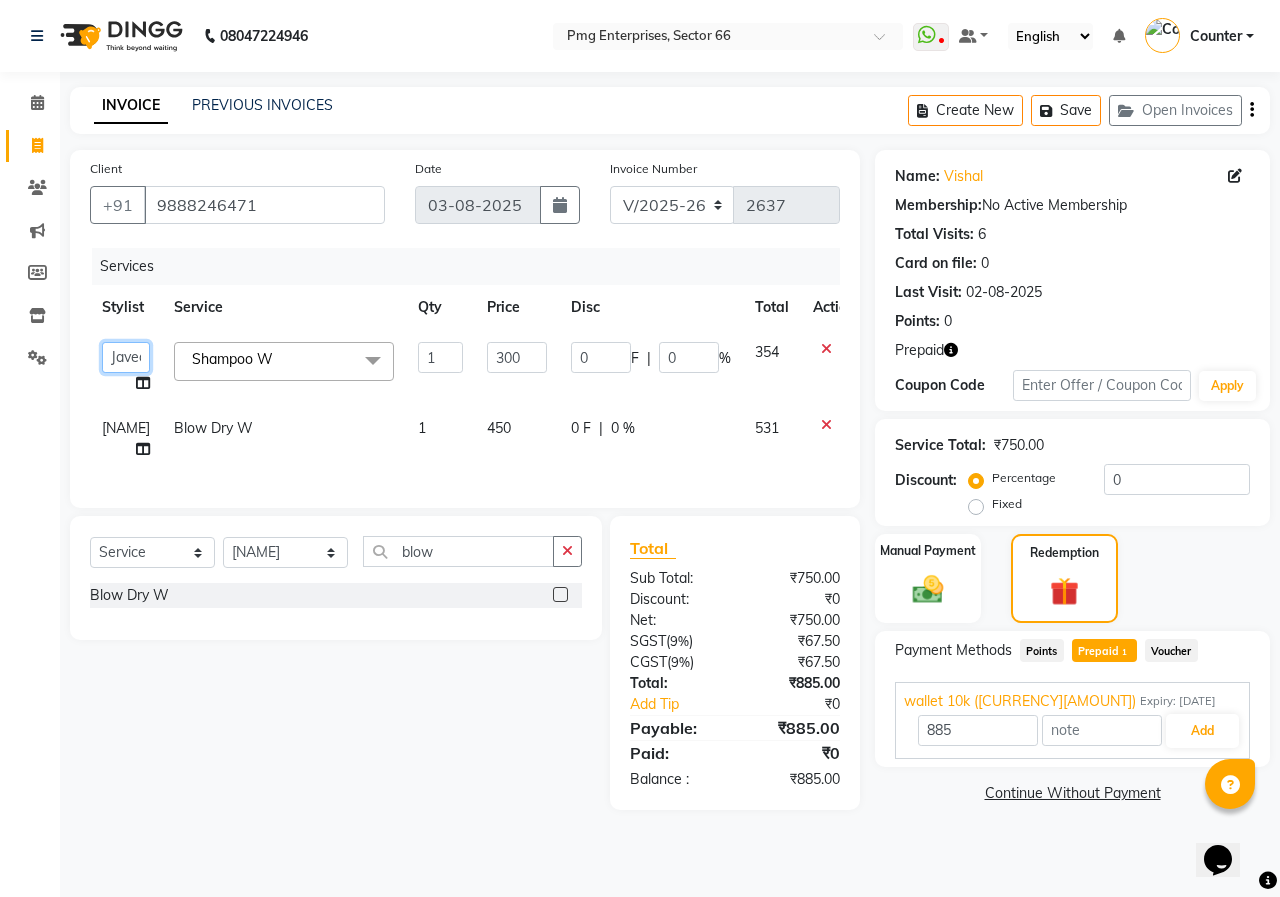 click on "Ashish Kashyap   Counter   dinesh   Jackson   Javed   Jitender   Manisha   Ragini" 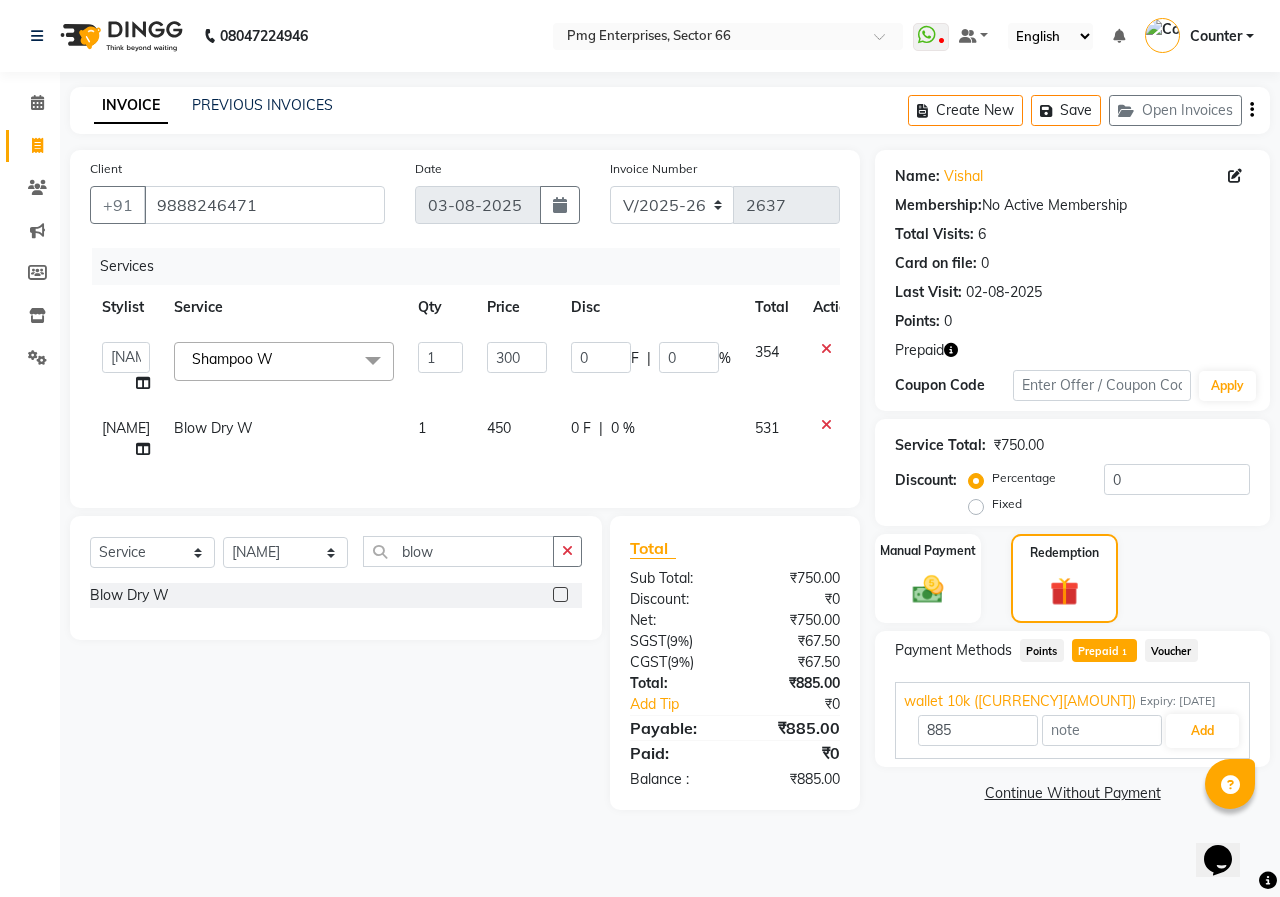type on "14998" 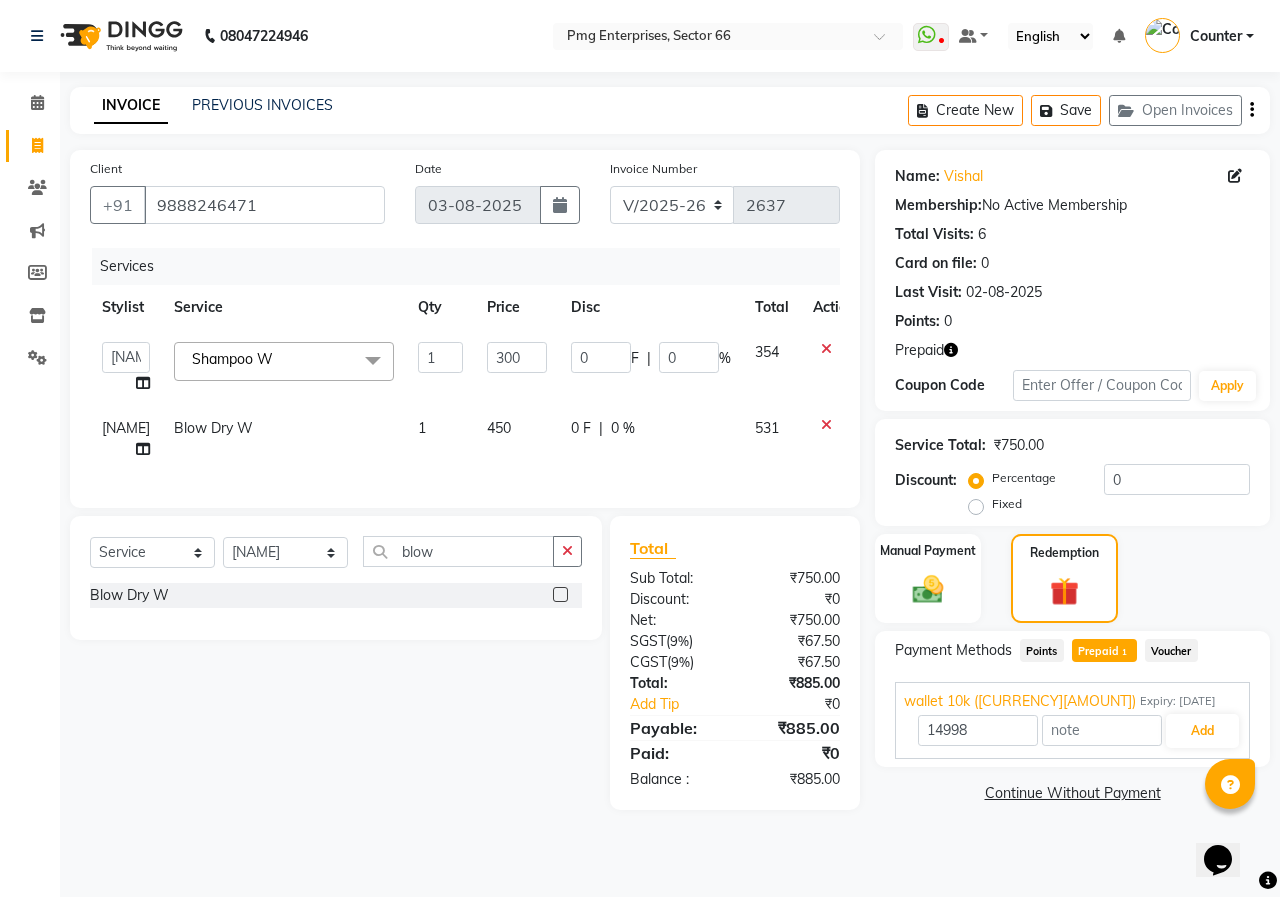 select on "49466" 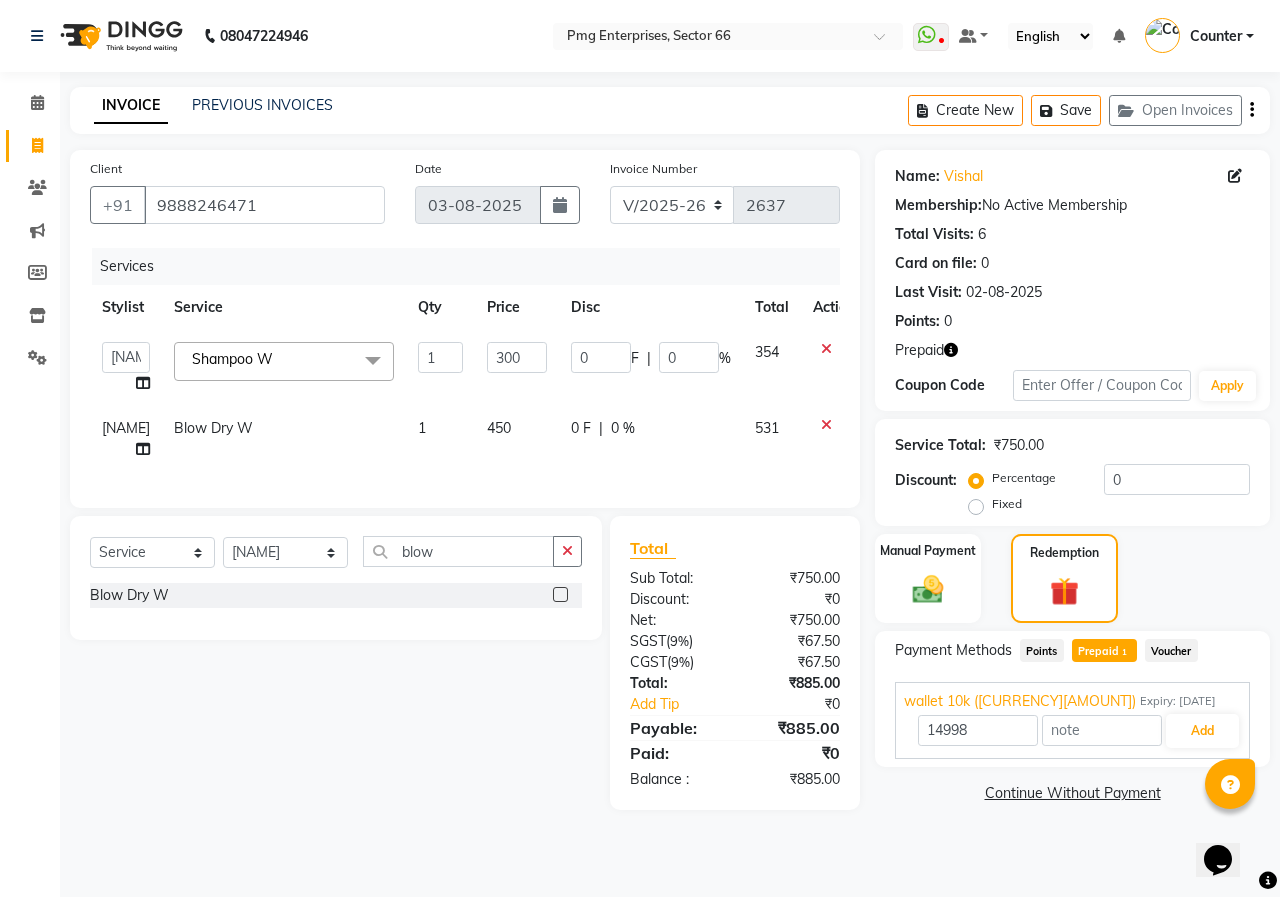 click on "Blow Dry W" 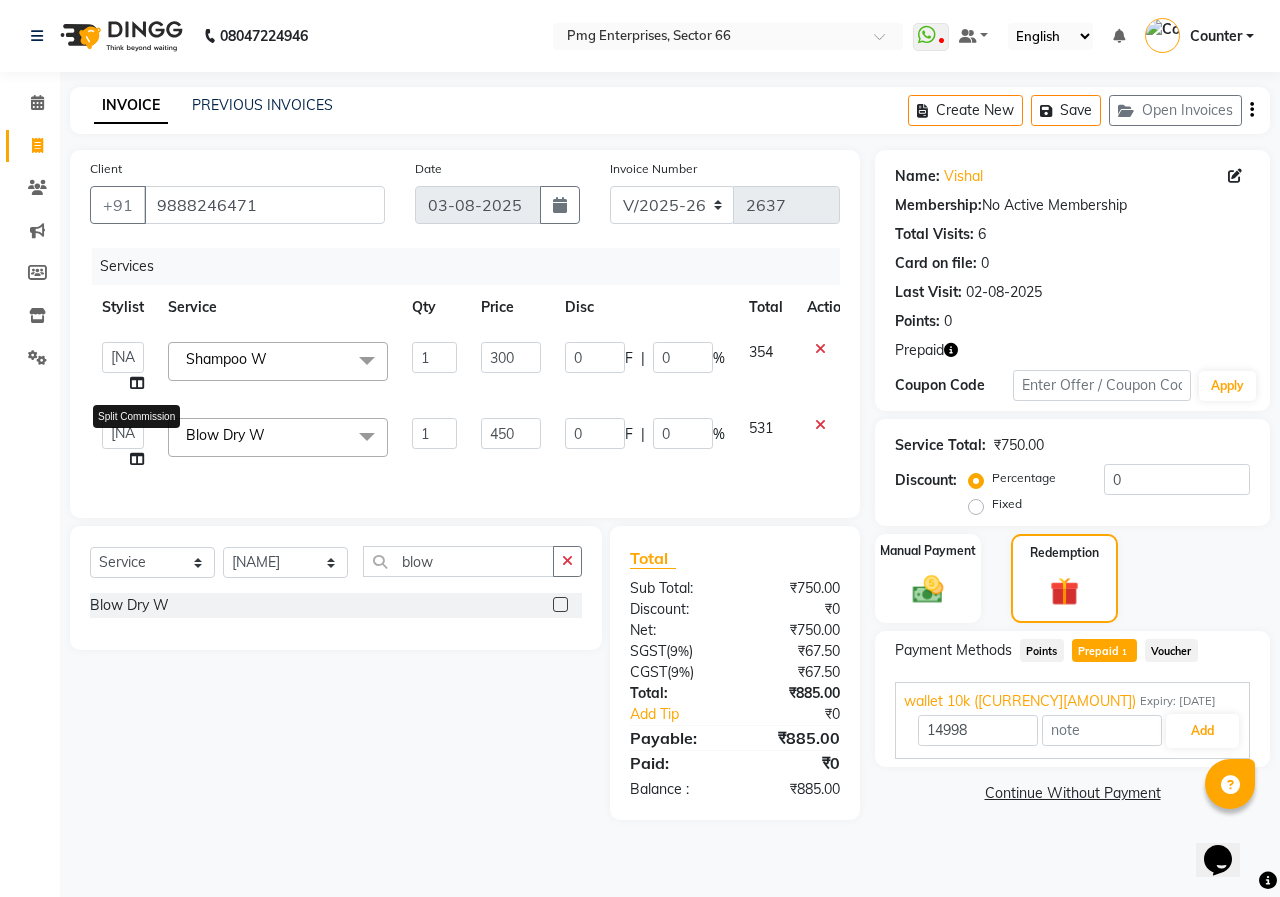 click 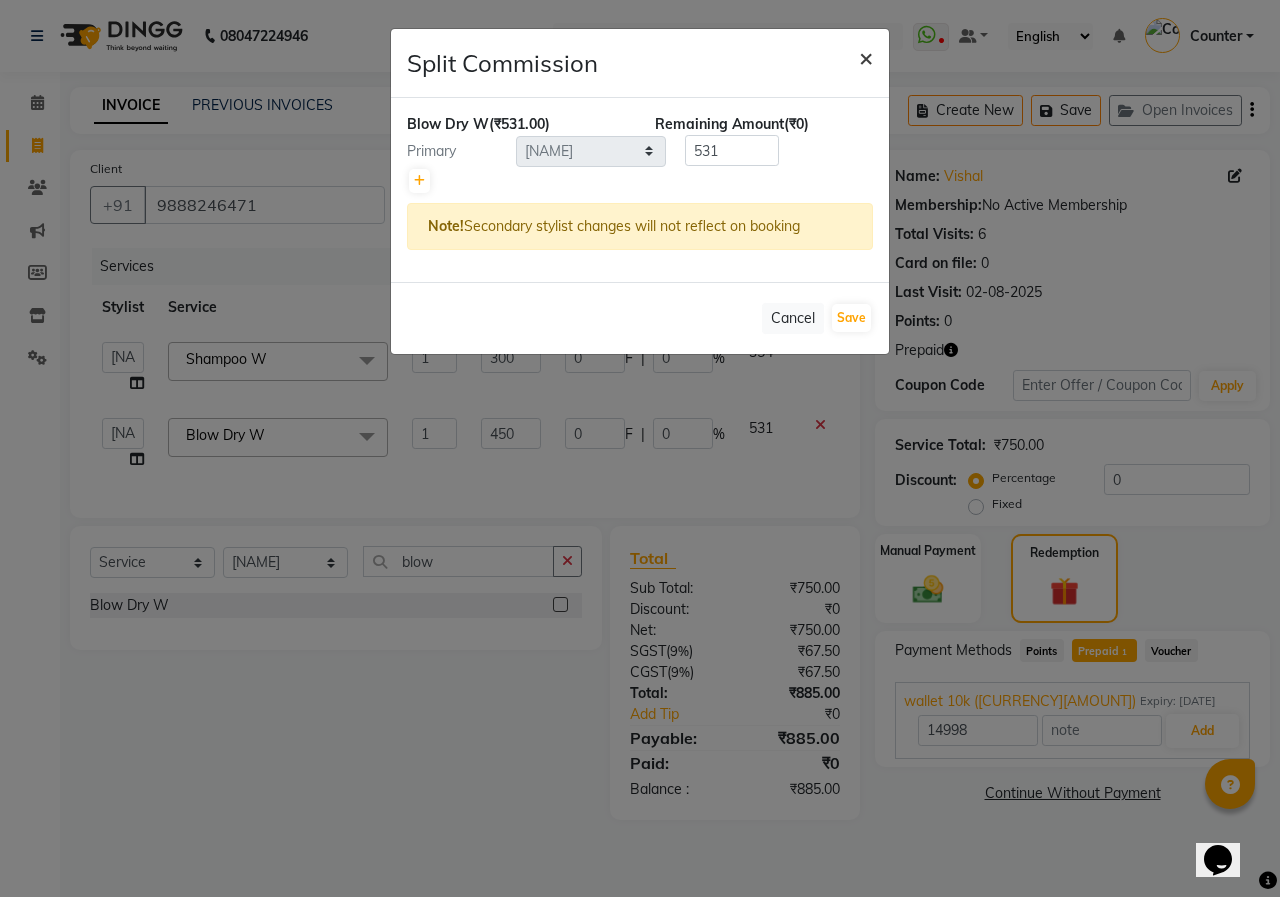 click on "×" 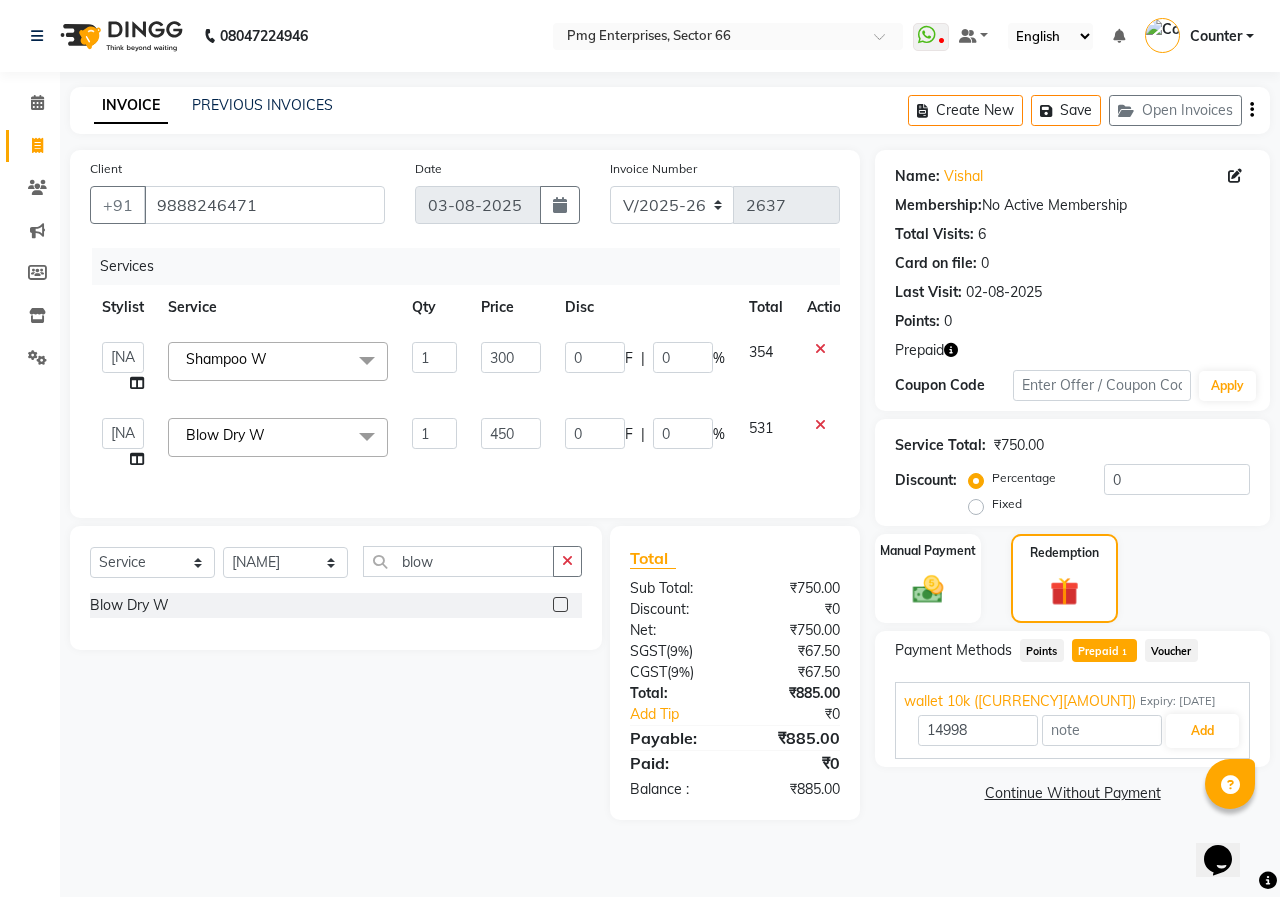 click on "Ashish Kashyap   Counter   dinesh   Jackson   Javed   Jitender   Manisha   Ragini" 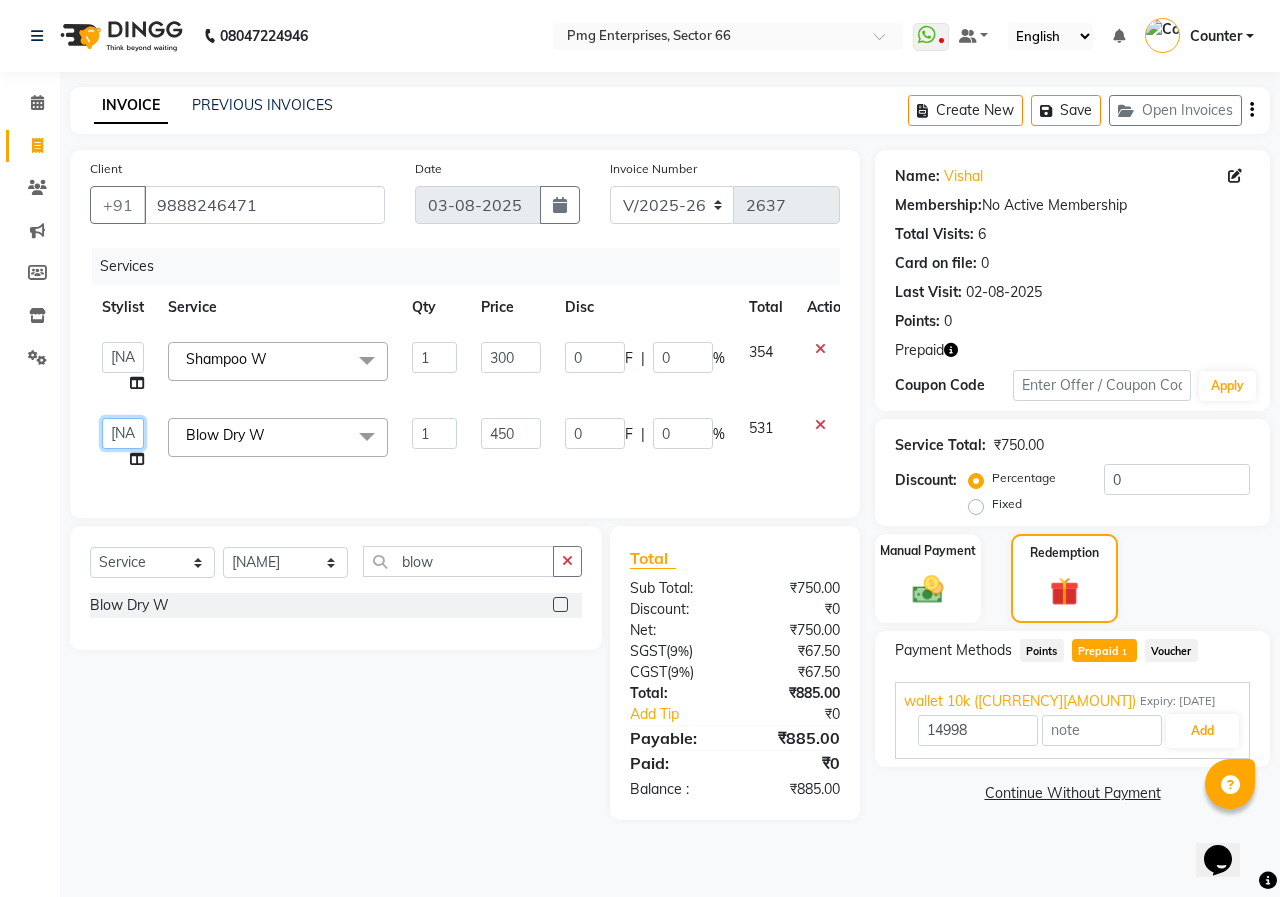 click on "Ashish Kashyap   Counter   dinesh   Jackson   Javed   Jitender   Manisha   Ragini" 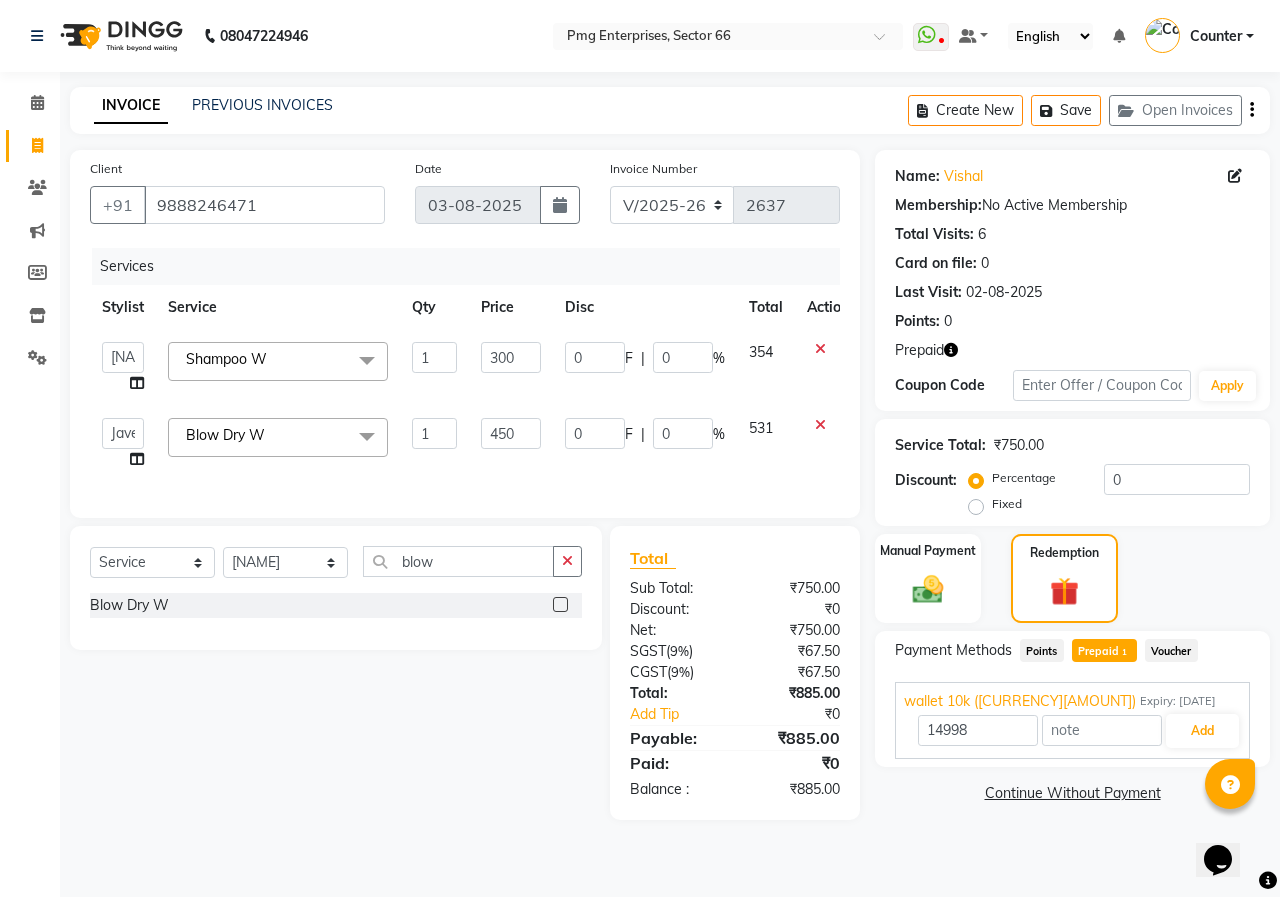 select on "78814" 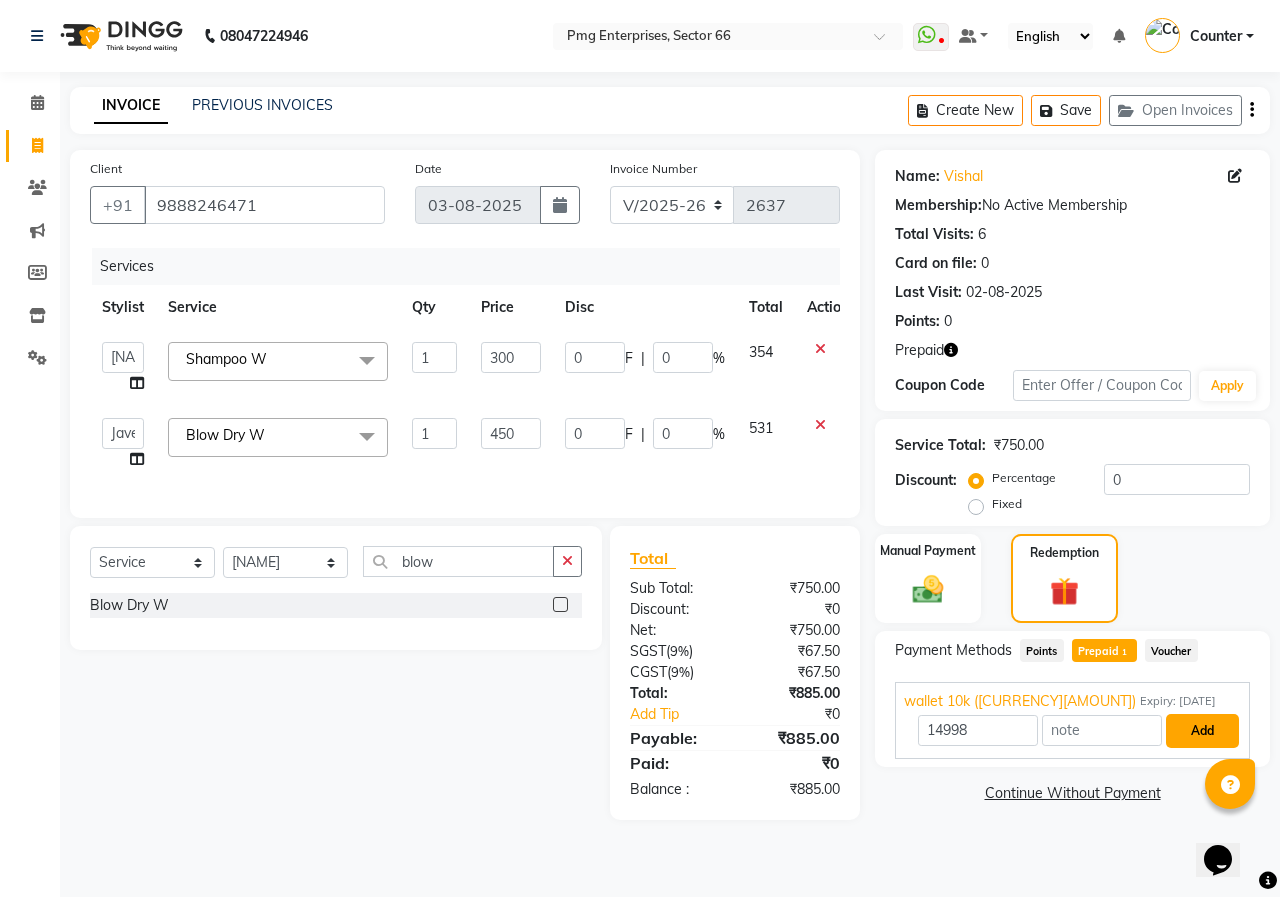 click on "Add" at bounding box center [1202, 731] 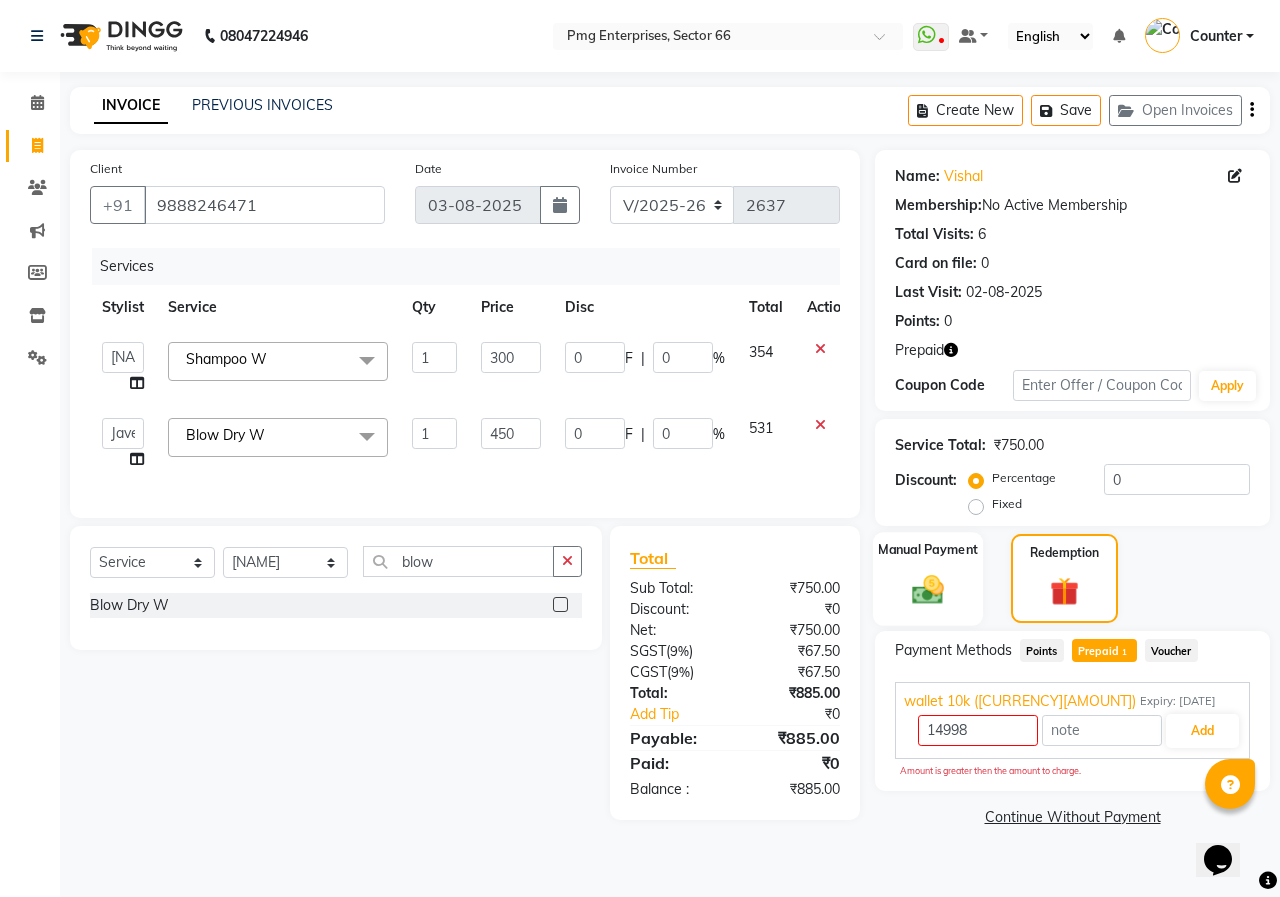 drag, startPoint x: 359, startPoint y: 734, endPoint x: 971, endPoint y: 539, distance: 642.31537 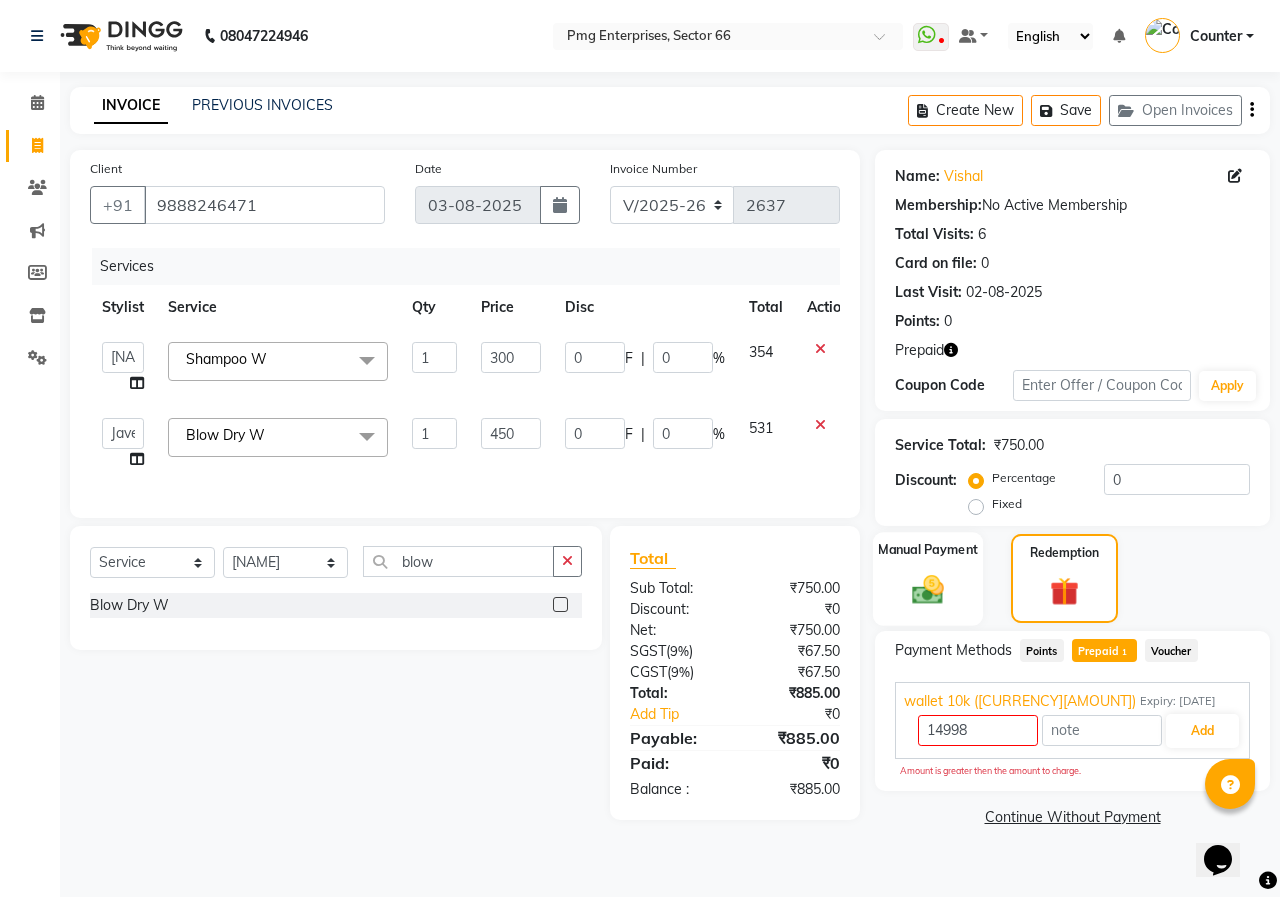 click 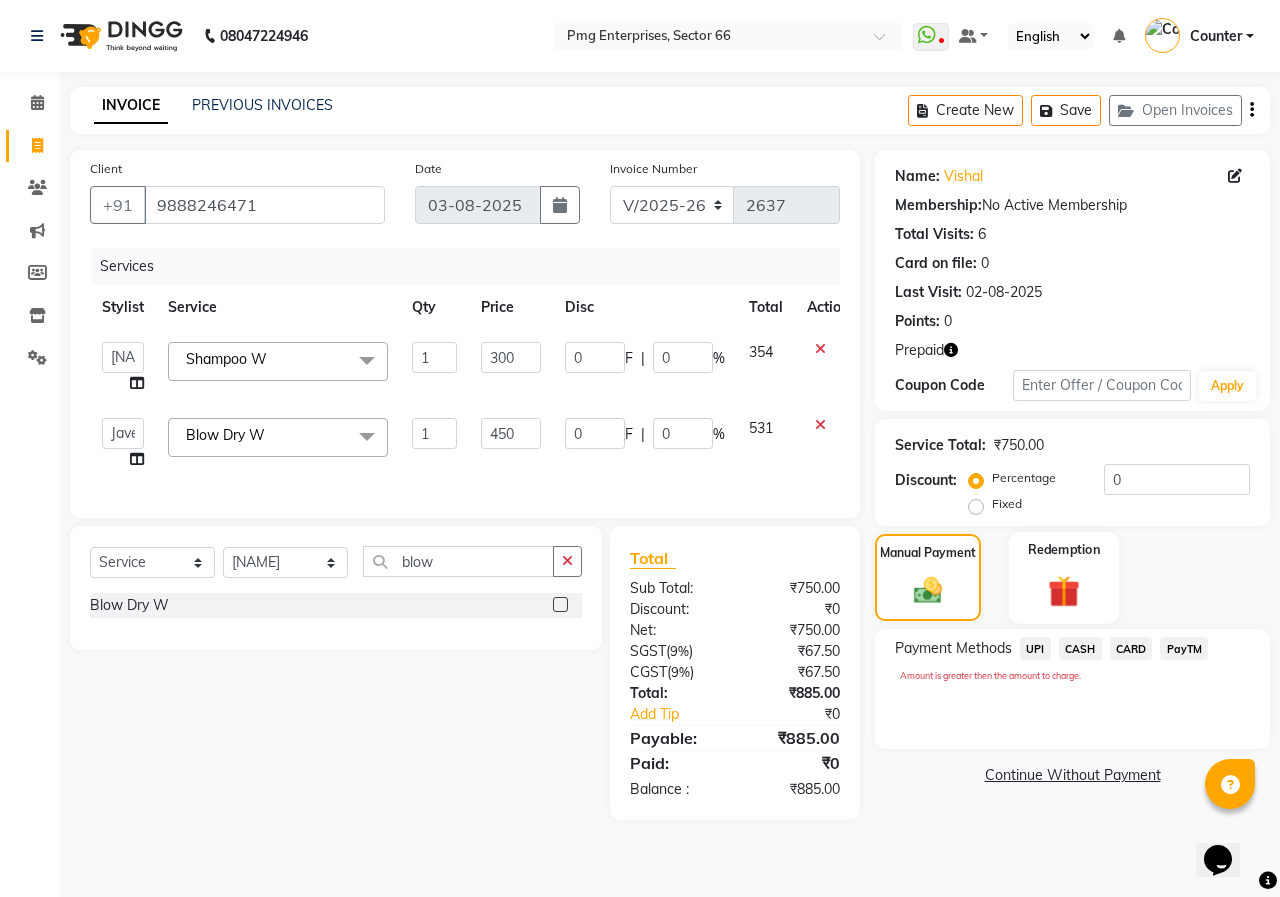 click 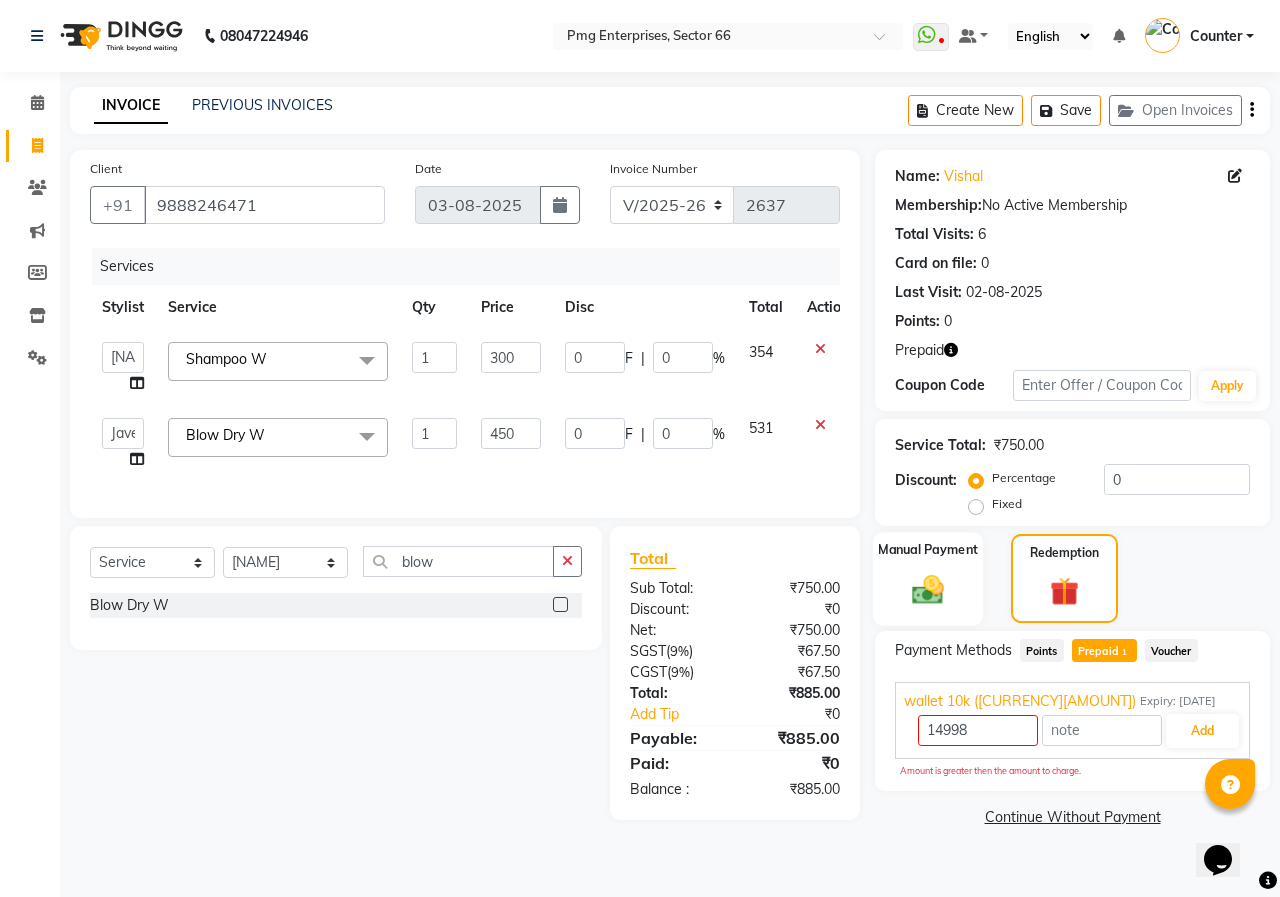 click 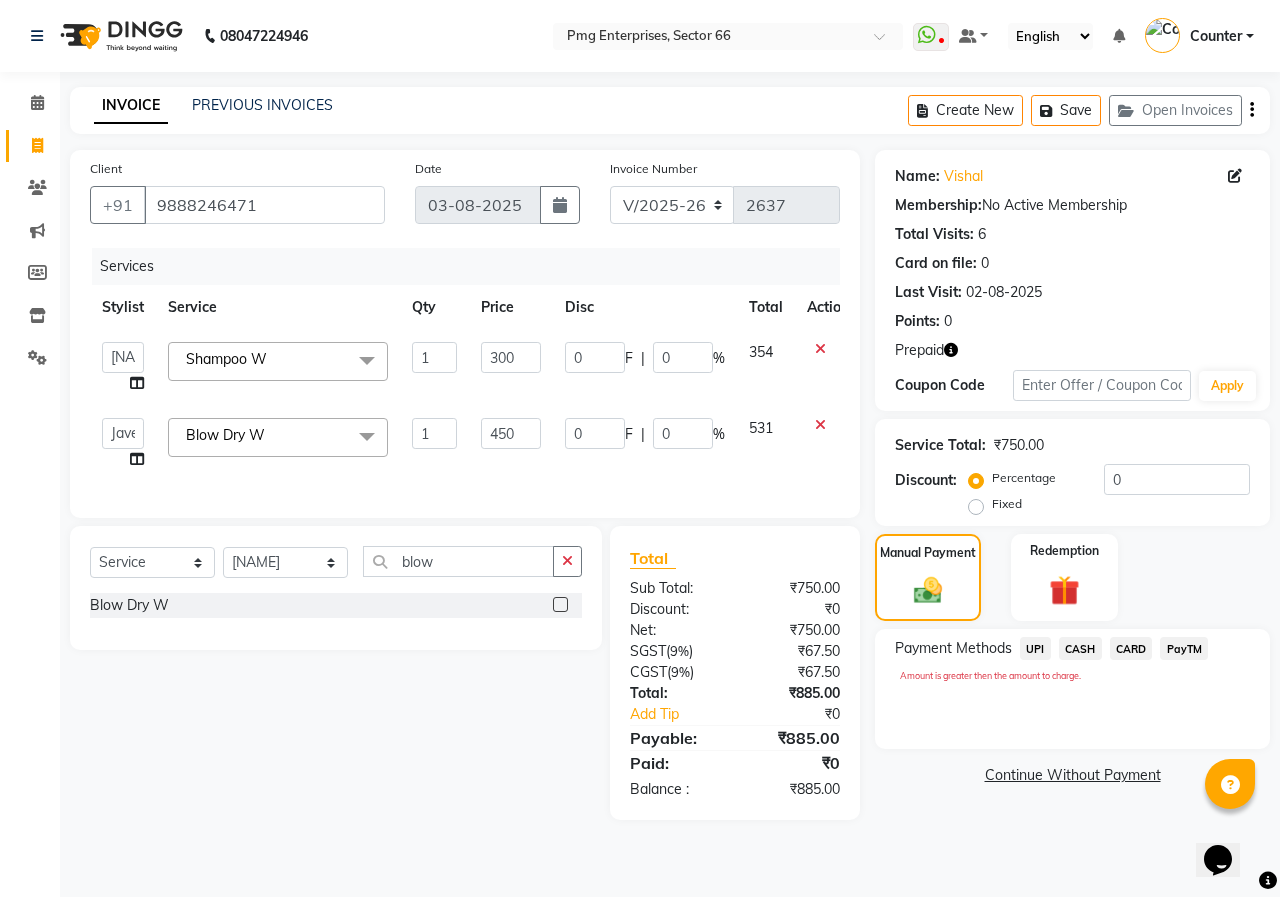 click on "UPI" 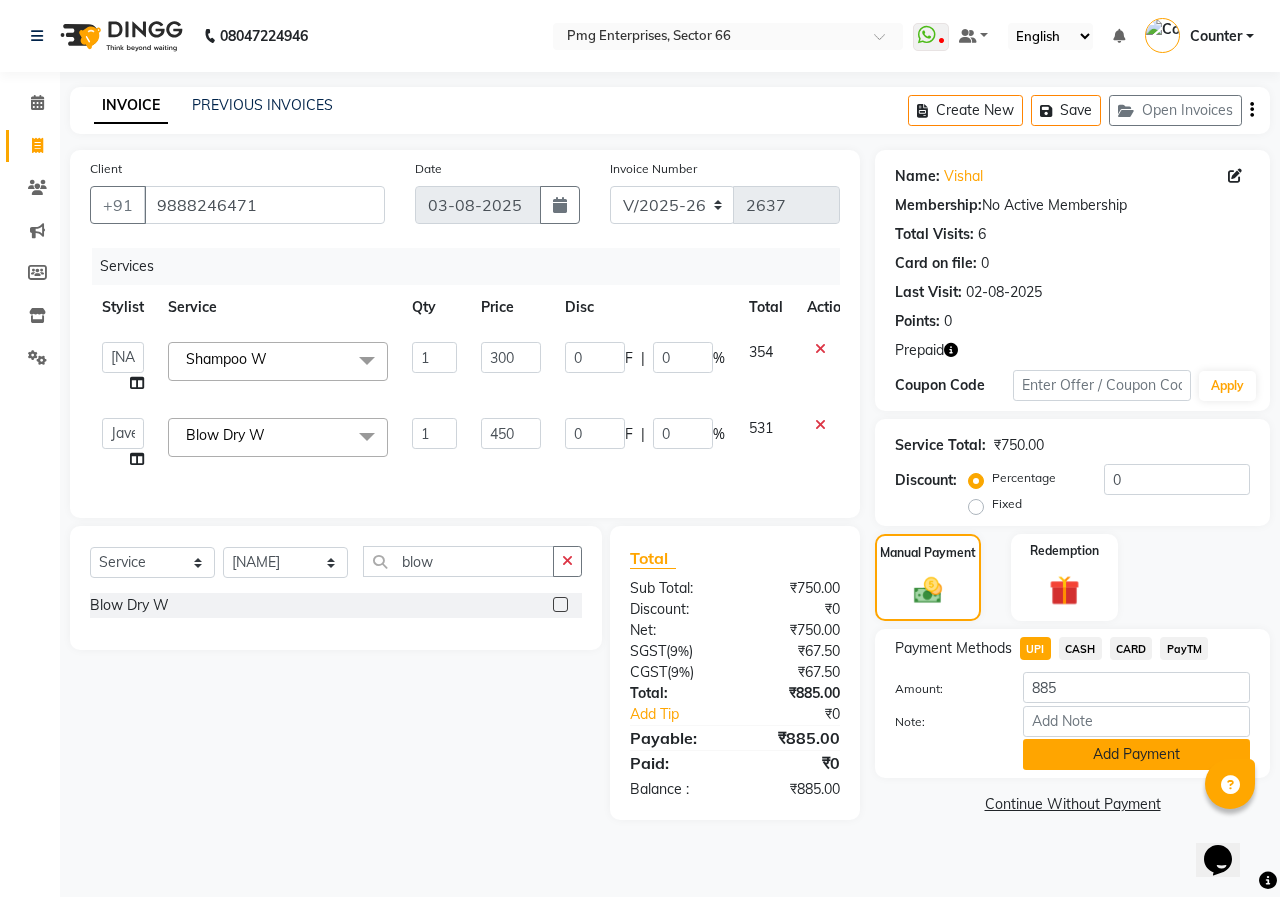 click on "Add Payment" 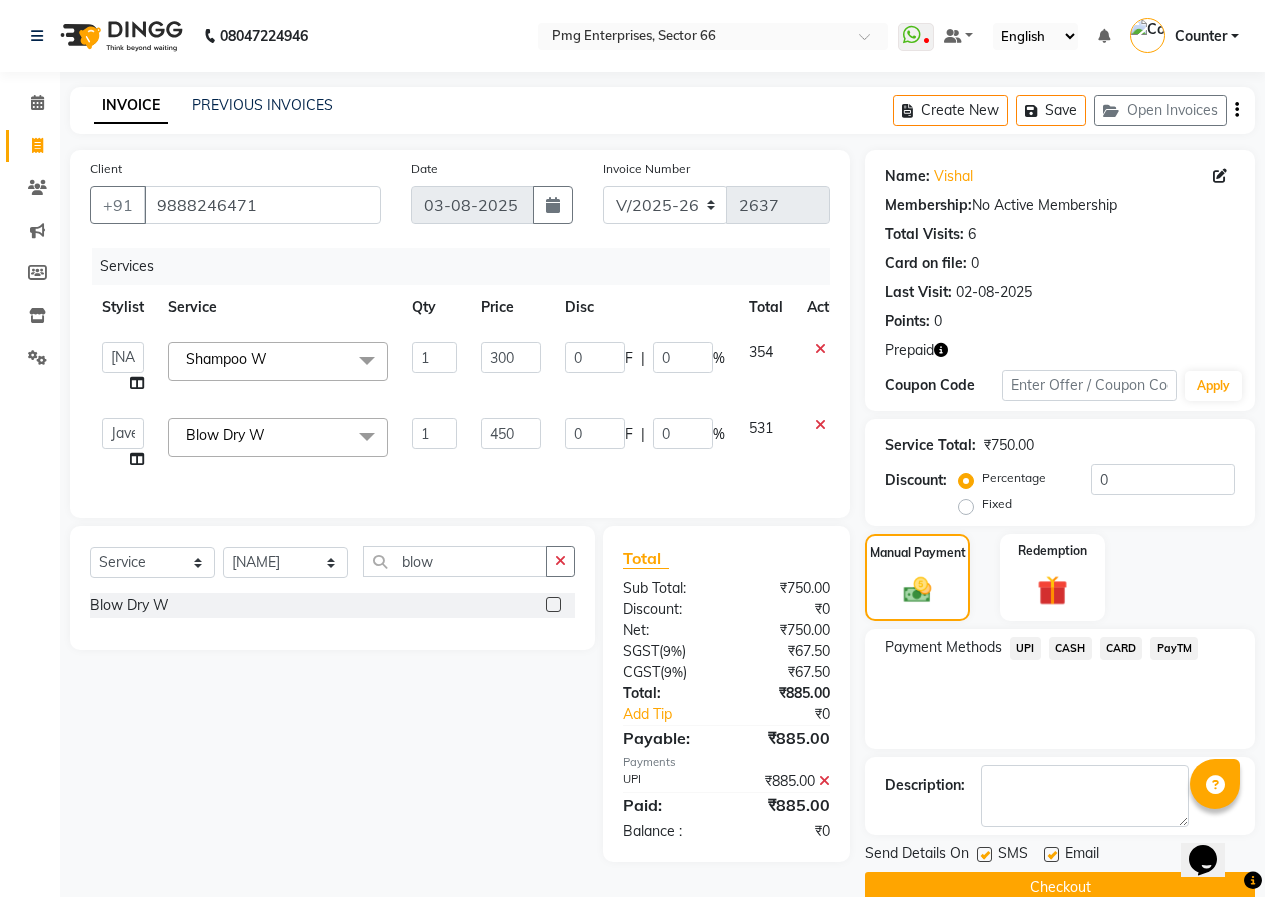 click 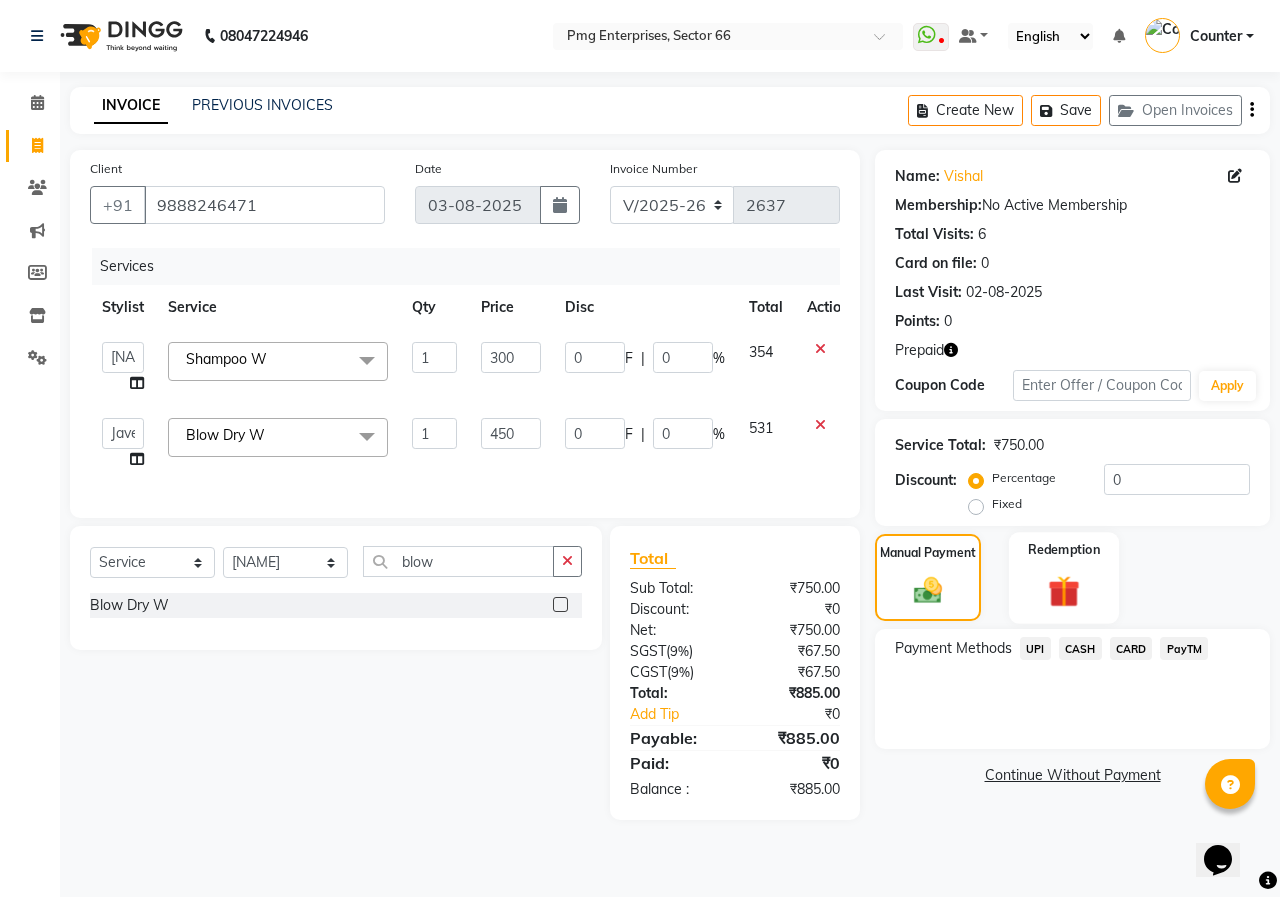 click on "Redemption" 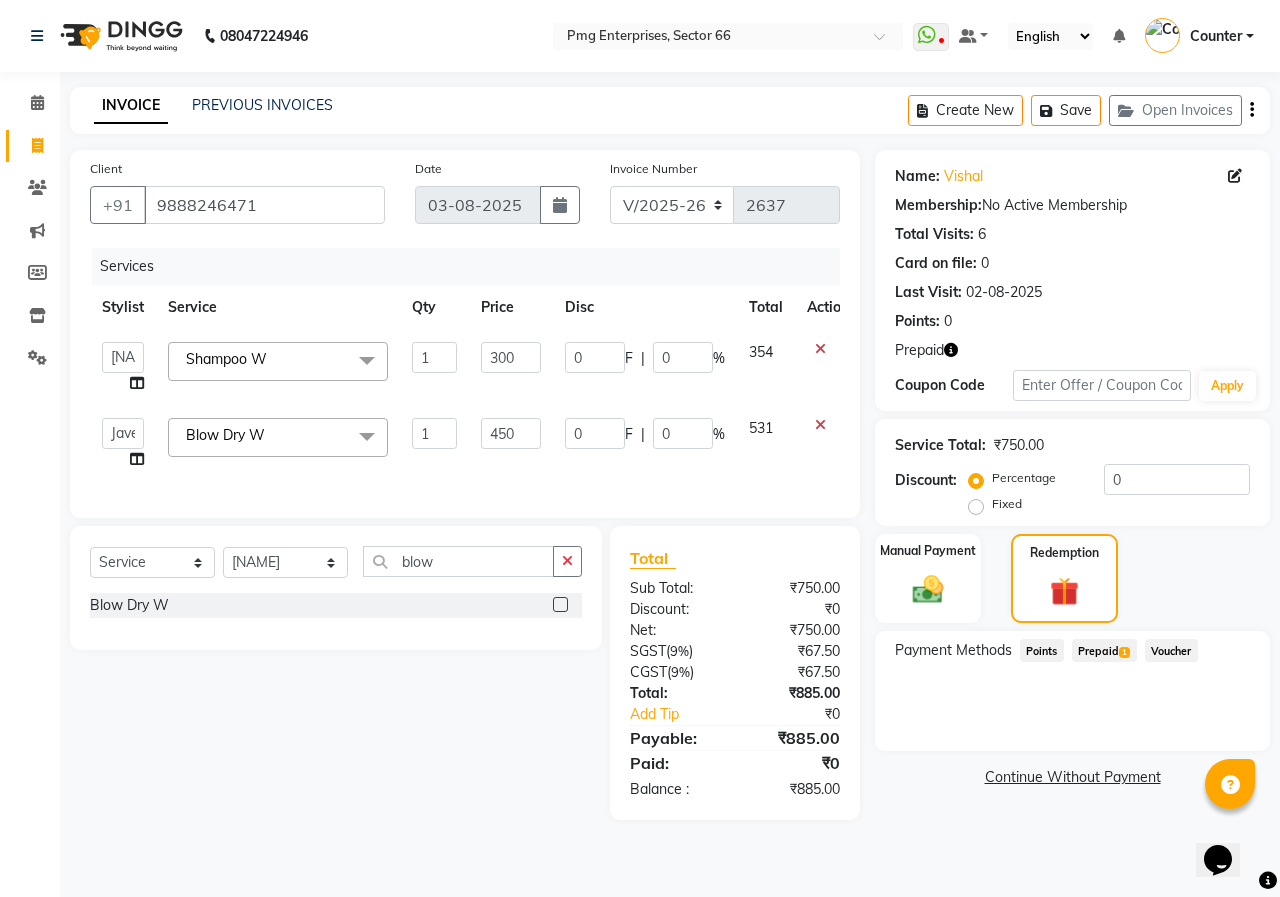 click on "Prepaid  1" 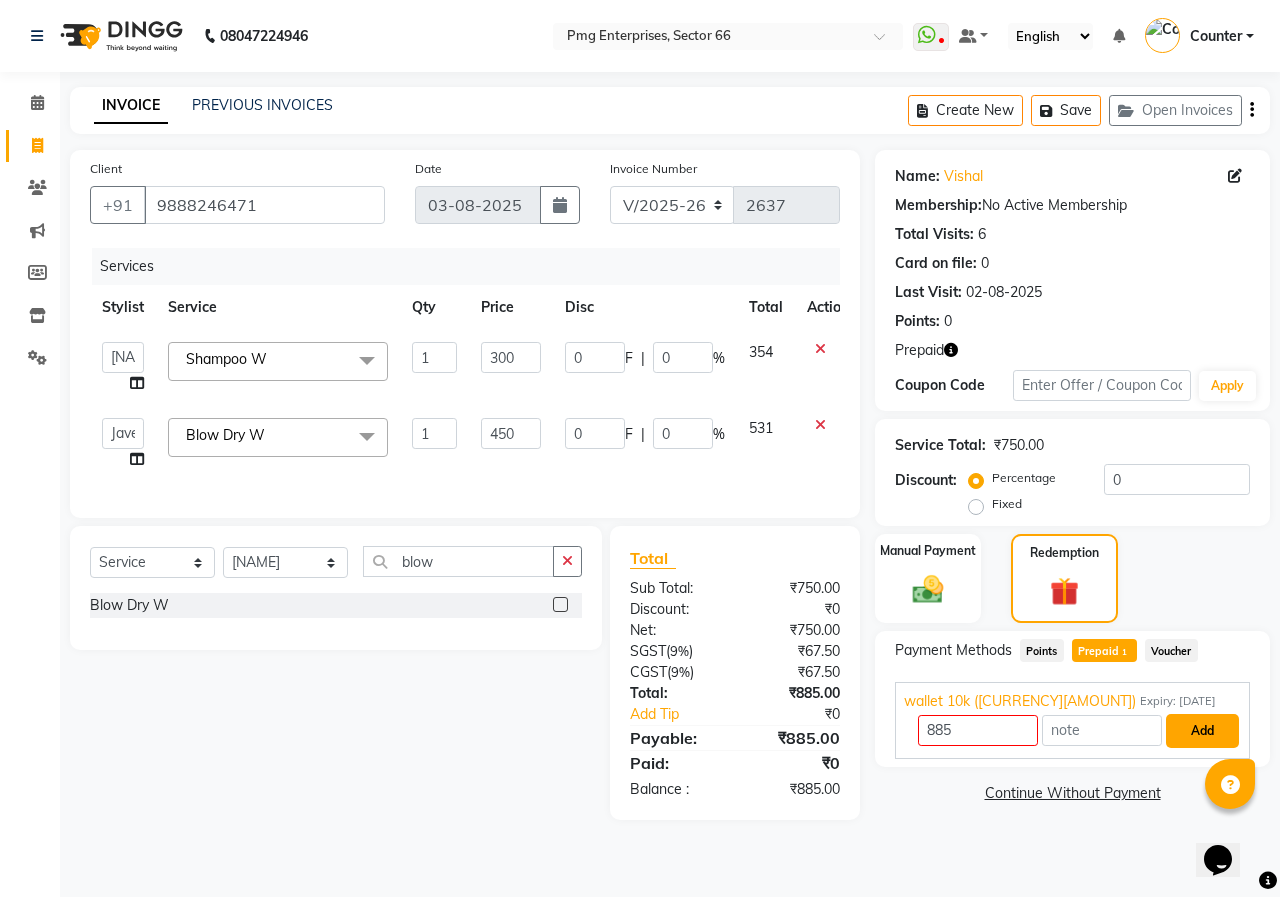 click on "Add" at bounding box center (1202, 731) 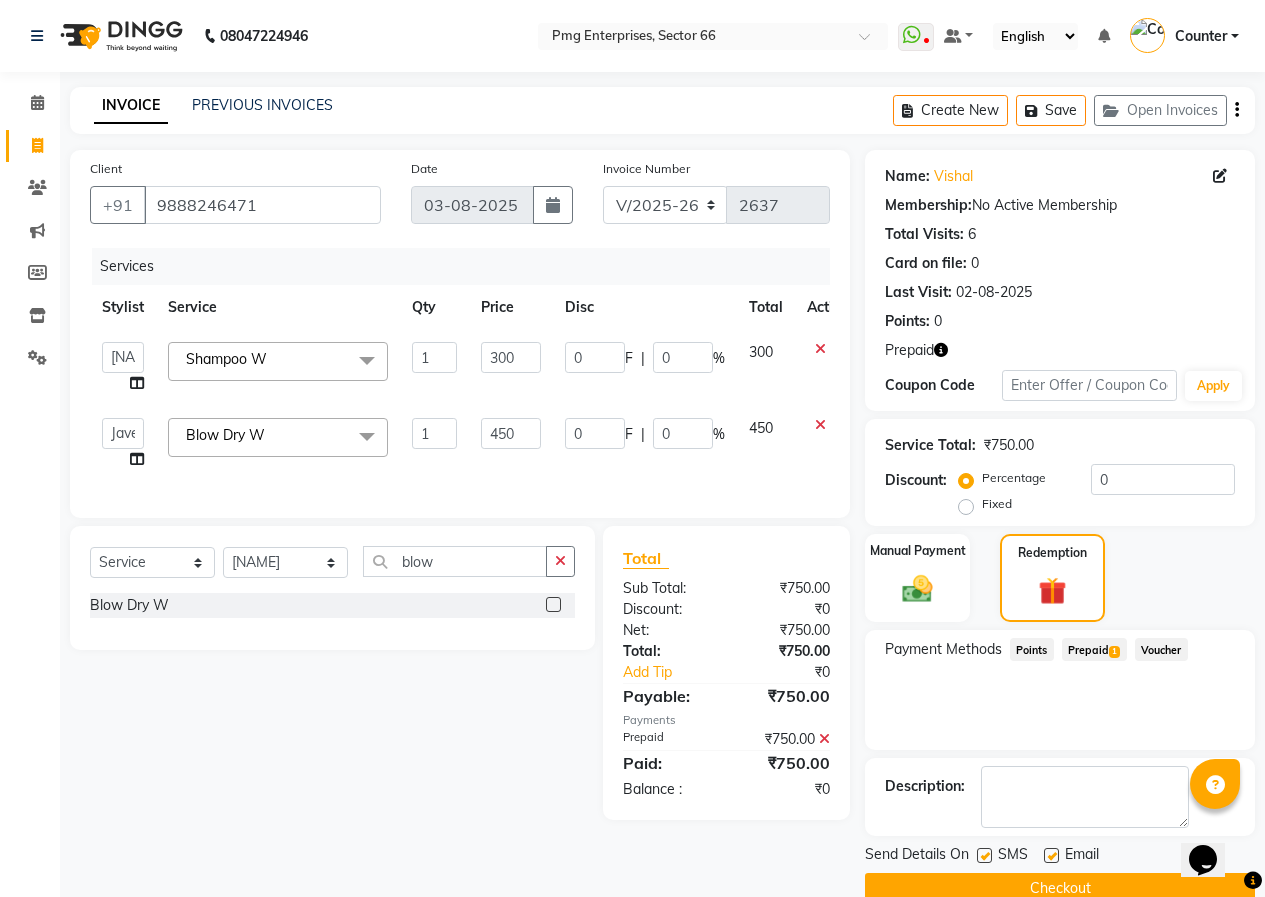 click on "Checkout" 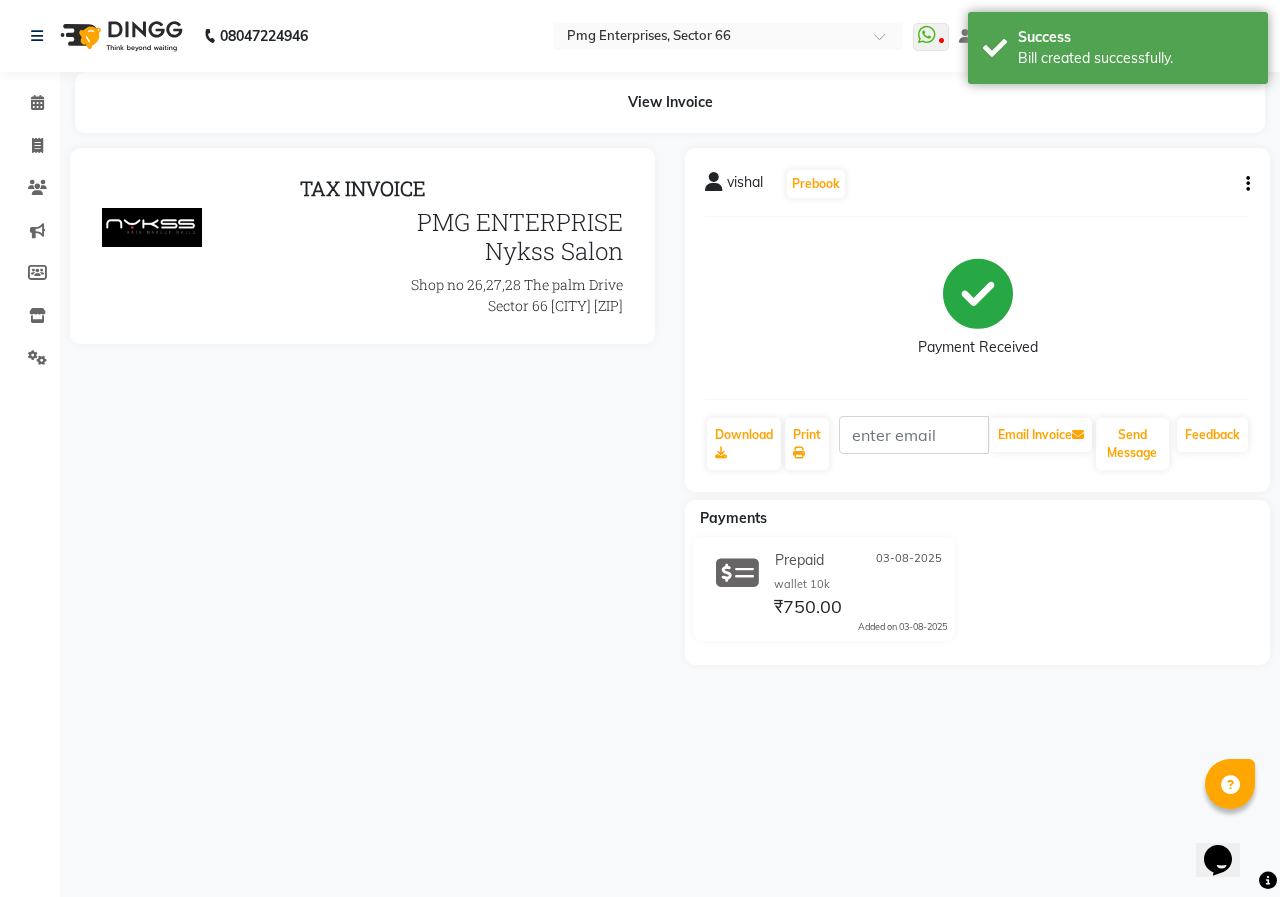 scroll, scrollTop: 0, scrollLeft: 0, axis: both 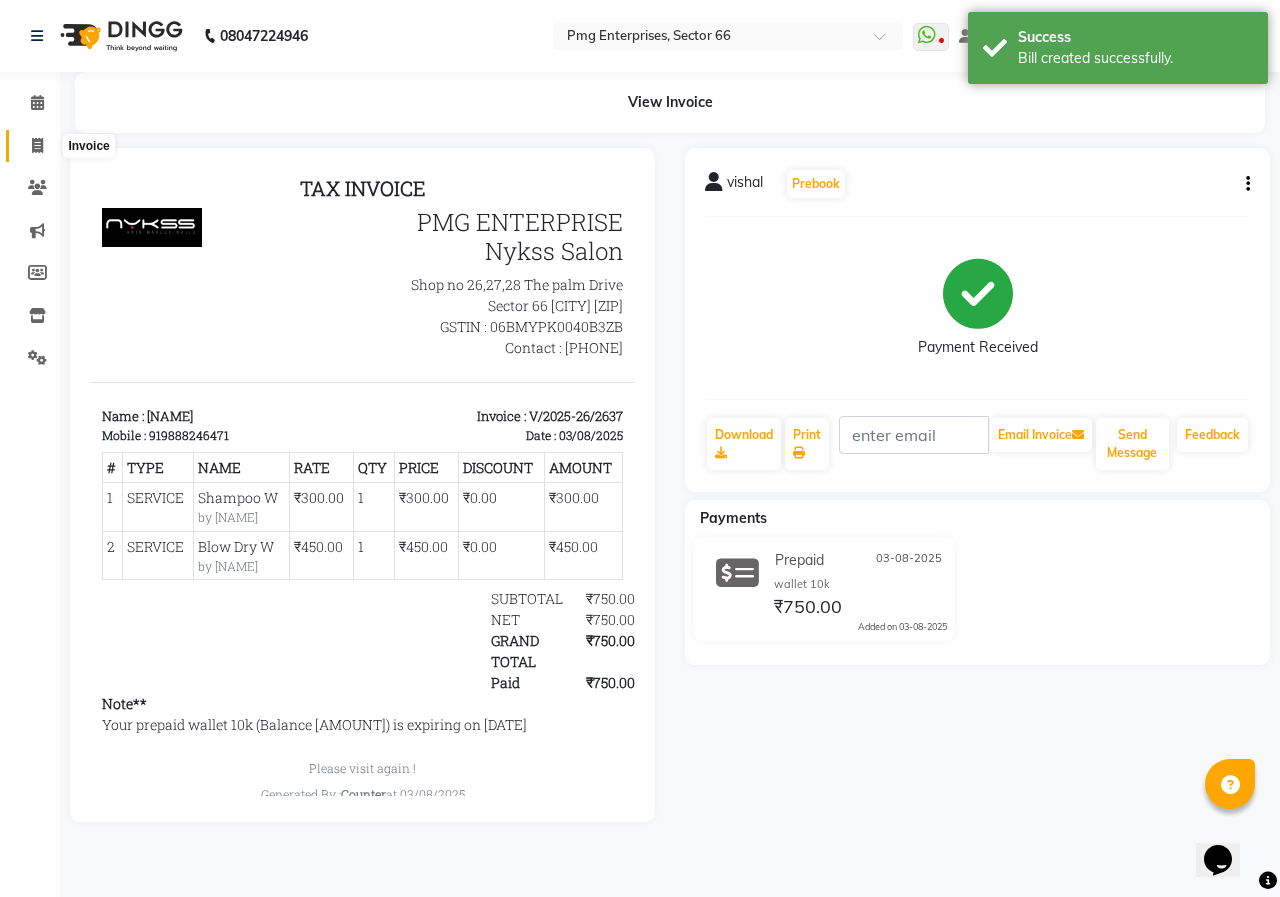 click 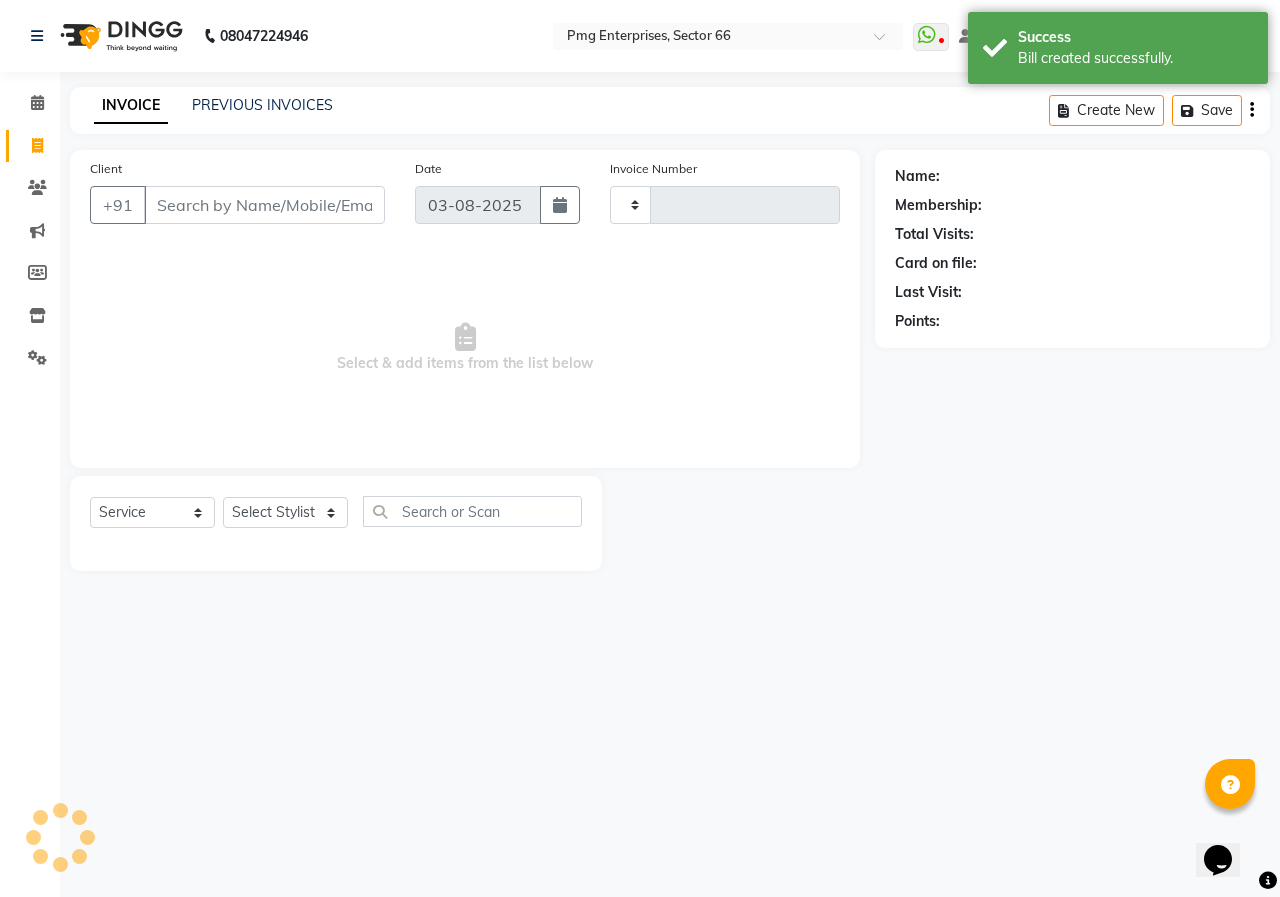 type on "2638" 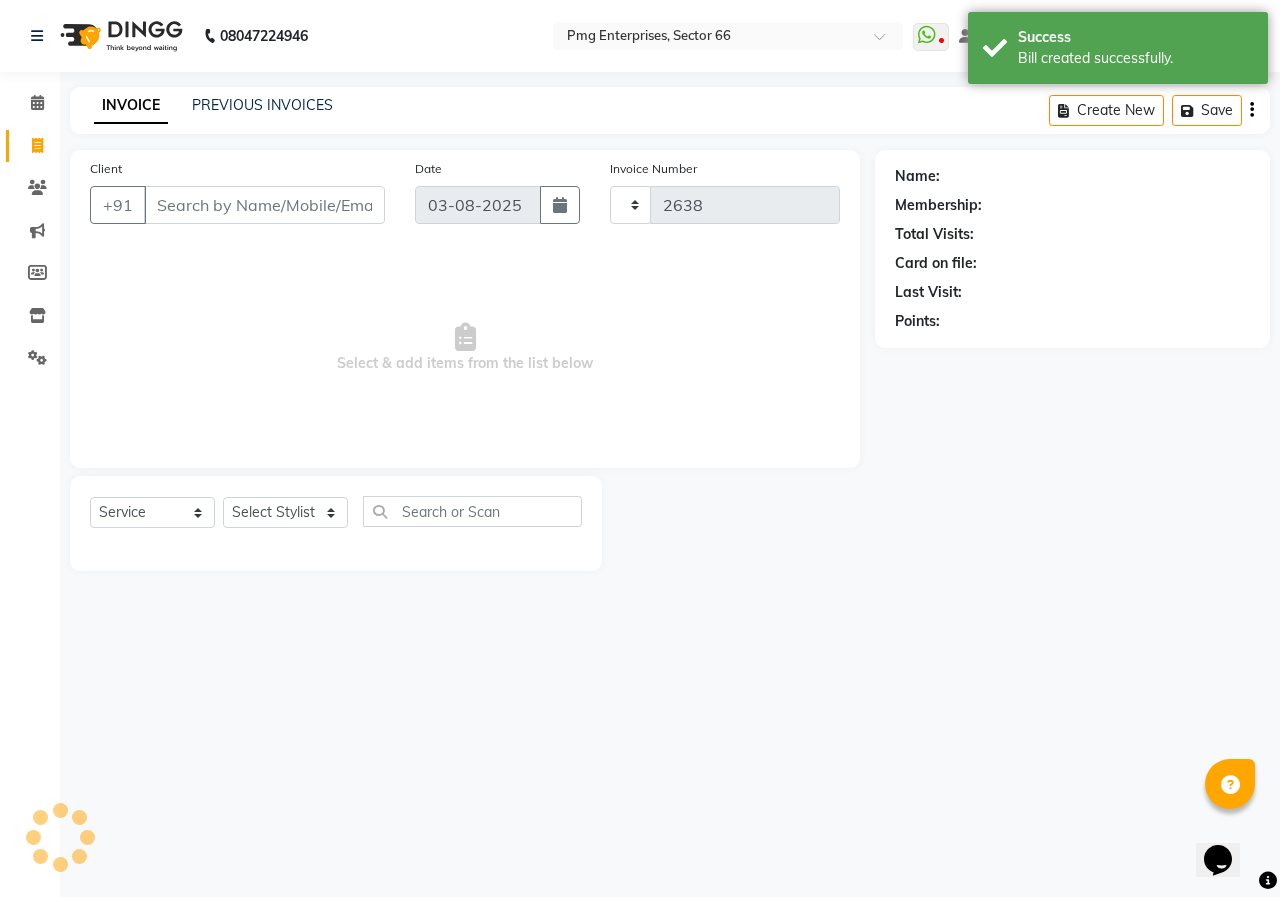 select on "889" 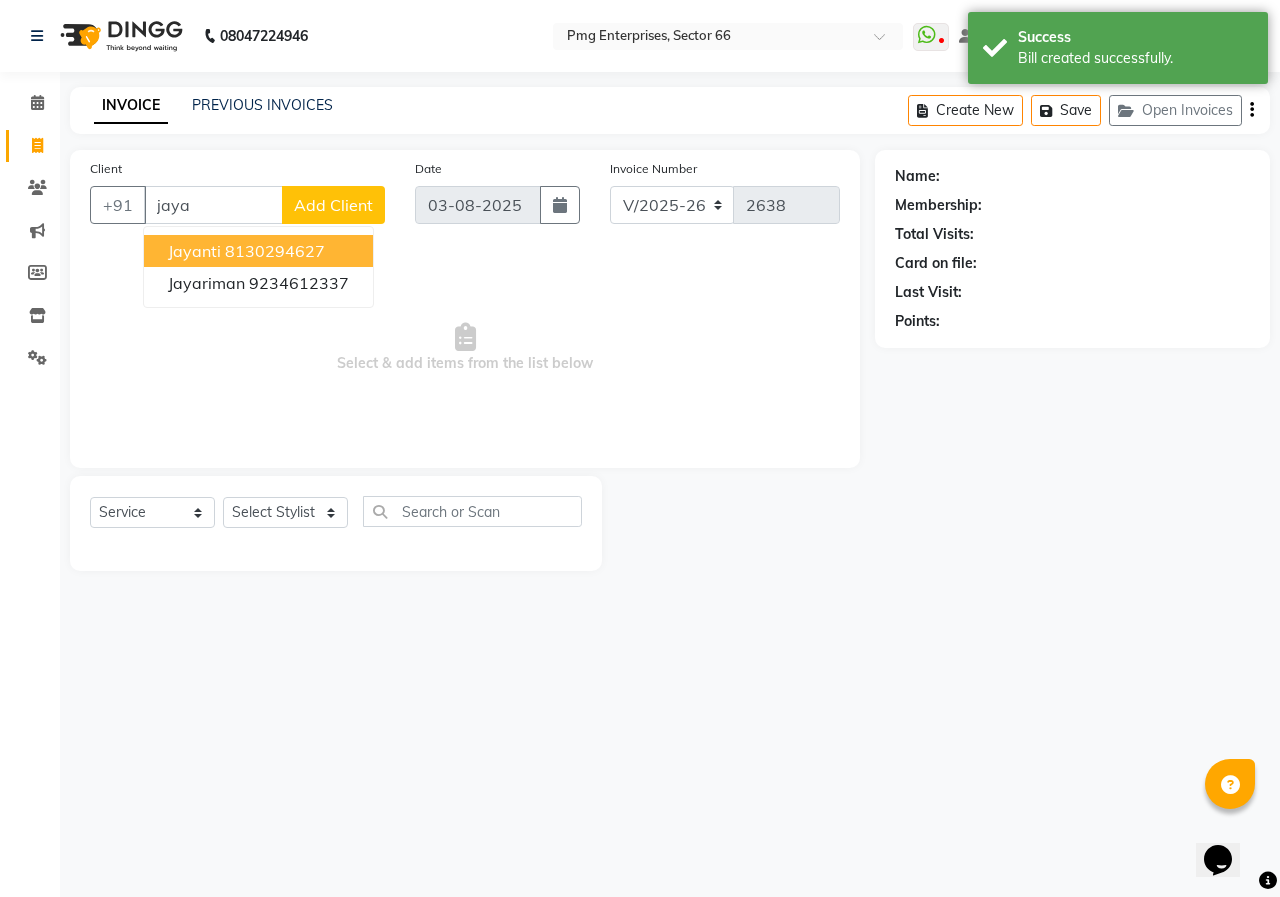 click on "8130294627" at bounding box center [275, 251] 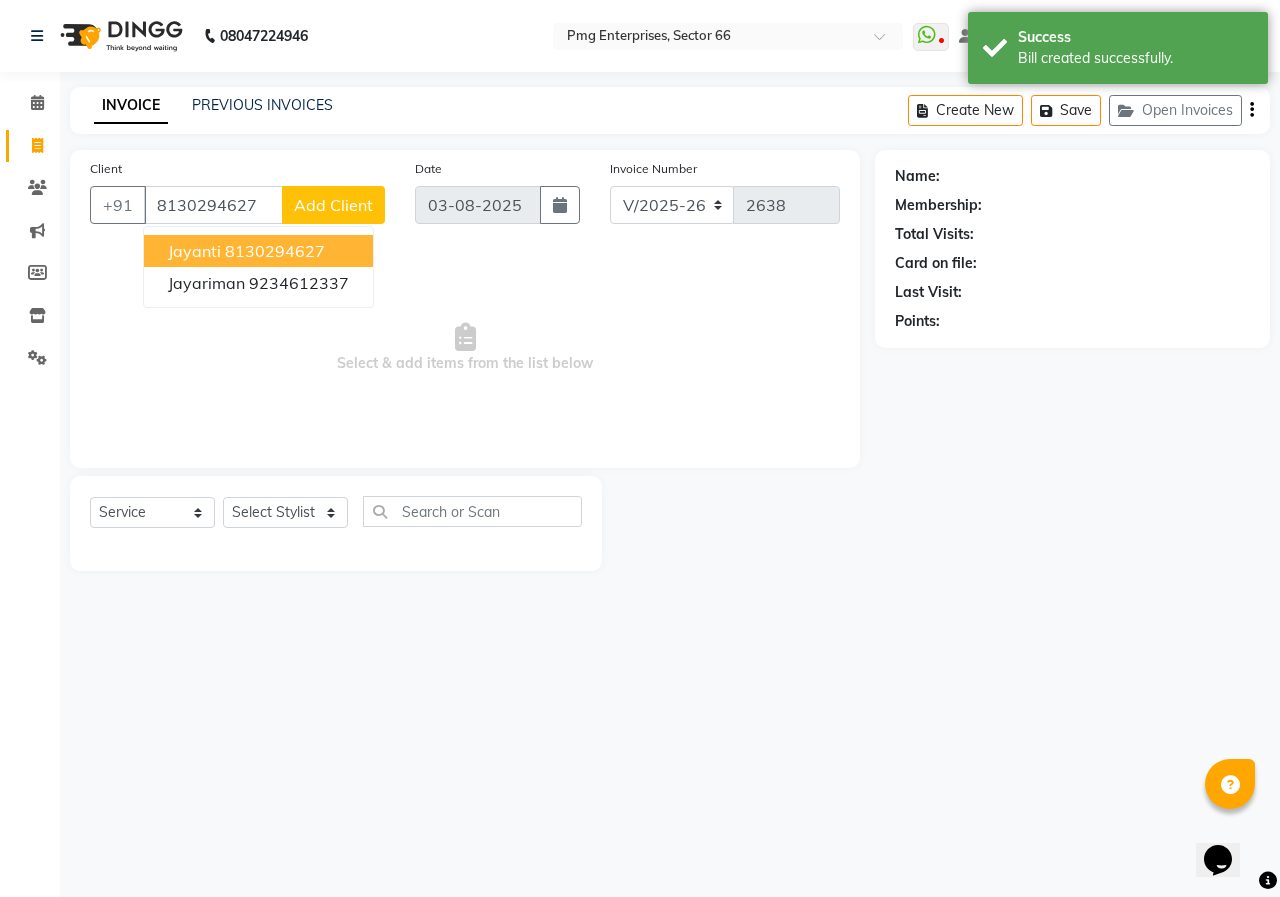 type on "8130294627" 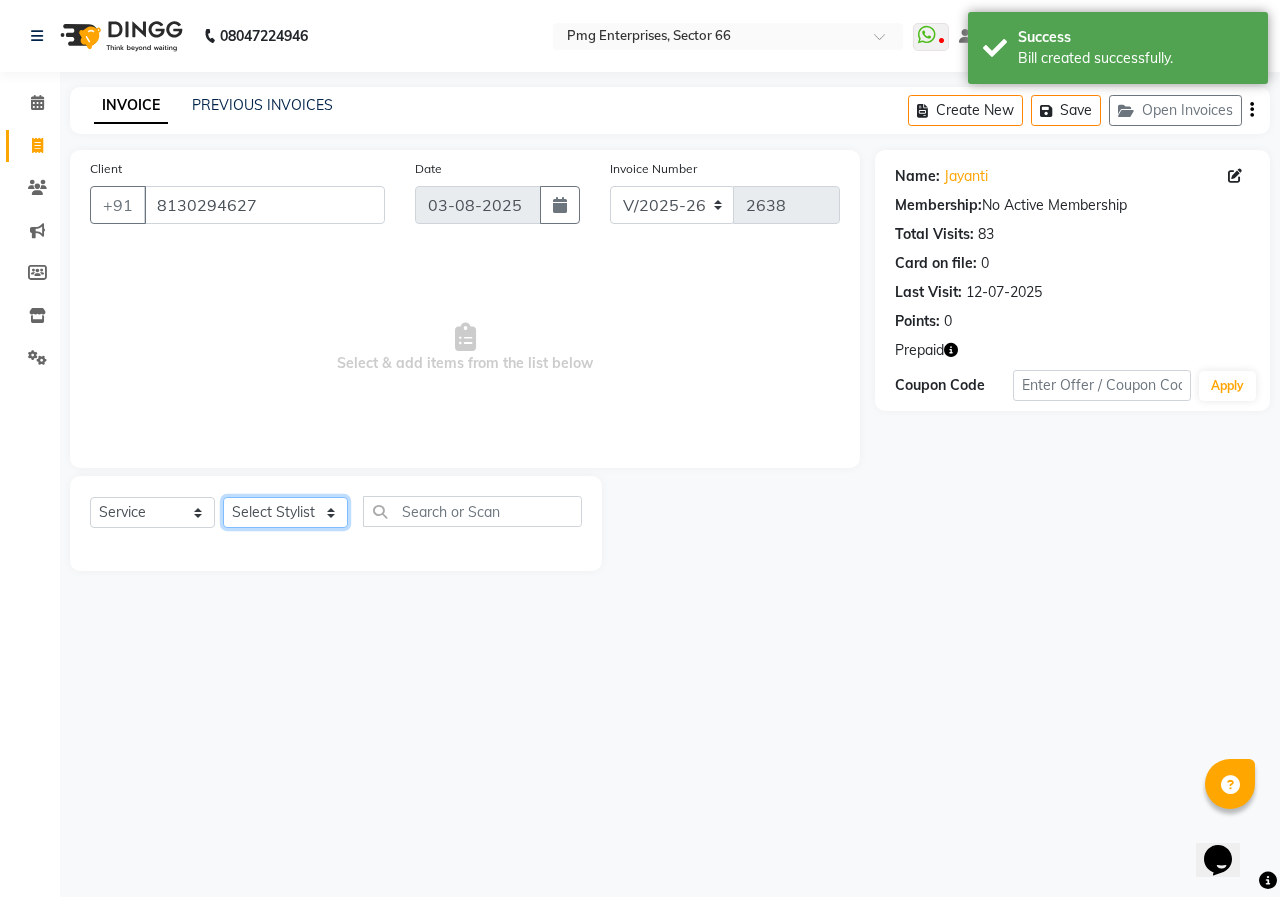 click on "Select Stylist [FIRST] [LAST] Counter [NAME] [NAME] [NAME] [NAME] [NAME] [NAME]" 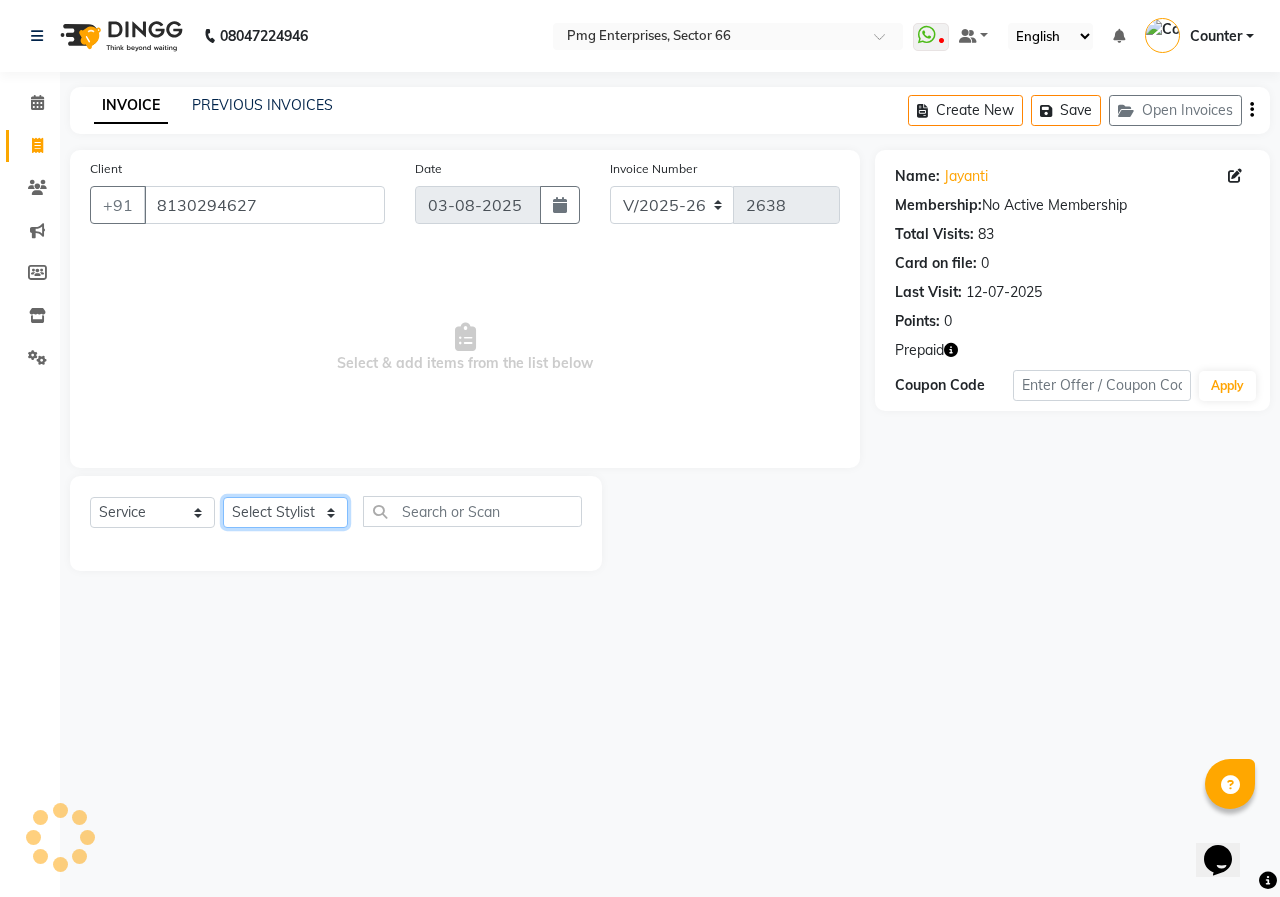 select on "49466" 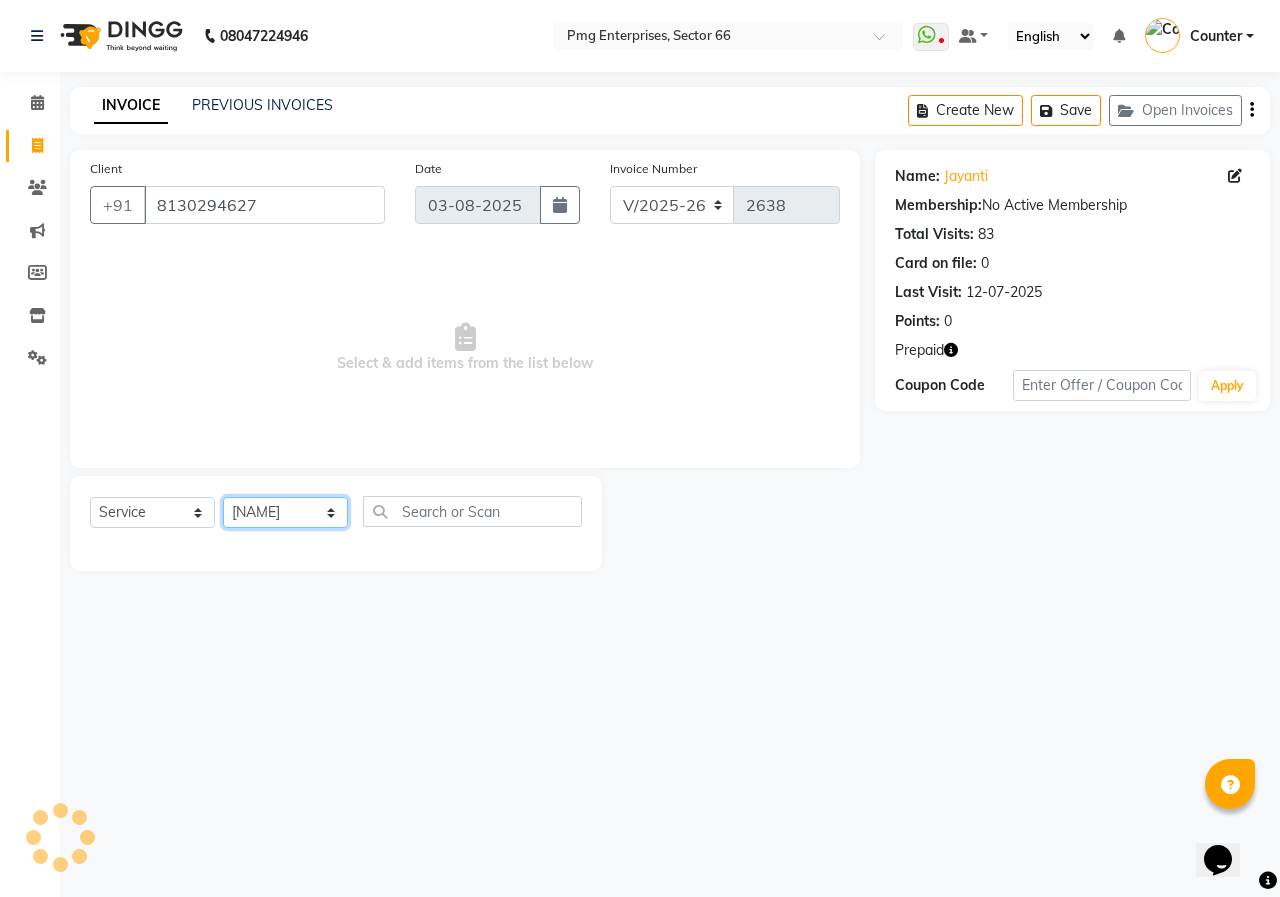 click on "Select Stylist [FIRST] [LAST] Counter [NAME] [NAME] [NAME] [NAME] [NAME] [NAME]" 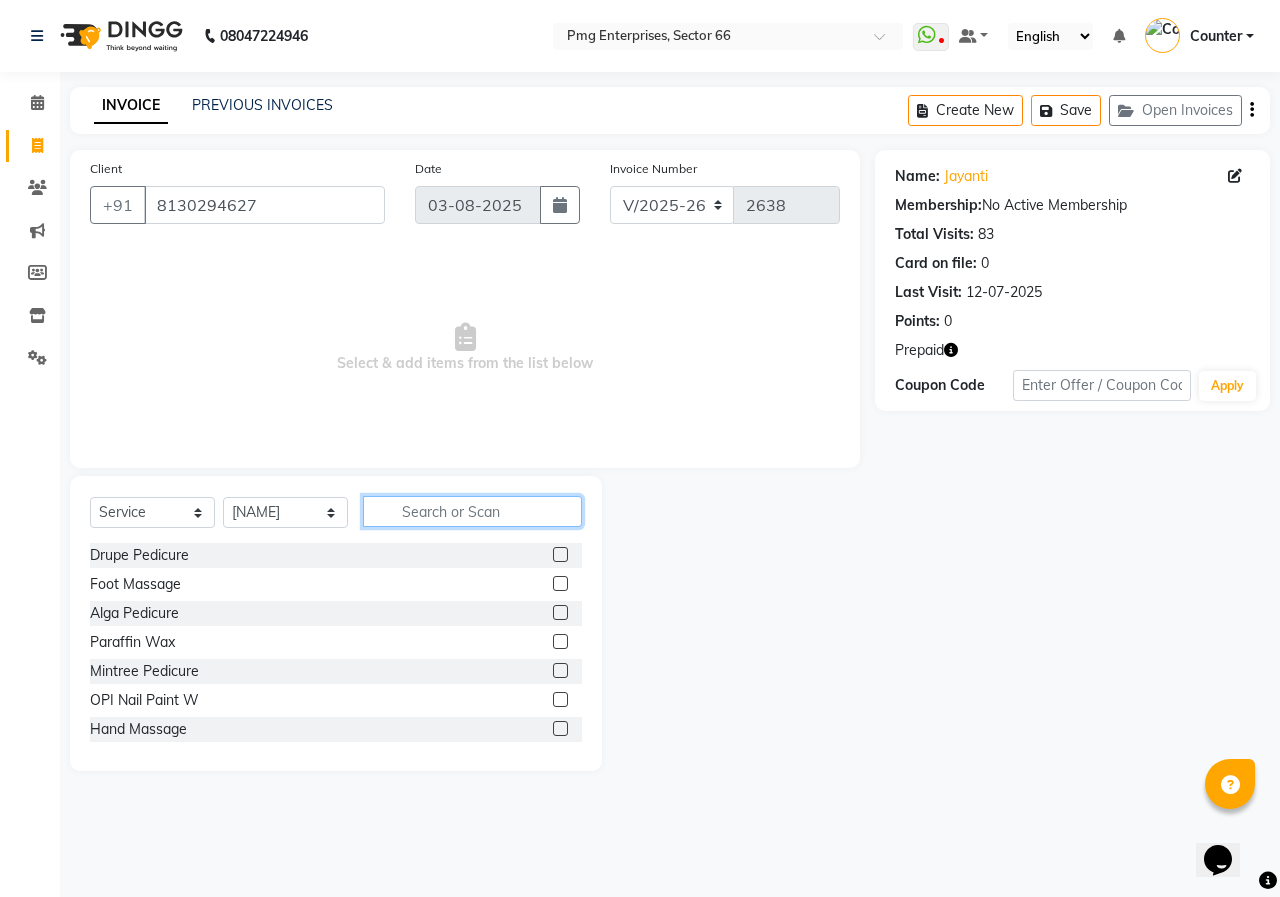 click 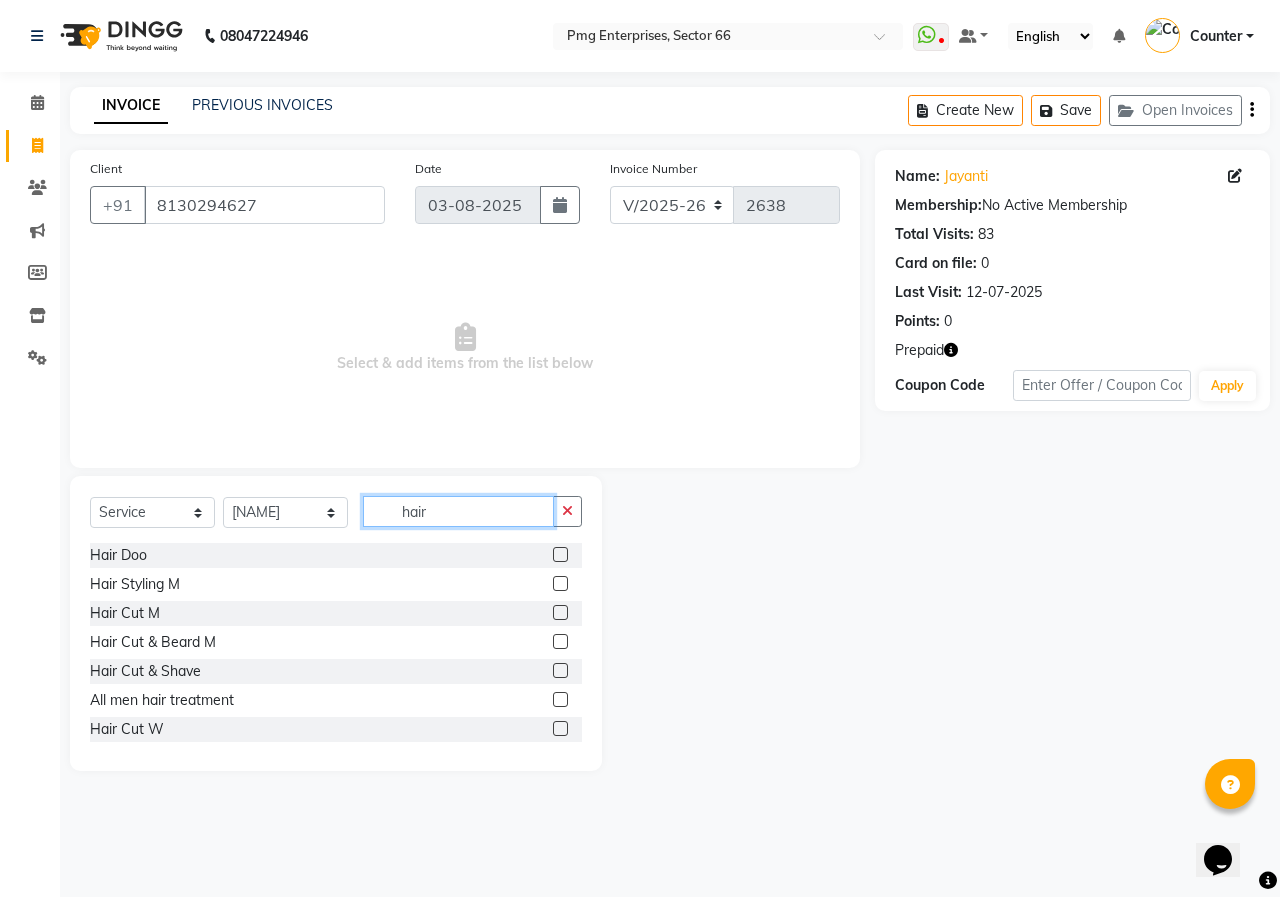 type on "hair" 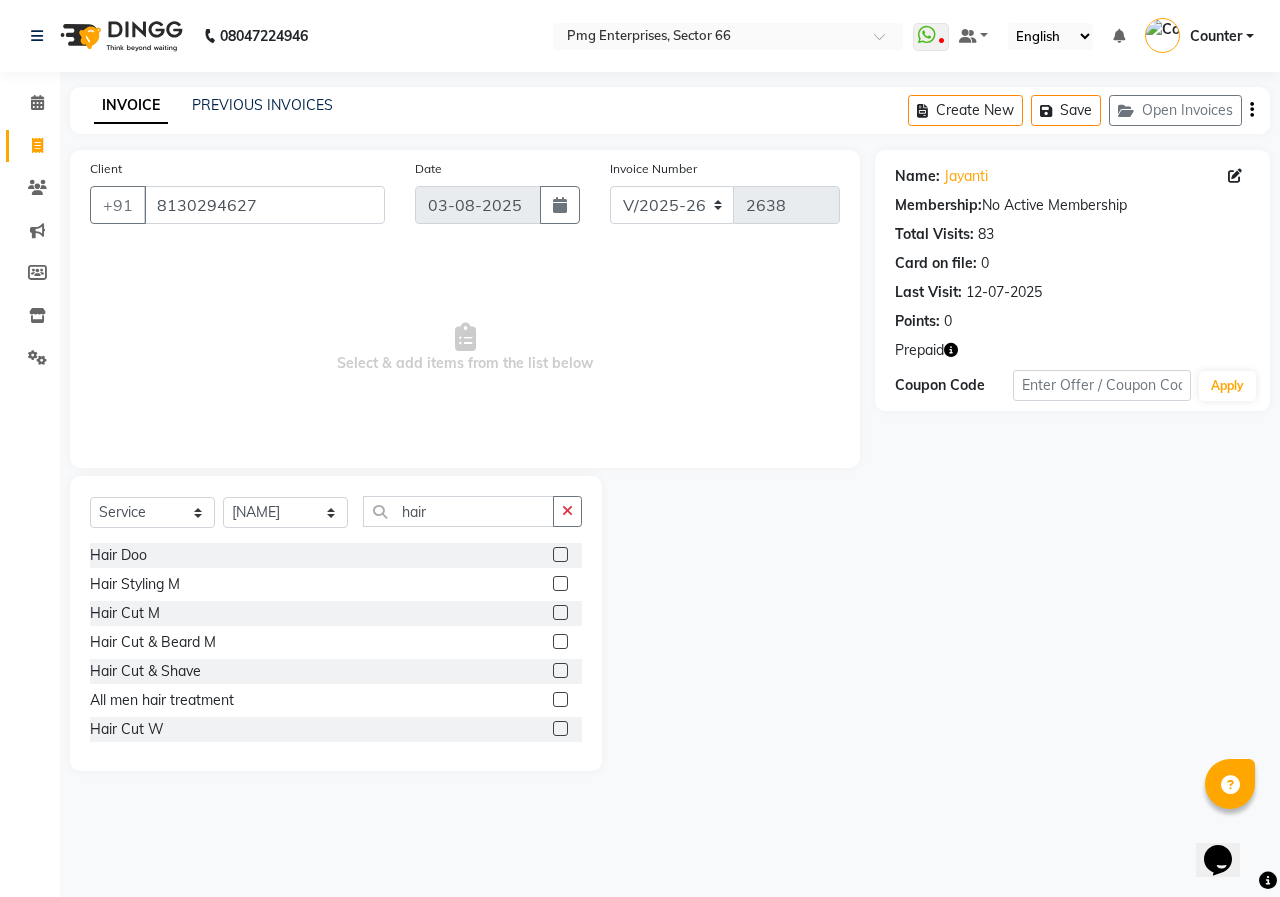 click 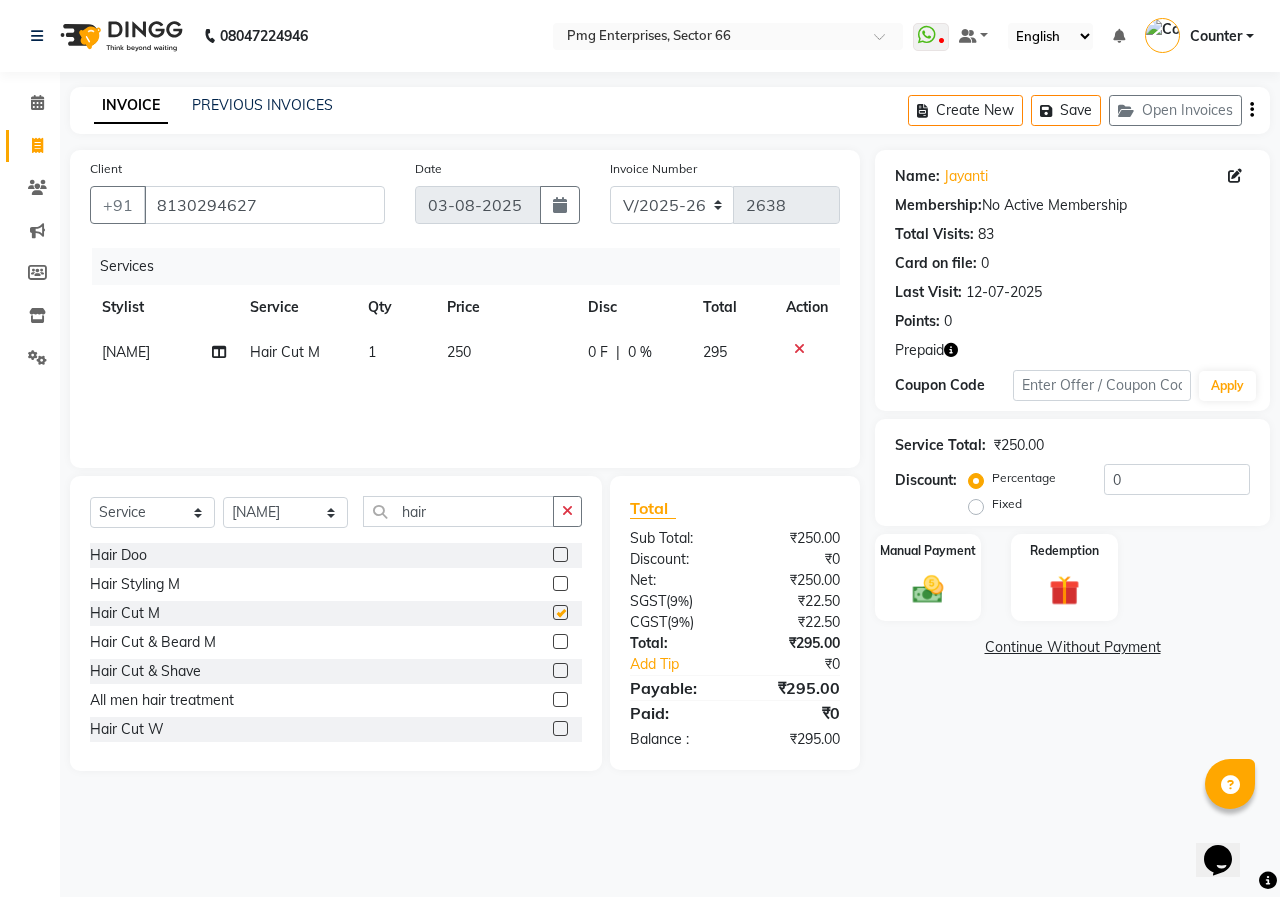 checkbox on "false" 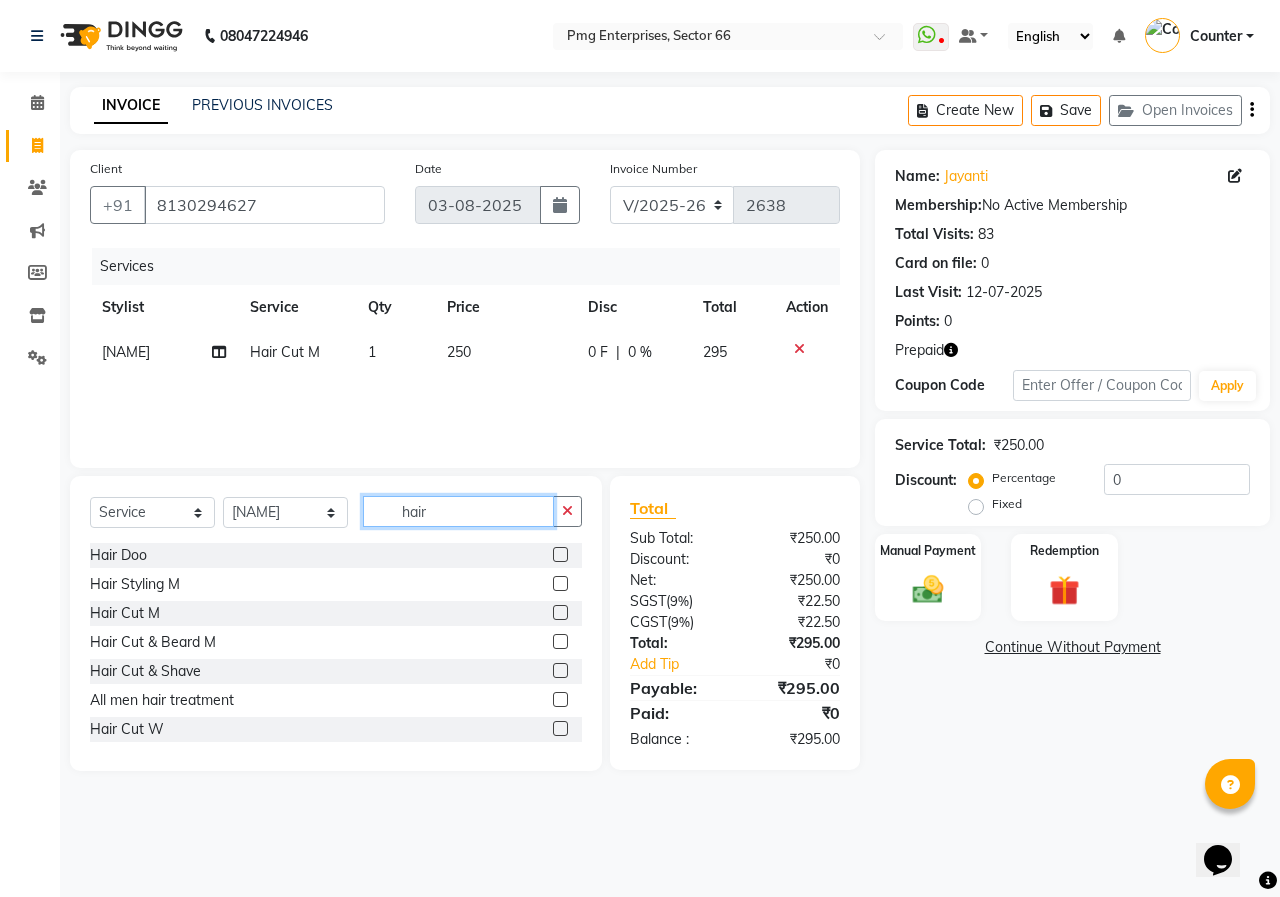 click on "hair" 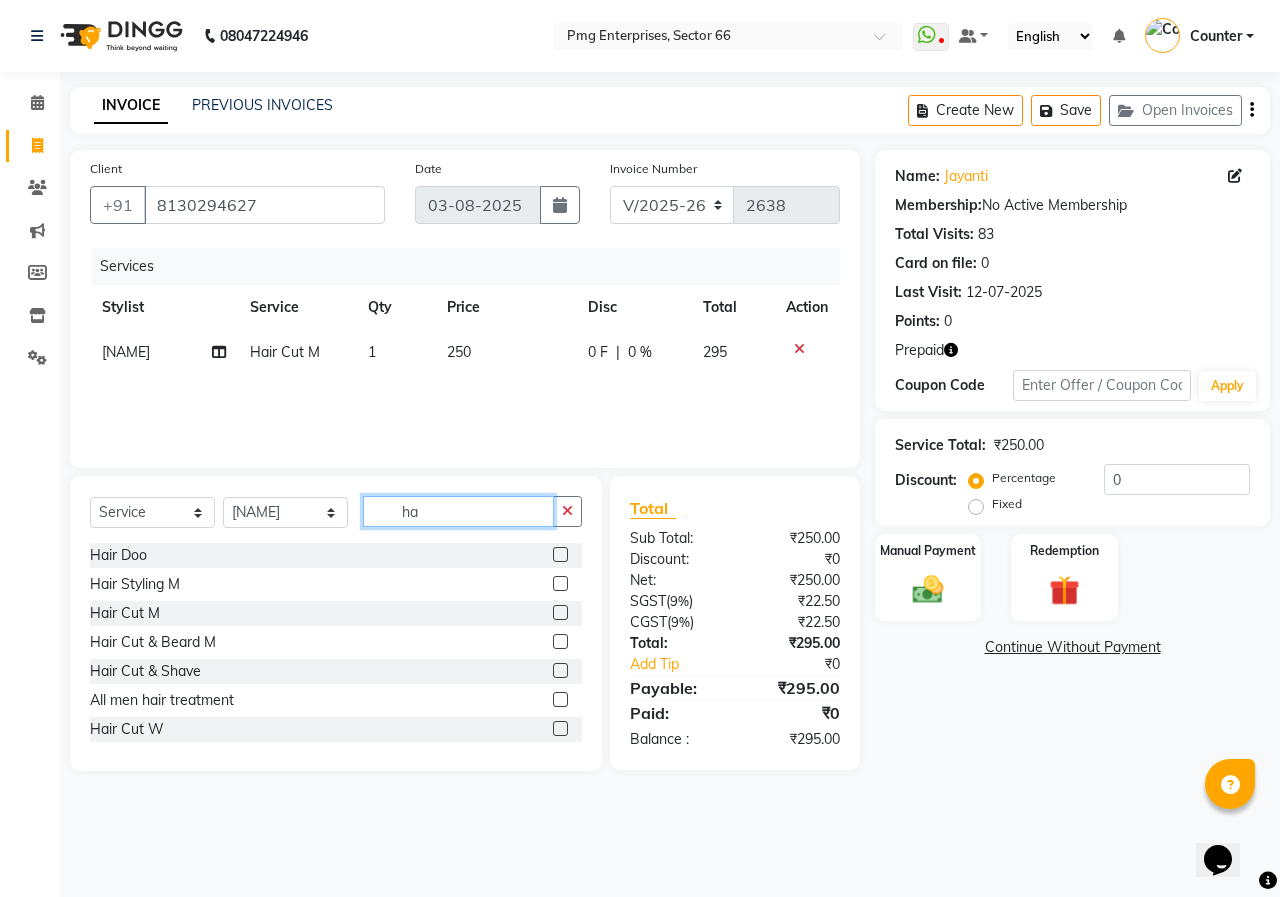 type on "h" 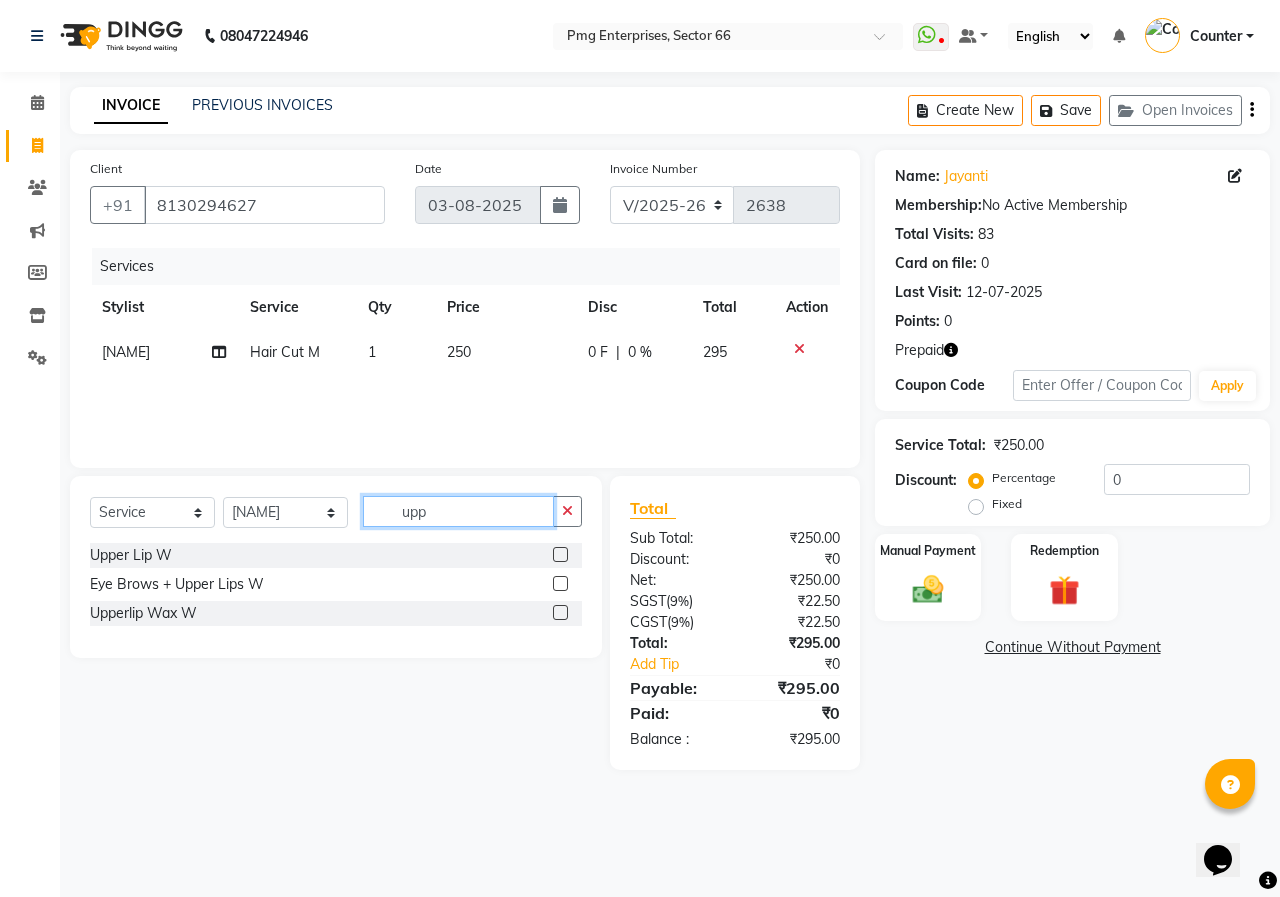 type on "upp" 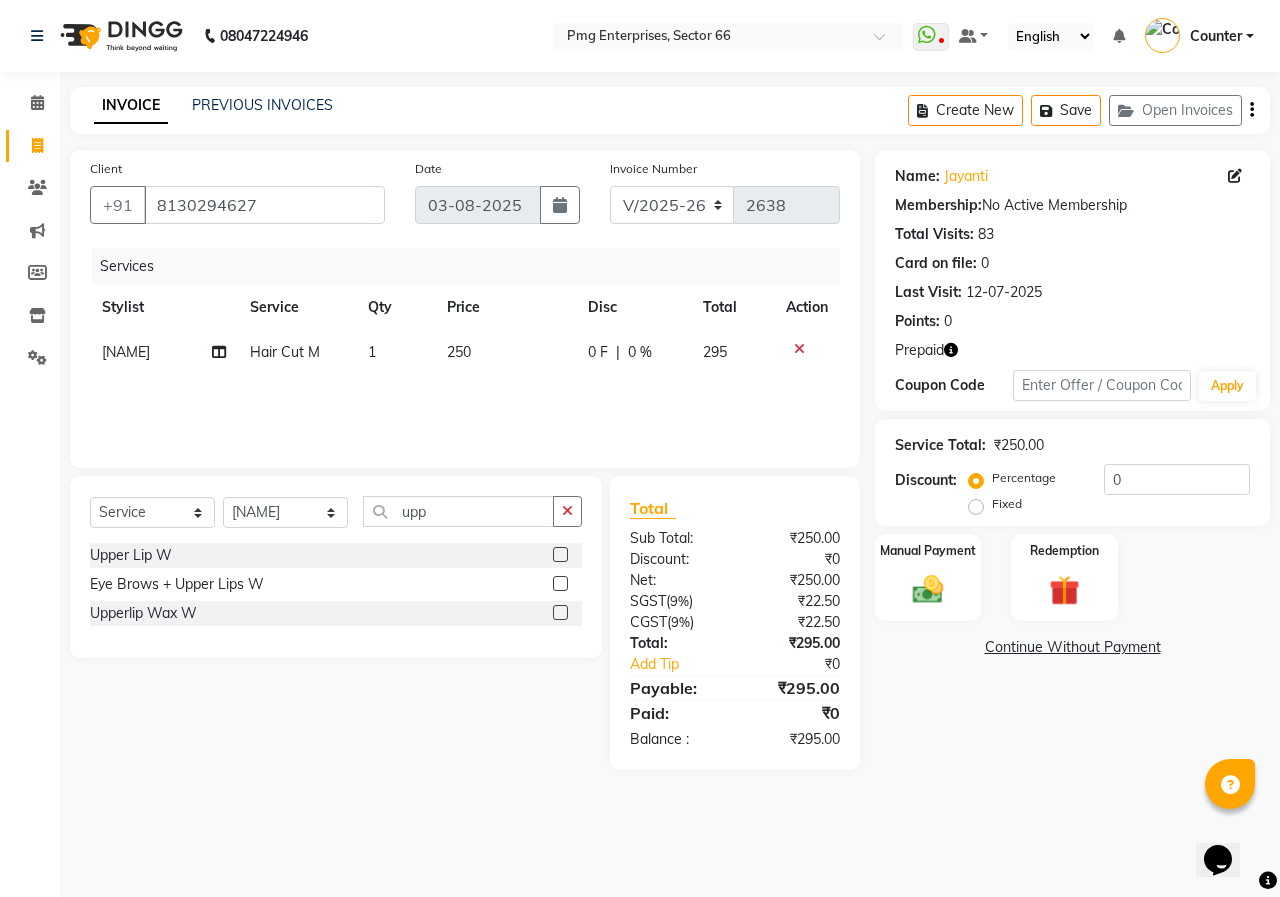 click 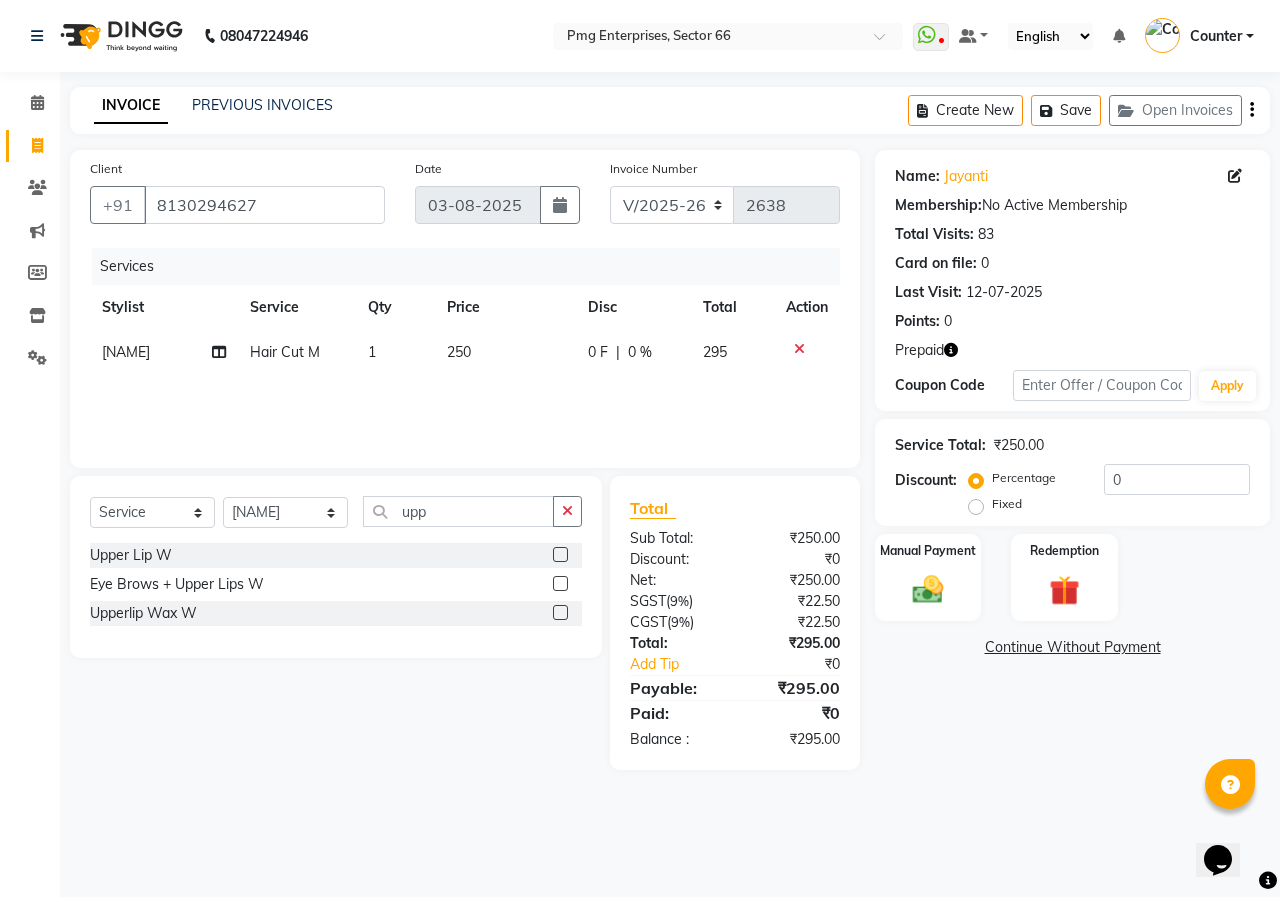click at bounding box center [559, 555] 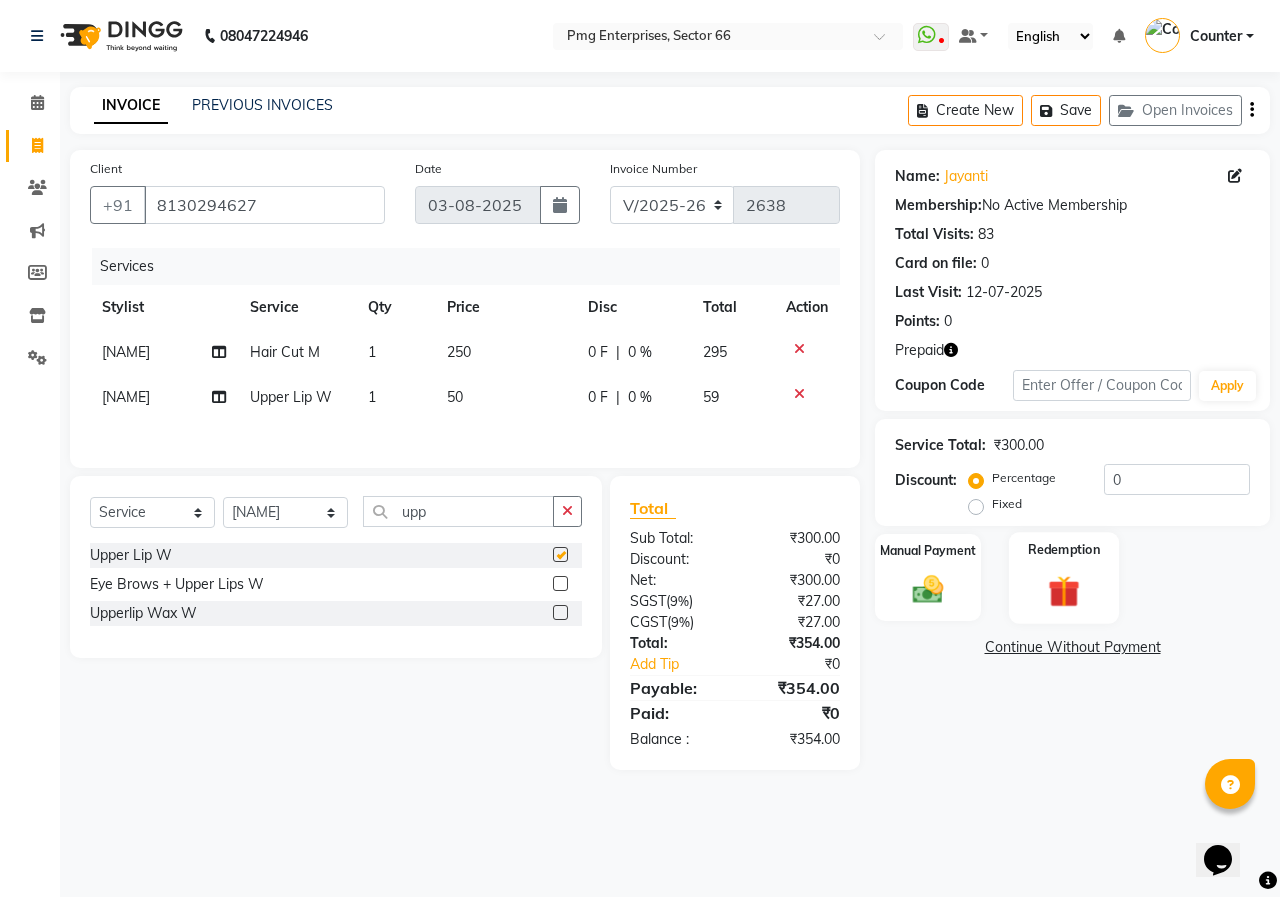checkbox on "false" 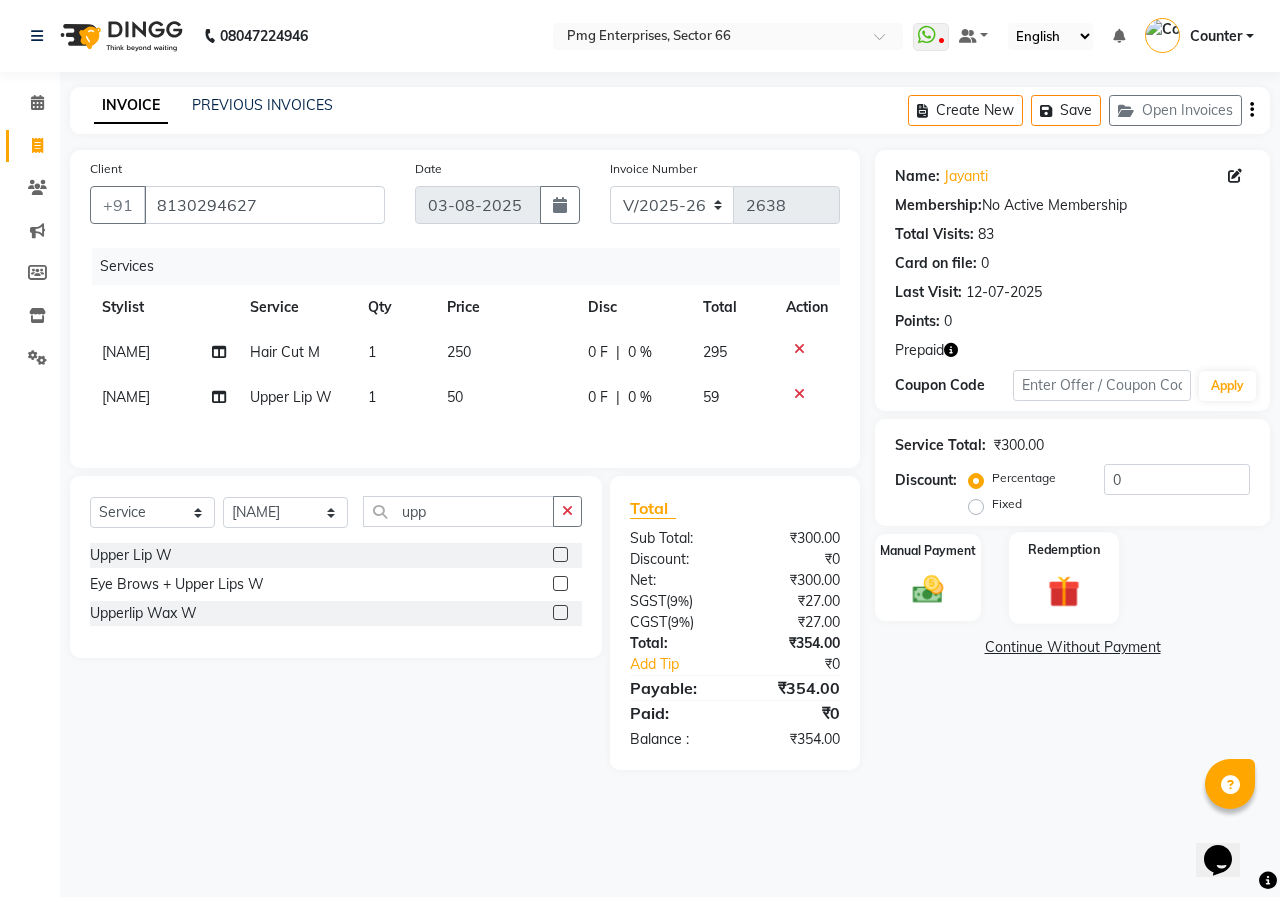 click 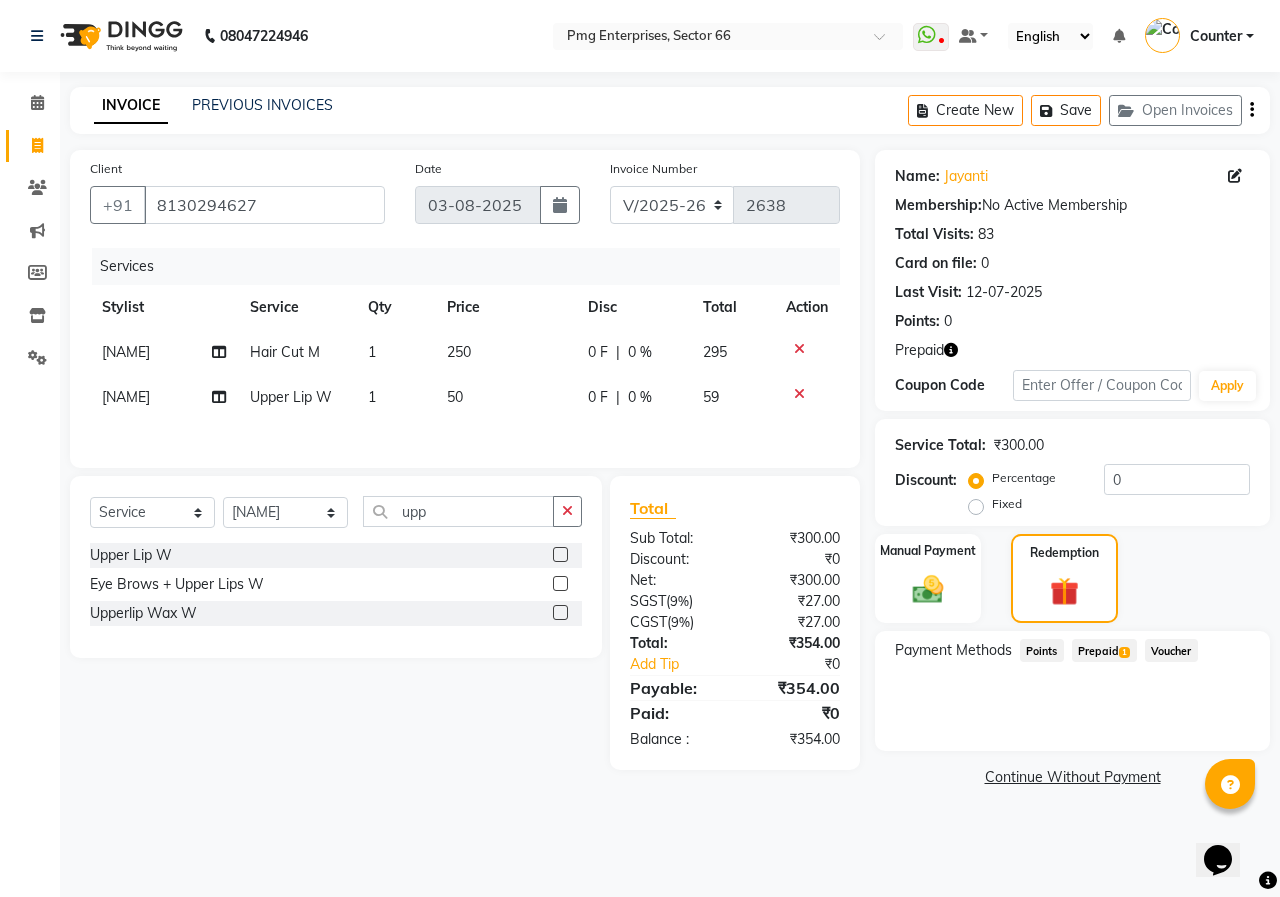 click on "Prepaid  1" 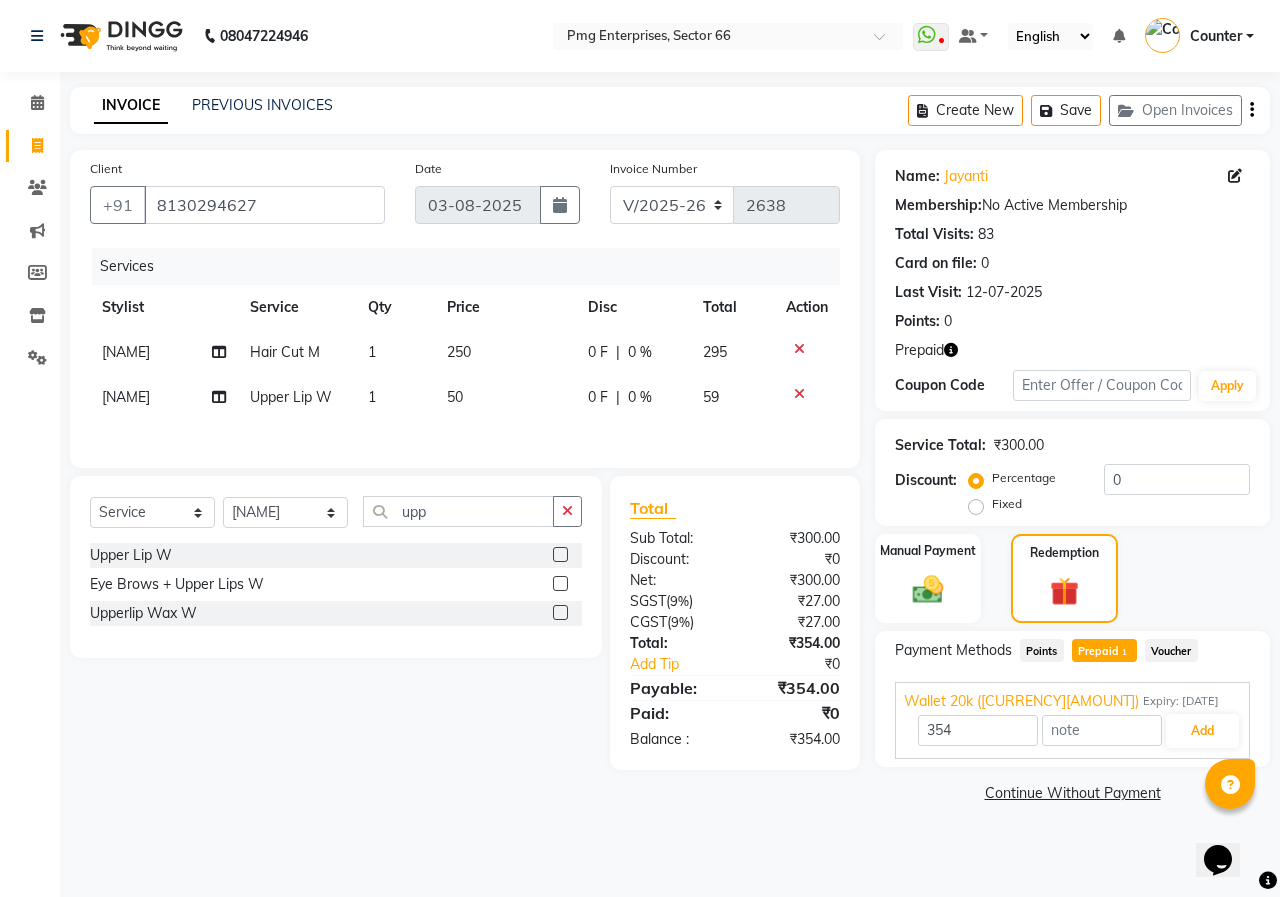 click on "[NAME]" 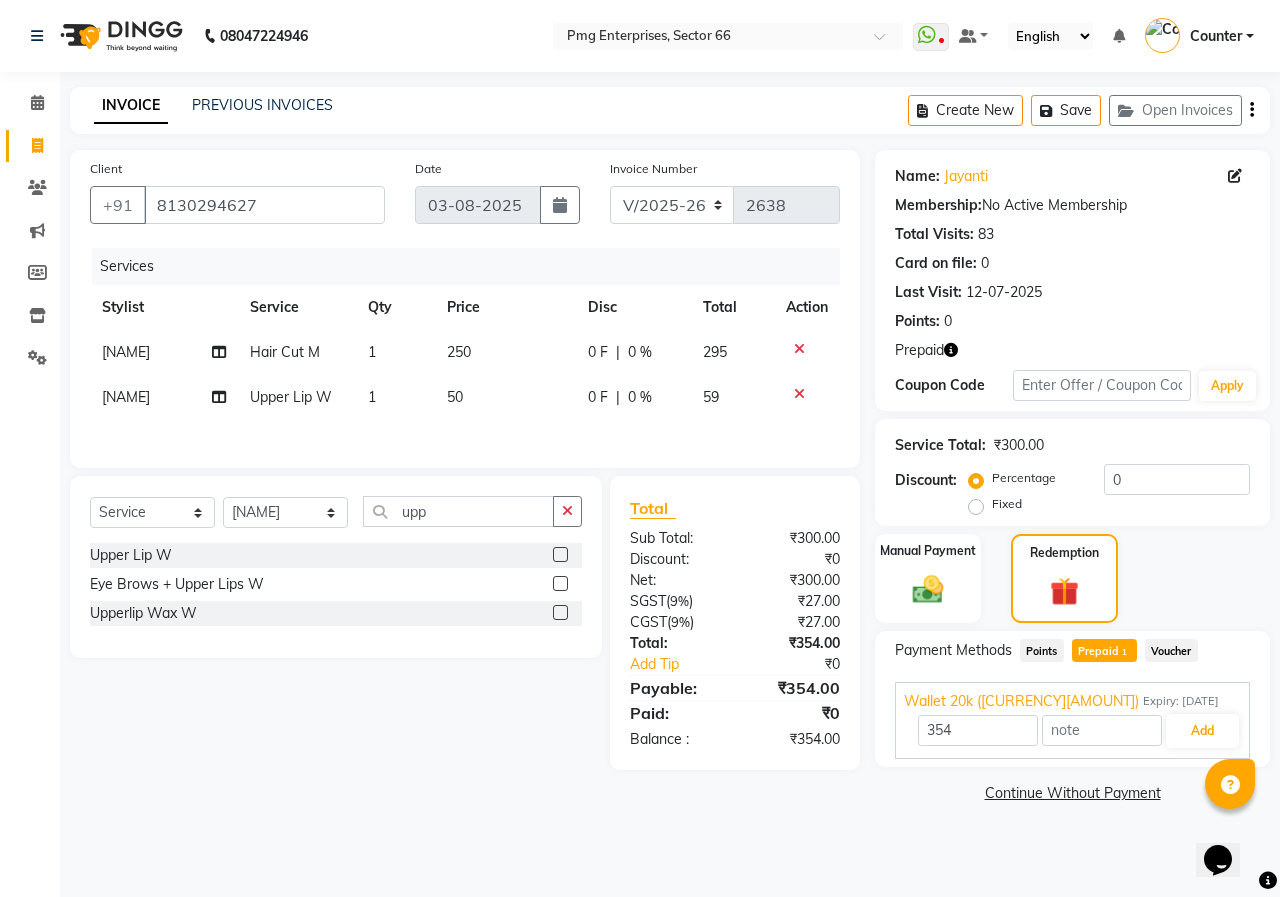 select on "49466" 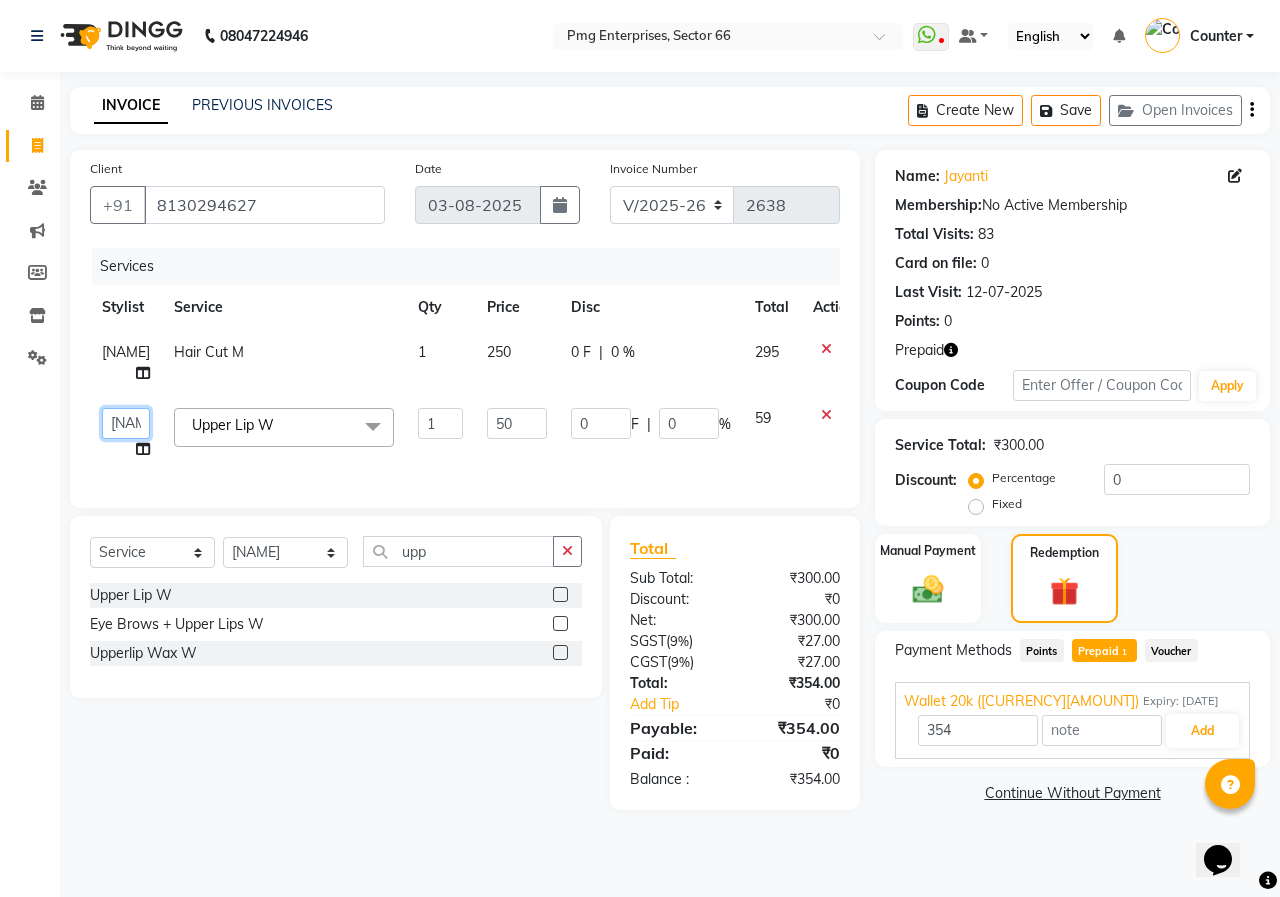 click on "Ashish Kashyap   Counter   dinesh   Jackson   Javed   Jitender   Manisha   Ragini" 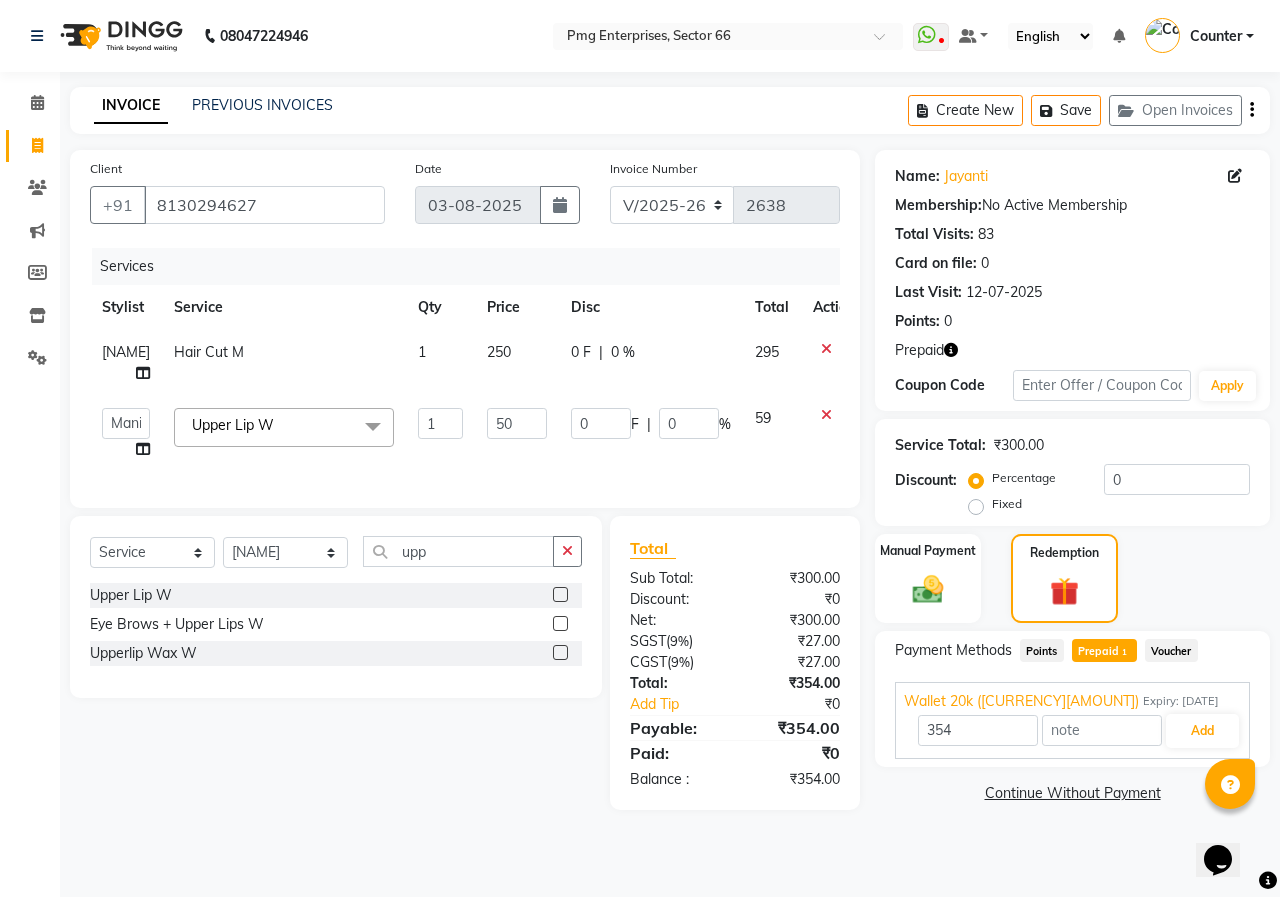 type on "1900" 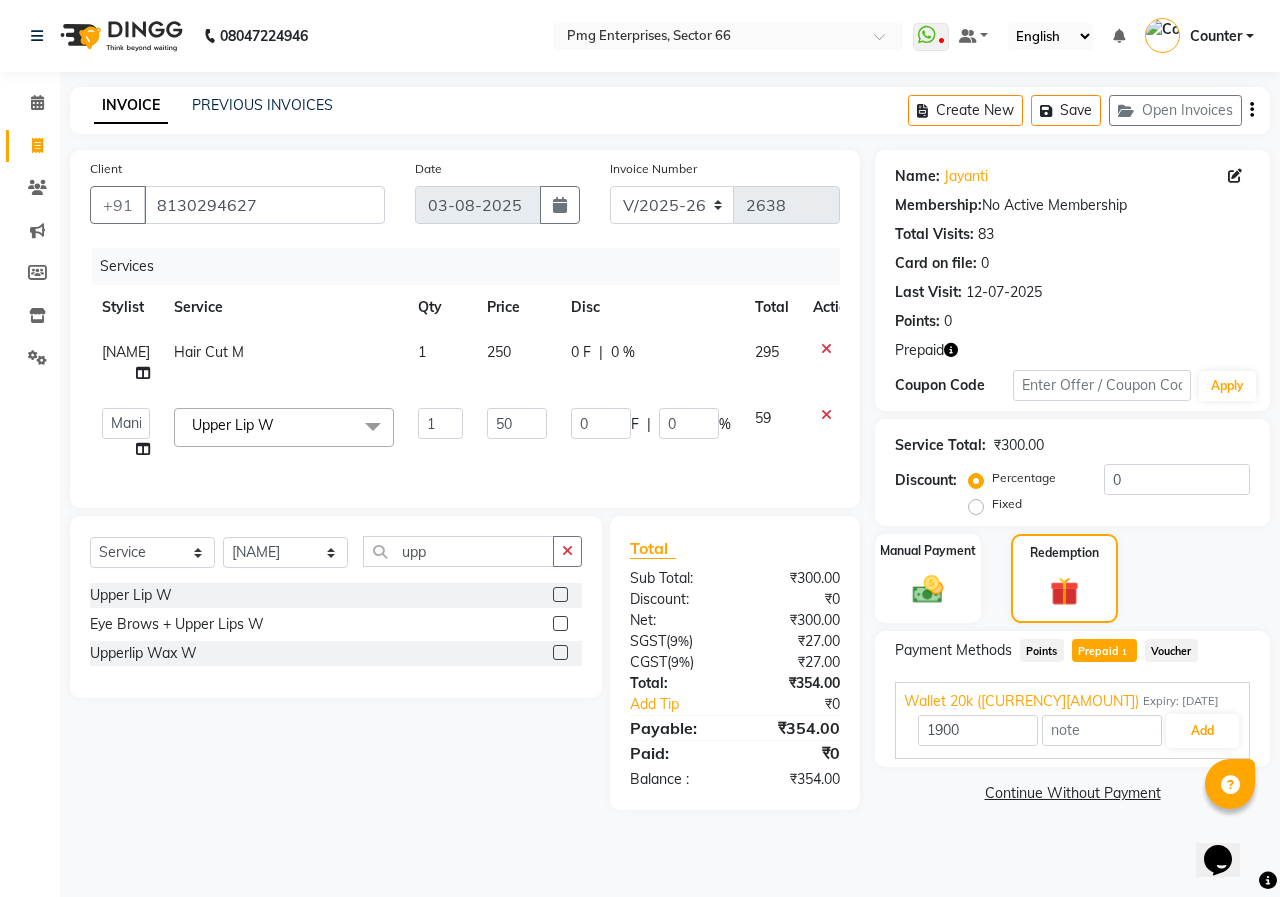 select on "70413" 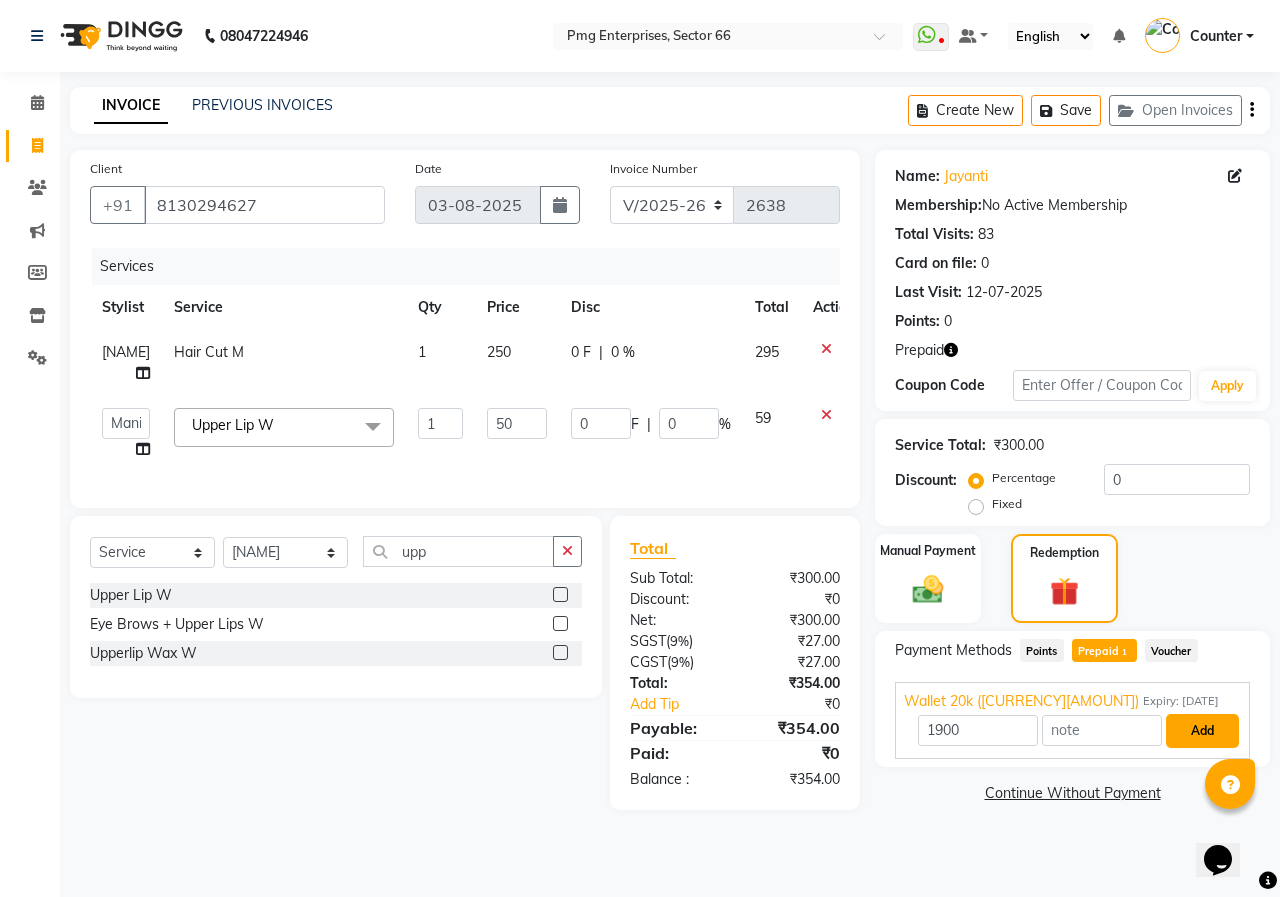 click on "Add" at bounding box center [1202, 731] 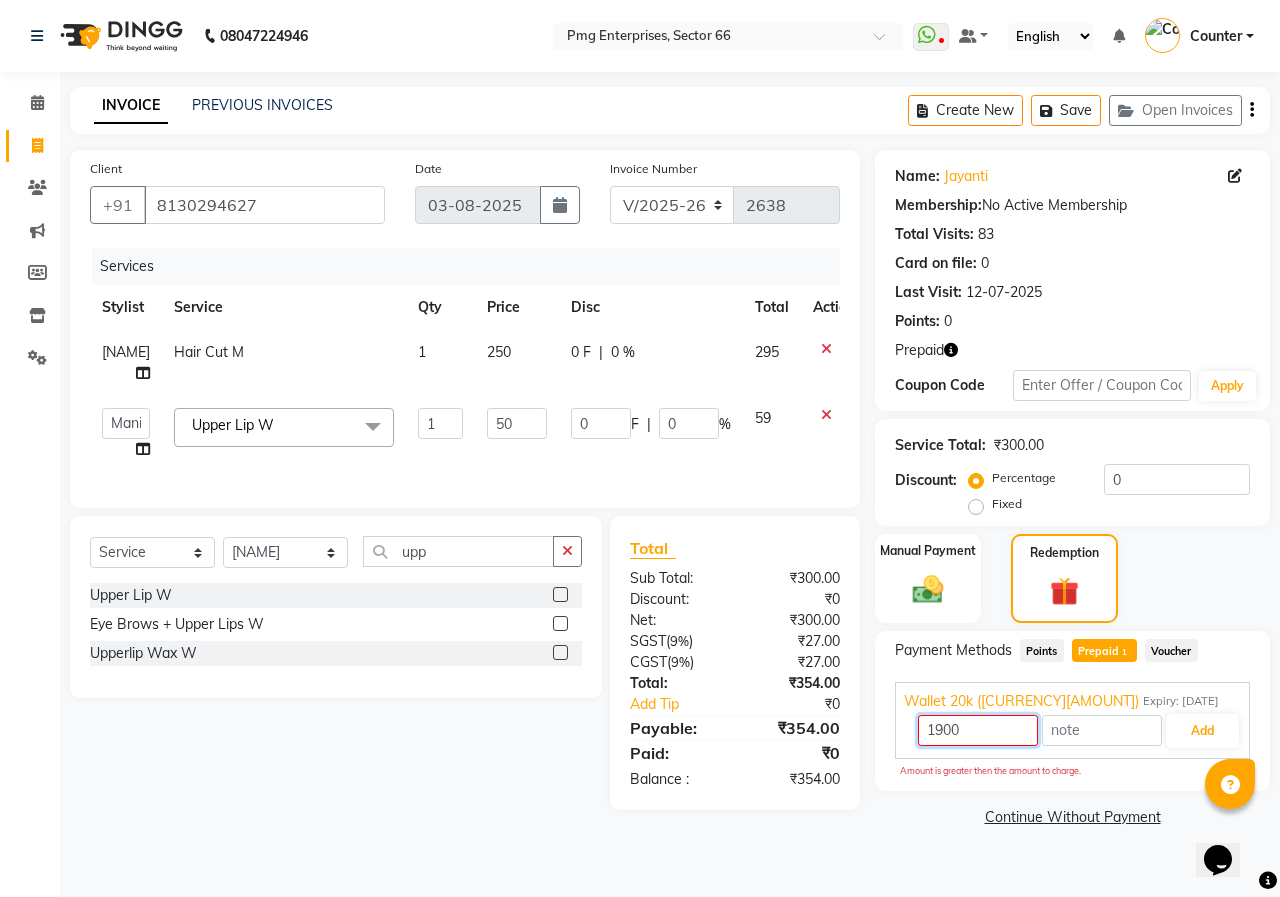 click on "1900" at bounding box center [978, 730] 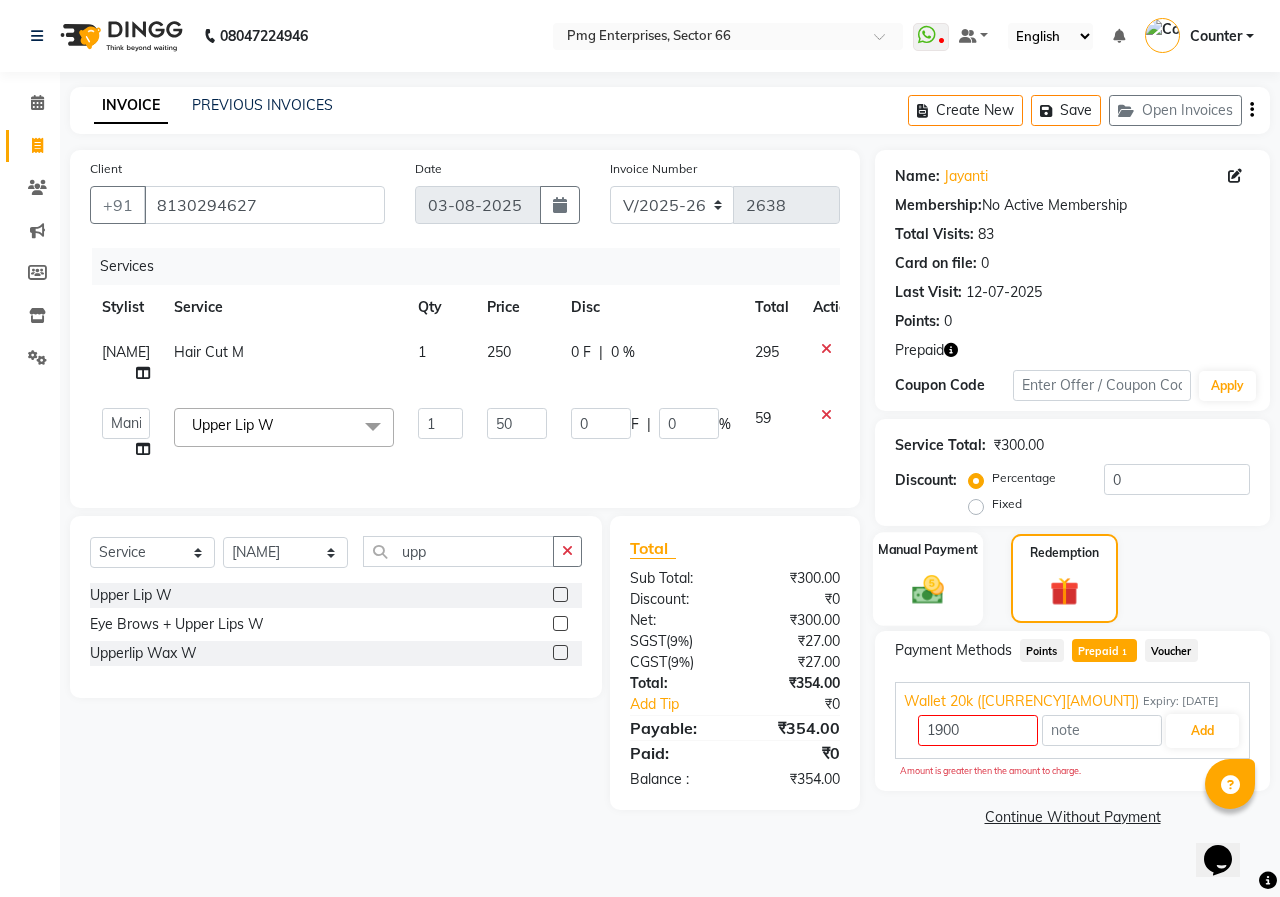 click 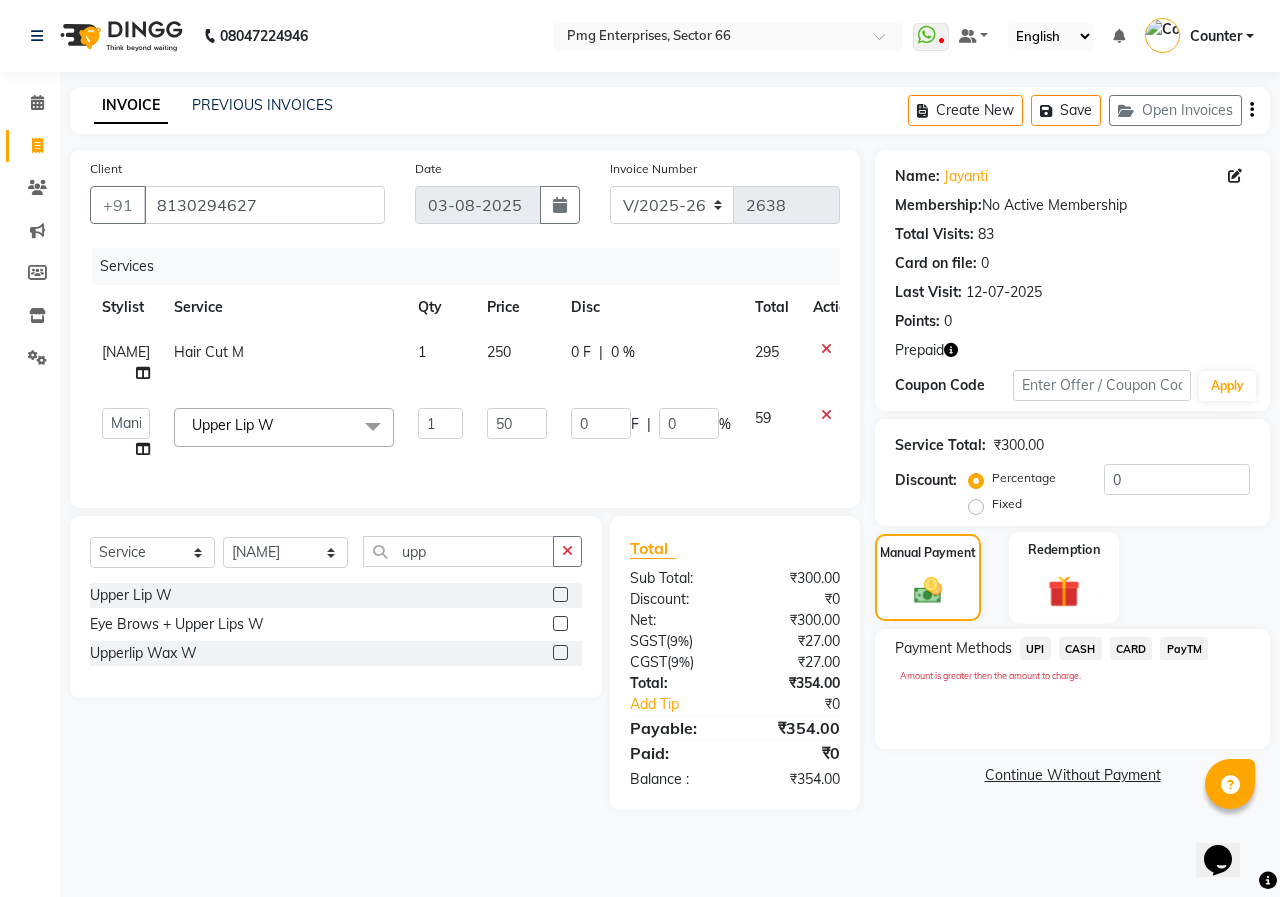 click 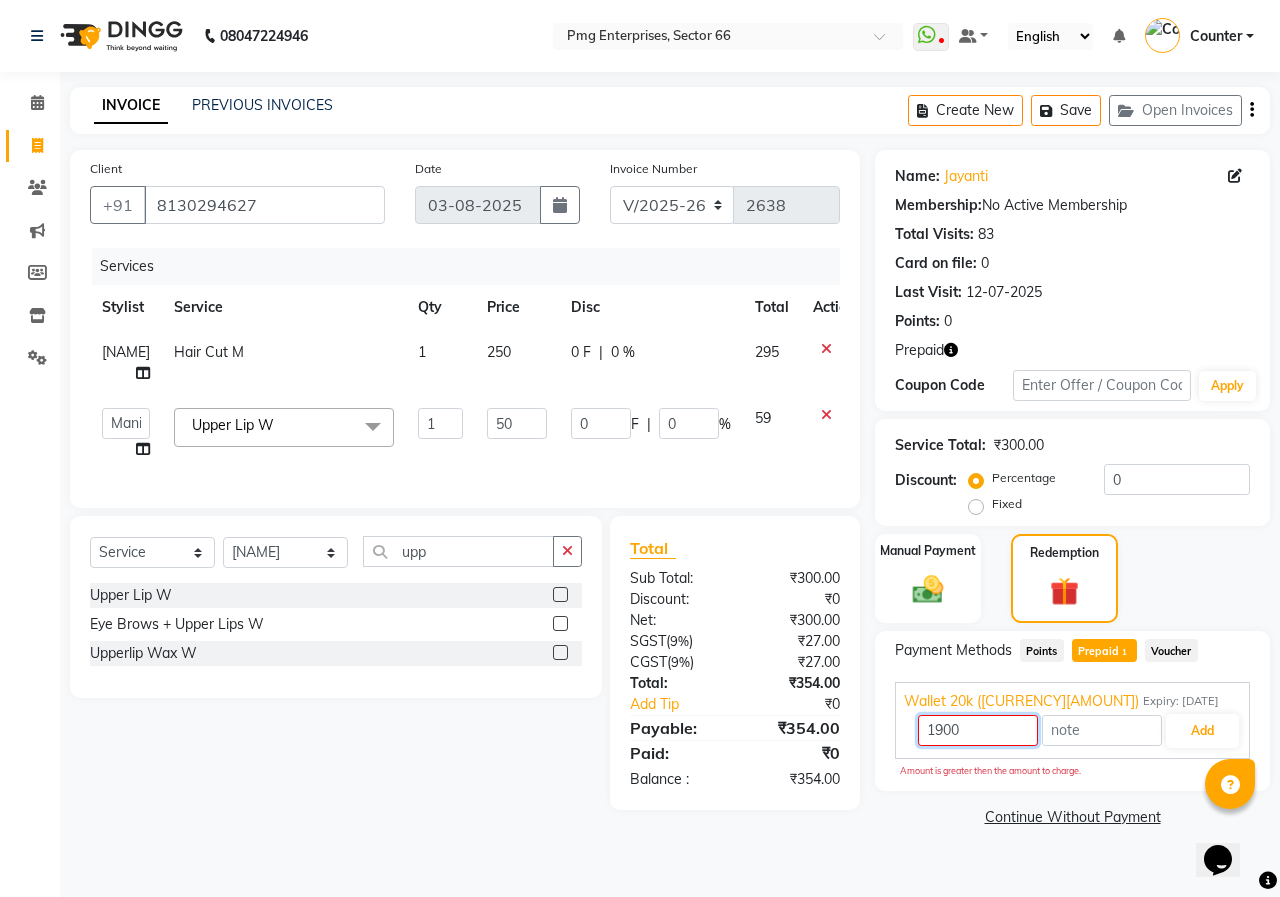 click on "1900" at bounding box center [978, 730] 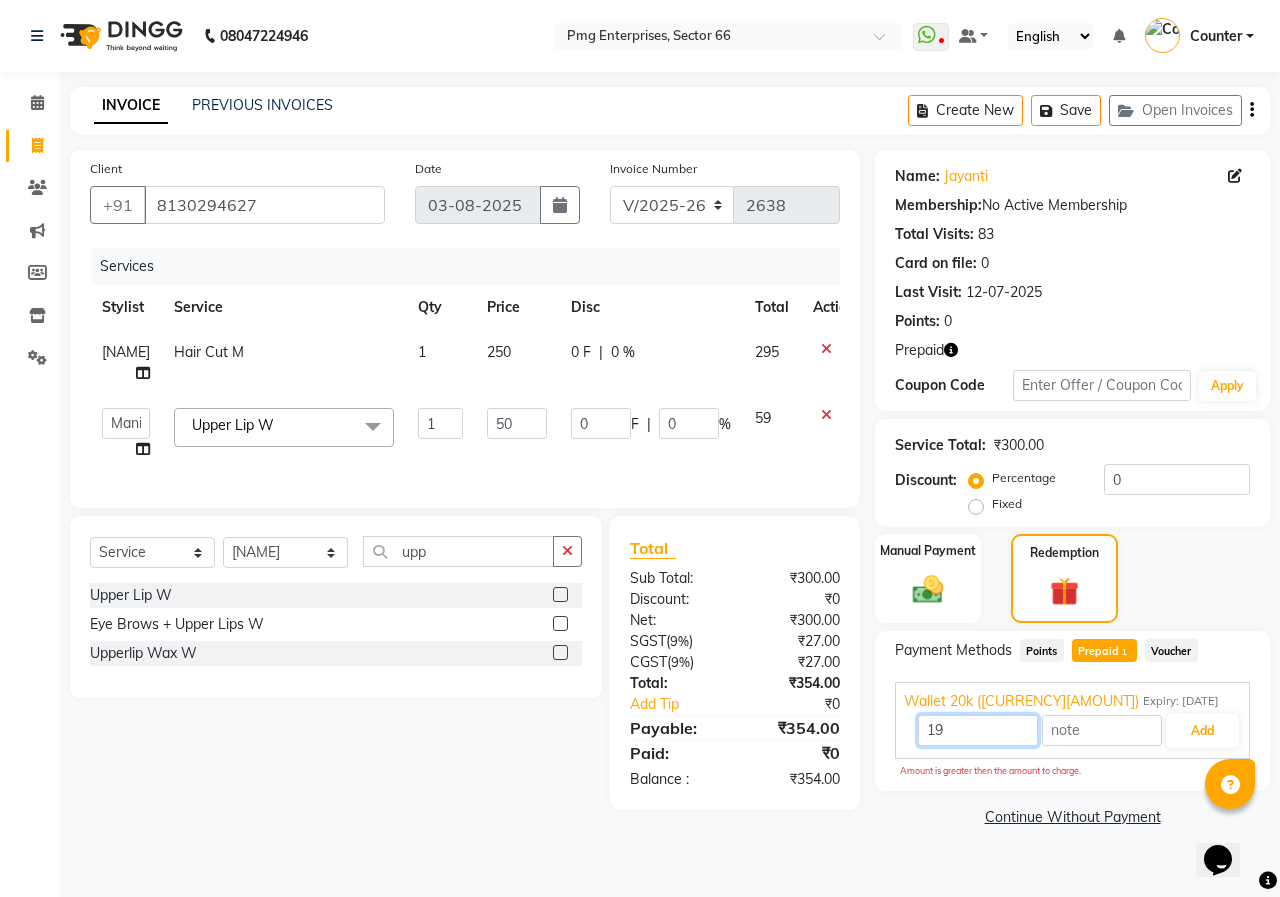 type on "1" 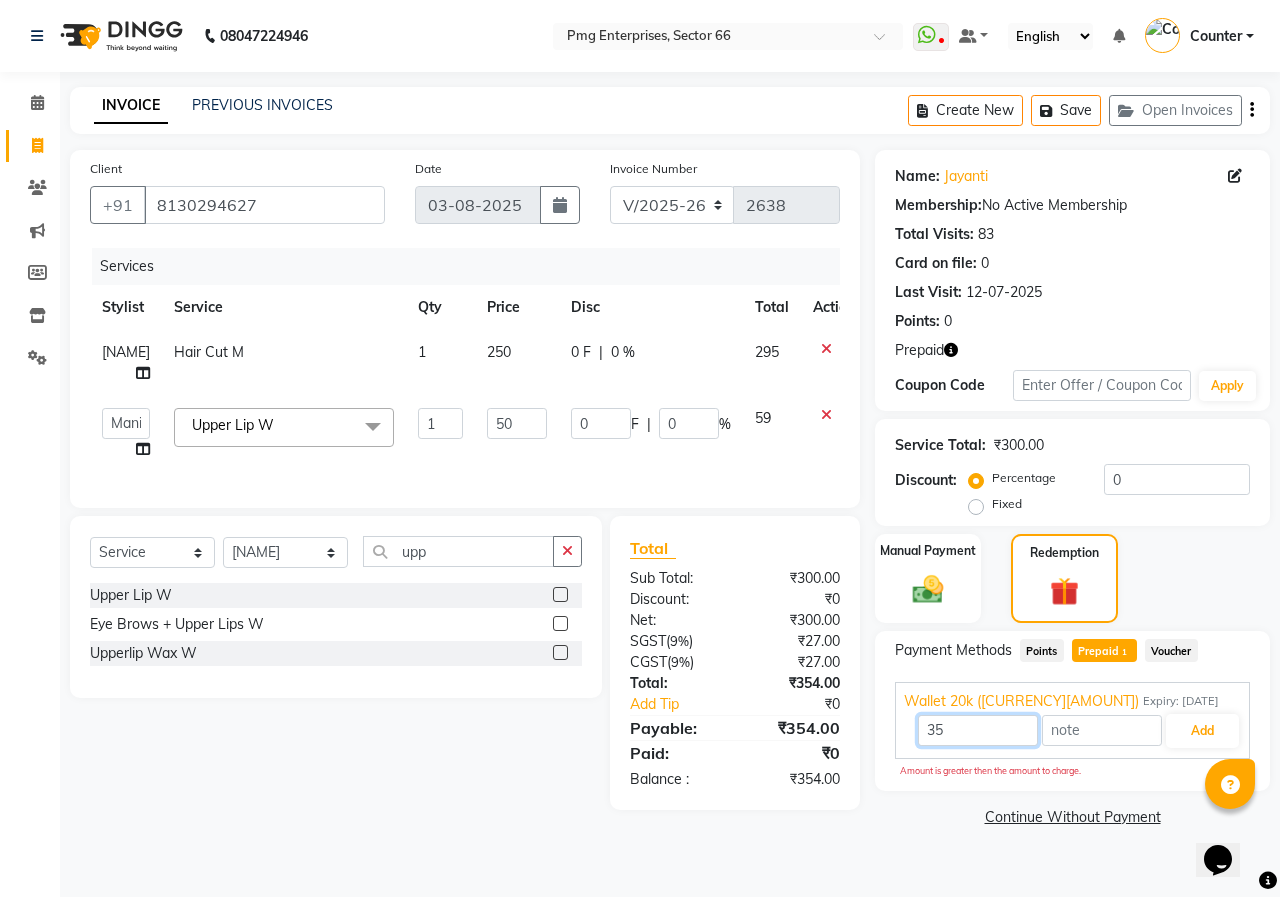 type on "354" 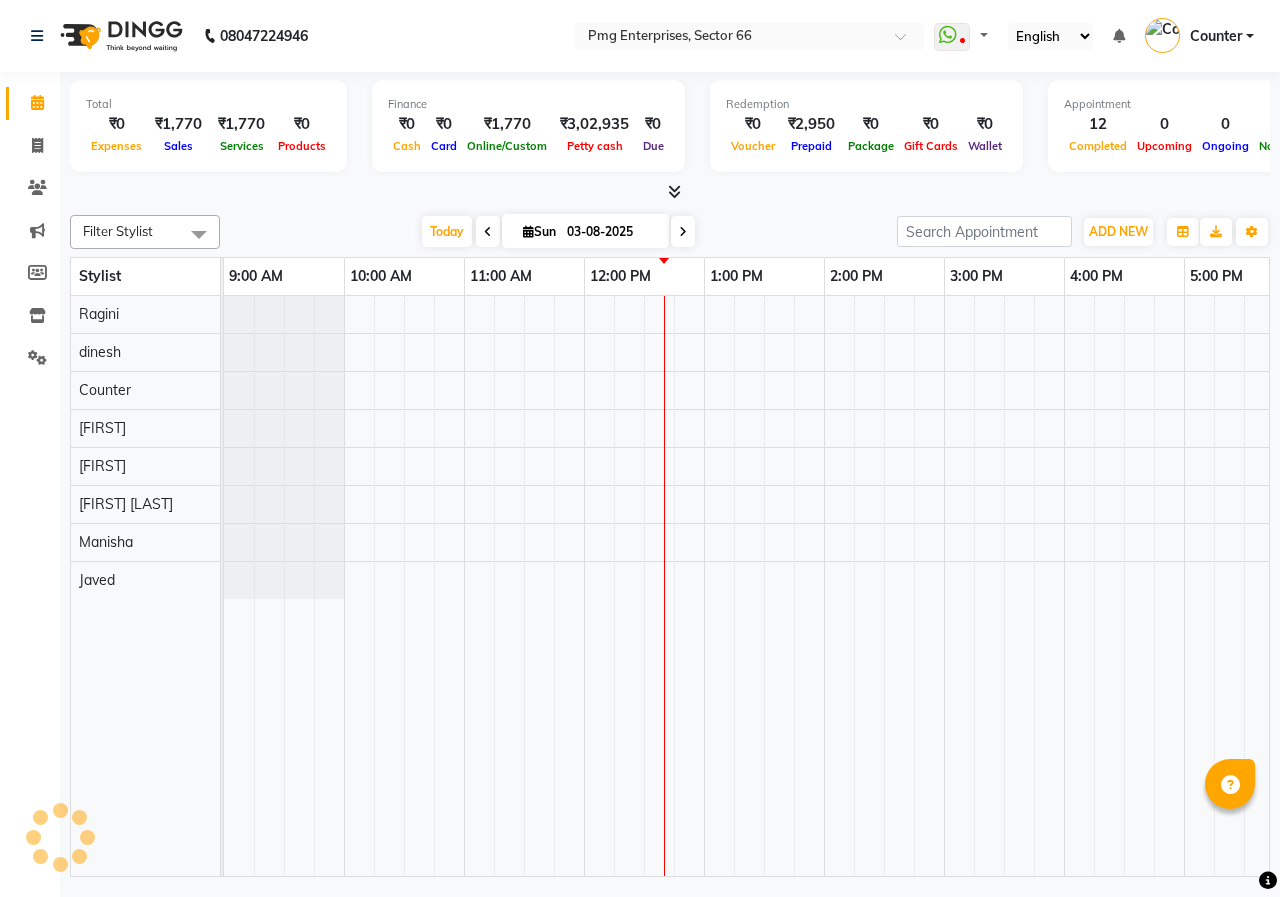 scroll, scrollTop: 0, scrollLeft: 0, axis: both 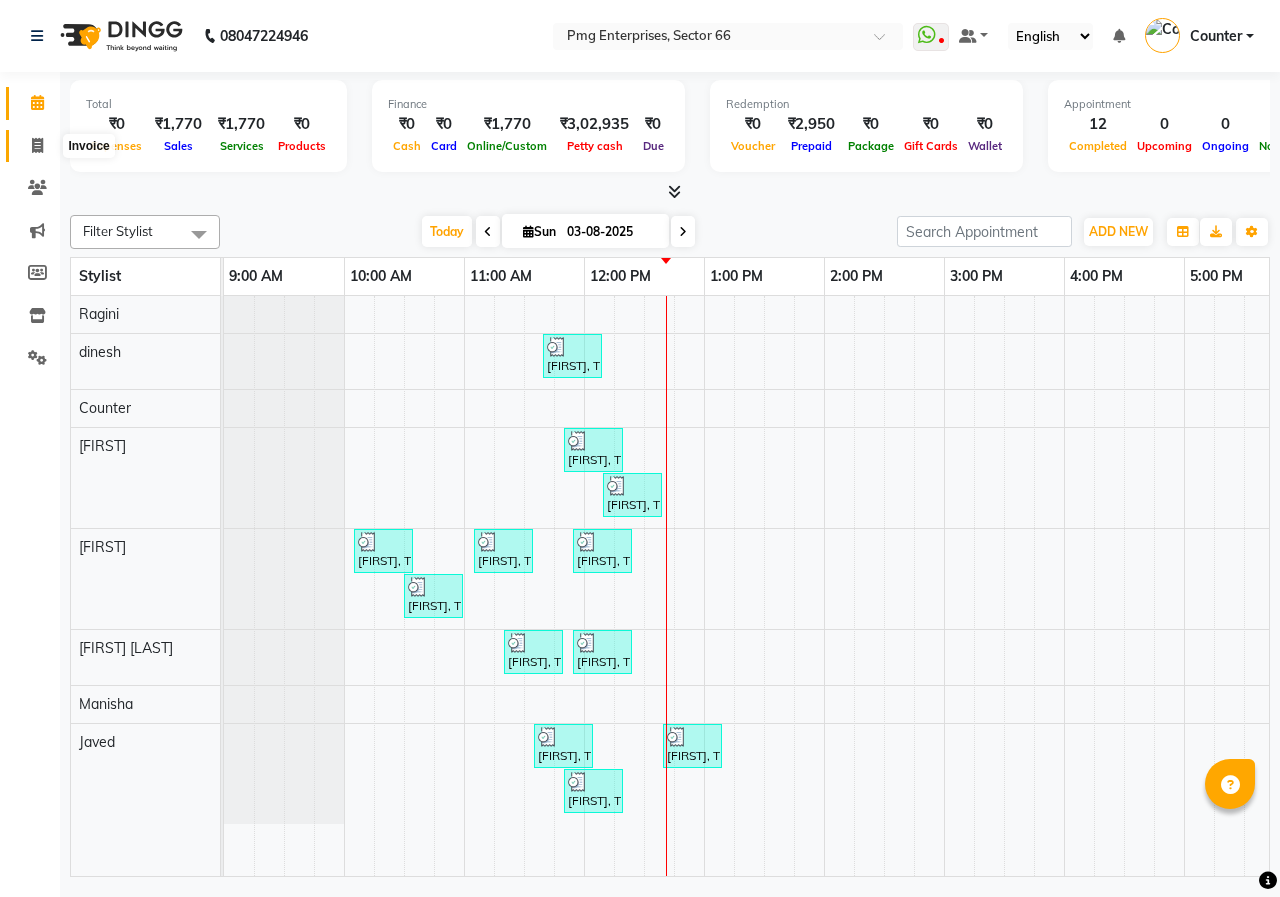 click 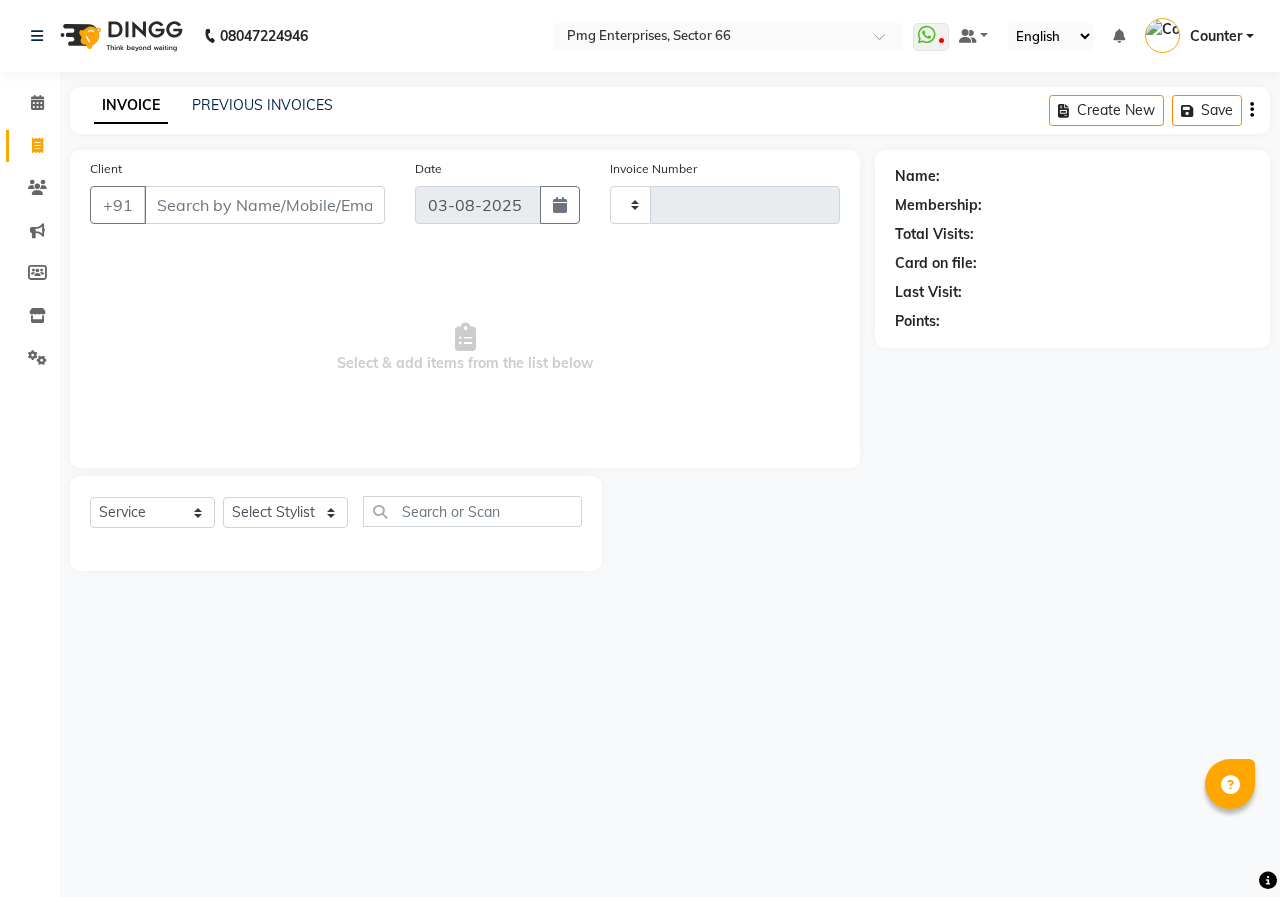 click 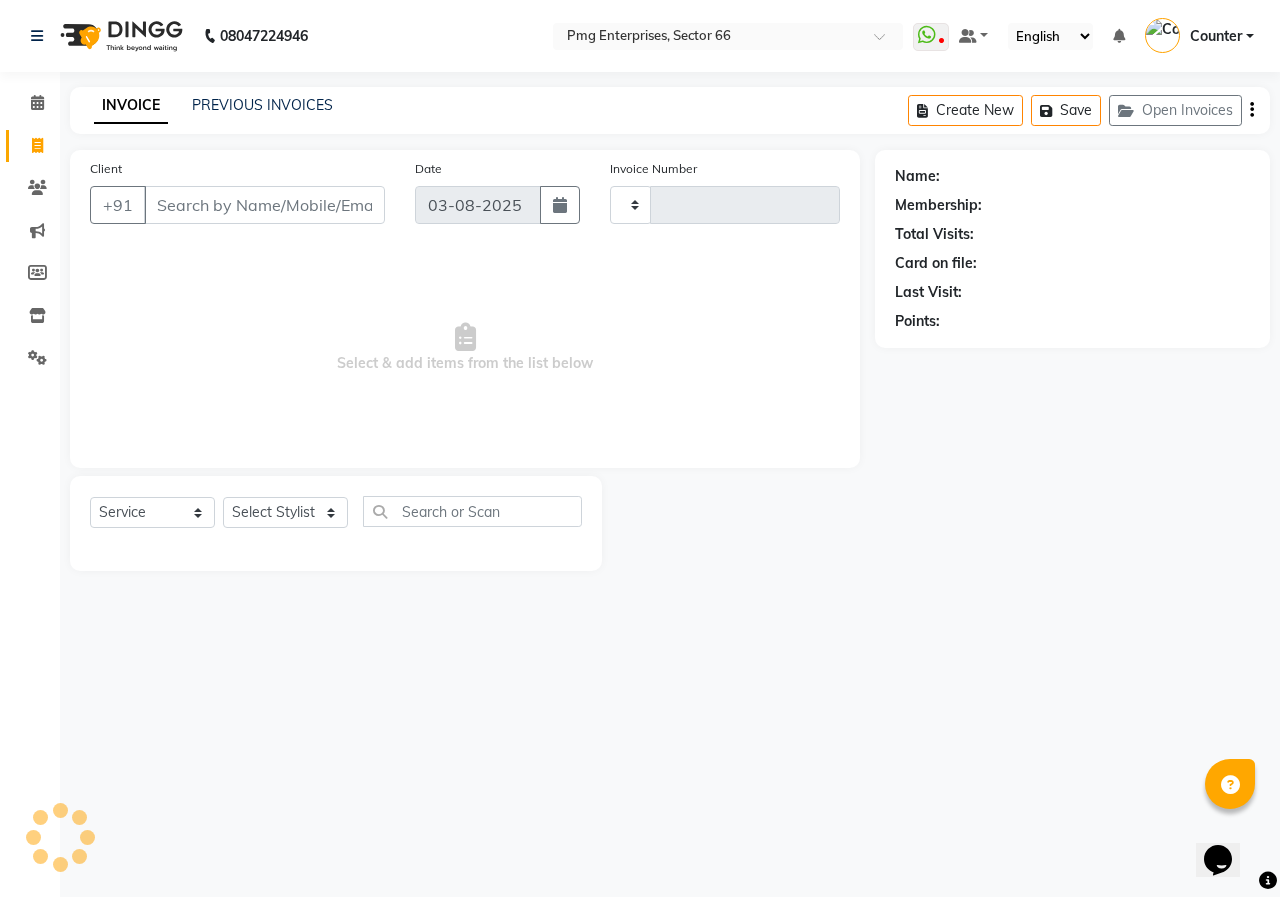 scroll, scrollTop: 0, scrollLeft: 0, axis: both 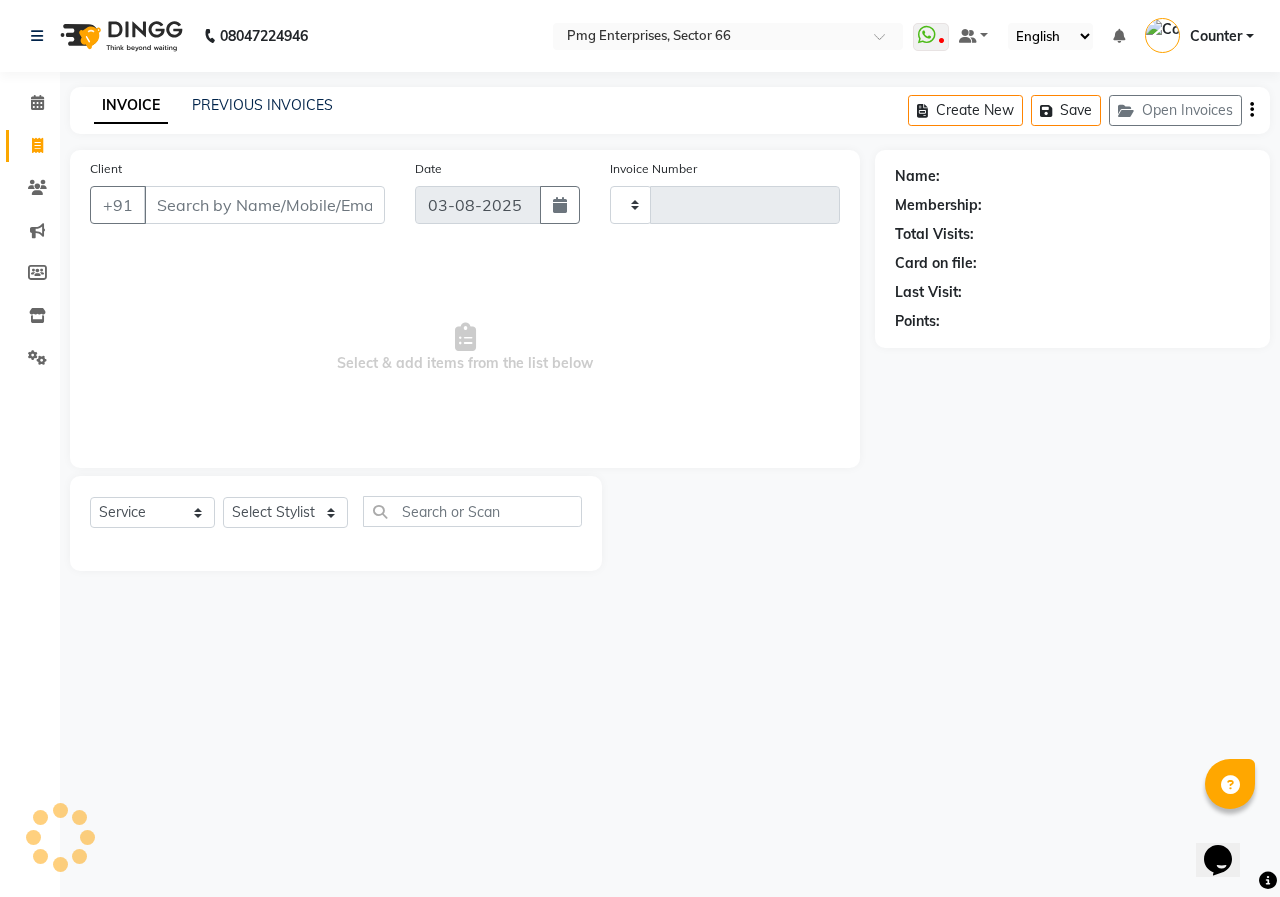 click on "Client" at bounding box center (264, 205) 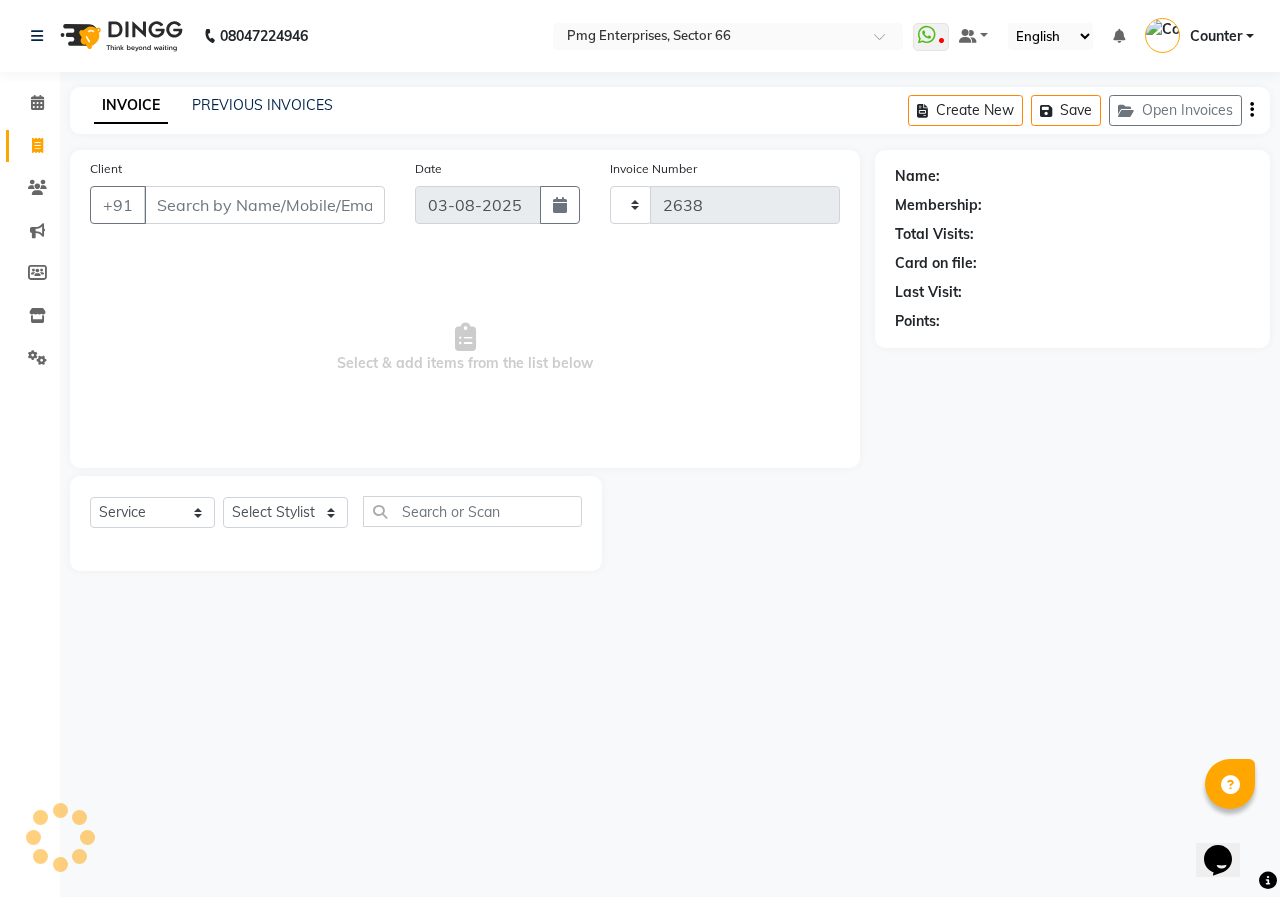 select on "889" 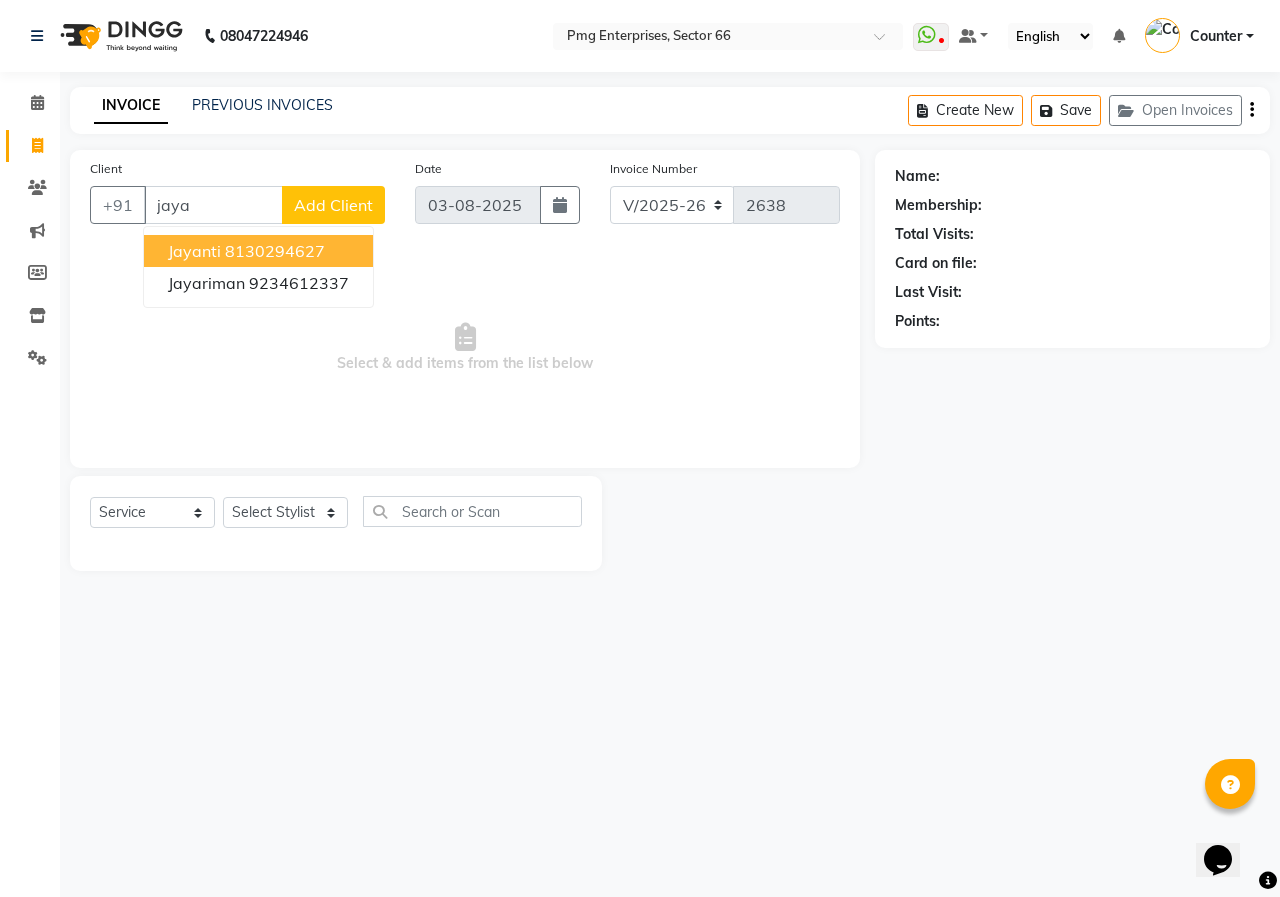 click on "8130294627" at bounding box center (275, 251) 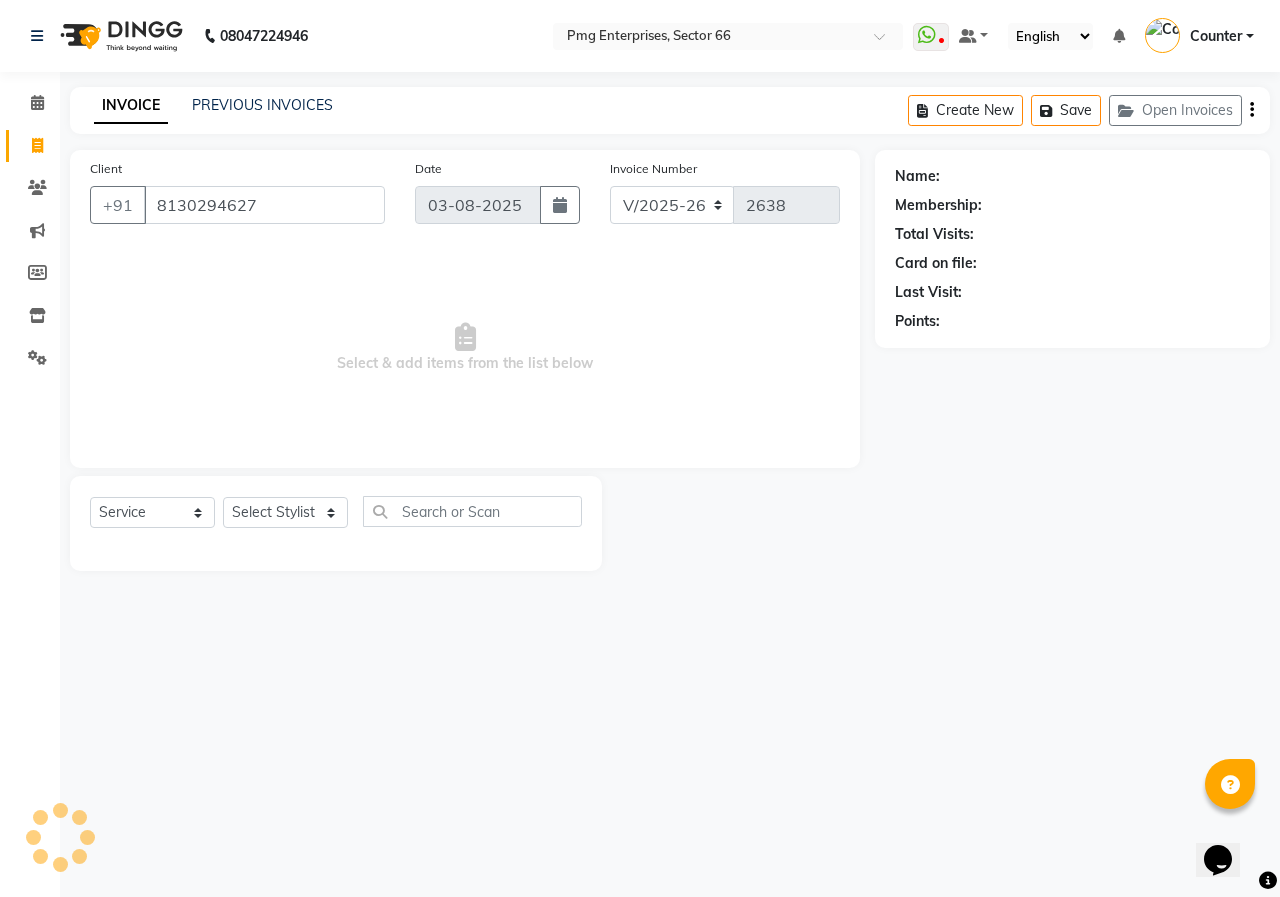 type on "8130294627" 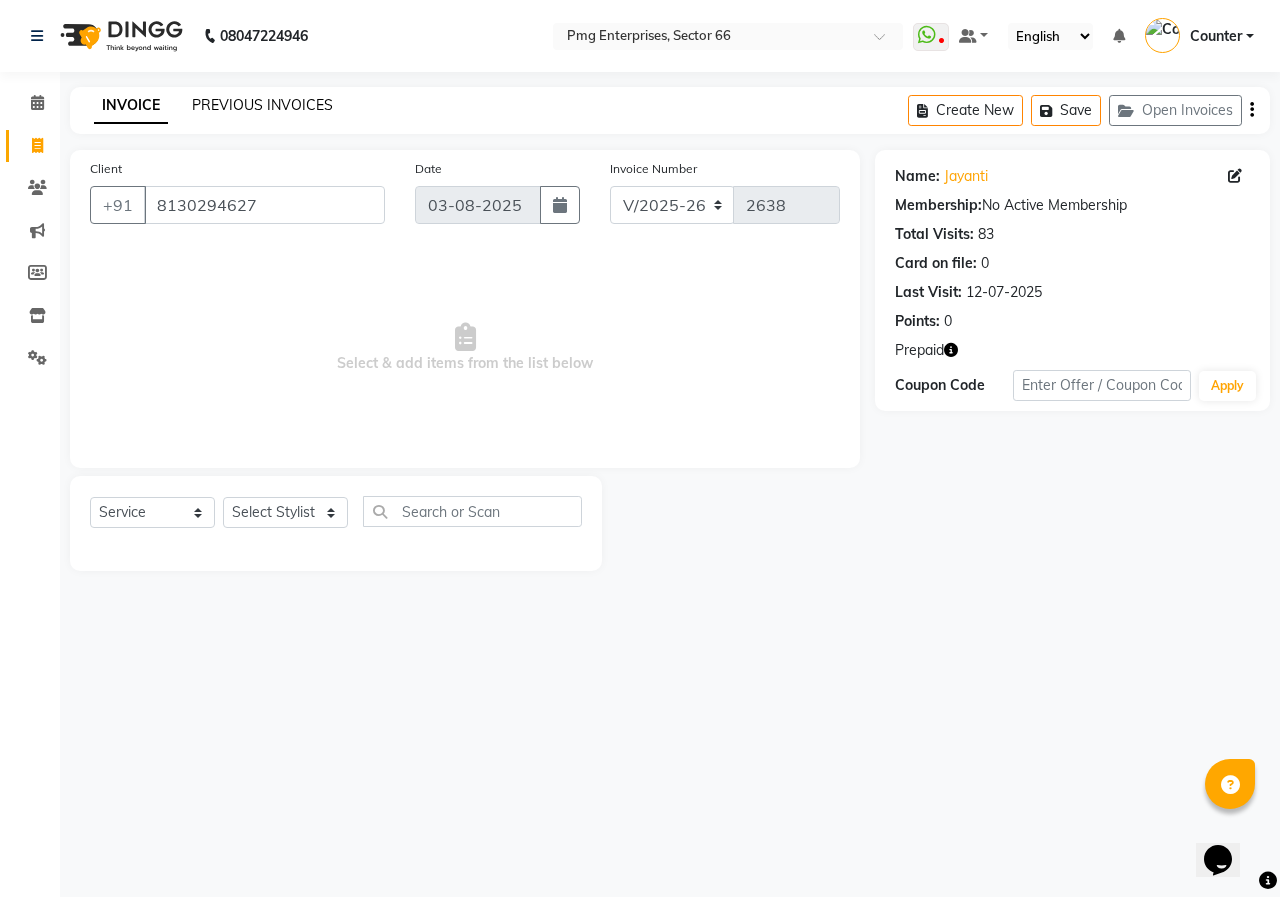 click on "PREVIOUS INVOICES" 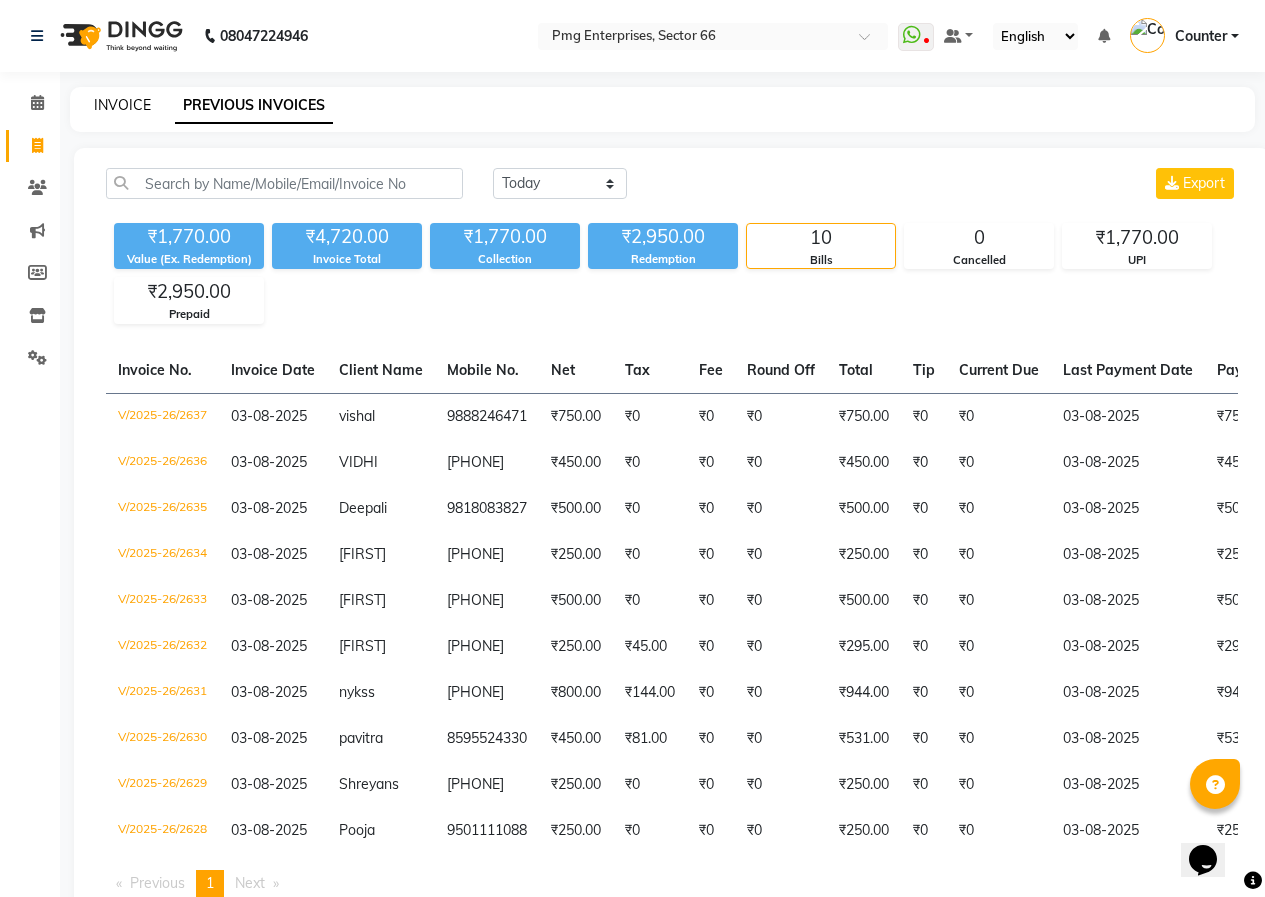 click on "INVOICE" 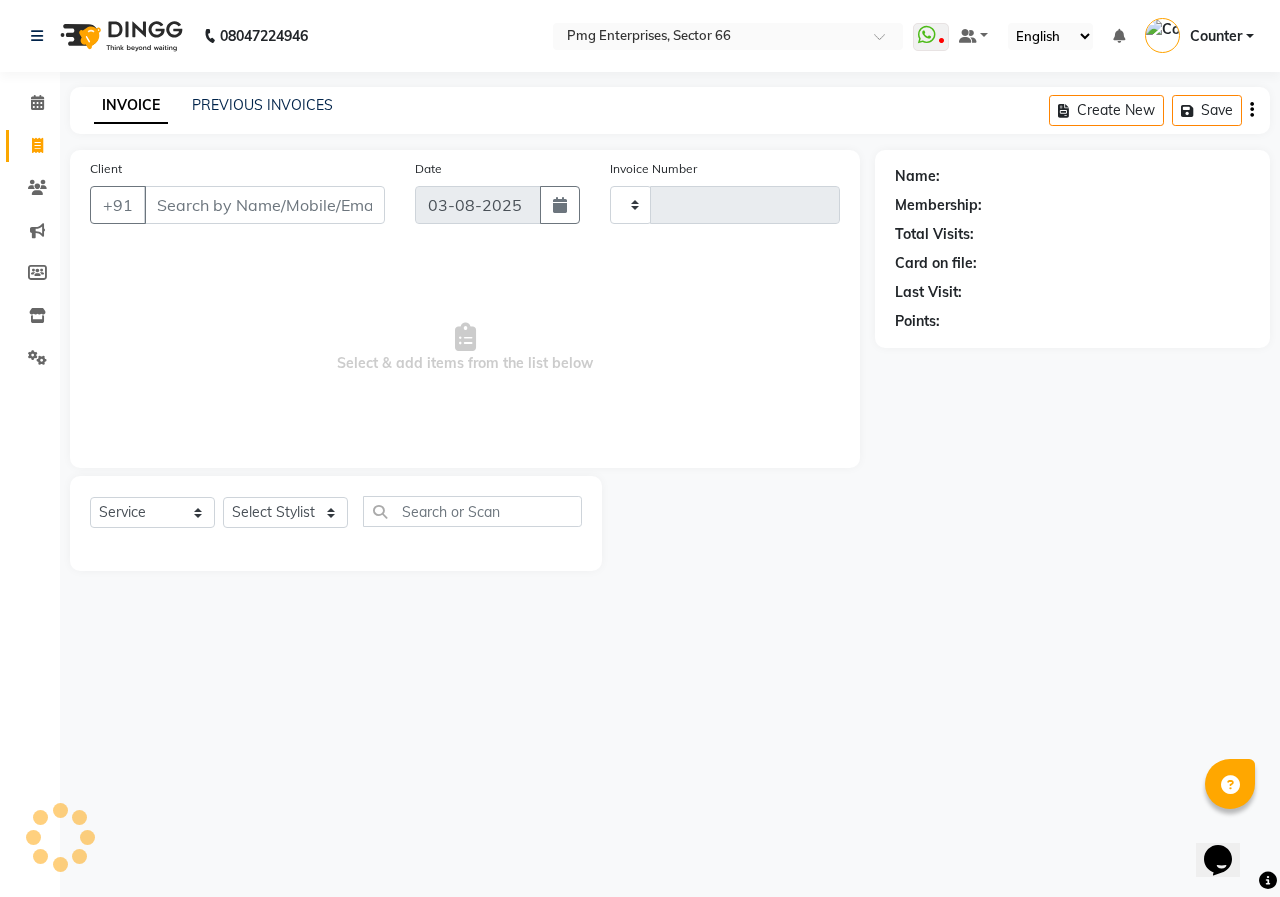 type on "2638" 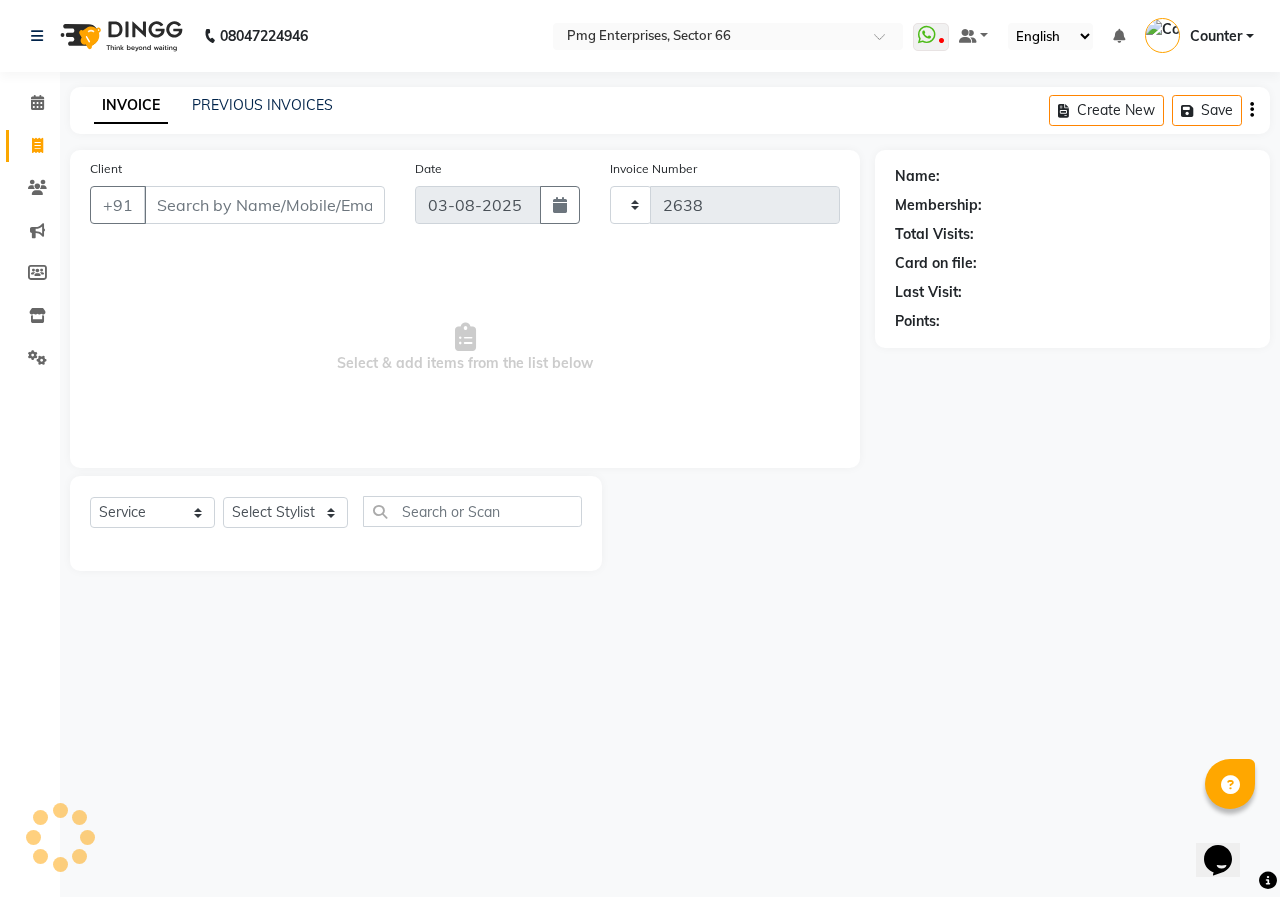 select on "889" 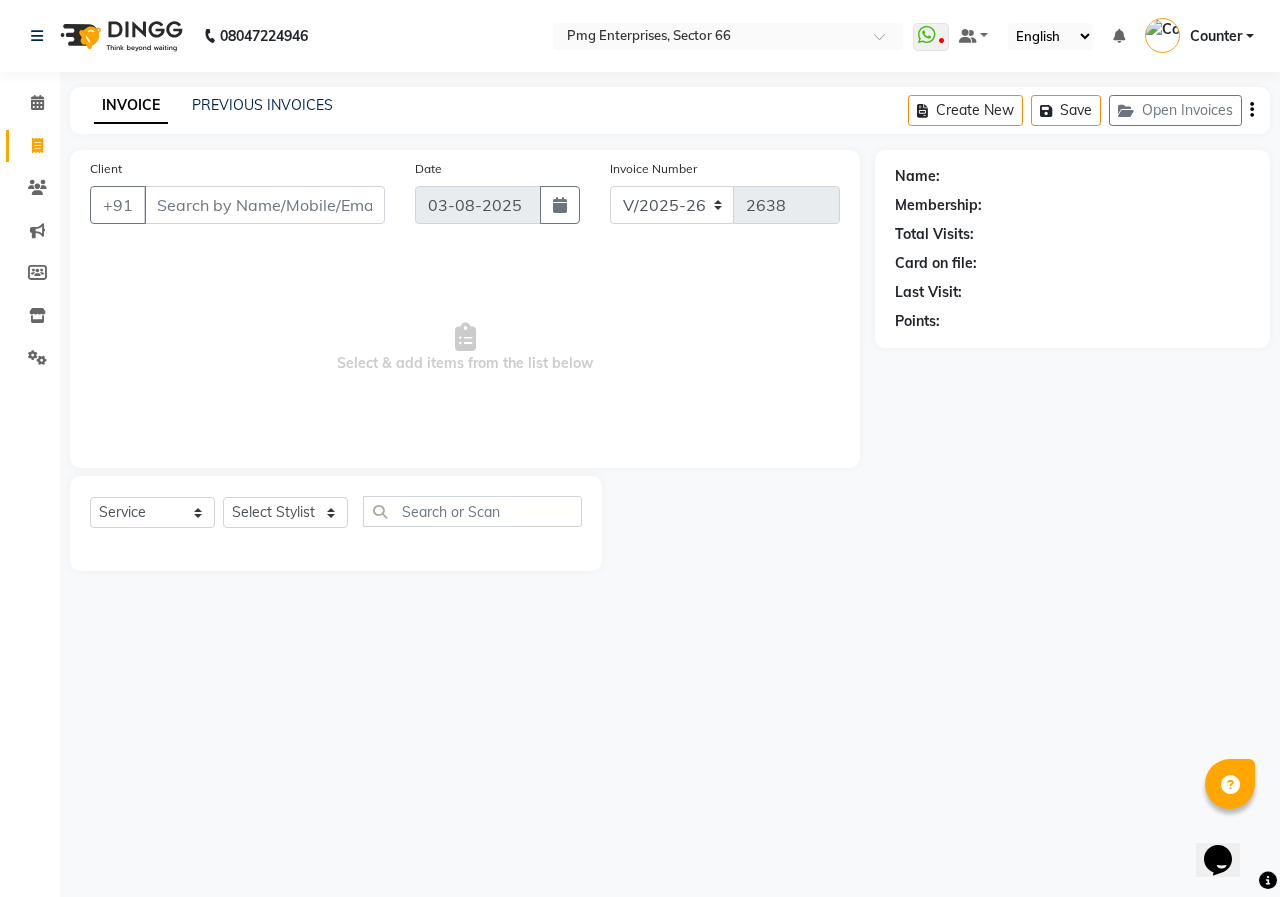 click on "Client" at bounding box center [264, 205] 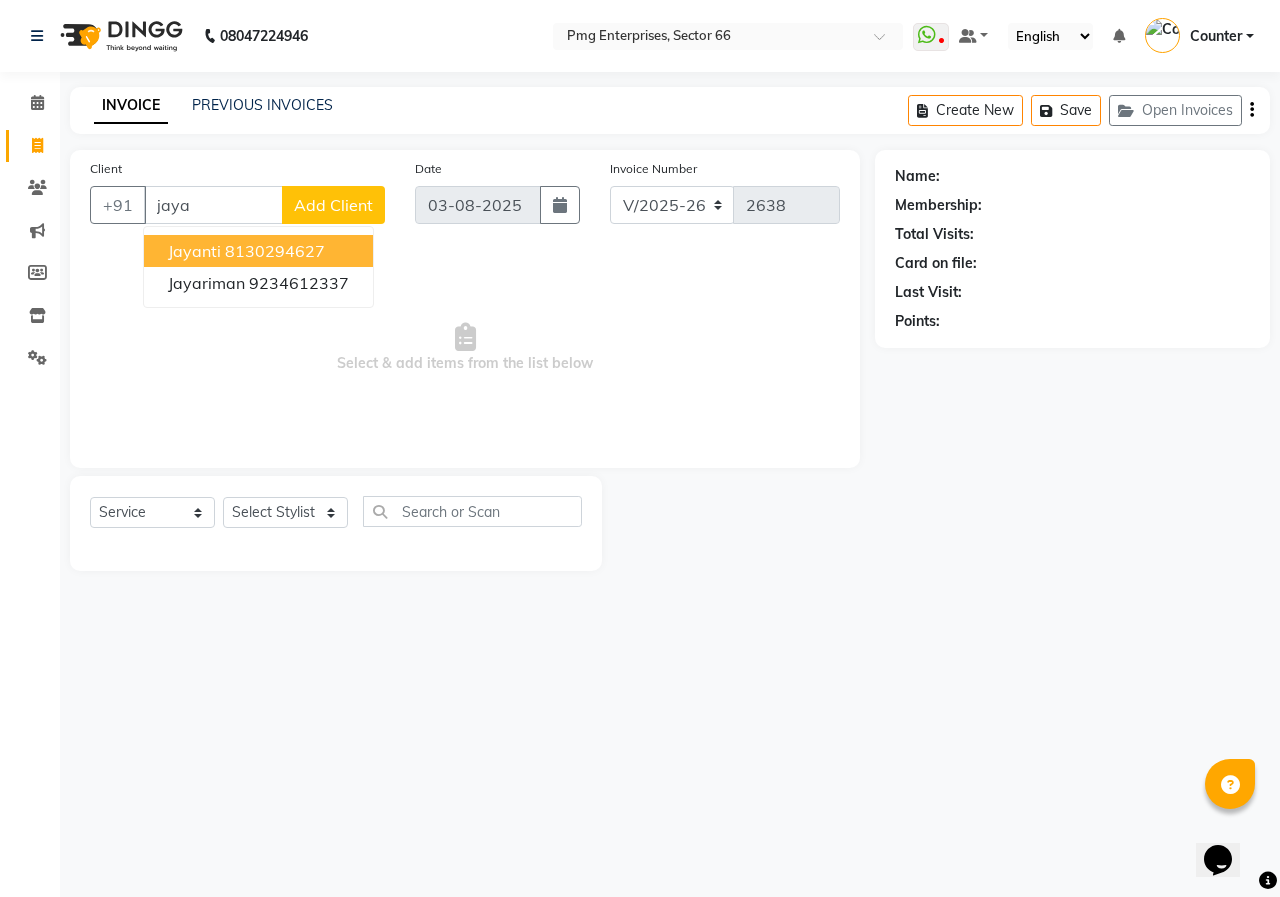 click on "8130294627" at bounding box center (275, 251) 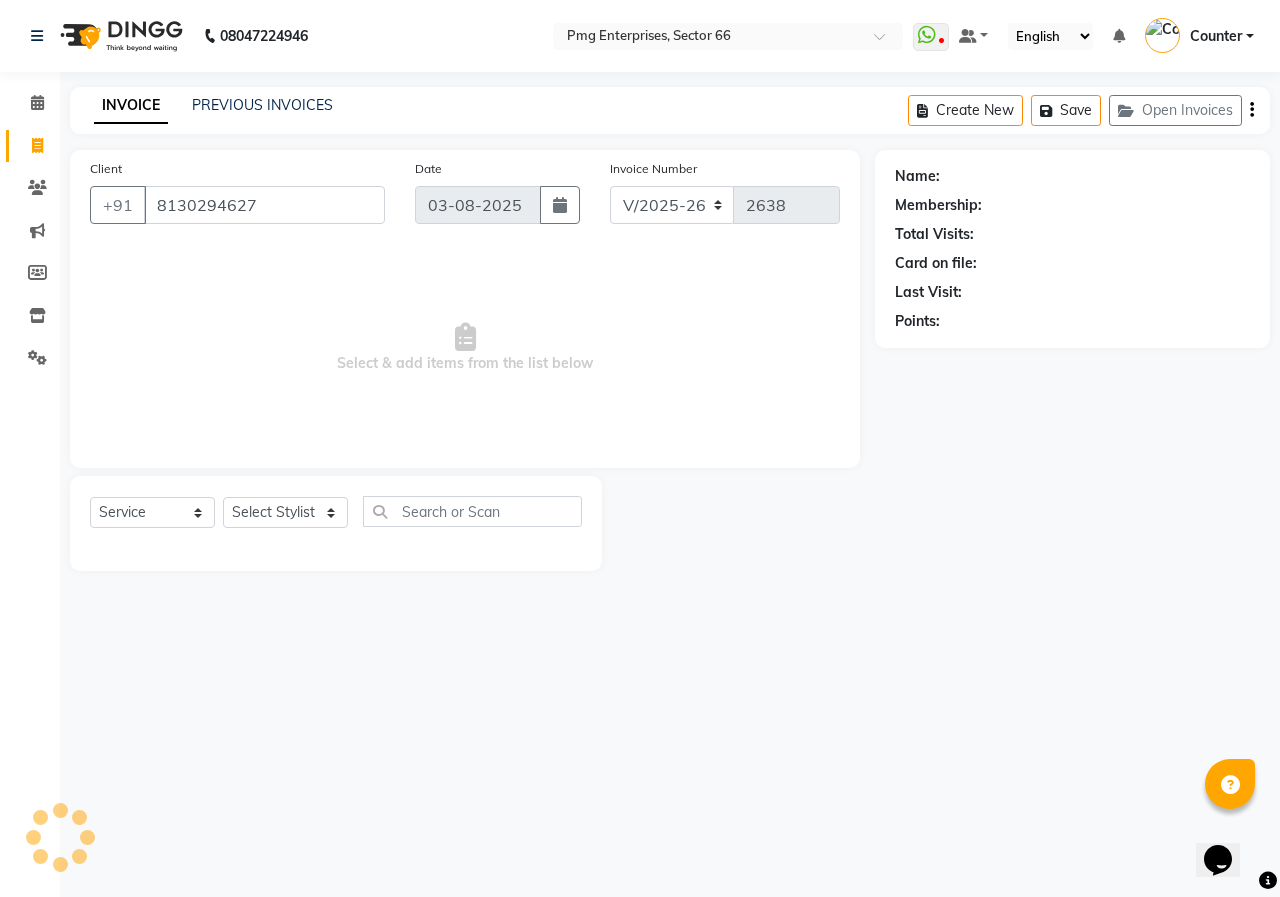 type on "8130294627" 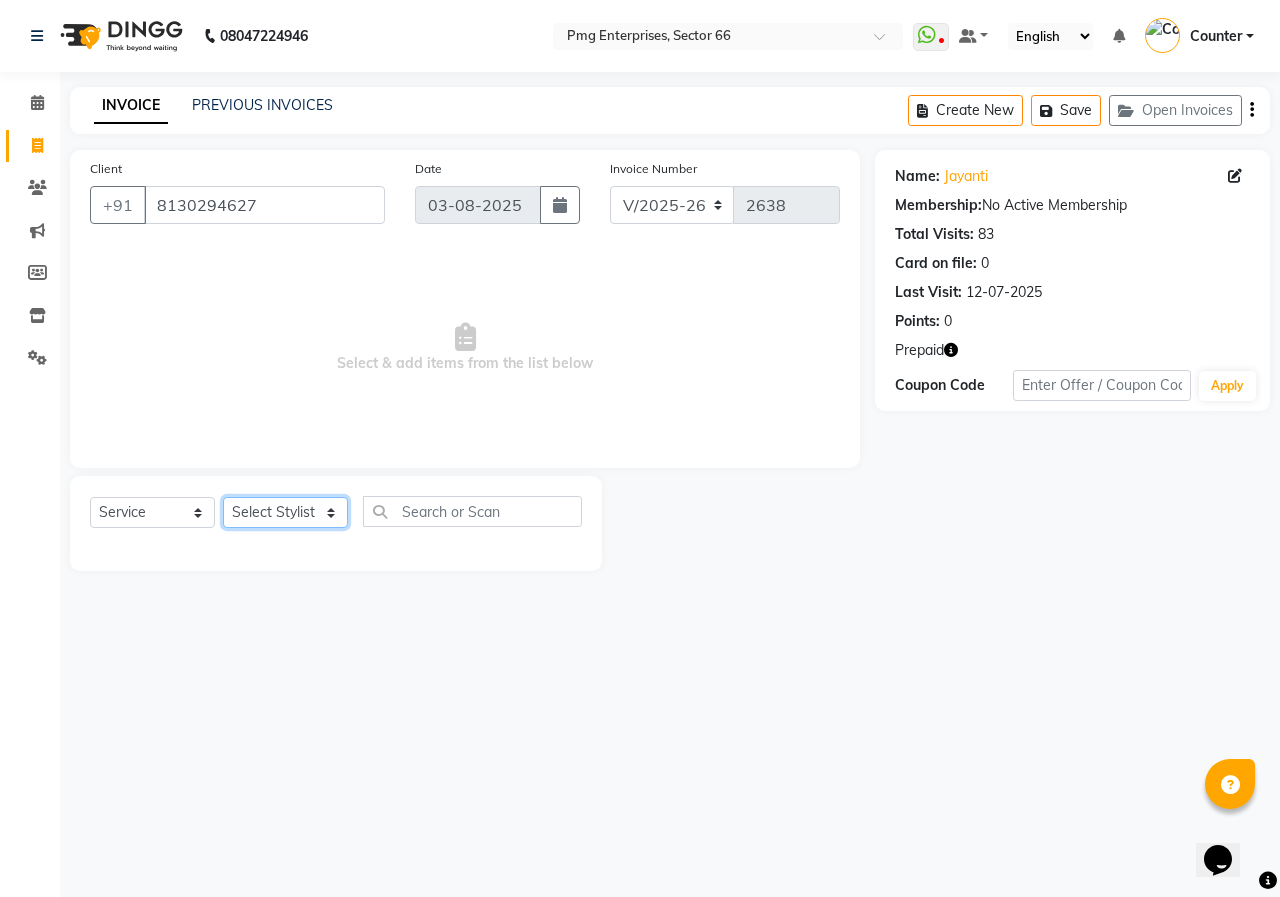 click on "Select Stylist [FIRST] [LAST] Counter [NAME] [NAME] [NAME] [NAME] [NAME] [NAME]" 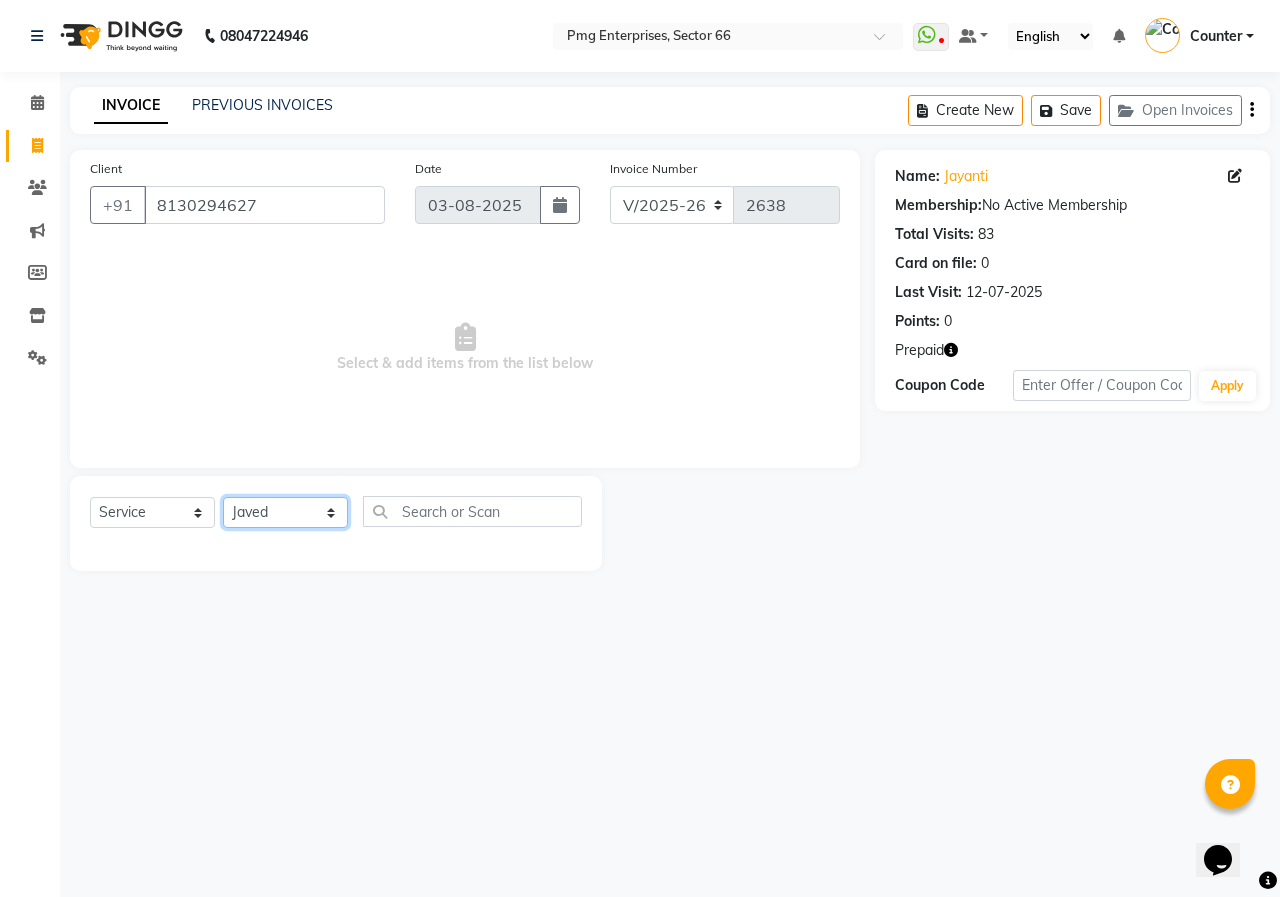 click on "Select Stylist [FIRST] [LAST] Counter [NAME] [NAME] [NAME] [NAME] [NAME] [NAME]" 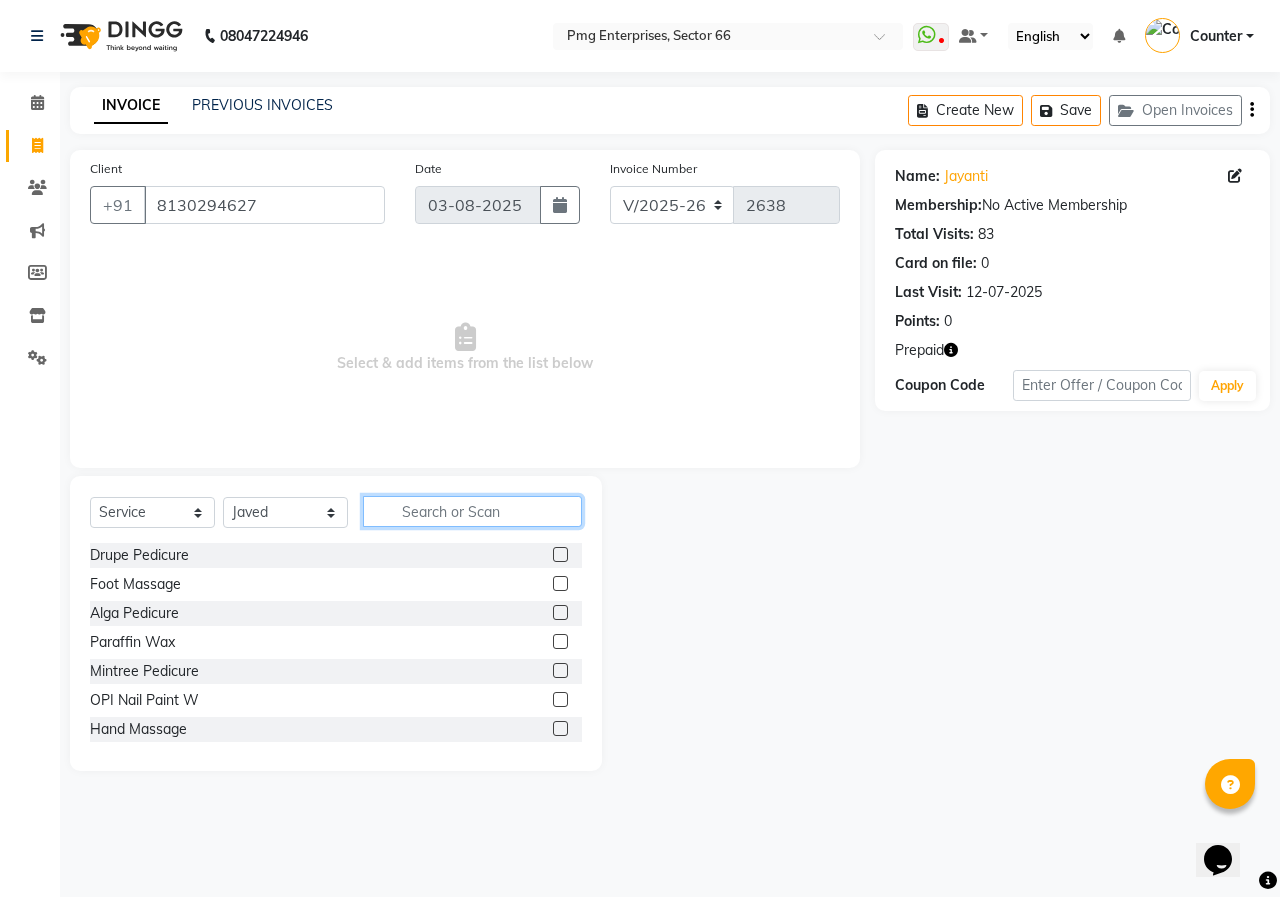 click 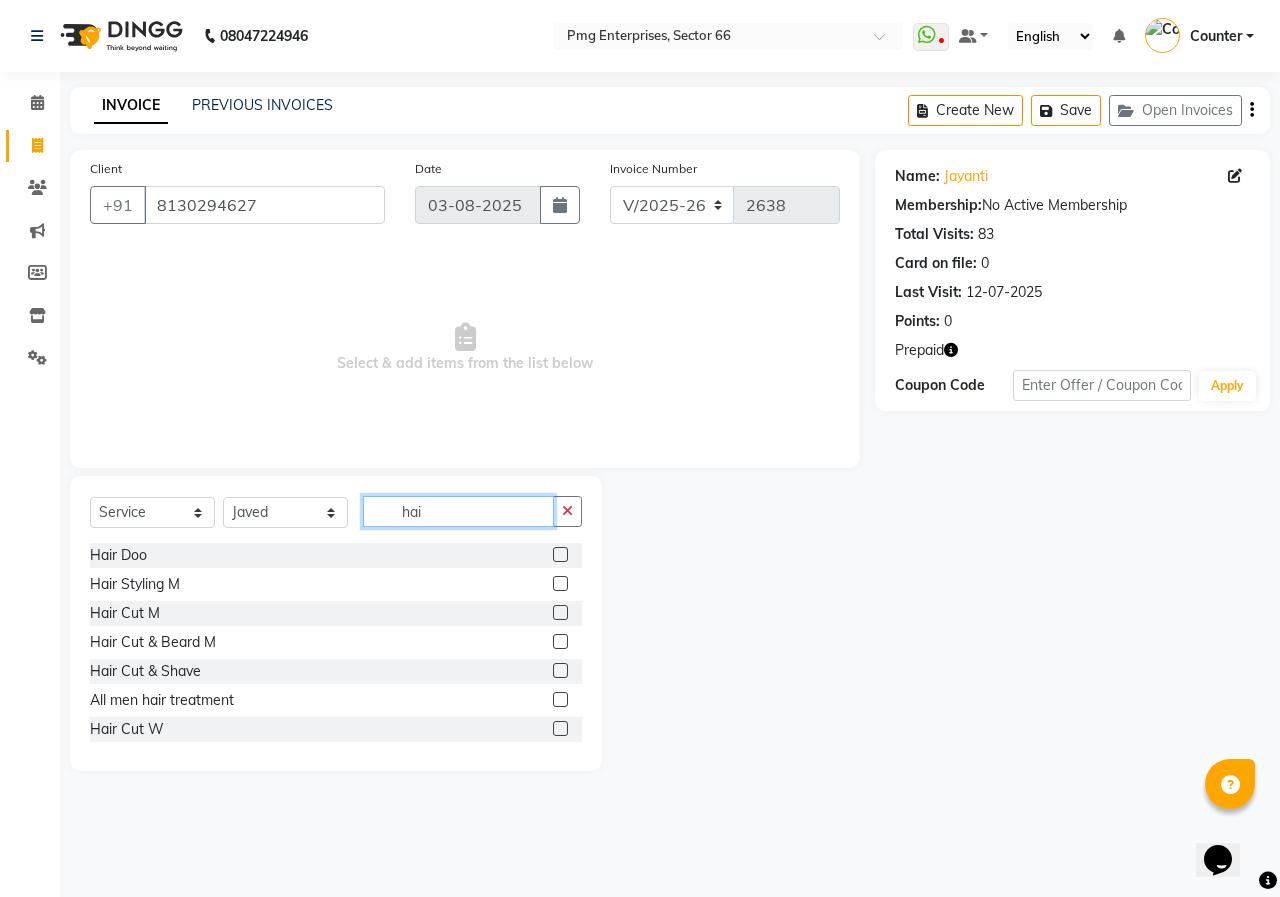 type on "hai" 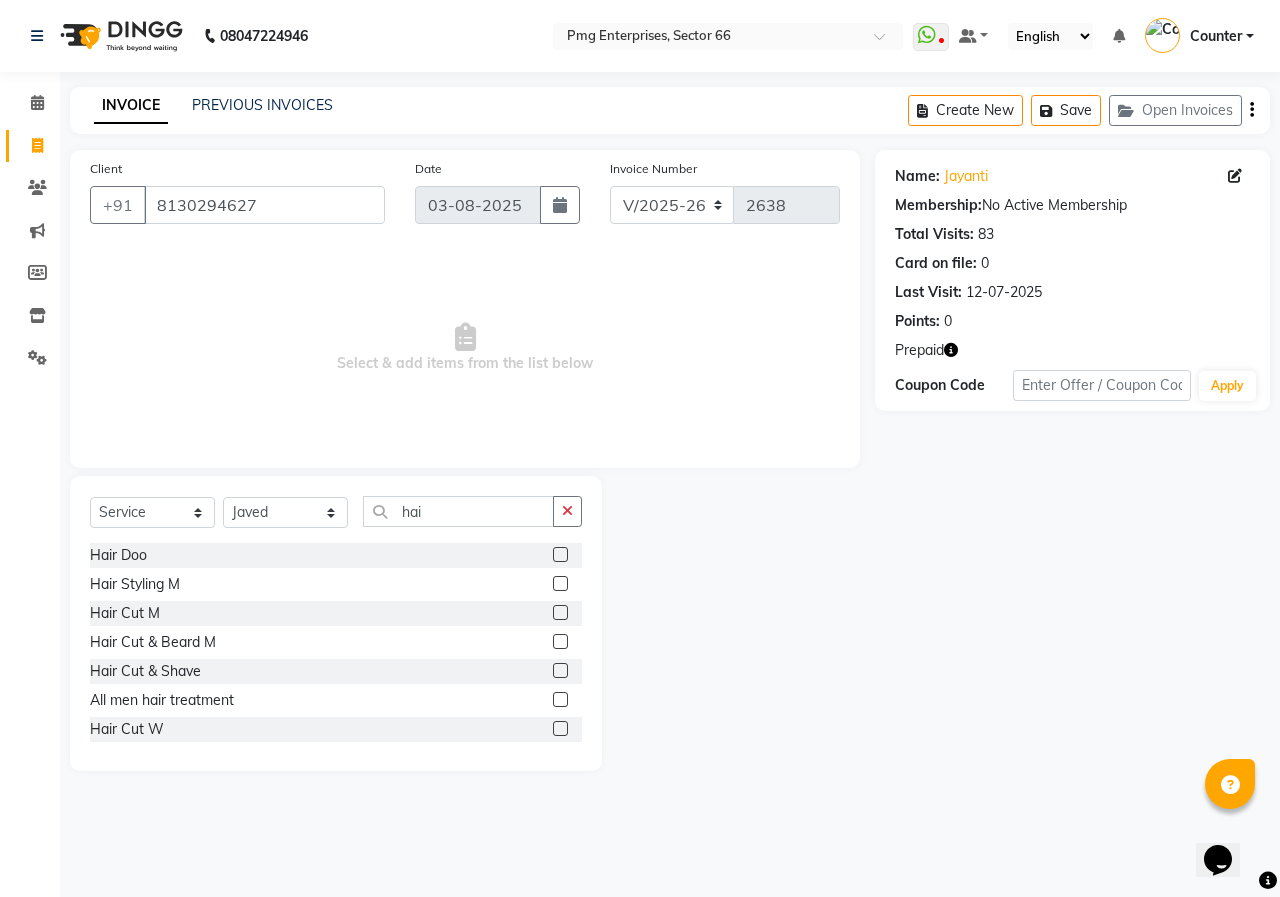click 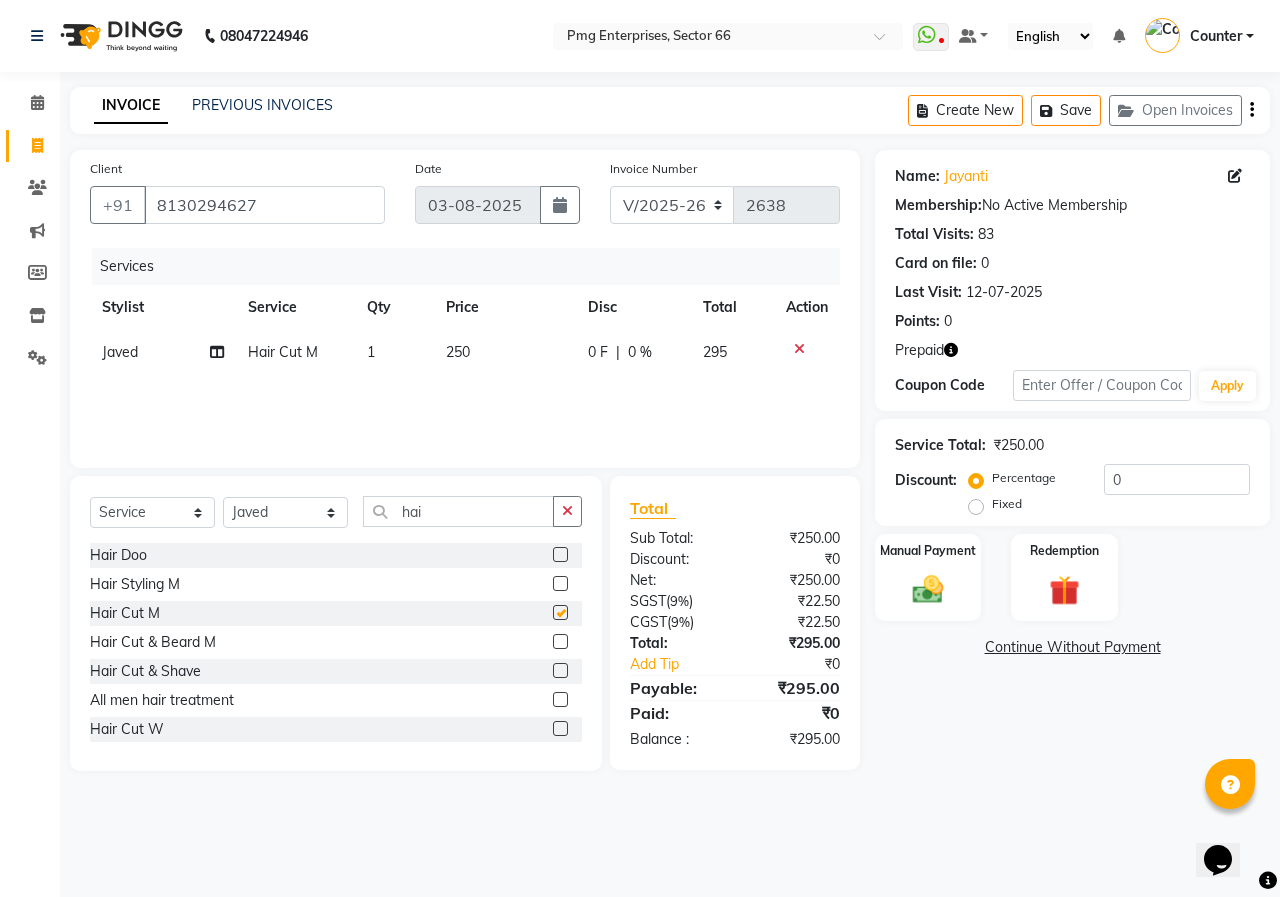 checkbox on "false" 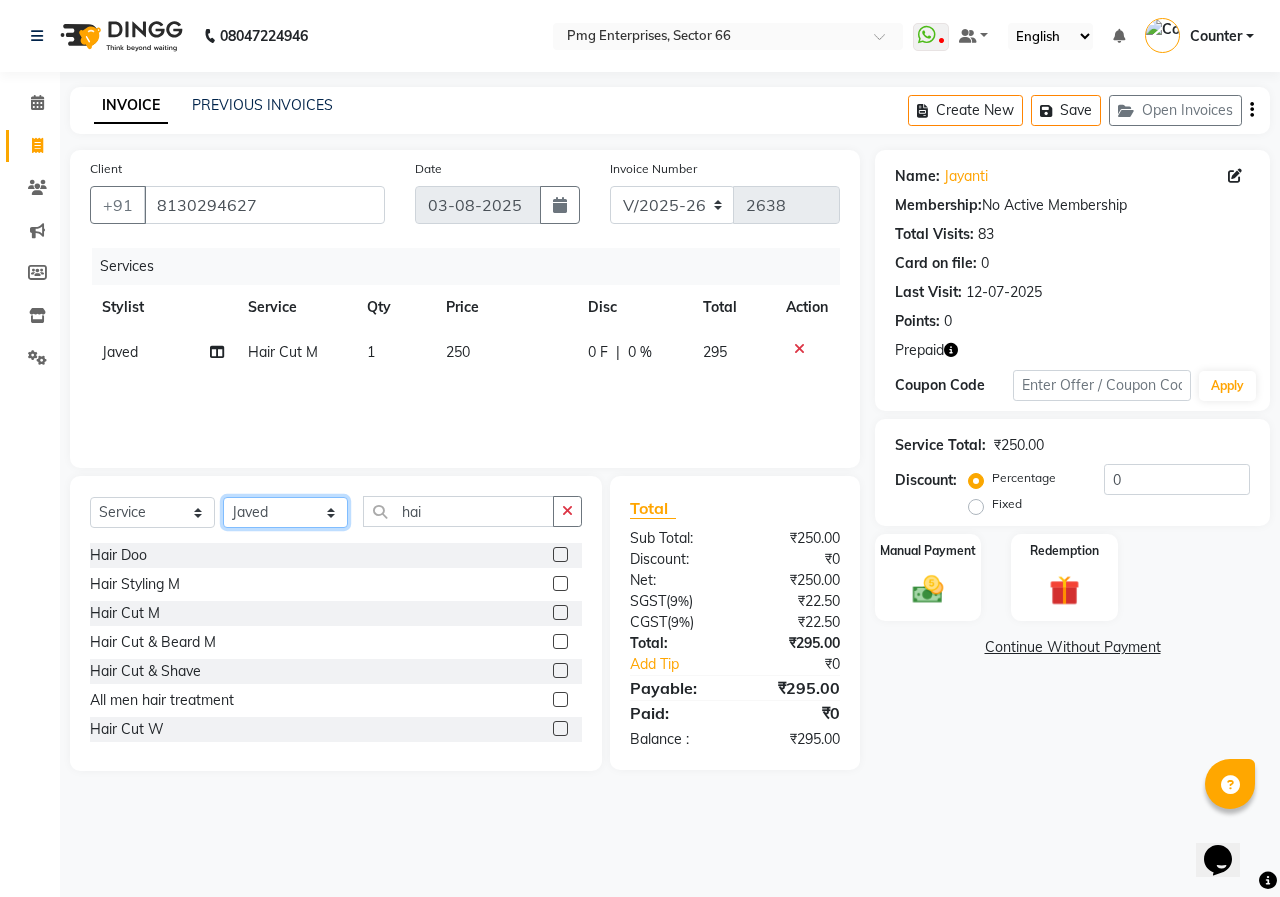 click on "Select Stylist [FIRST] [LAST] Counter [NAME] [NAME] [NAME] [NAME] [NAME] [NAME]" 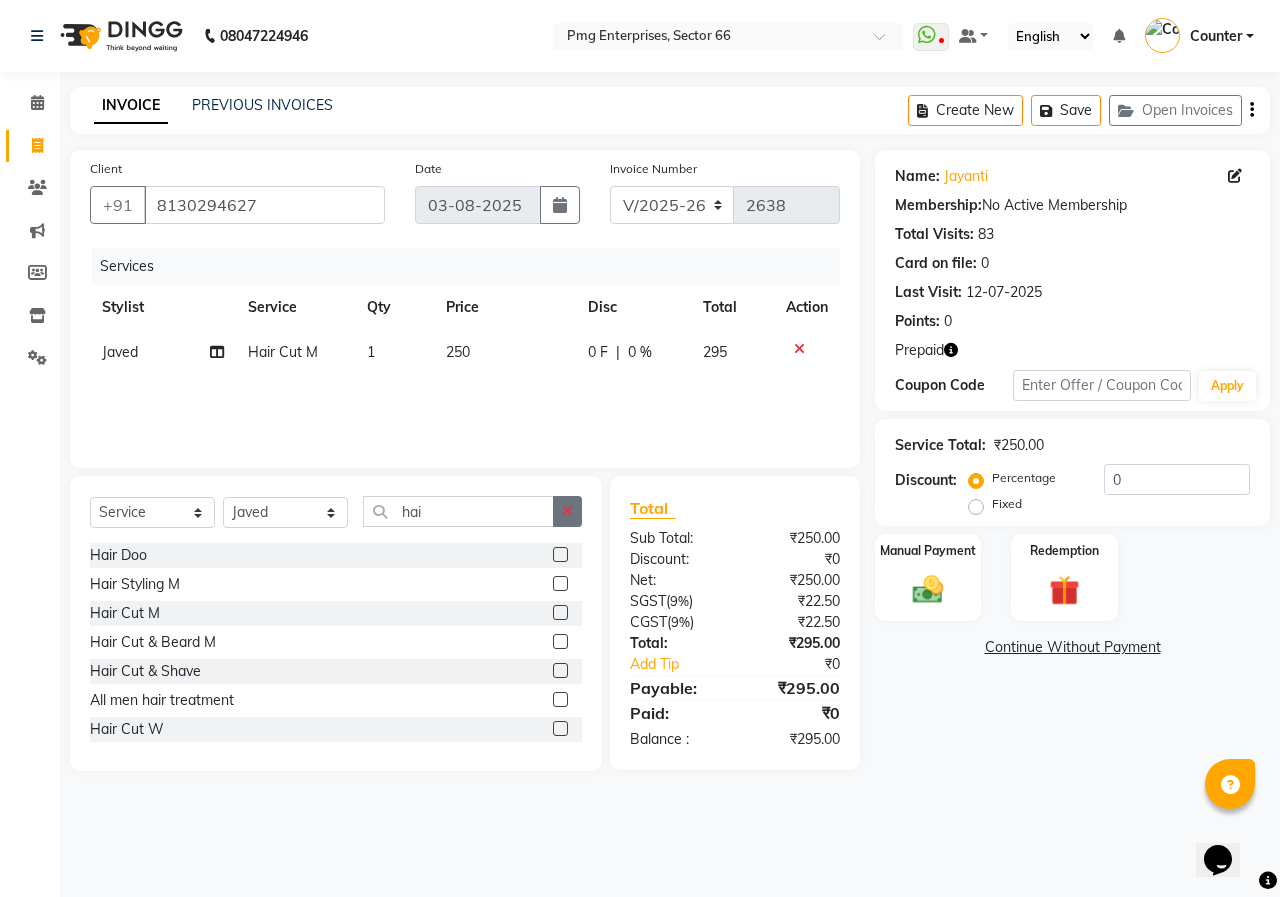 click 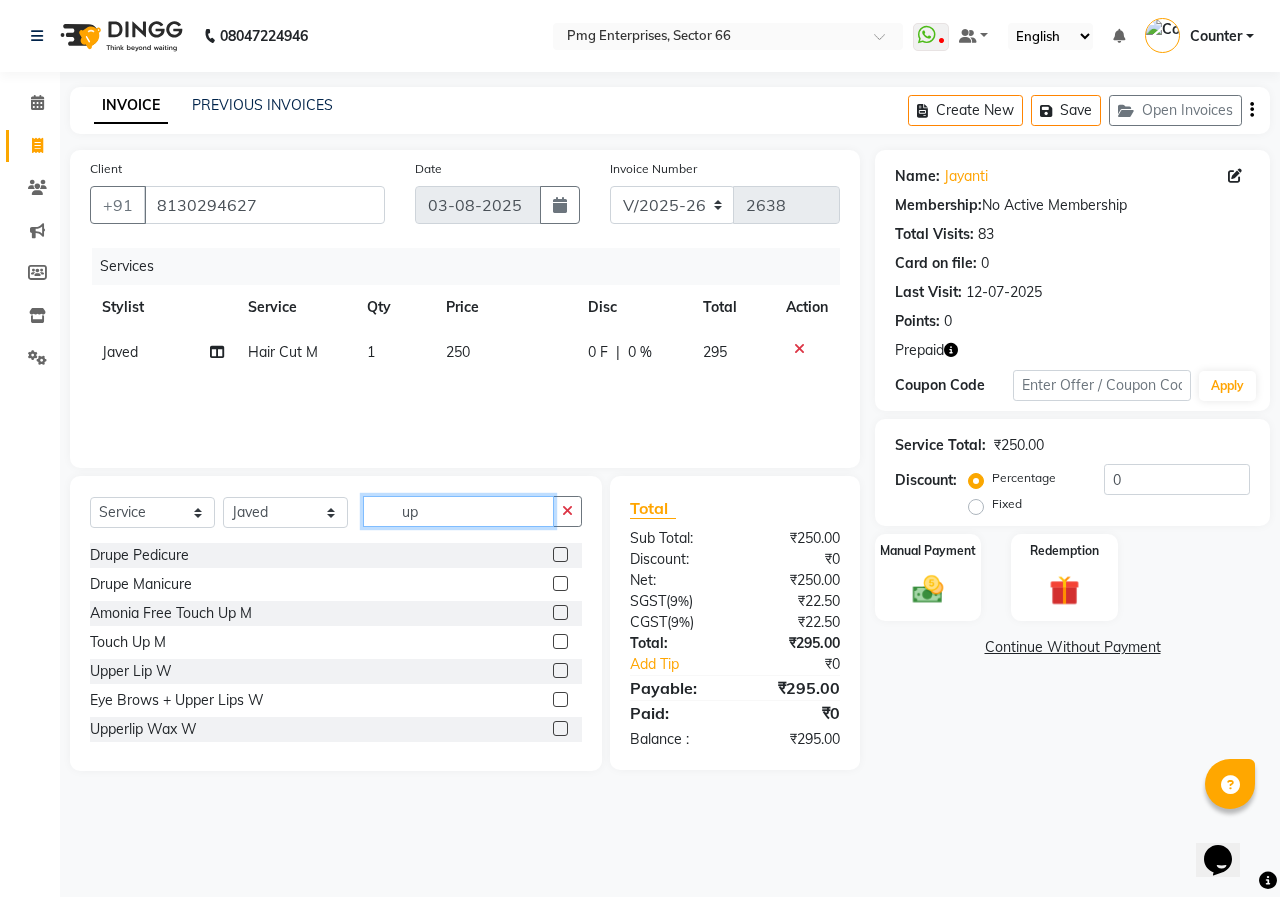 scroll, scrollTop: 40, scrollLeft: 0, axis: vertical 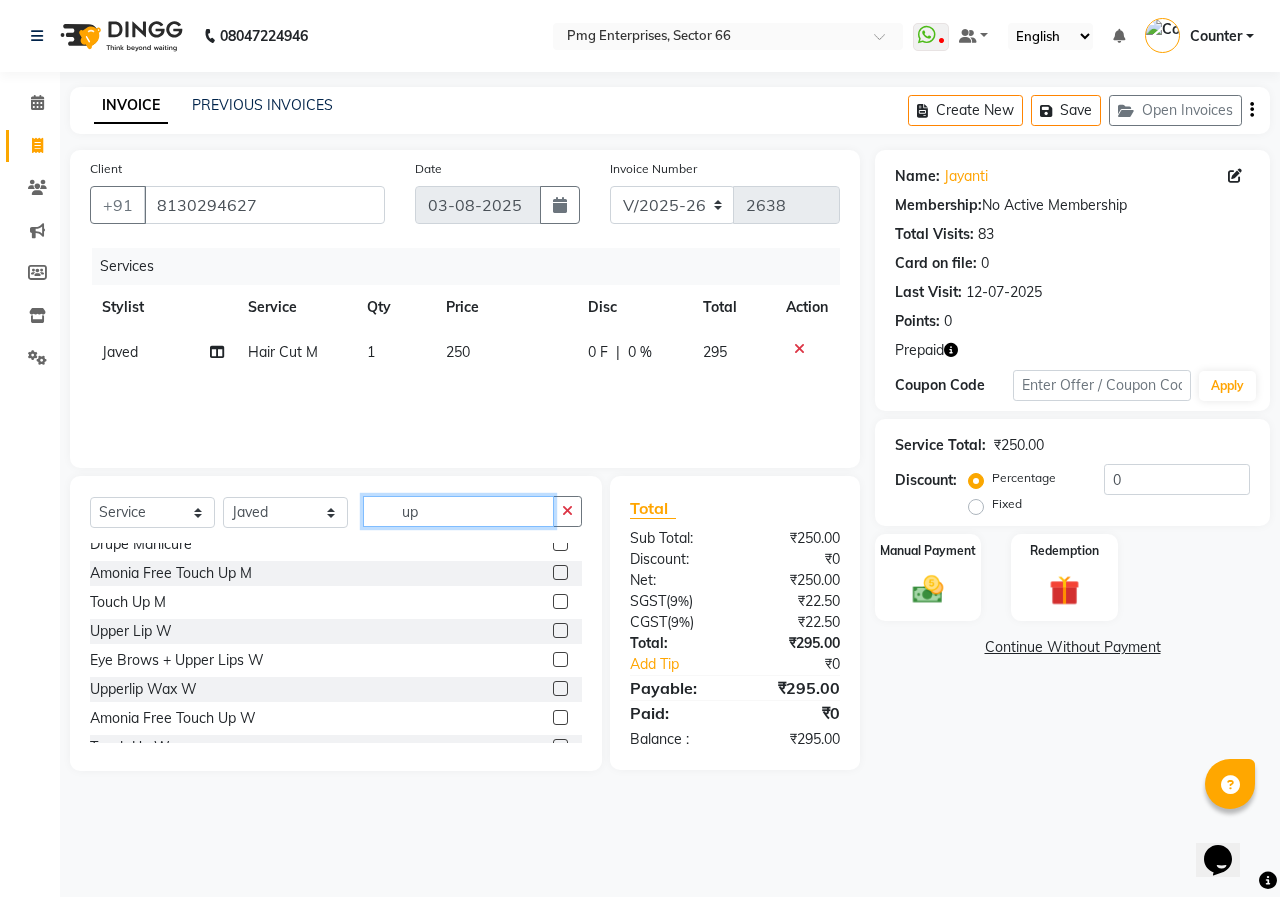 type on "up" 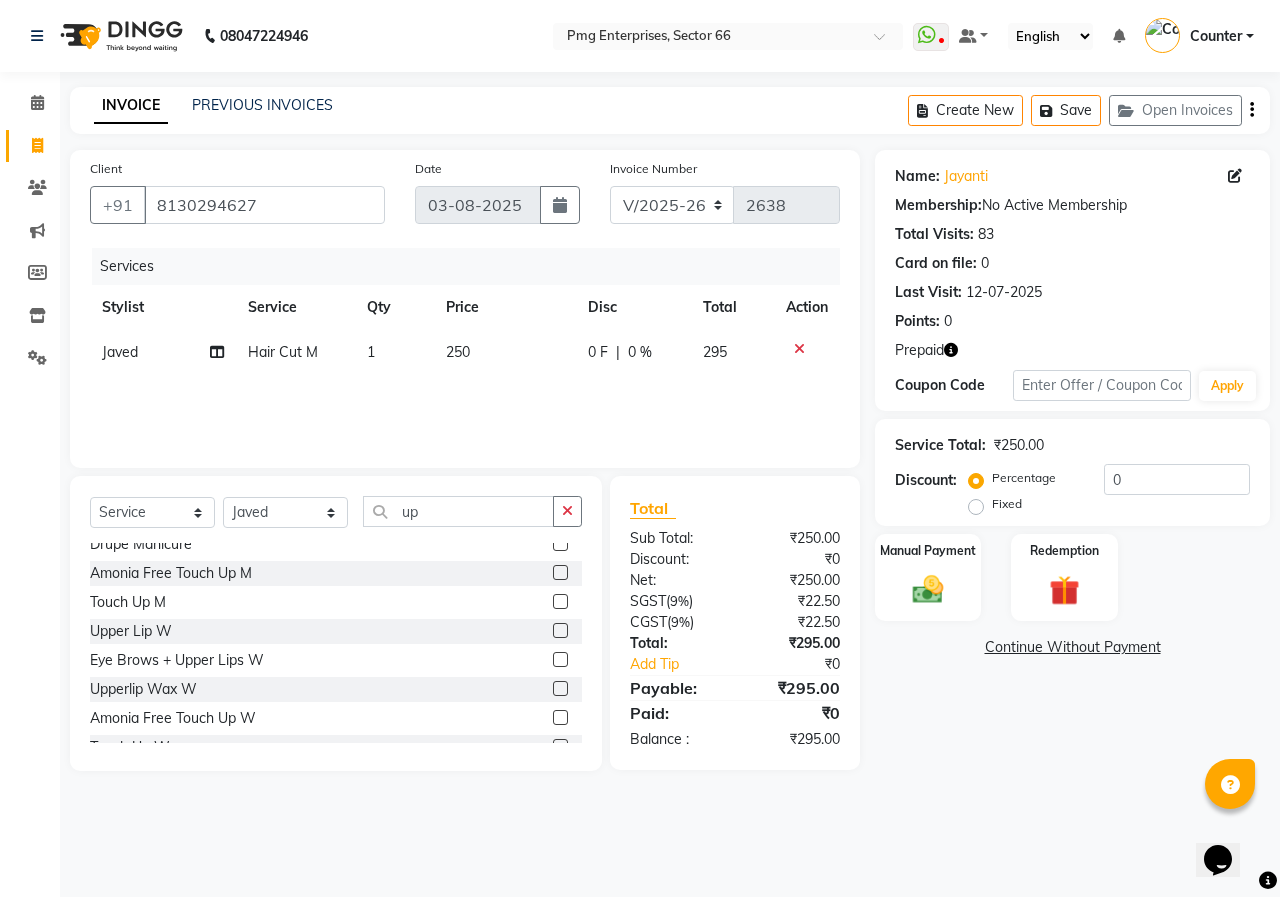click 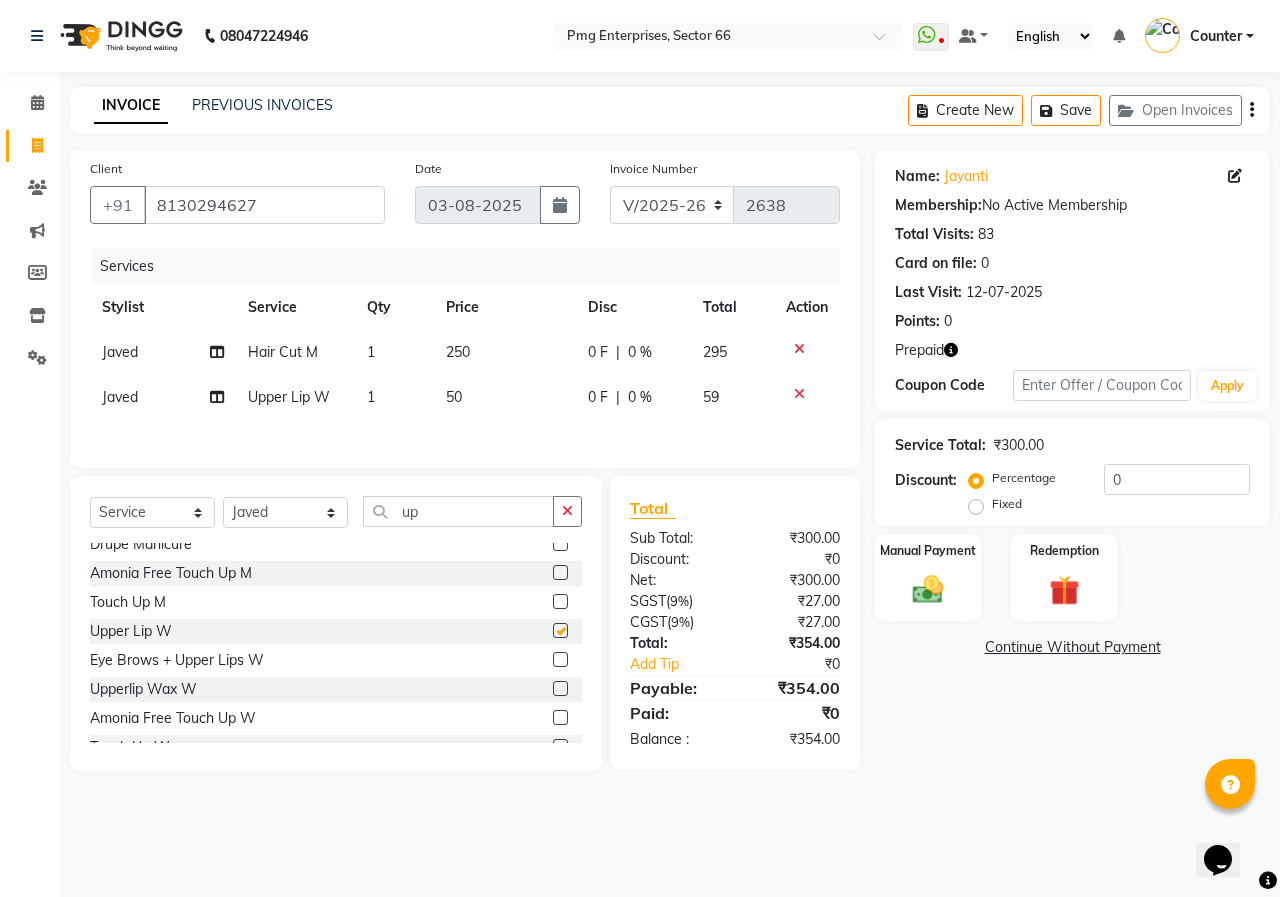 checkbox on "false" 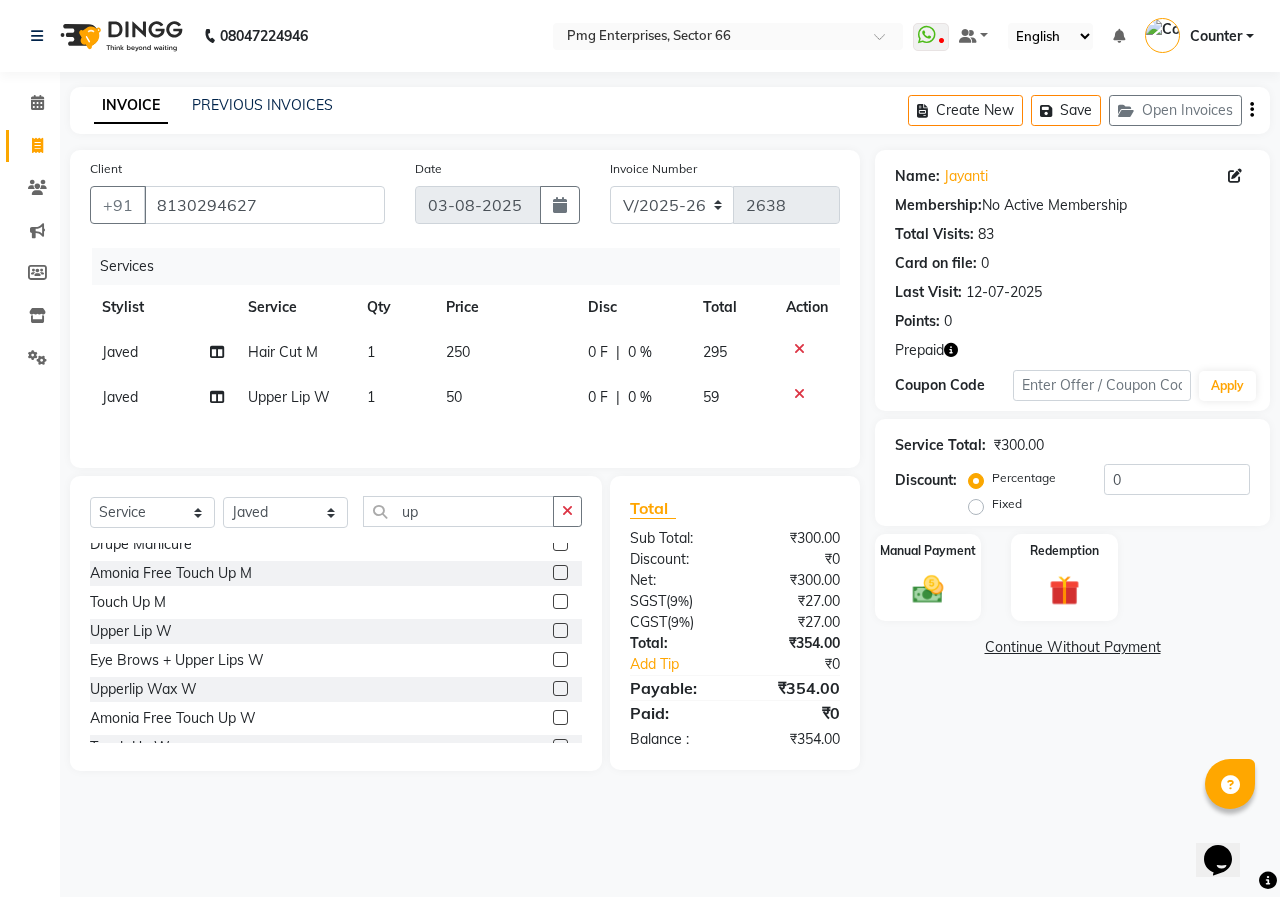 click on "Javed" 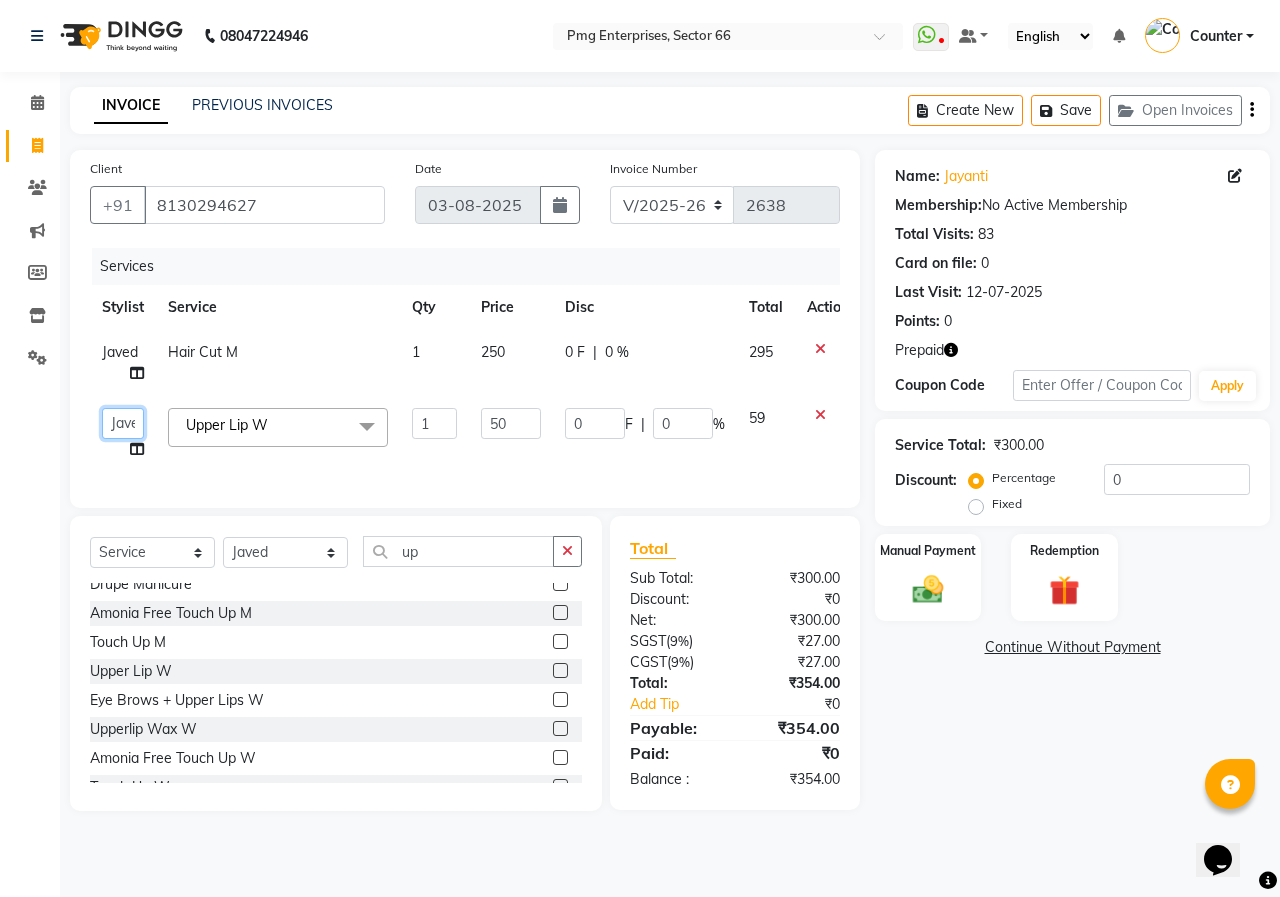 click on "Ashish Kashyap   Counter   dinesh   Jackson   Javed   Jitender   Manisha   Ragini" 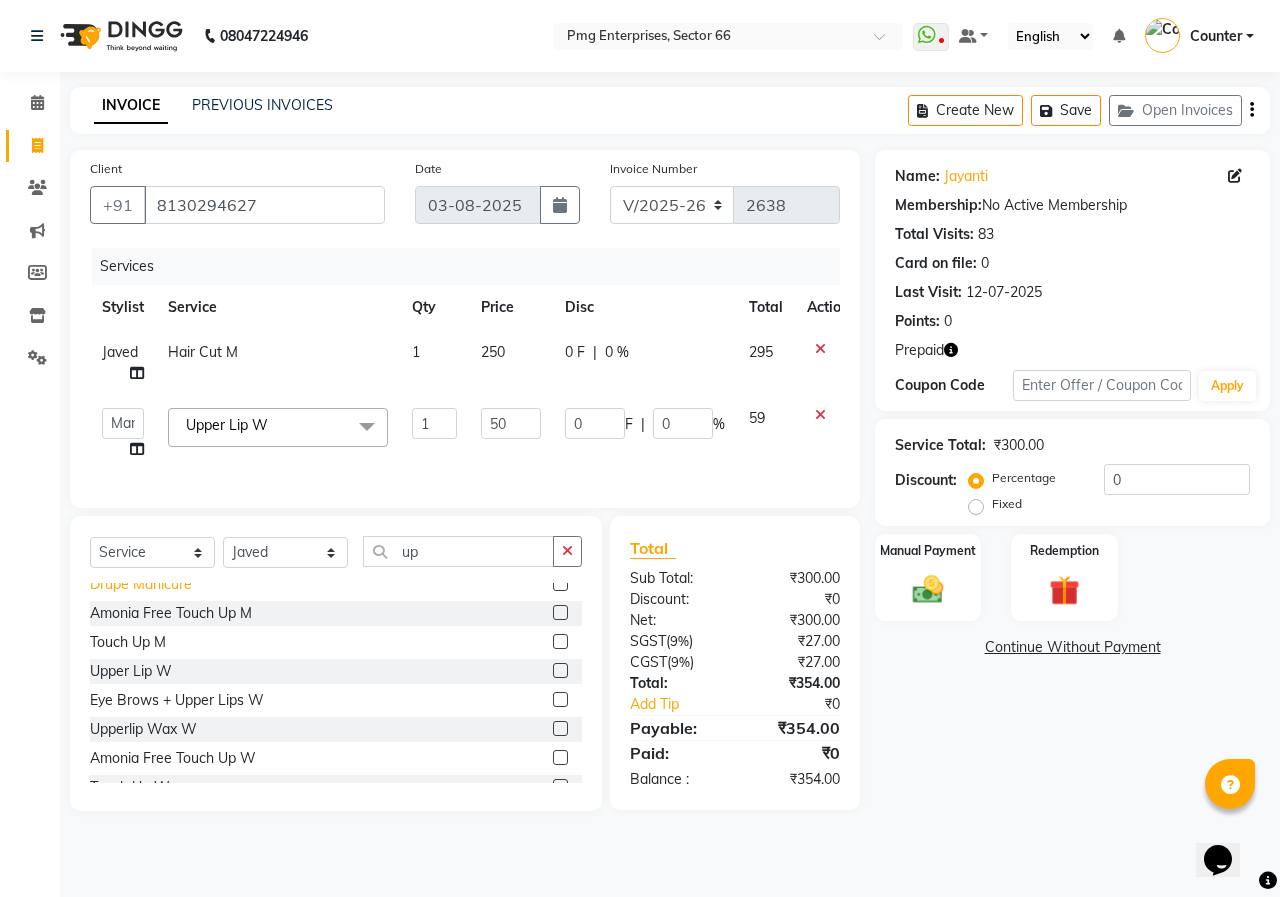 select on "70413" 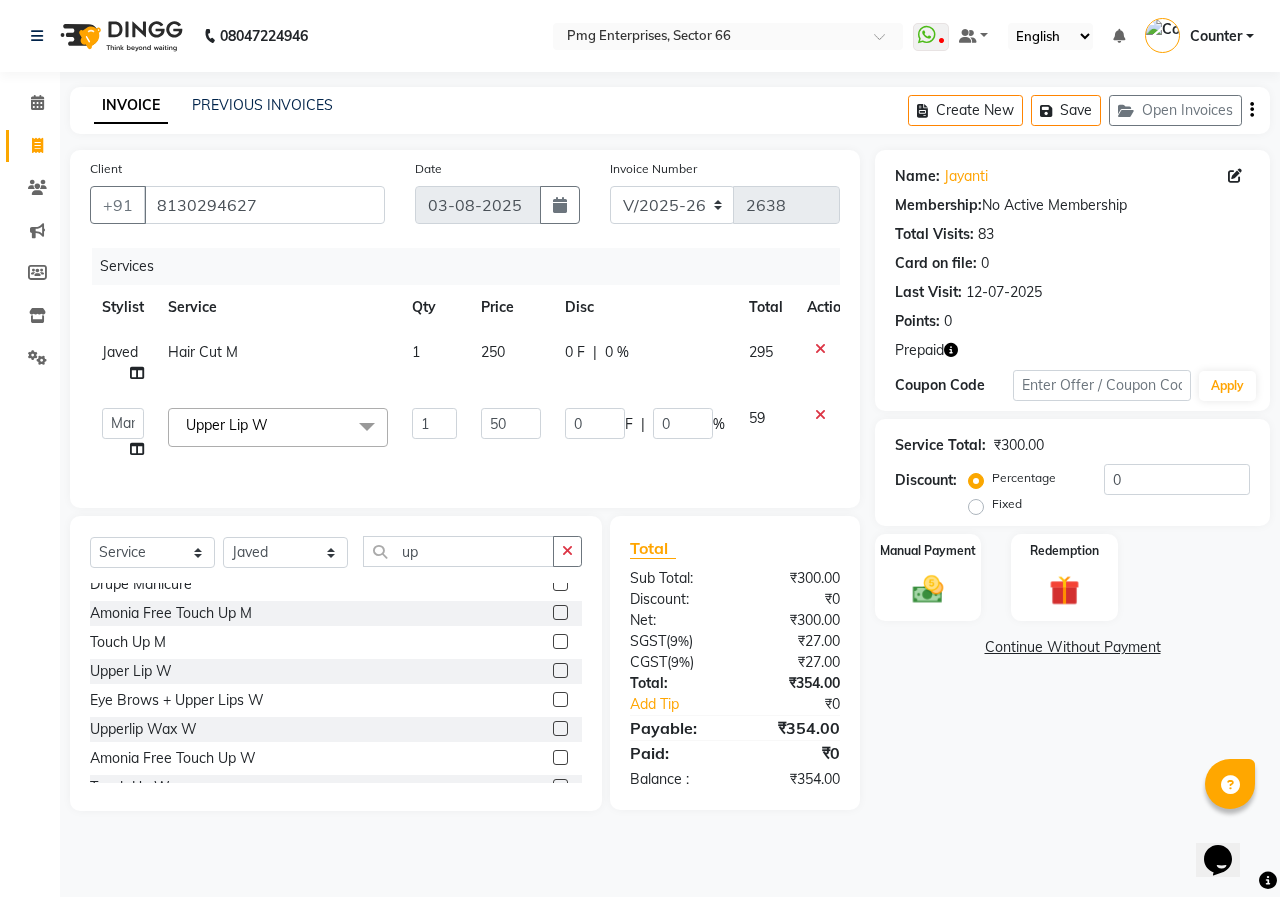 click on "Javed" 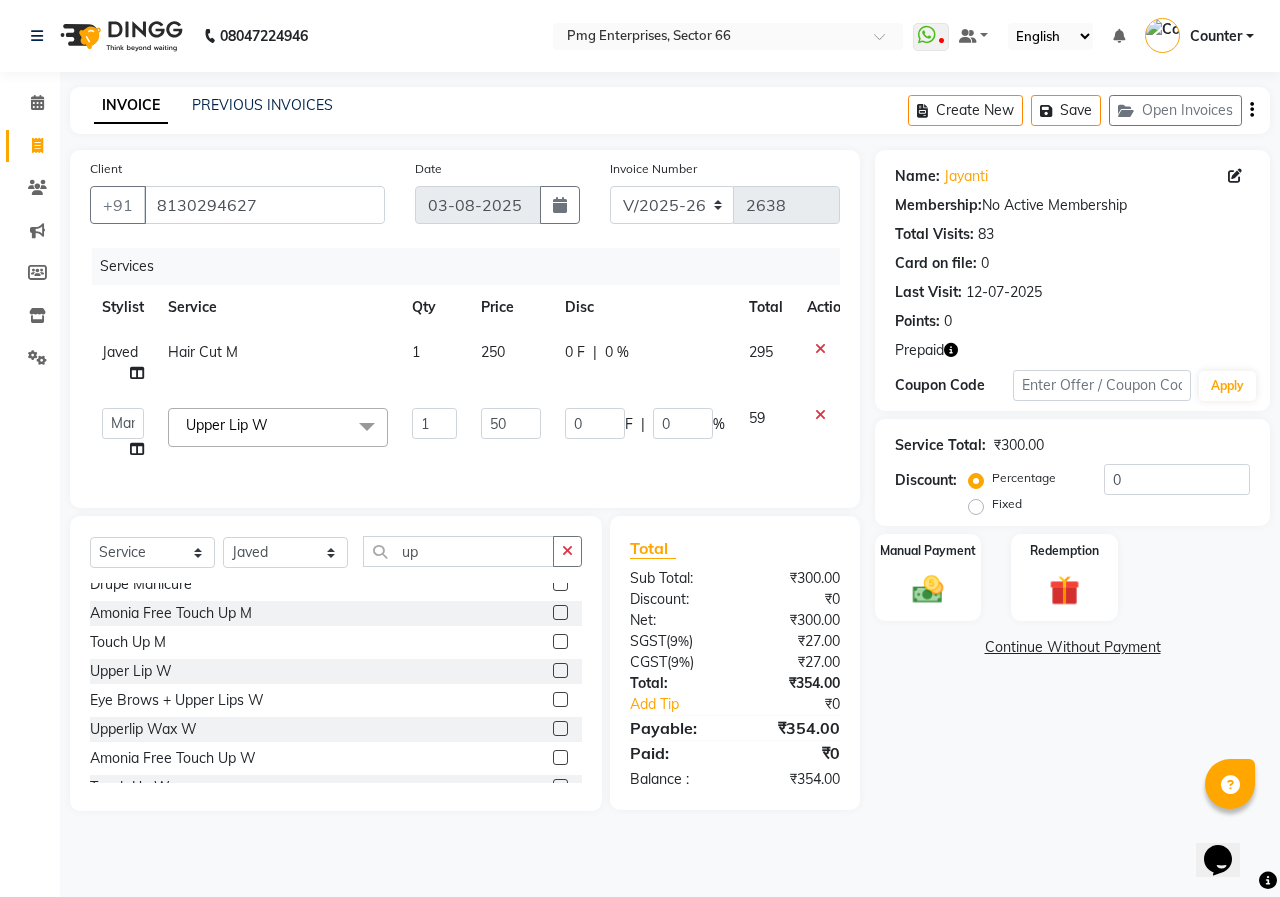 select on "78814" 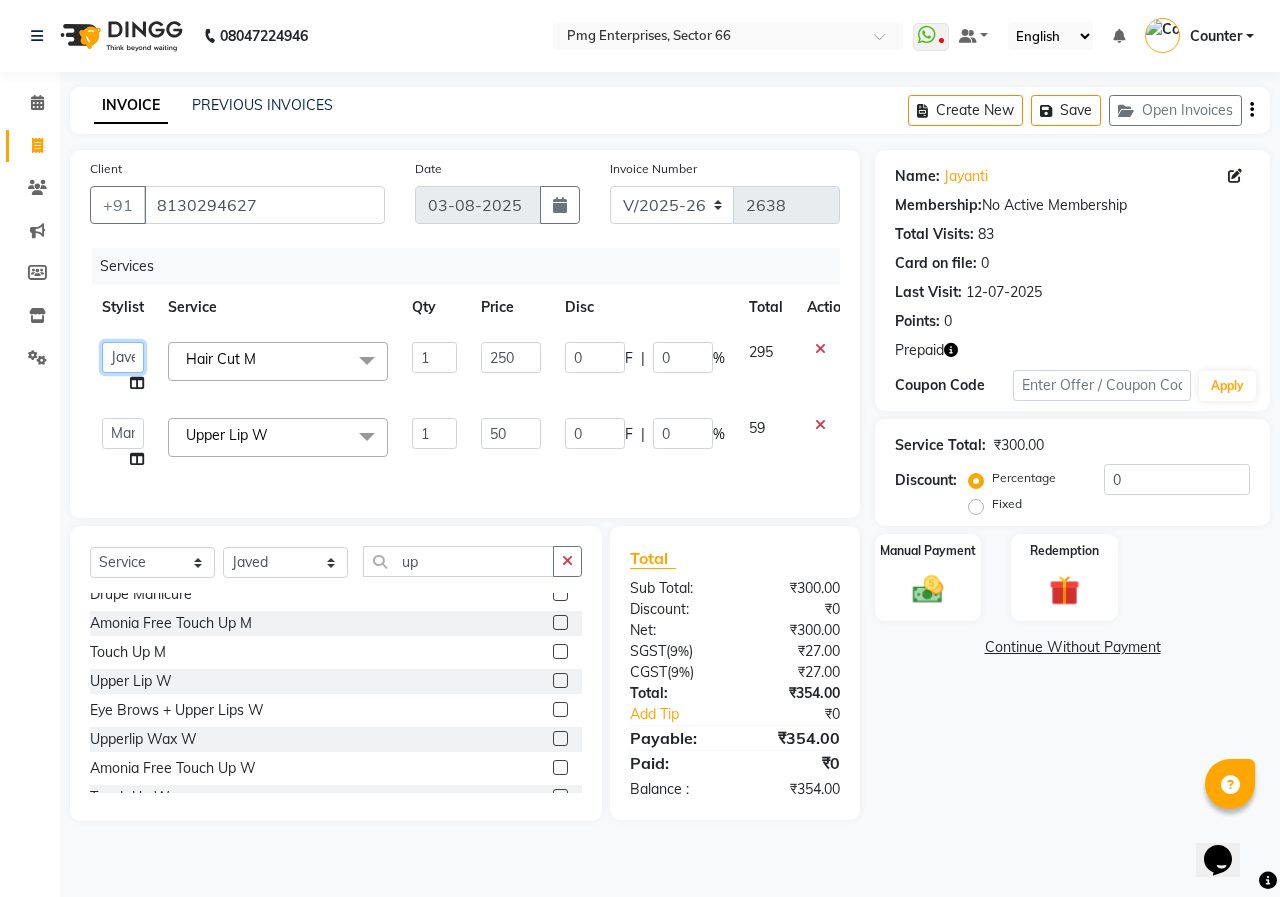 click on "Ashish Kashyap   Counter   dinesh   Jackson   Javed   Jitender   Manisha   Ragini" 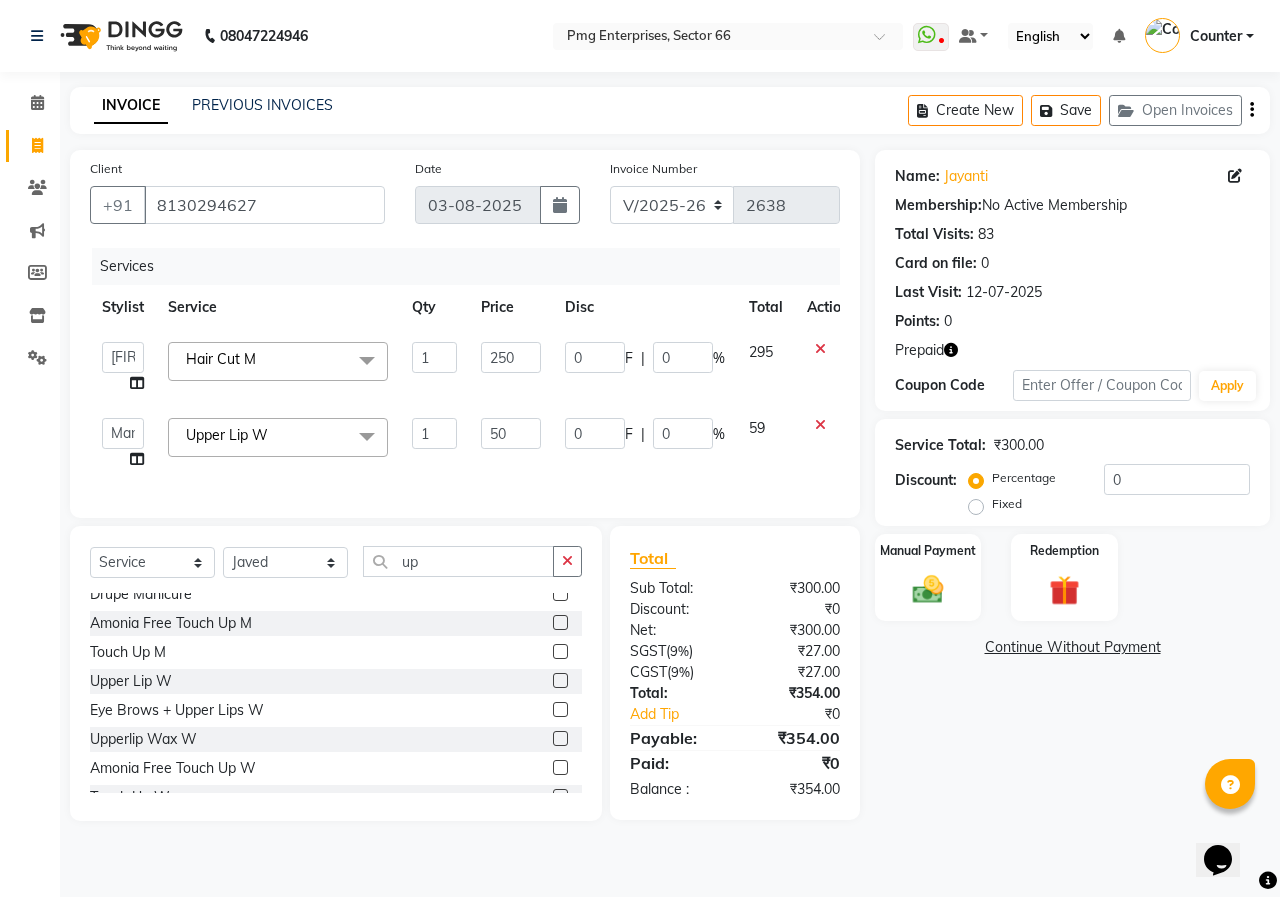 select on "49466" 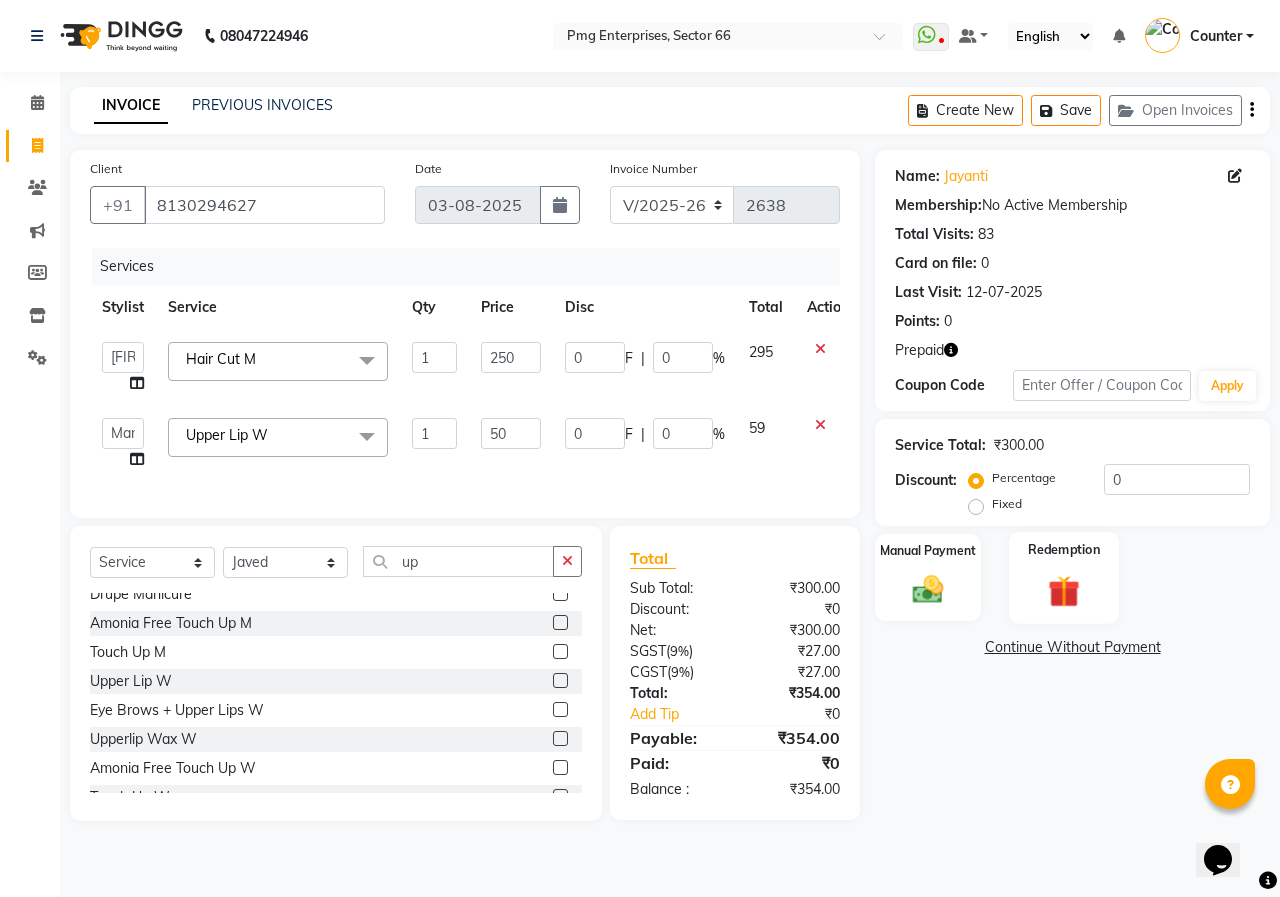 click on "Redemption" 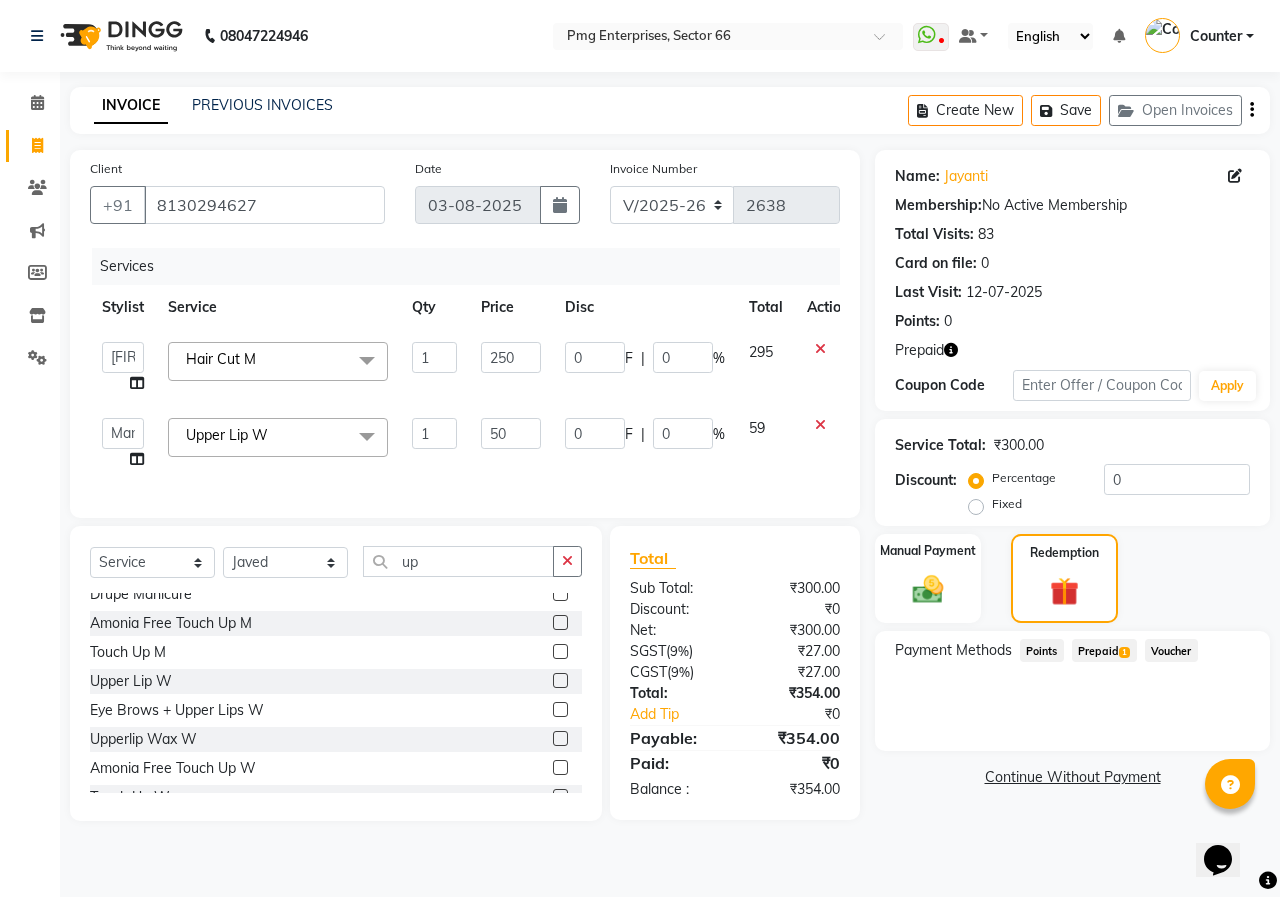 click on "Prepaid  1" 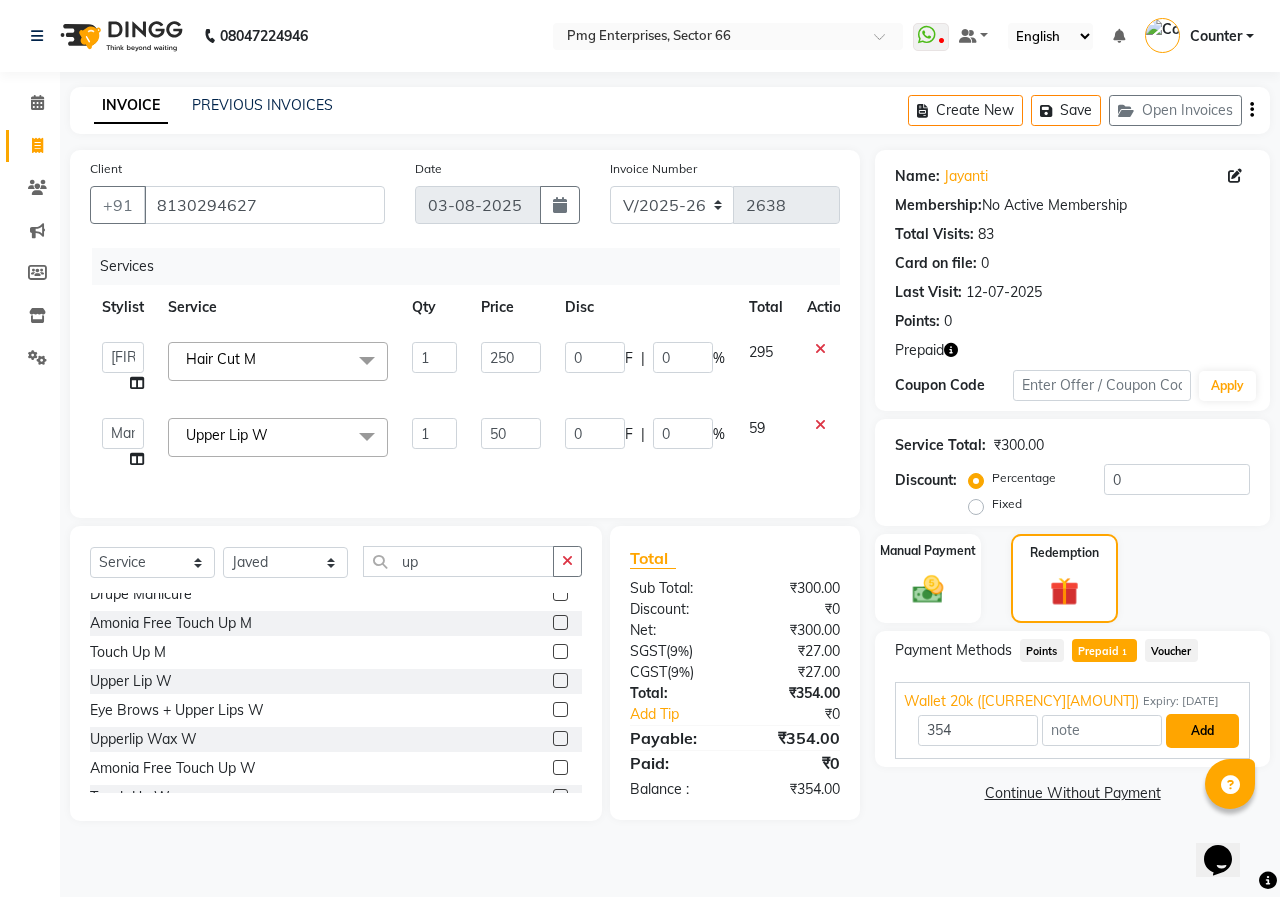 click on "Add" at bounding box center [1202, 731] 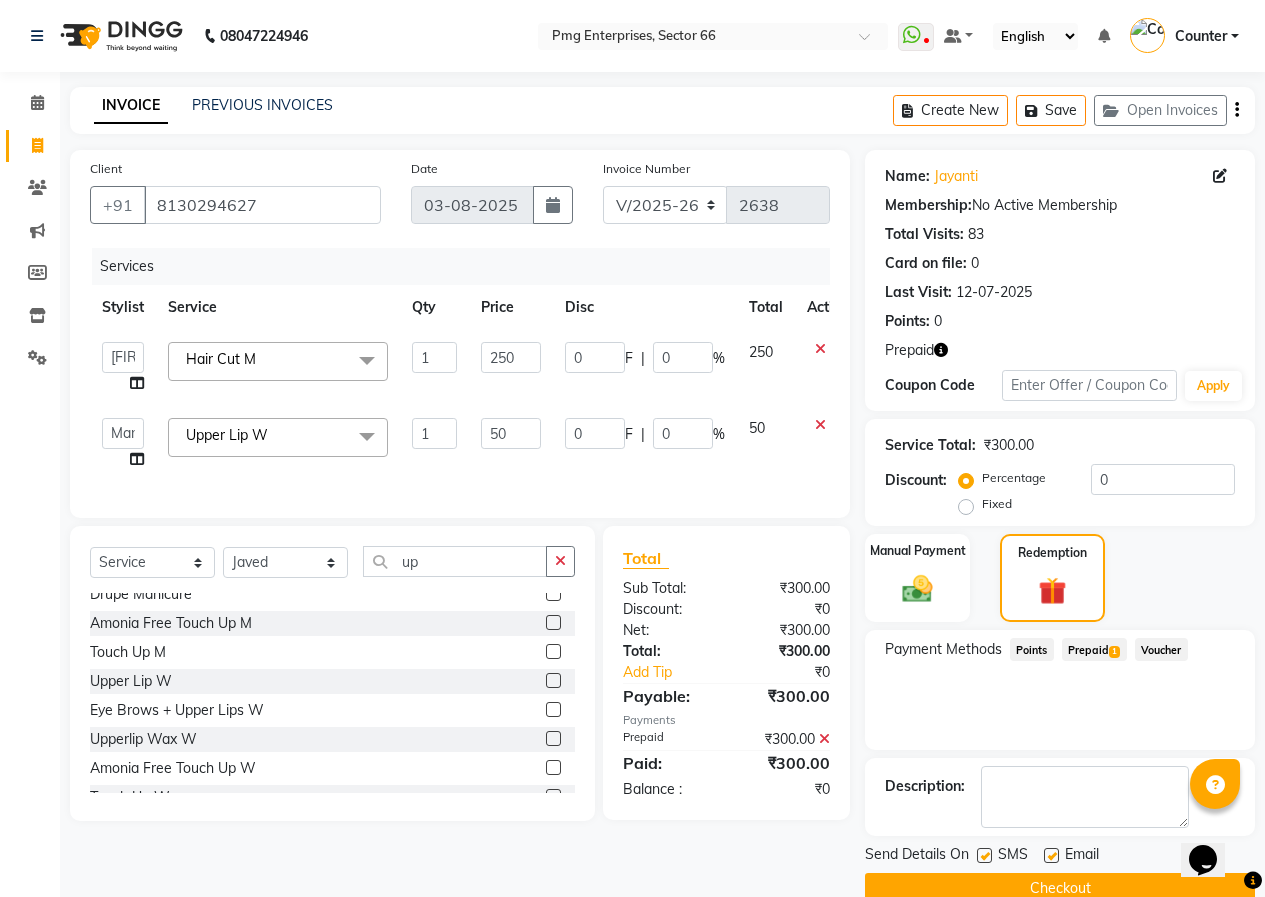 click on "Checkout" 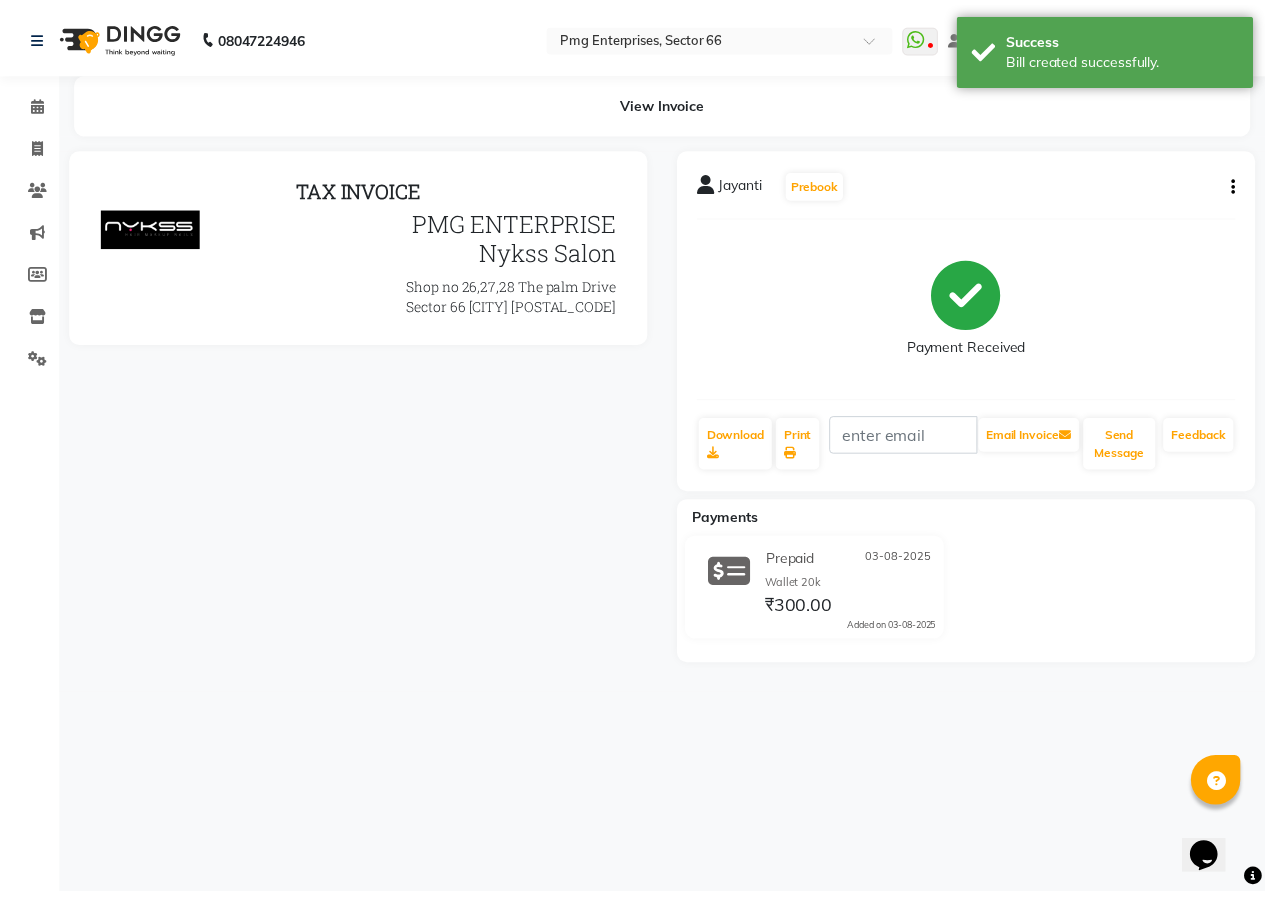 scroll, scrollTop: 0, scrollLeft: 0, axis: both 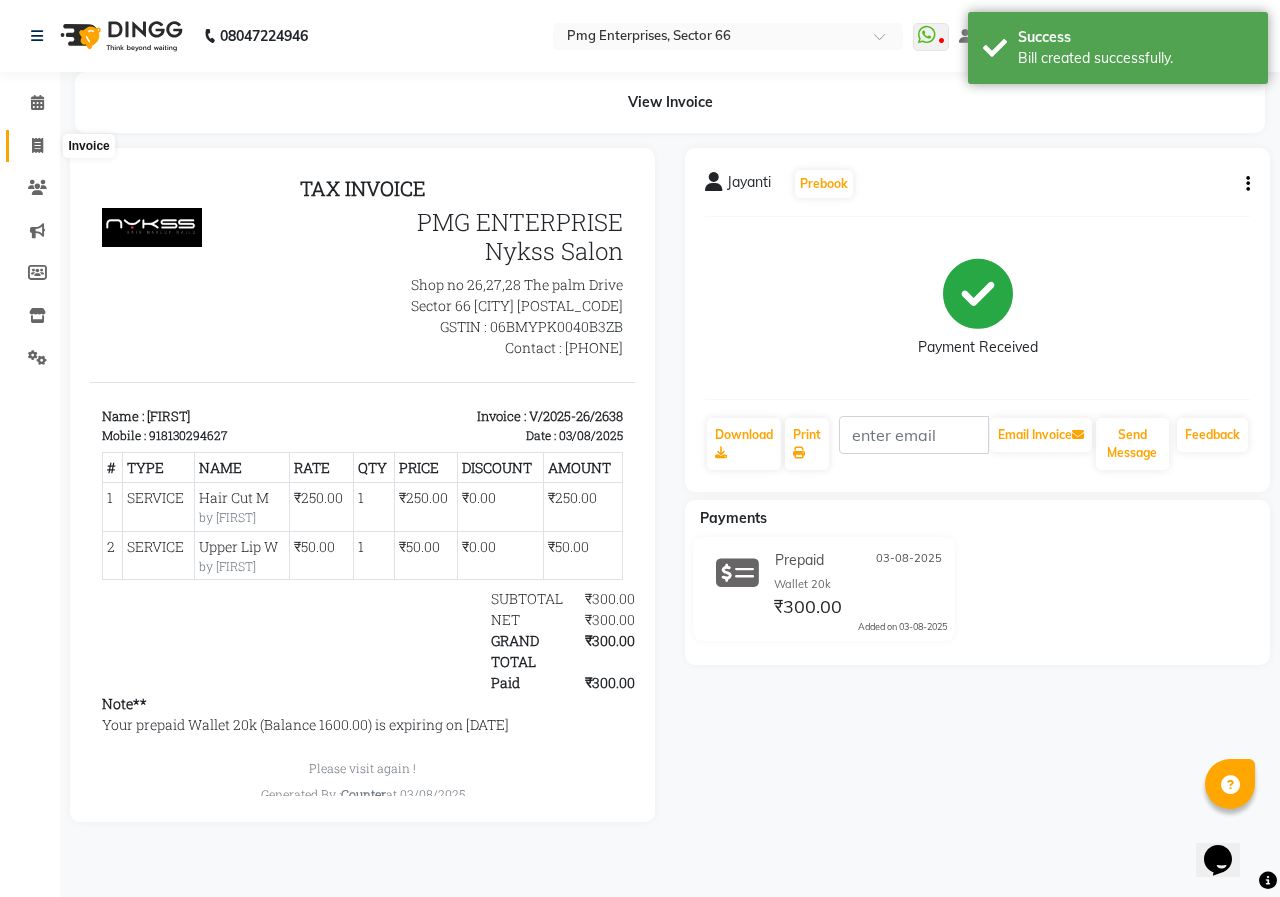click 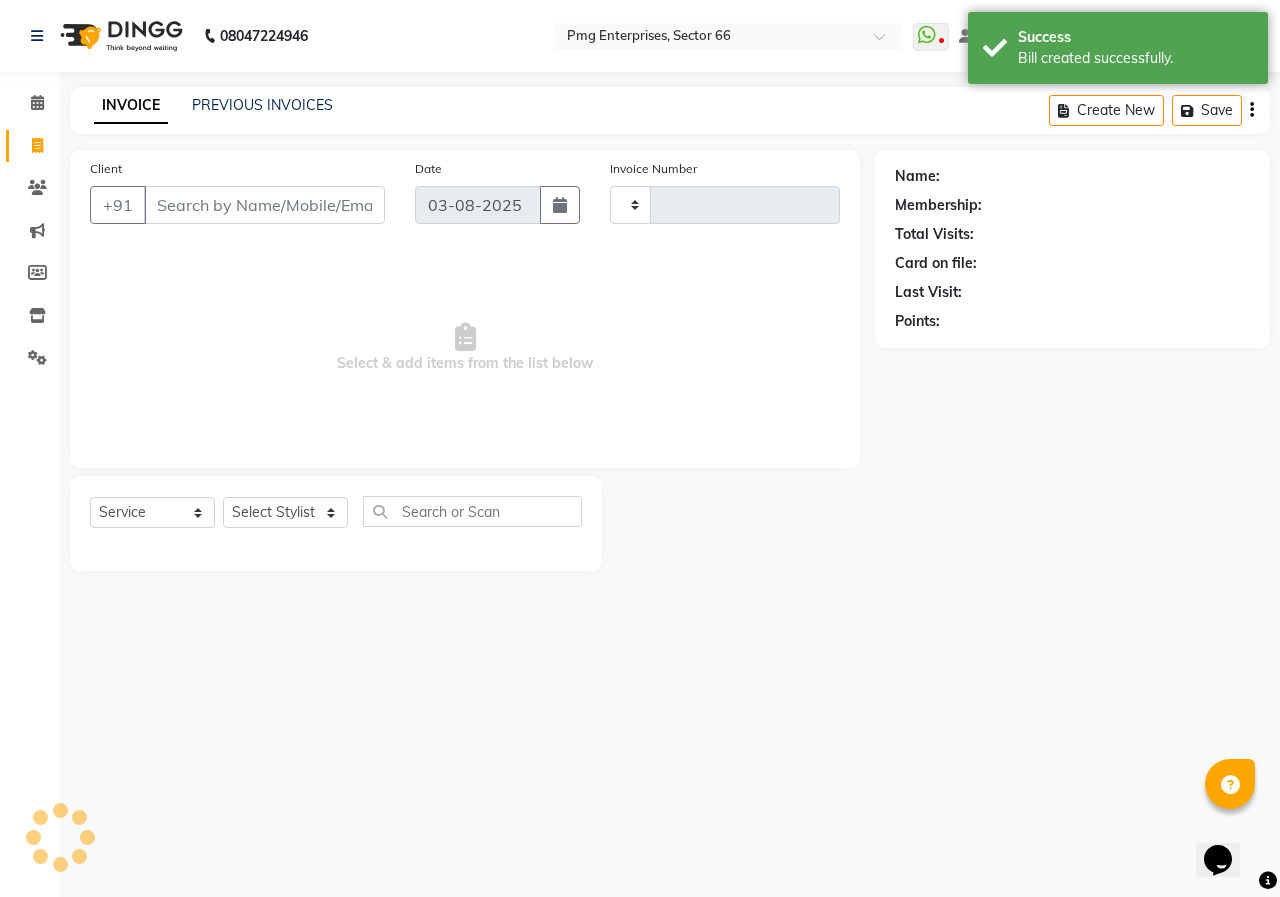 type on "2639" 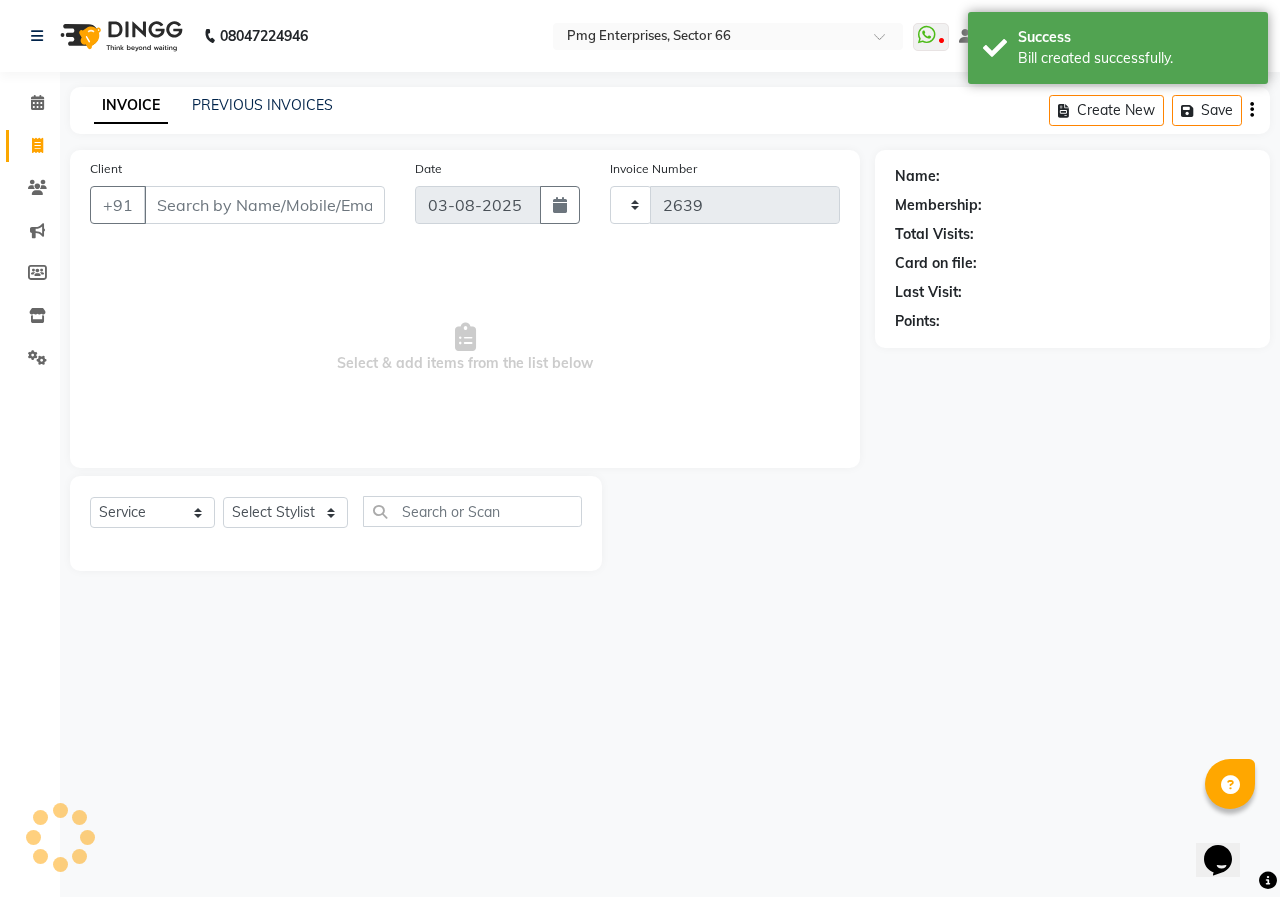 select on "889" 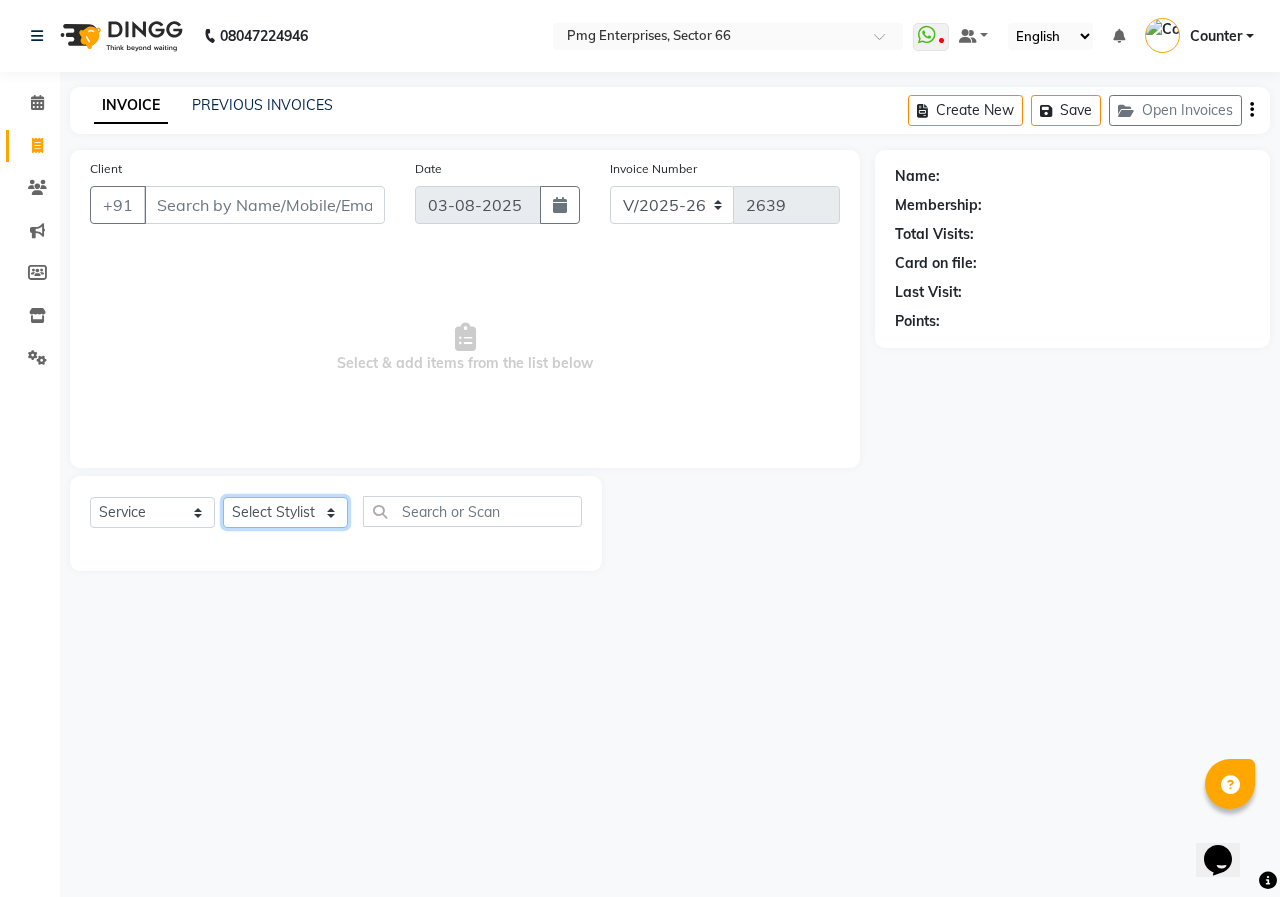 click on "Select Stylist [FIRST] [LAST] Counter [NAME] [NAME] [NAME] [NAME] [NAME] [NAME]" 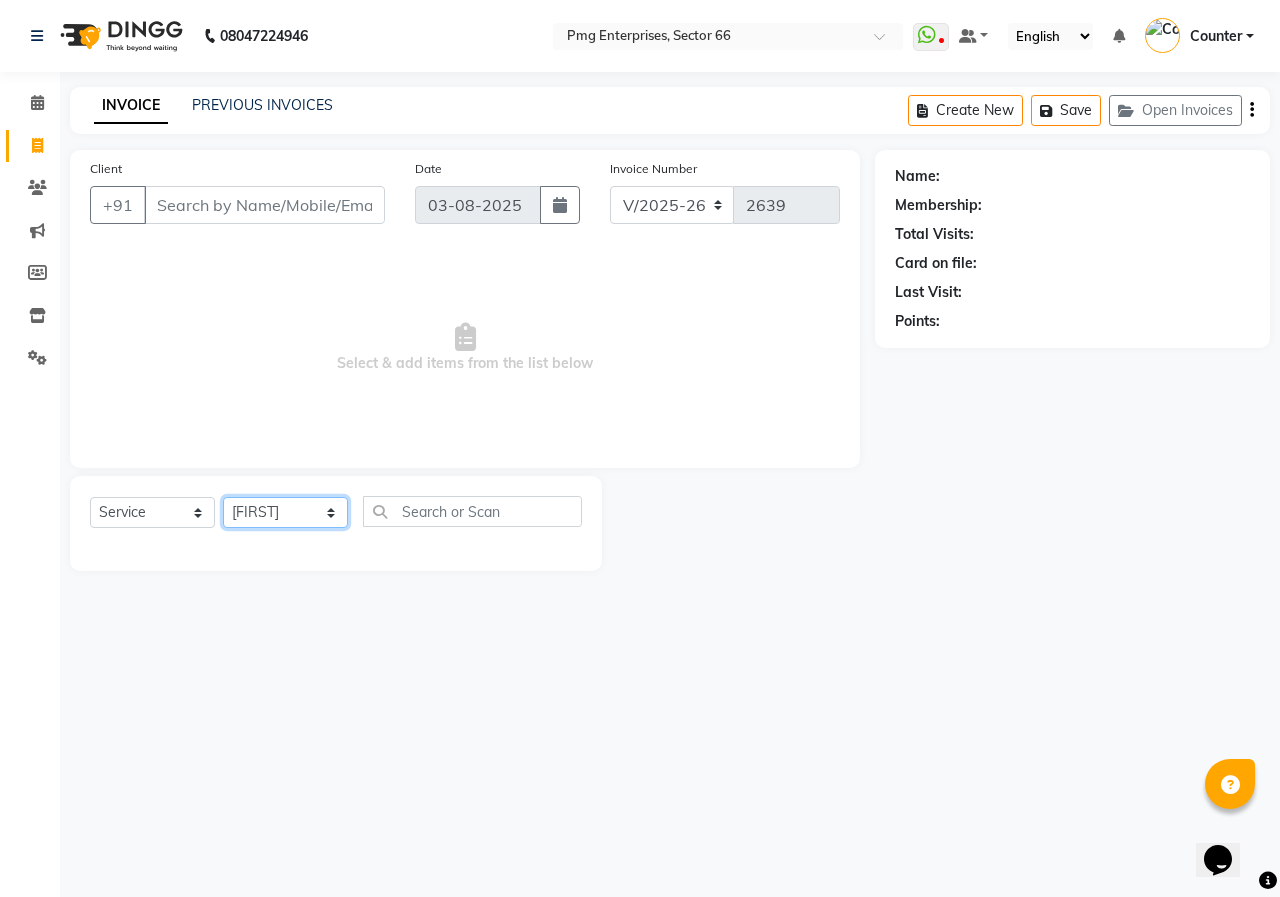 click on "Select Stylist [FIRST] [LAST] Counter [NAME] [NAME] [NAME] [NAME] [NAME] [NAME]" 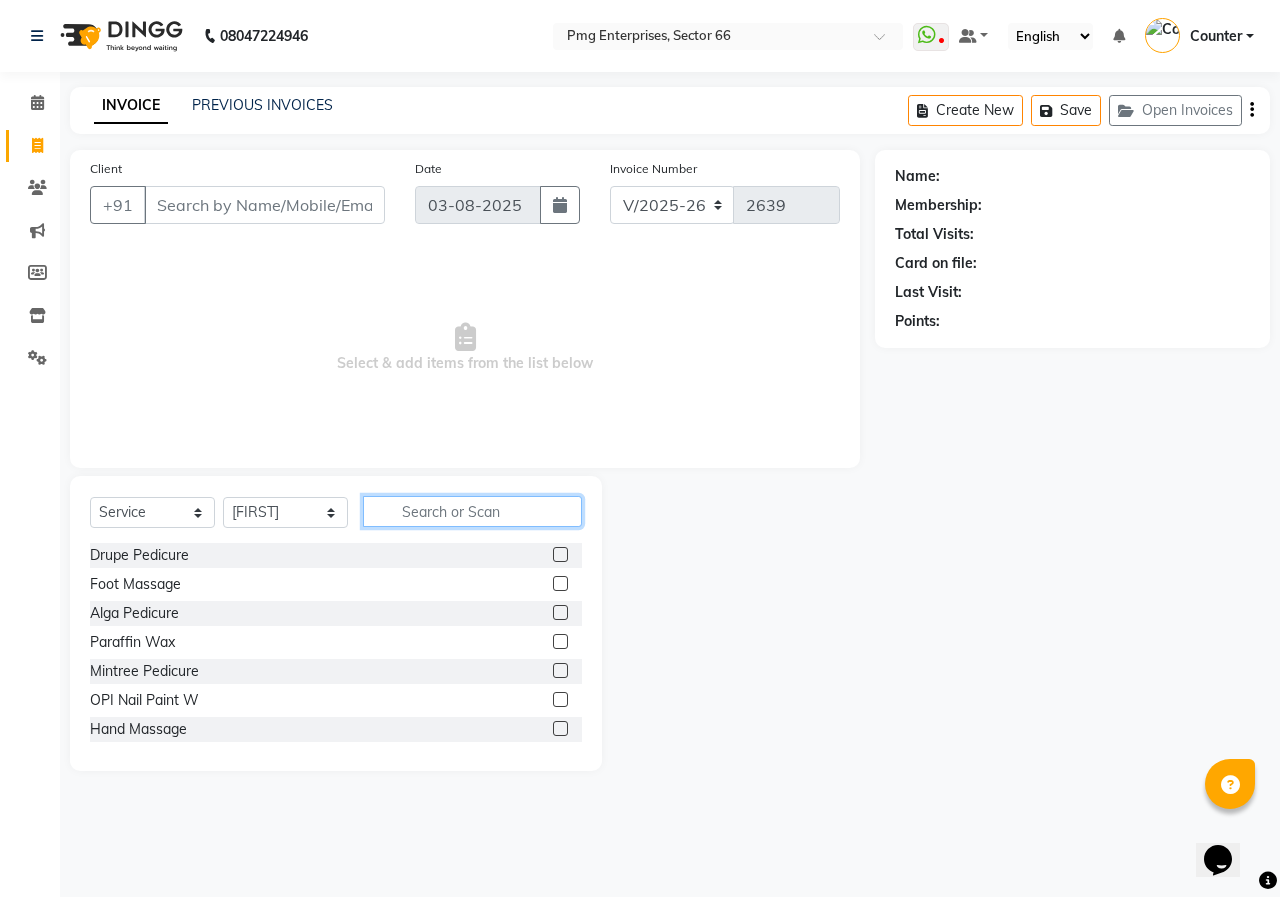 click 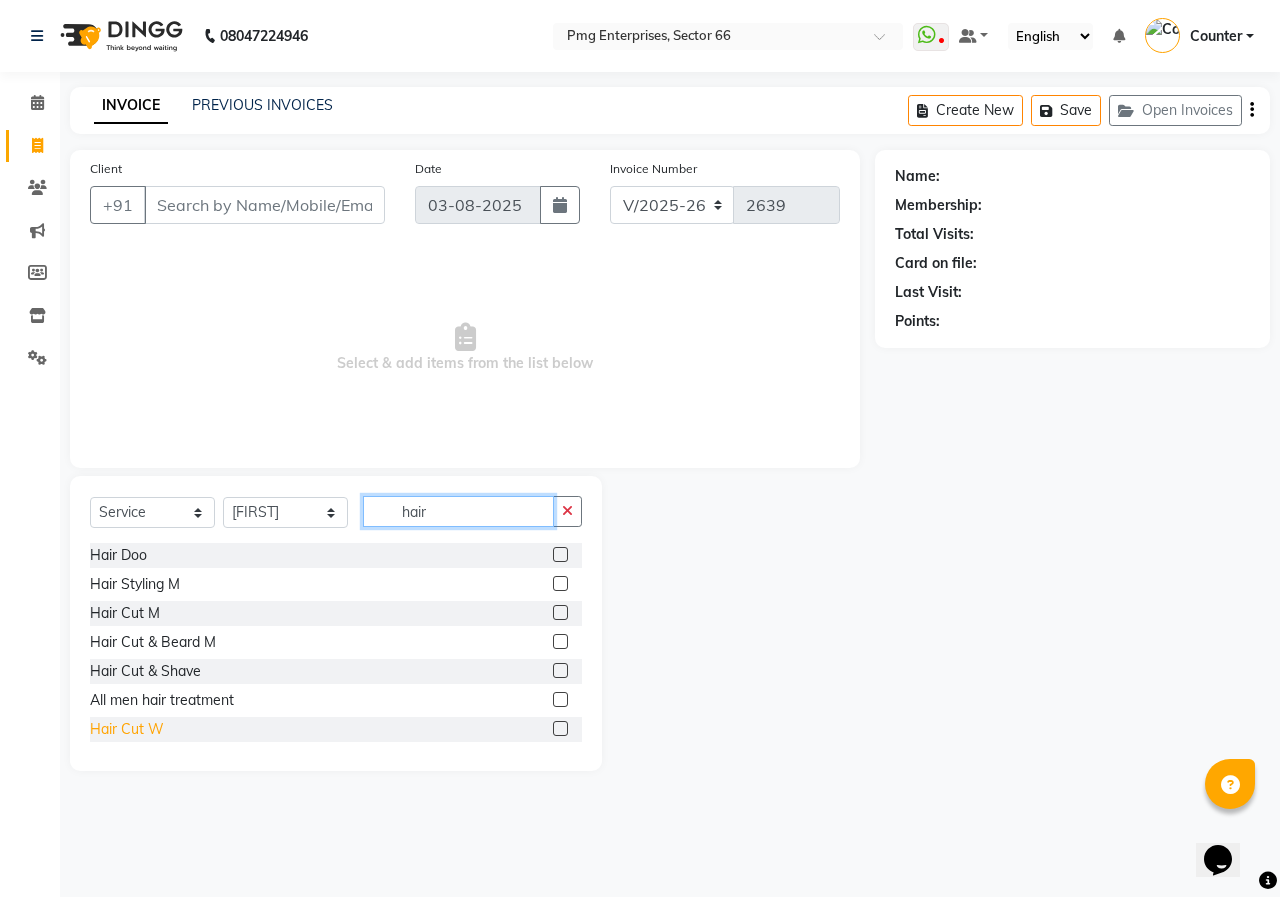 type on "hair" 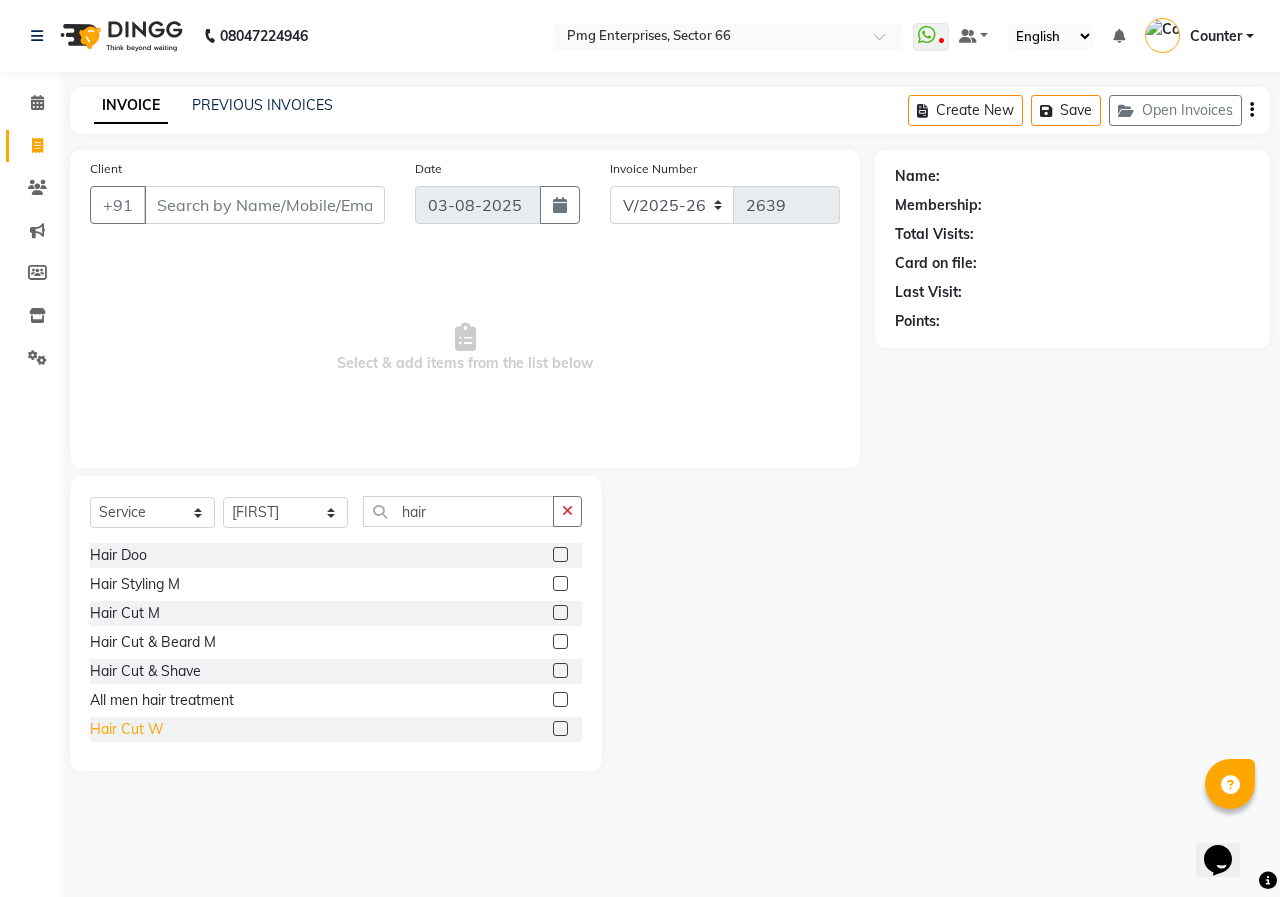 click on "Hair Cut W" 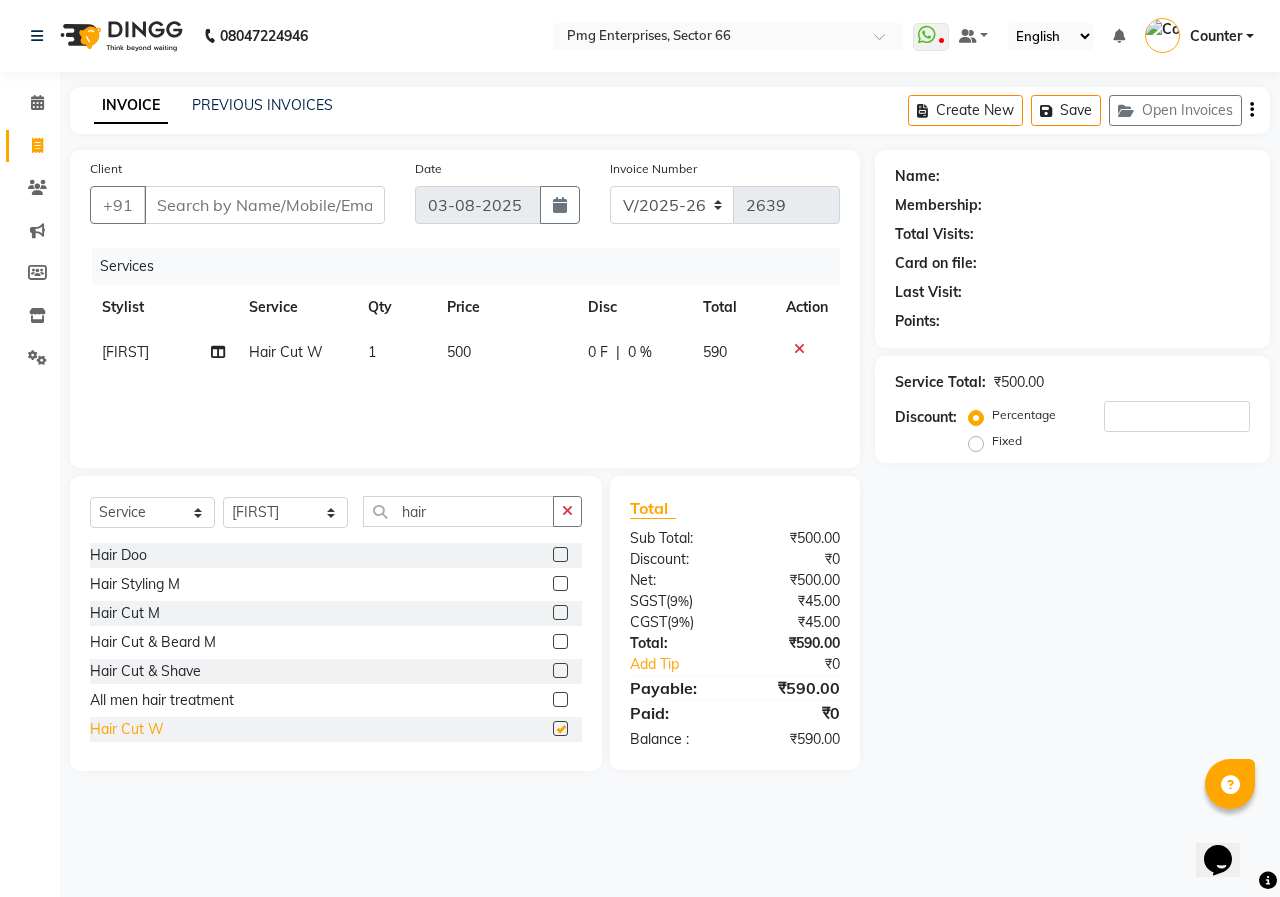 checkbox on "false" 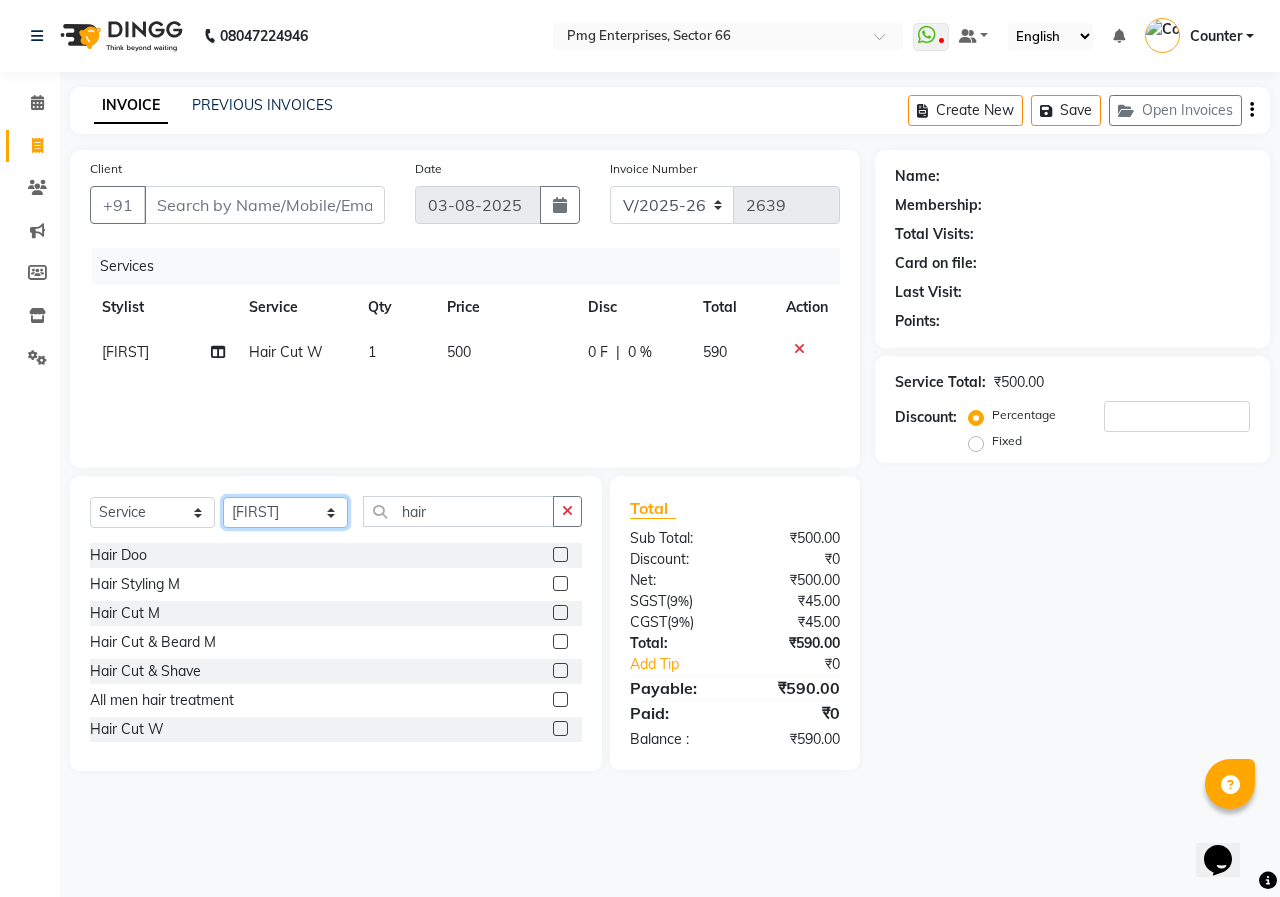click on "Select Stylist [FIRST] [LAST] Counter [NAME] [NAME] [NAME] [NAME] [NAME] [NAME]" 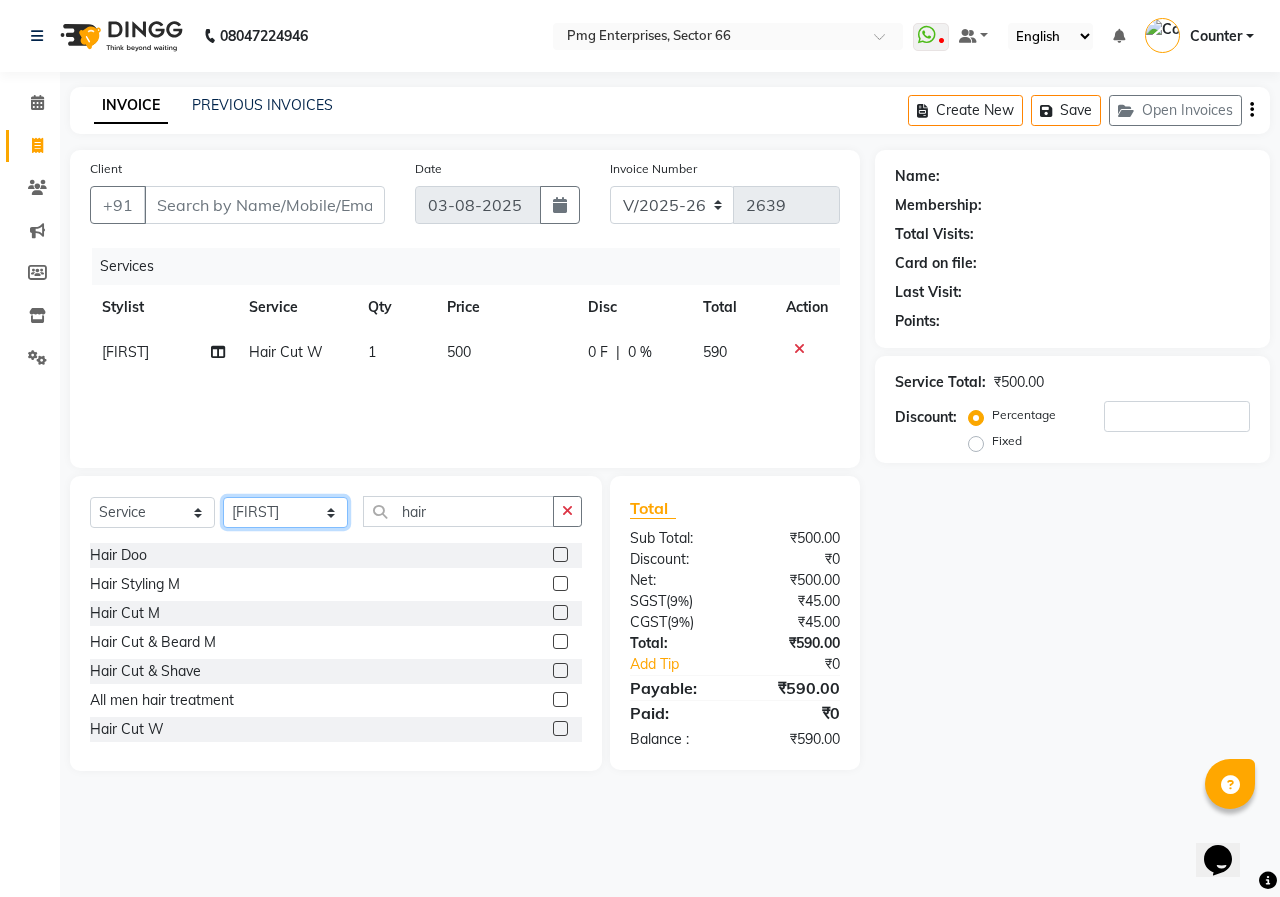 select on "67091" 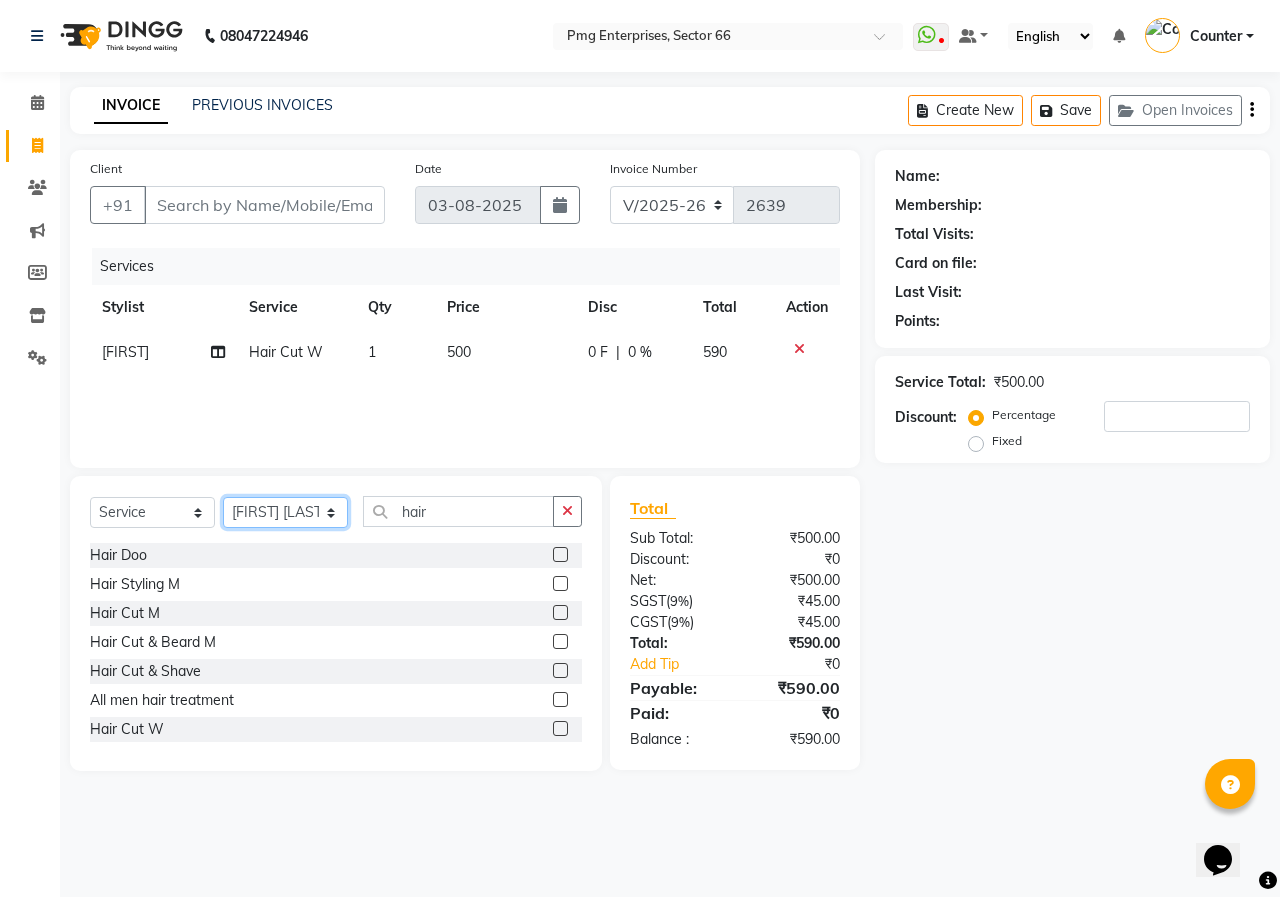 click on "Select Stylist [FIRST] [LAST] Counter [NAME] [NAME] [NAME] [NAME] [NAME] [NAME]" 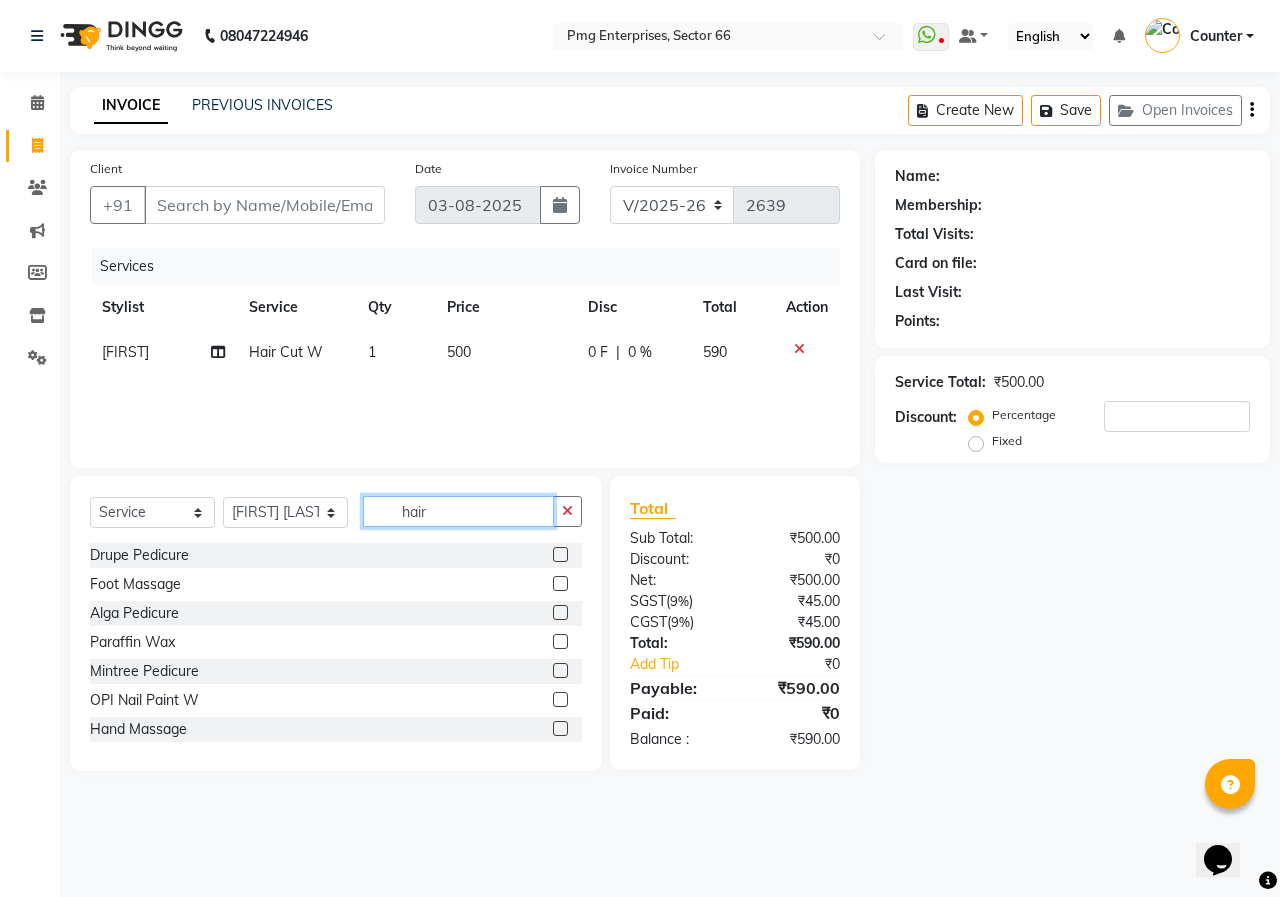 click on "hair" 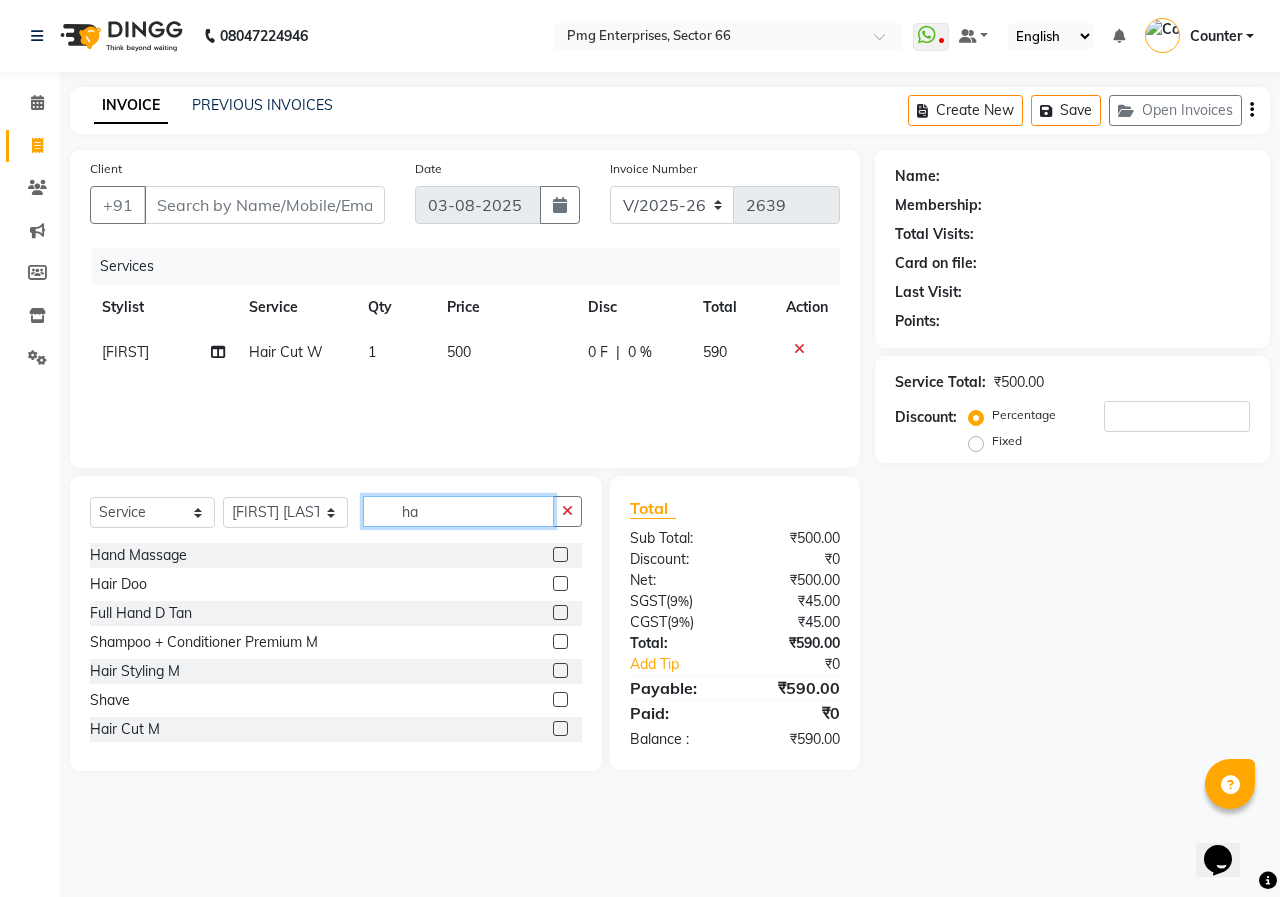 type on "h" 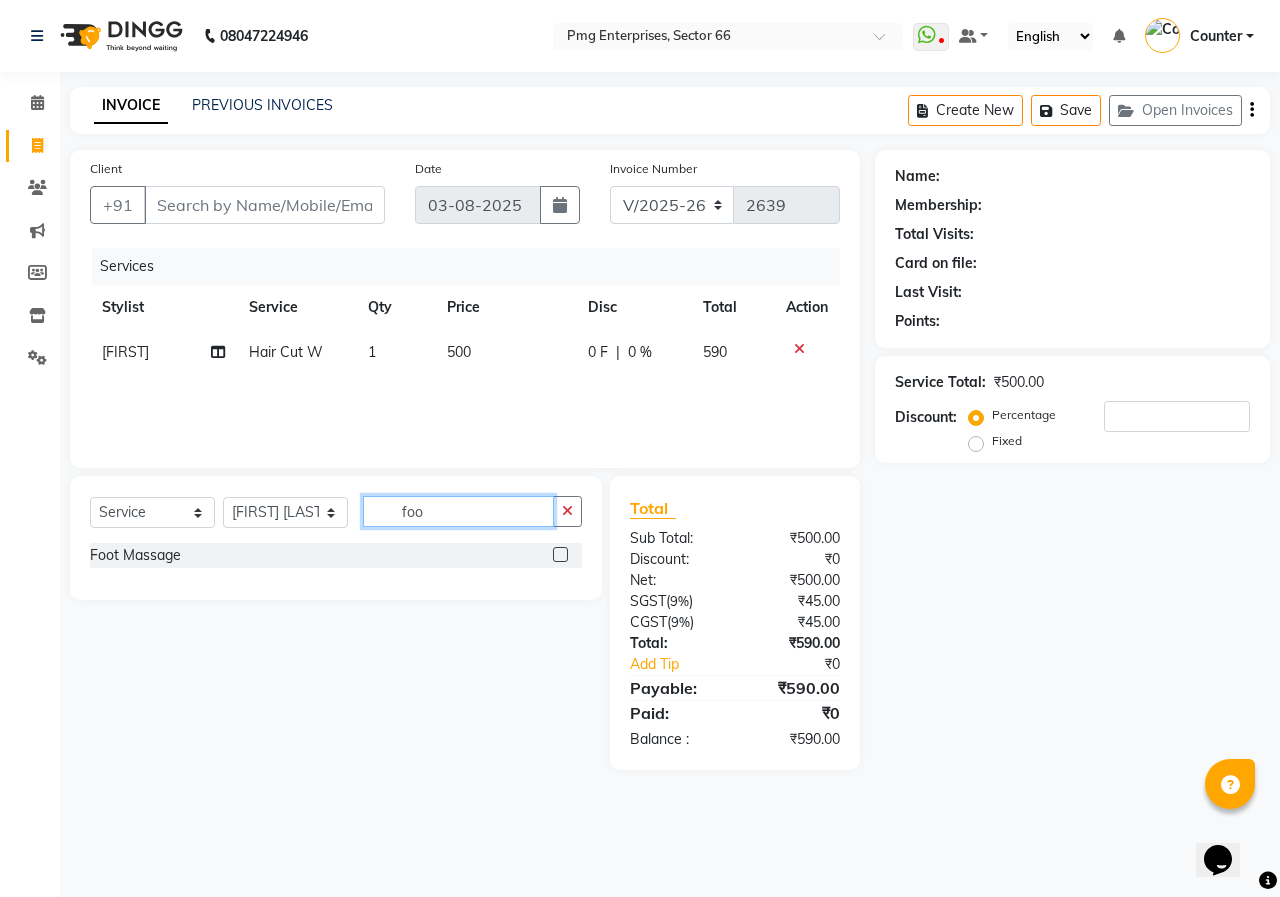 type on "foo" 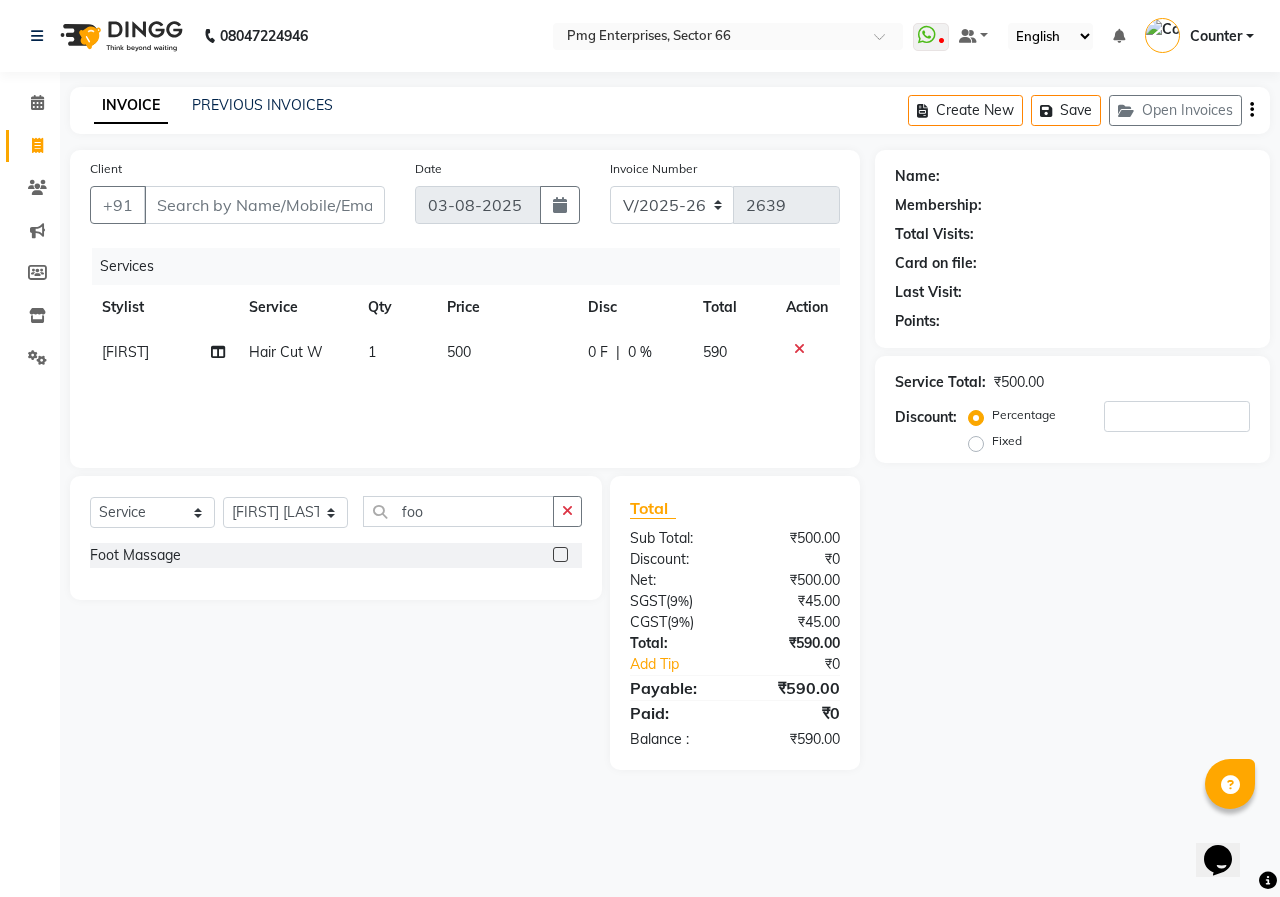 click 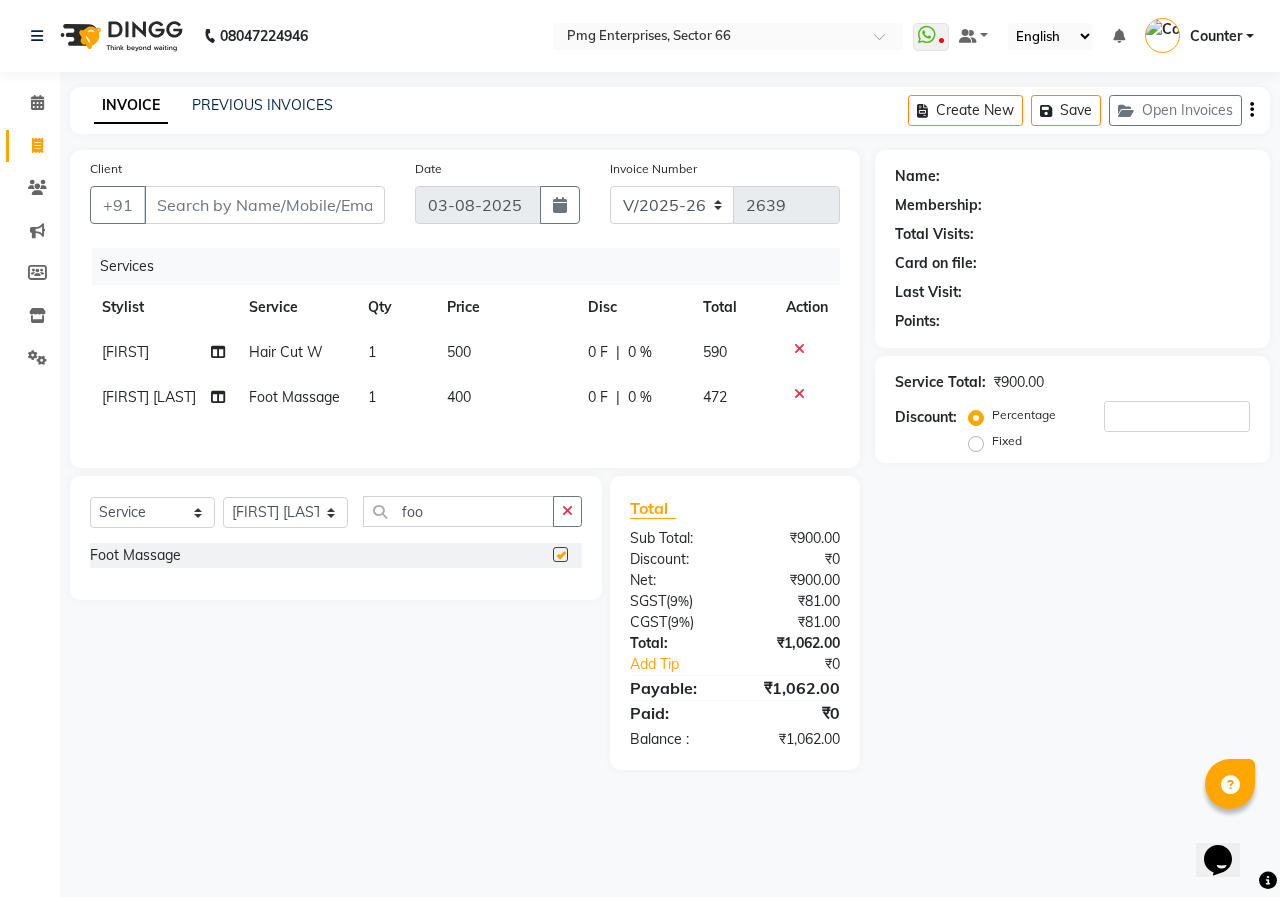 checkbox on "false" 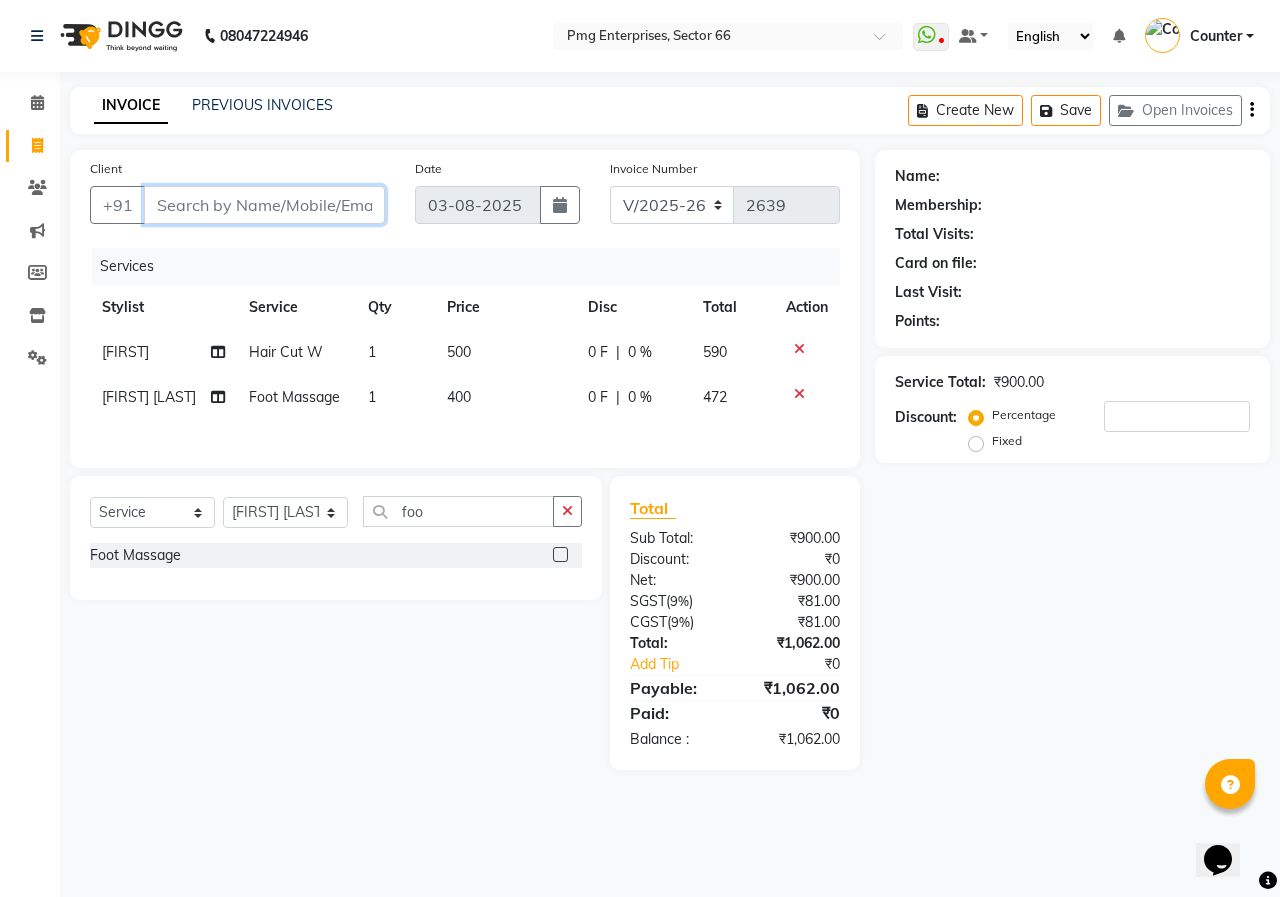 click on "Client" at bounding box center [264, 205] 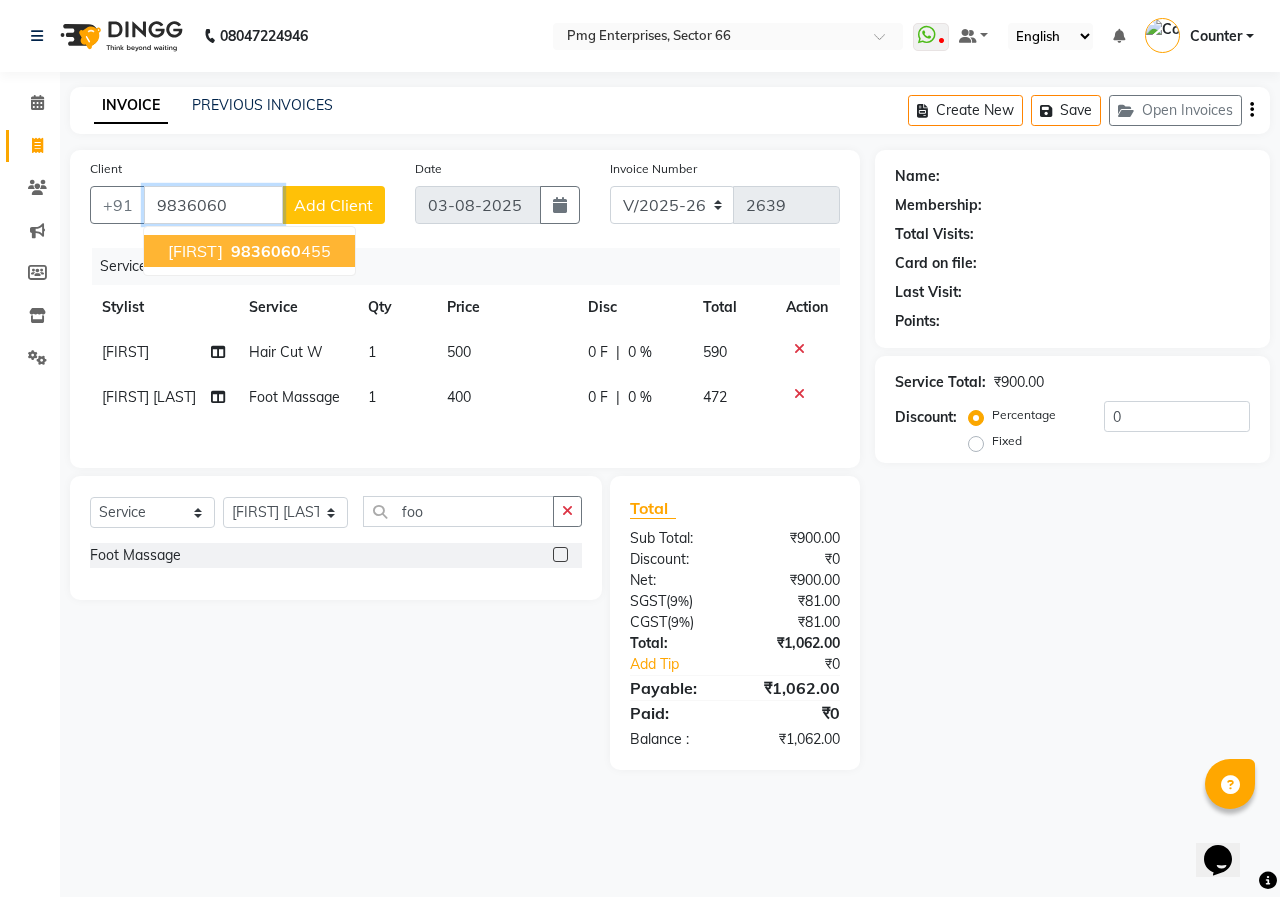 click on "9836060" at bounding box center [266, 251] 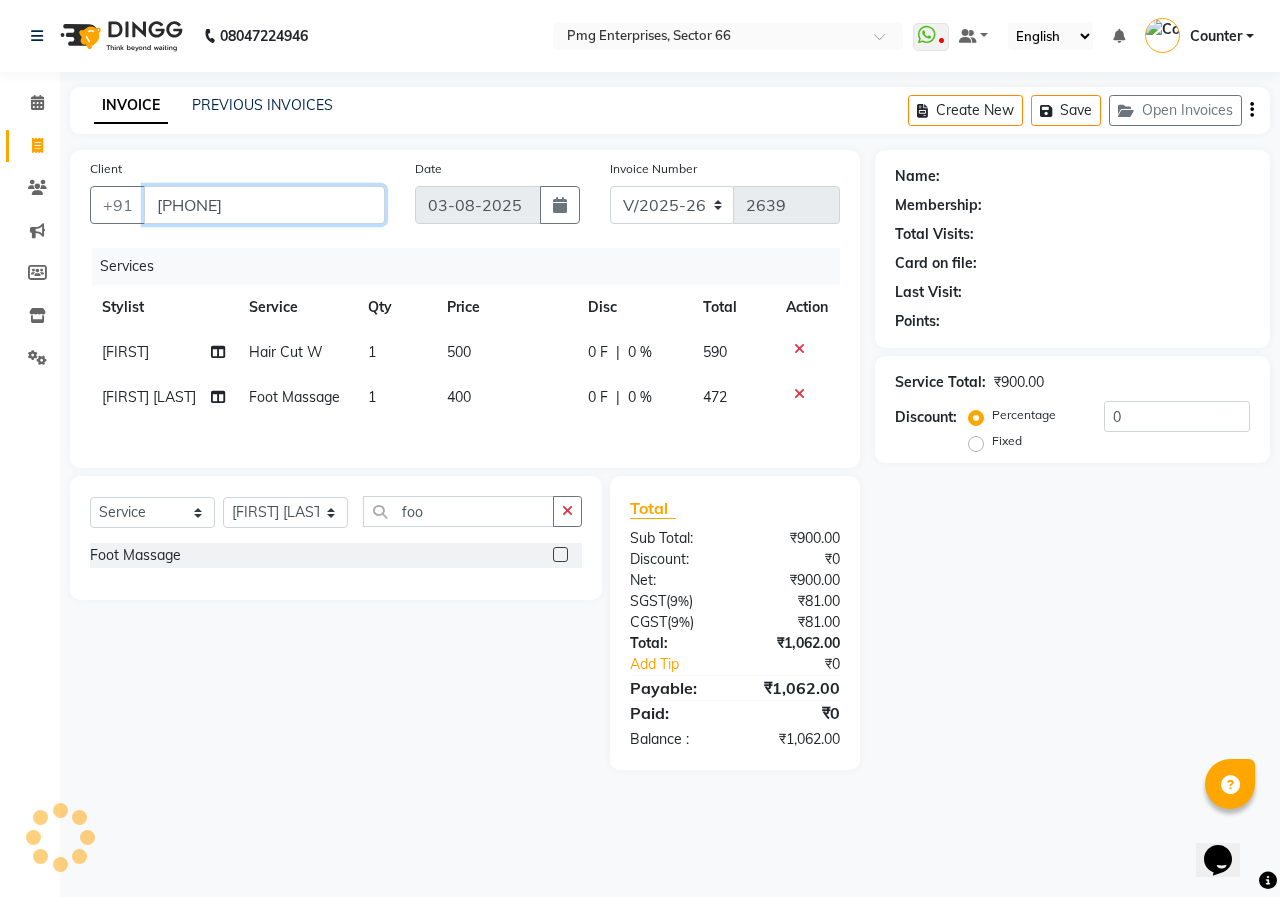 type on "[PHONE]" 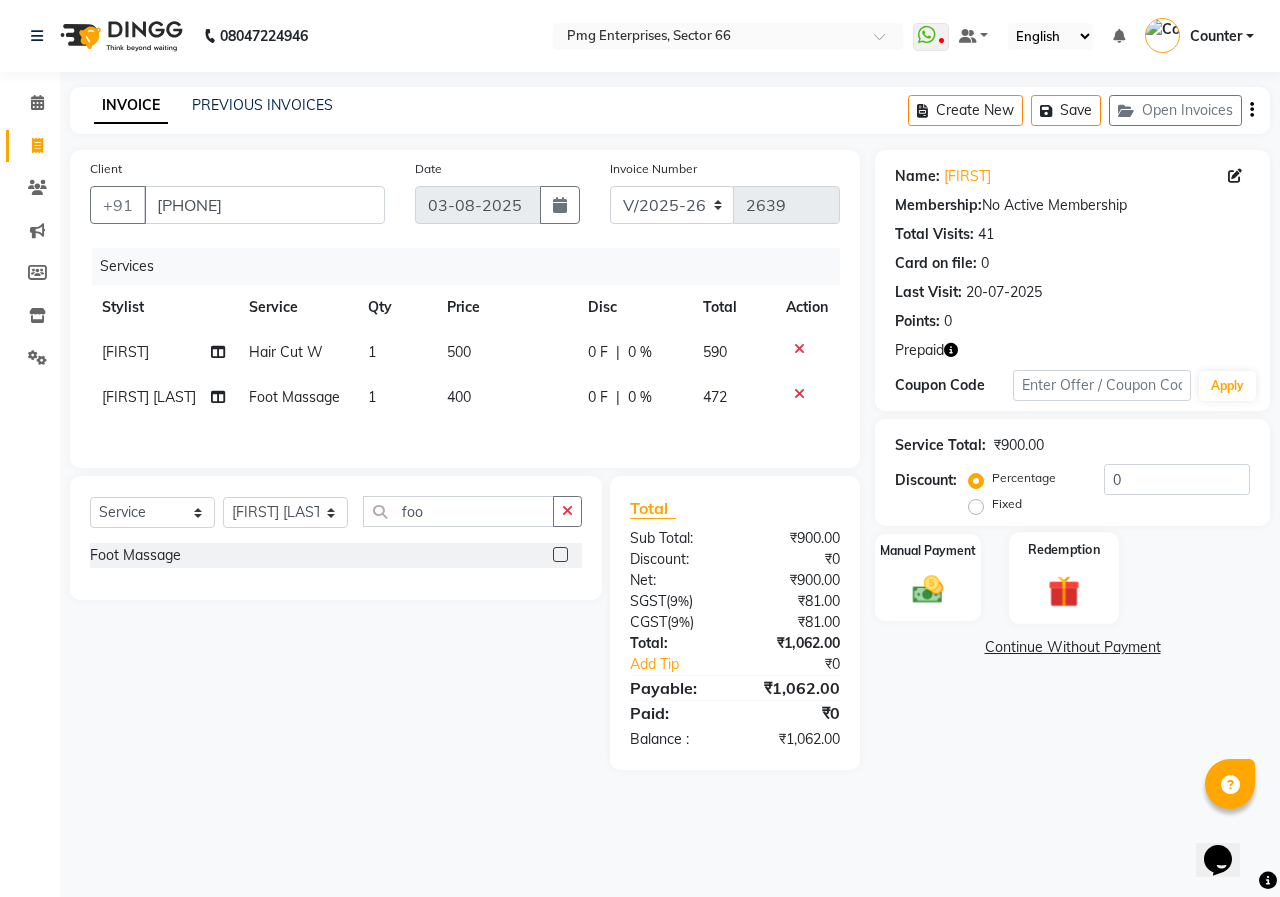 click on "Redemption" 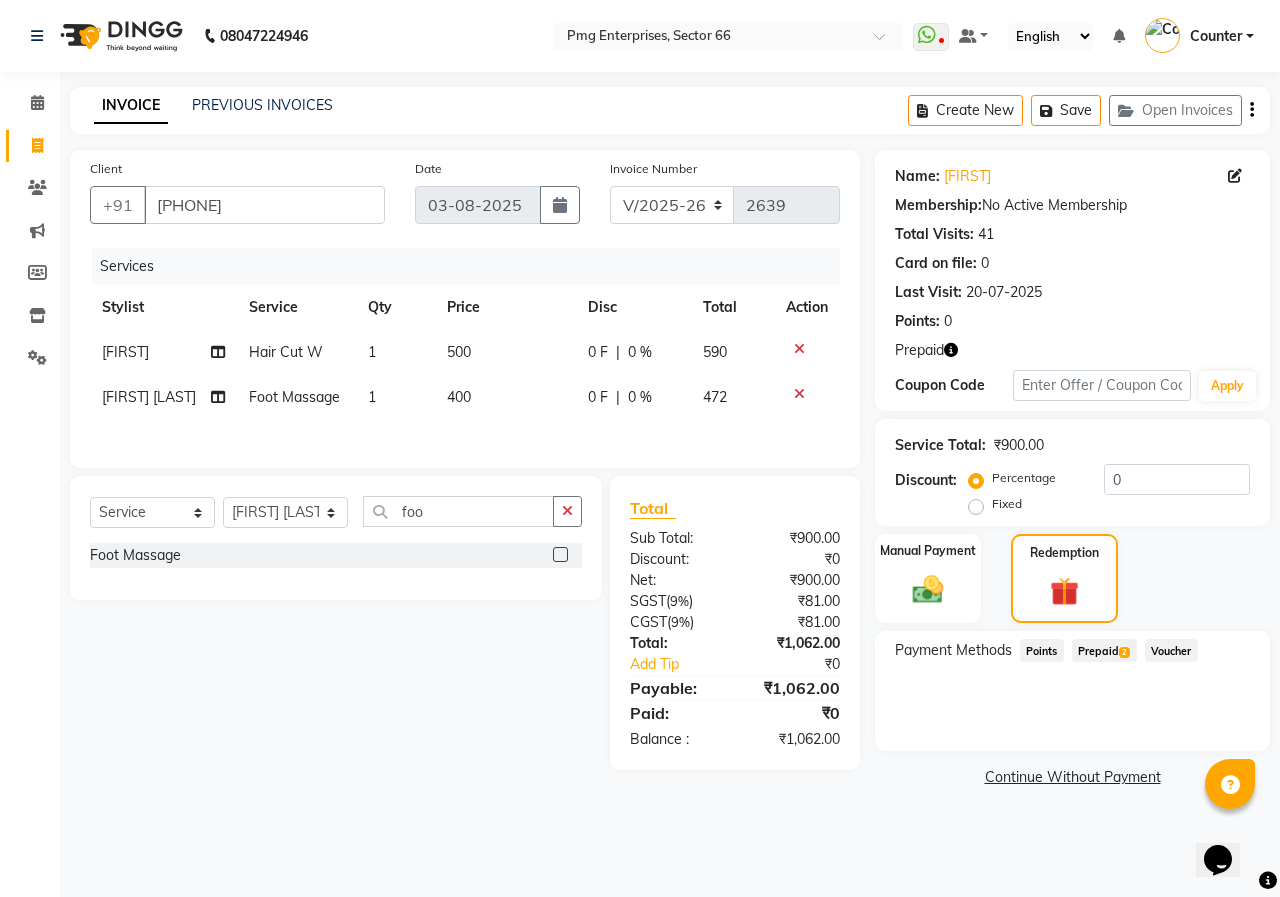 click on "Prepaid  2" 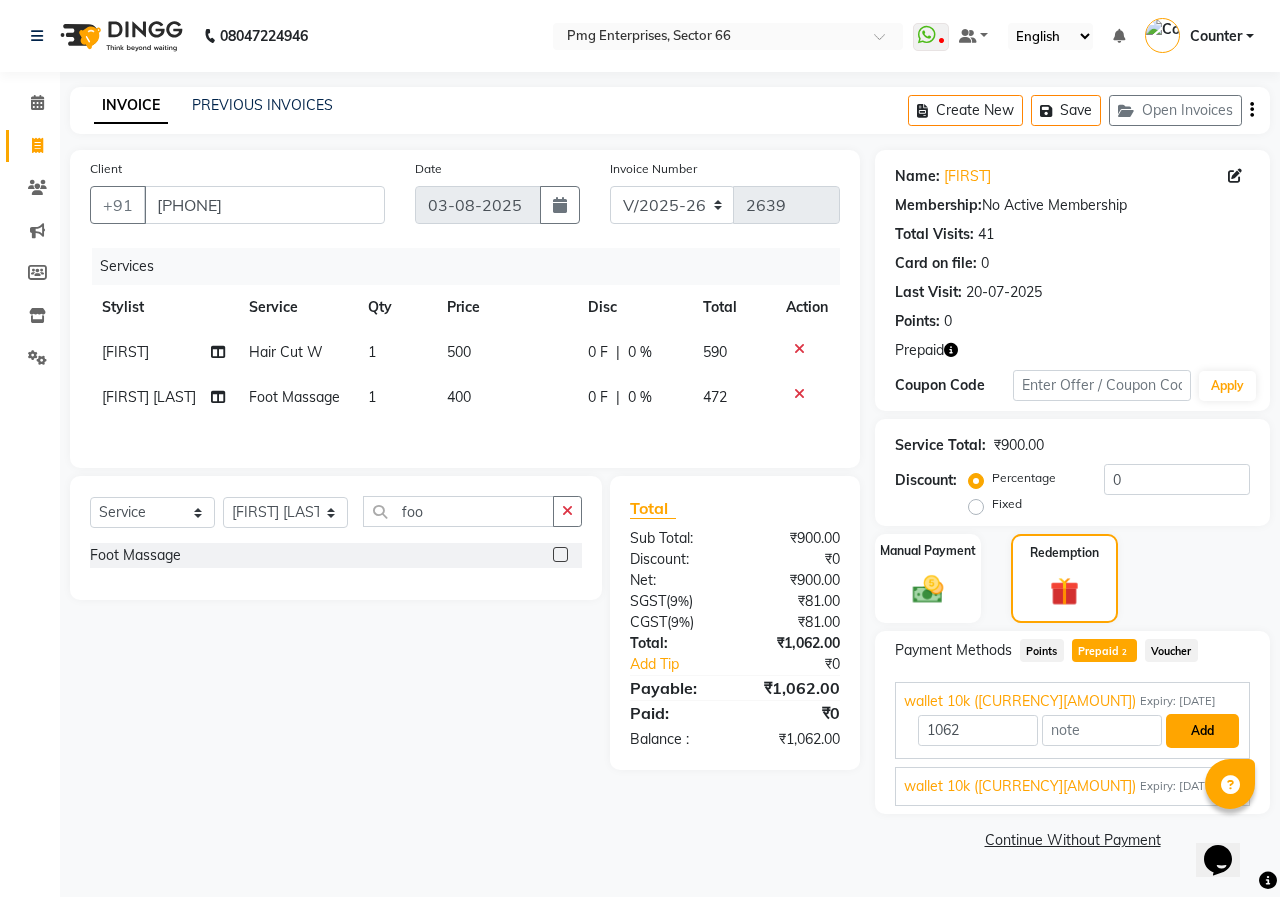 click on "Add" at bounding box center (1202, 731) 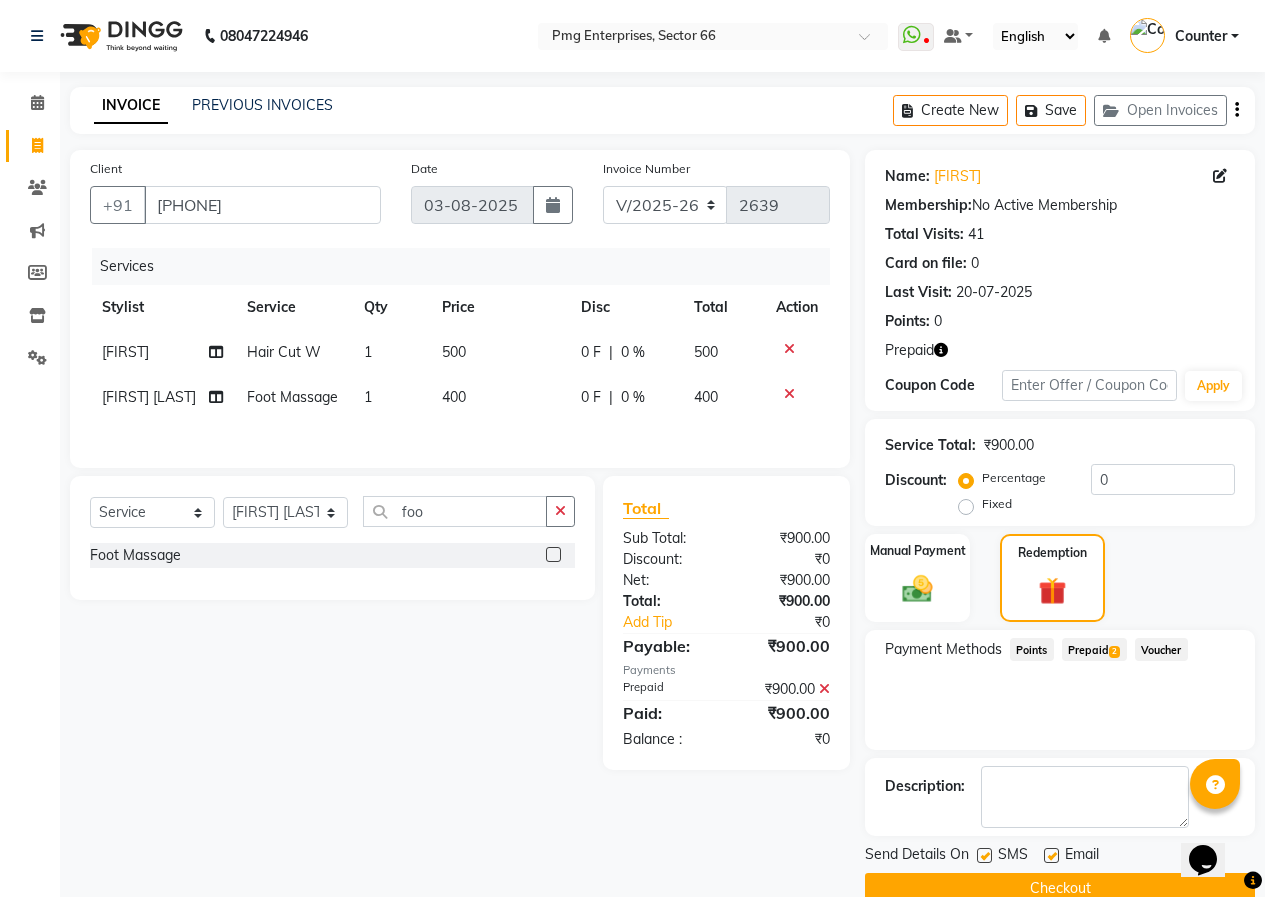 click on "Checkout" 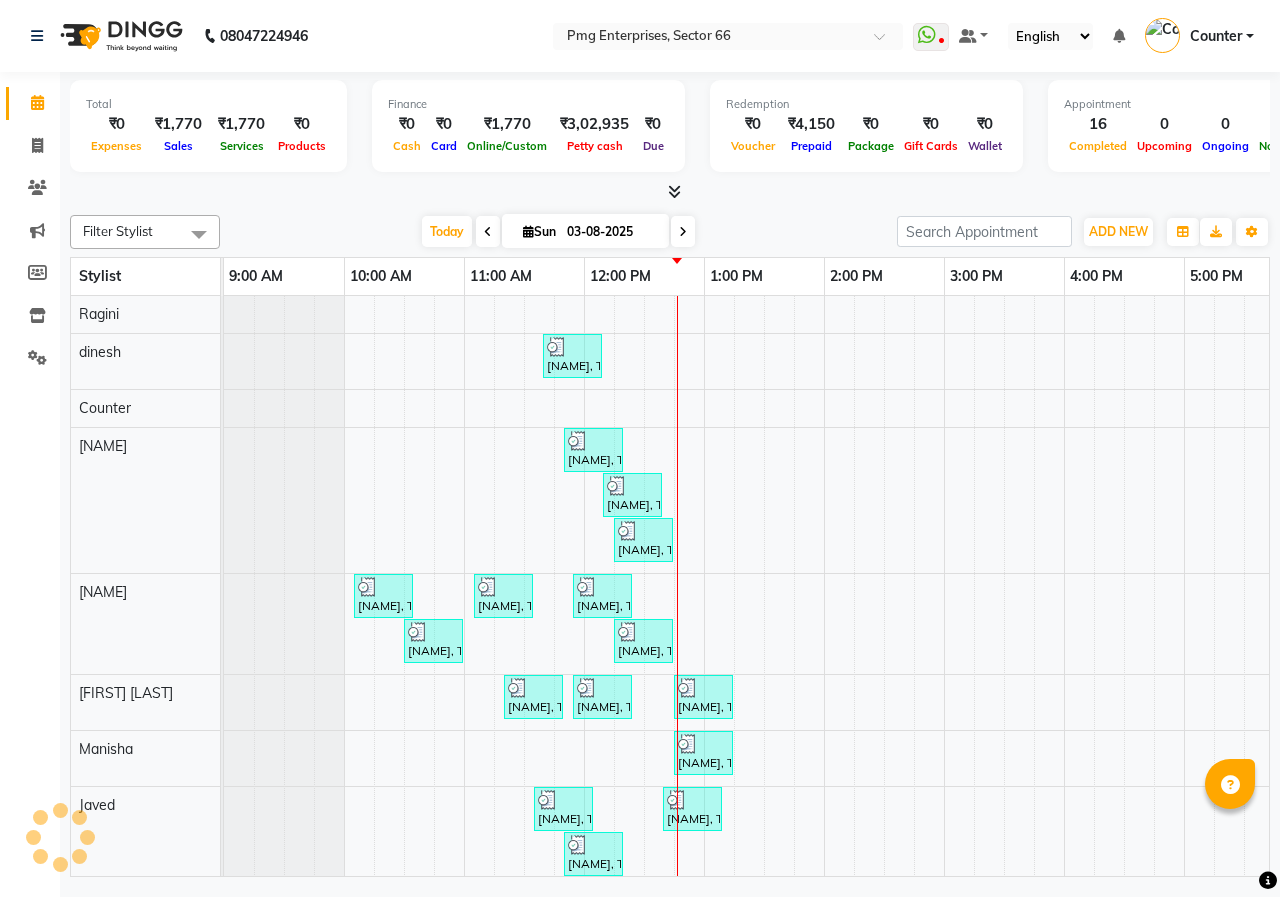 scroll, scrollTop: 0, scrollLeft: 0, axis: both 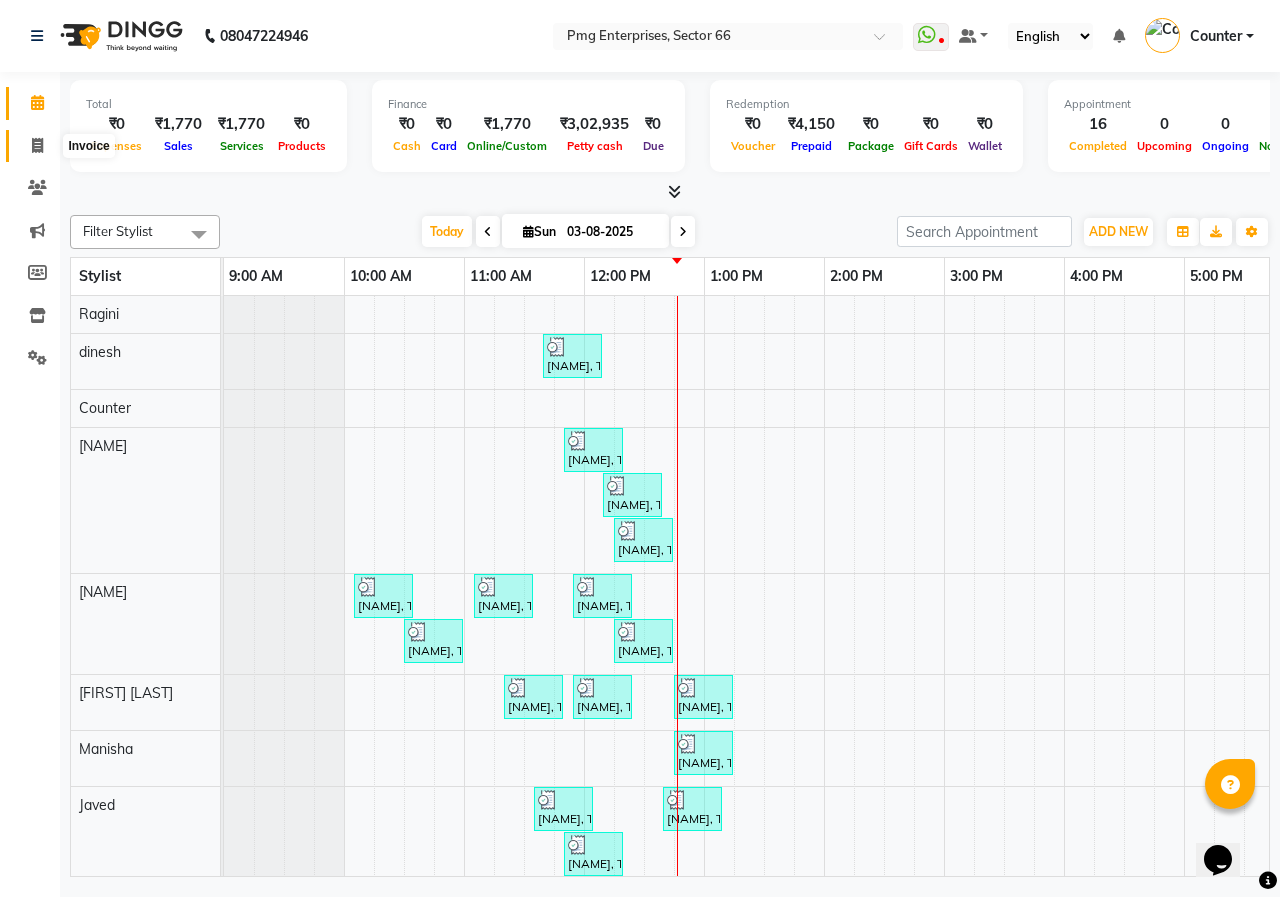 click 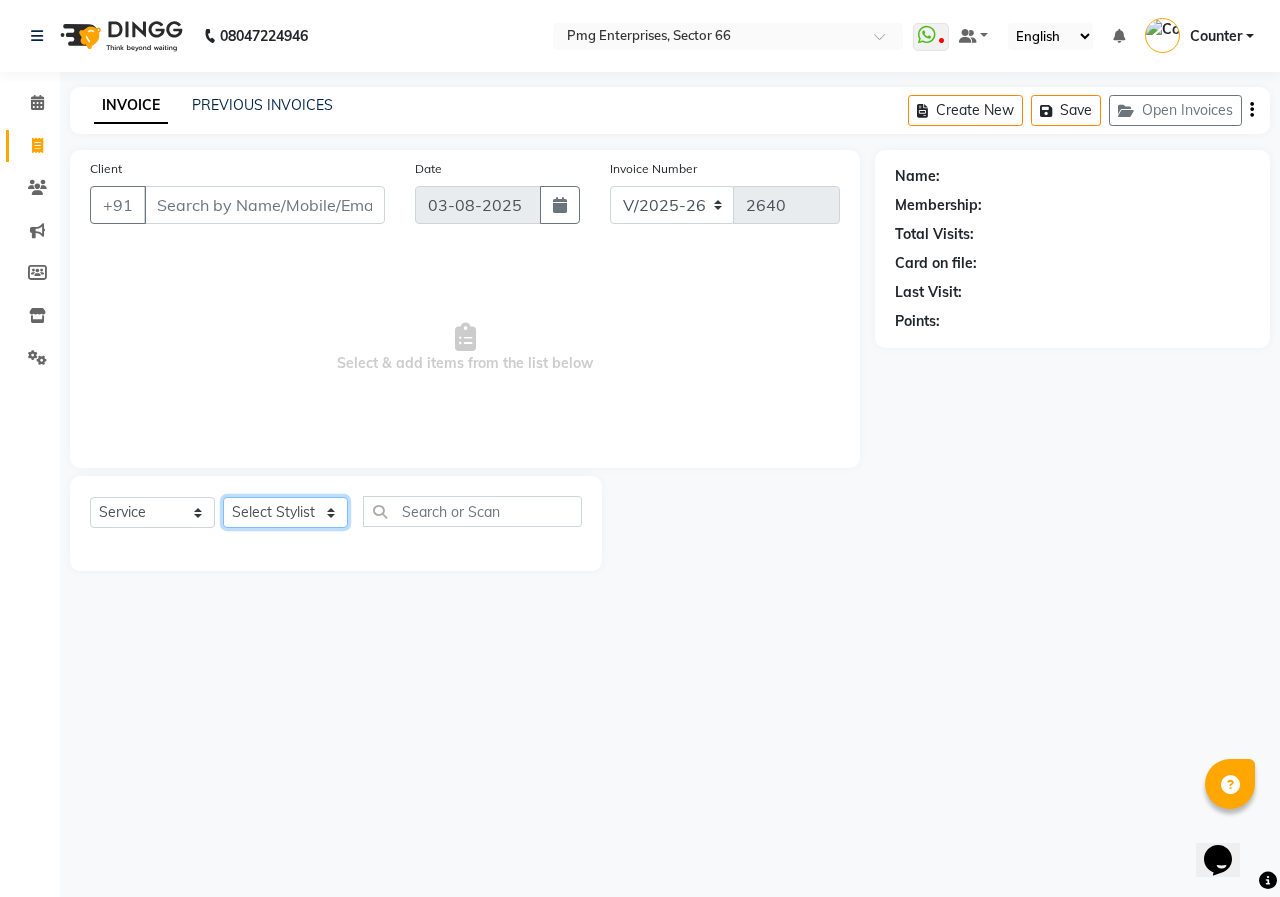 click on "Select Stylist [FIRST] [LAST] Counter [NAME] [NAME] [NAME] [NAME] [NAME] [NAME]" 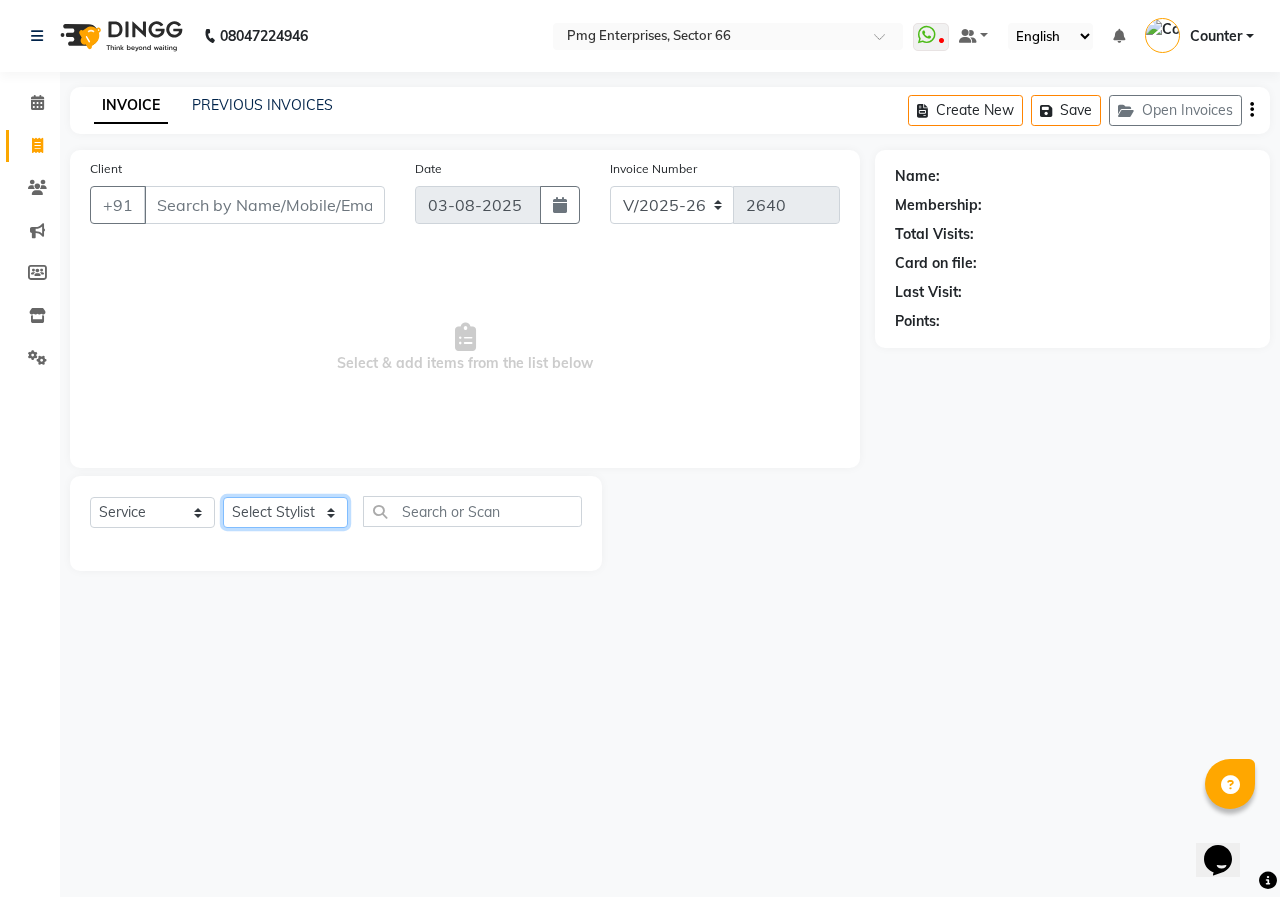 select on "14602" 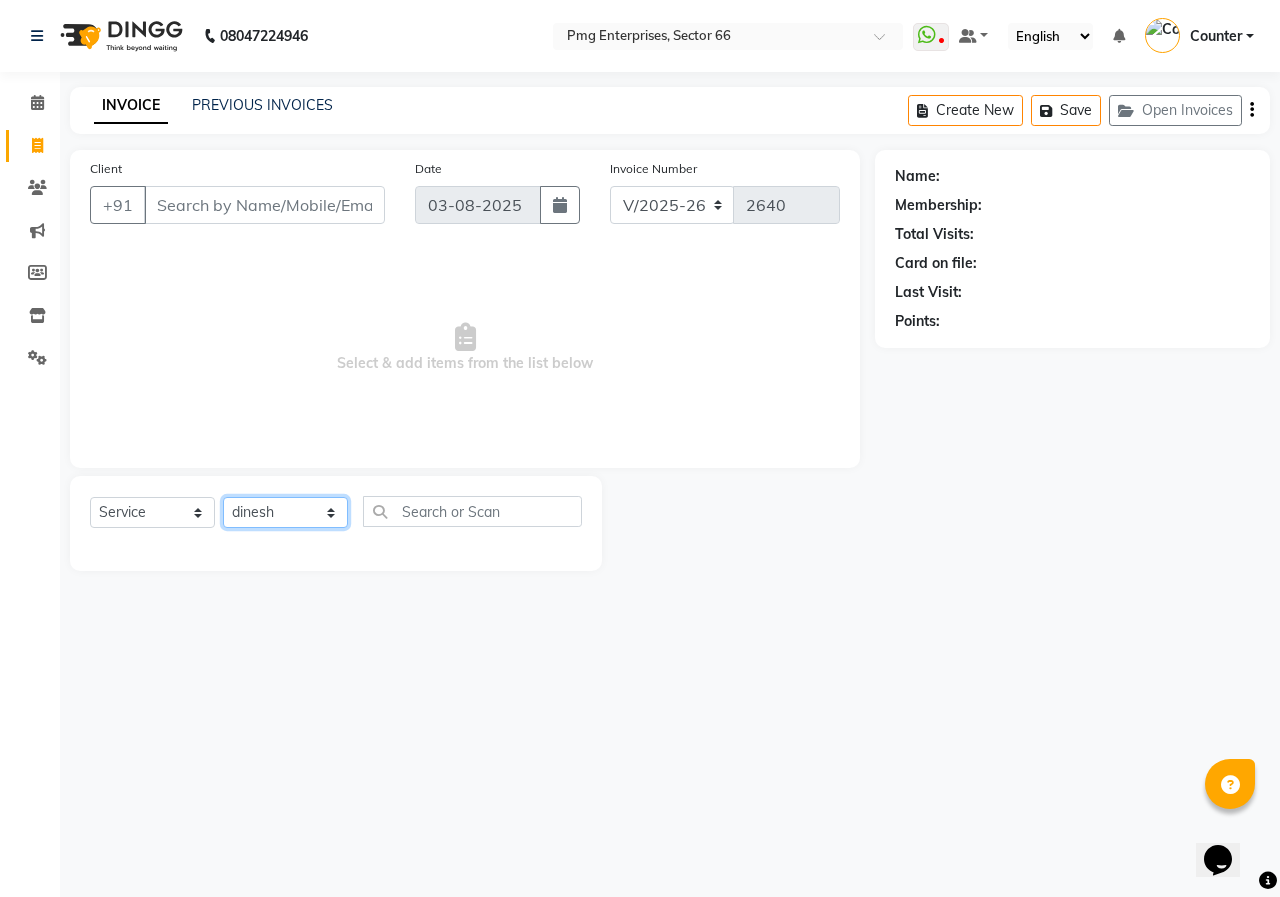 click on "Select Stylist [FIRST] [LAST] Counter [NAME] [NAME] [NAME] [NAME] [NAME] [NAME]" 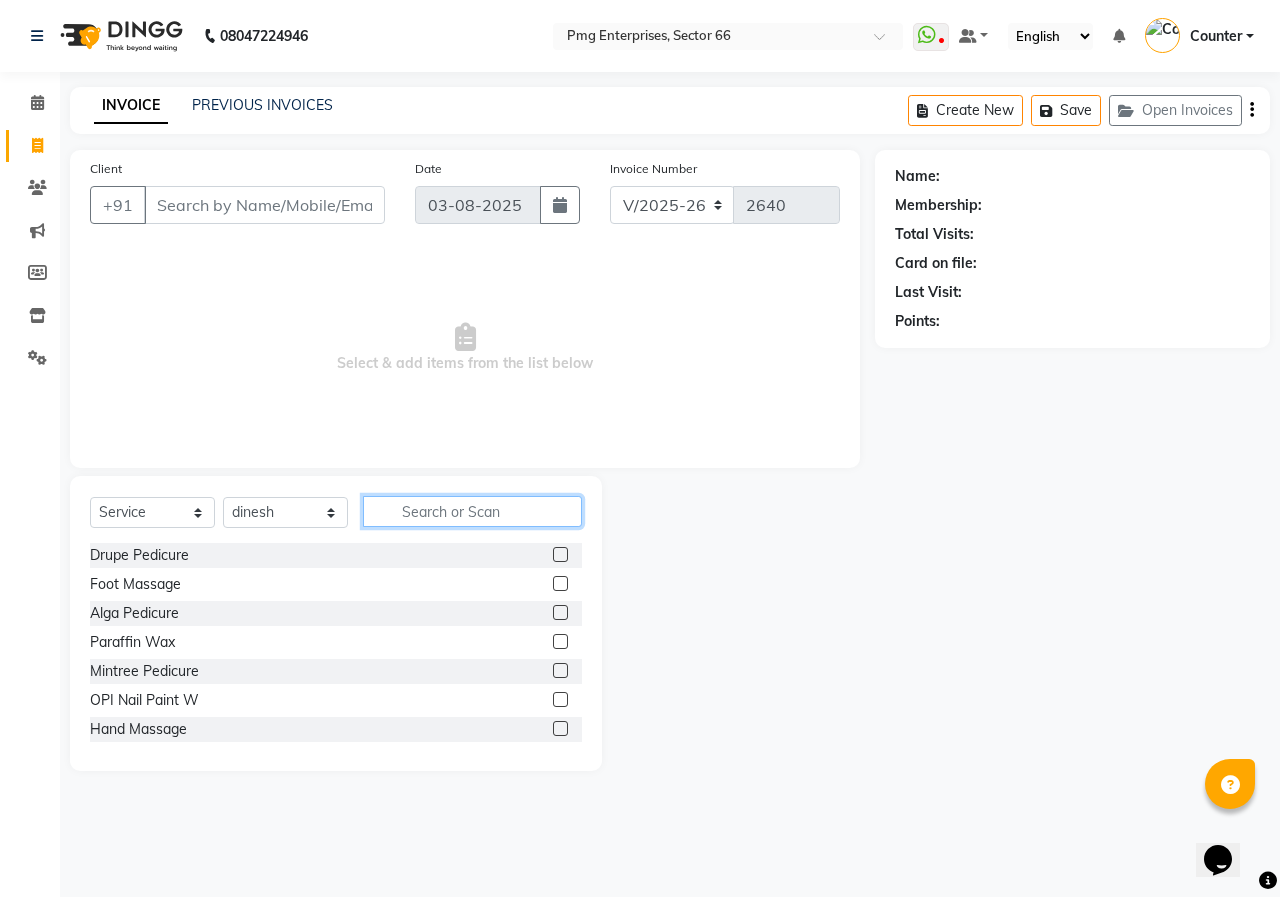 click 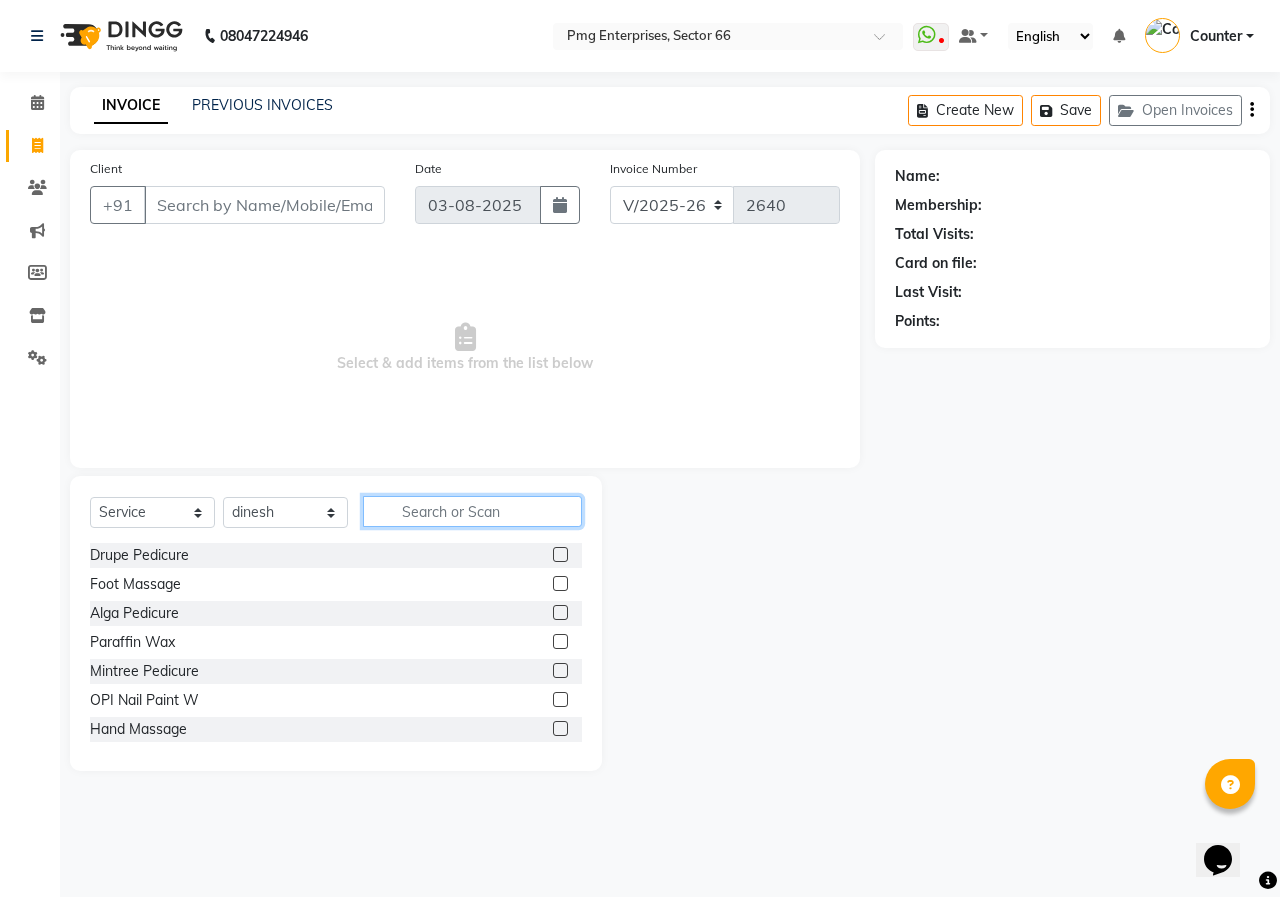 type on "h" 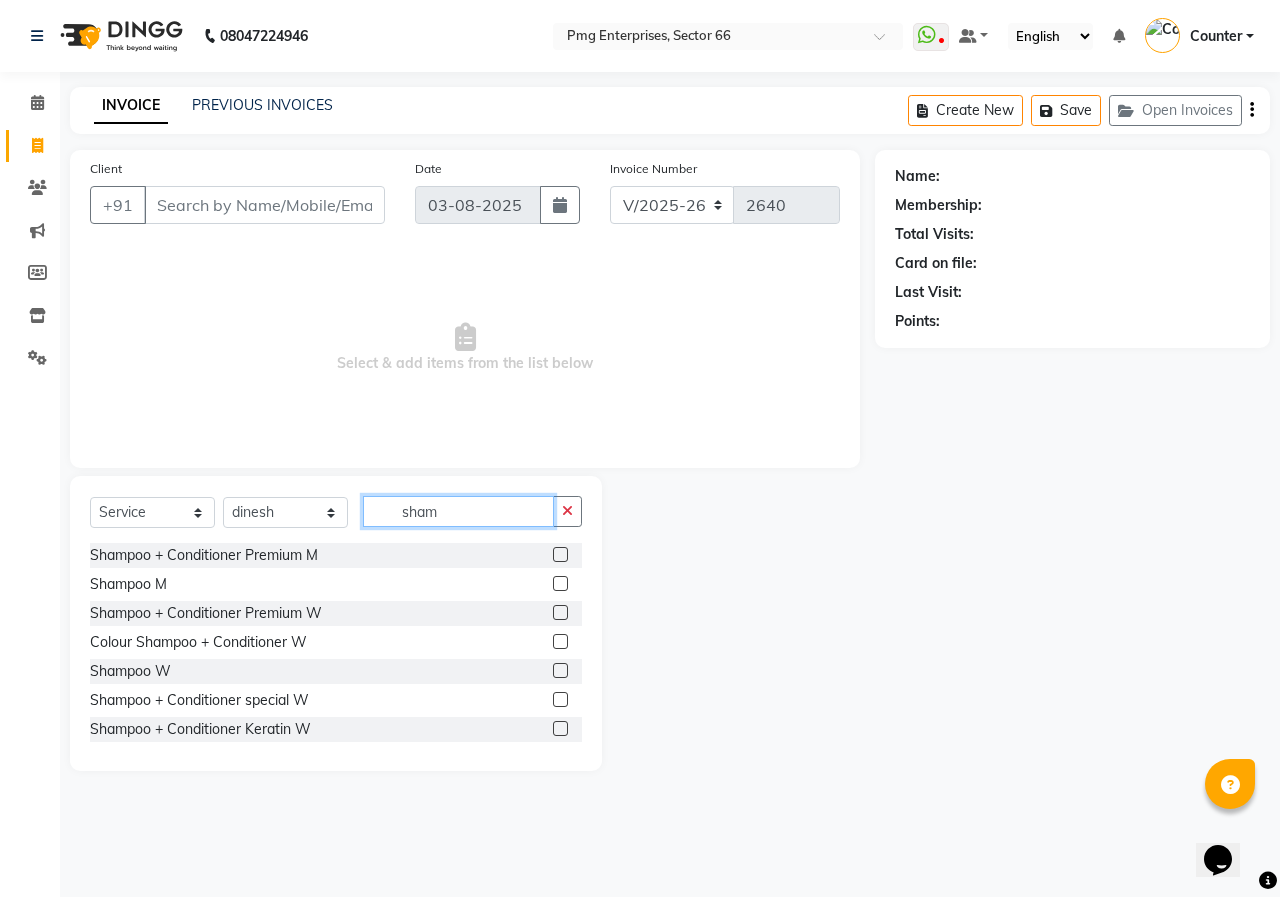type on "sham" 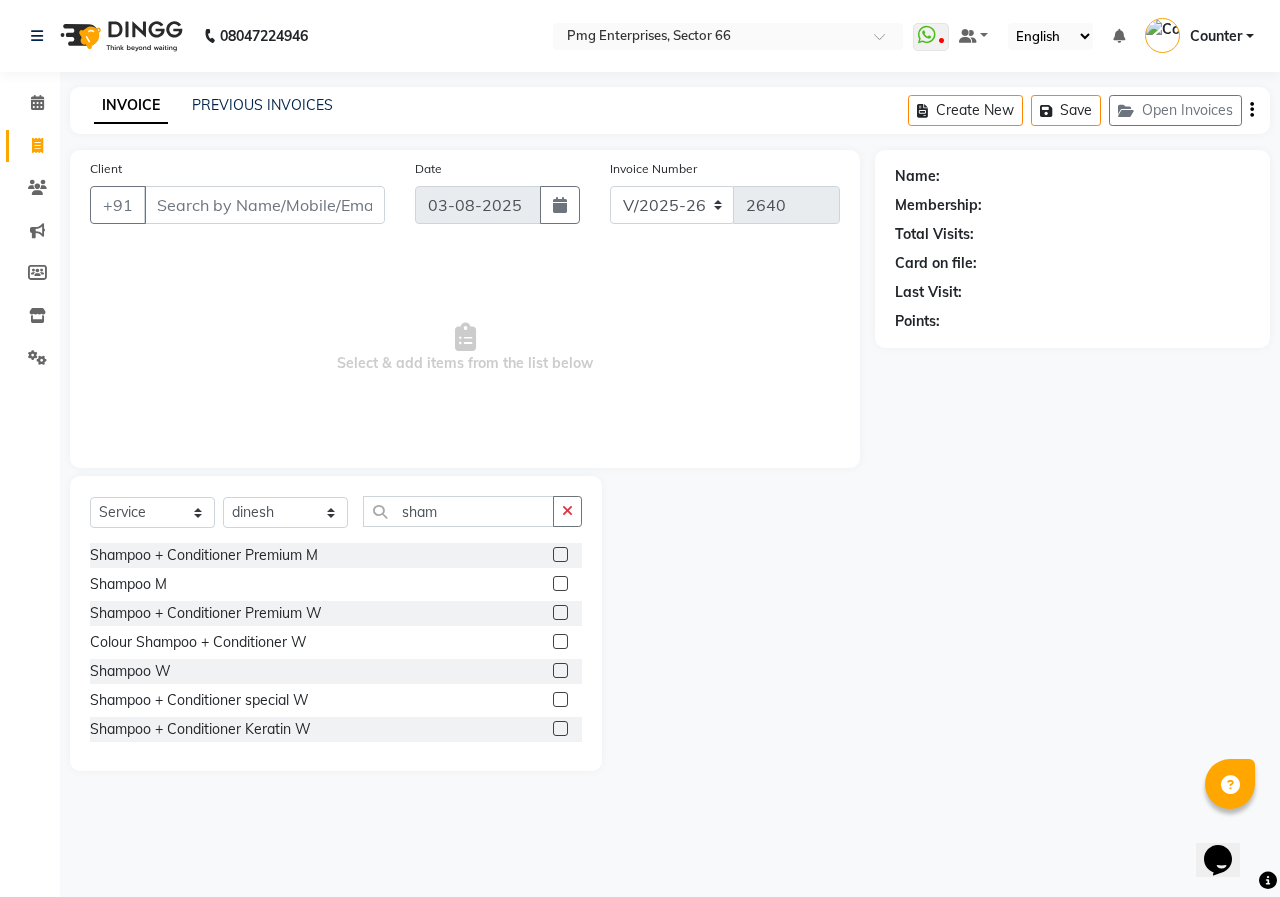 click 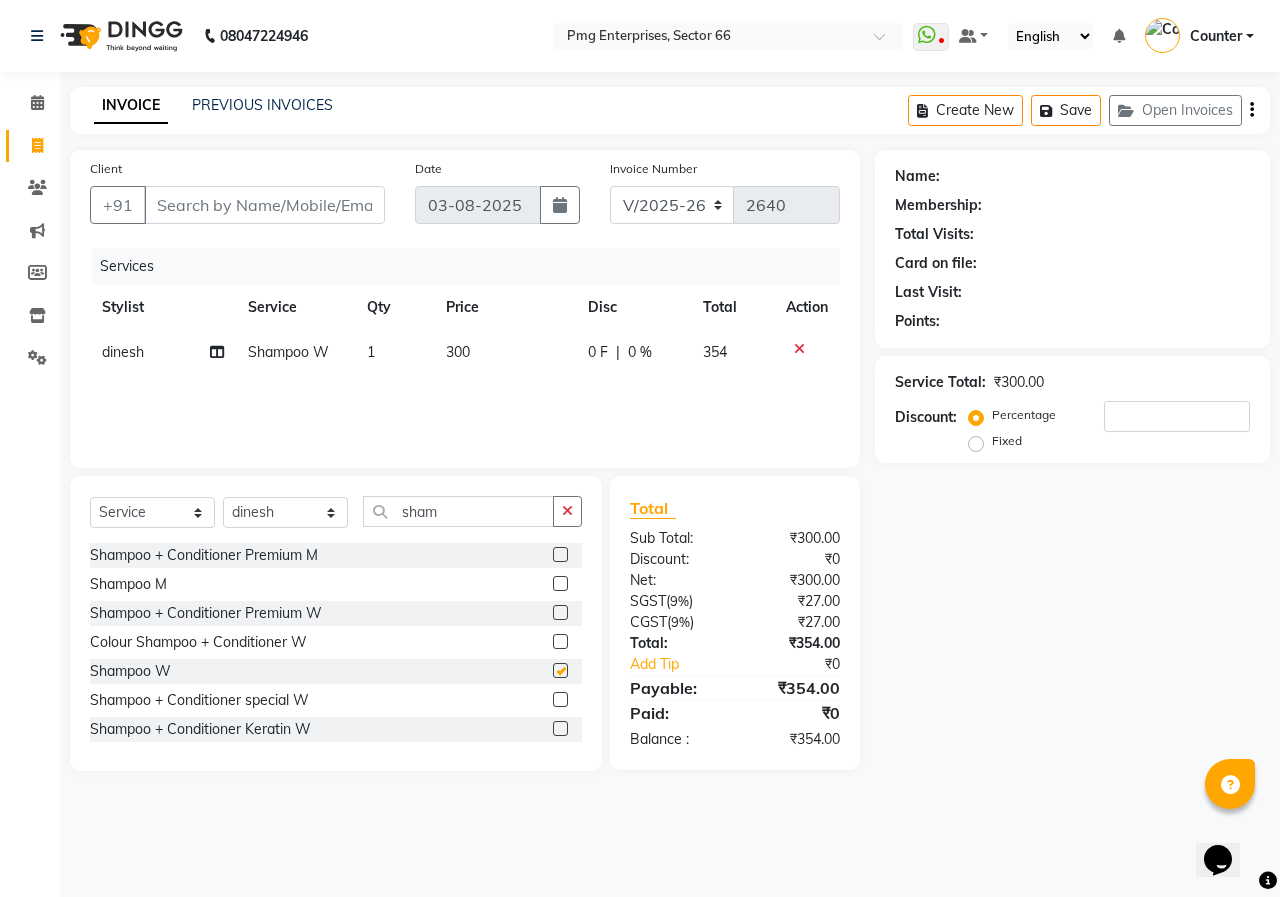 click 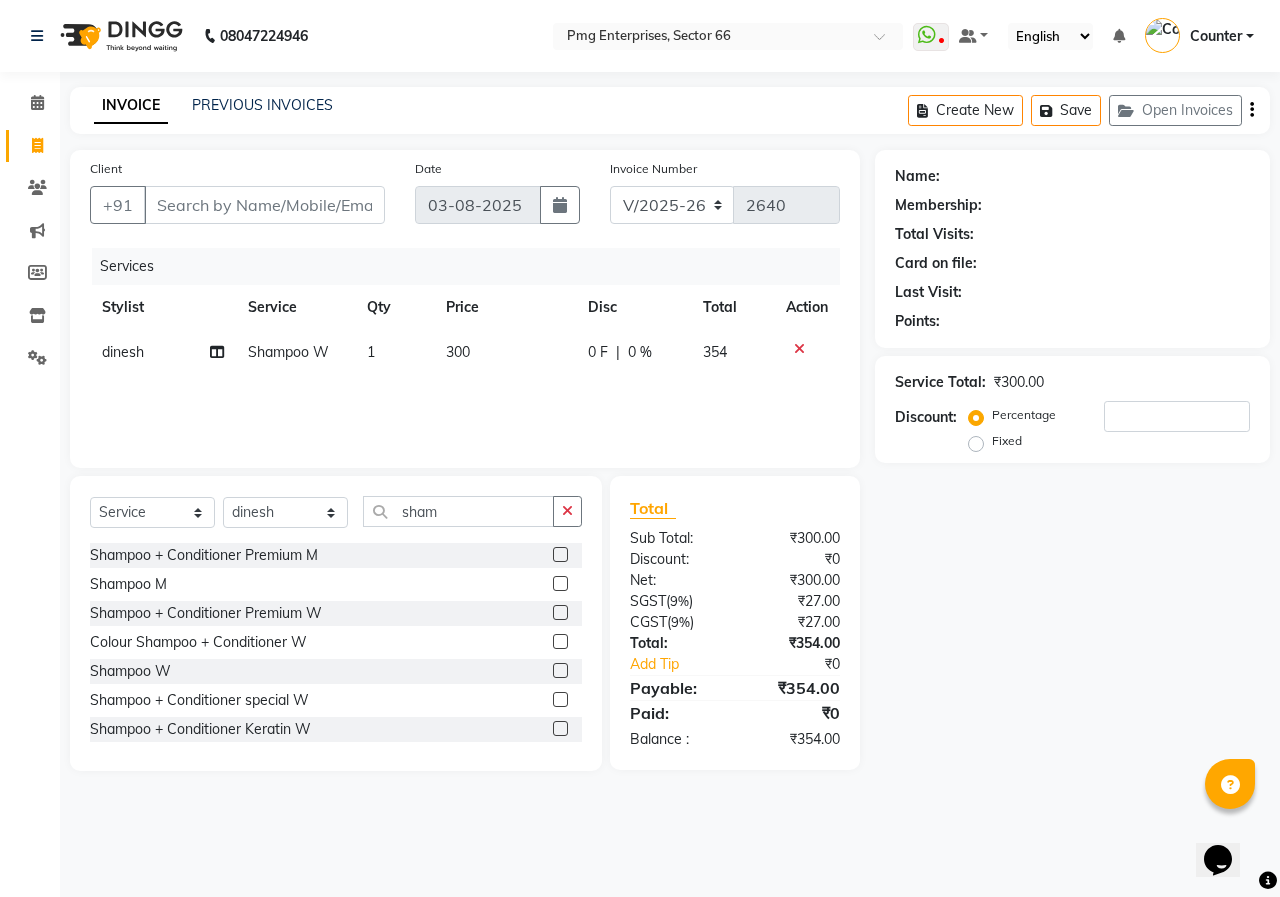 click 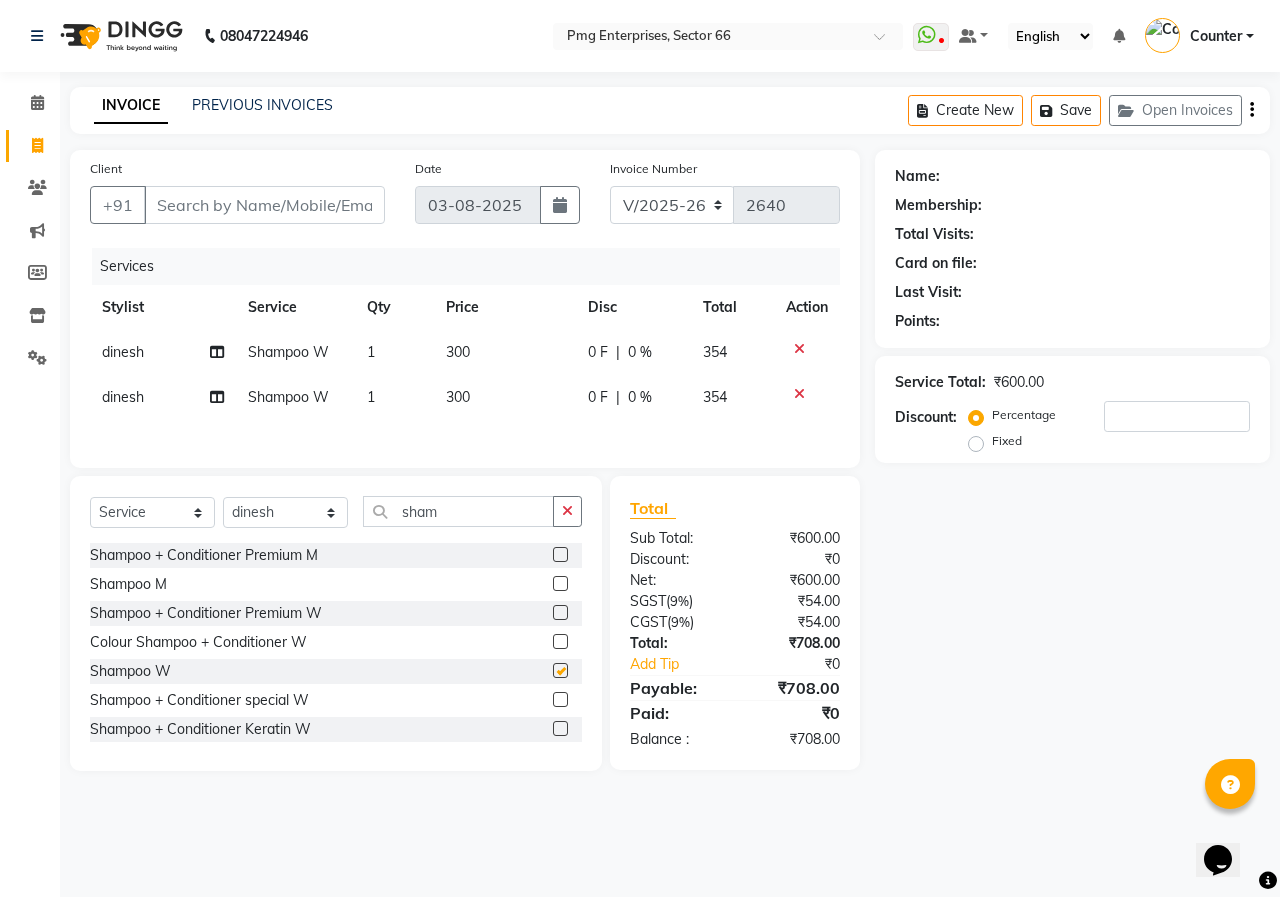 checkbox on "false" 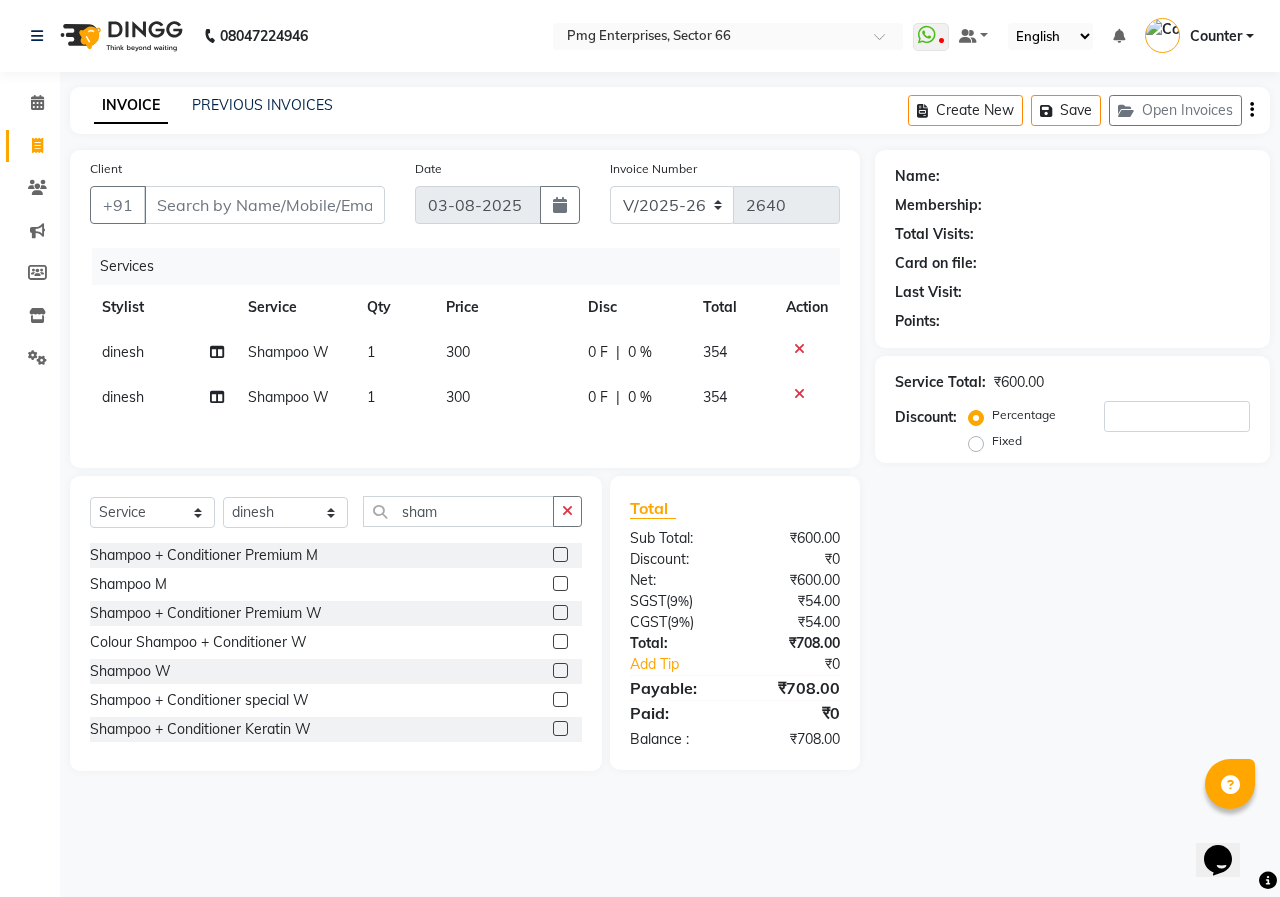 click 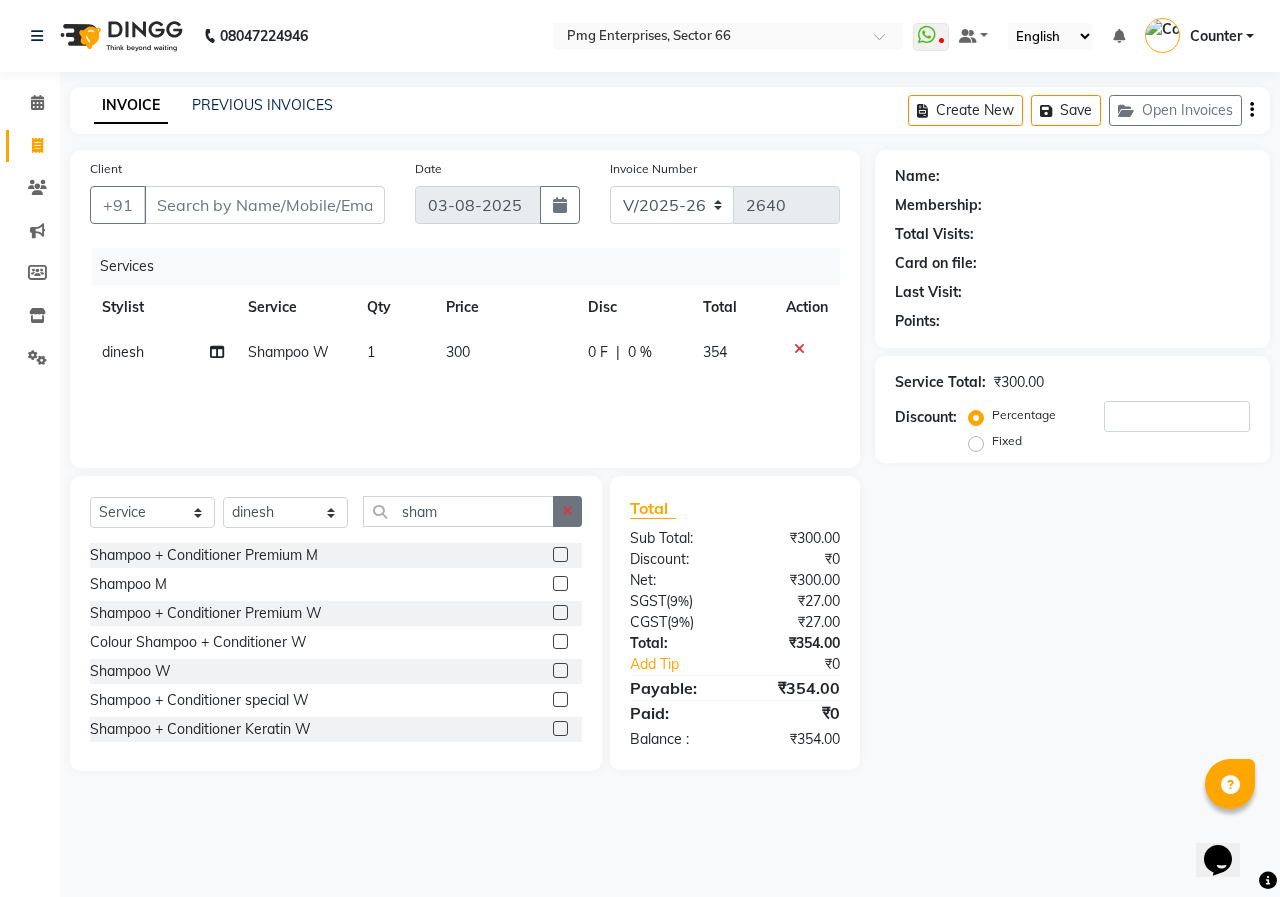 click 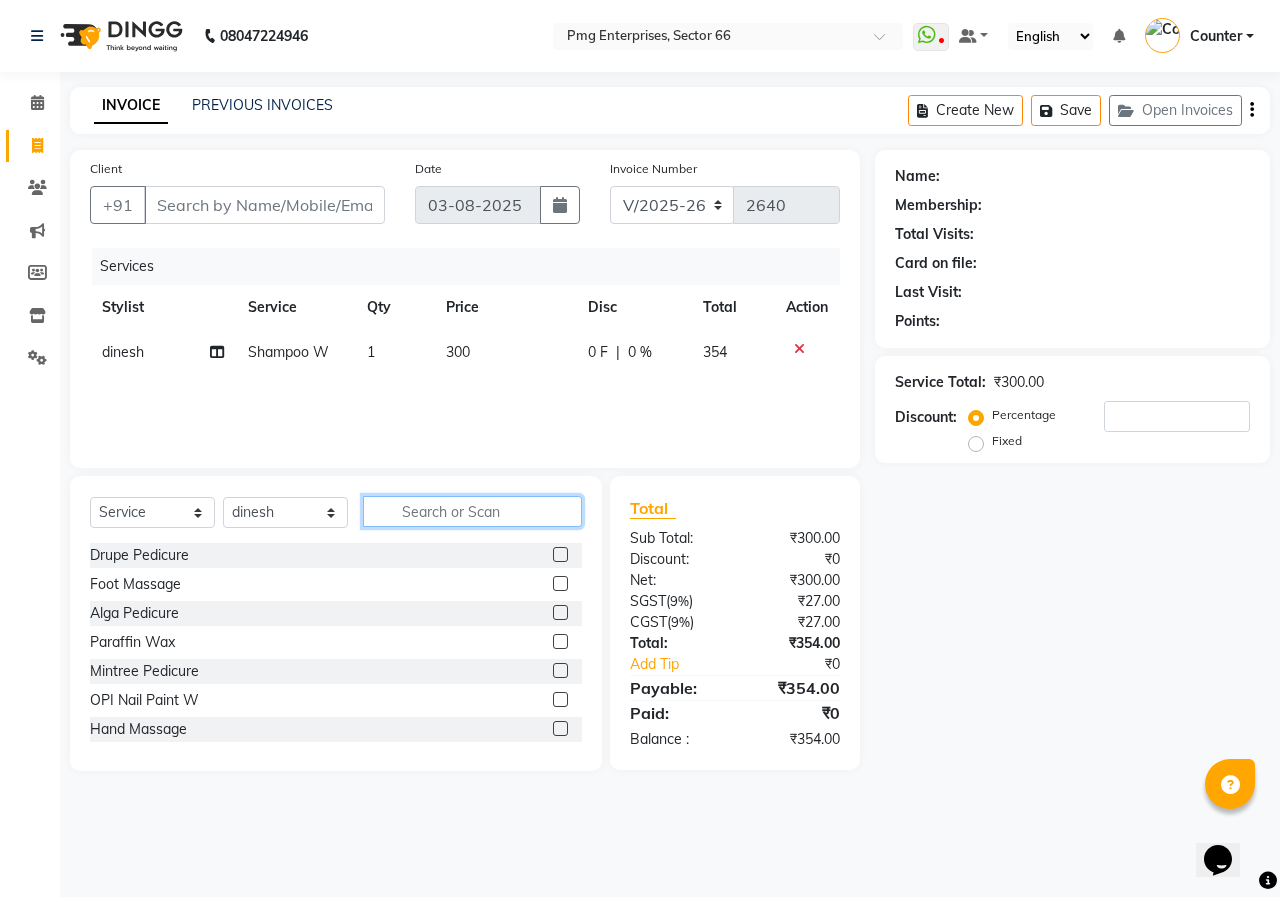 type on "h" 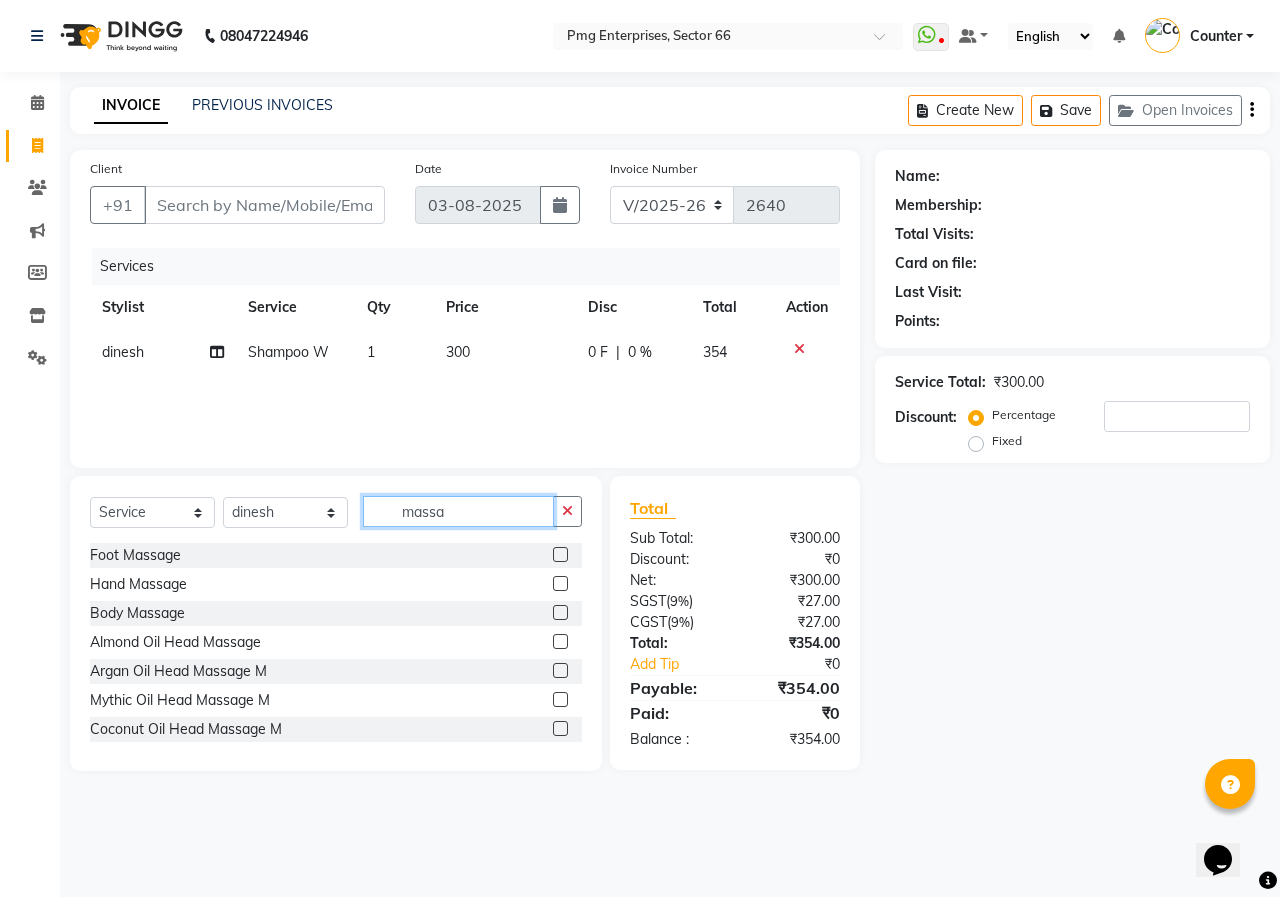 scroll, scrollTop: 40, scrollLeft: 0, axis: vertical 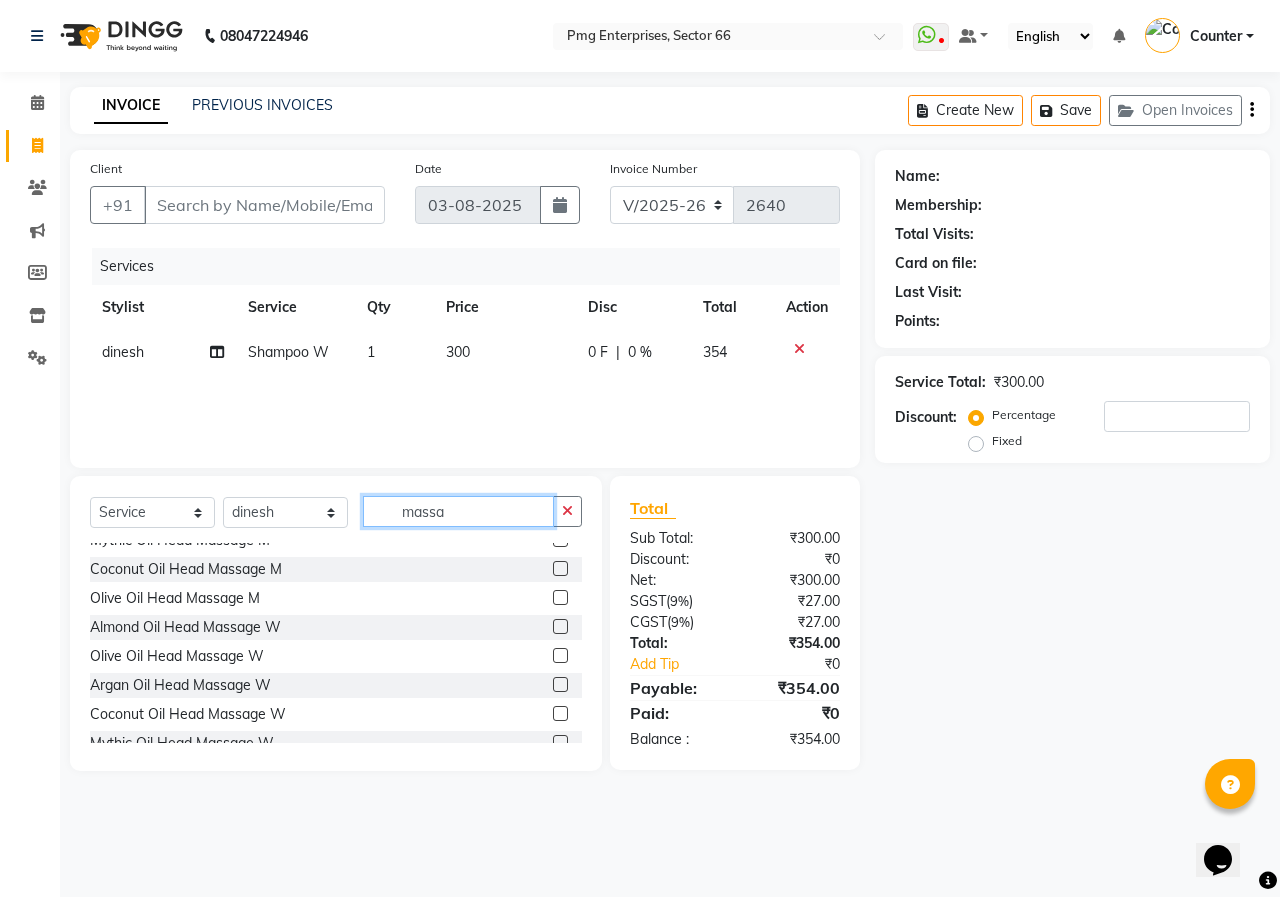 type on "massa" 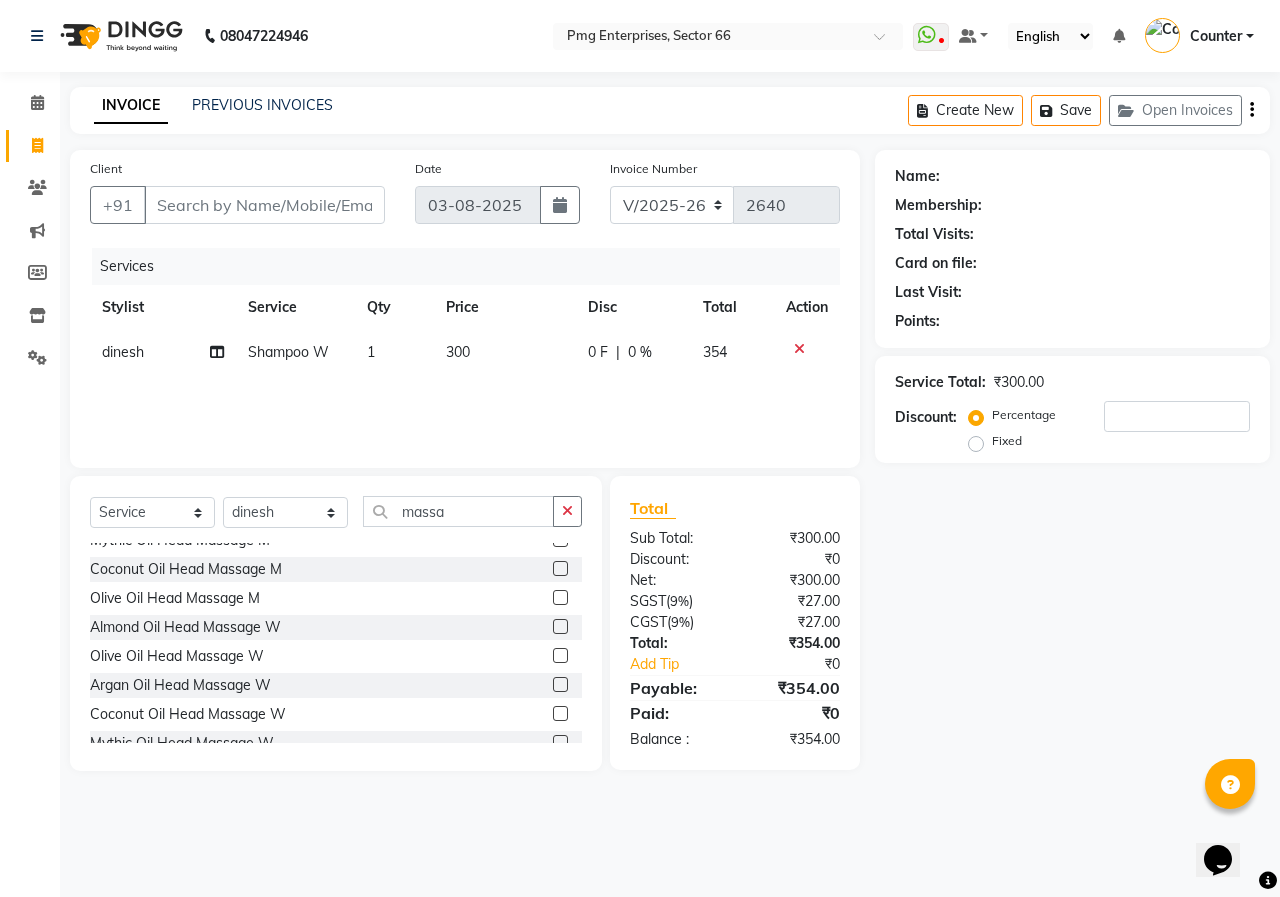 click 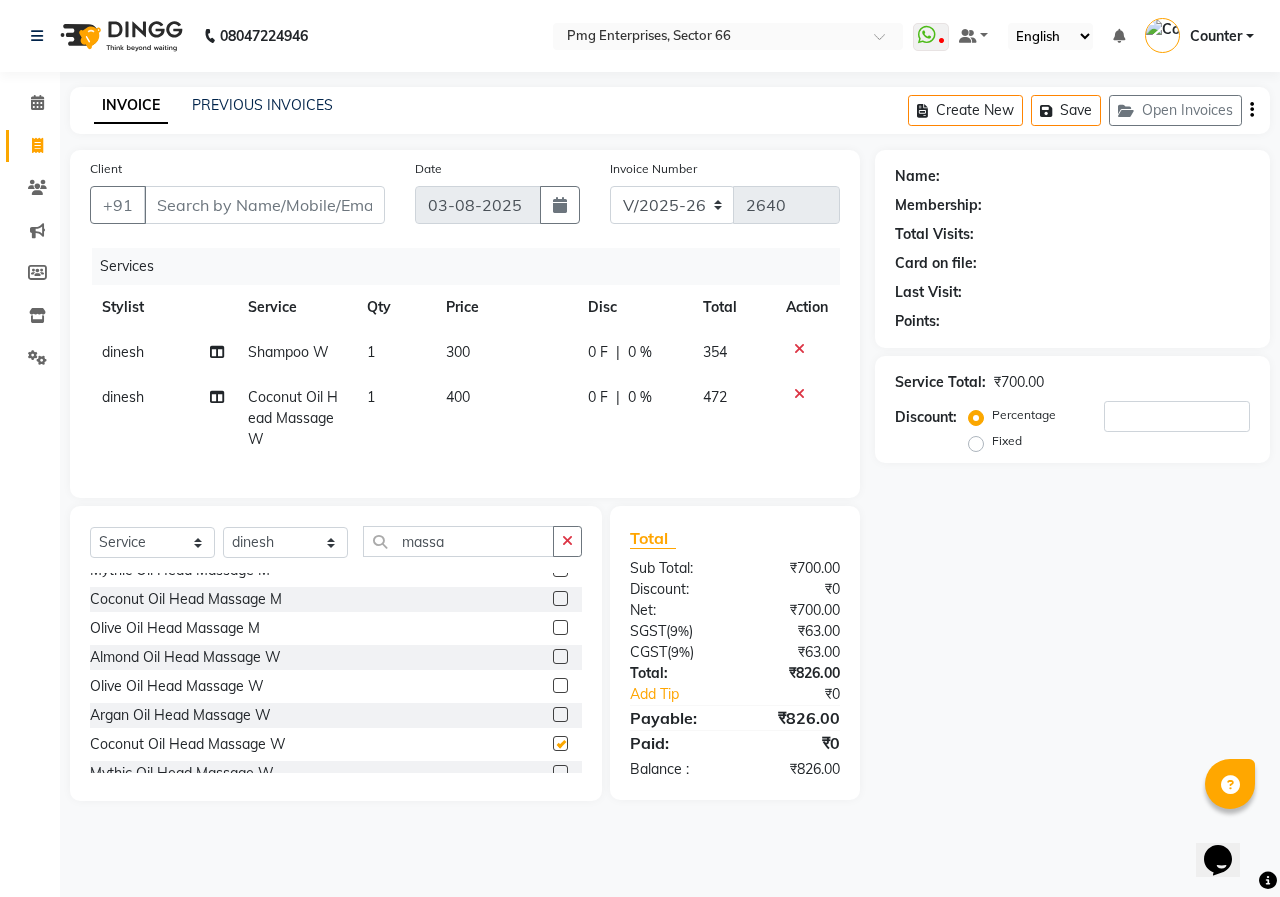 checkbox on "false" 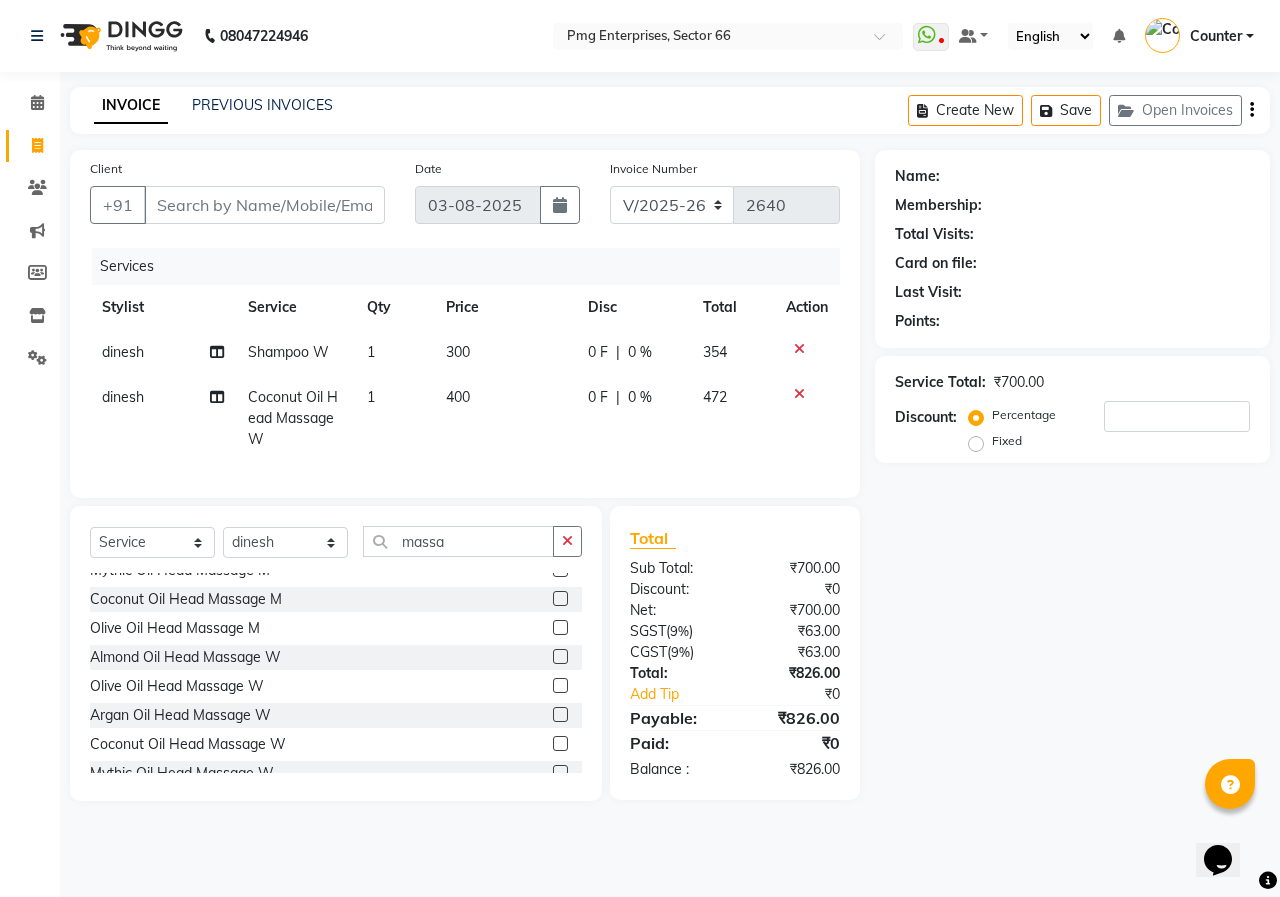 click on "400" 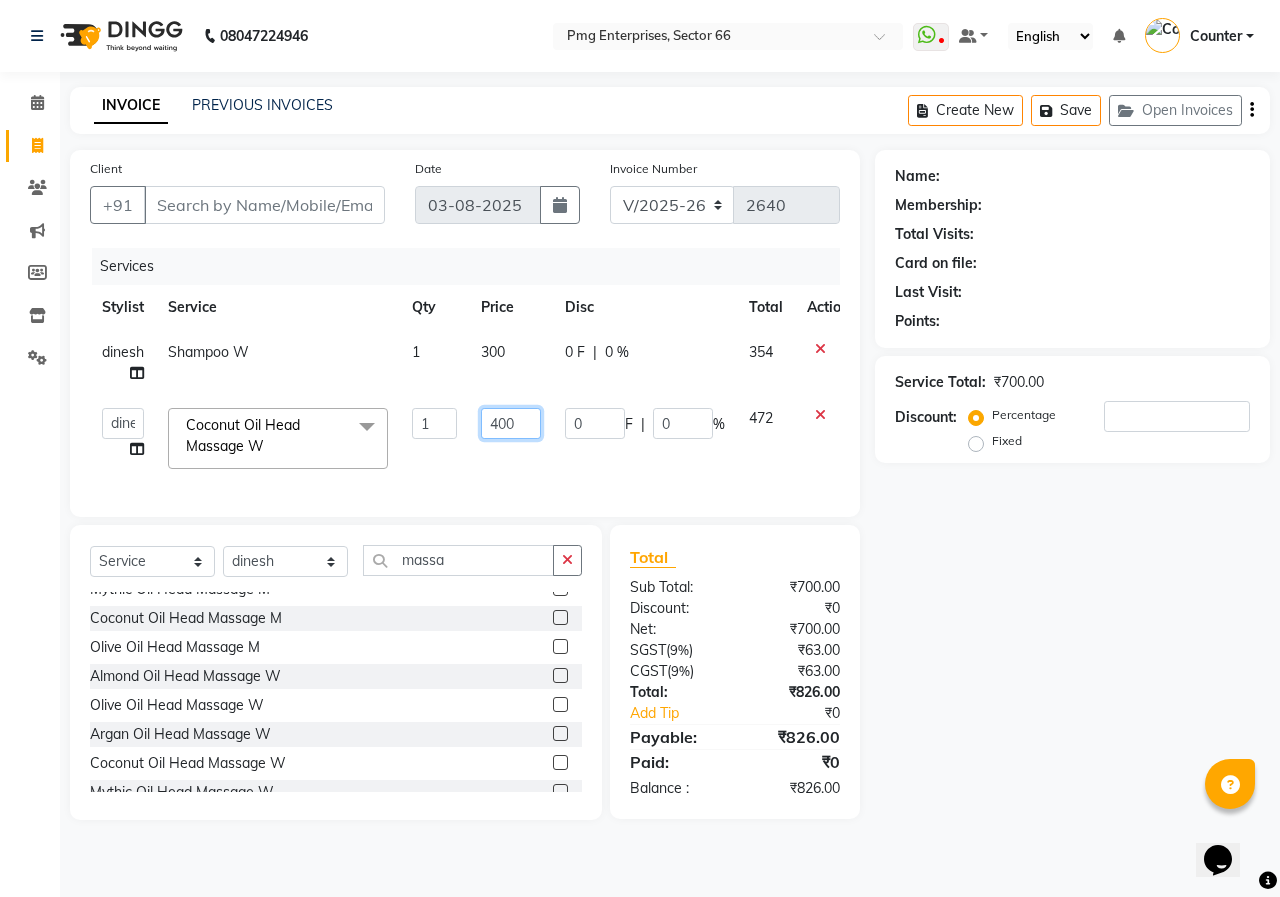 click on "400" 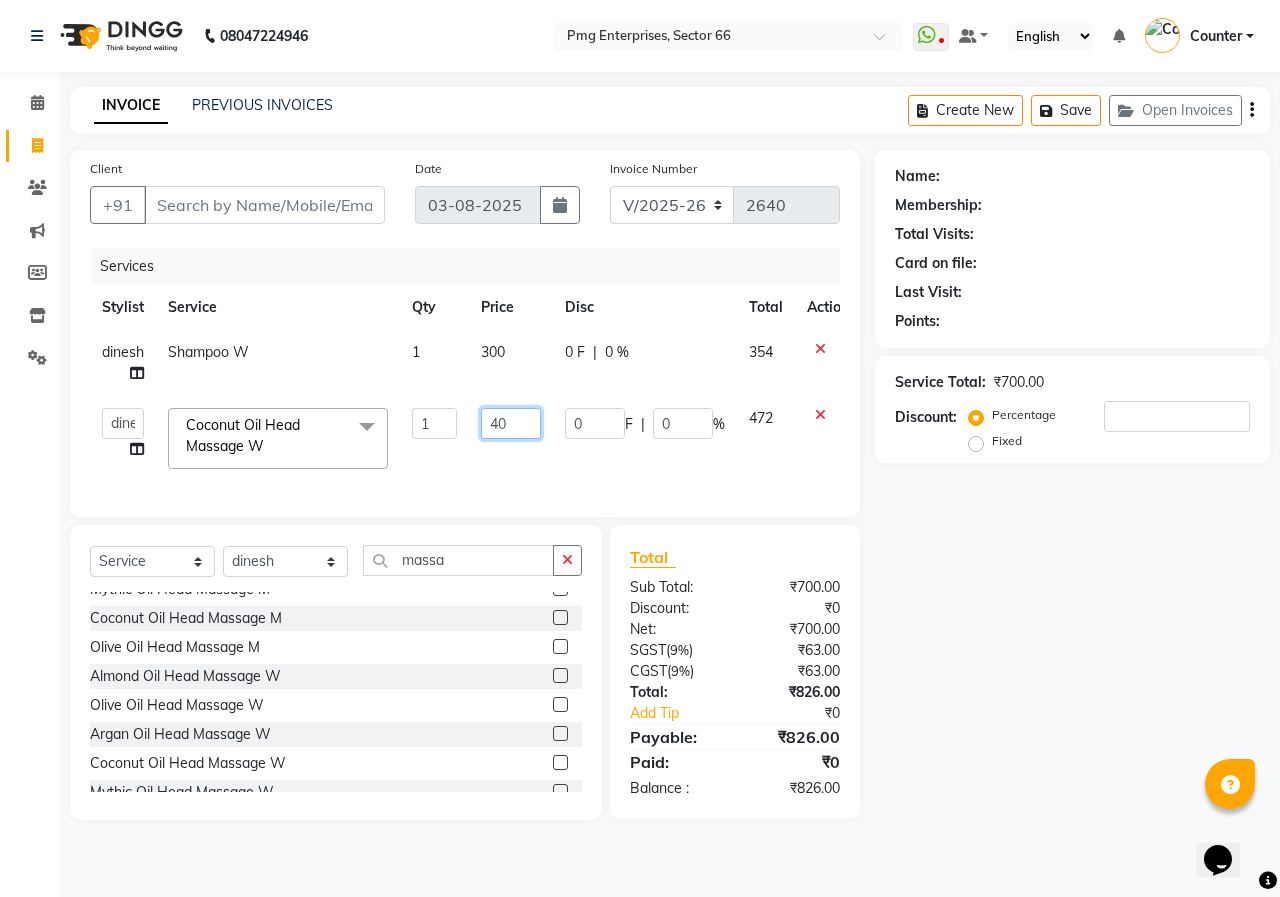 type on "450" 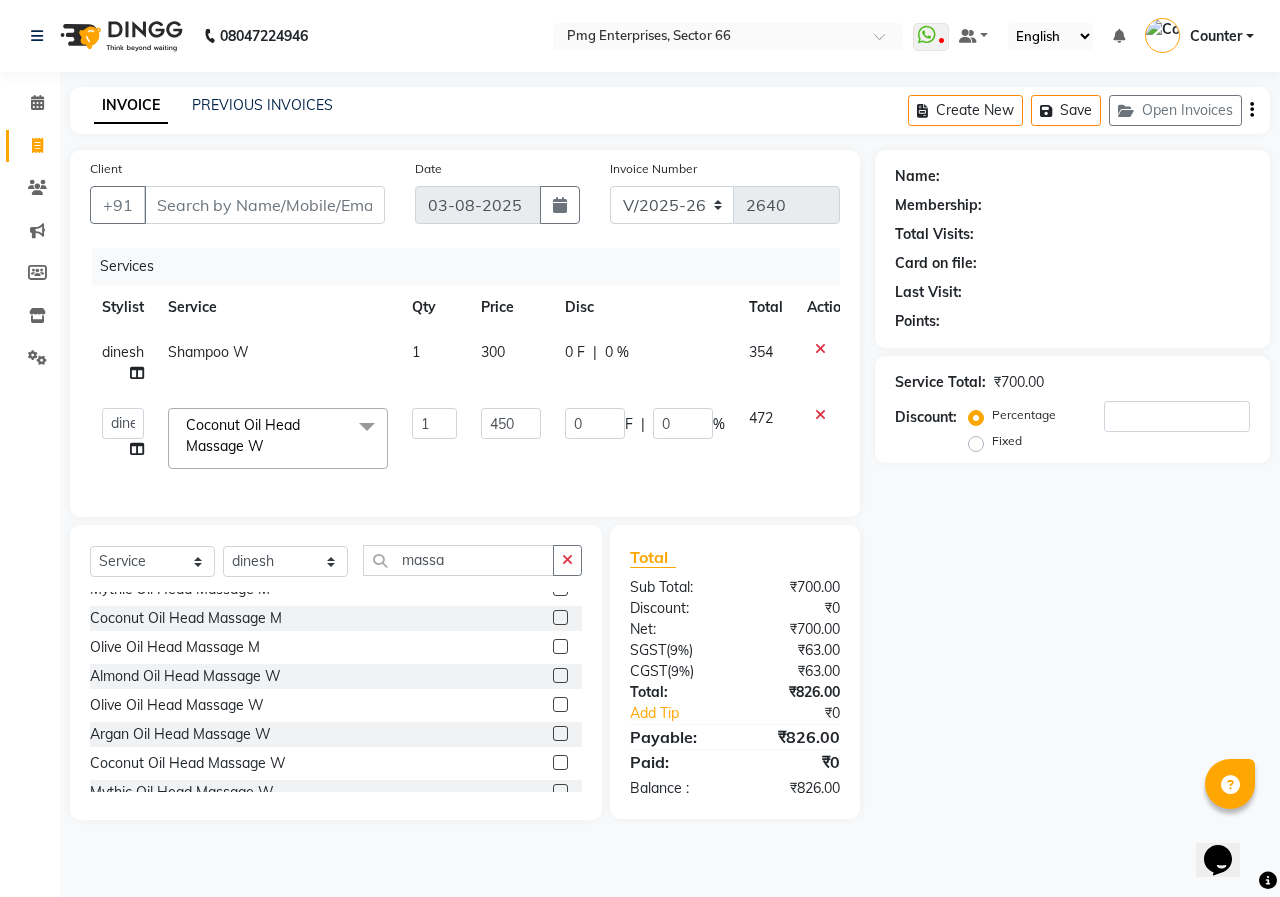 click on "450" 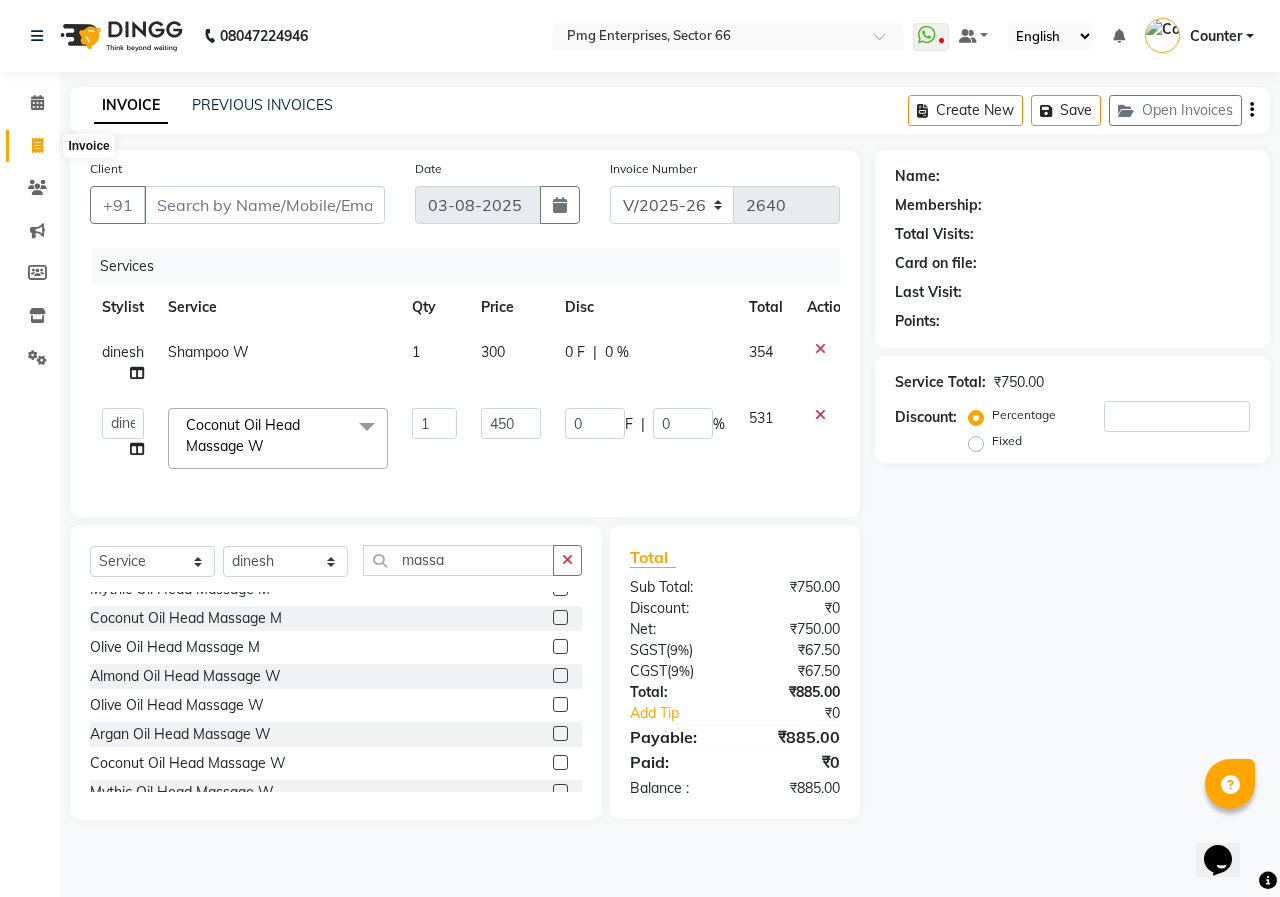 click 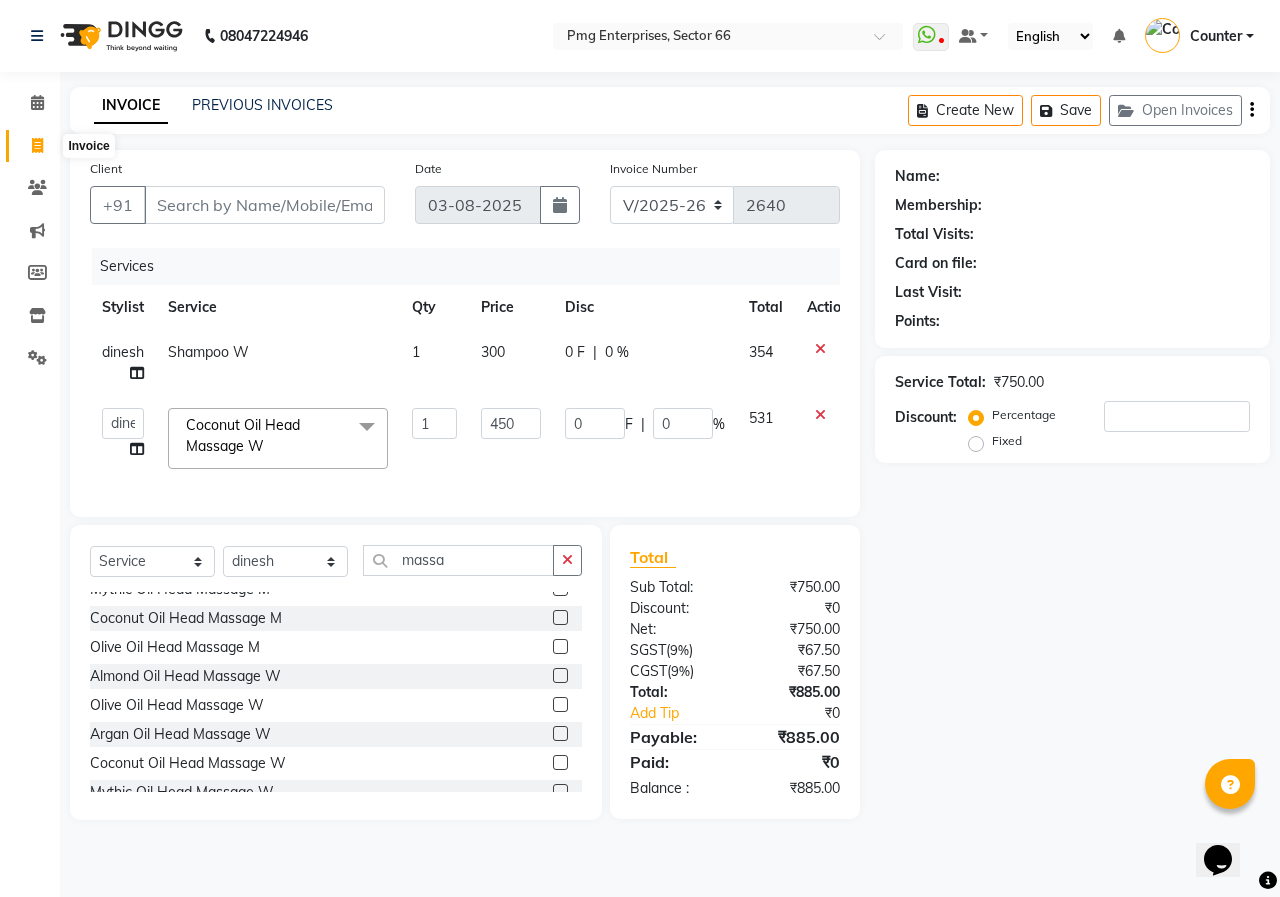 select on "service" 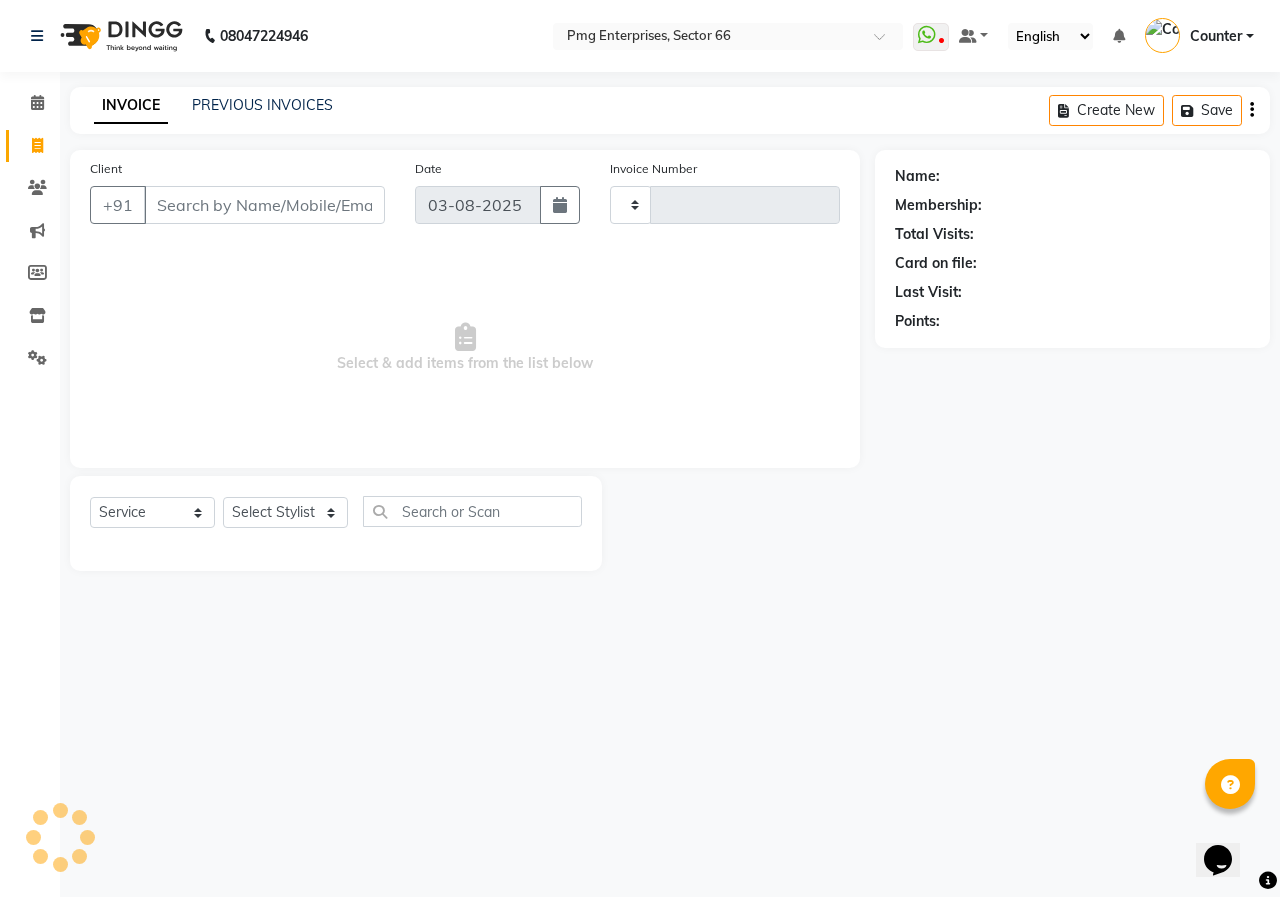 type on "2640" 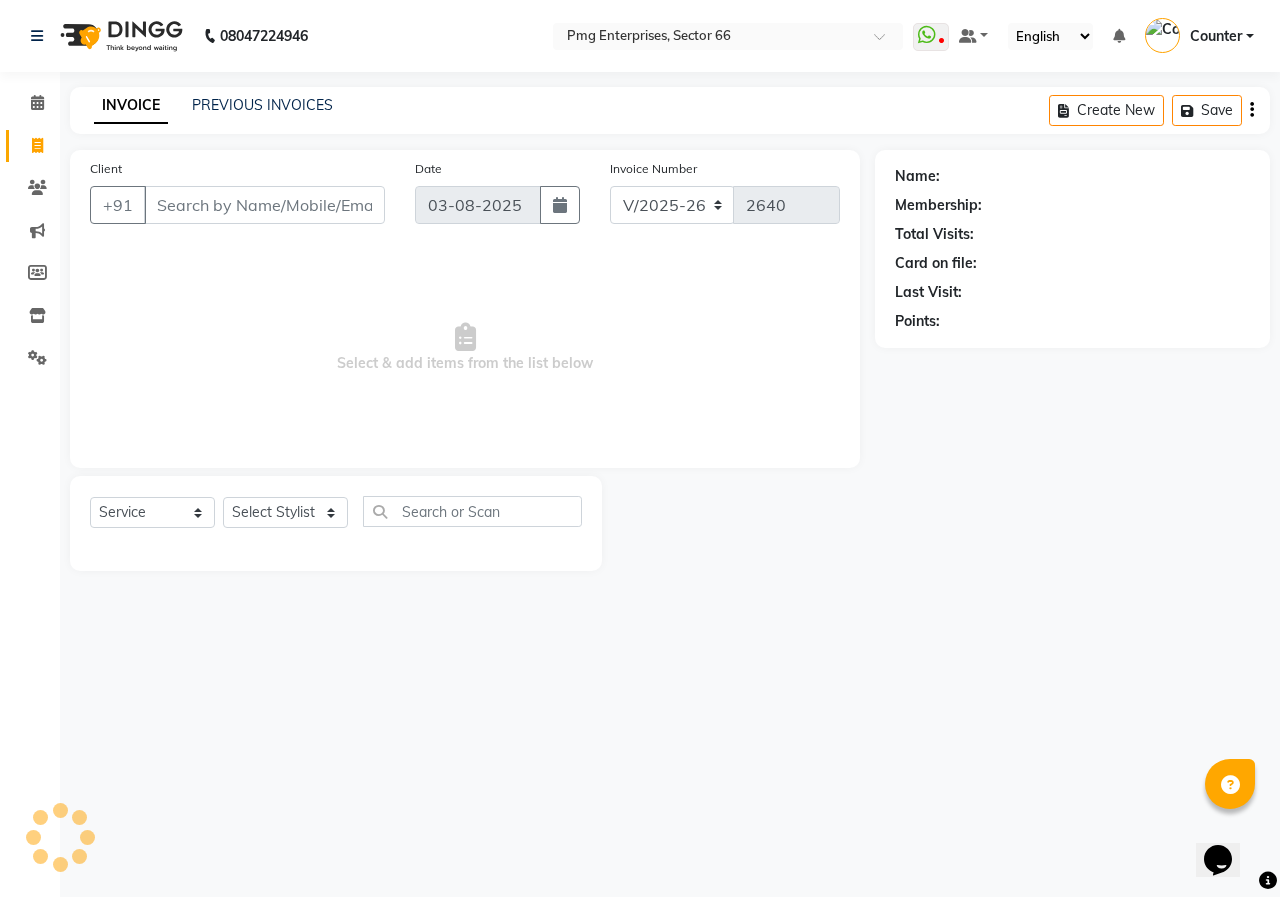 click on "Client" at bounding box center [264, 205] 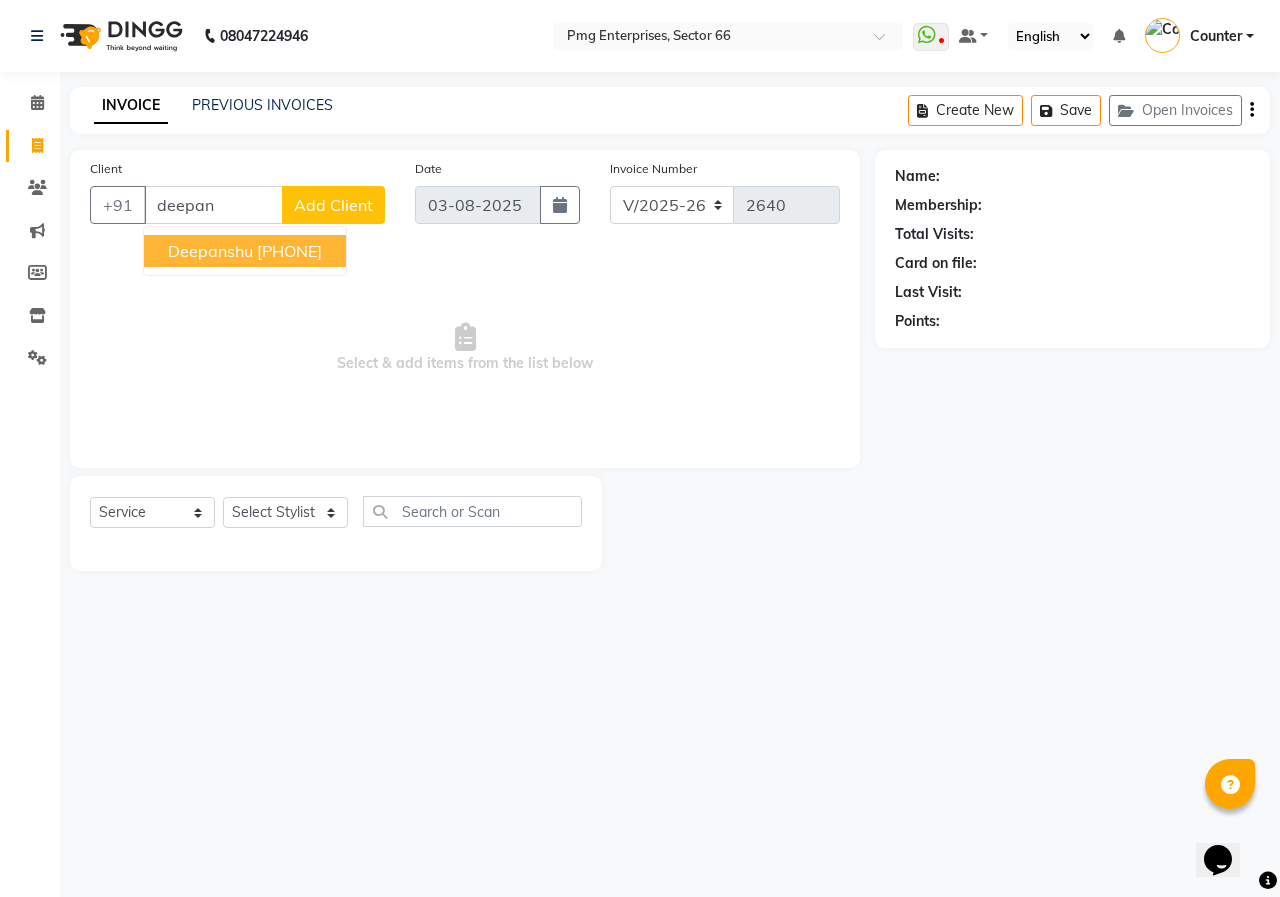 click on "Deepanshu" at bounding box center [210, 251] 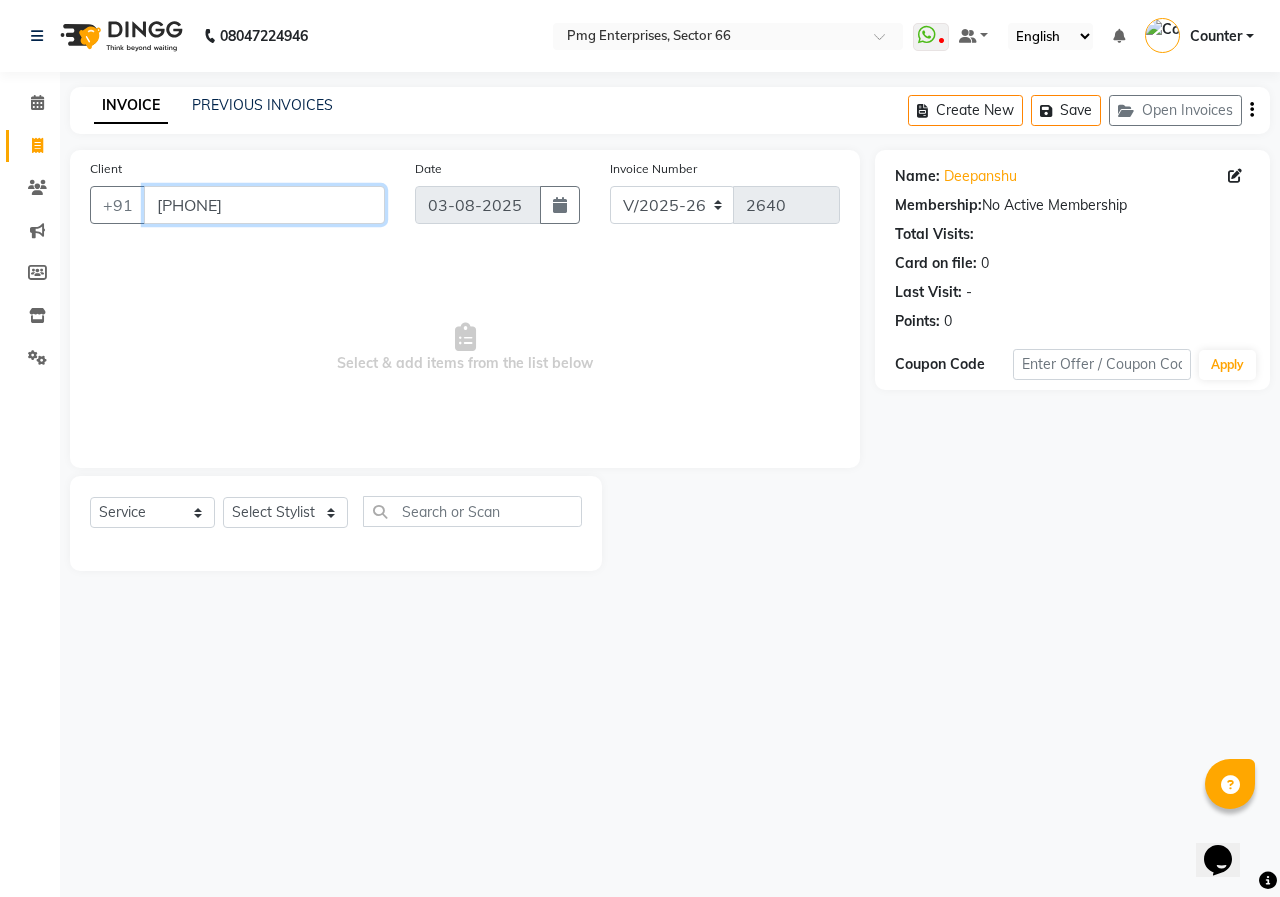 click on "[PHONE]" at bounding box center (264, 205) 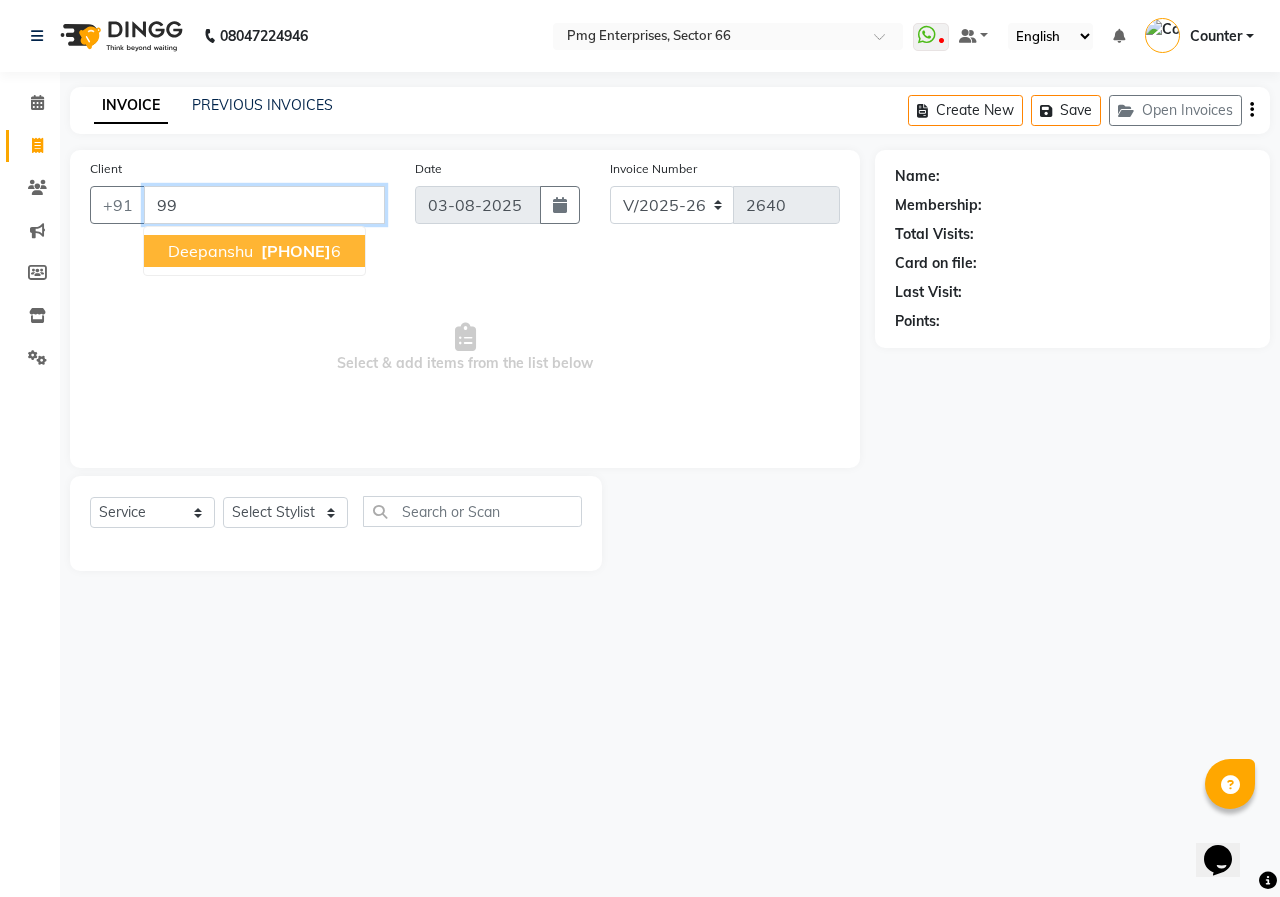 type on "9" 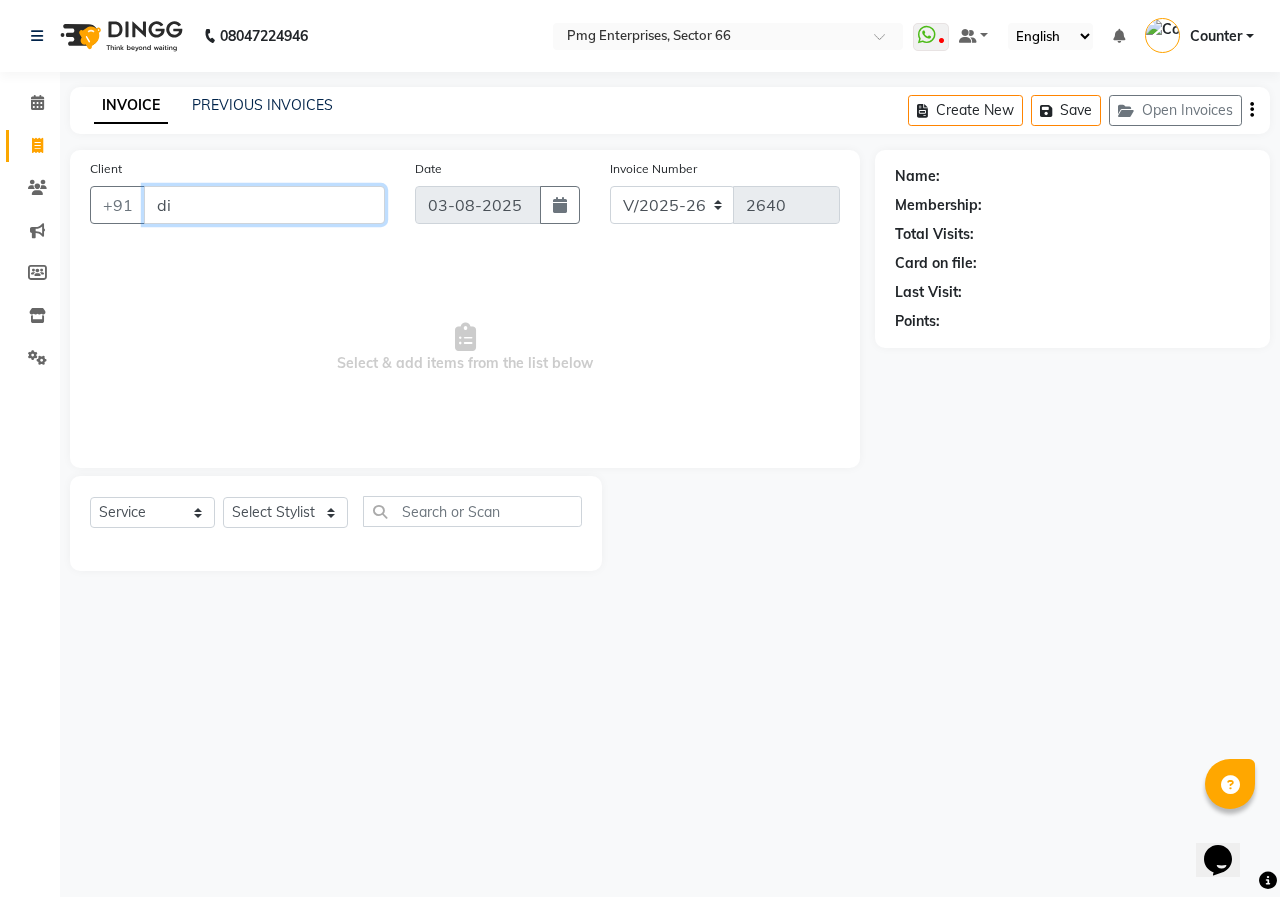 type on "d" 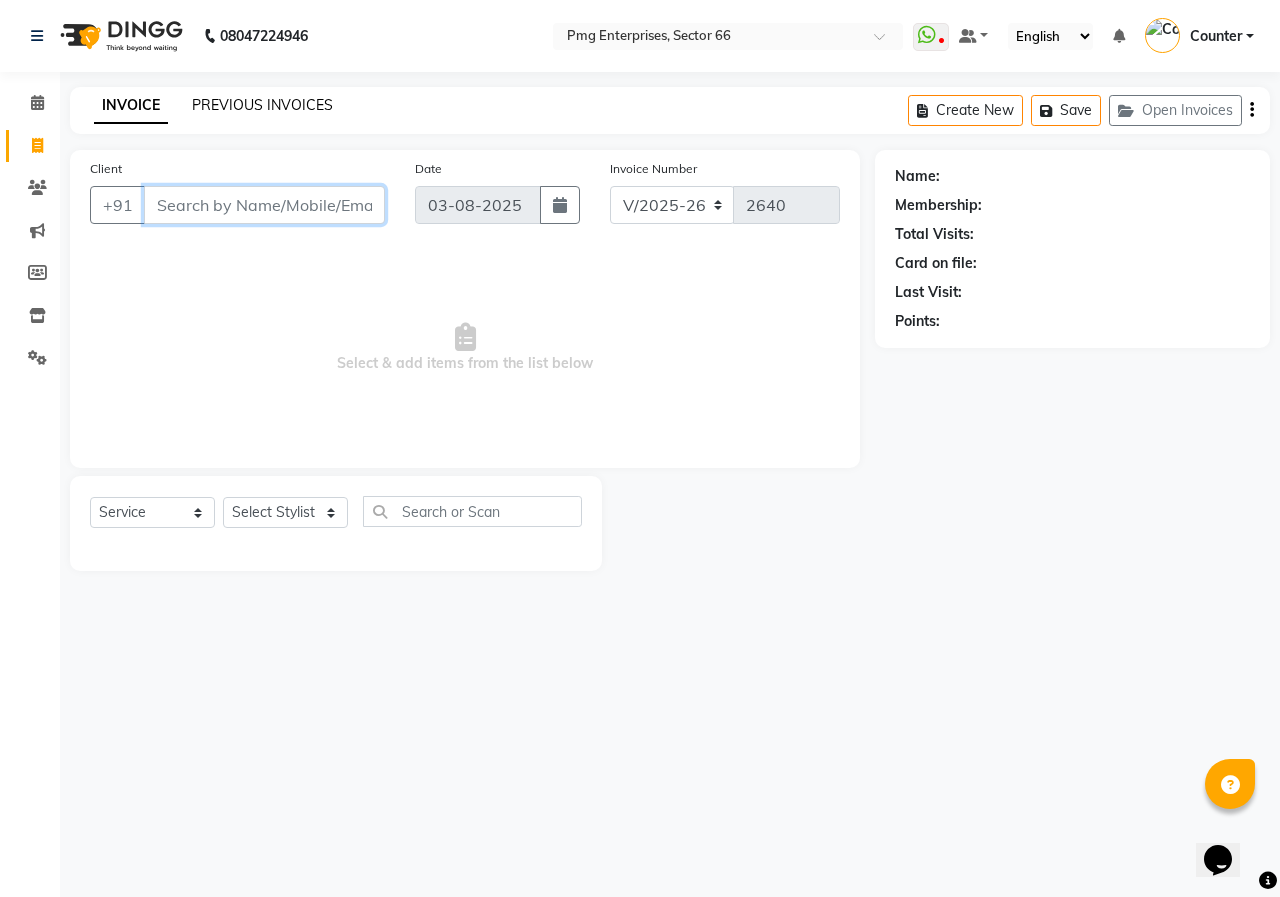 type 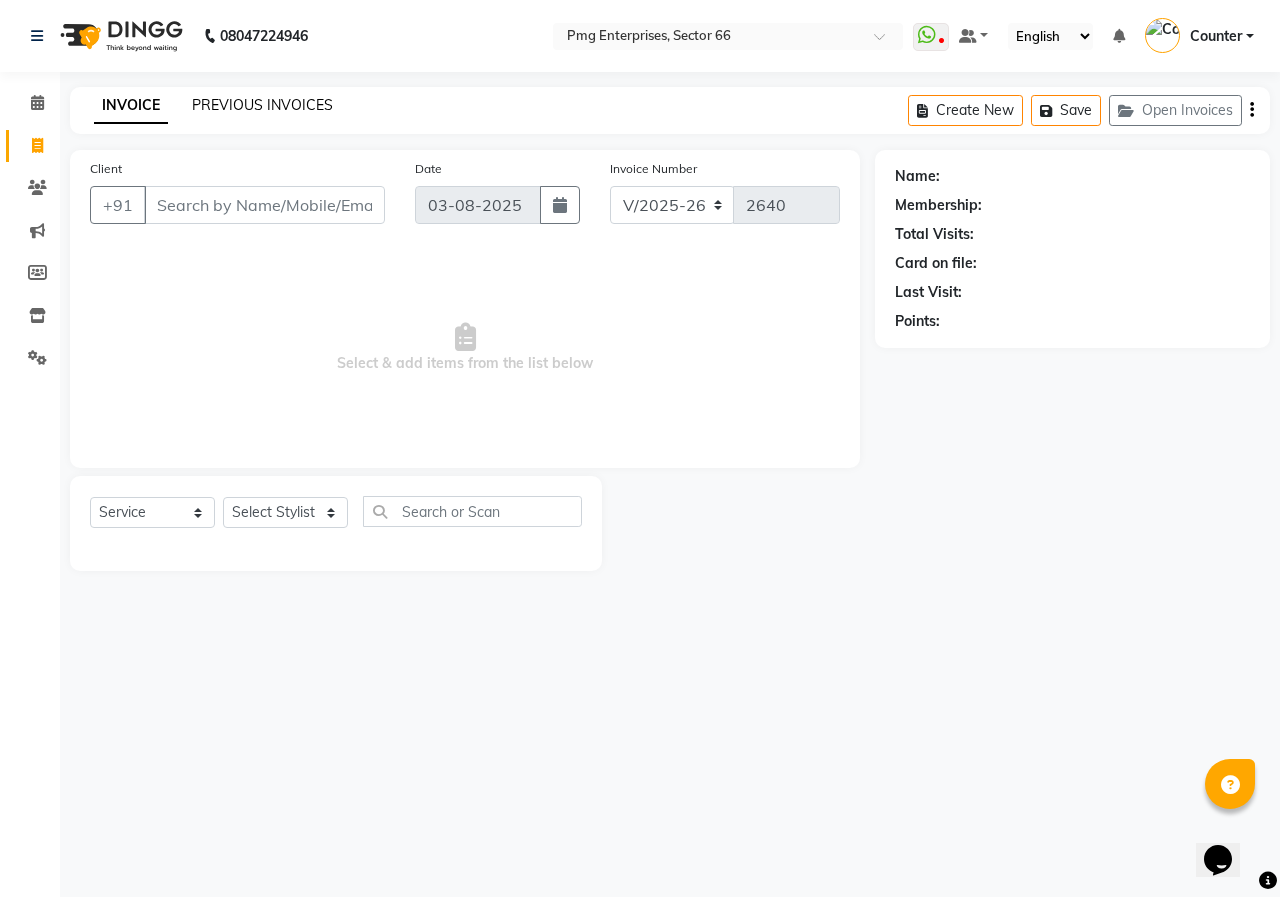 click on "PREVIOUS INVOICES" 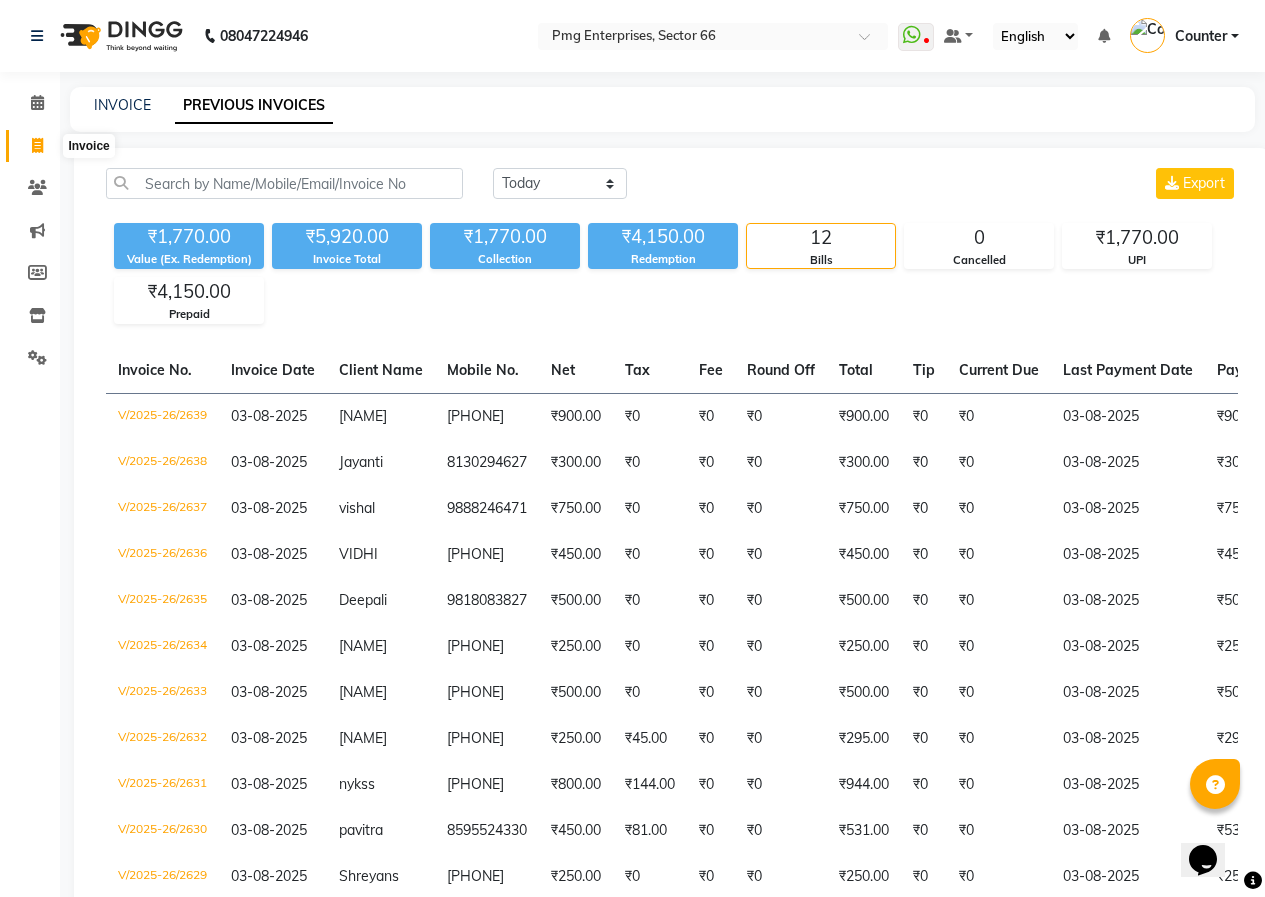 click 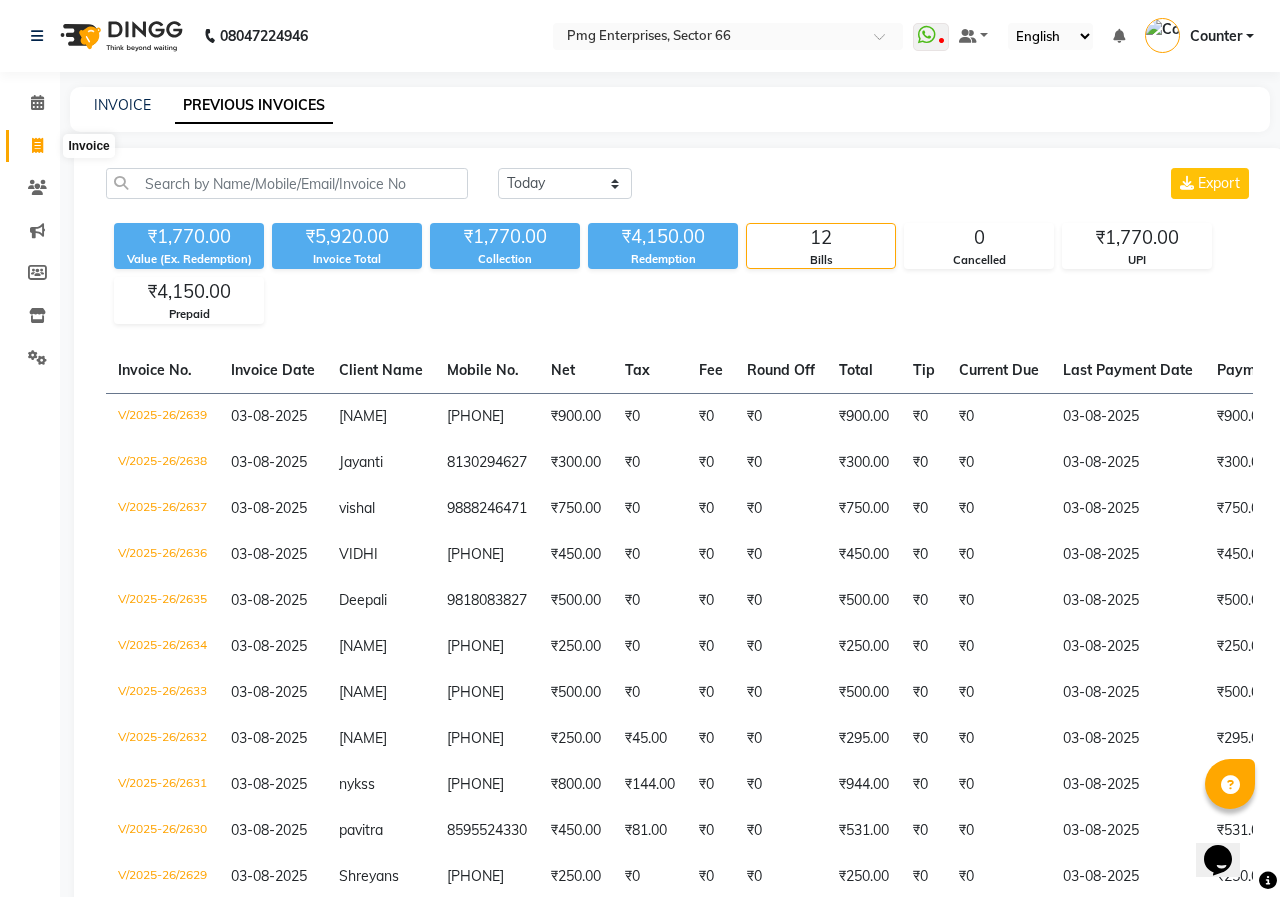 select on "889" 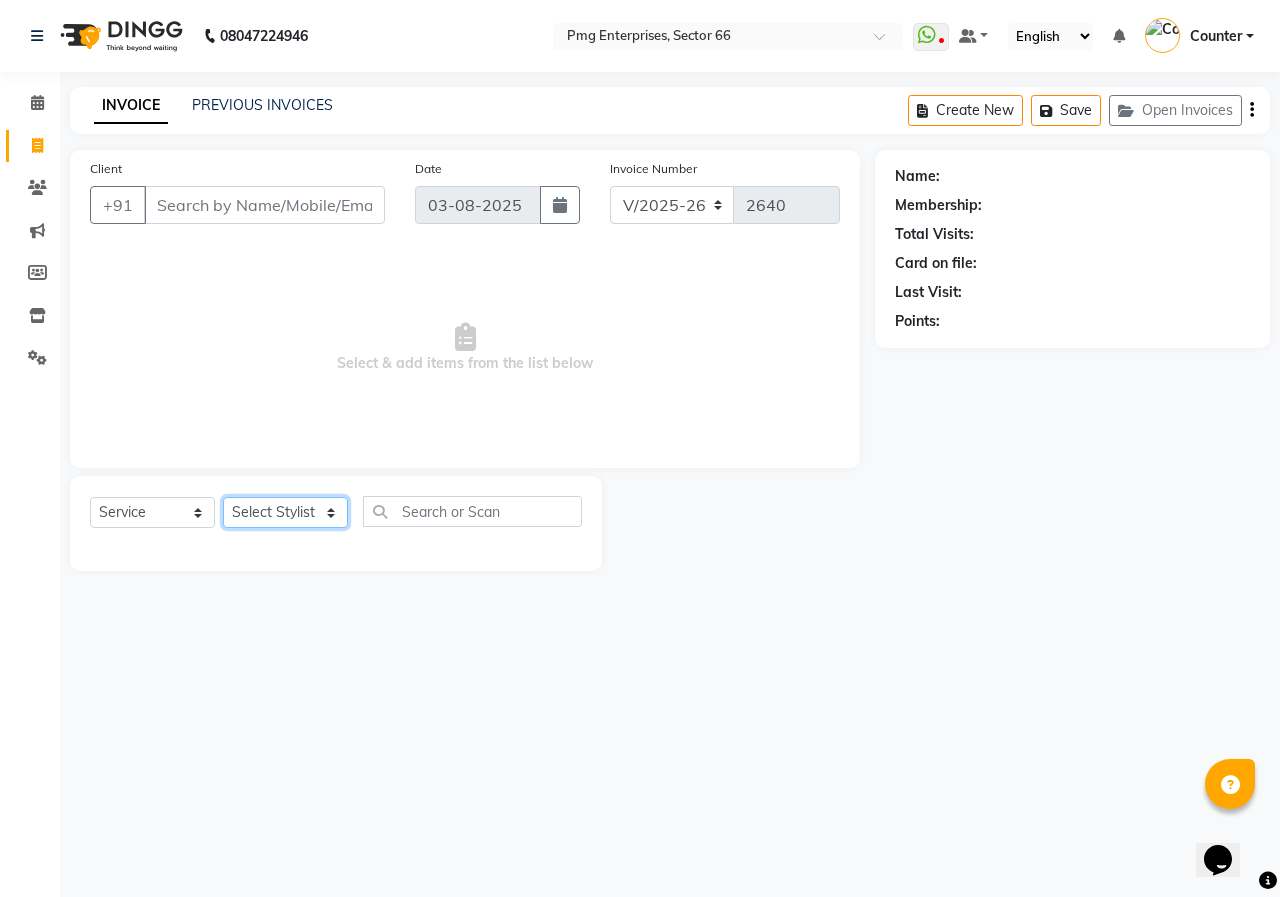 click on "Select Stylist [FIRST] [LAST] Counter [NAME] [NAME] [NAME] [NAME] [NAME] [NAME]" 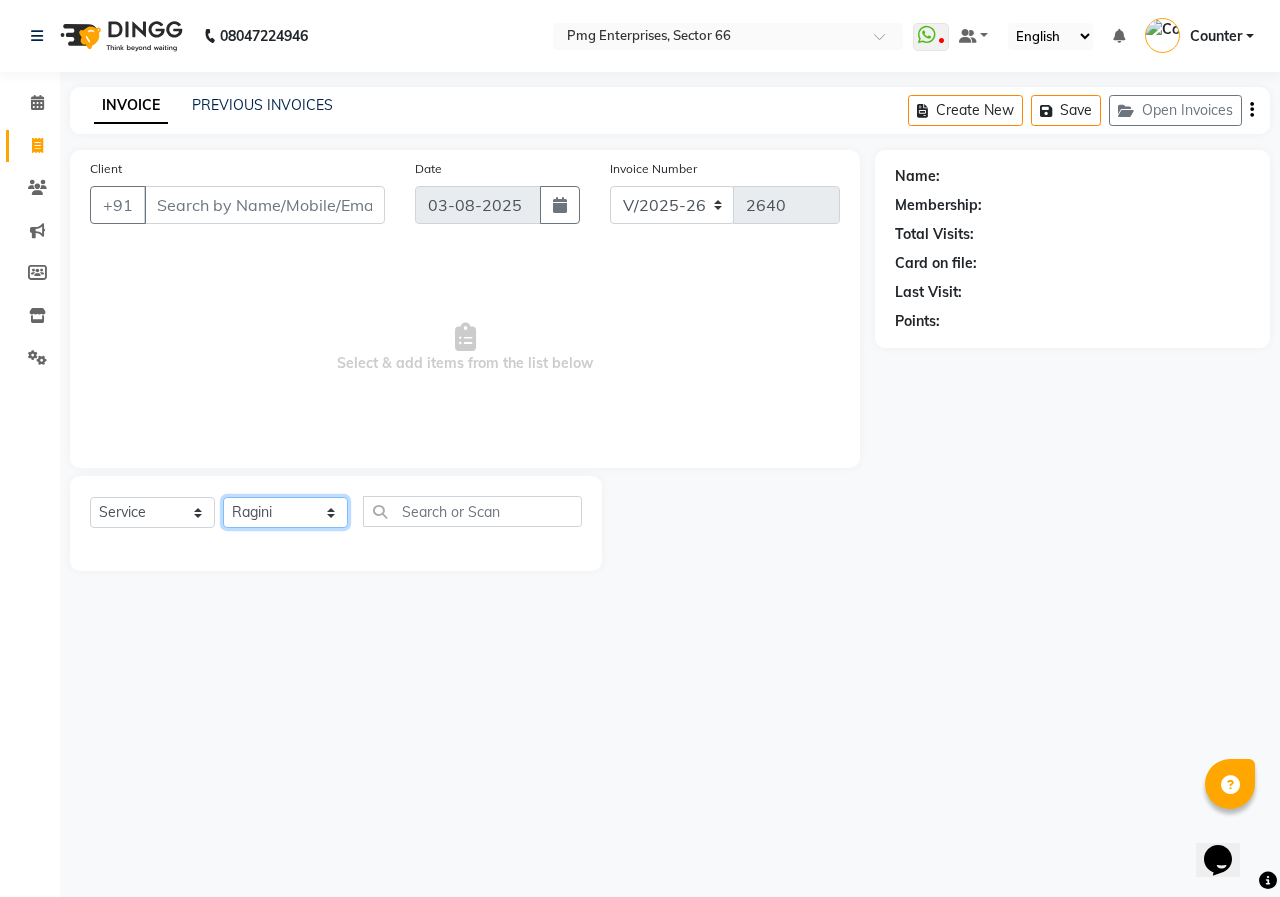 click on "Select Stylist [FIRST] [LAST] Counter [NAME] [NAME] [NAME] [NAME] [NAME] [NAME]" 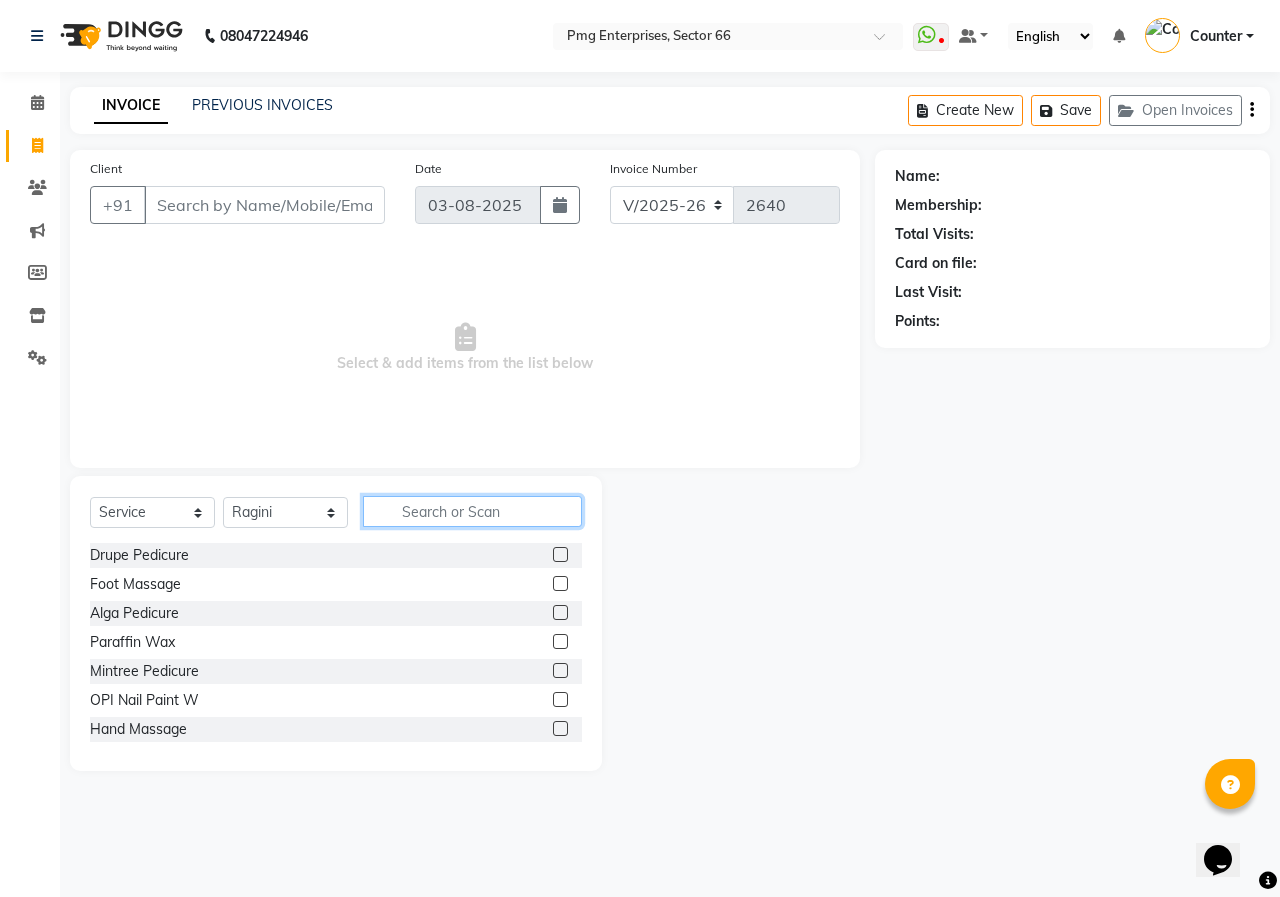click 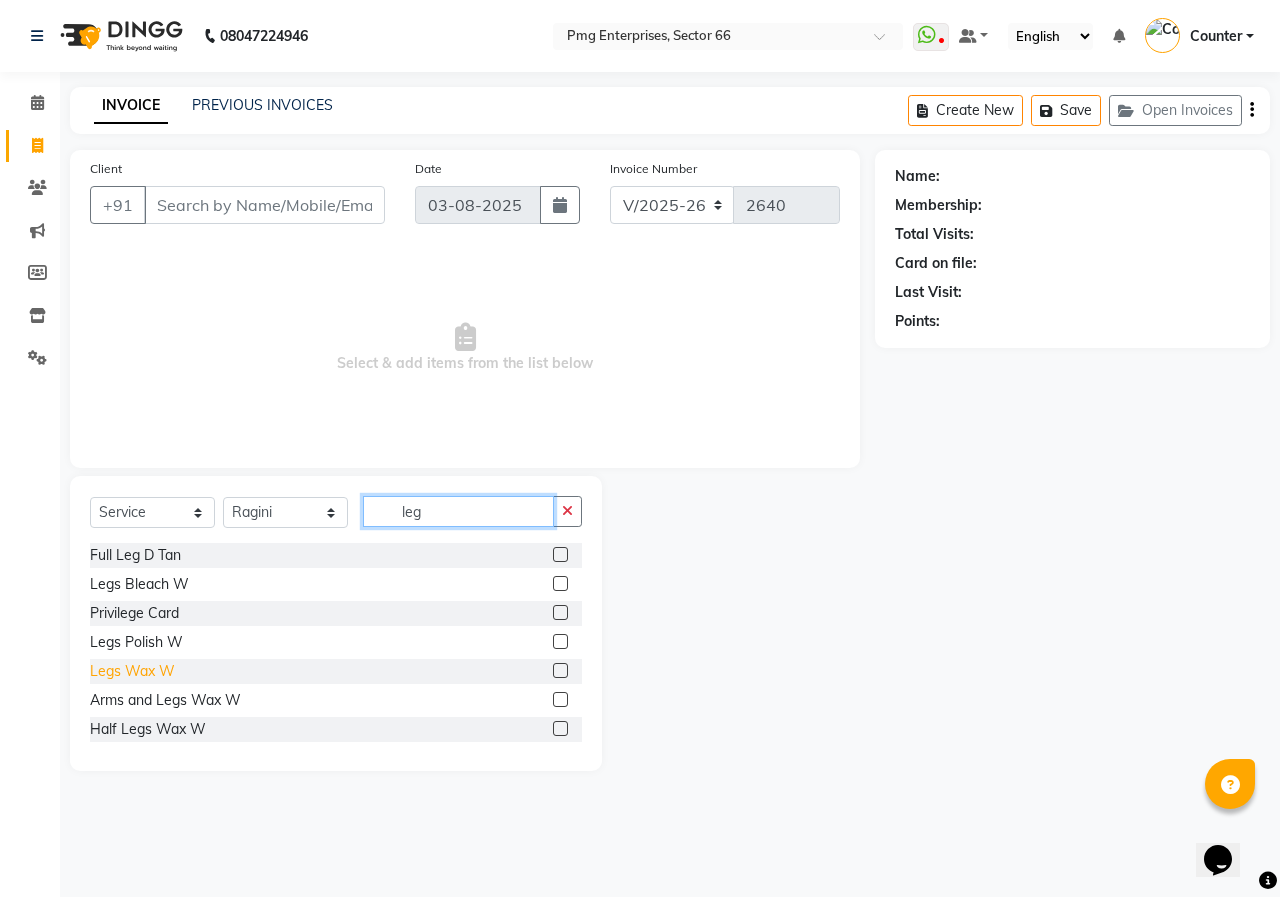 type on "leg" 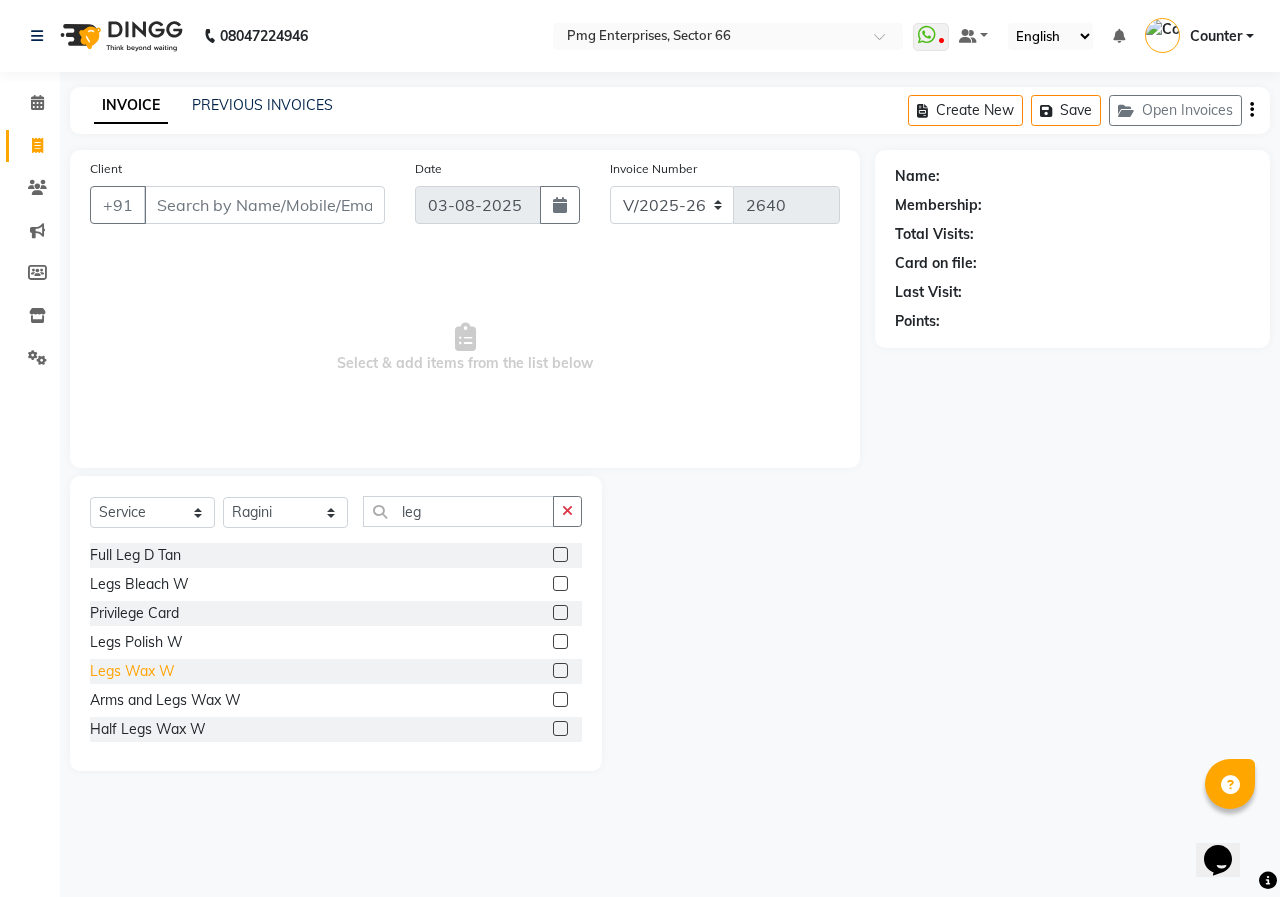 click on "Legs Wax W" 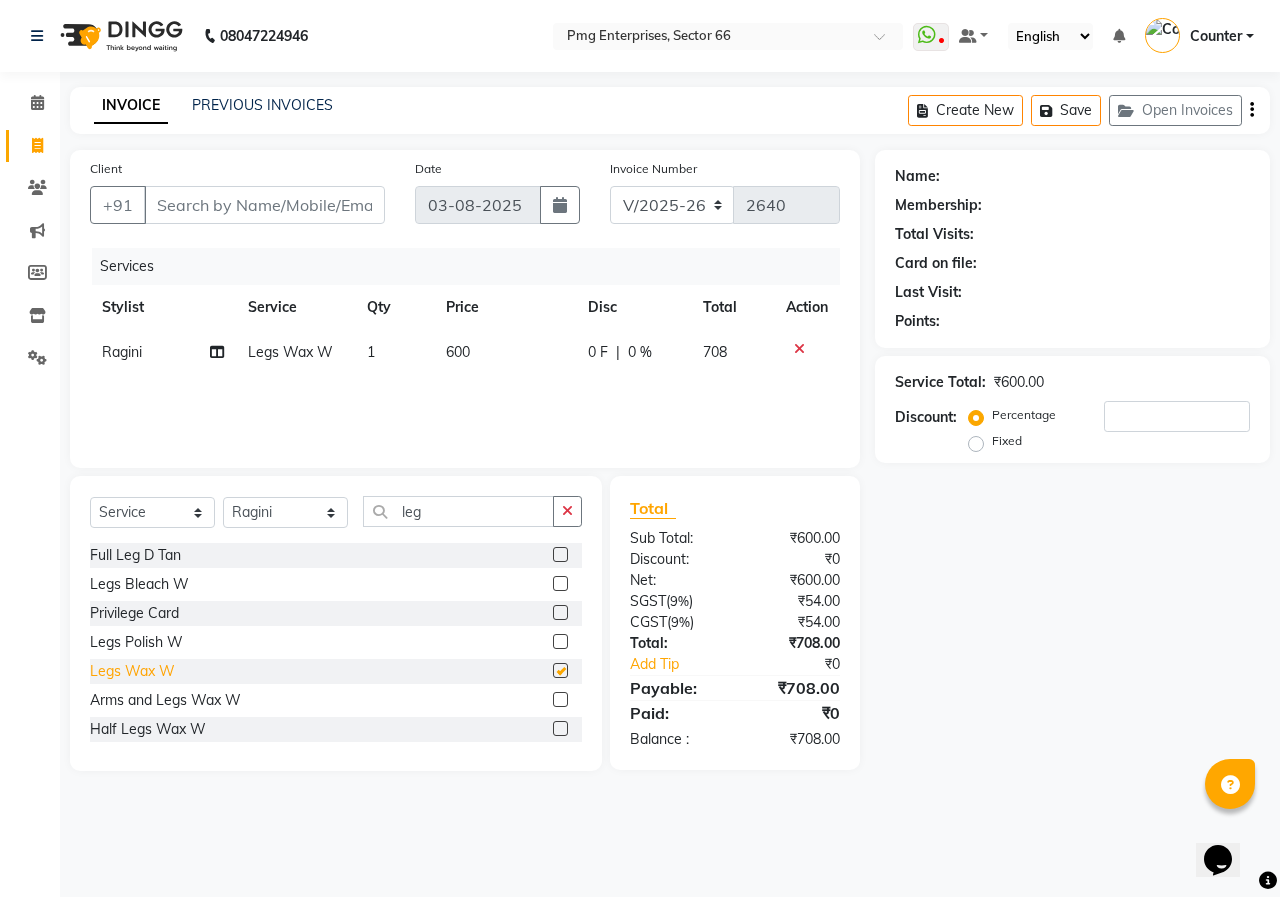 checkbox on "false" 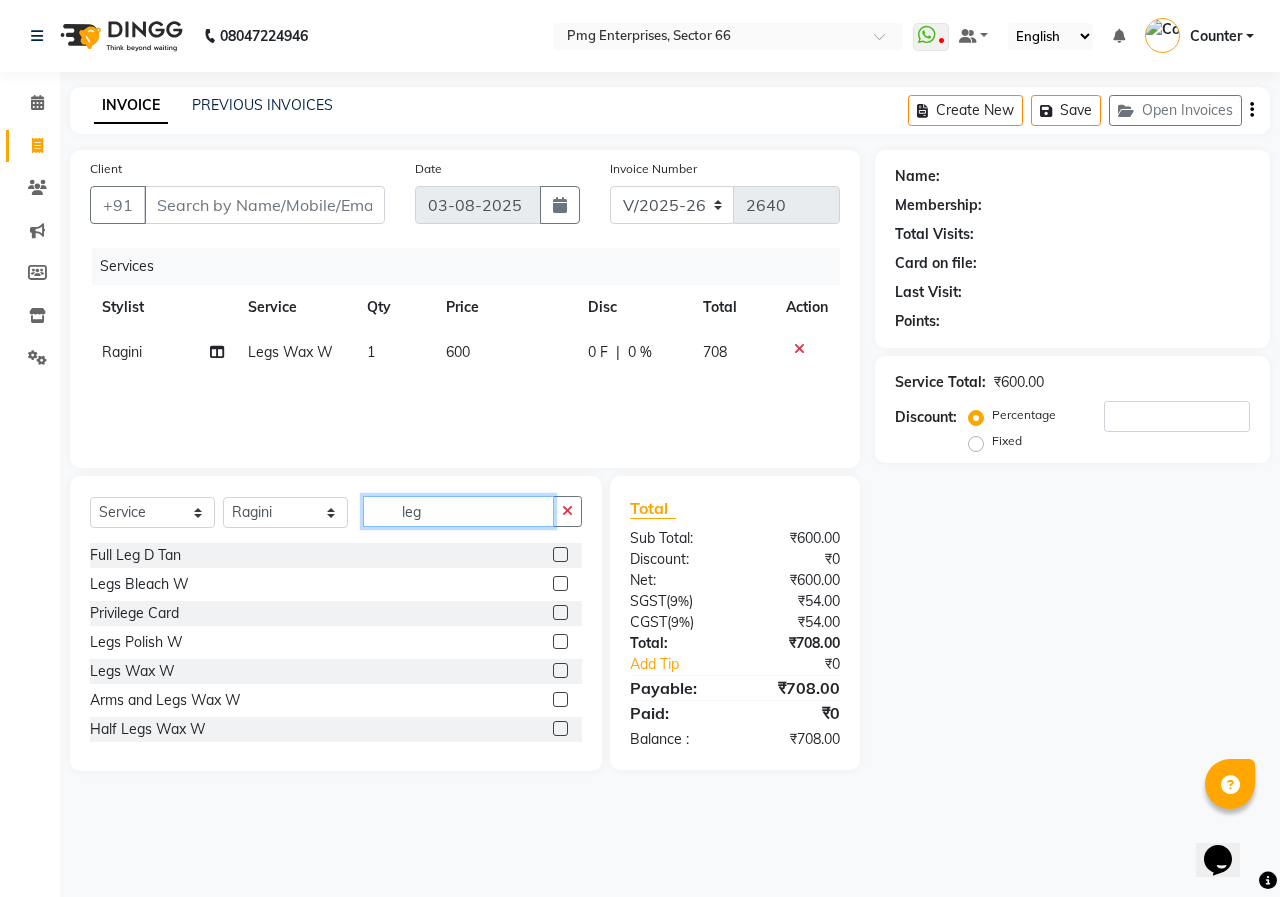 click on "leg" 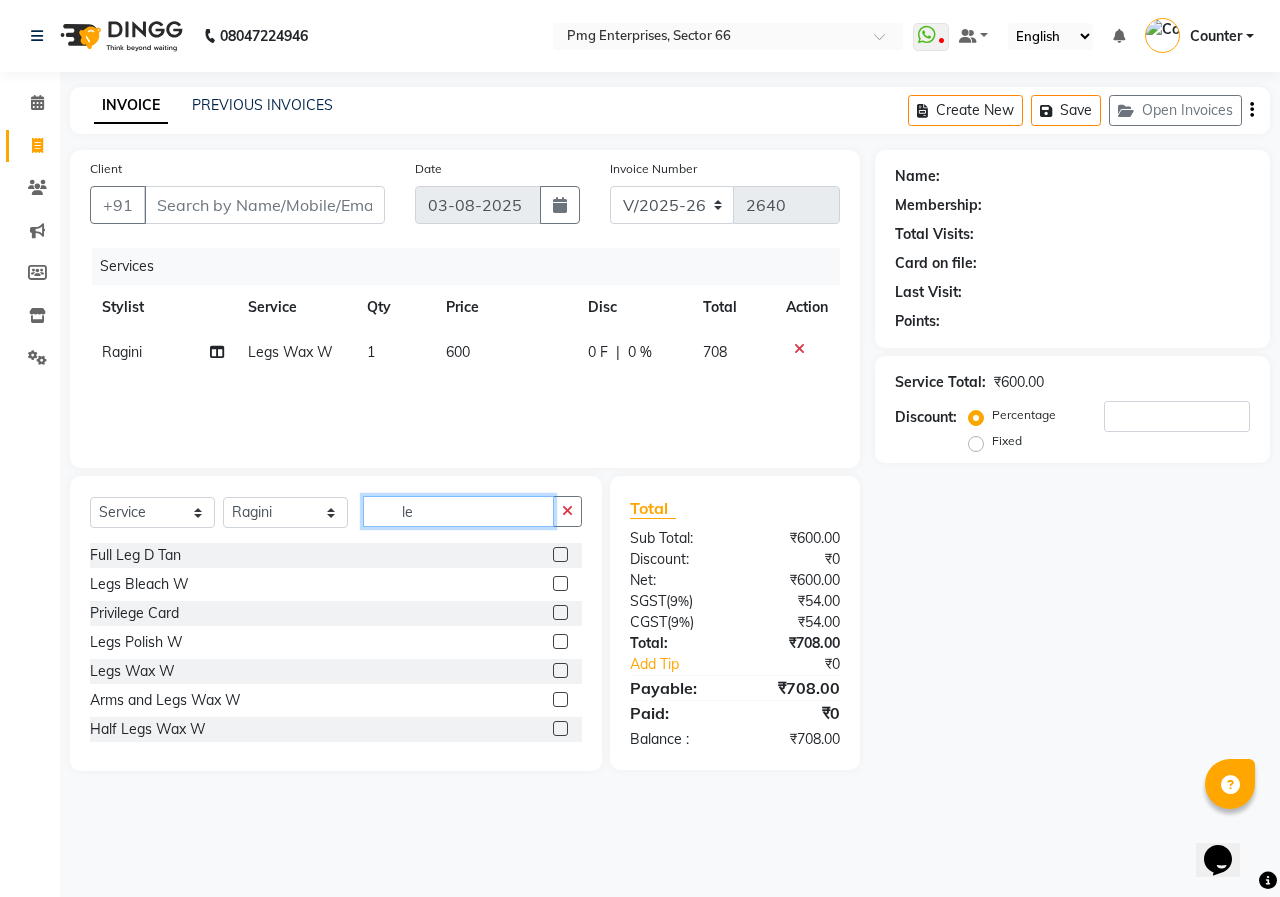type on "l" 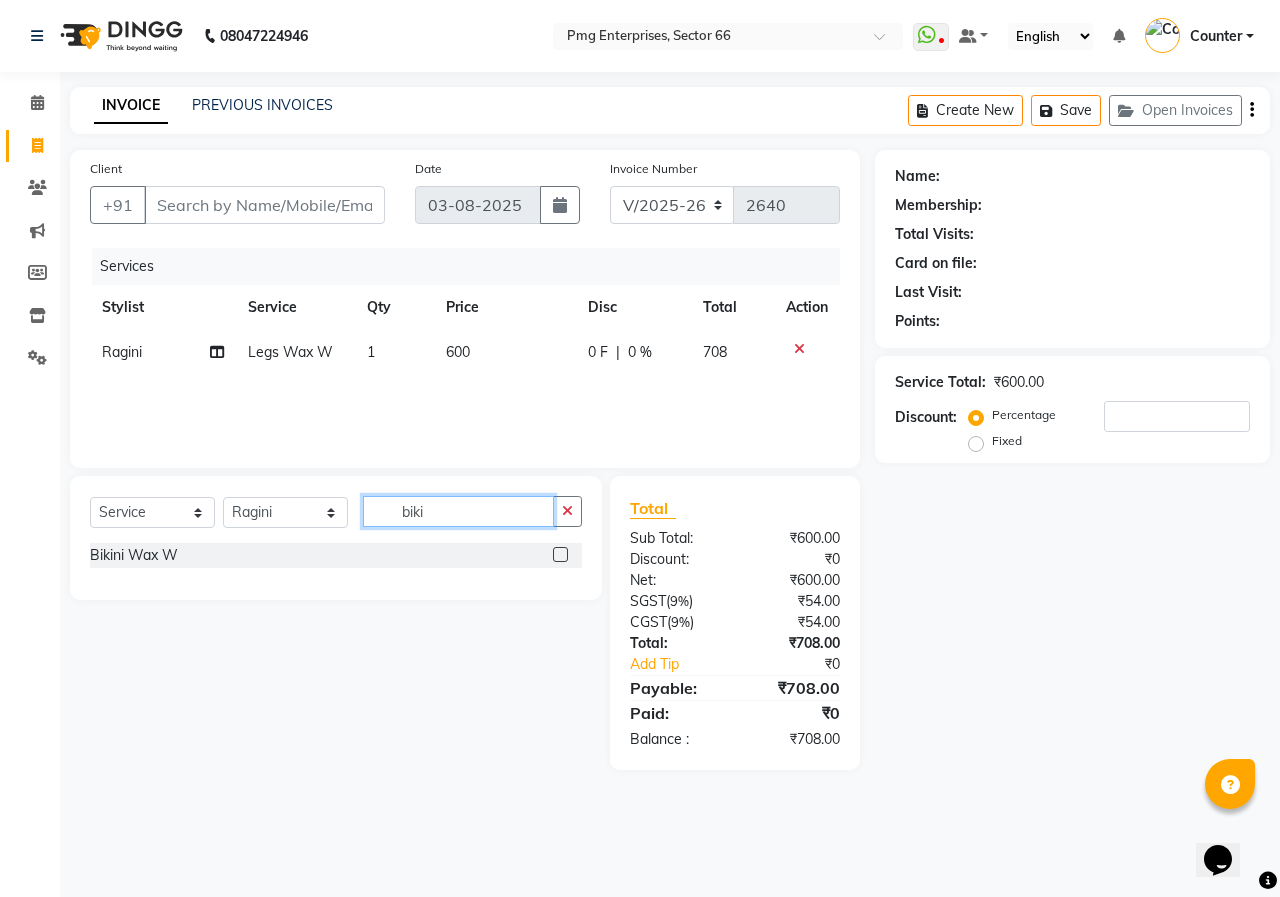 type on "biki" 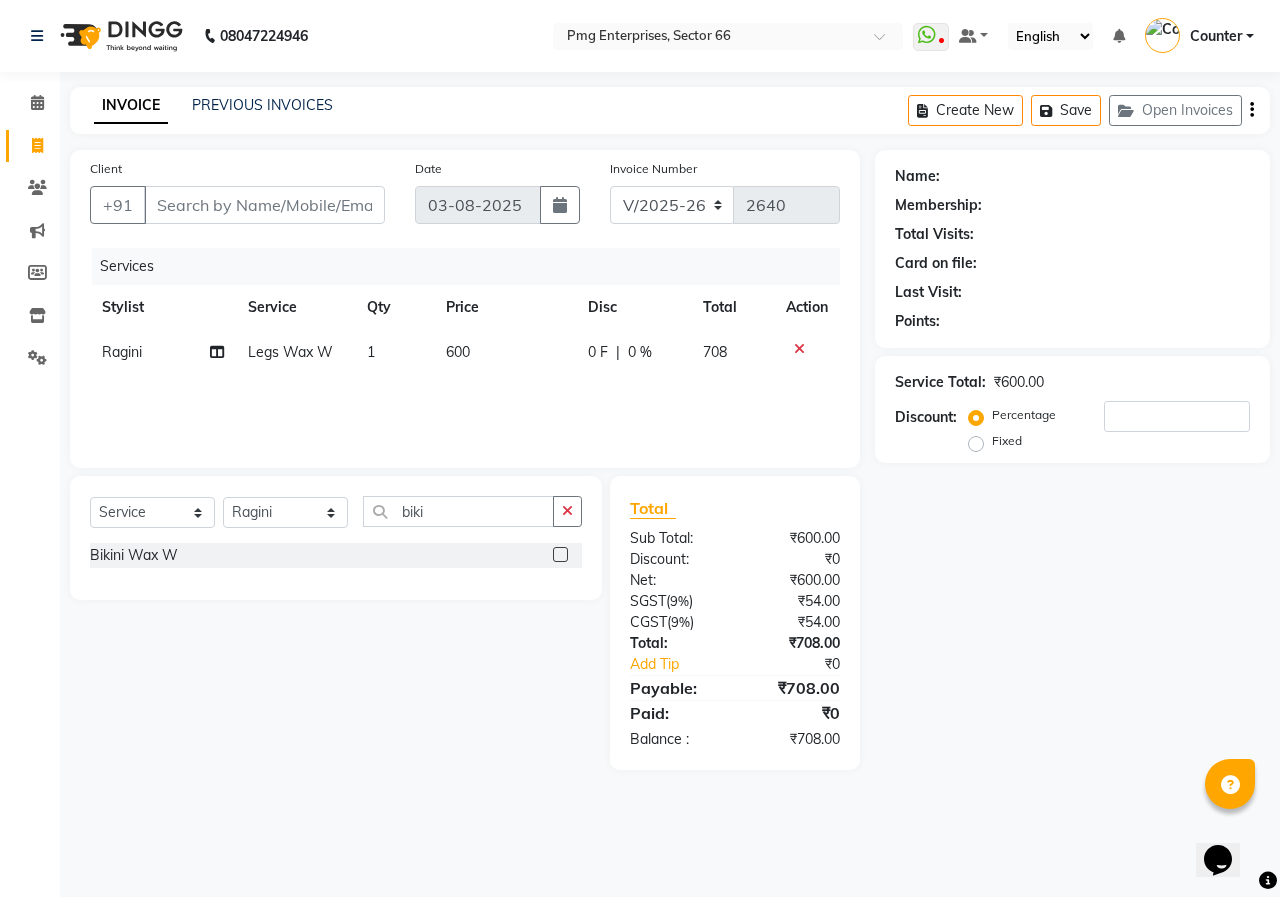 click 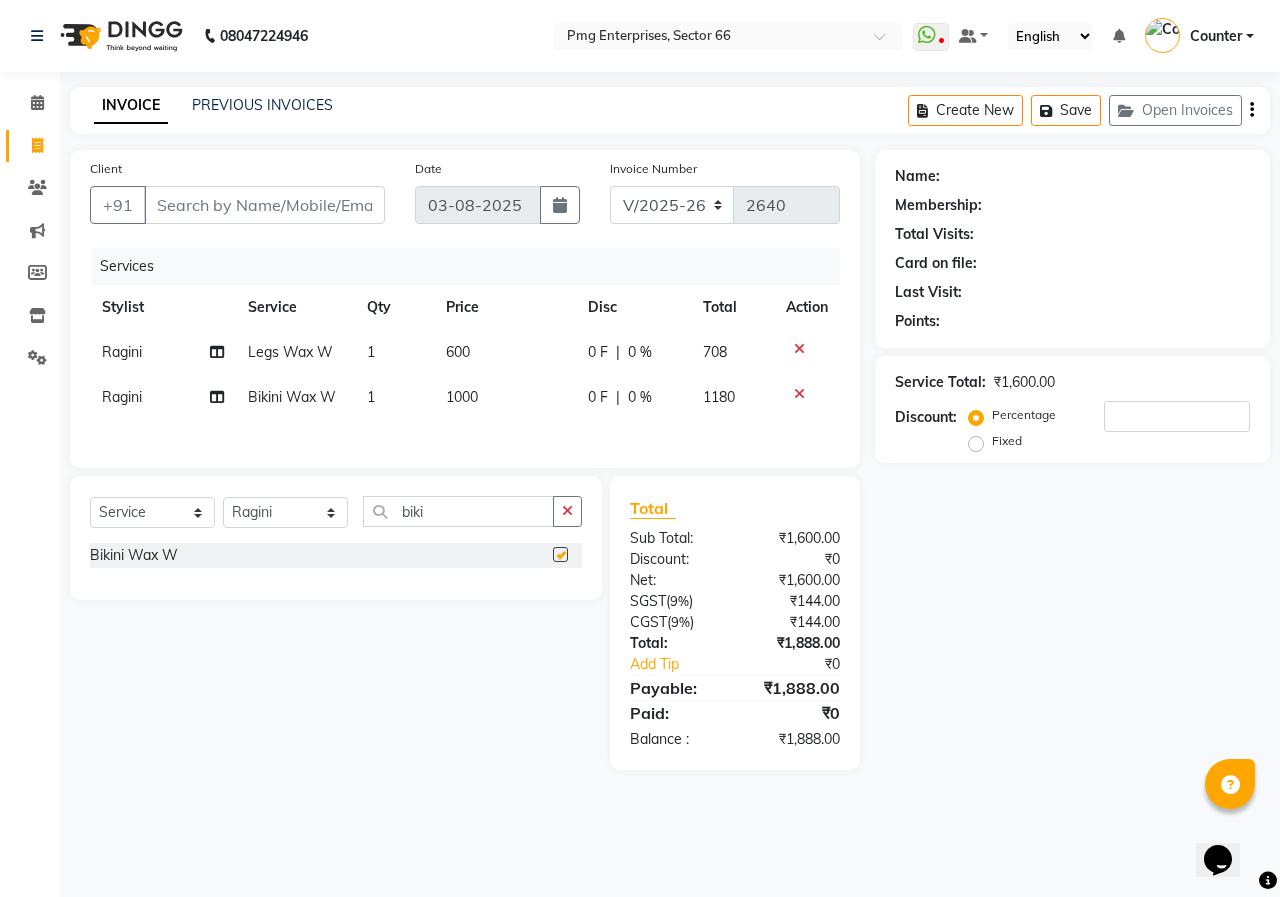 checkbox on "false" 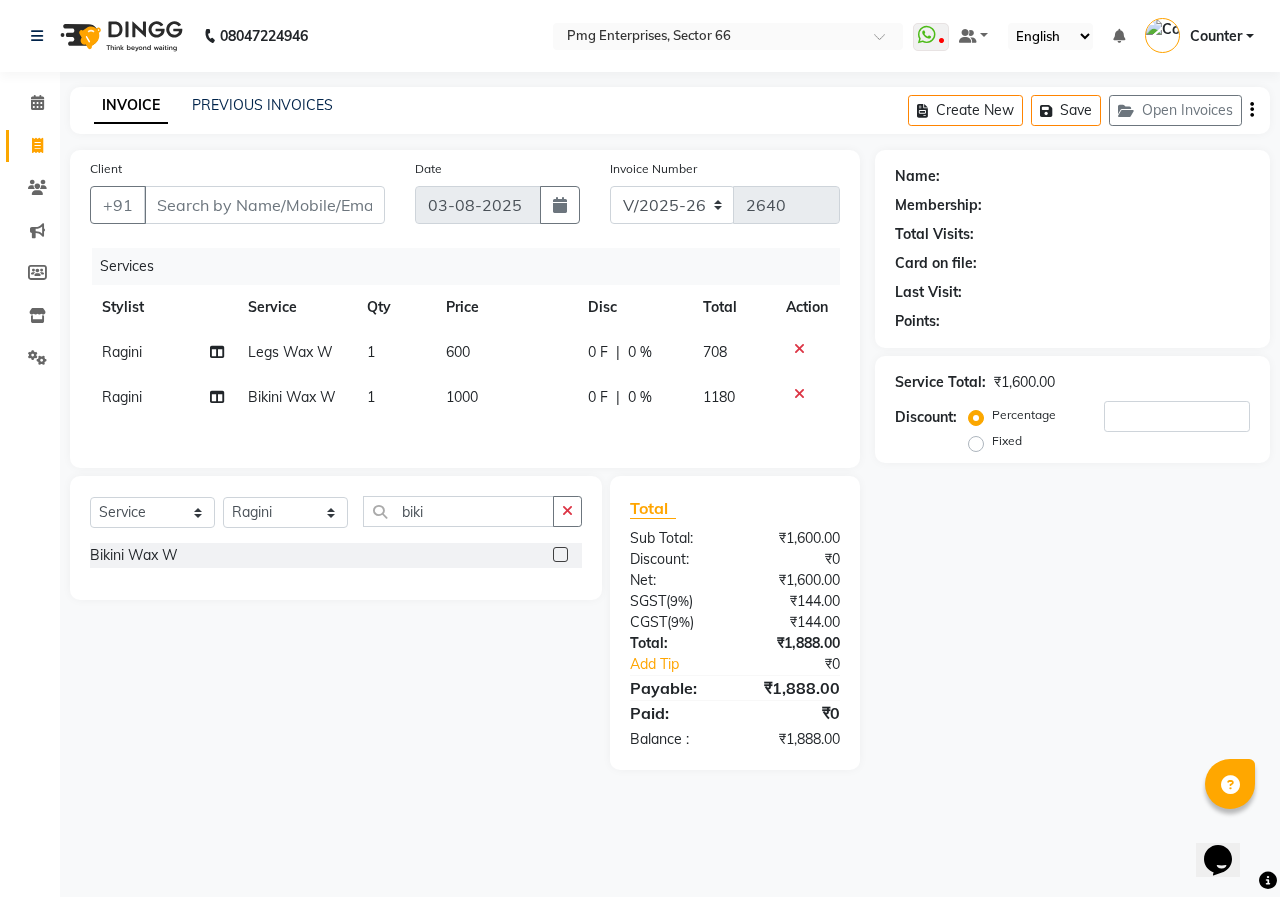 click on "1000" 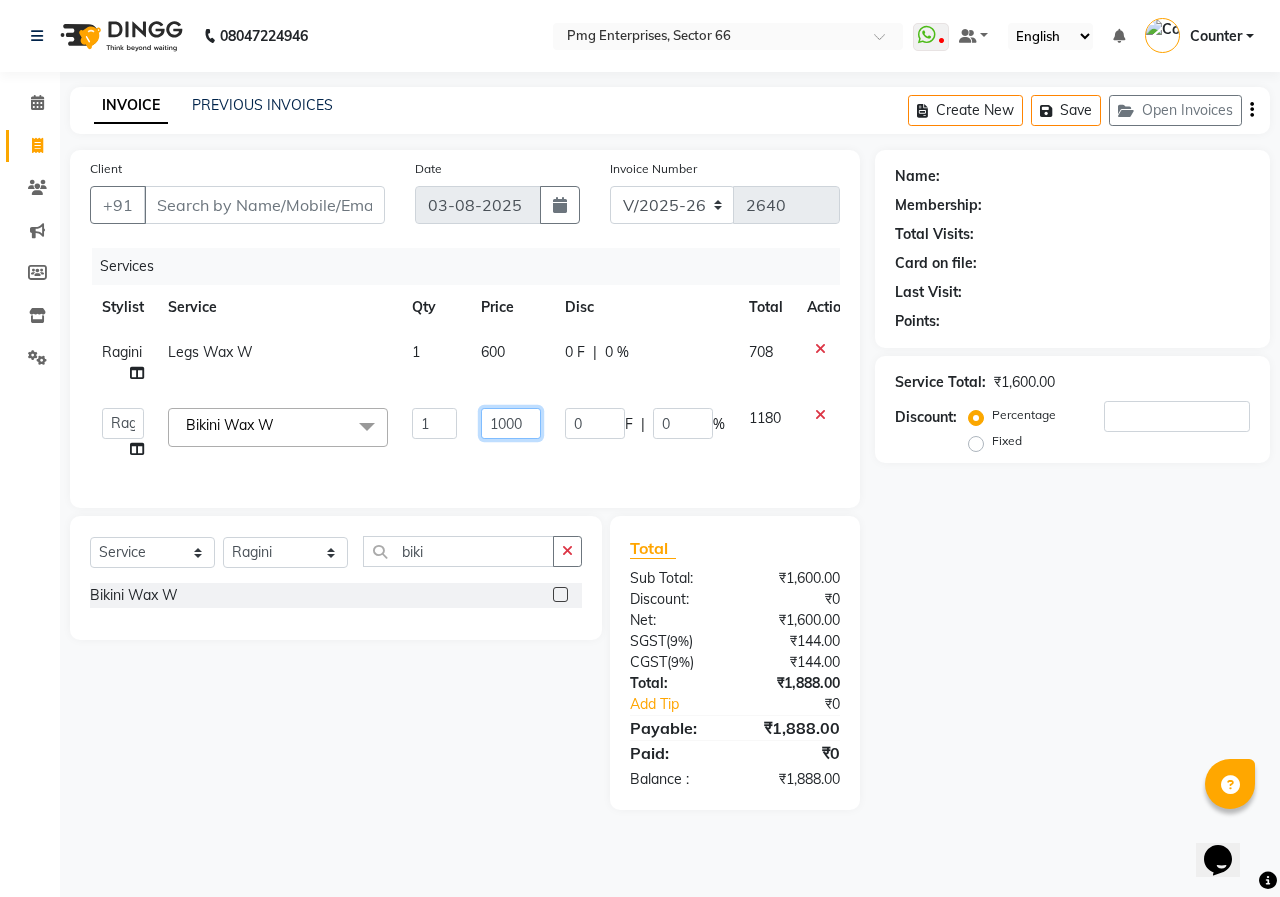 click on "1000" 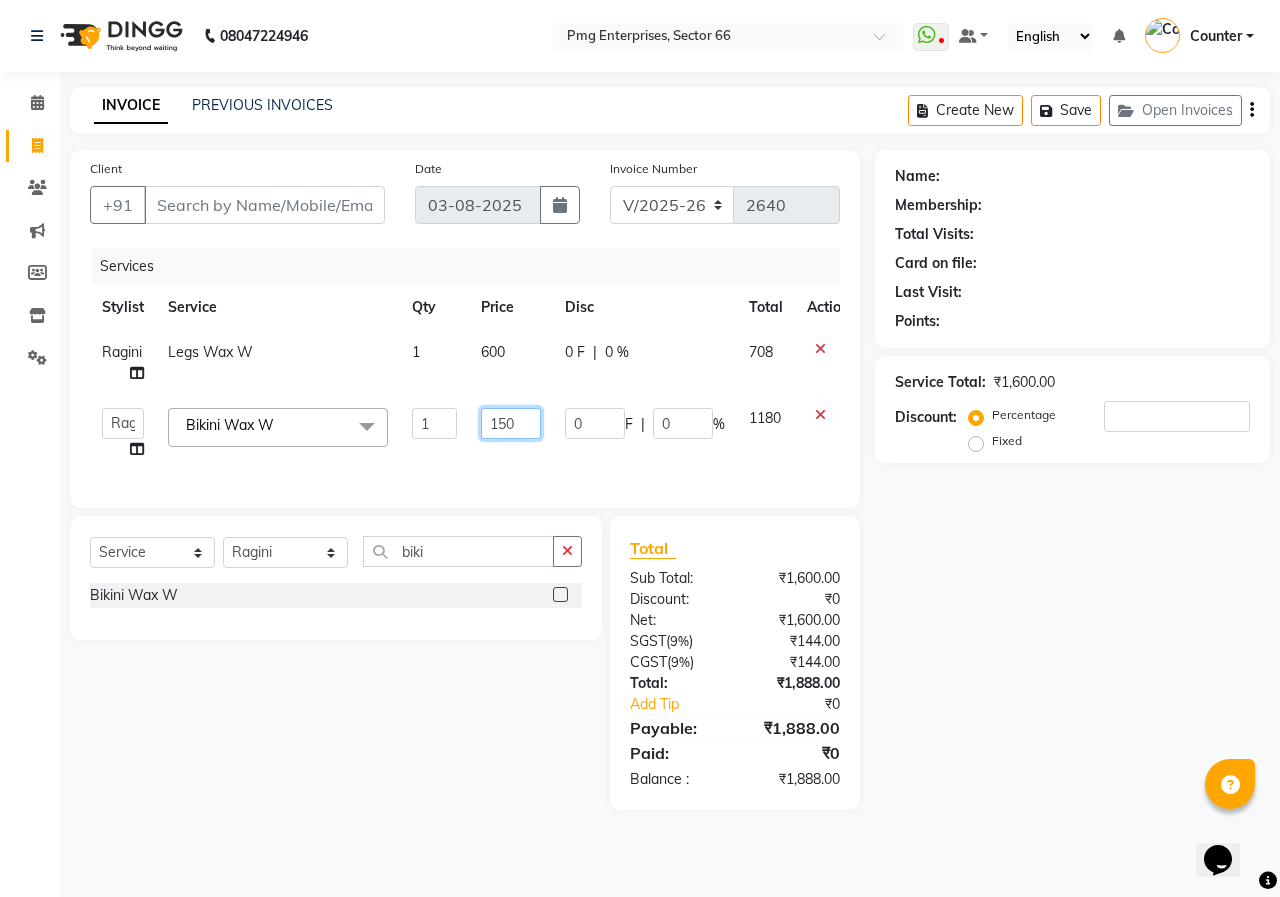 type on "1500" 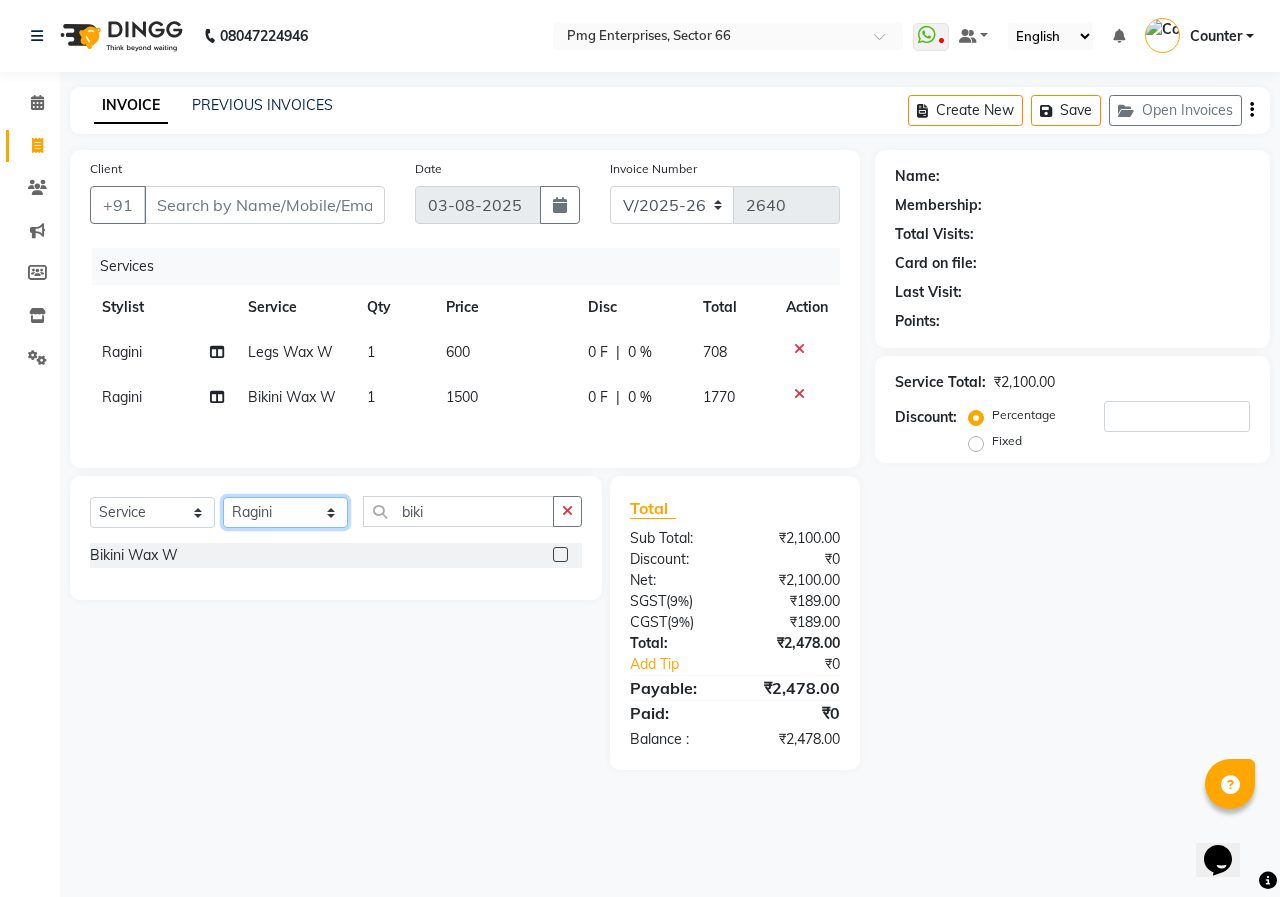 click on "Select  Service  Product  Membership  Package Voucher Prepaid Gift Card  Select Stylist [FIRST] [LAST] Counter [NAME] [NAME] [NAME] [NAME] [NAME] [NAME] [NAME] Wax W" 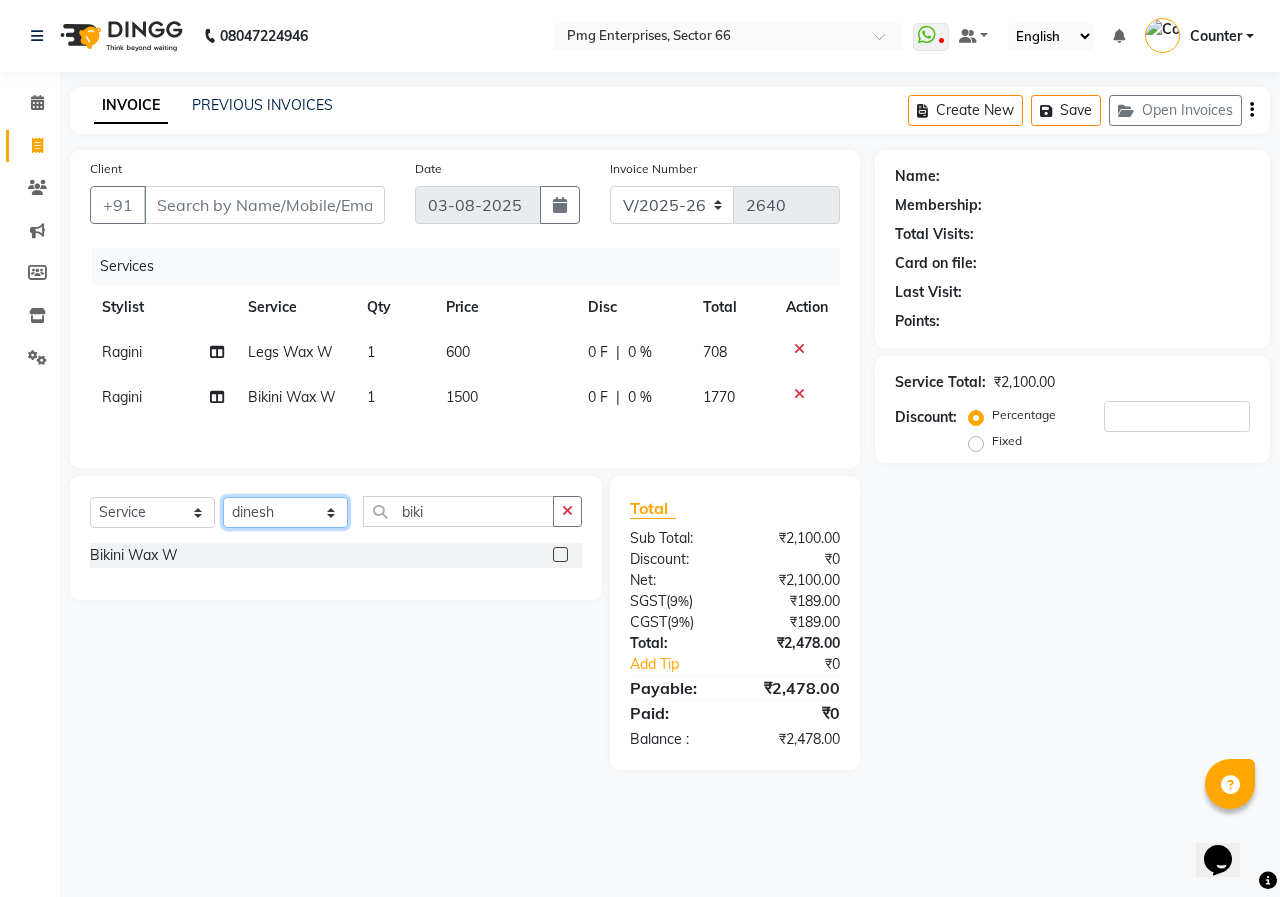 click on "Select Stylist [FIRST] [LAST] Counter [NAME] [NAME] [NAME] [NAME] [NAME] [NAME]" 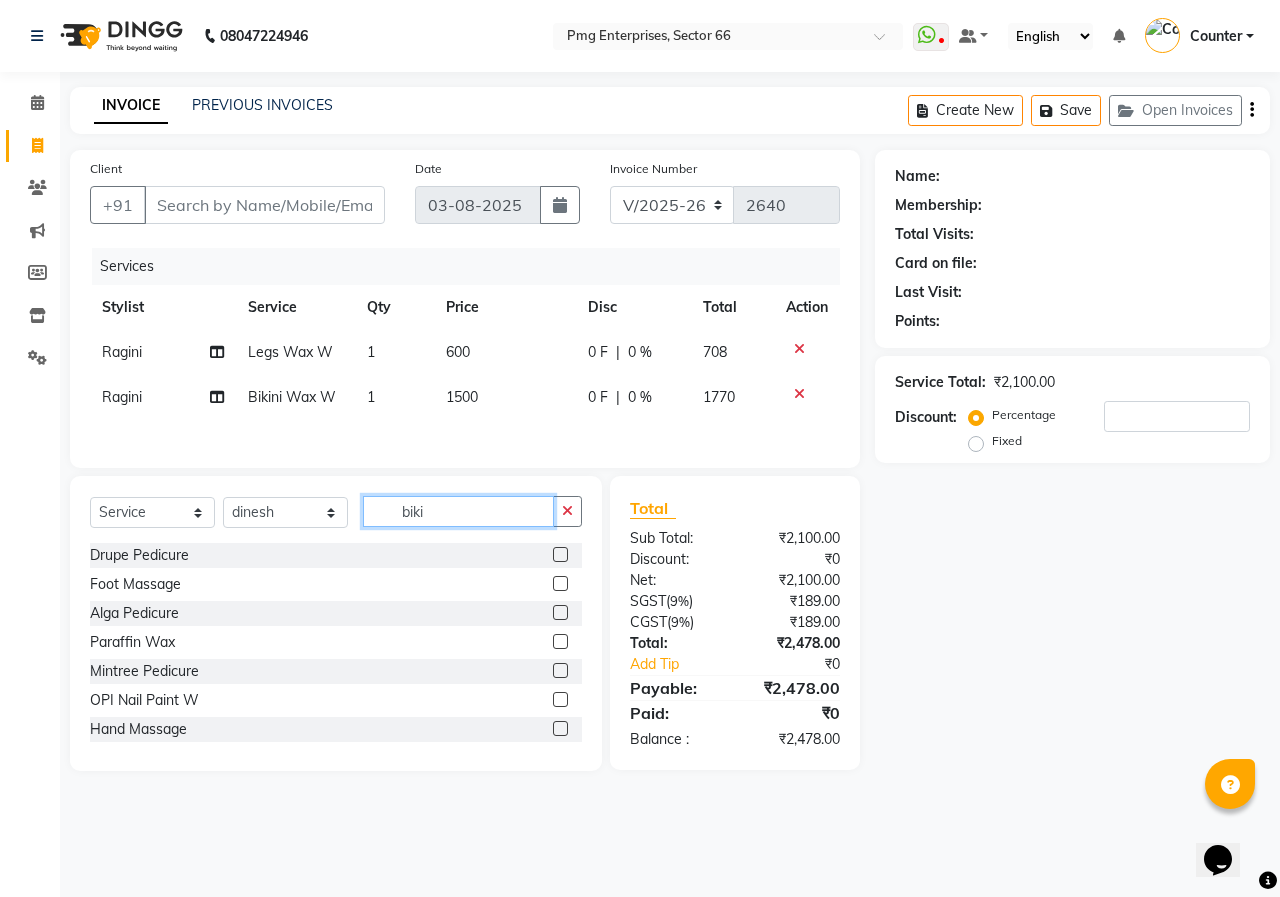 click on "biki" 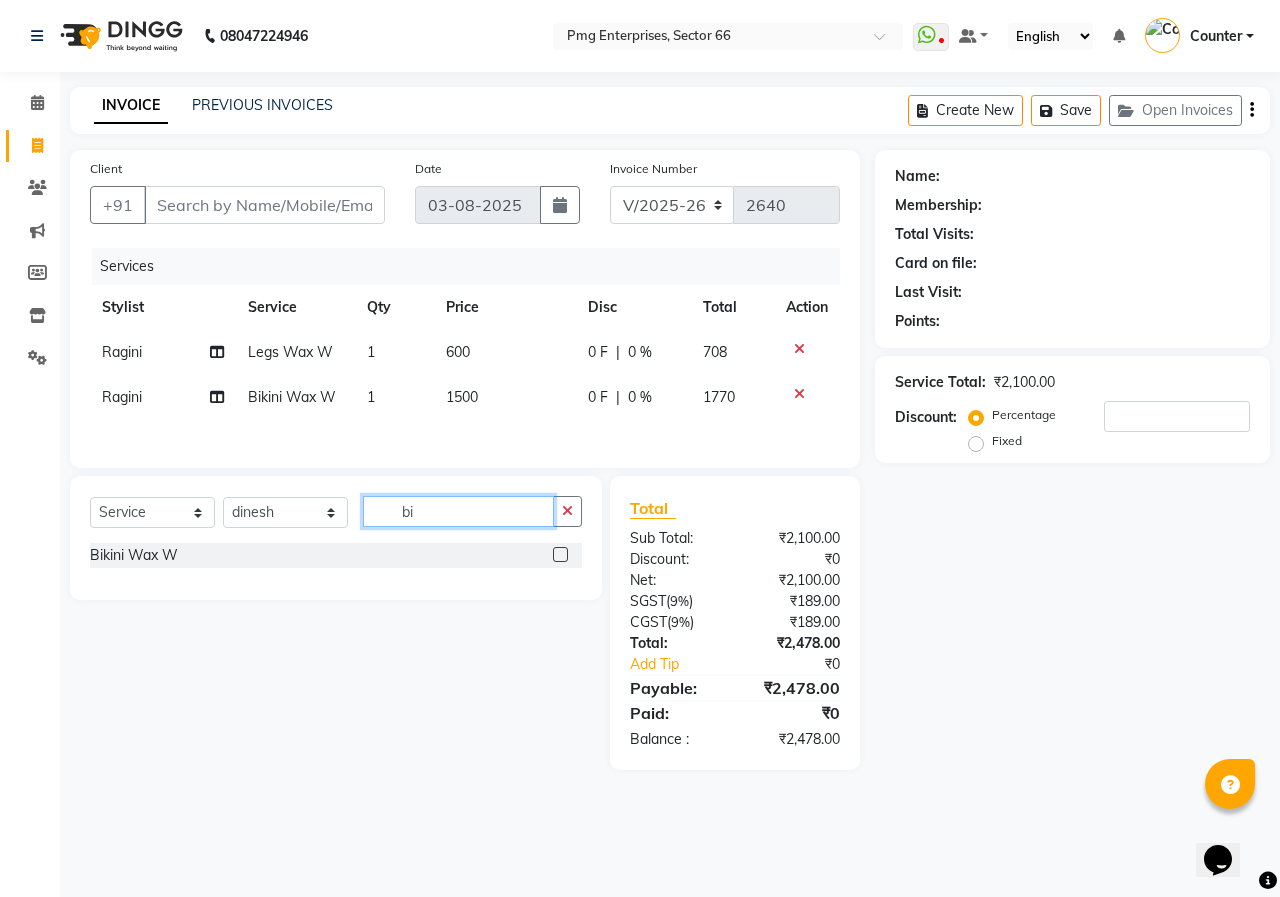 type on "b" 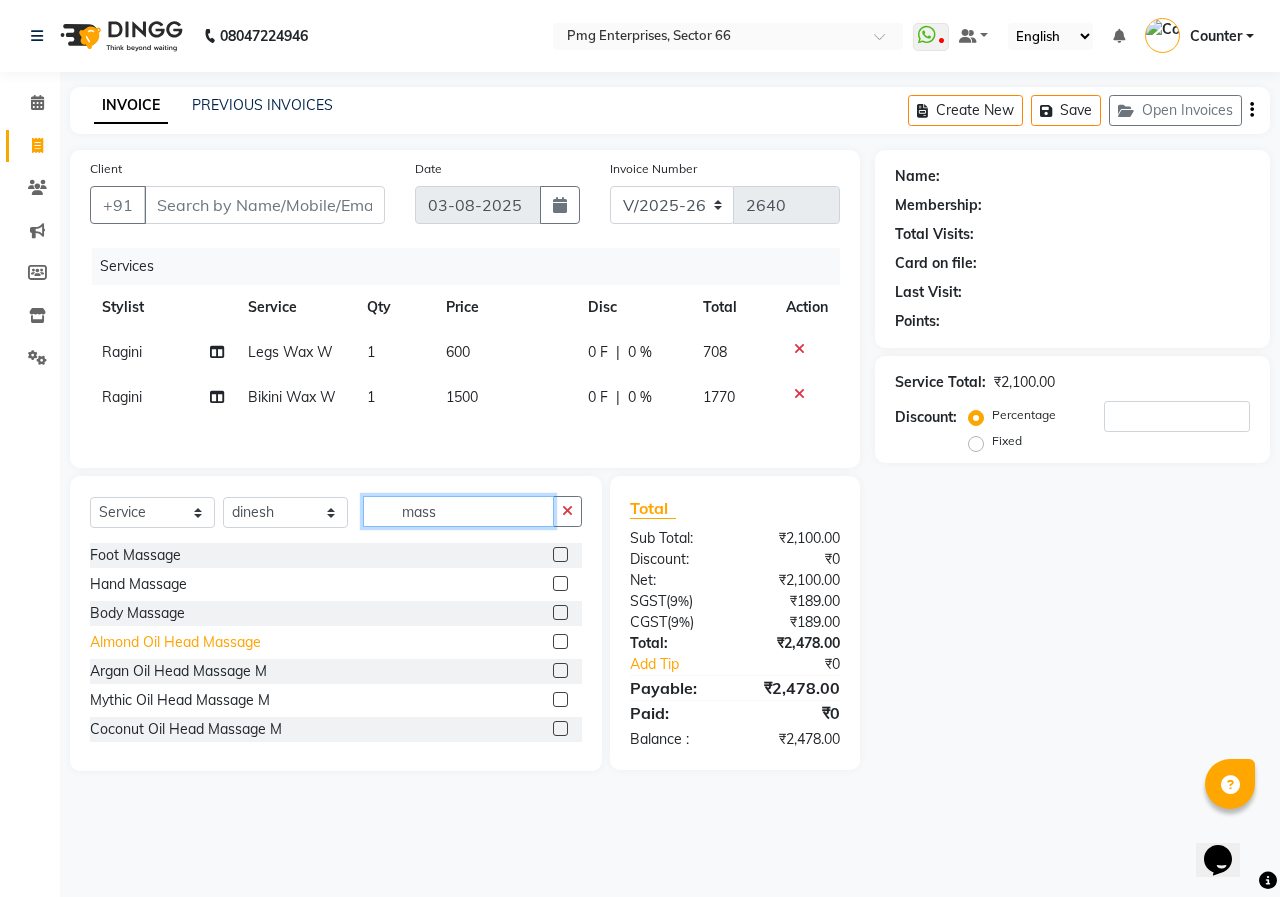type on "mass" 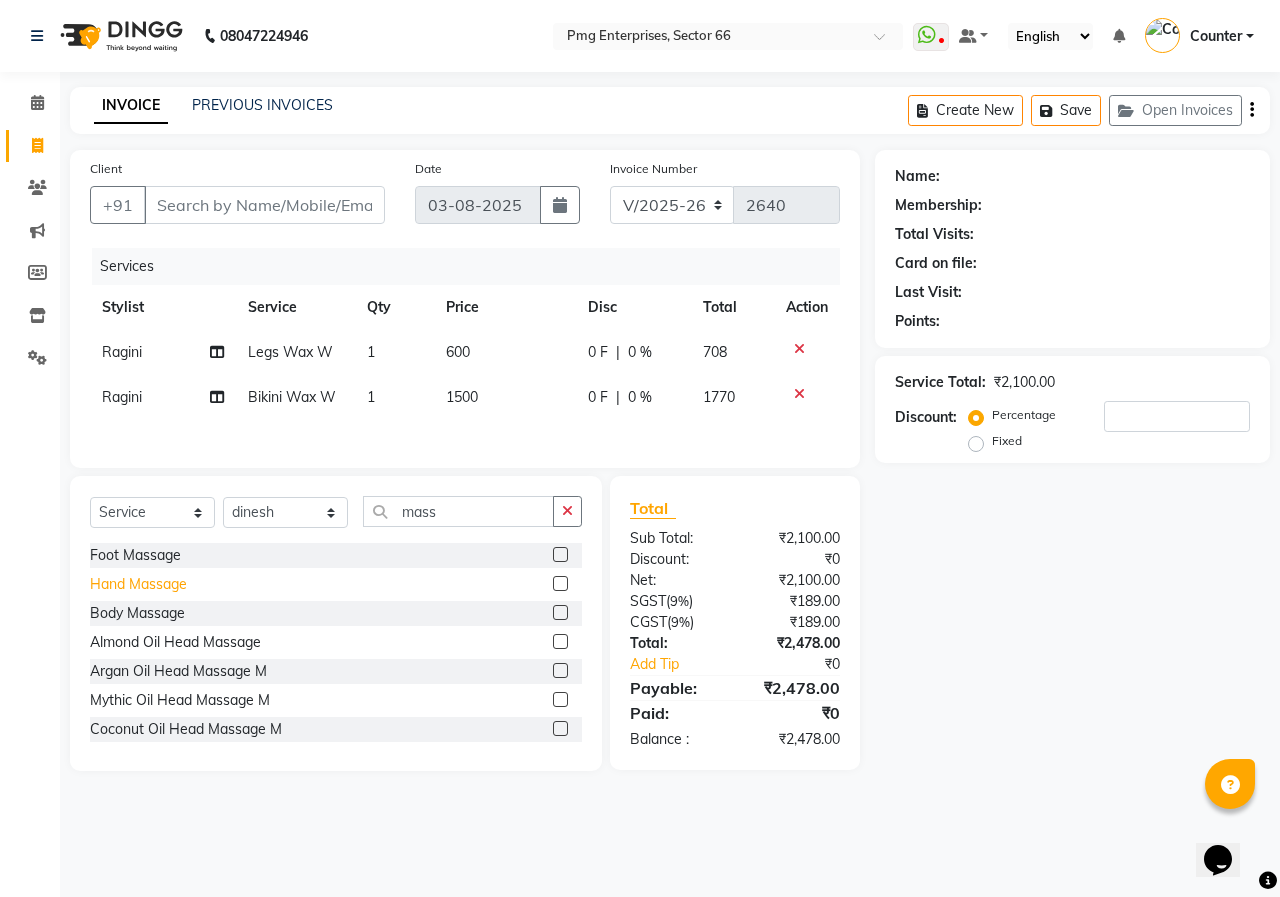 drag, startPoint x: 176, startPoint y: 642, endPoint x: 188, endPoint y: 643, distance: 12.0415945 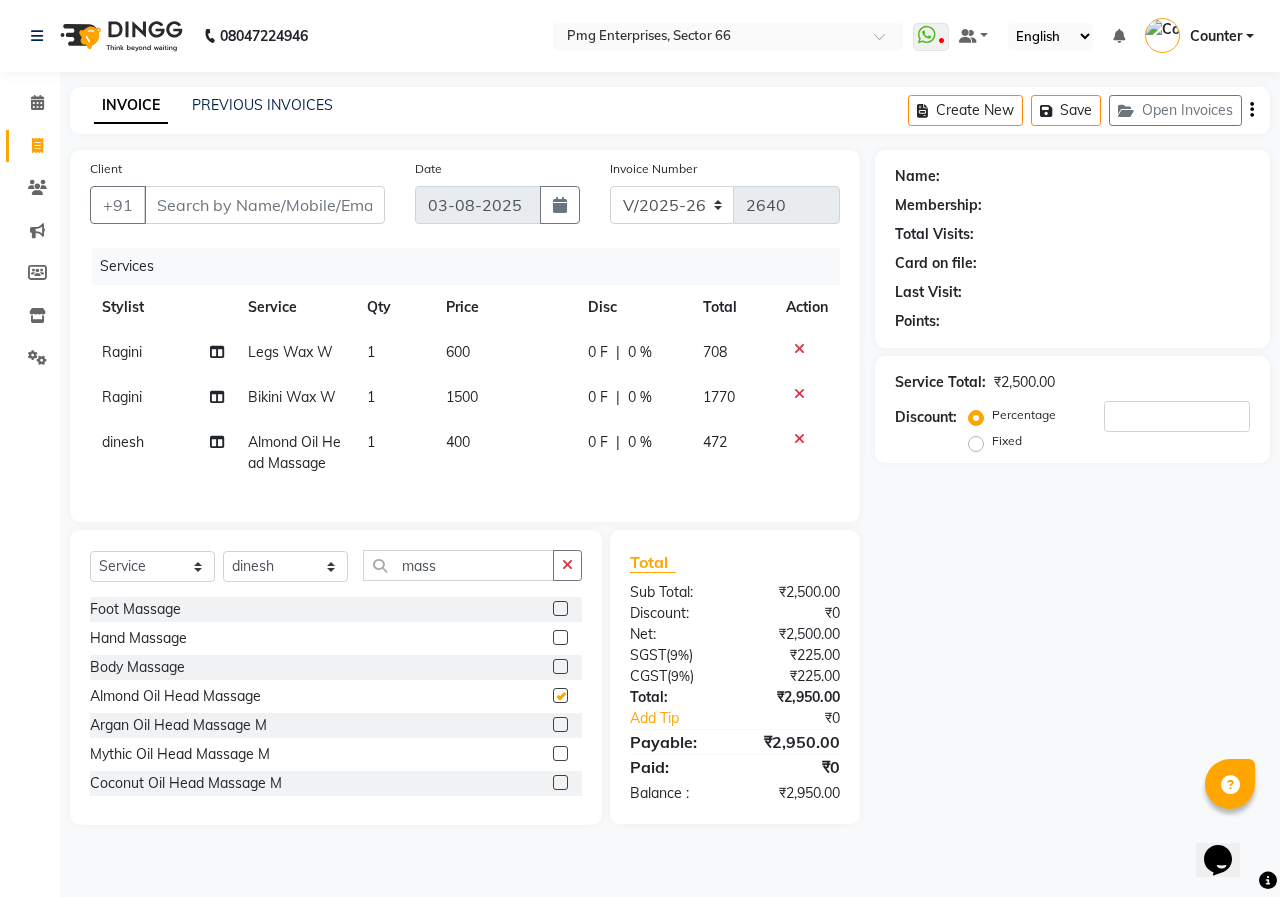 checkbox on "false" 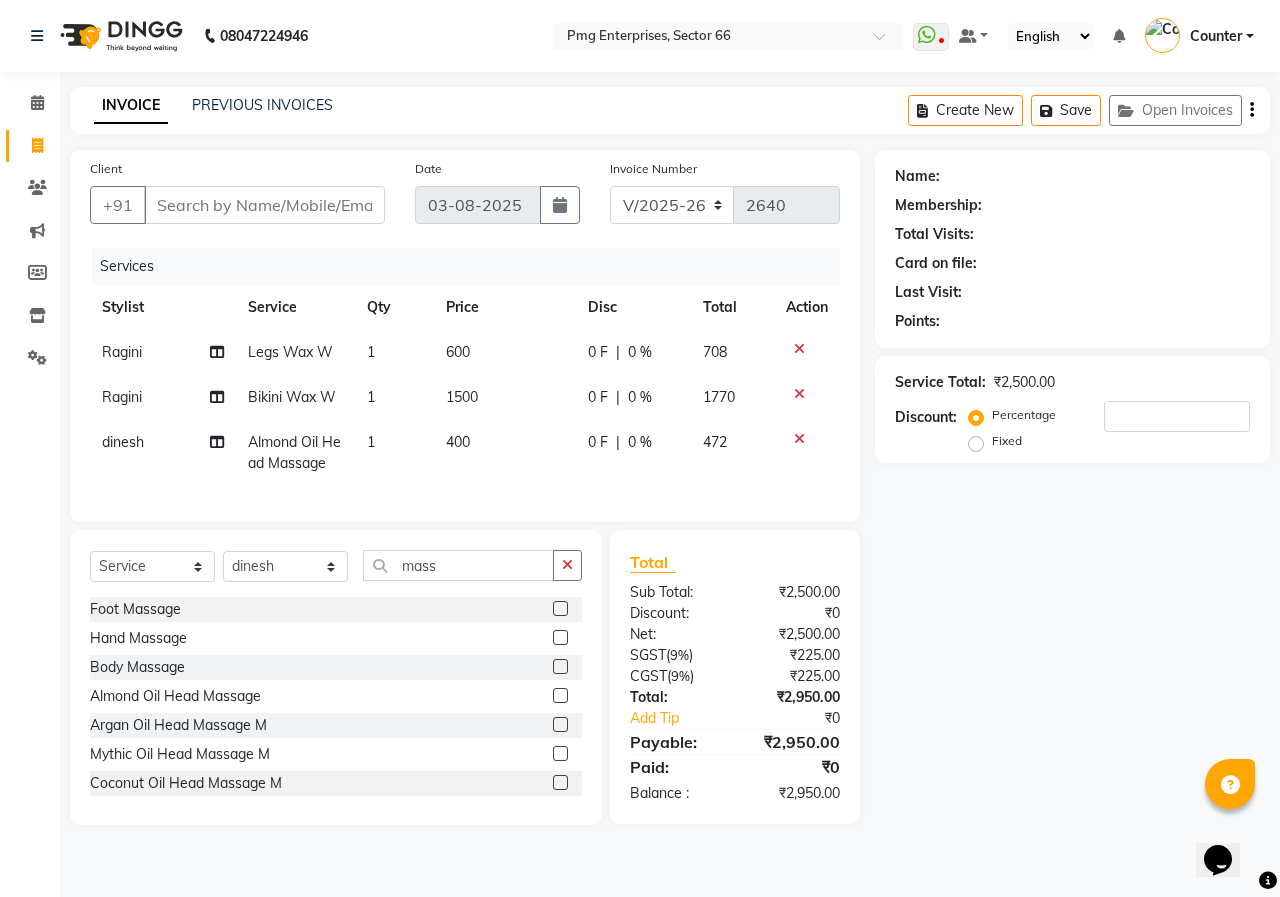 click on "400" 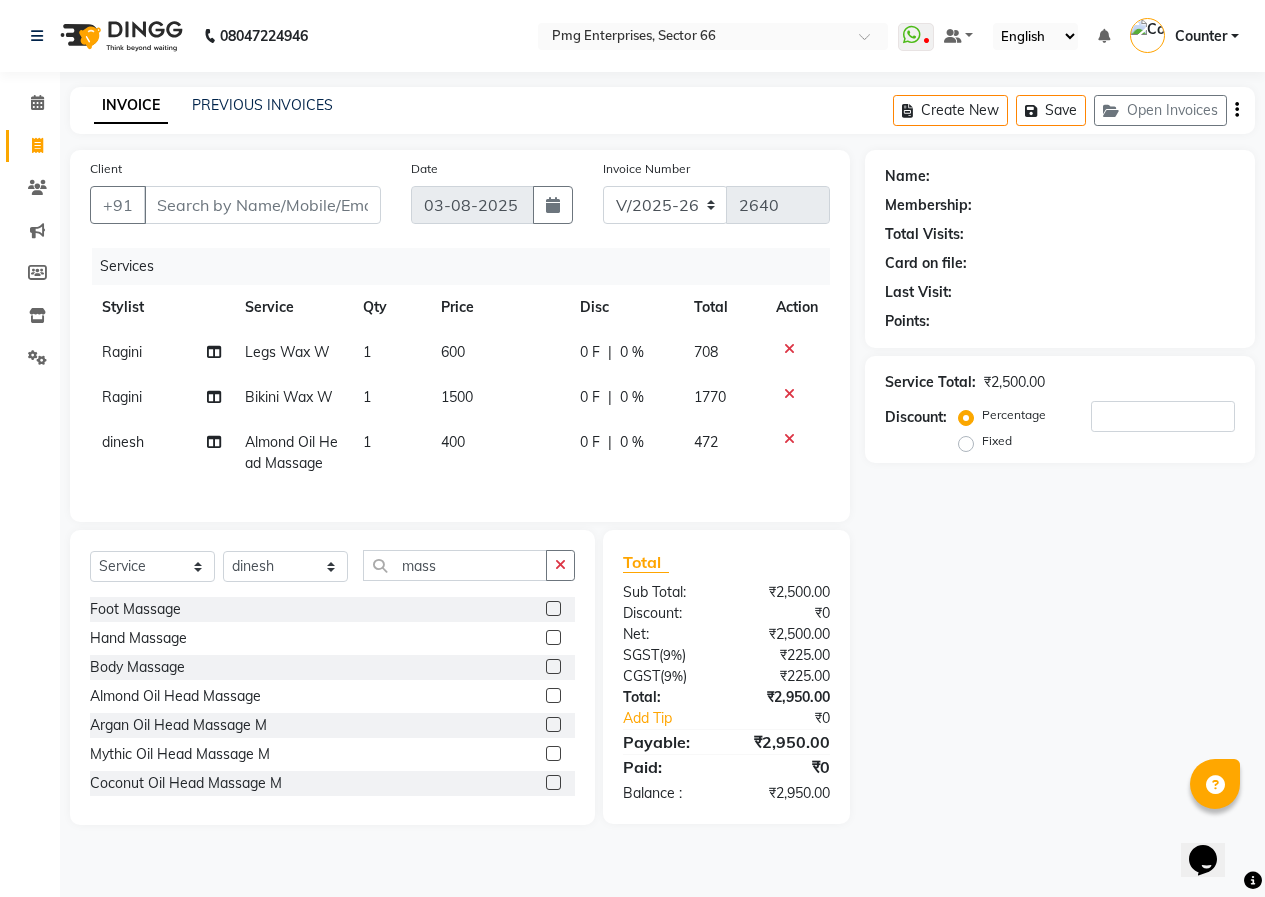 select on "14602" 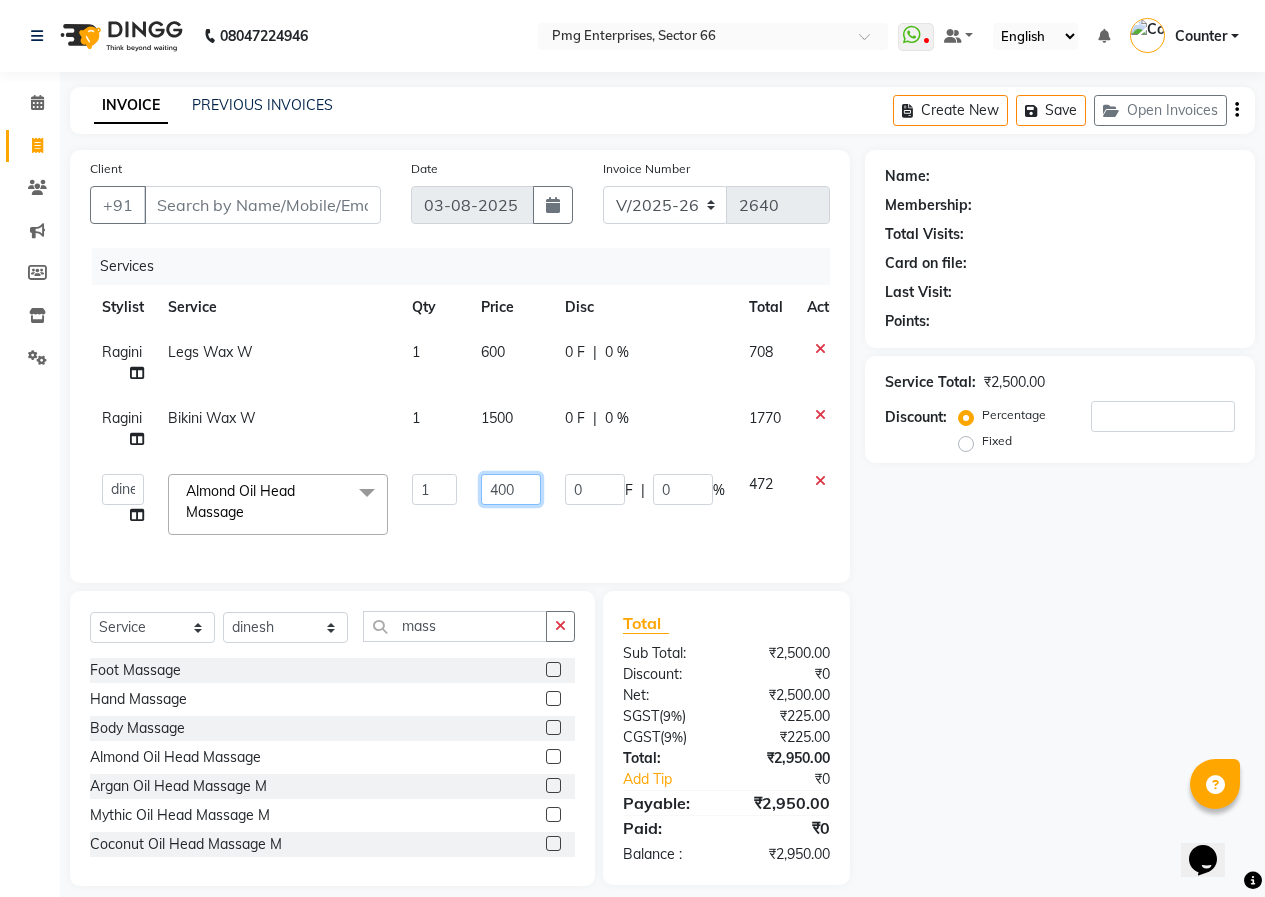 click on "400" 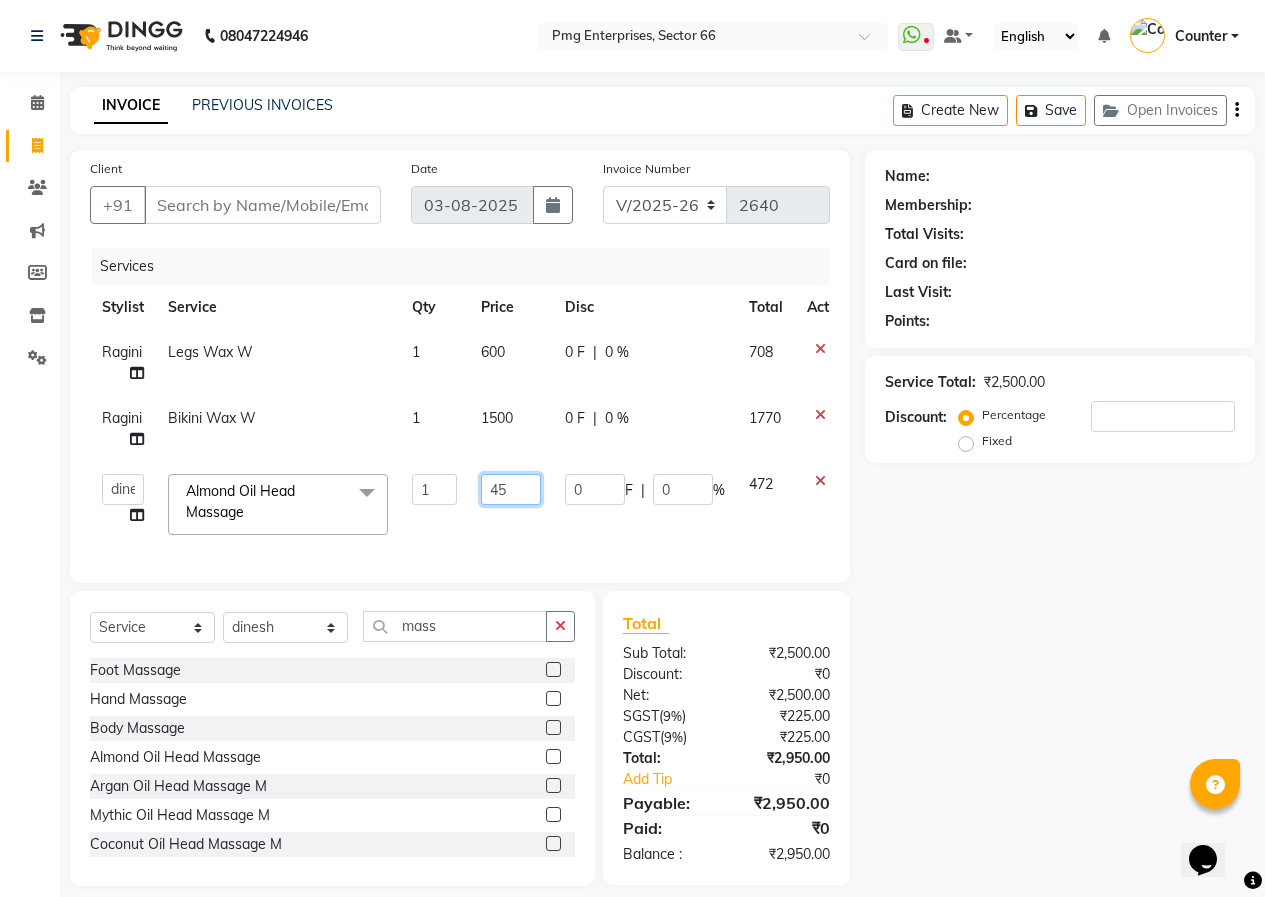 type on "450" 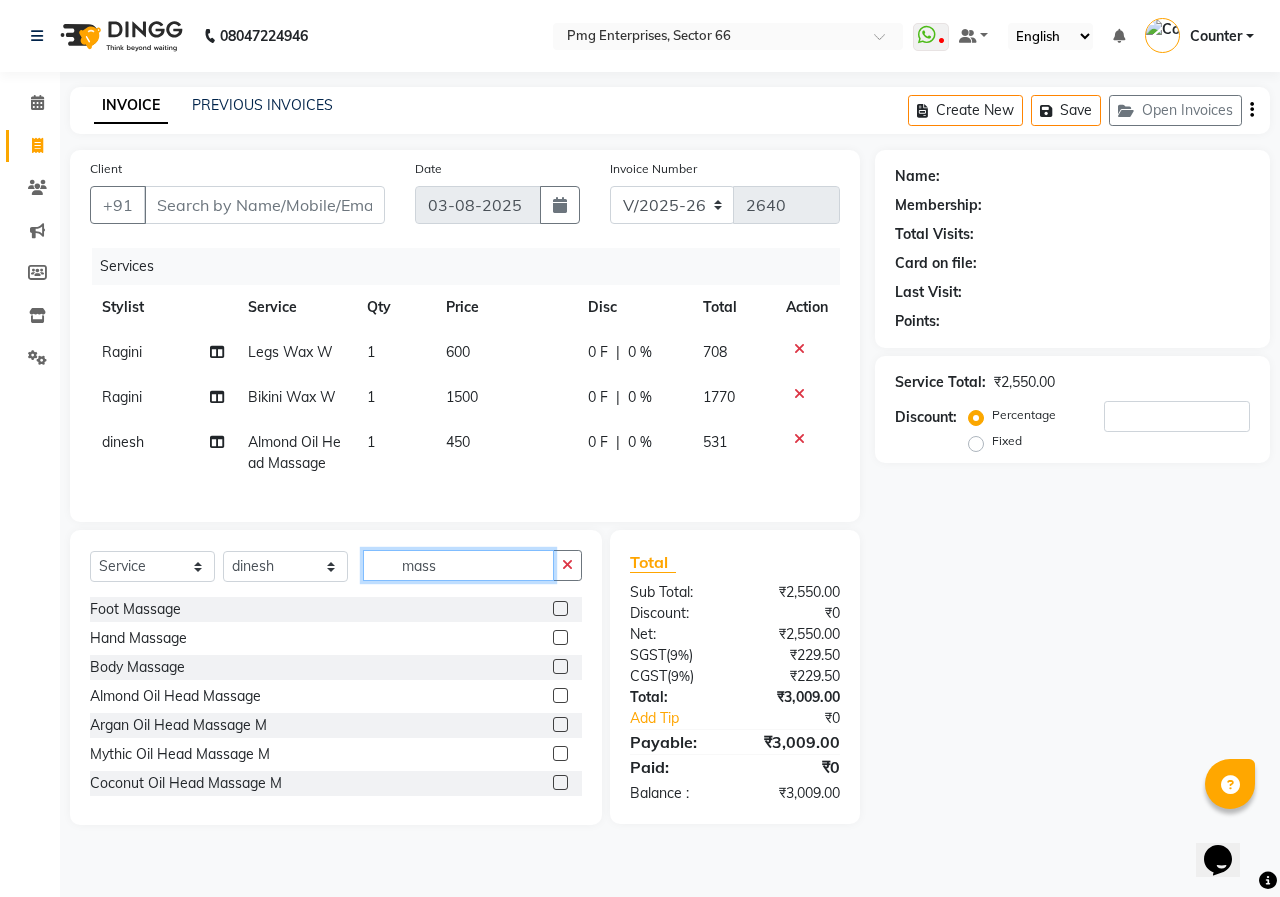 click on "Select  Service  Product  Membership  Package Voucher Prepaid Gift Card  Select Stylist [FIRST] [LAST] Counter [NAME] [NAME] [NAME] [NAME] [NAME] [NAME] [NAME] Foot Massage  Hand Massage  Body Massage  Almond Oil Head Massage  Argan Oil Head Massage M  Mythic Oil Head Massage M  Coconut Oil Head Massage M  Olive Oil Head Massage M  Almond Oil Head Massage W  Olive Oil Head Massage W  Argan Oil Head Massage W  Coconut Oil Head Massage W  Mythic Oil Head Massage W  Face Massage W  Face Massage M" 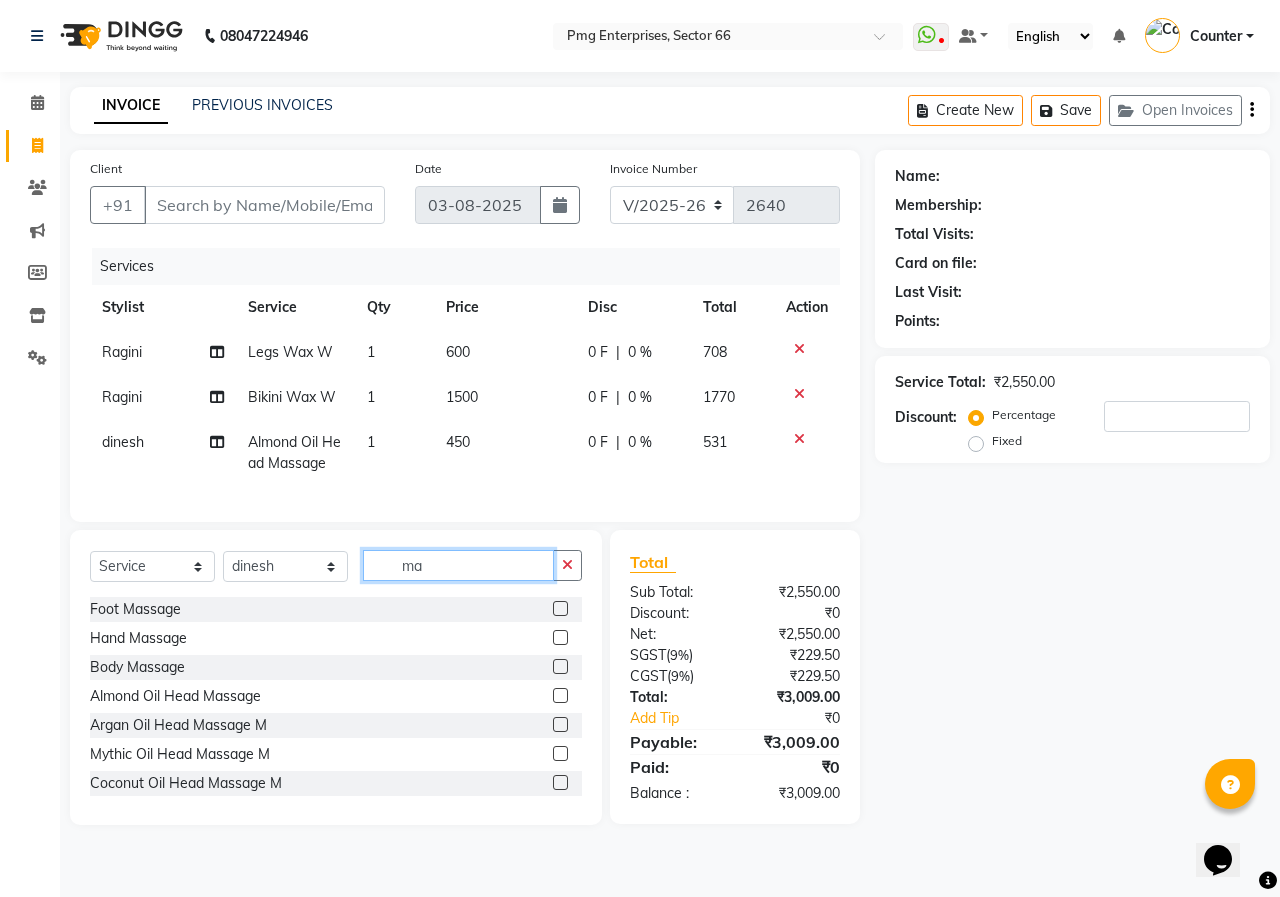 type on "m" 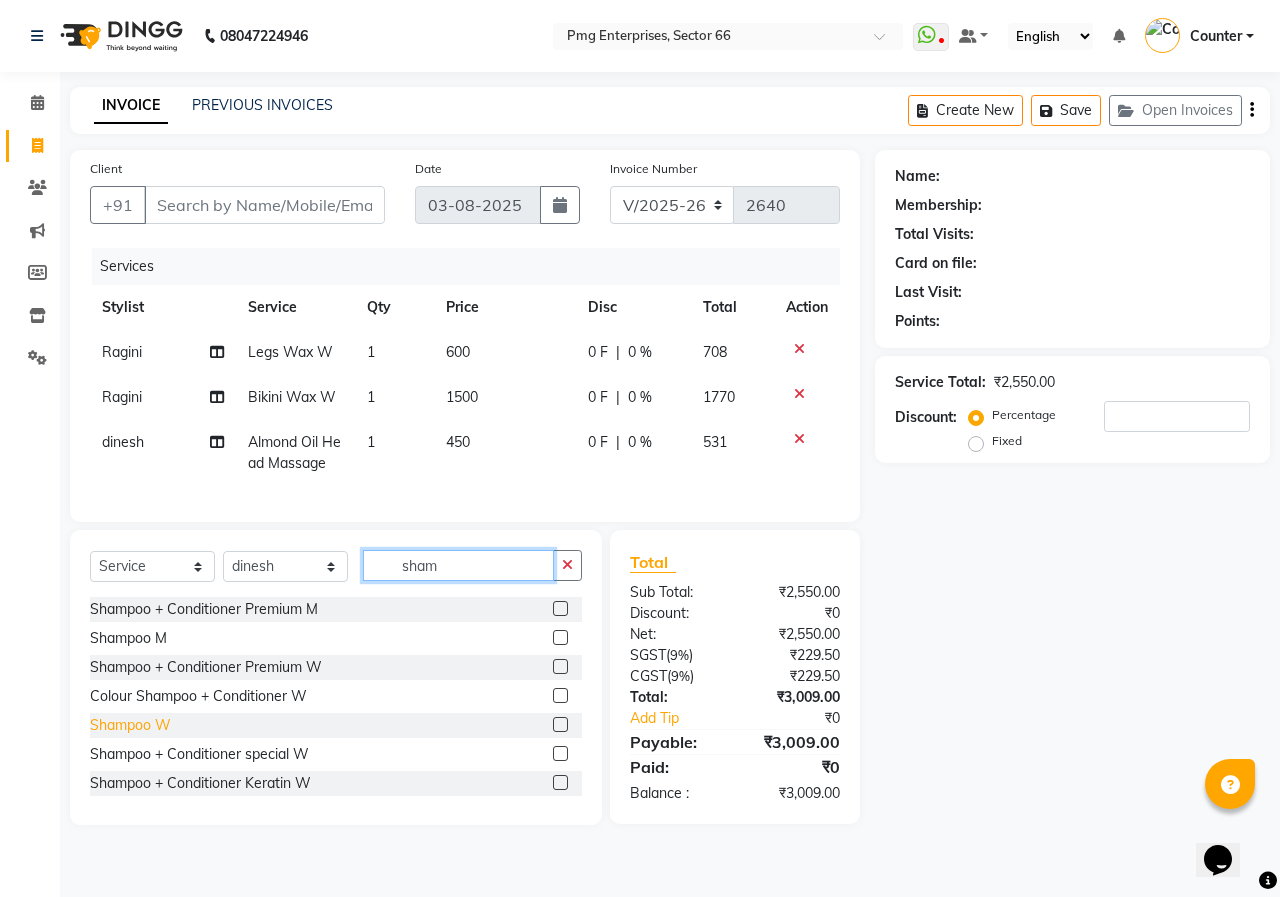 type on "sham" 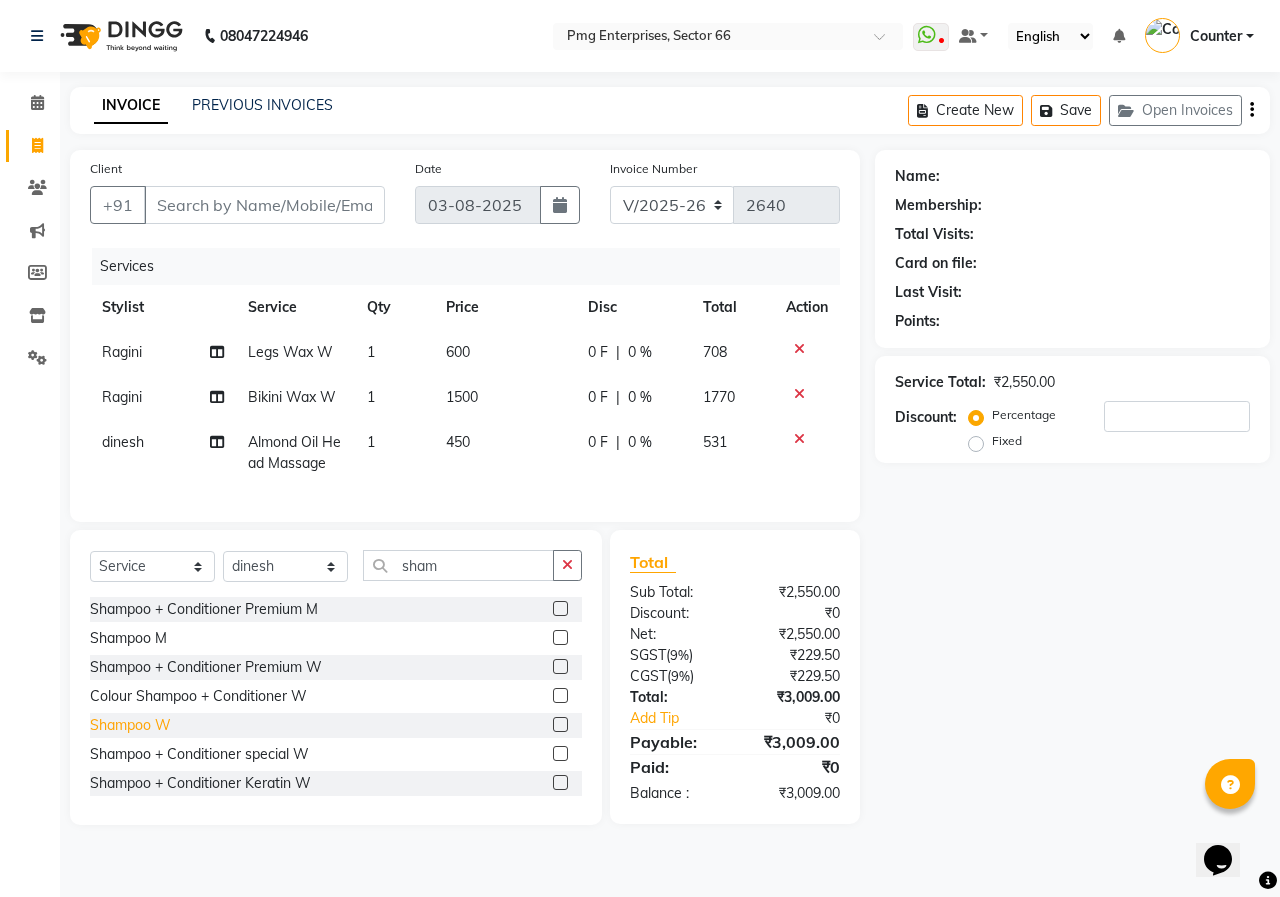 click on "Shampoo W" 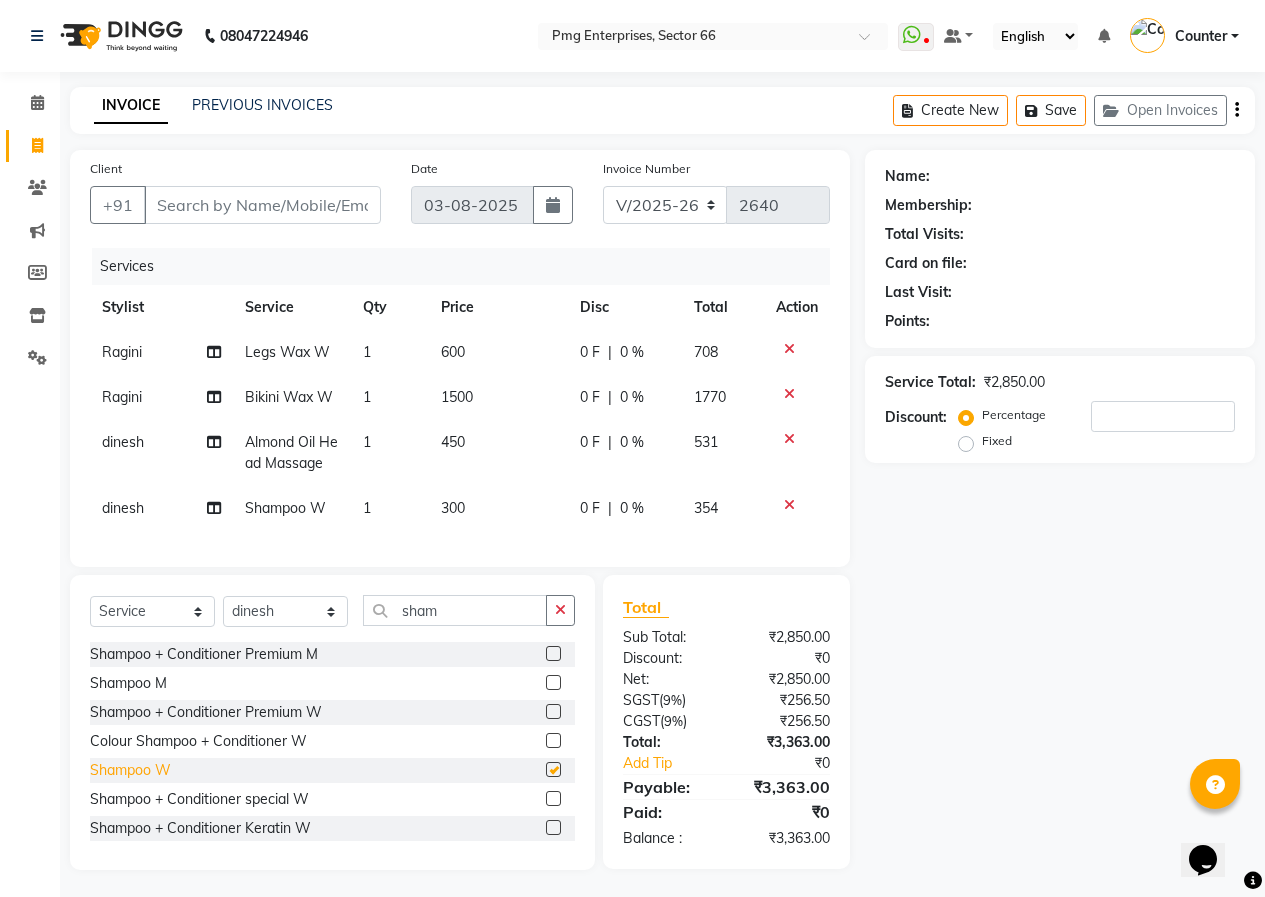 checkbox on "false" 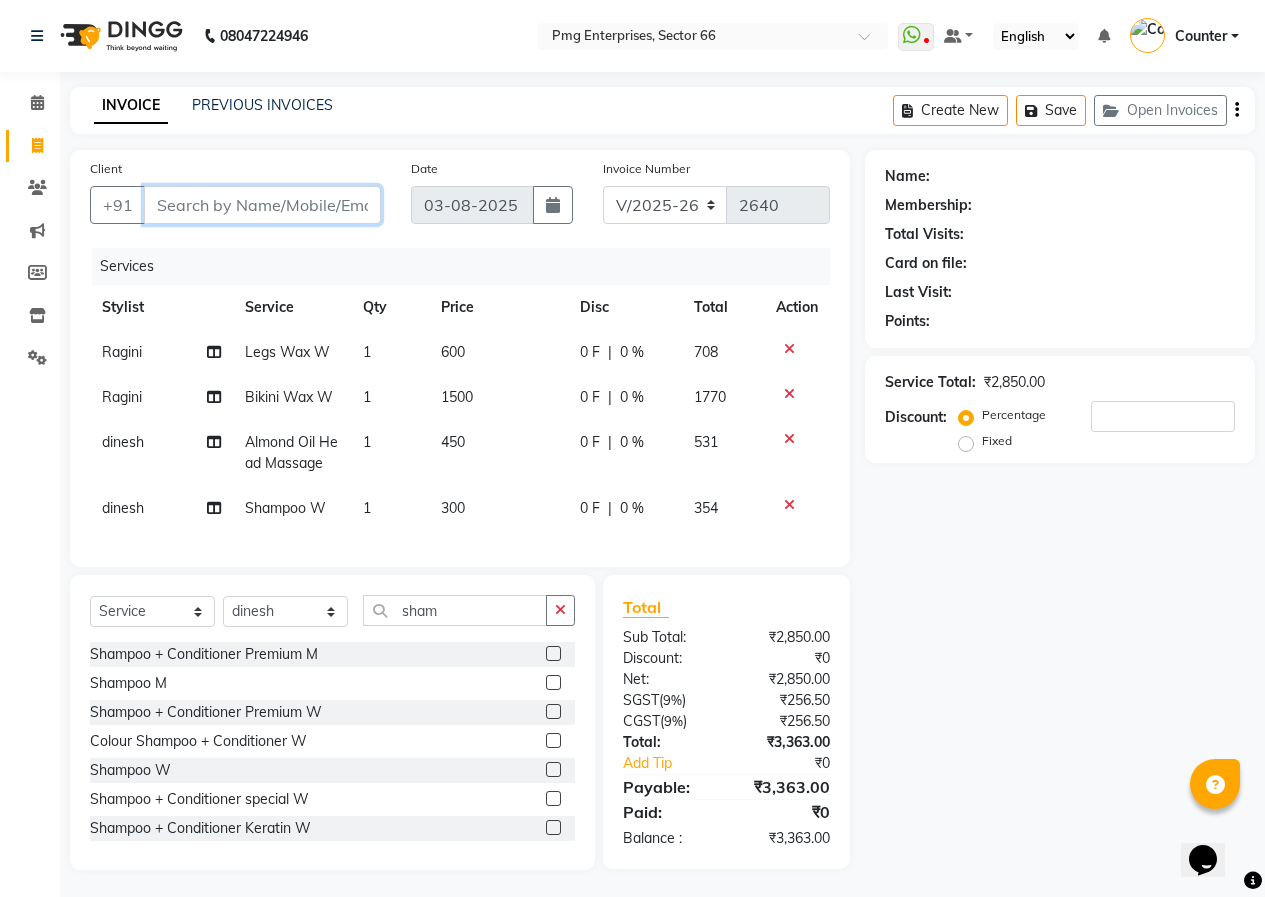 click on "Client" at bounding box center [262, 205] 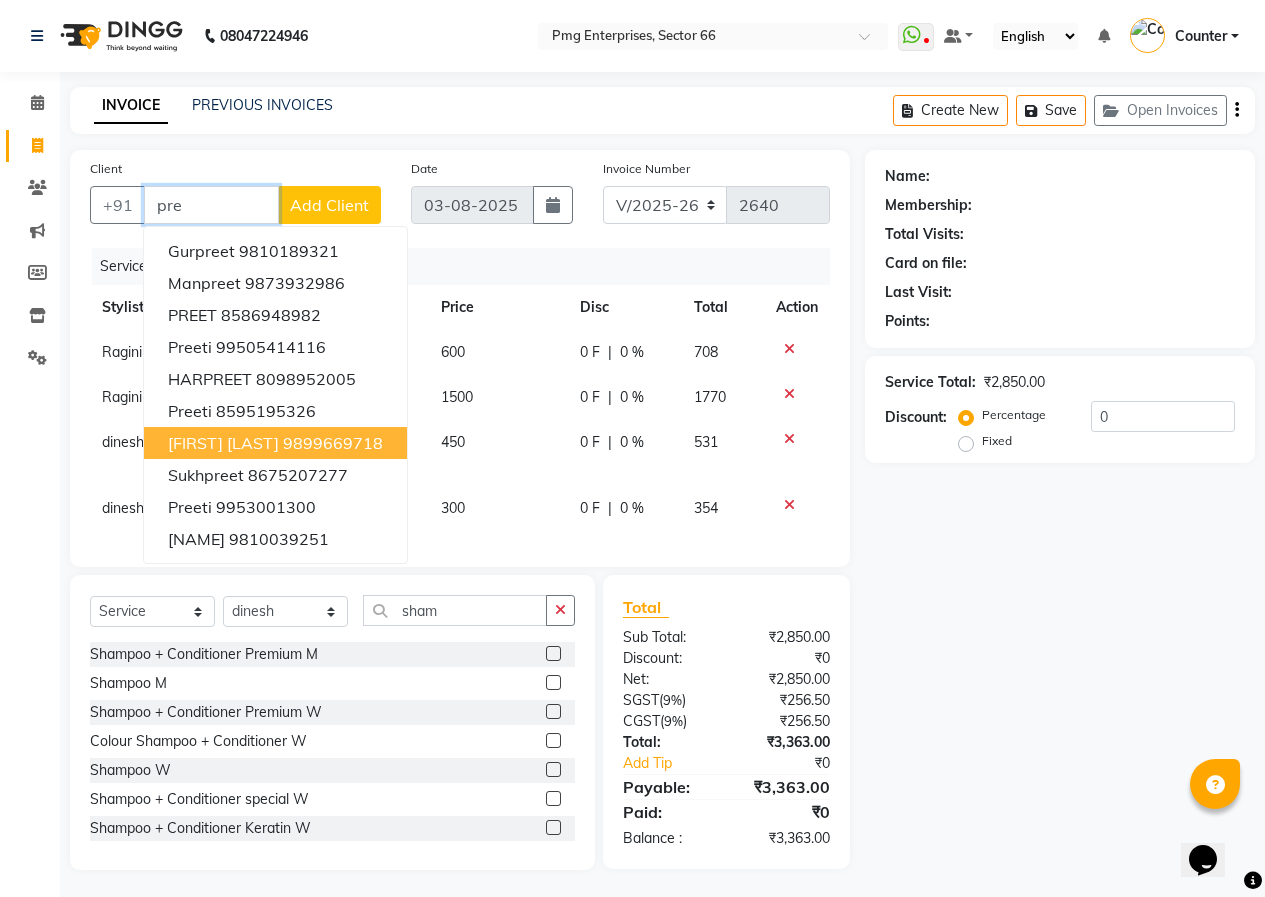 click on "[FIRST] [LAST]" at bounding box center [223, 443] 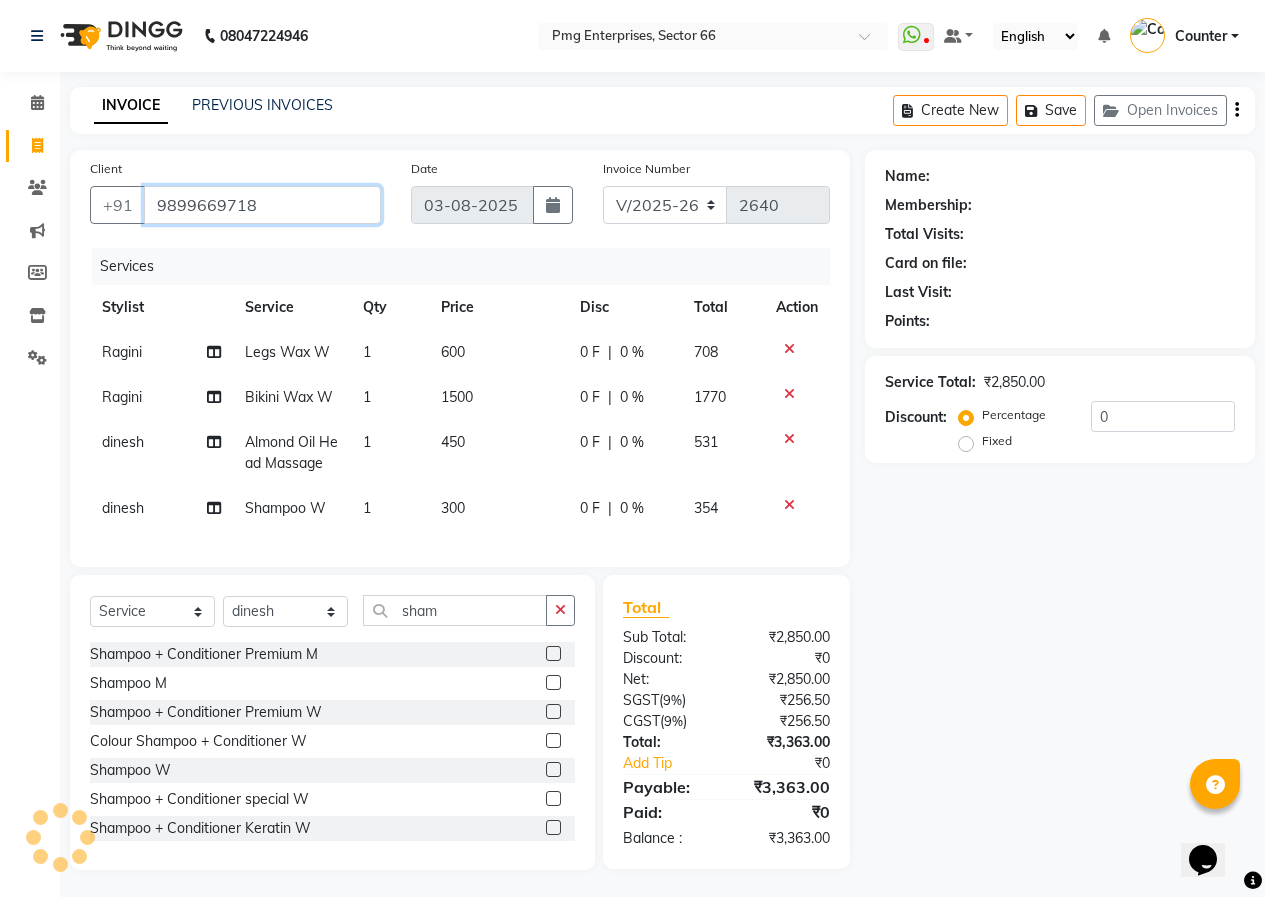 type on "9899669718" 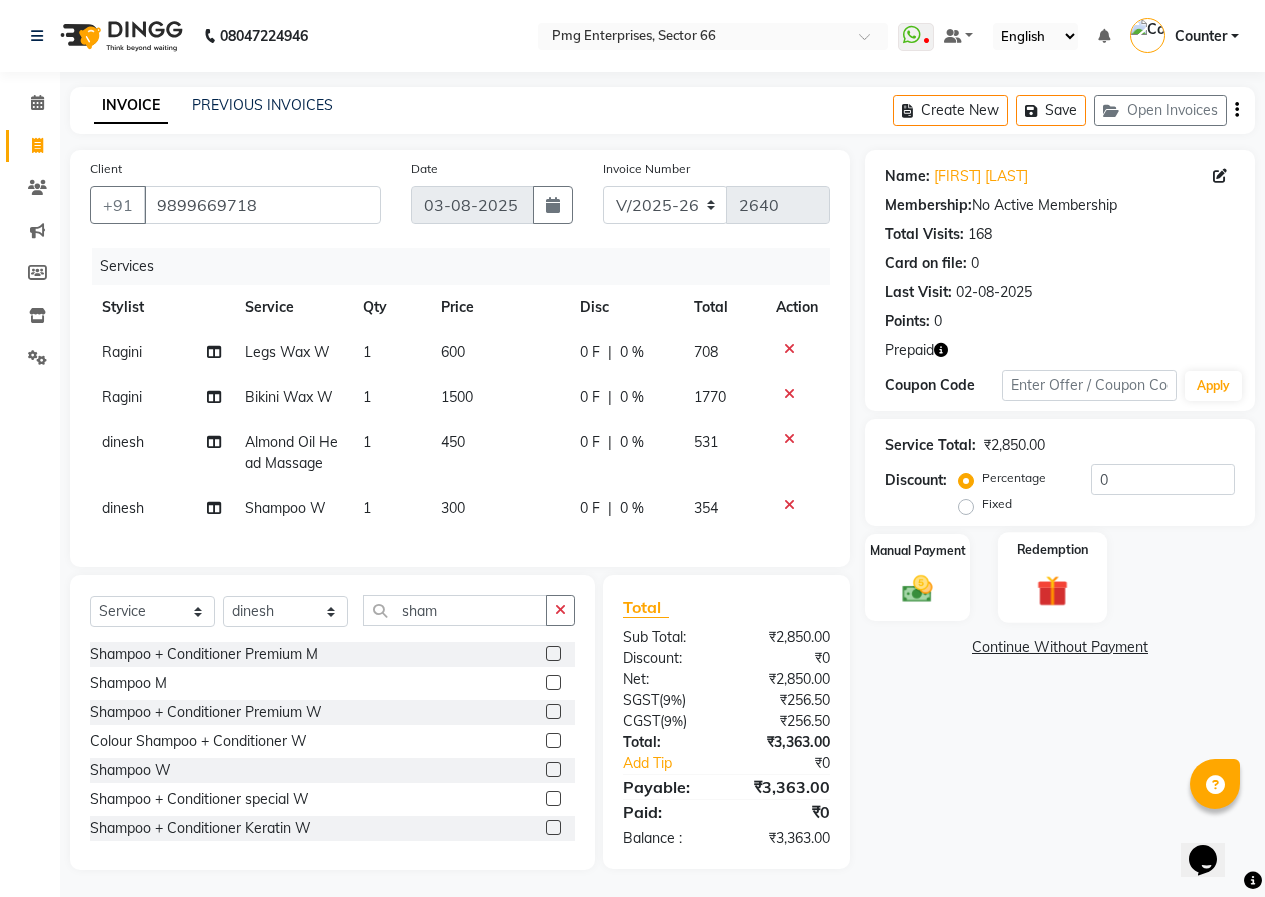 click 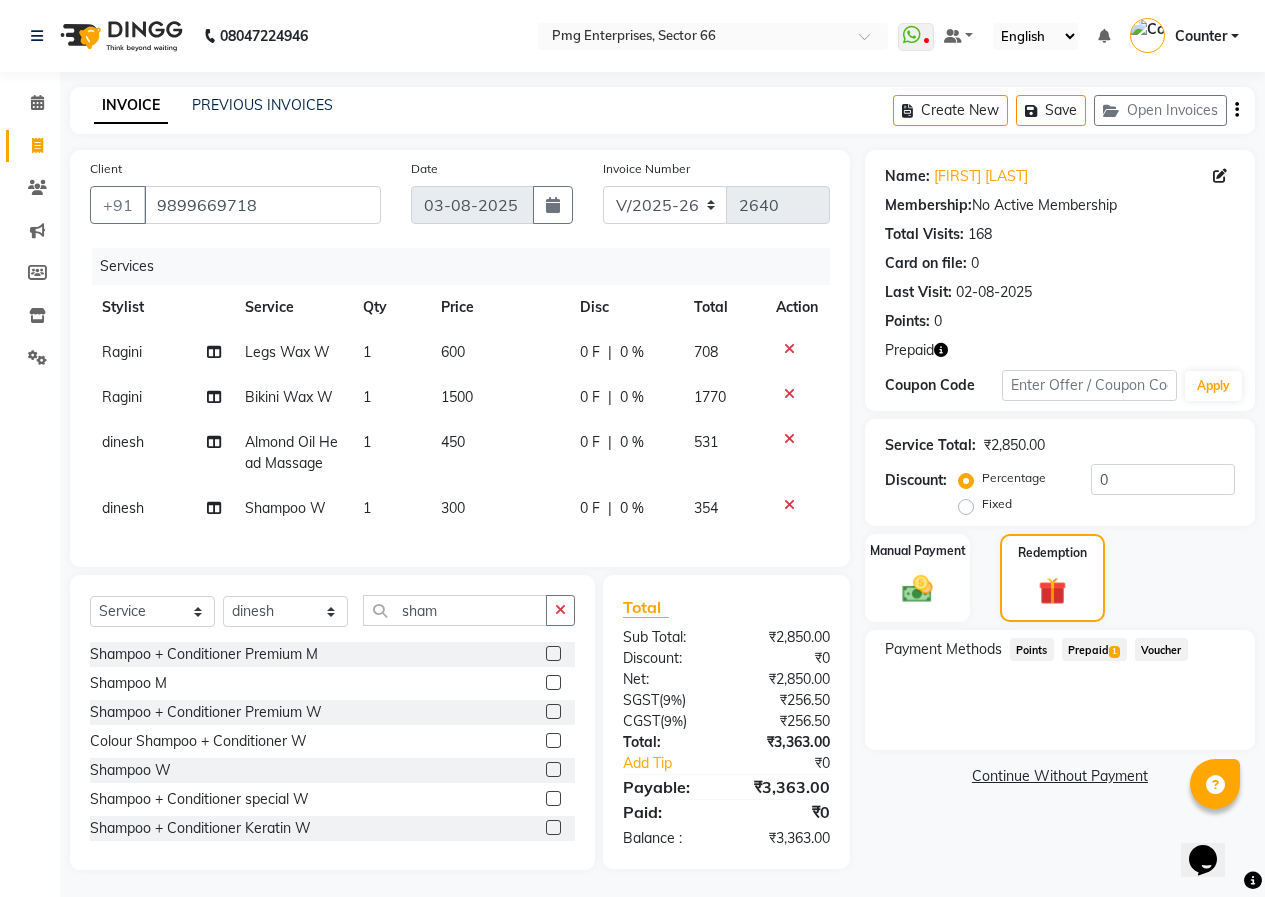 click on "Prepaid  1" 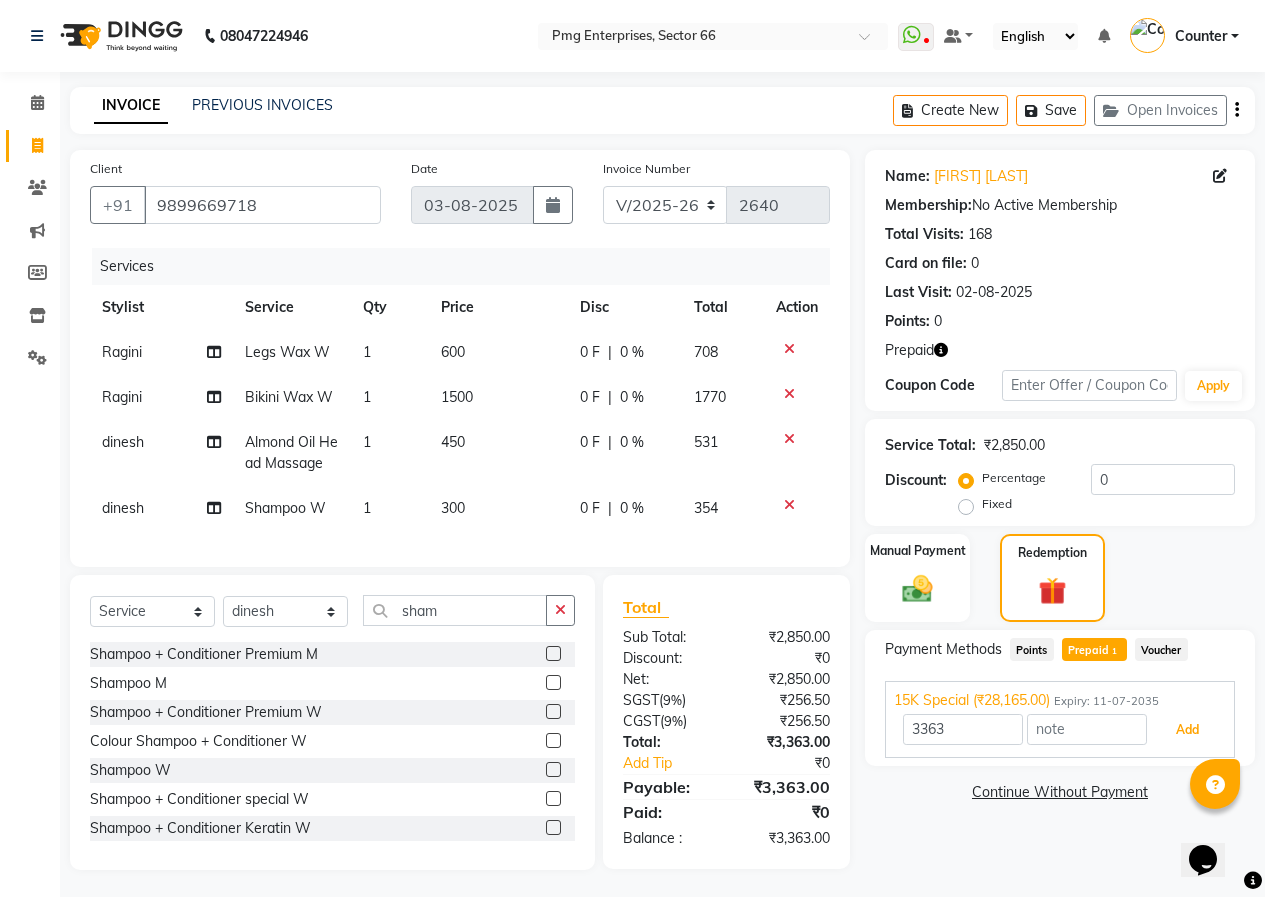 click on "Add" at bounding box center (1187, 730) 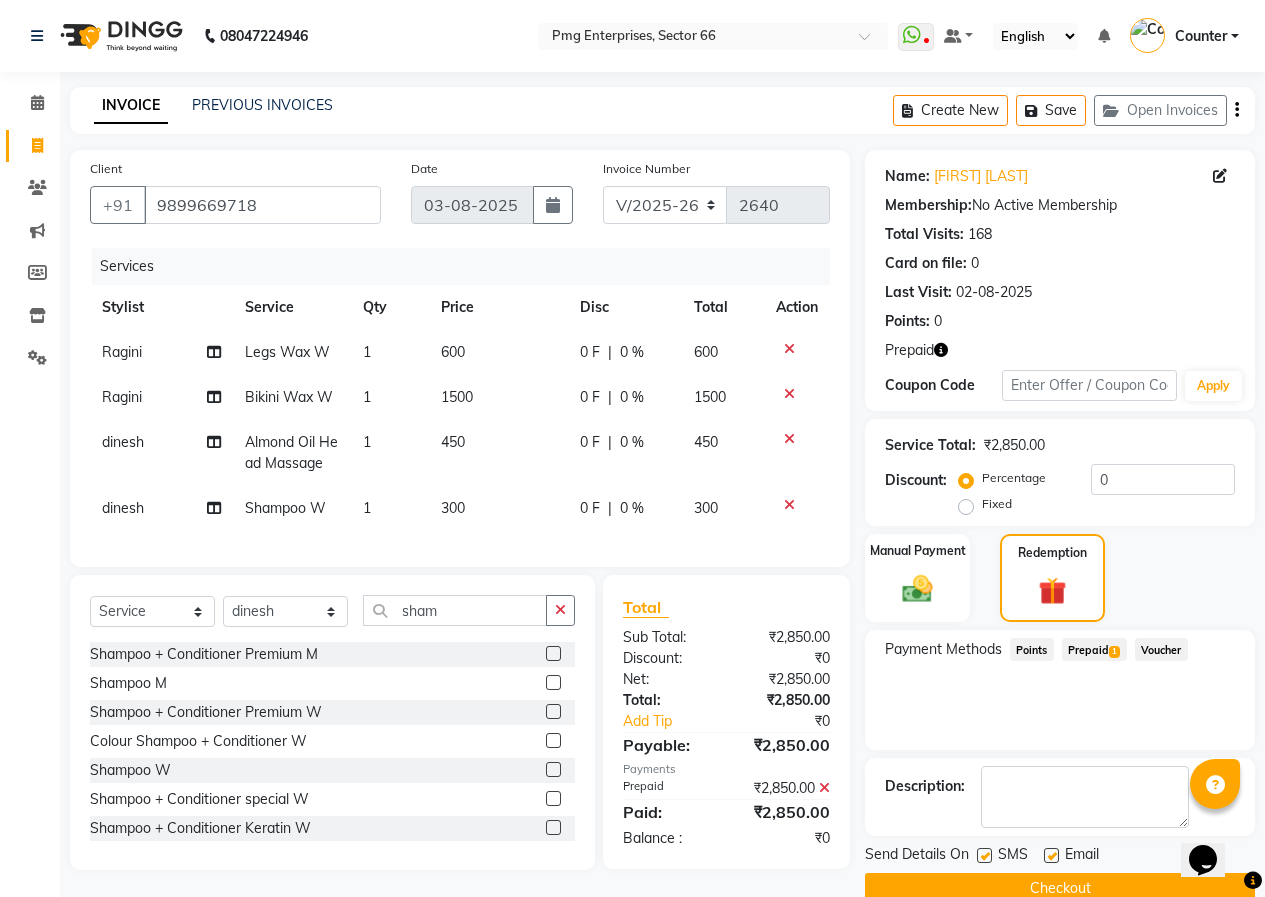 drag, startPoint x: 1113, startPoint y: 879, endPoint x: 1105, endPoint y: 889, distance: 12.806249 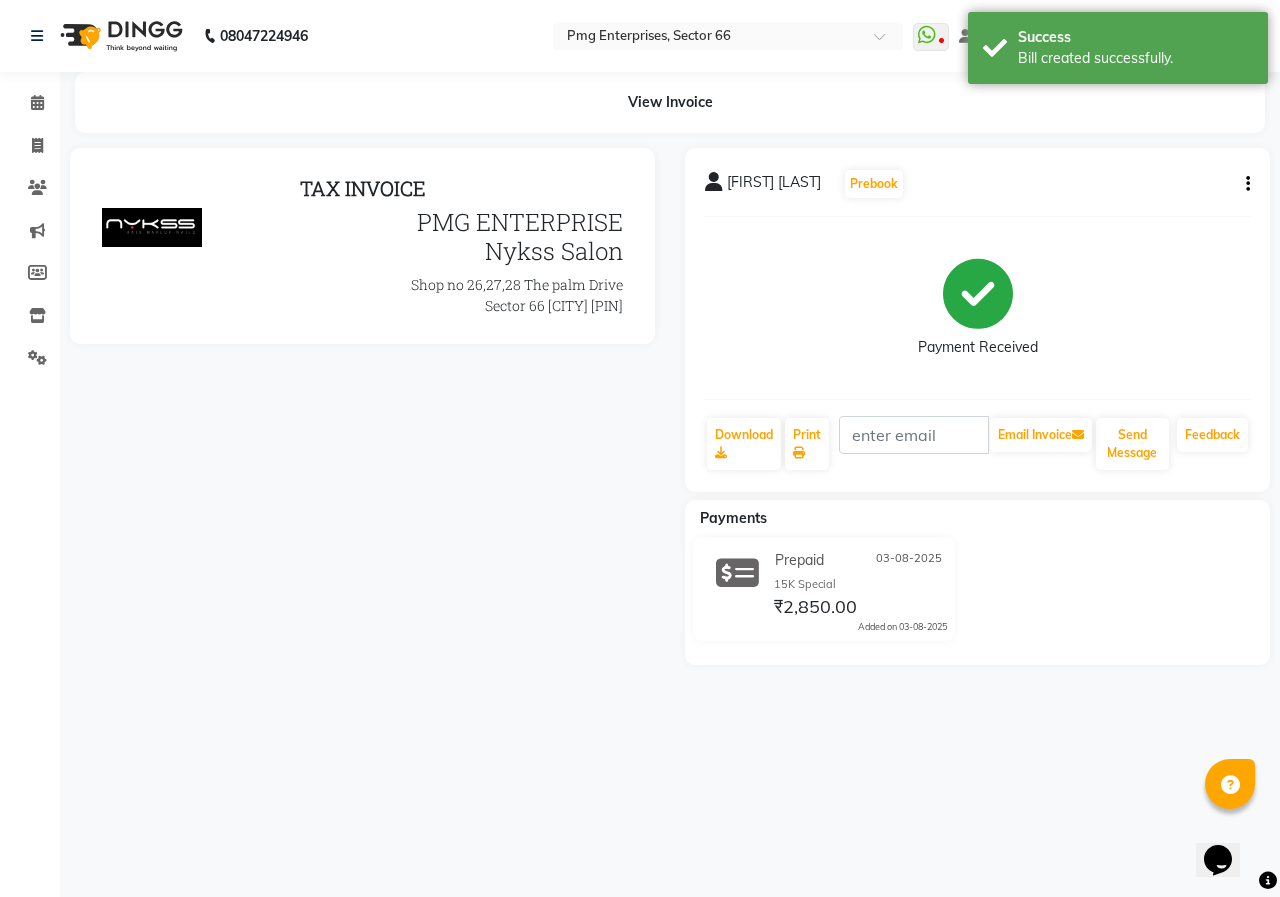 scroll, scrollTop: 0, scrollLeft: 0, axis: both 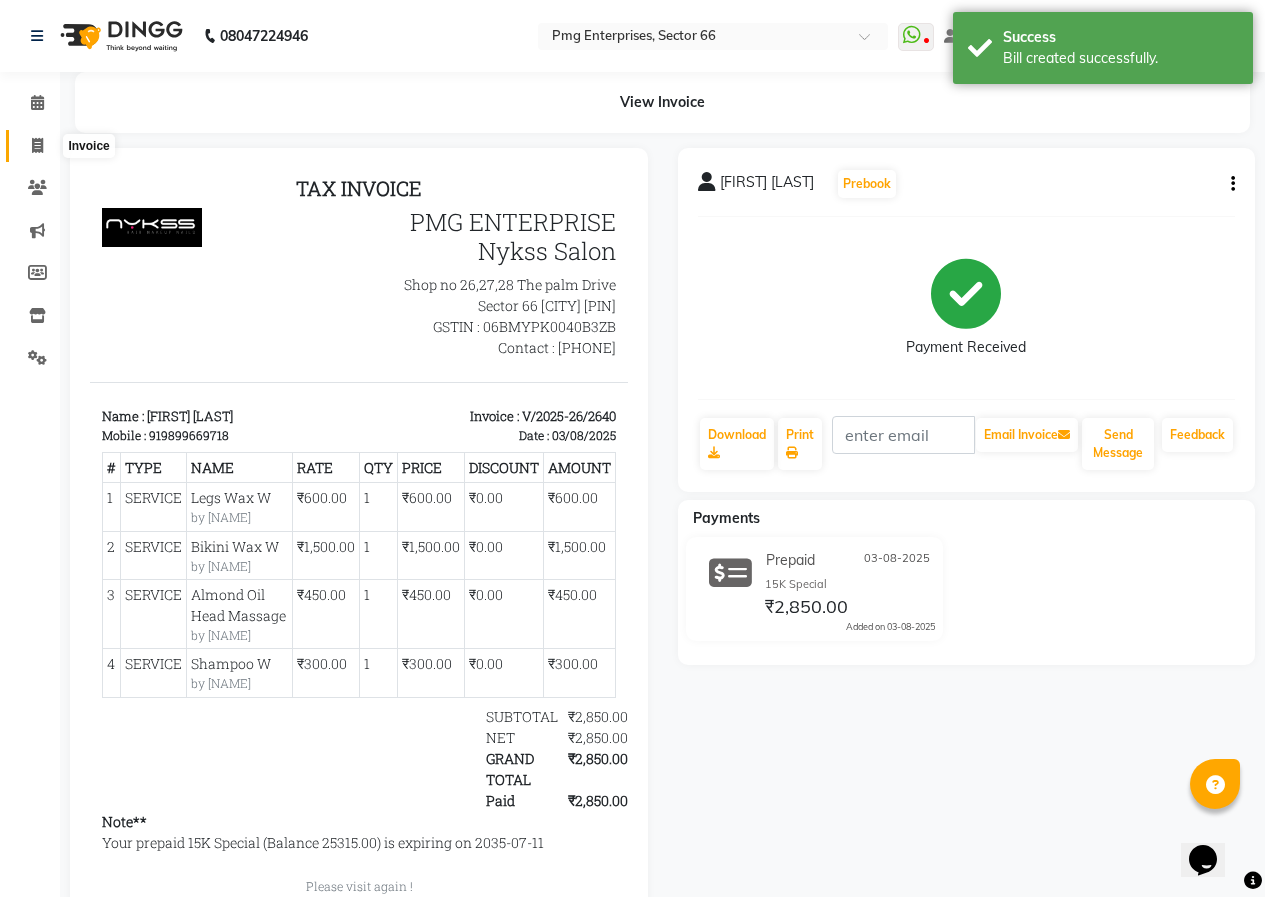click 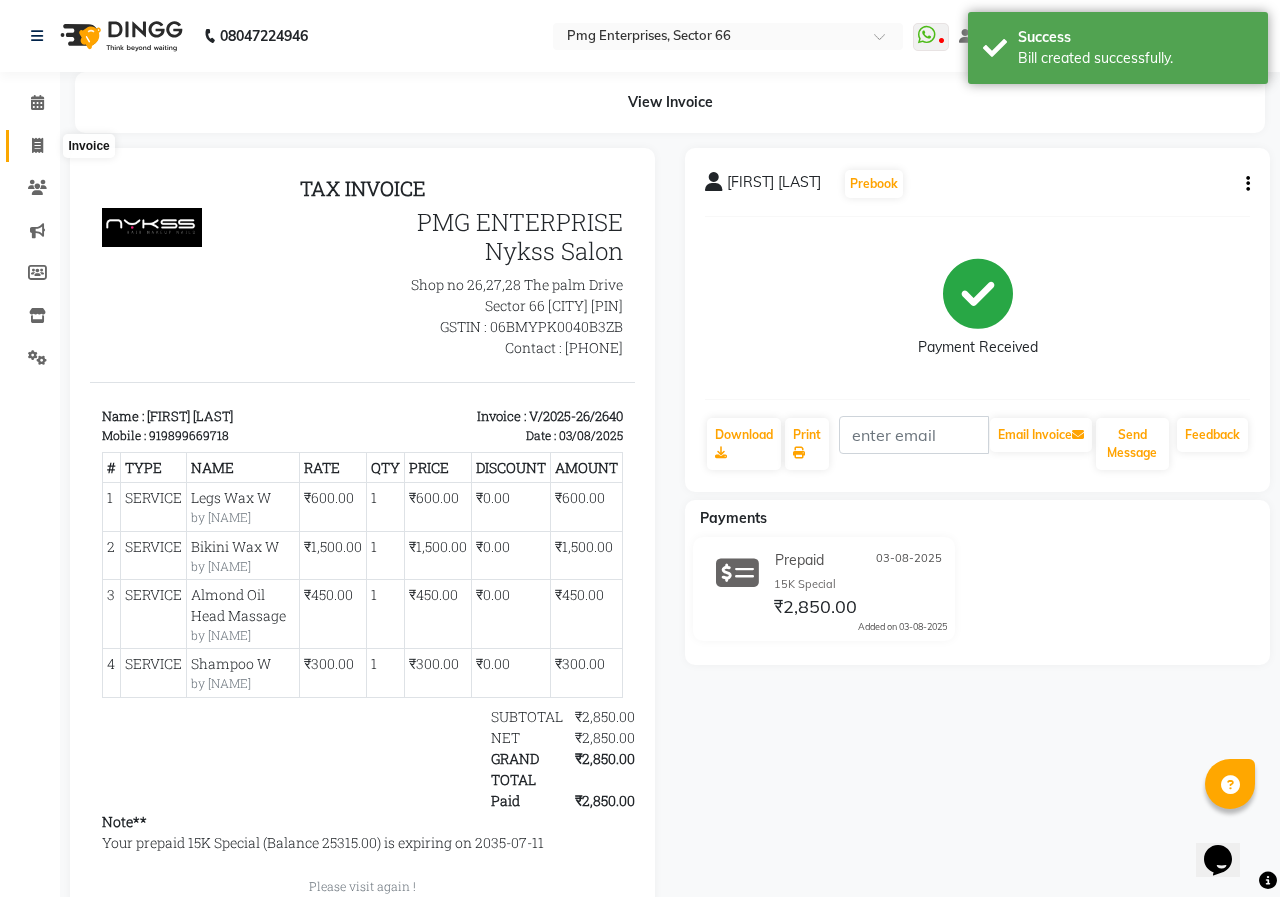 select on "889" 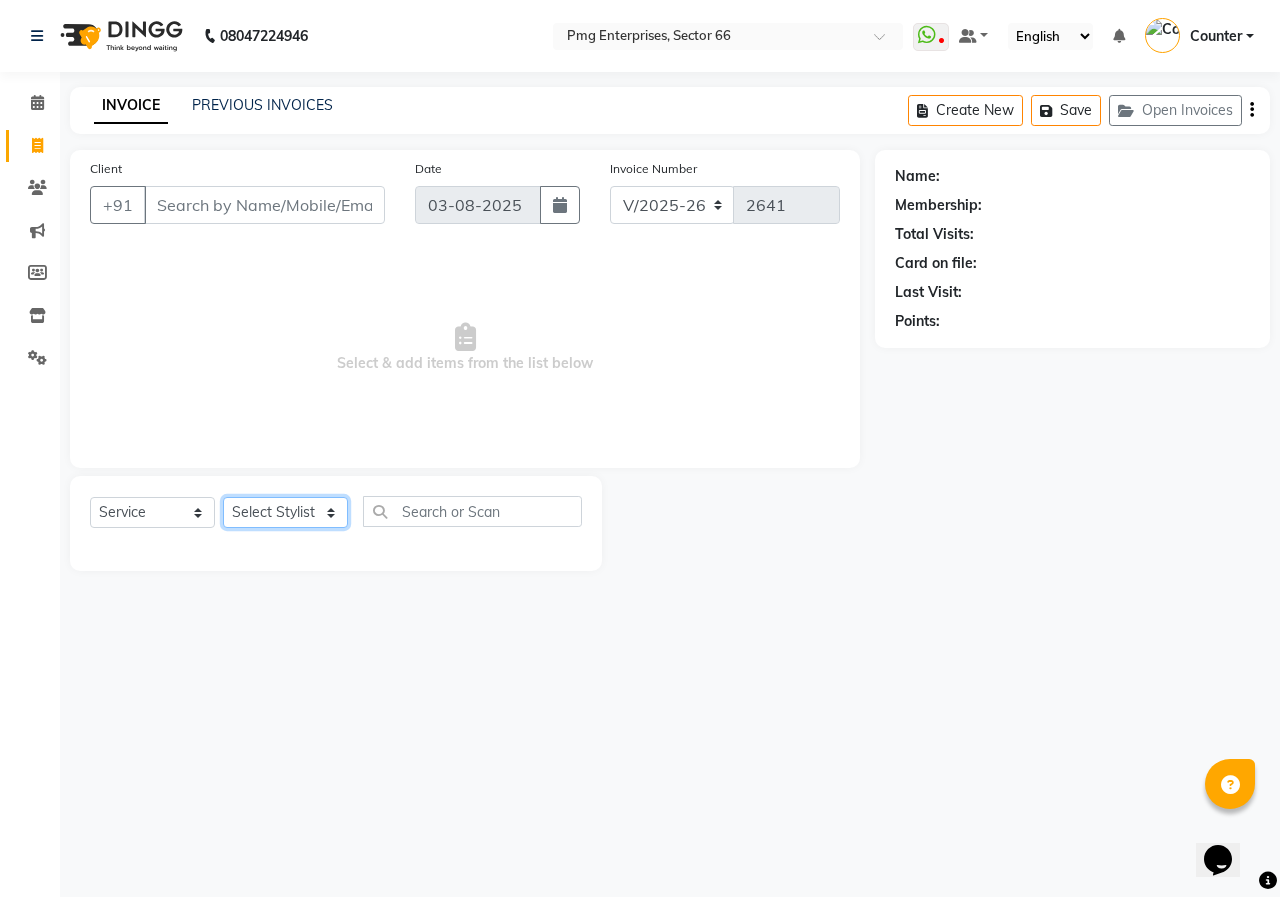 click on "Select Stylist [FIRST] [LAST] Counter [NAME] [NAME] [NAME] [NAME] [NAME] [NAME]" 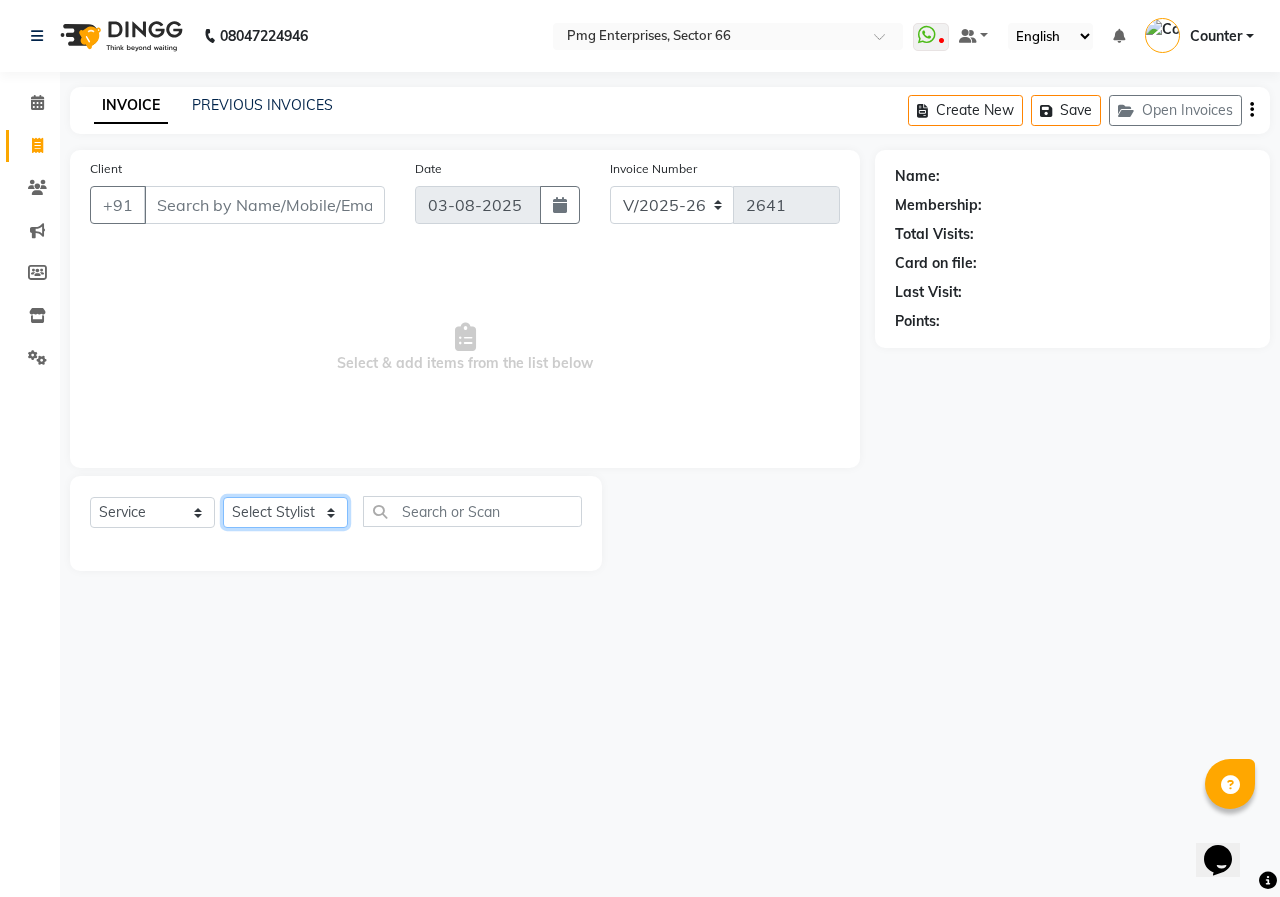 select on "78814" 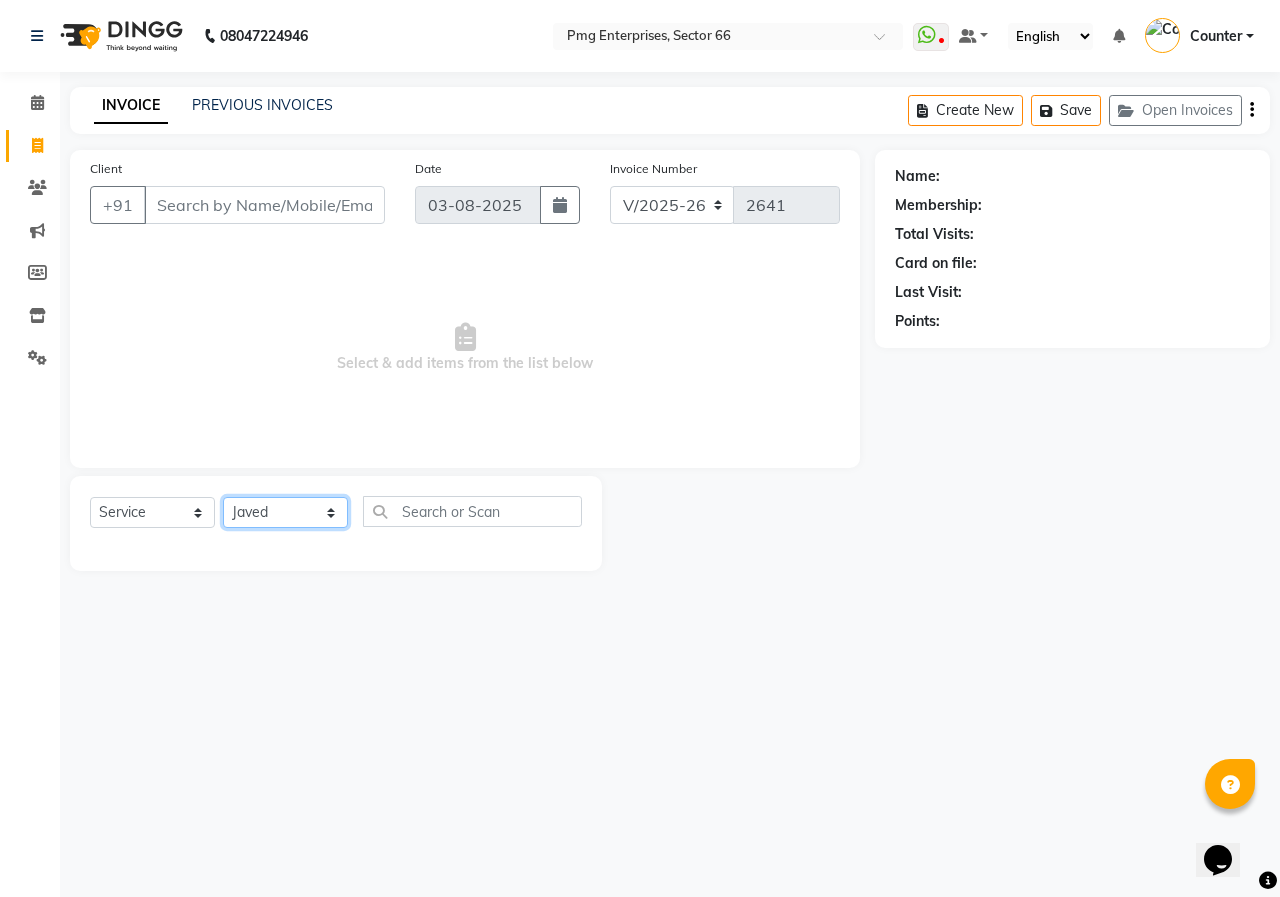 click on "Select Stylist [FIRST] [LAST] Counter [NAME] [NAME] [NAME] [NAME] [NAME] [NAME]" 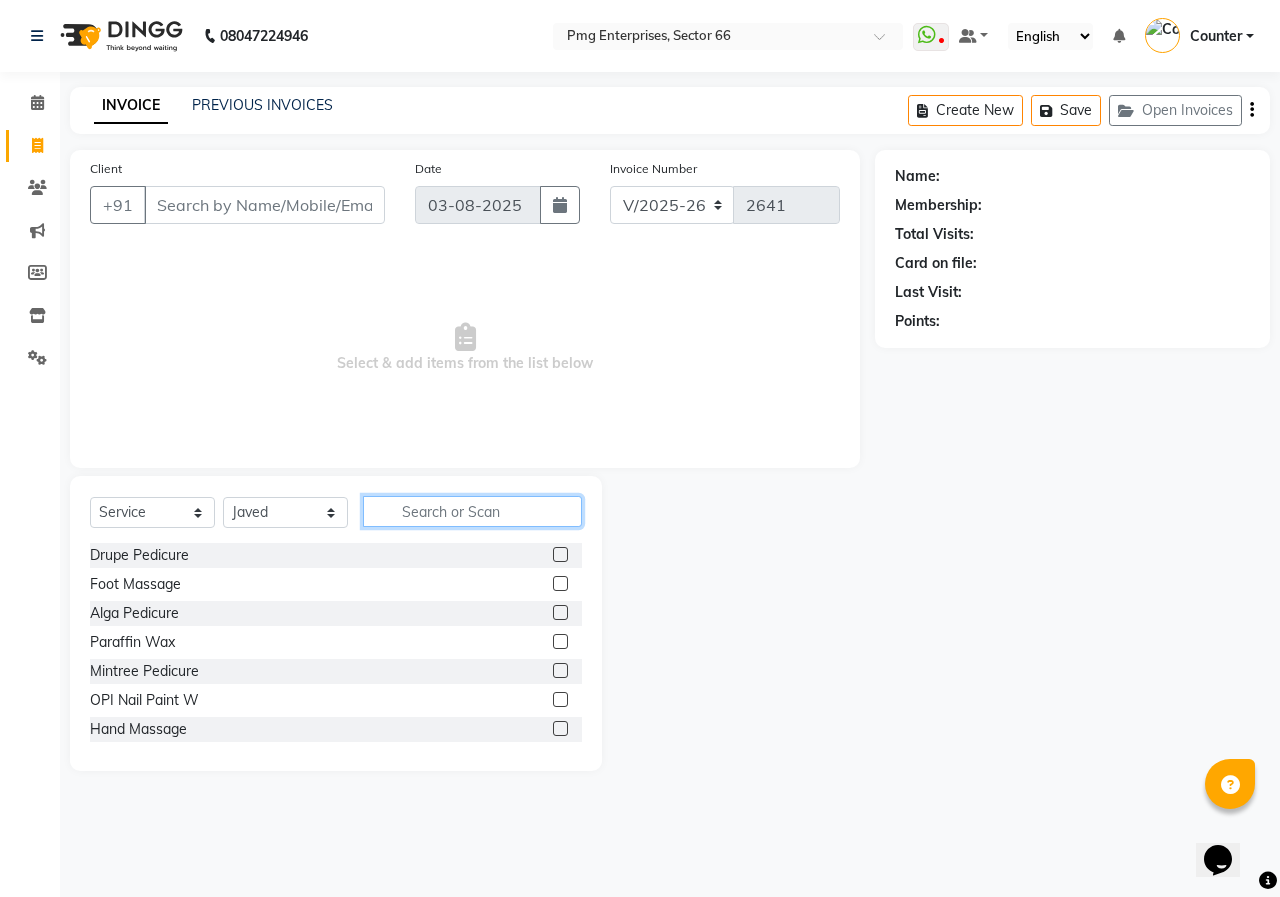 click 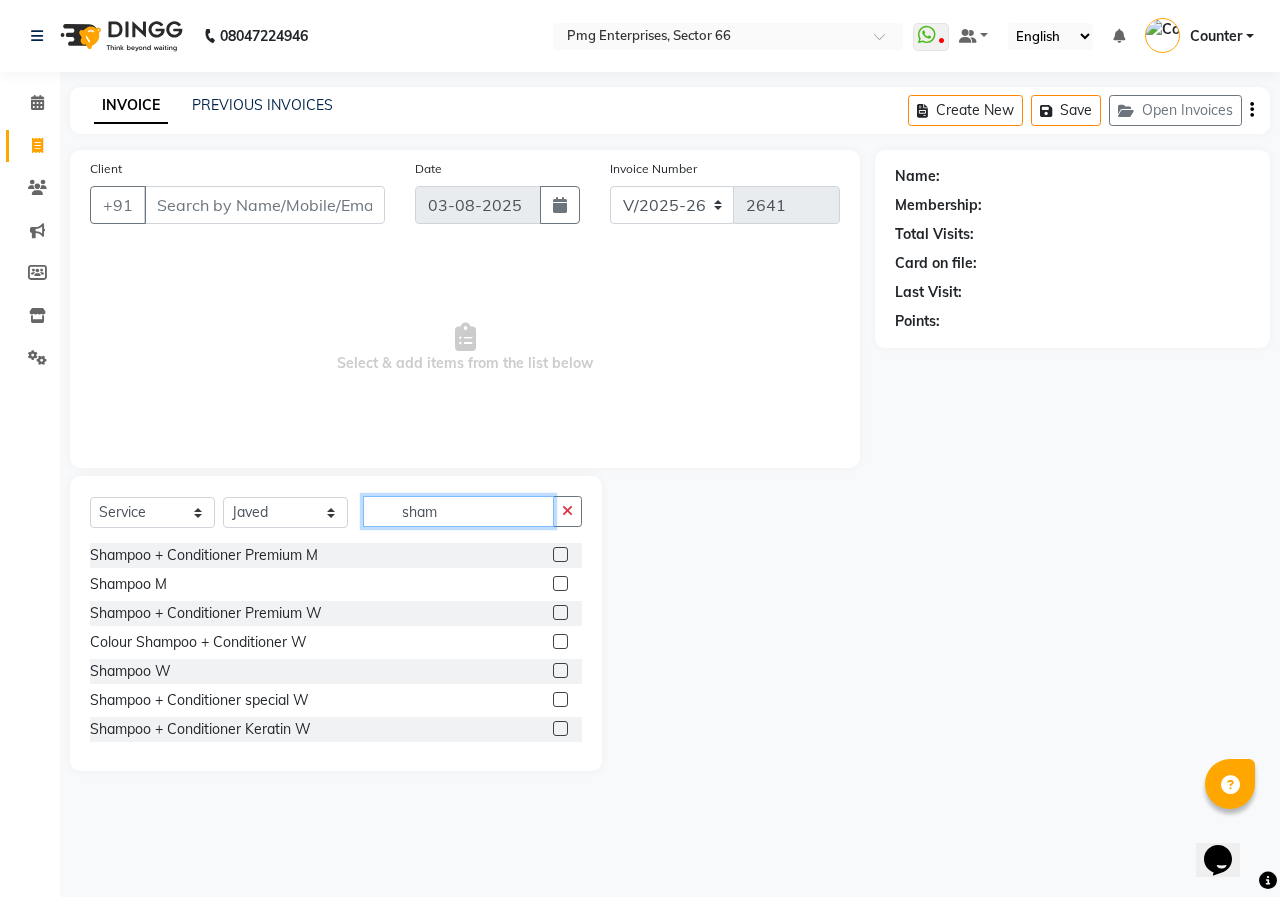 type on "sham" 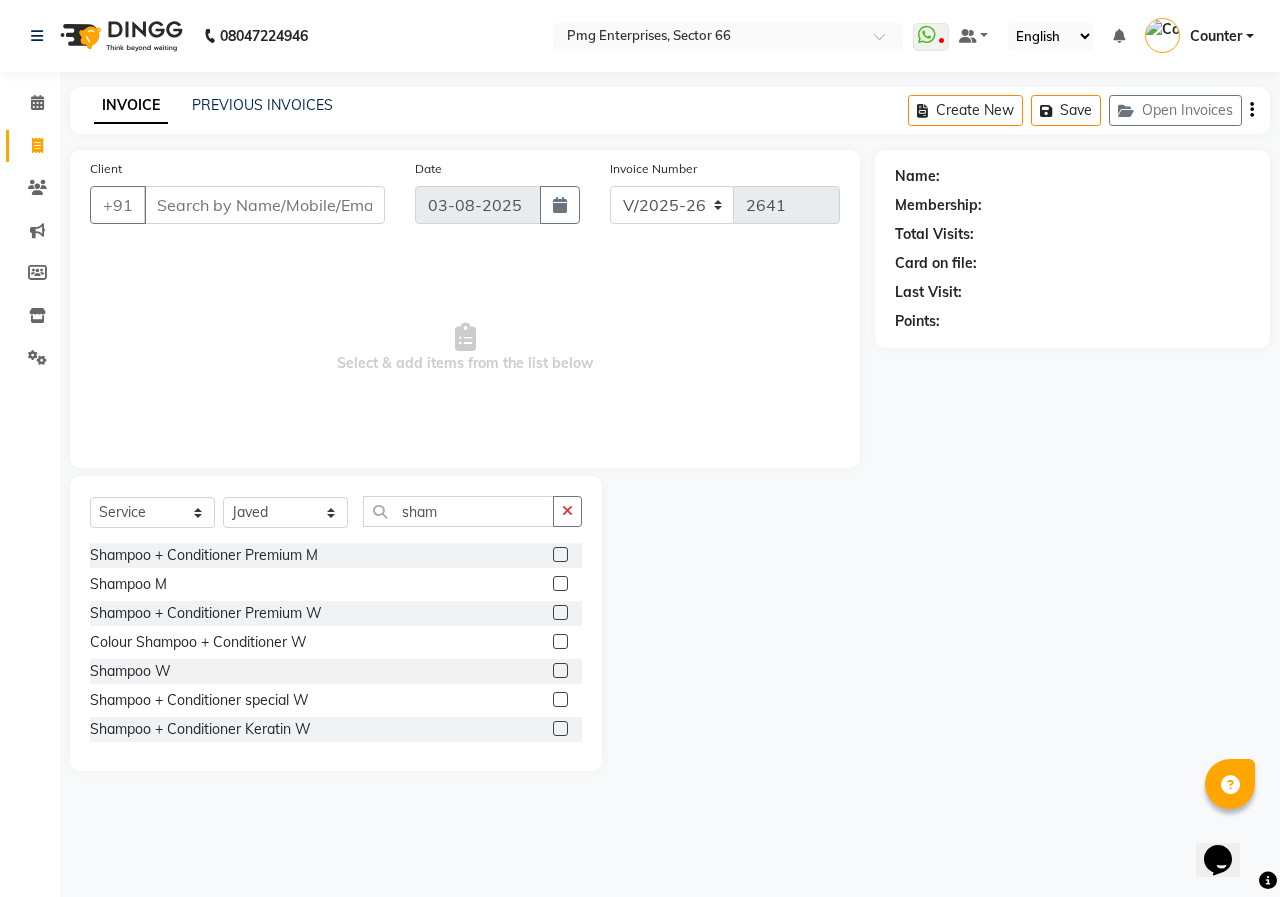 click 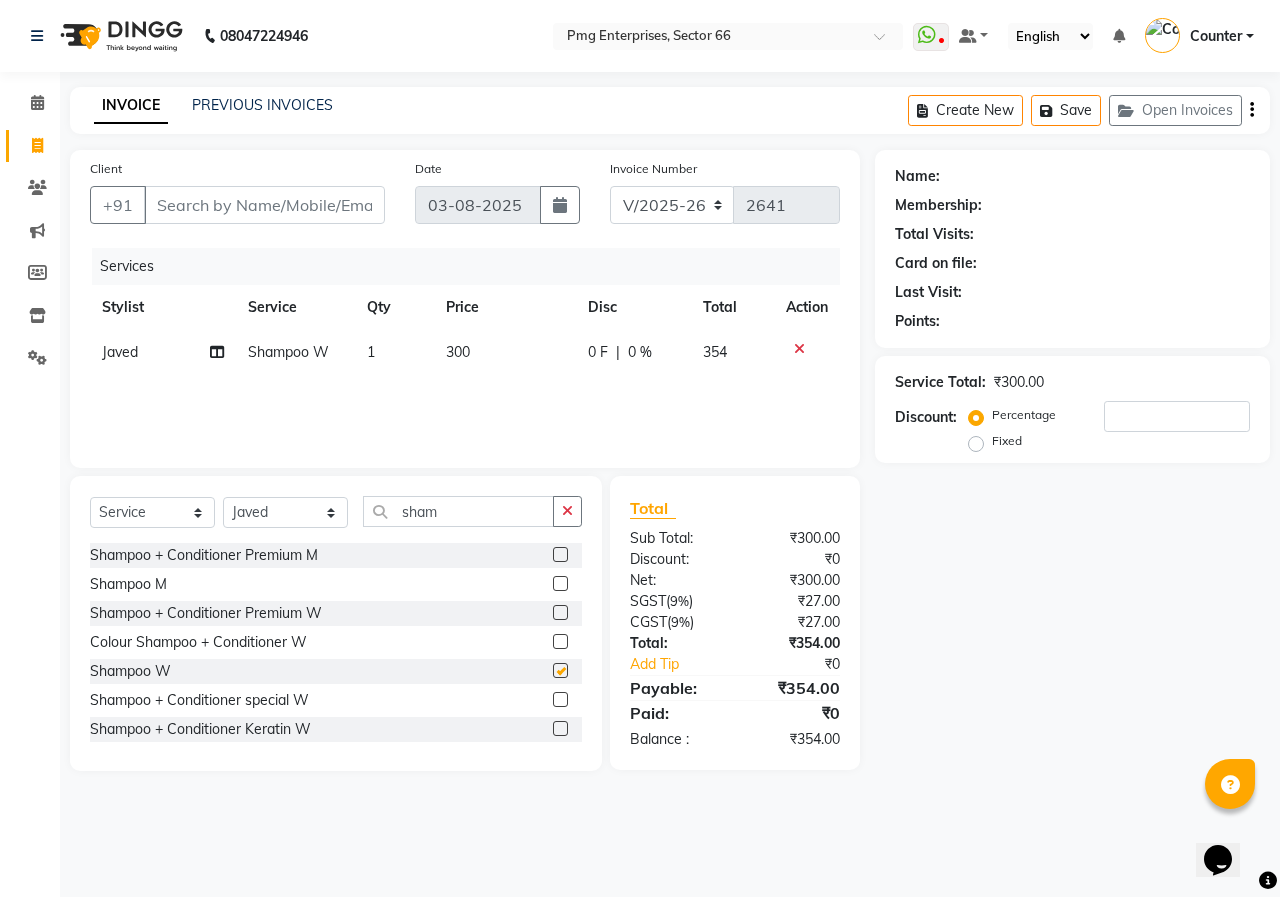 checkbox on "false" 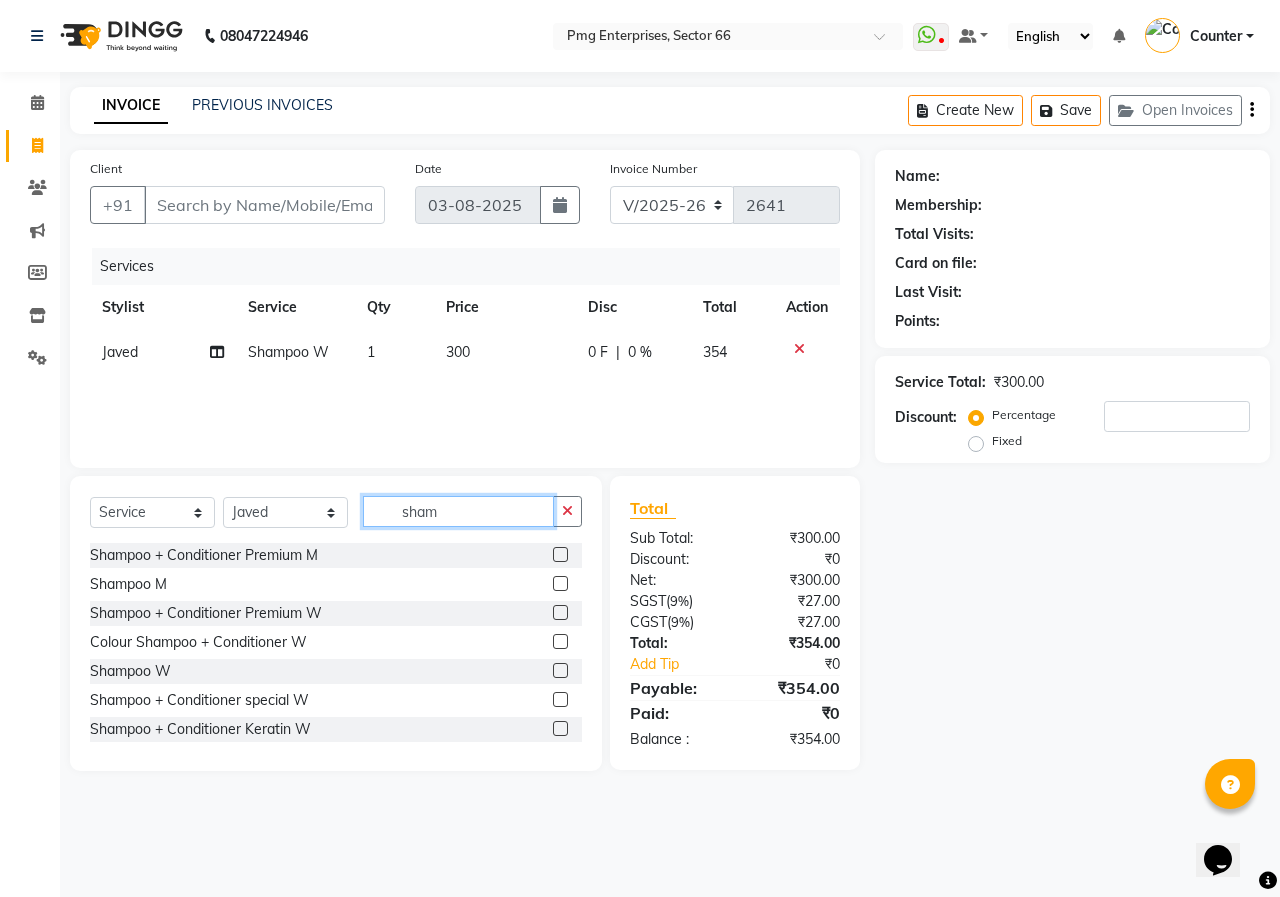 click on "sham" 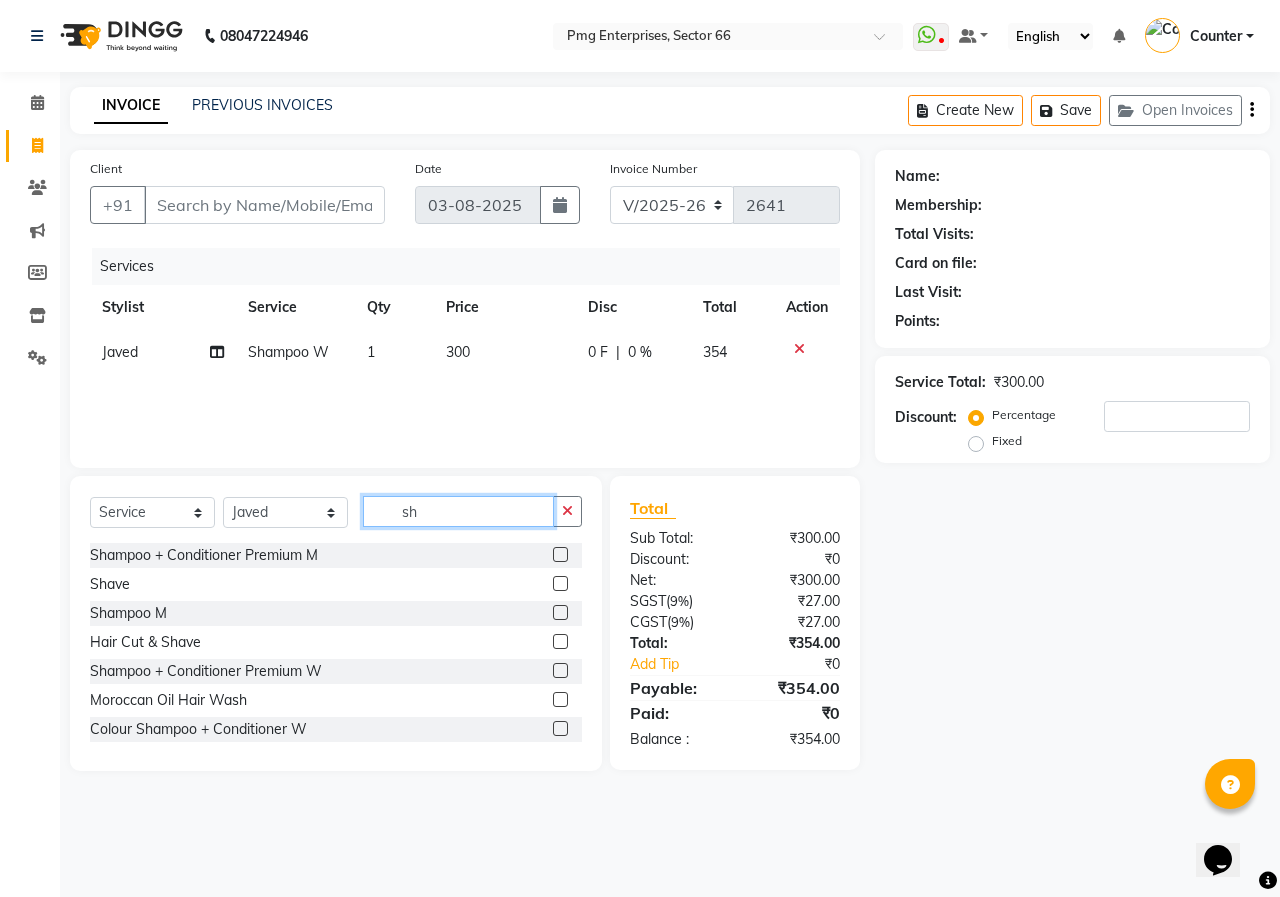 type on "s" 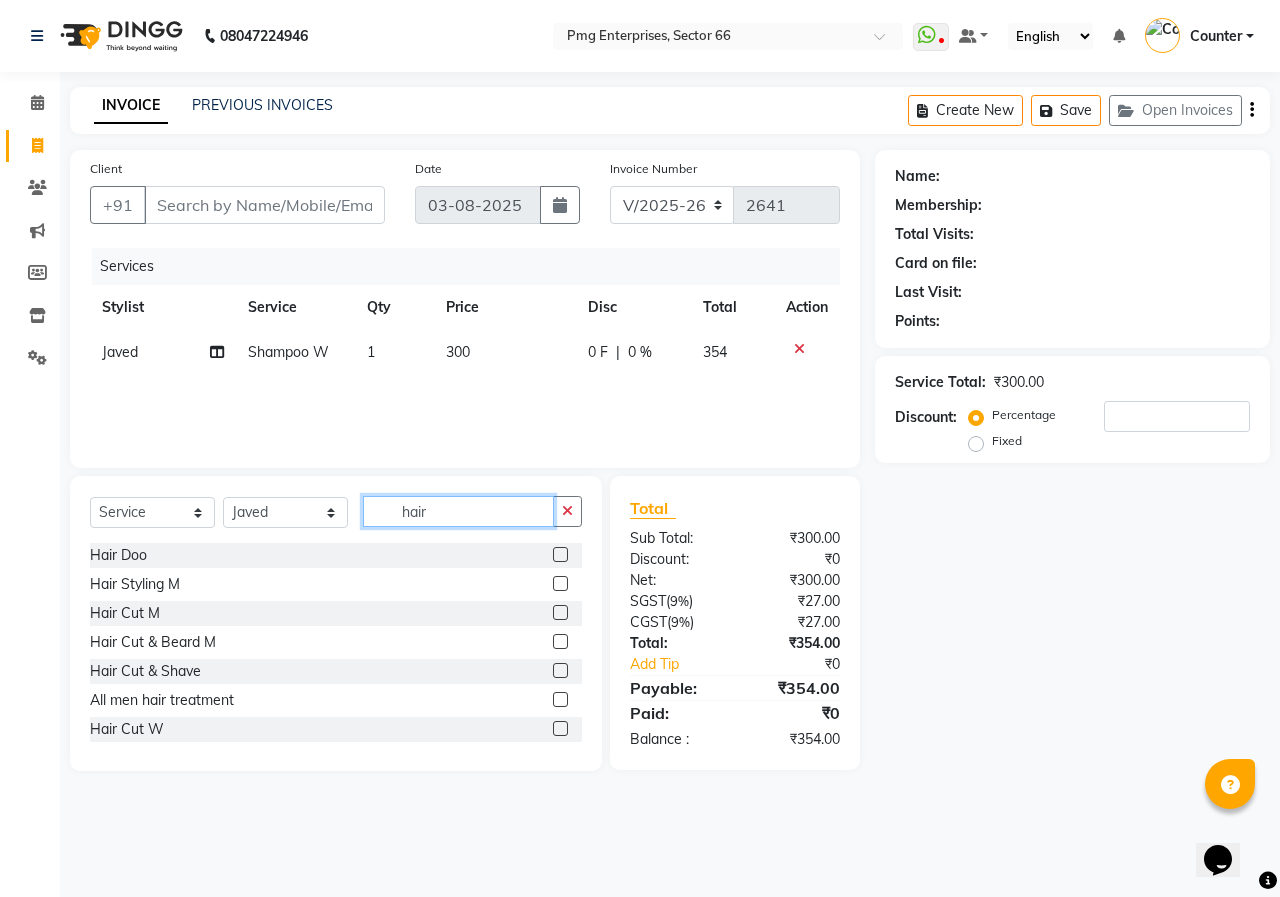 type on "hair" 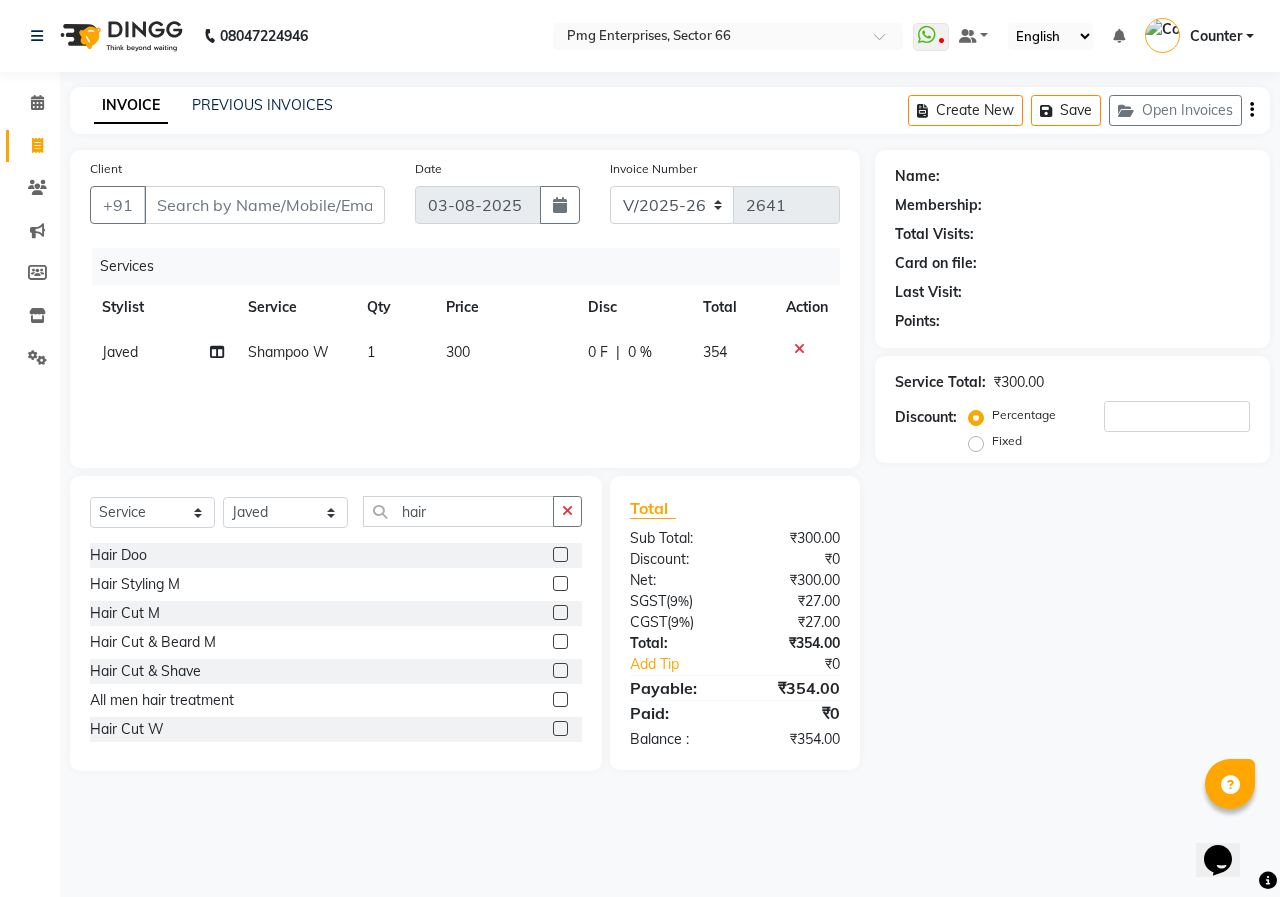 click 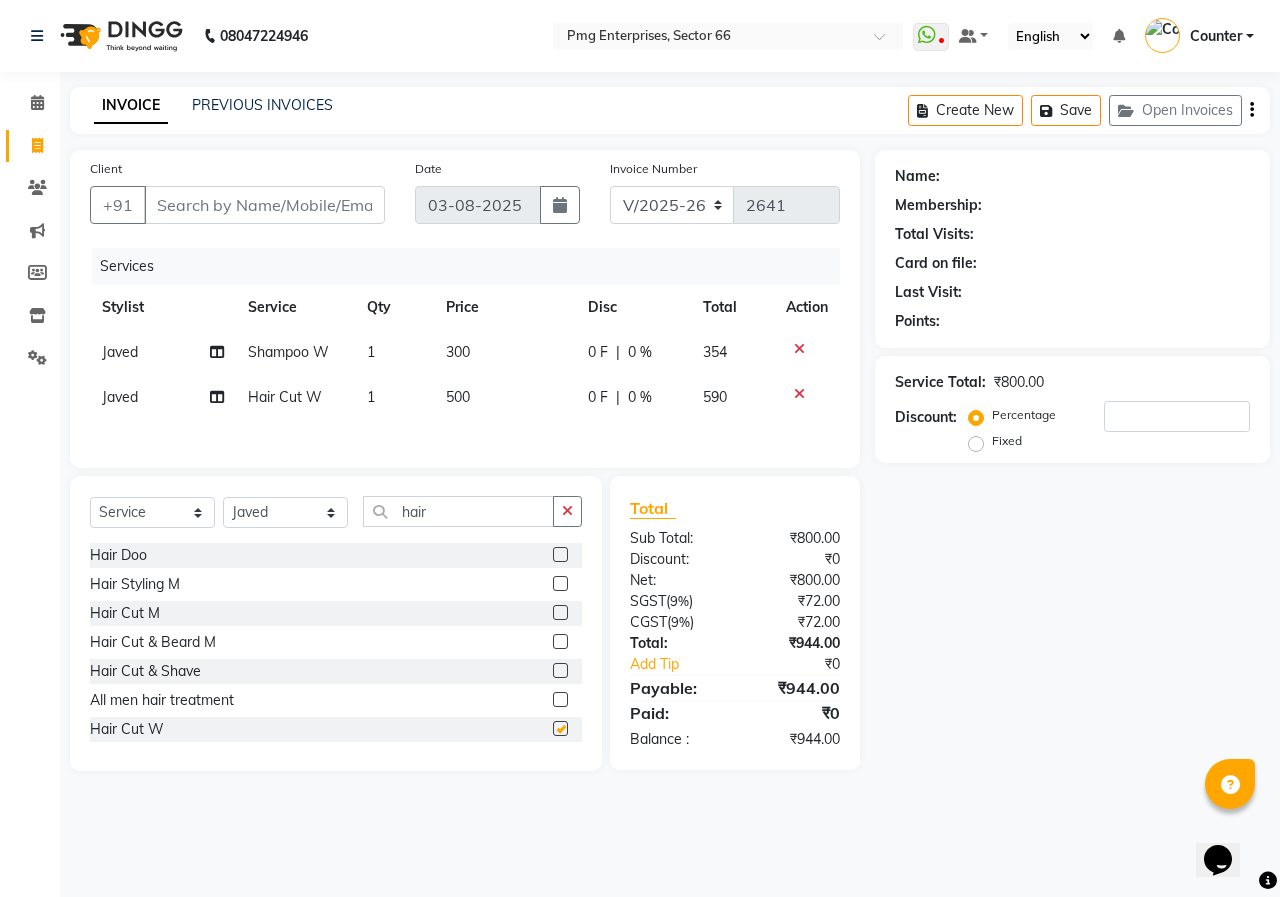 checkbox on "false" 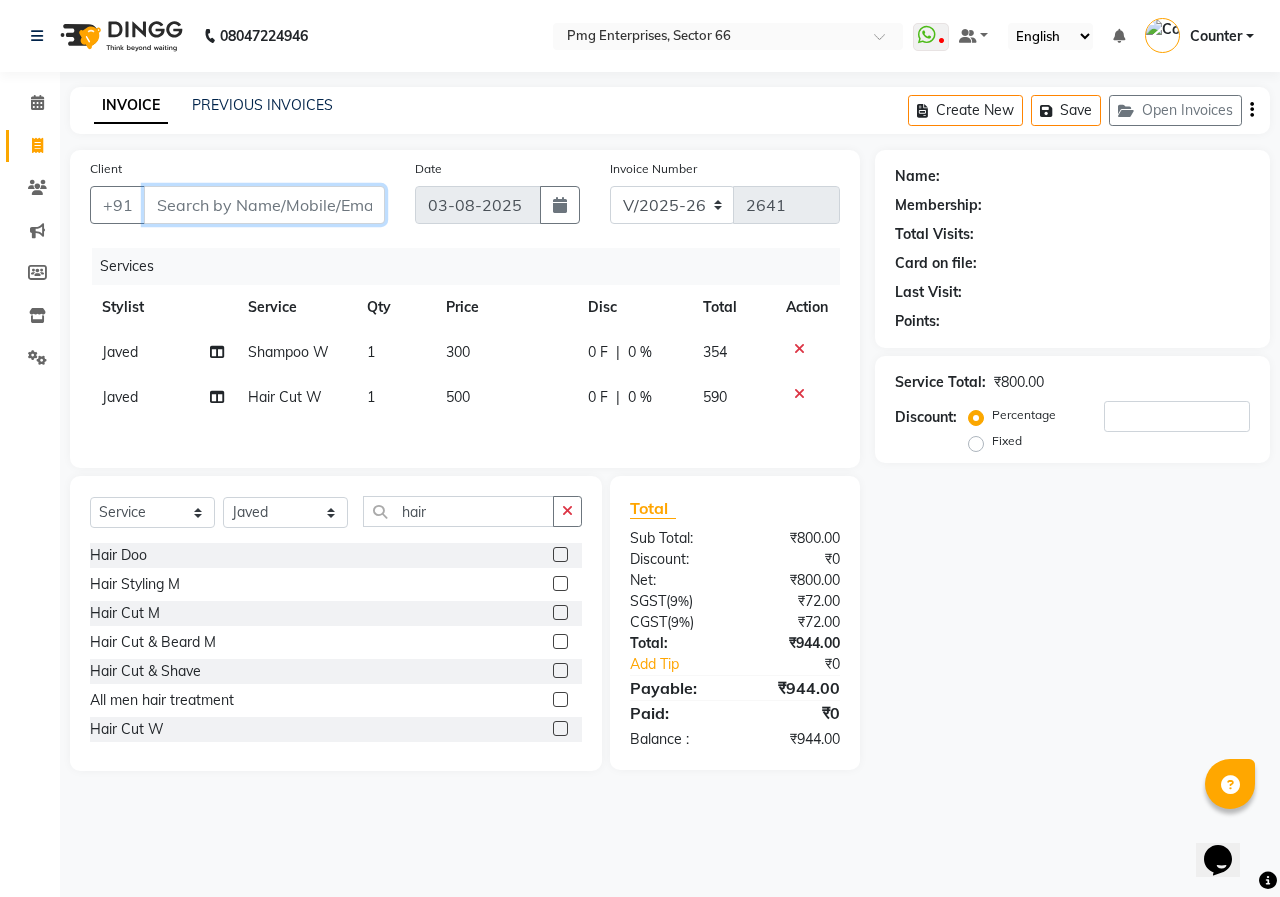 click on "Client" at bounding box center [264, 205] 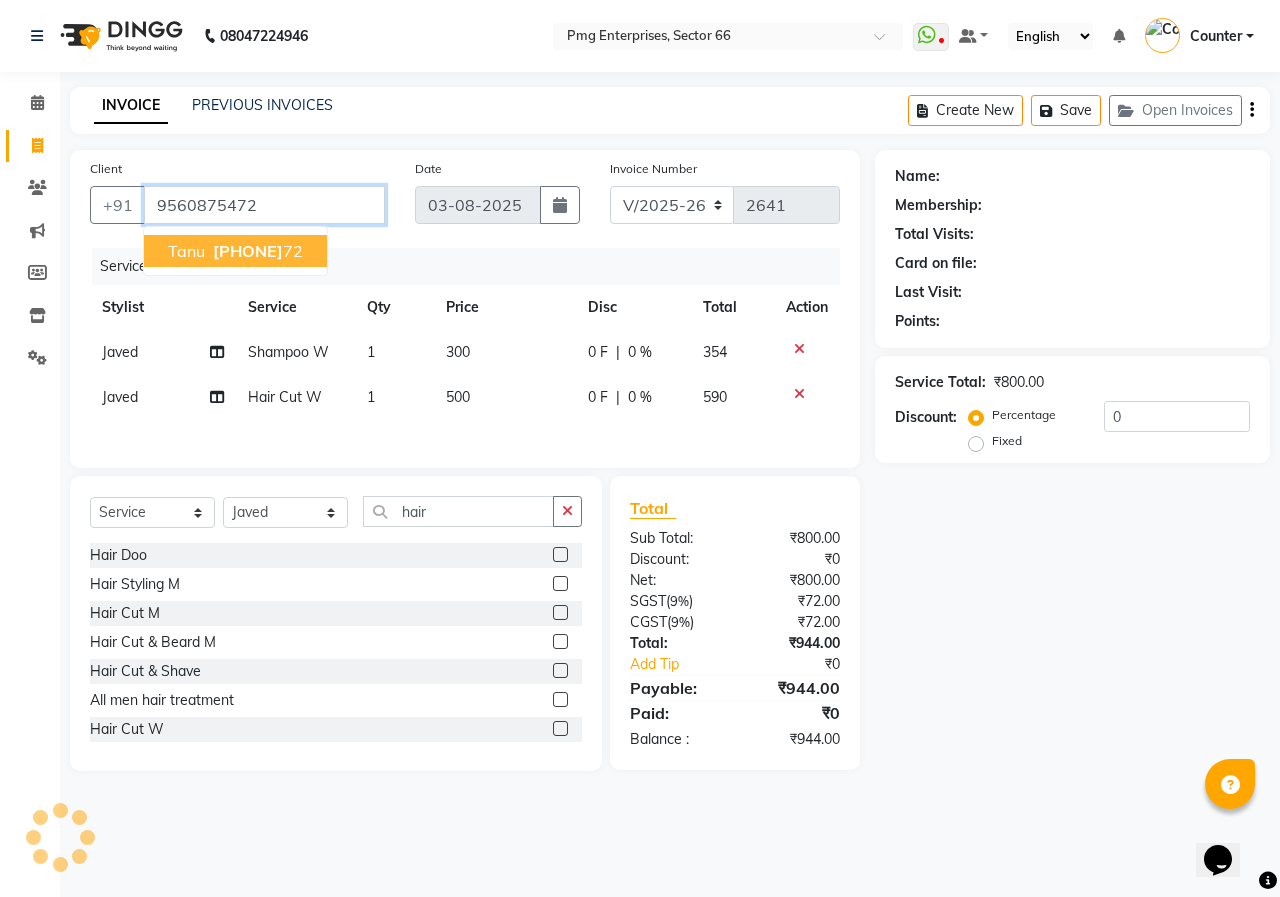 type on "9560875472" 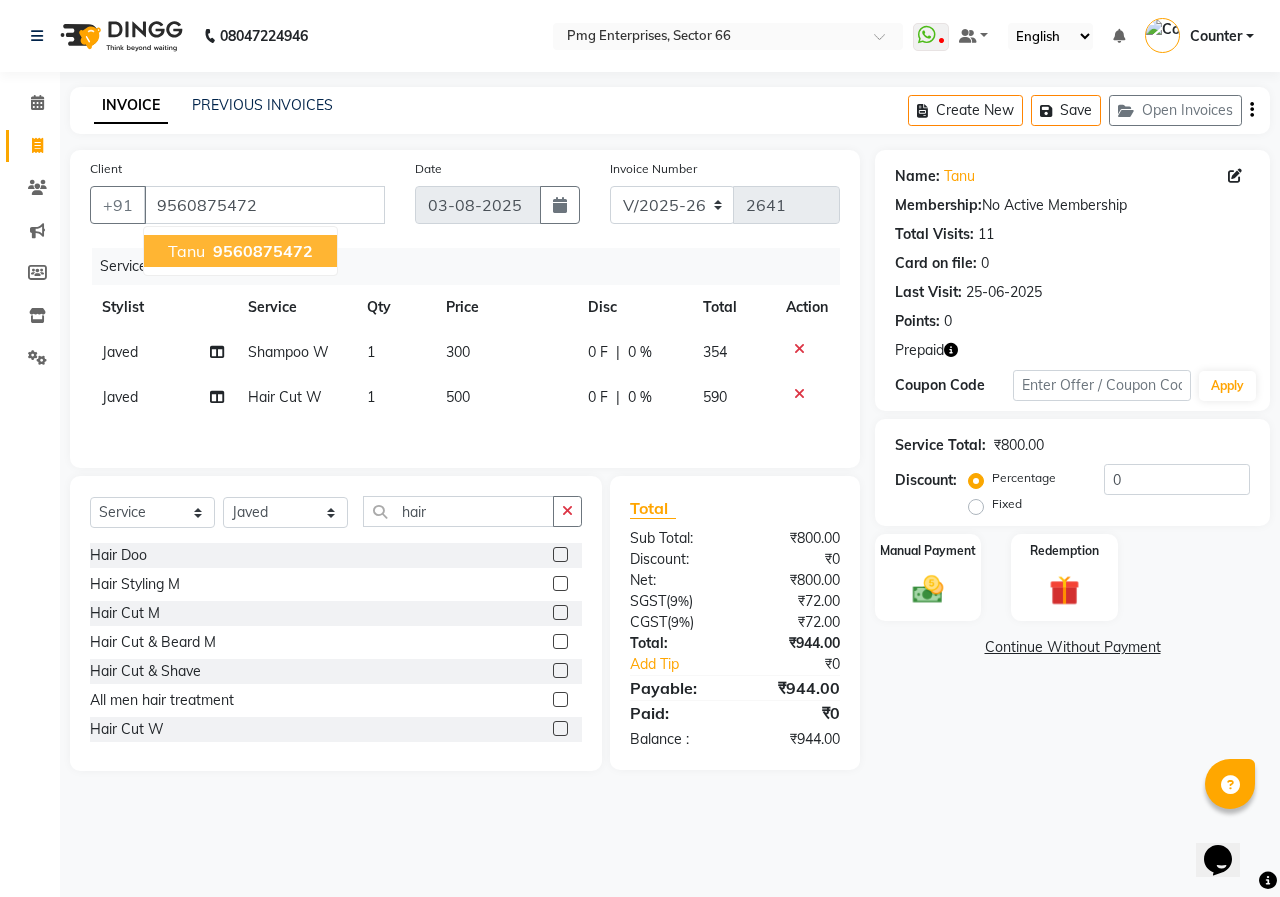 click on "9560875472" at bounding box center (263, 251) 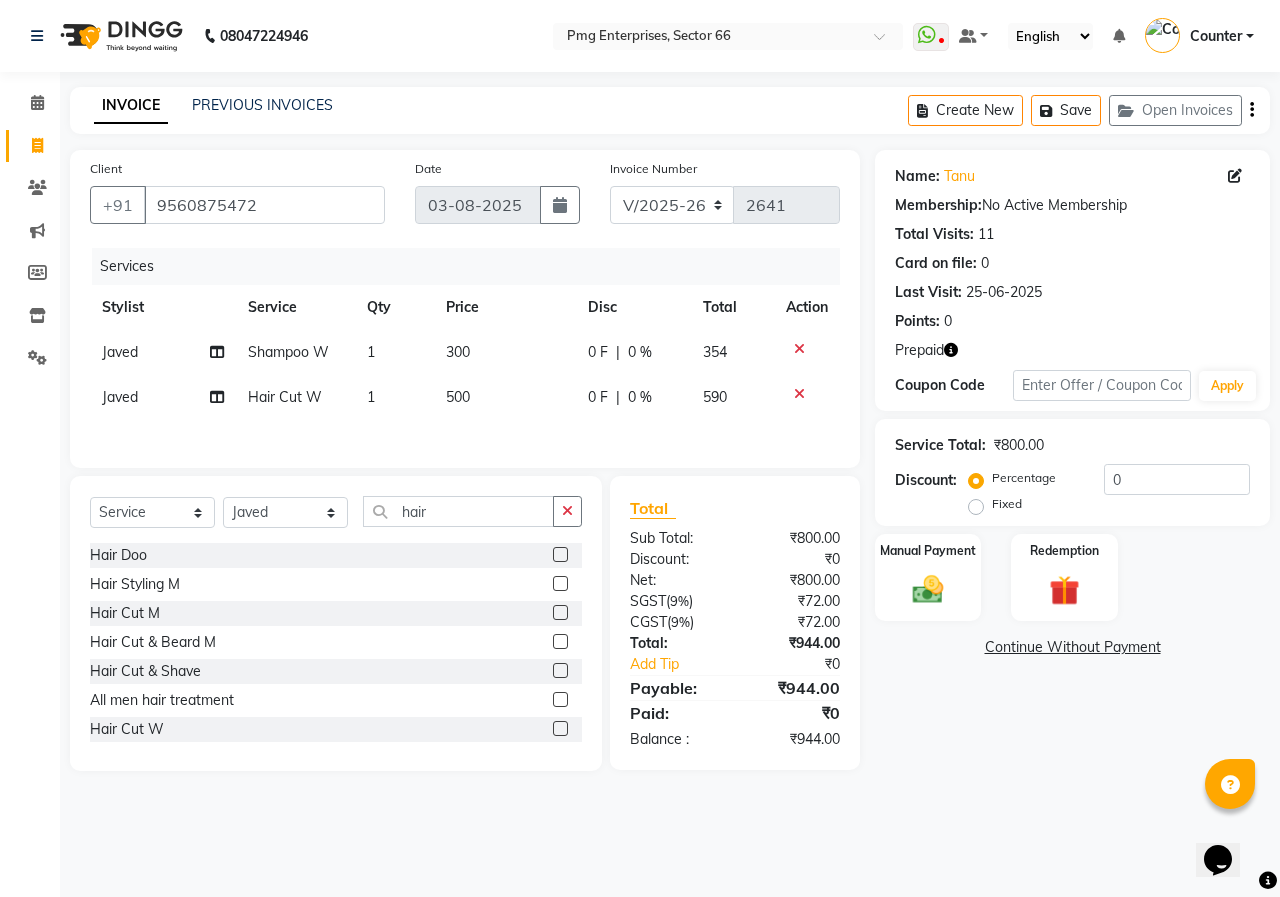 click 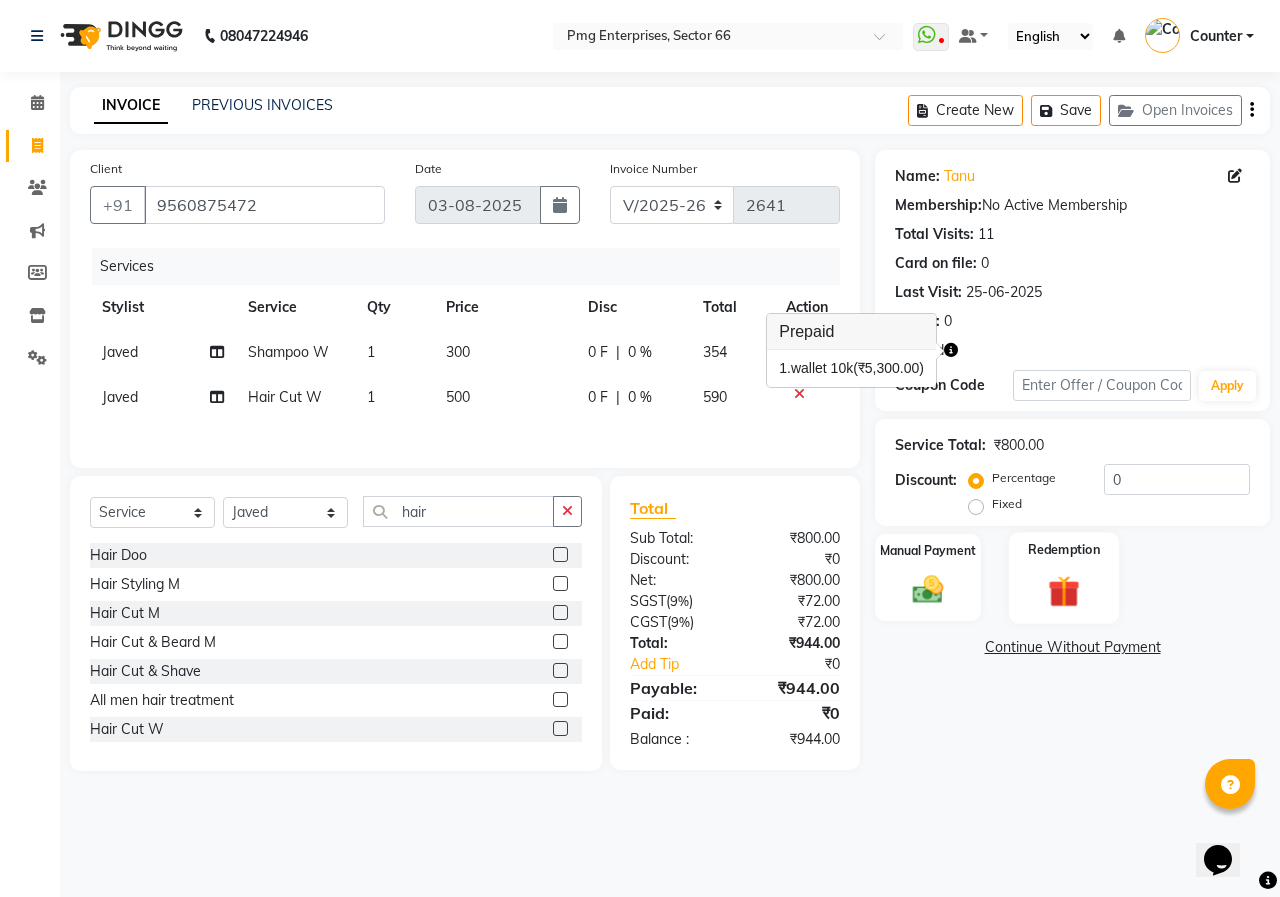 click 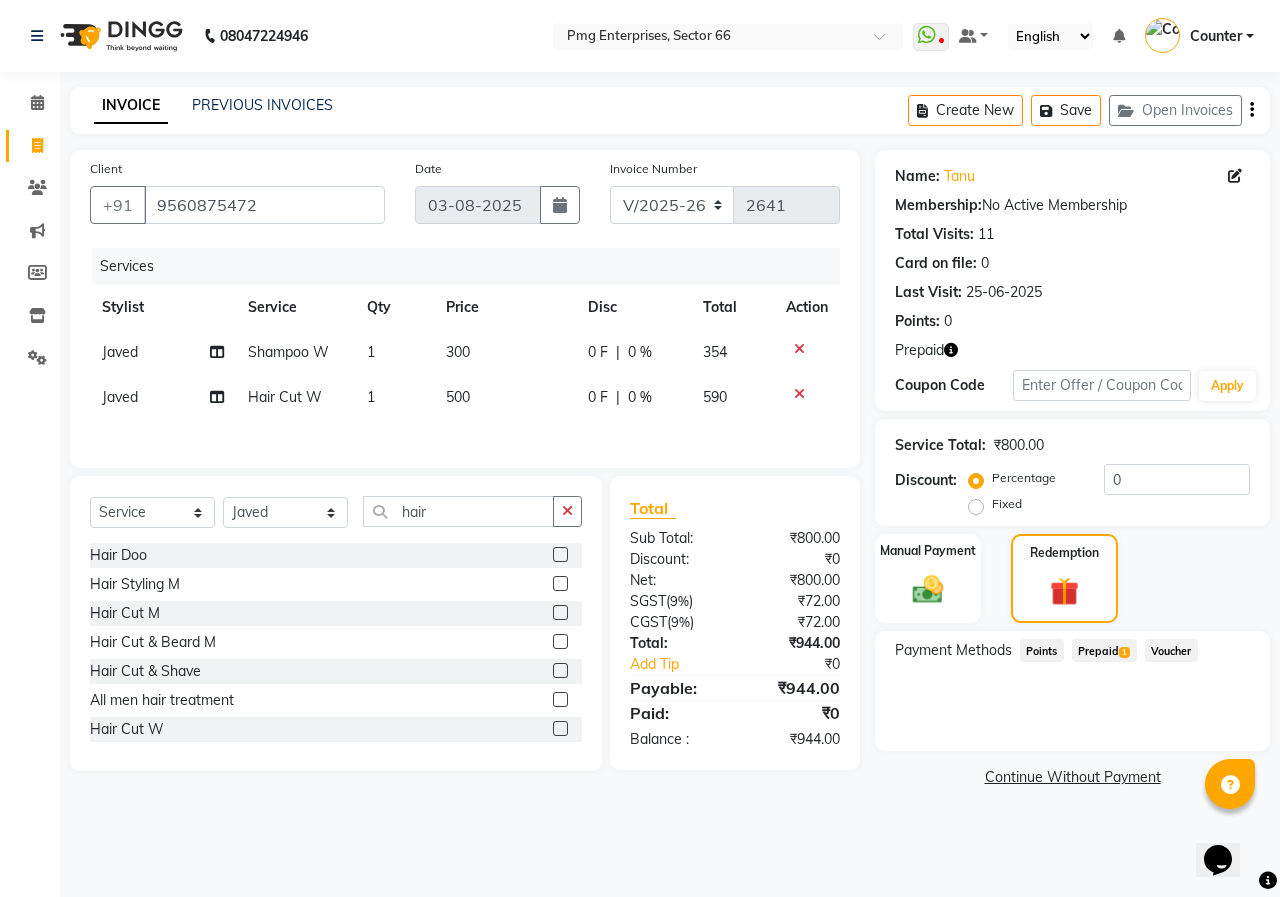 click on "Prepaid  1" 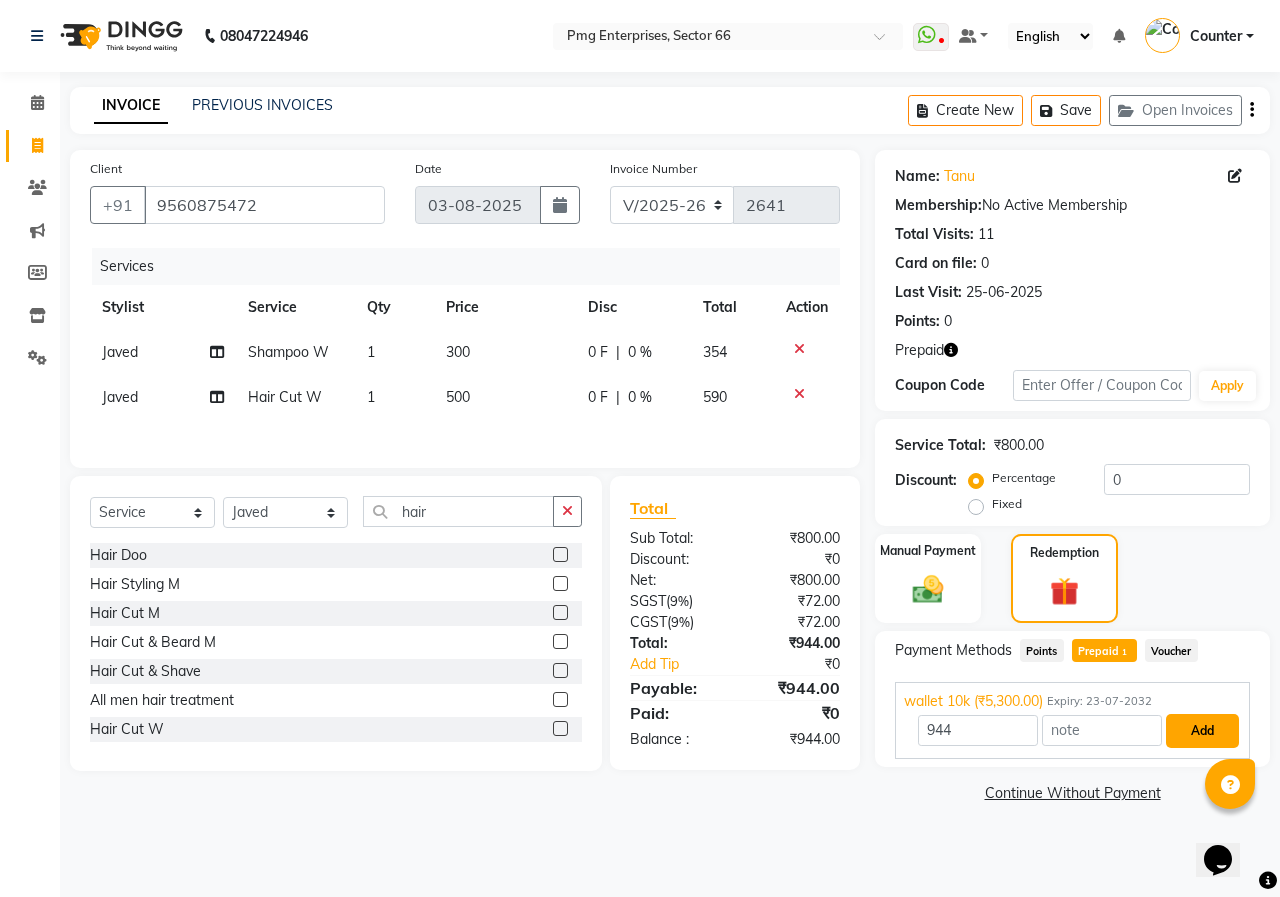 click on "Add" at bounding box center [1202, 731] 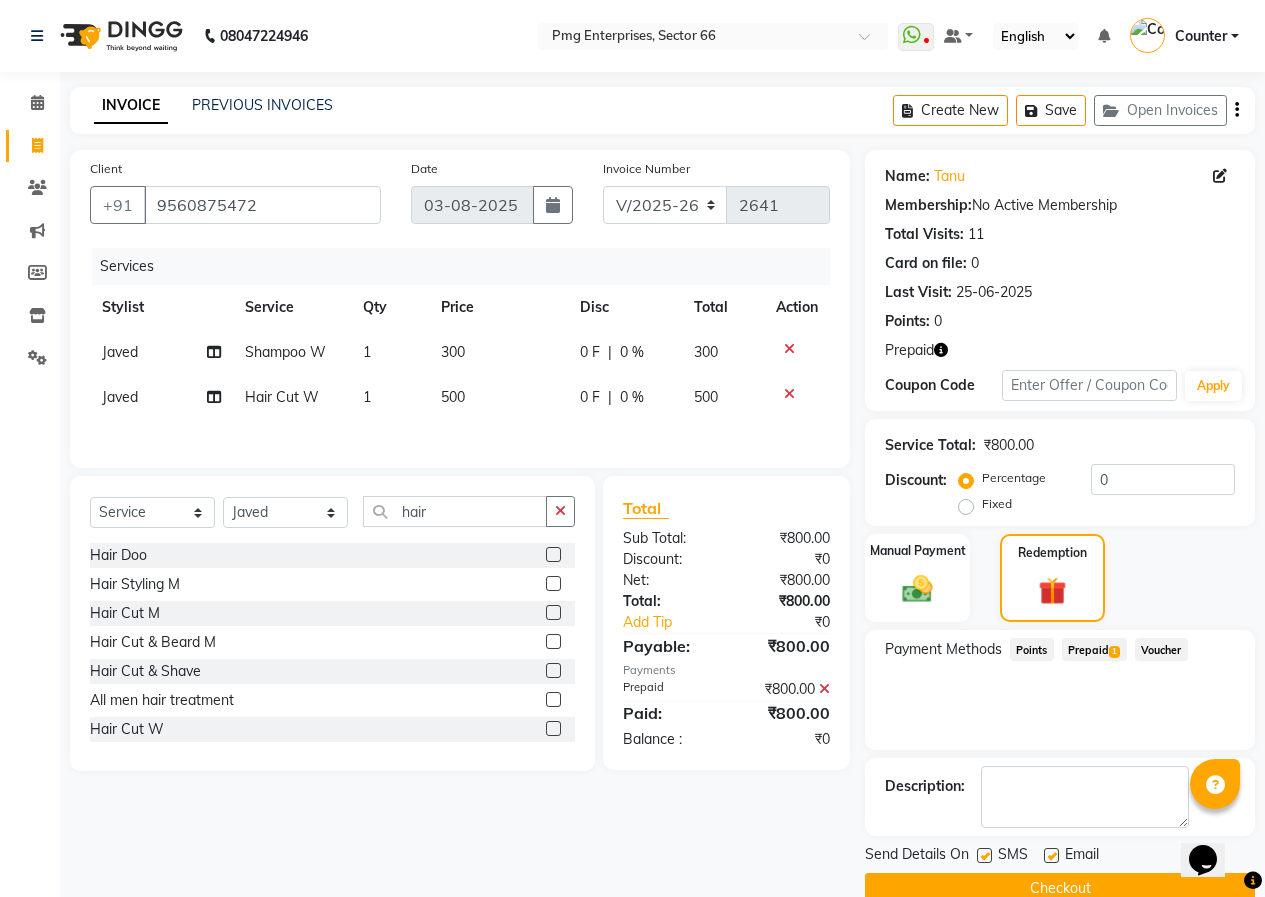 click on "Checkout" 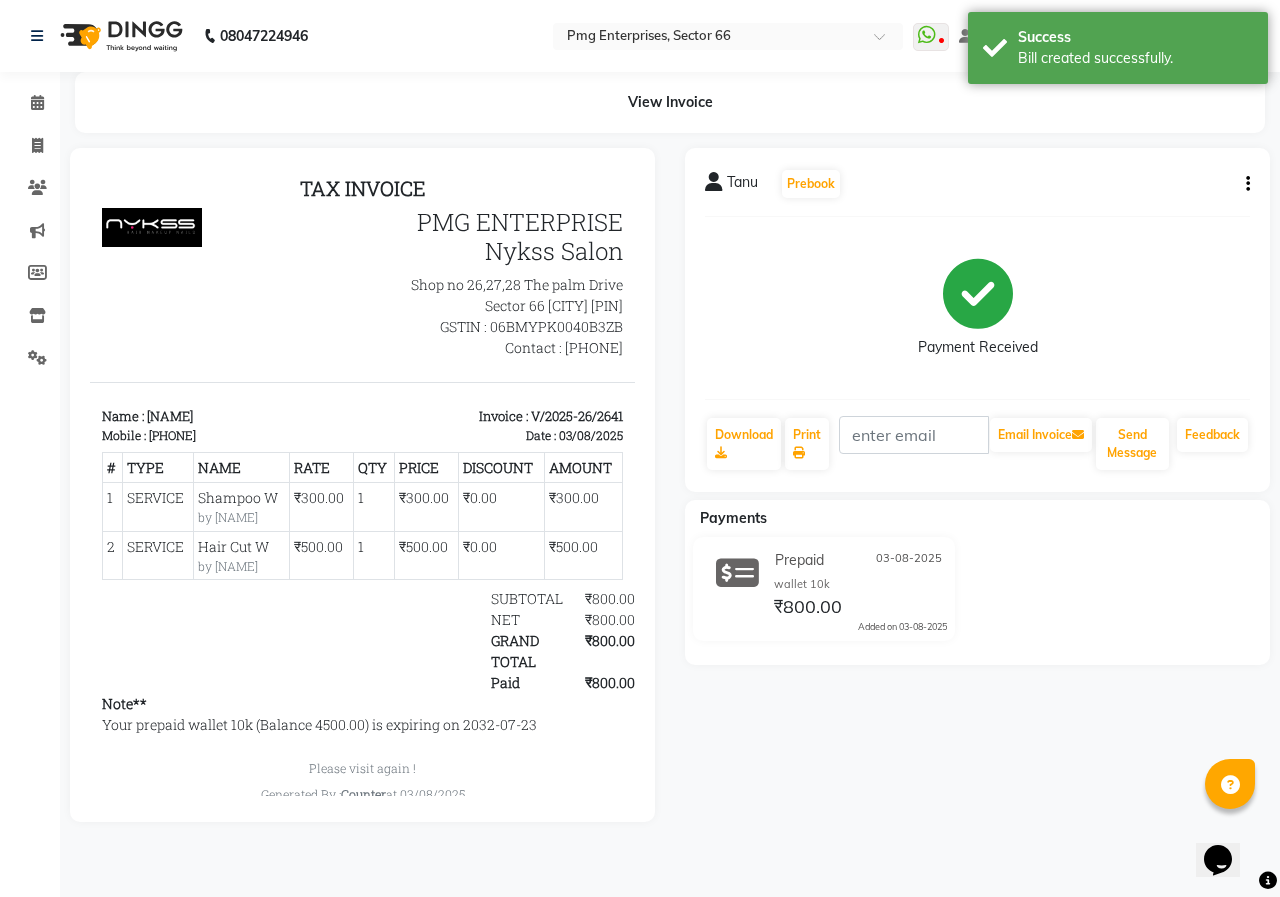 scroll, scrollTop: 0, scrollLeft: 0, axis: both 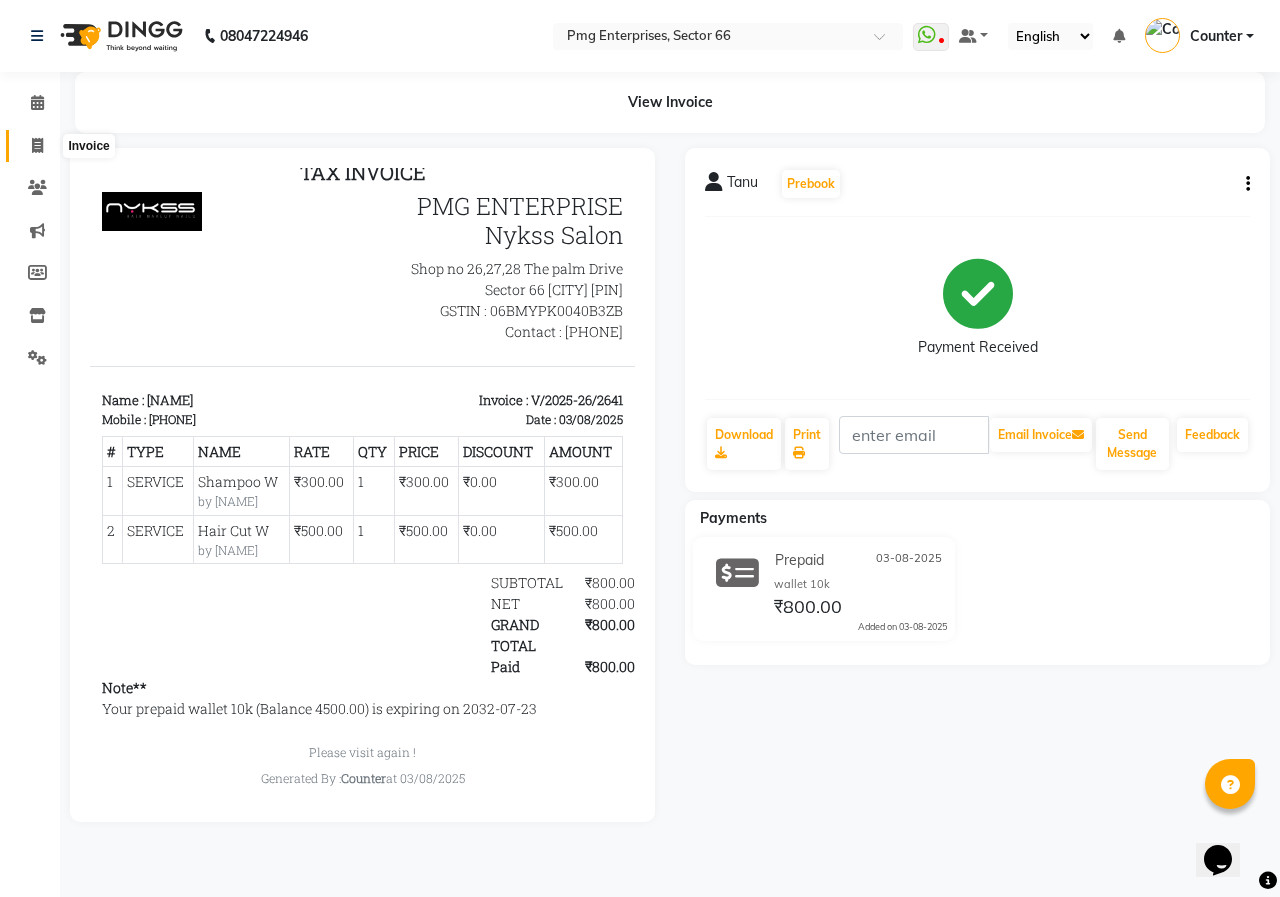 click 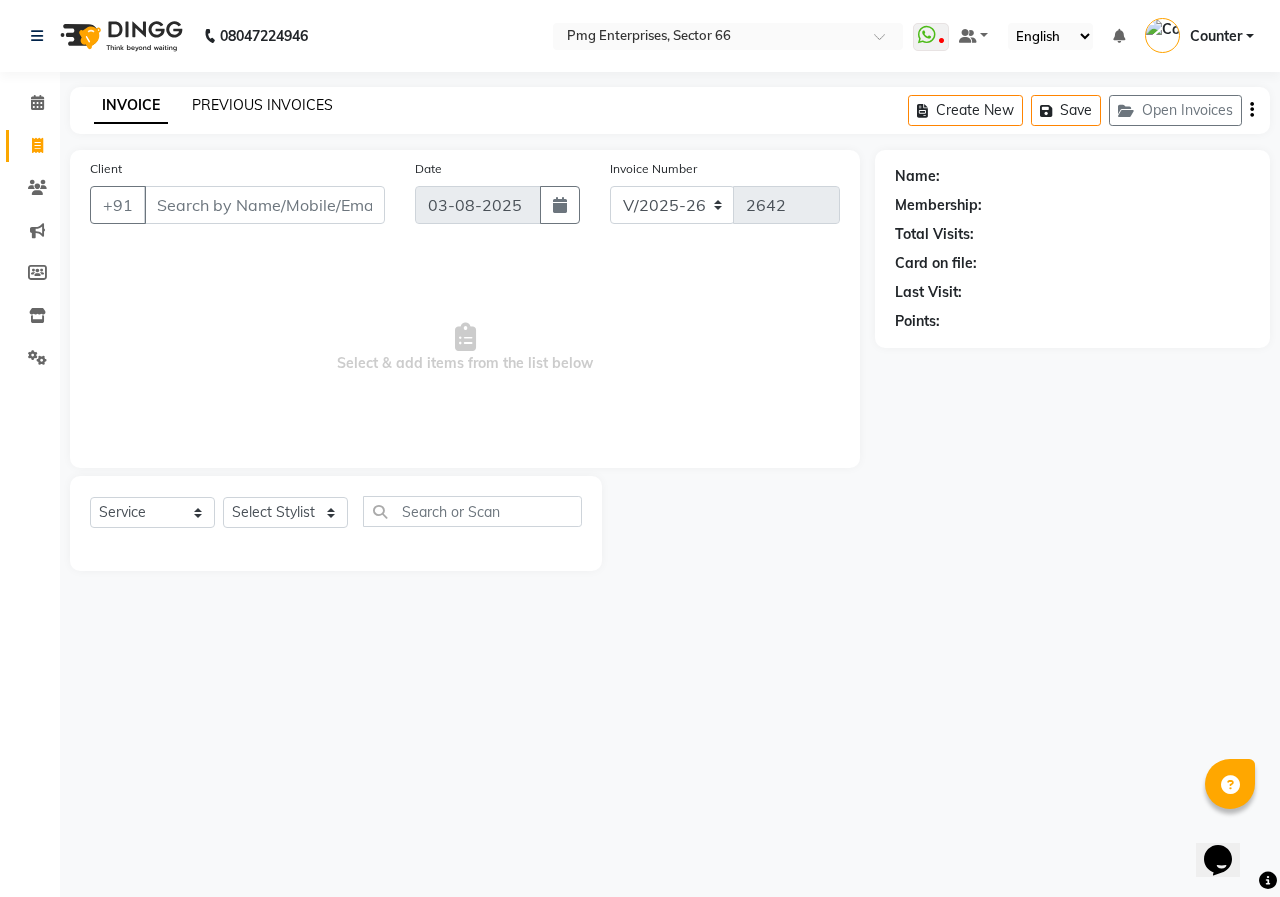 click on "PREVIOUS INVOICES" 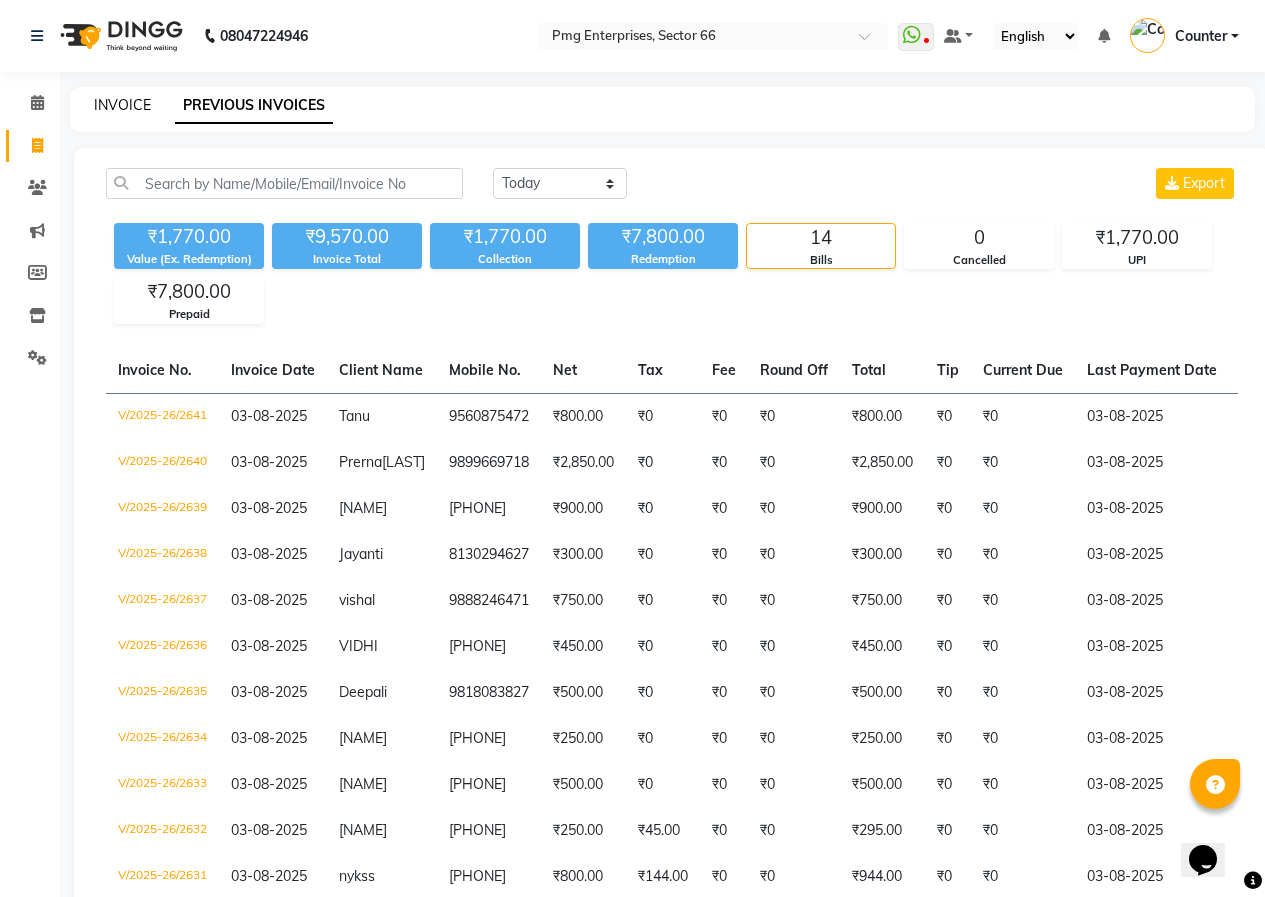 click on "INVOICE" 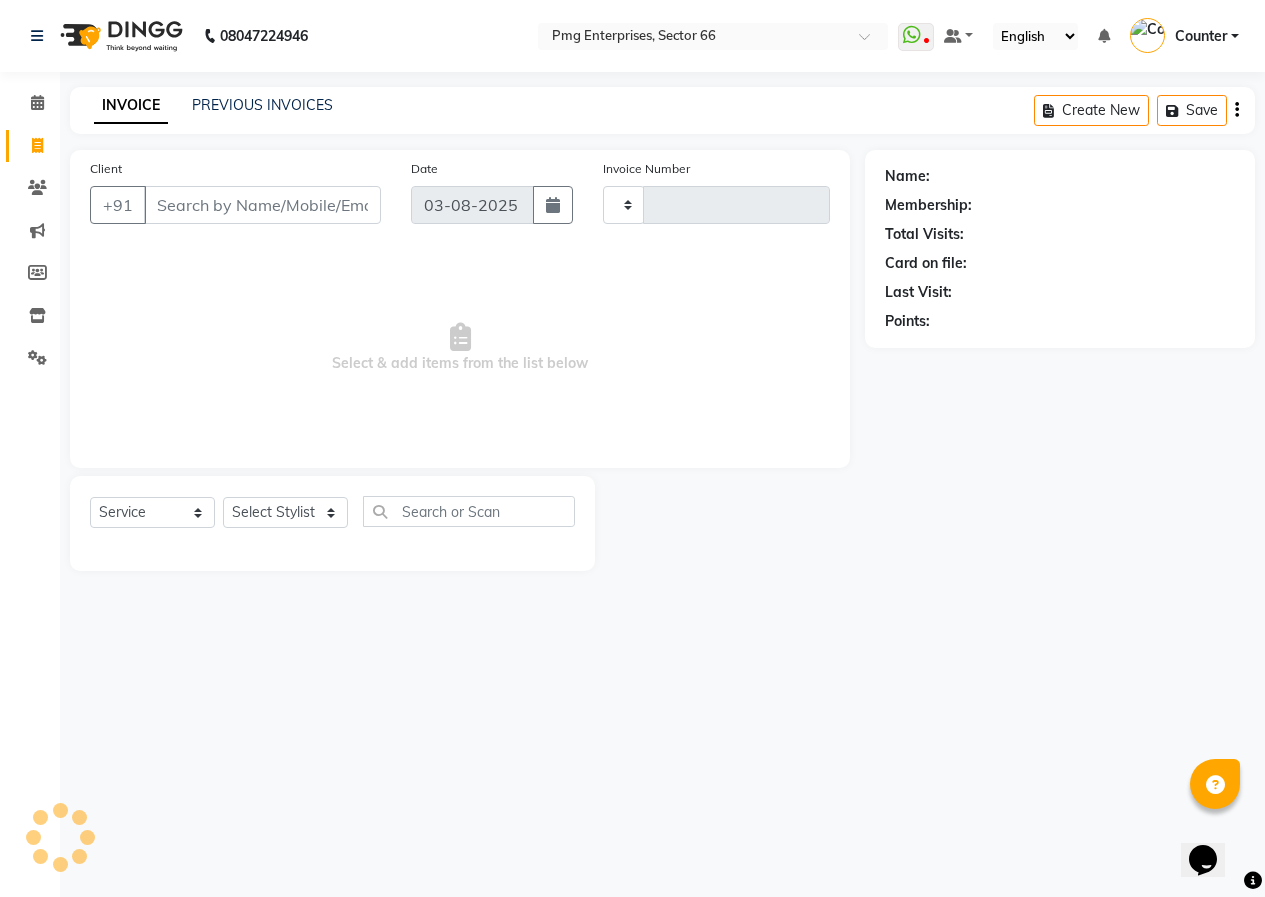 type on "2642" 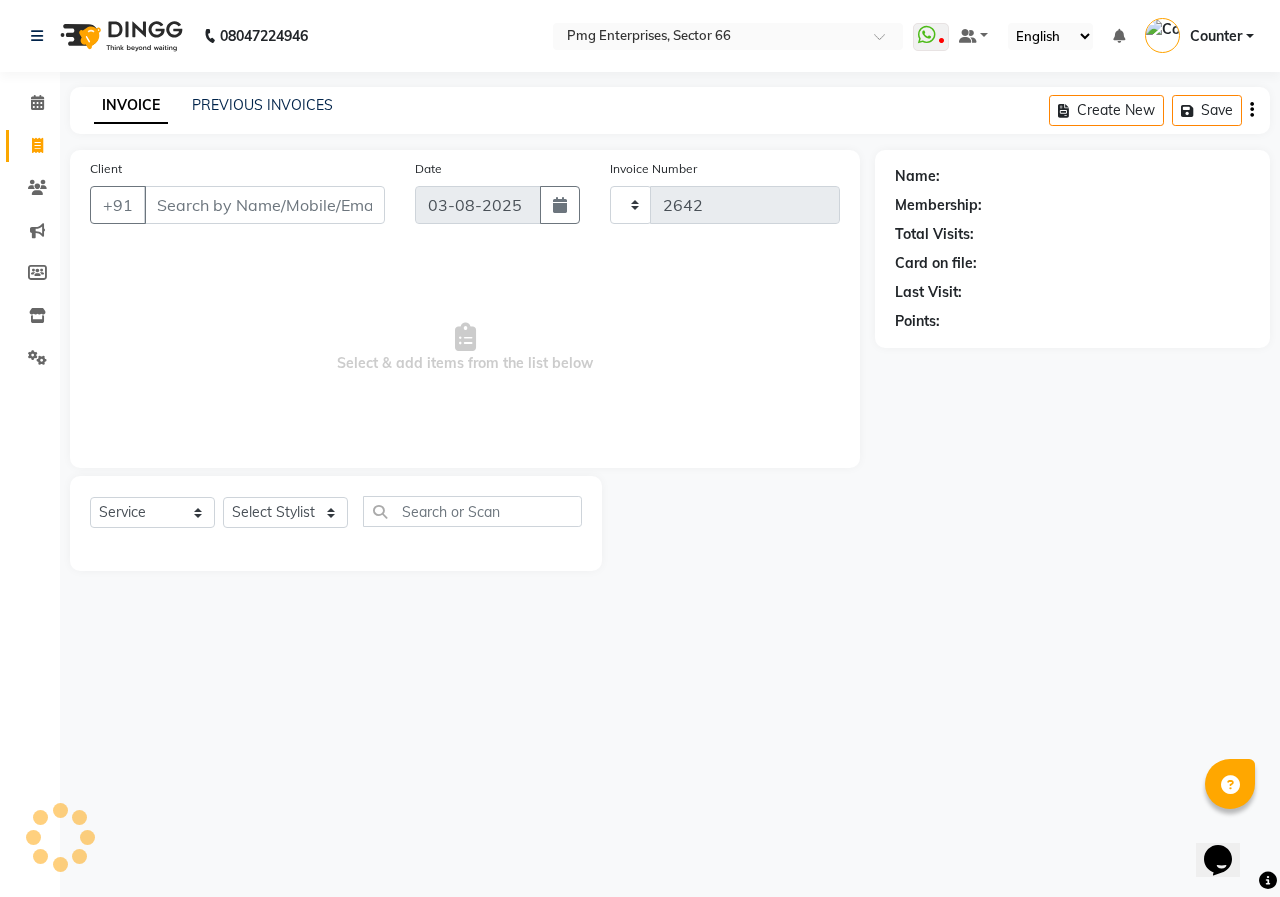 select on "889" 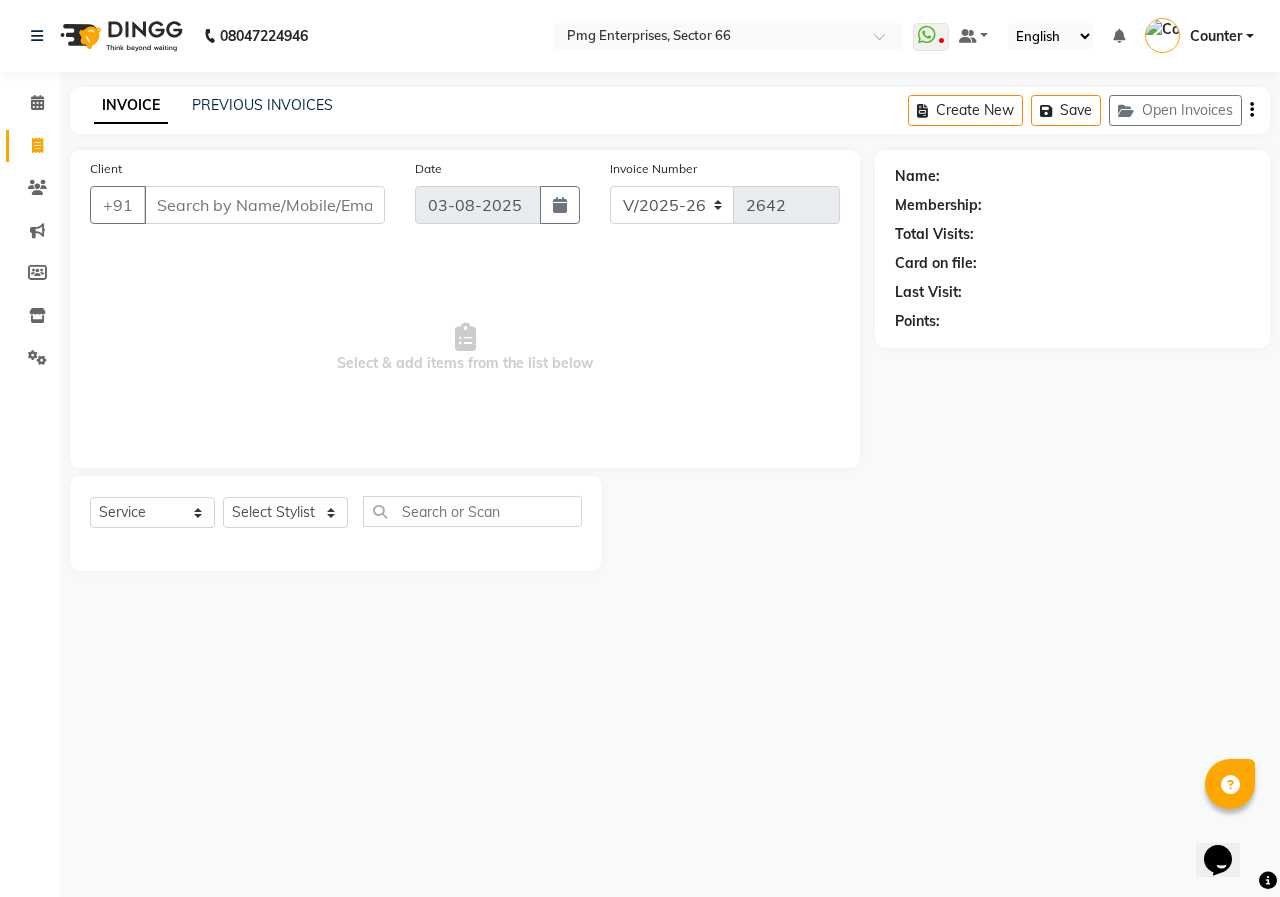 click on "Client" at bounding box center (264, 205) 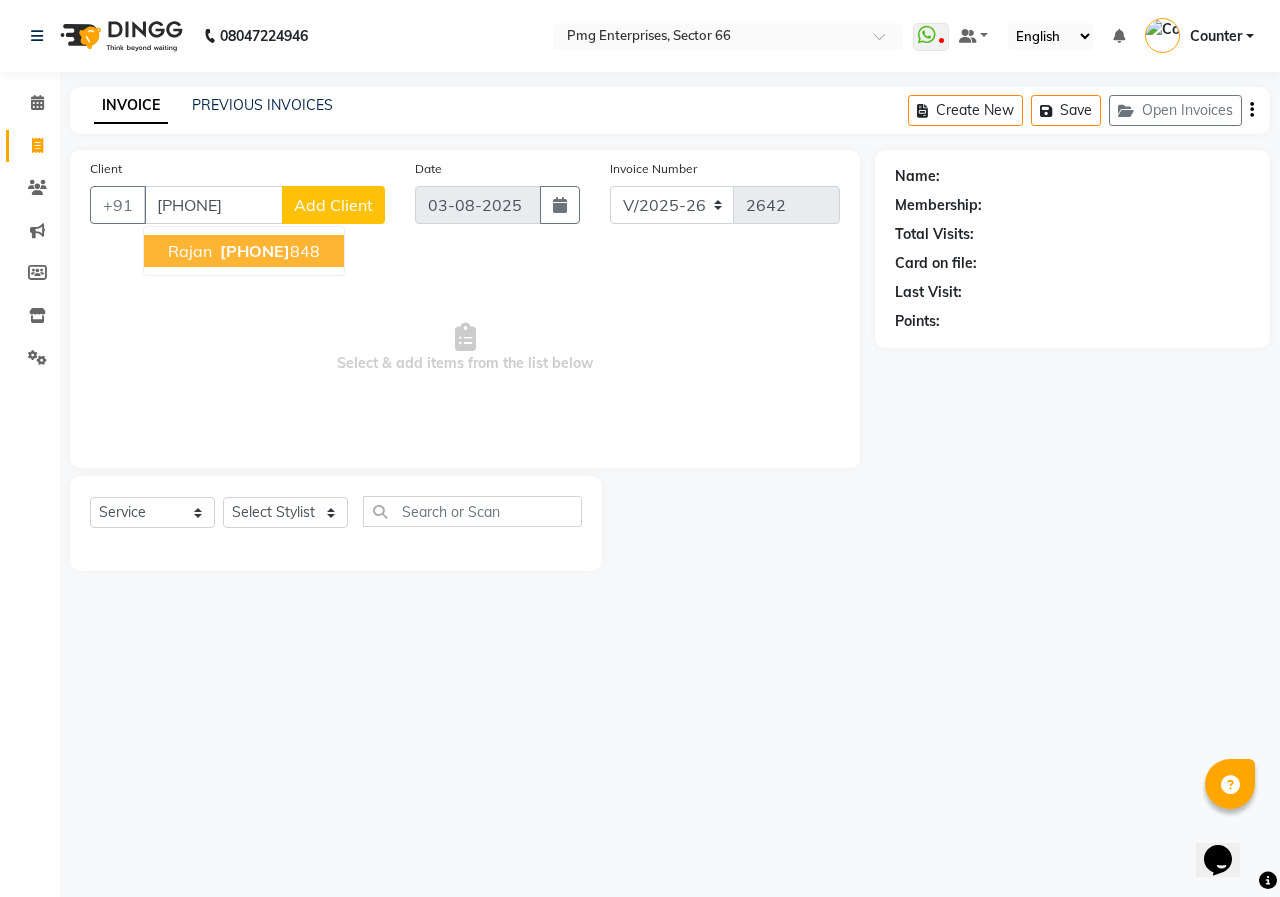 click on "[PHONE]" at bounding box center (255, 251) 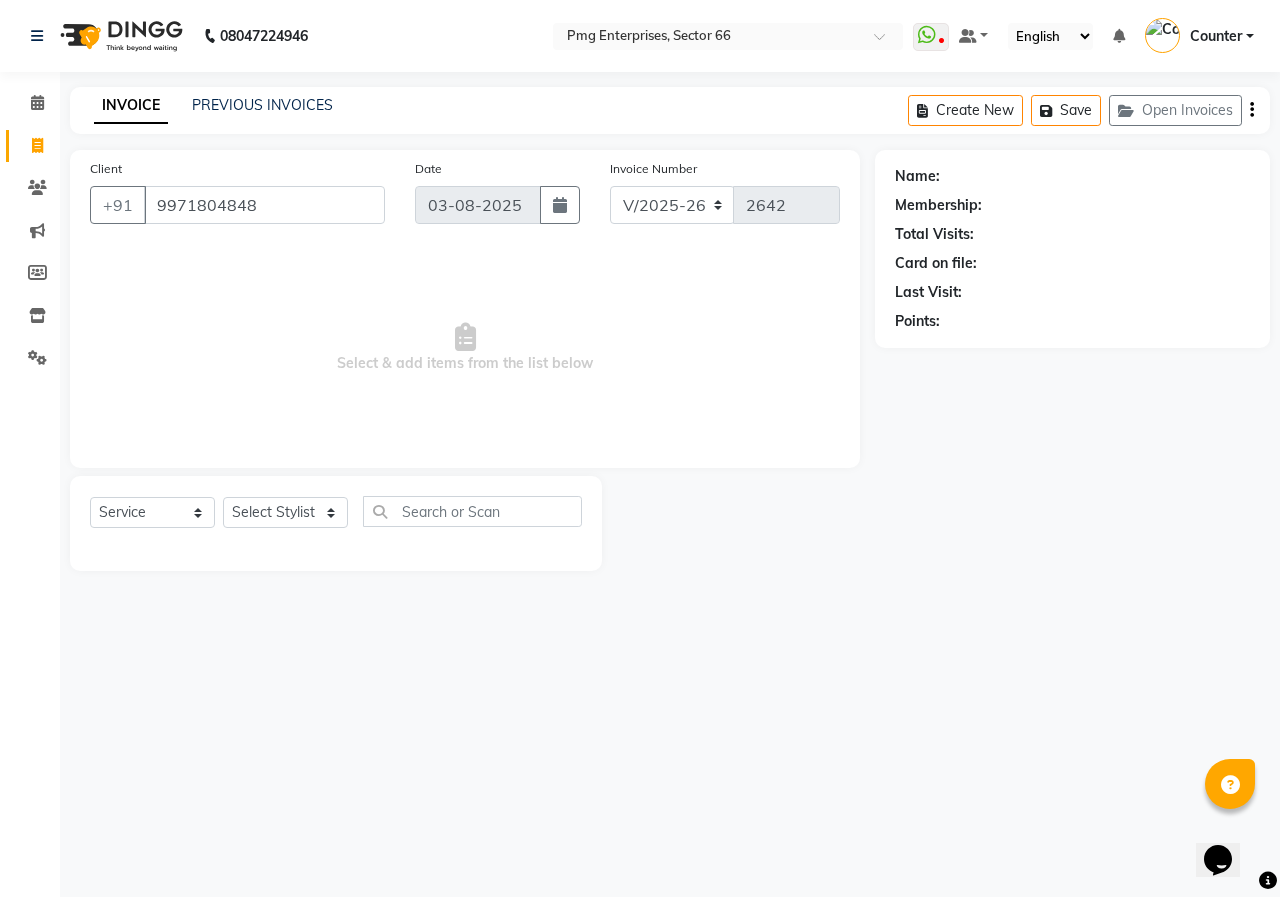 type on "9971804848" 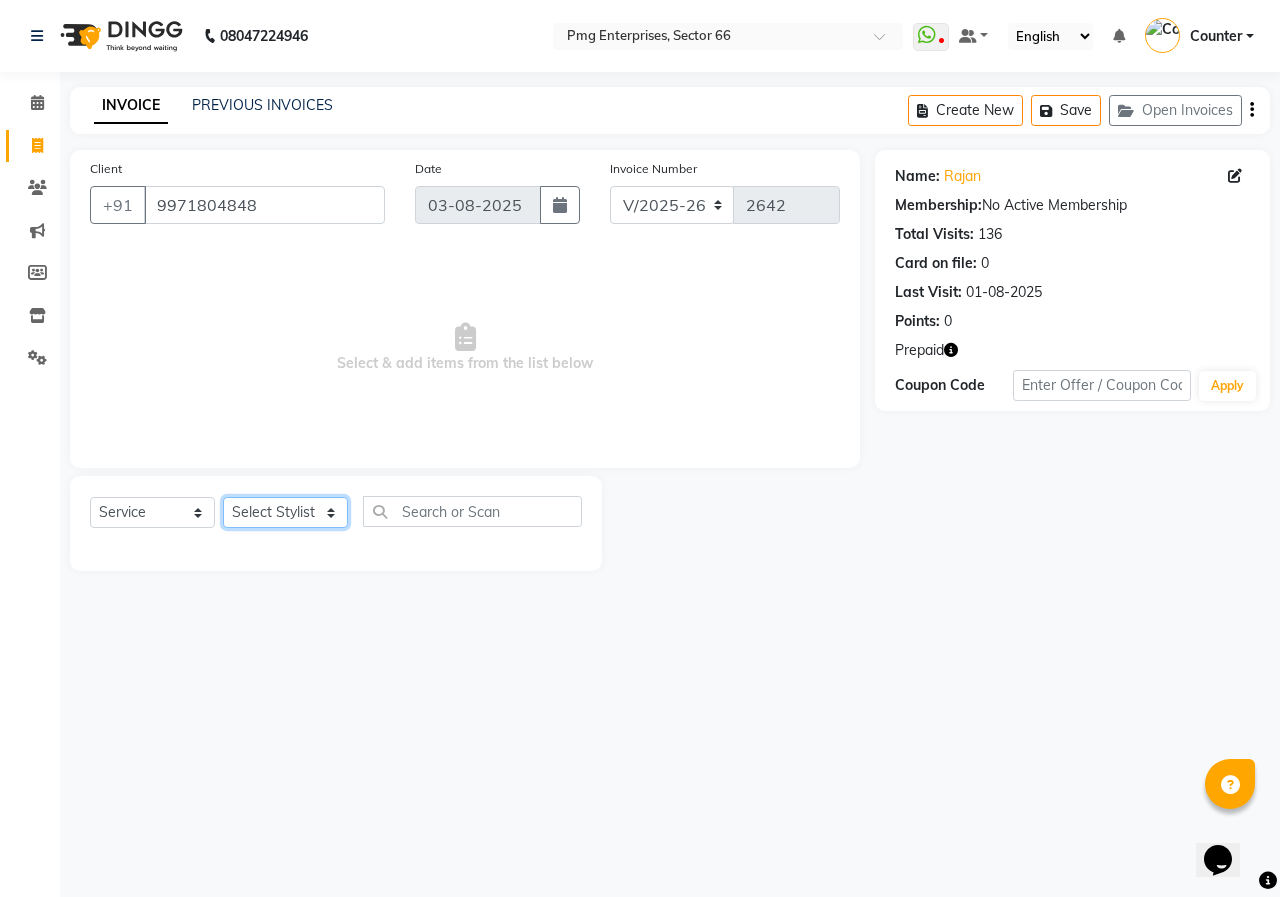 click on "Select Stylist [FIRST] [LAST] Counter [NAME] [NAME] [NAME] [NAME] [NAME] [NAME]" 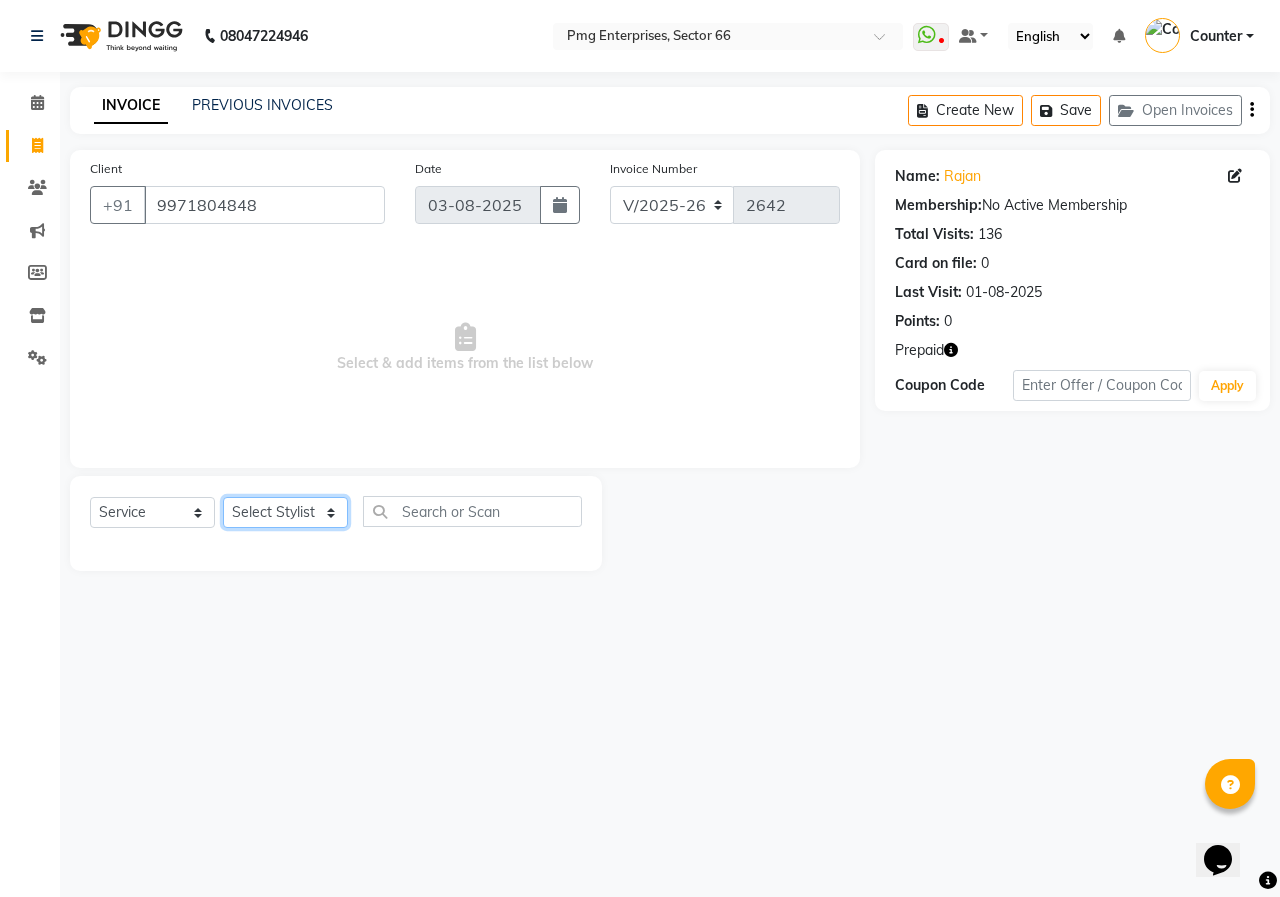 select on "67091" 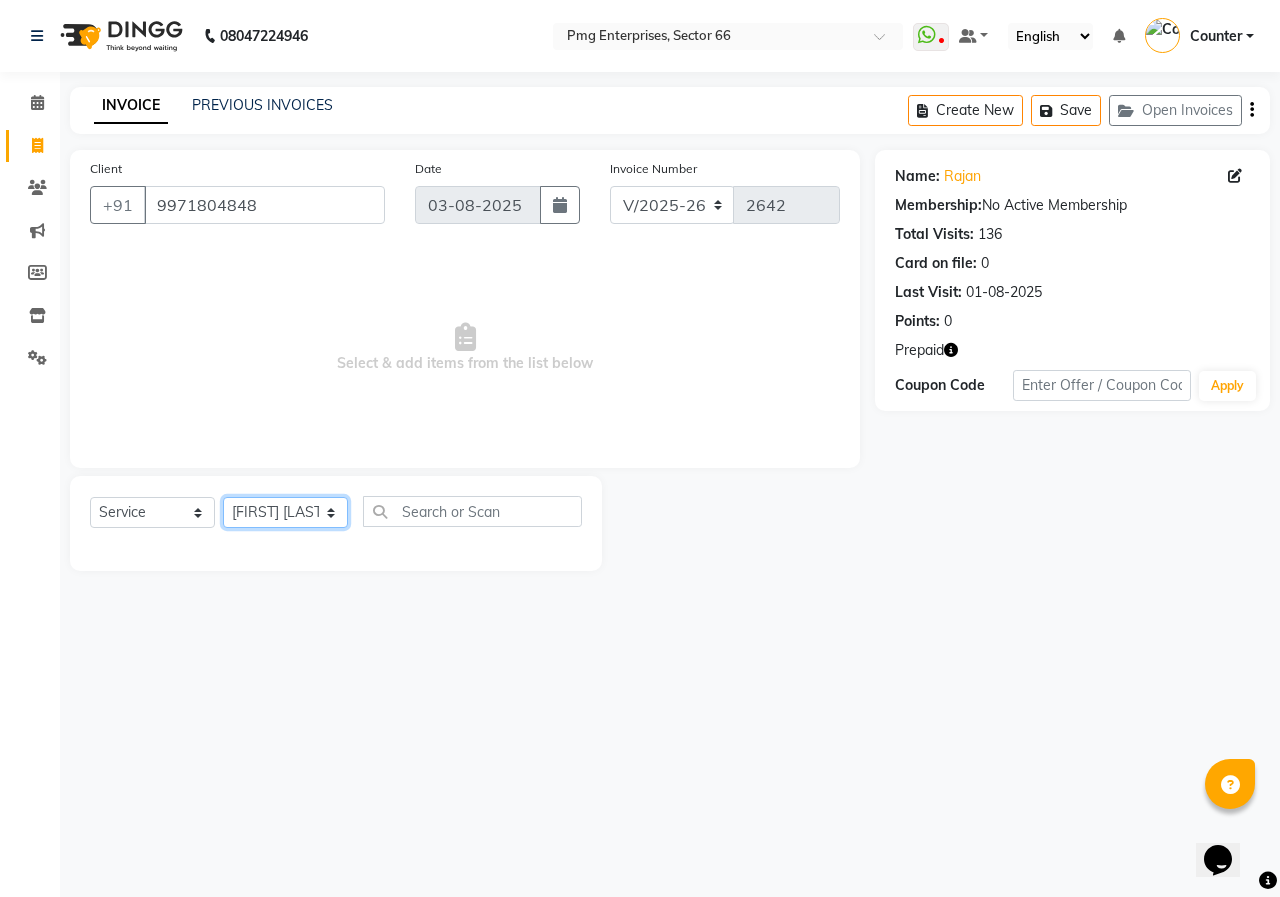 click on "Select Stylist [FIRST] [LAST] Counter [NAME] [NAME] [NAME] [NAME] [NAME] [NAME]" 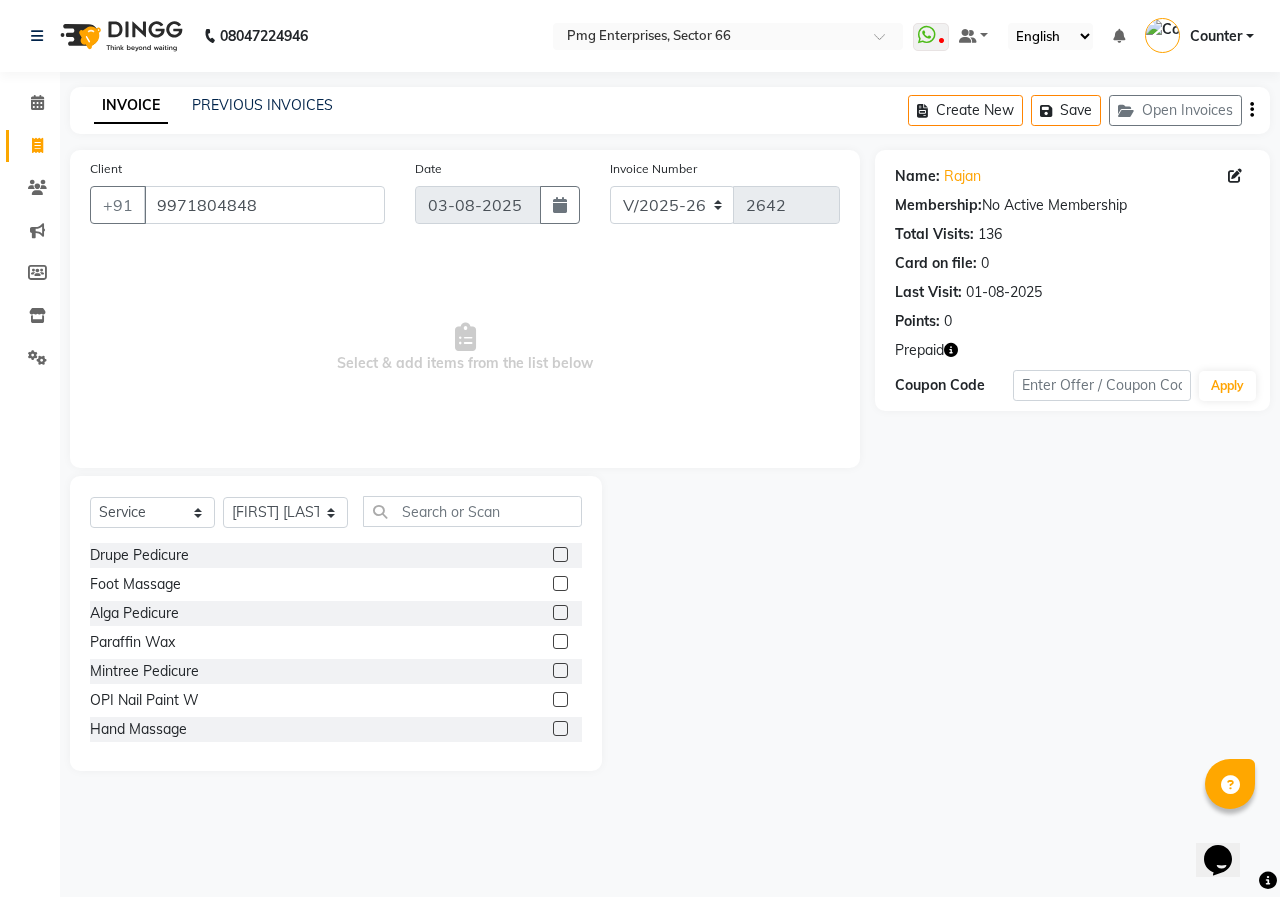 click 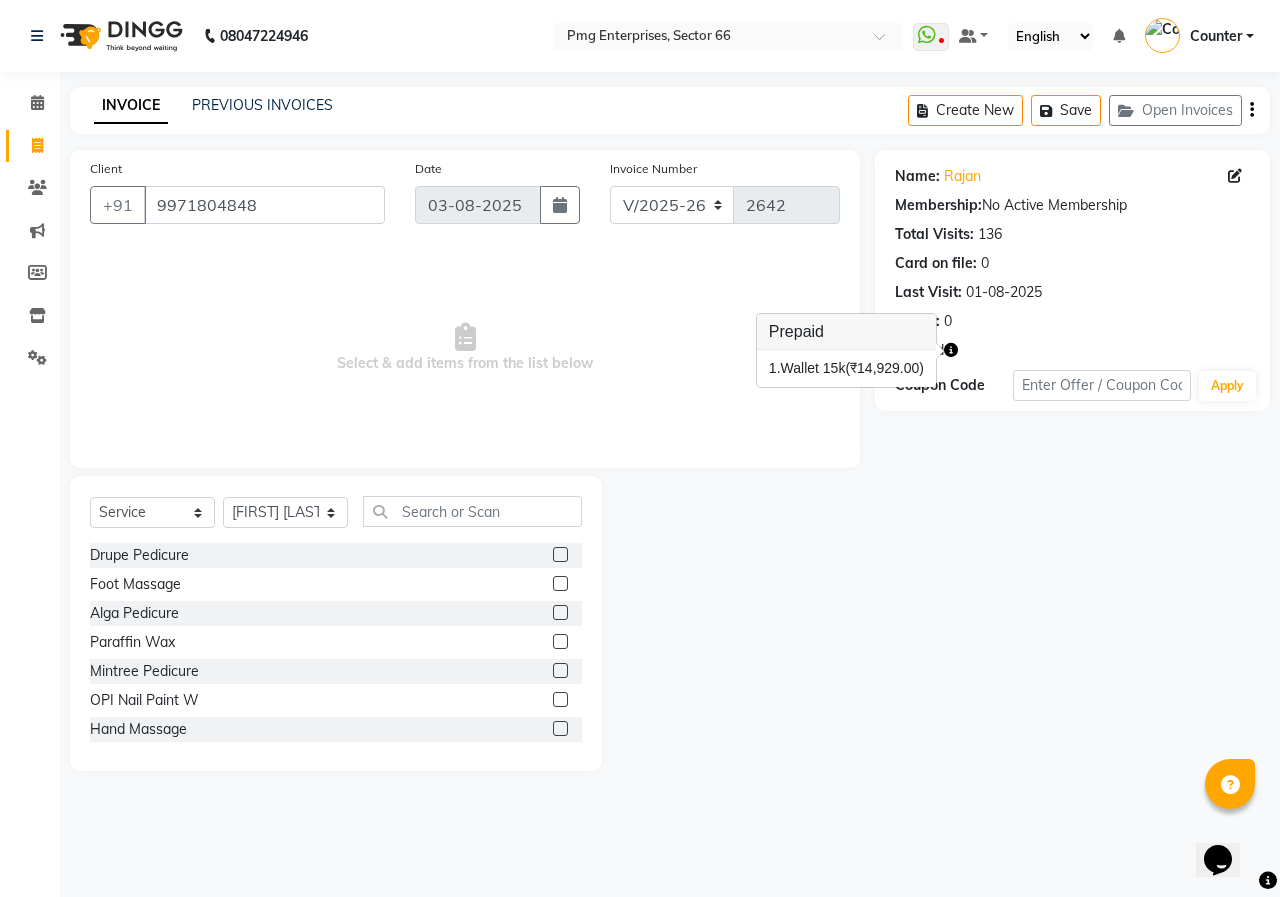 drag, startPoint x: 943, startPoint y: 700, endPoint x: 858, endPoint y: 663, distance: 92.70383 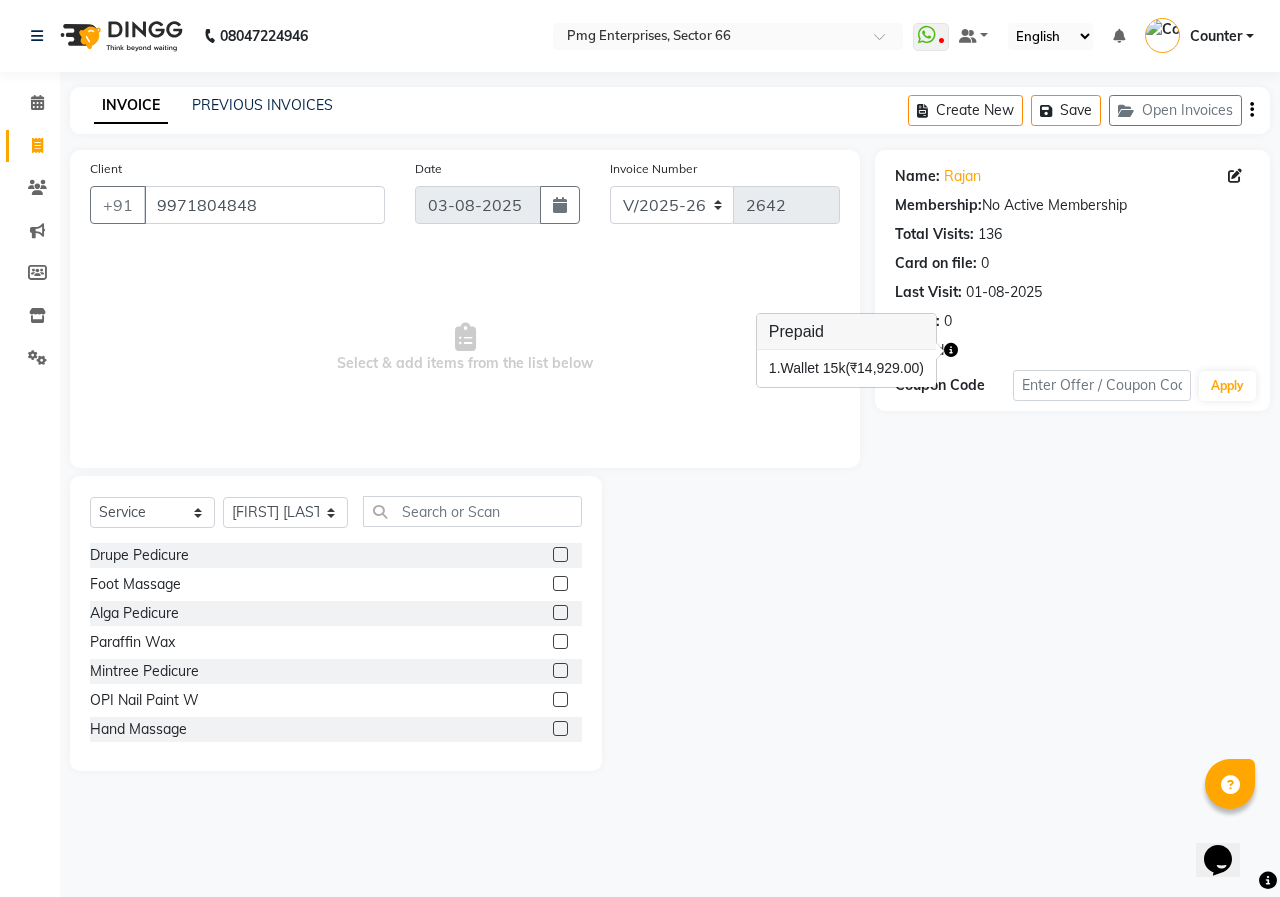 click on "Name: [NAME]  Membership:  No Active Membership  Total Visits:  136 Card on file:  0 Last Visit:   01-08-2025 Points:   0  Prepaid Coupon Code Apply" 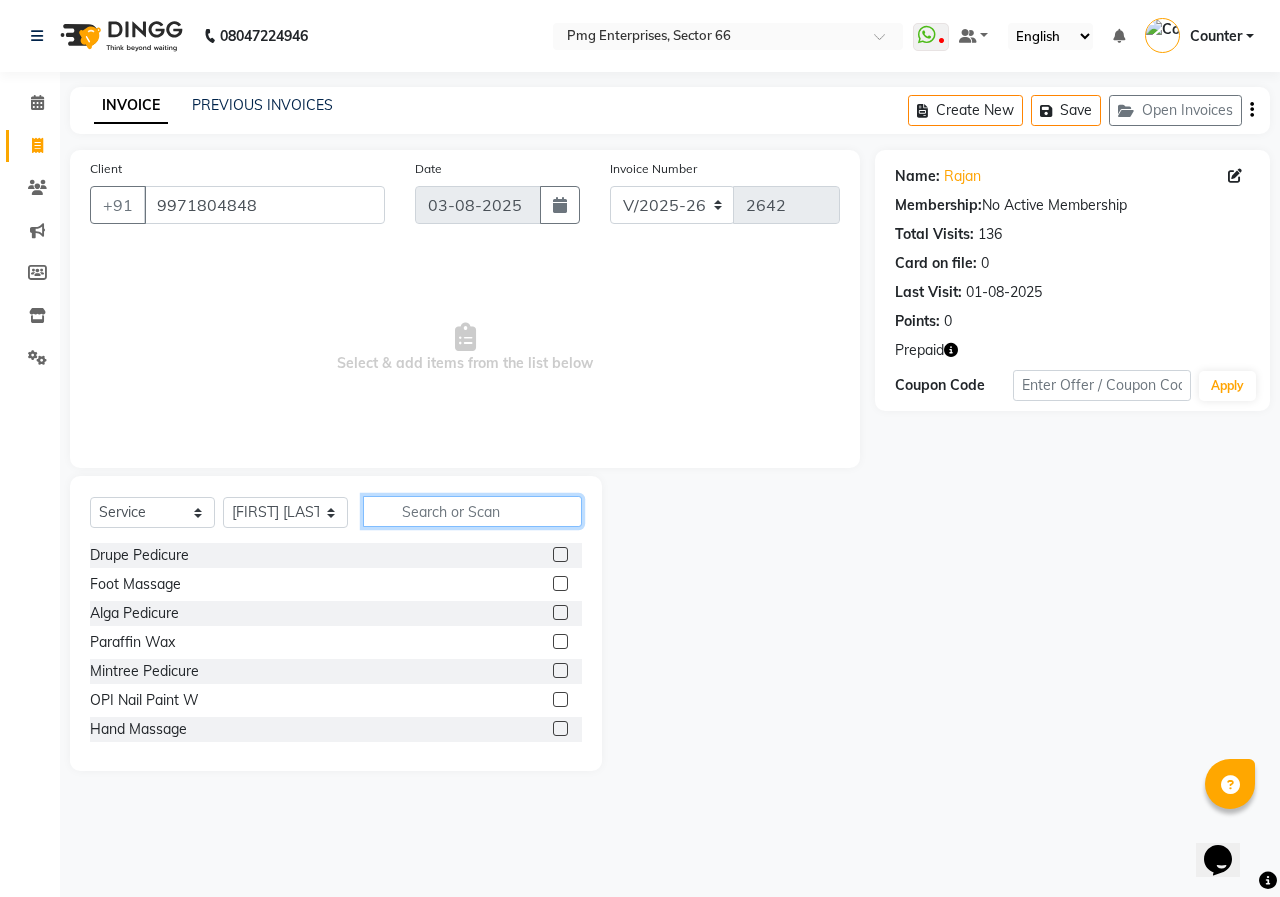 click 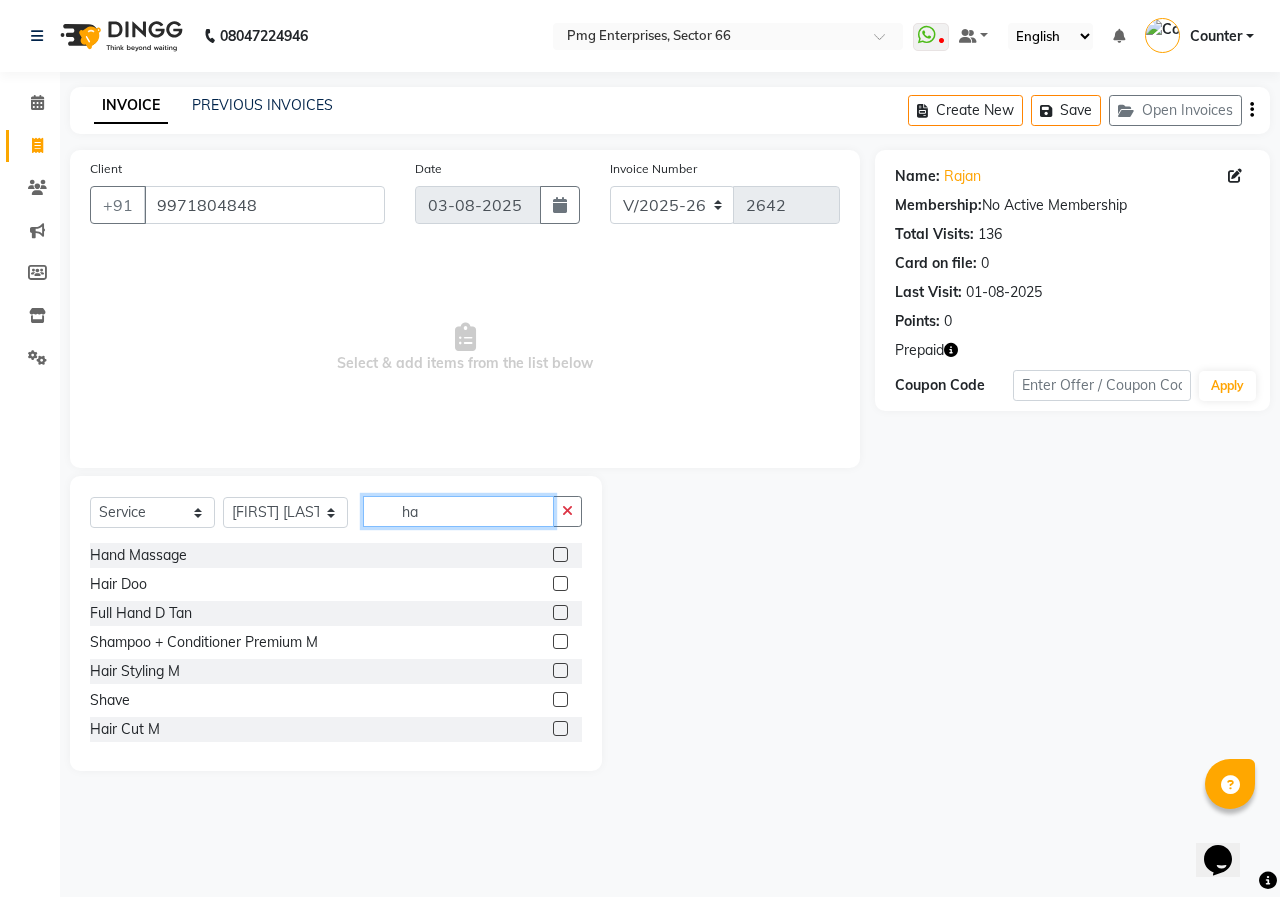 type on "ha" 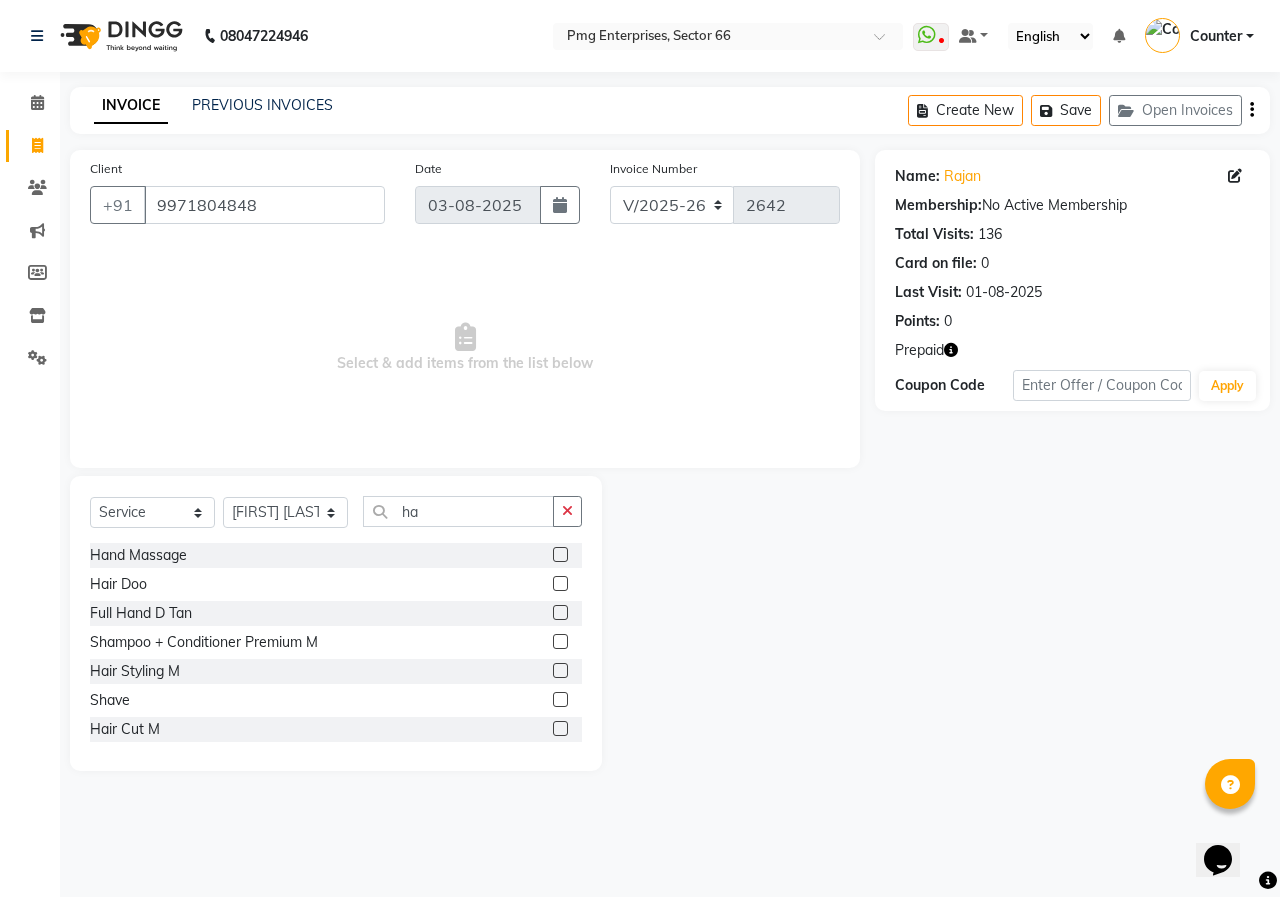 click 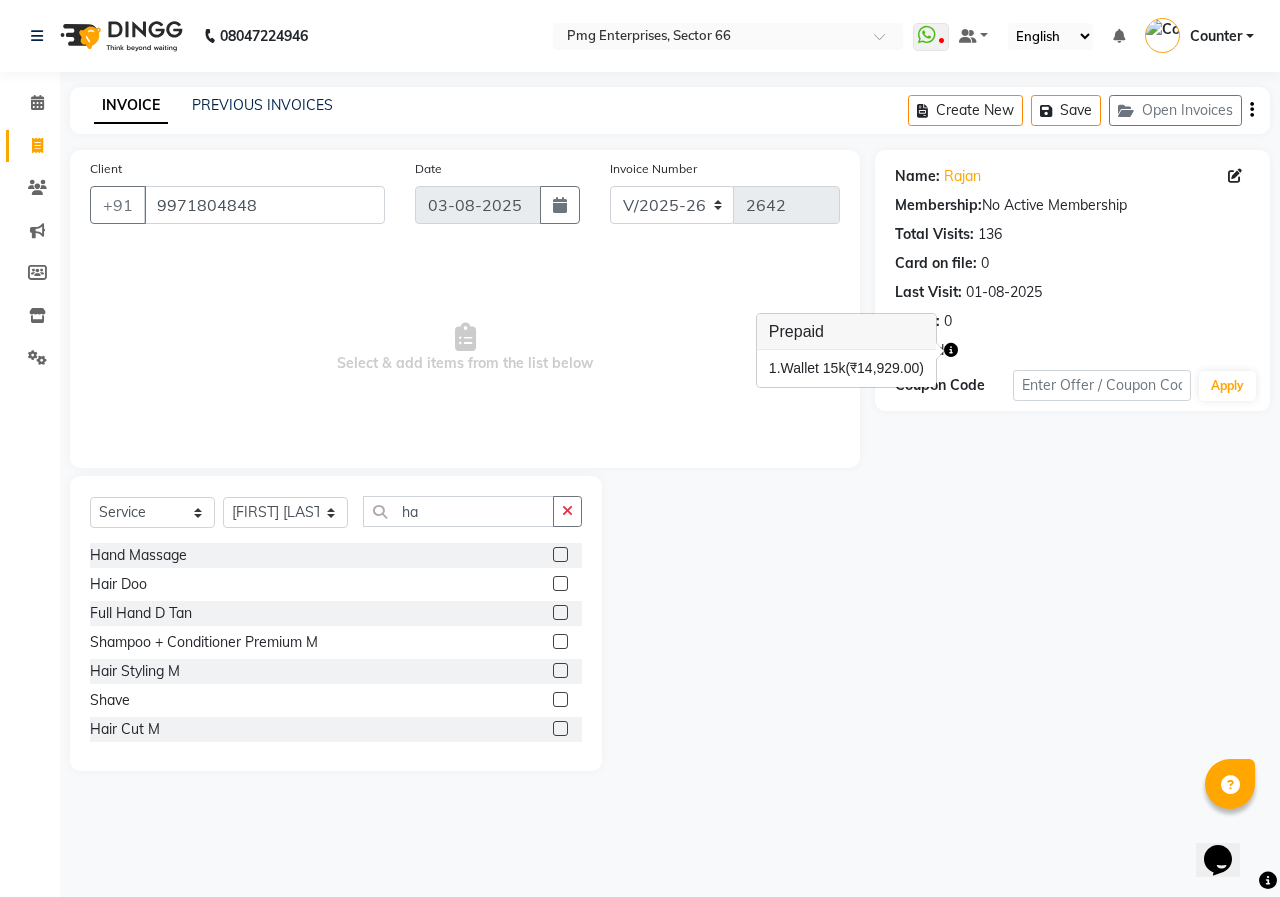 click 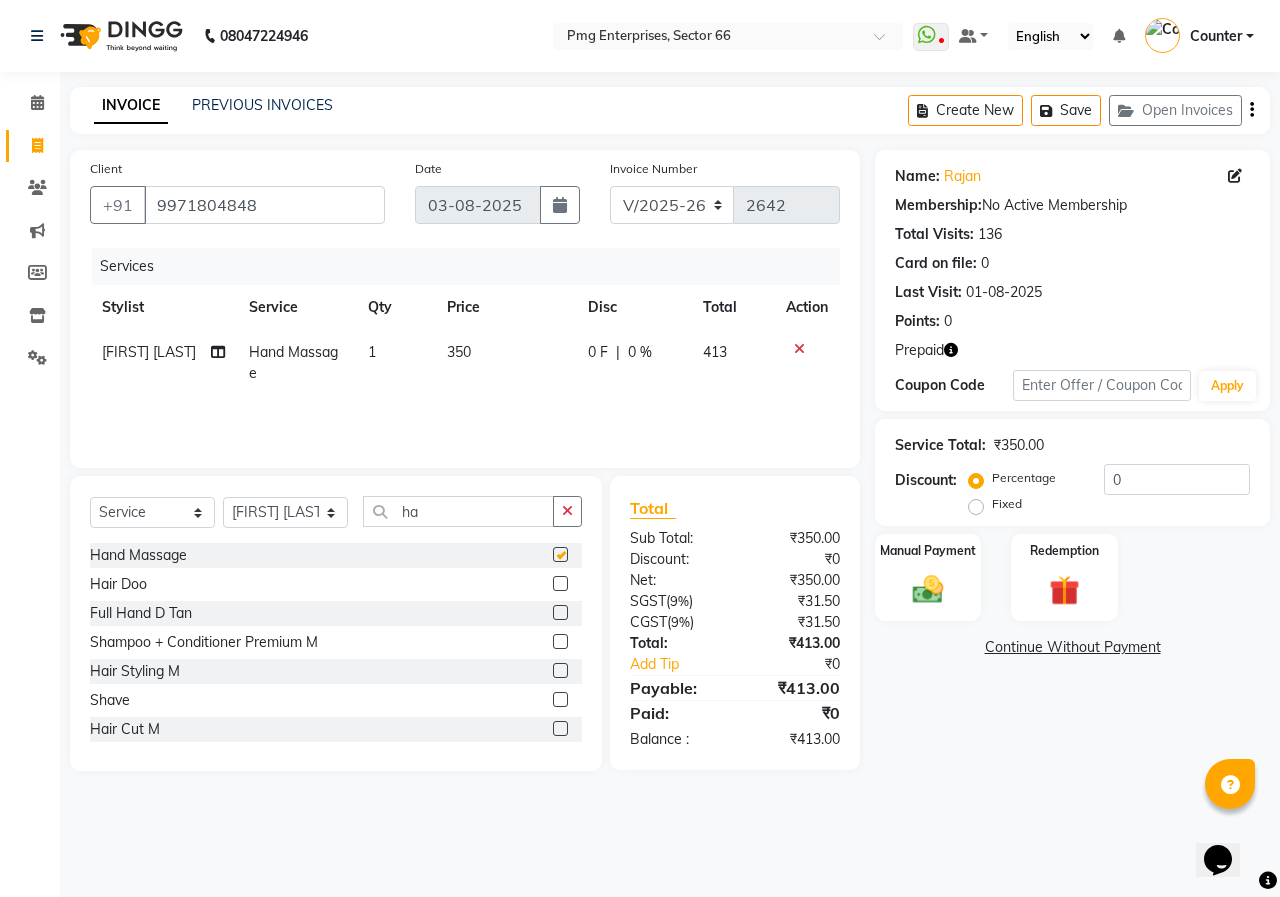 checkbox on "false" 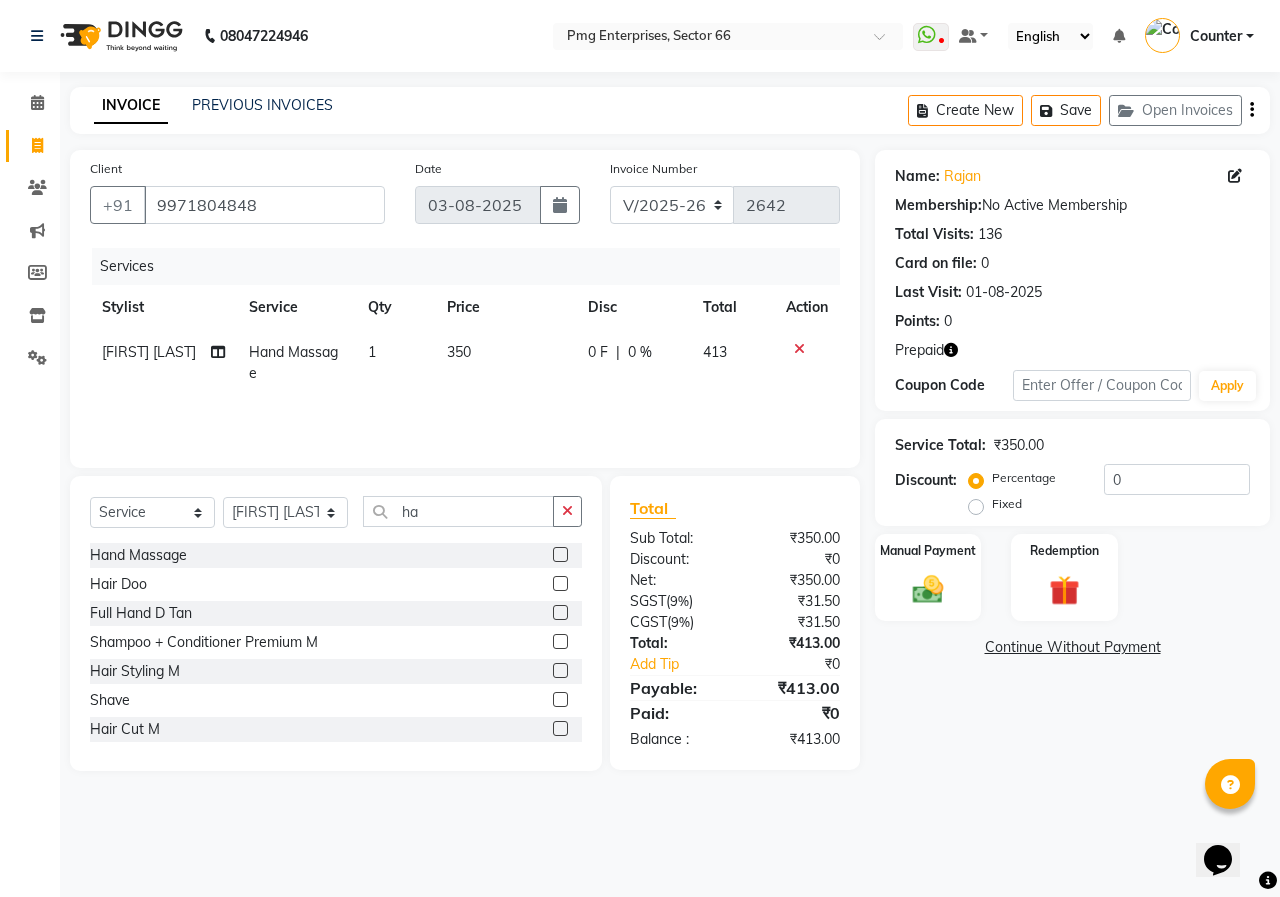 click on "350" 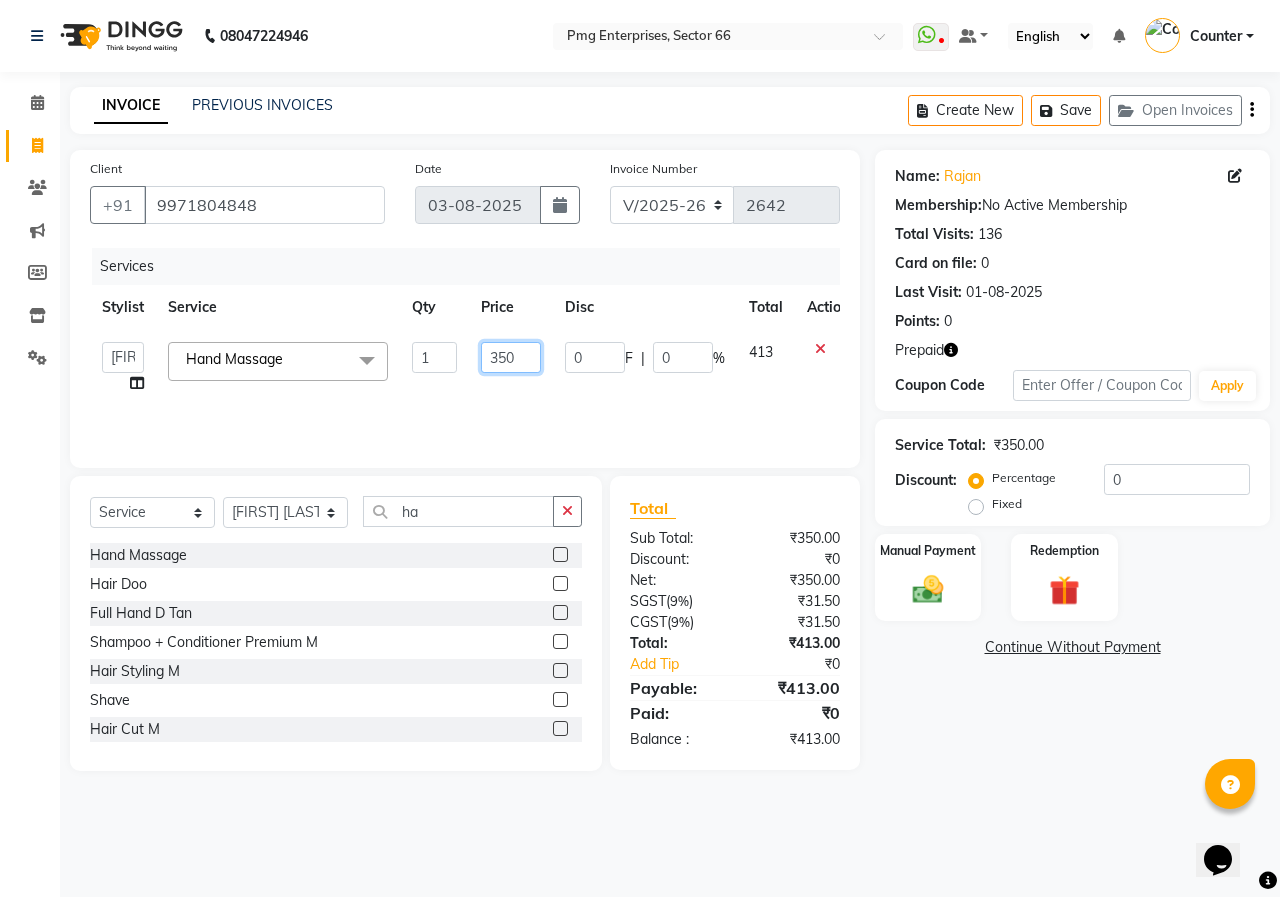click on "350" 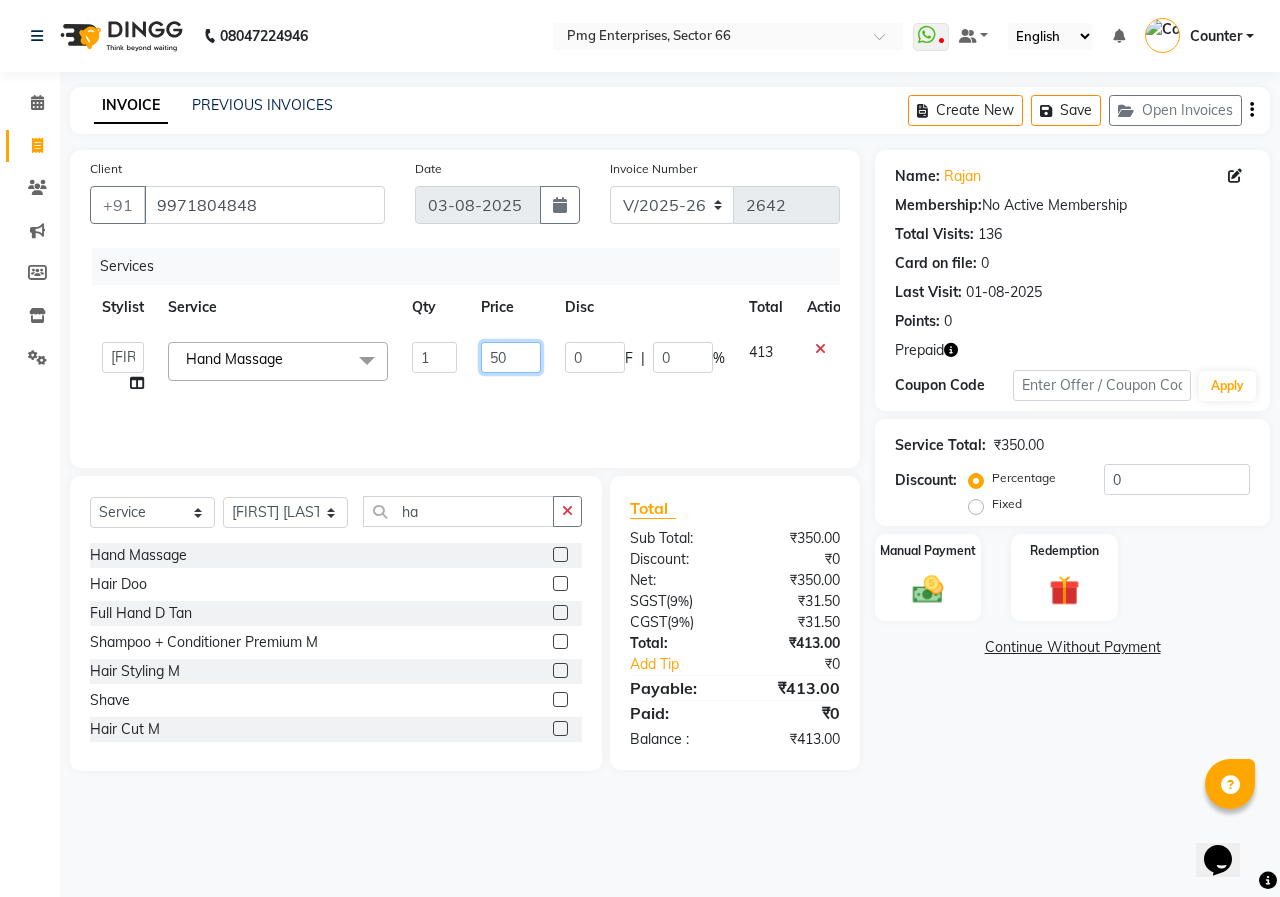 type on "450" 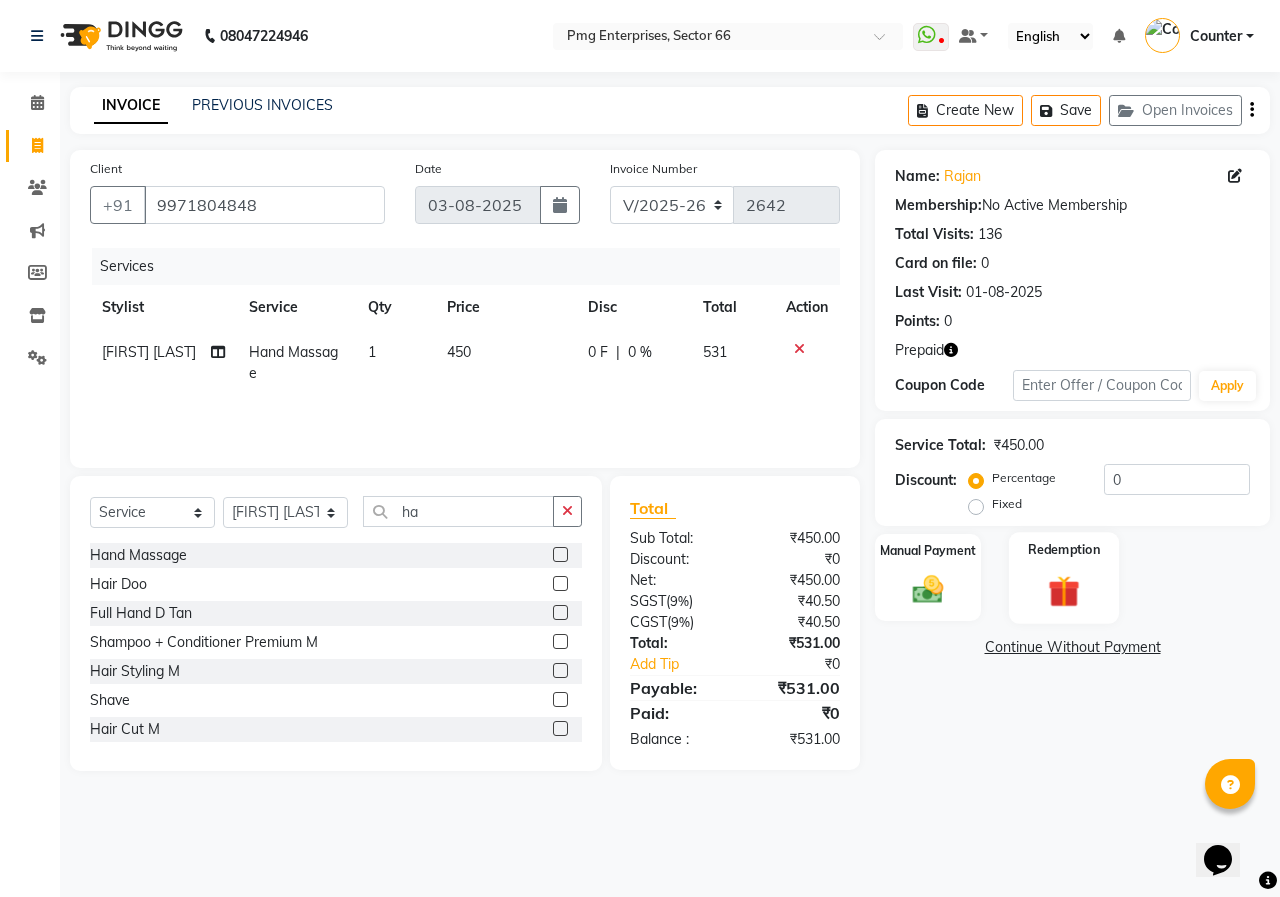 click 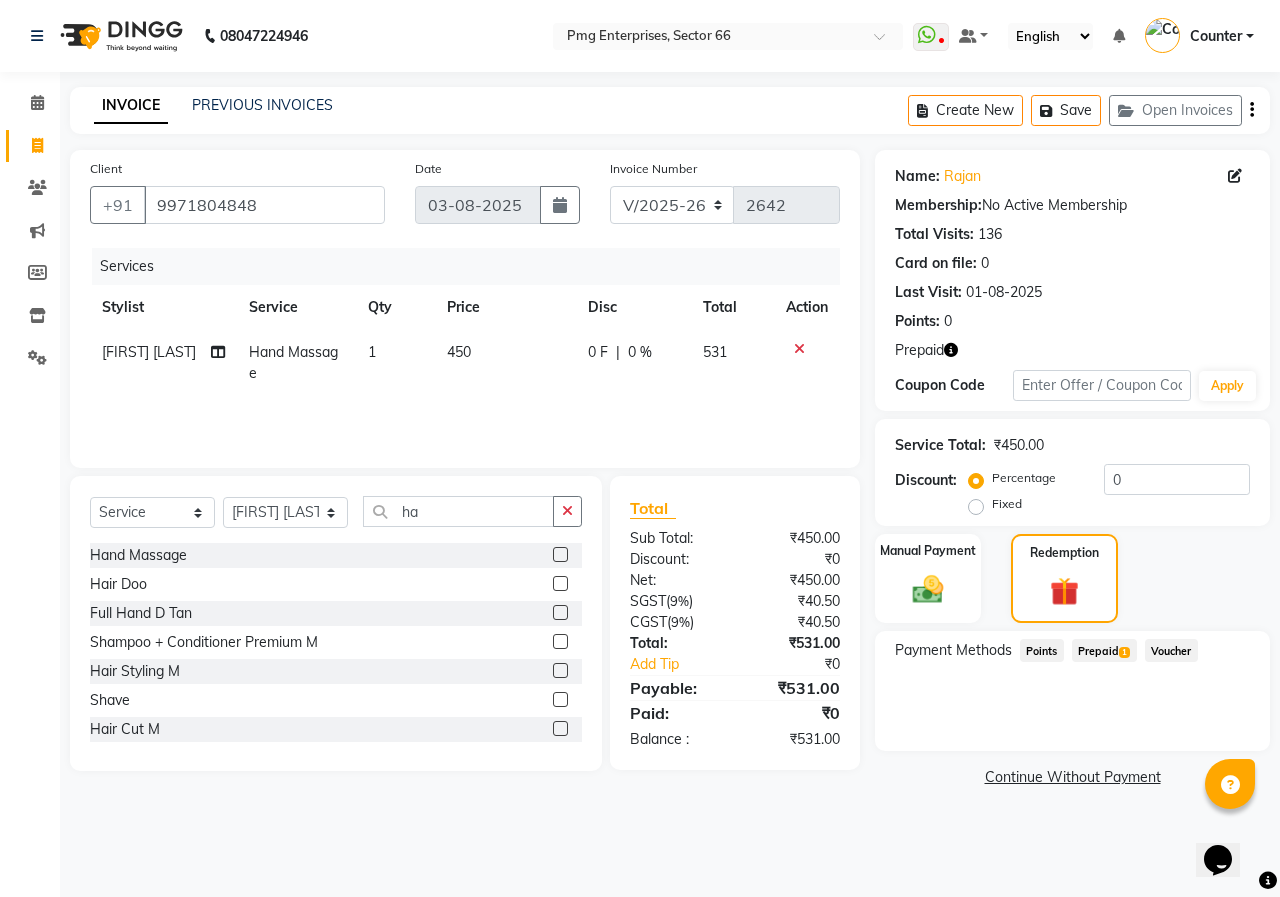 click on "Prepaid  1" 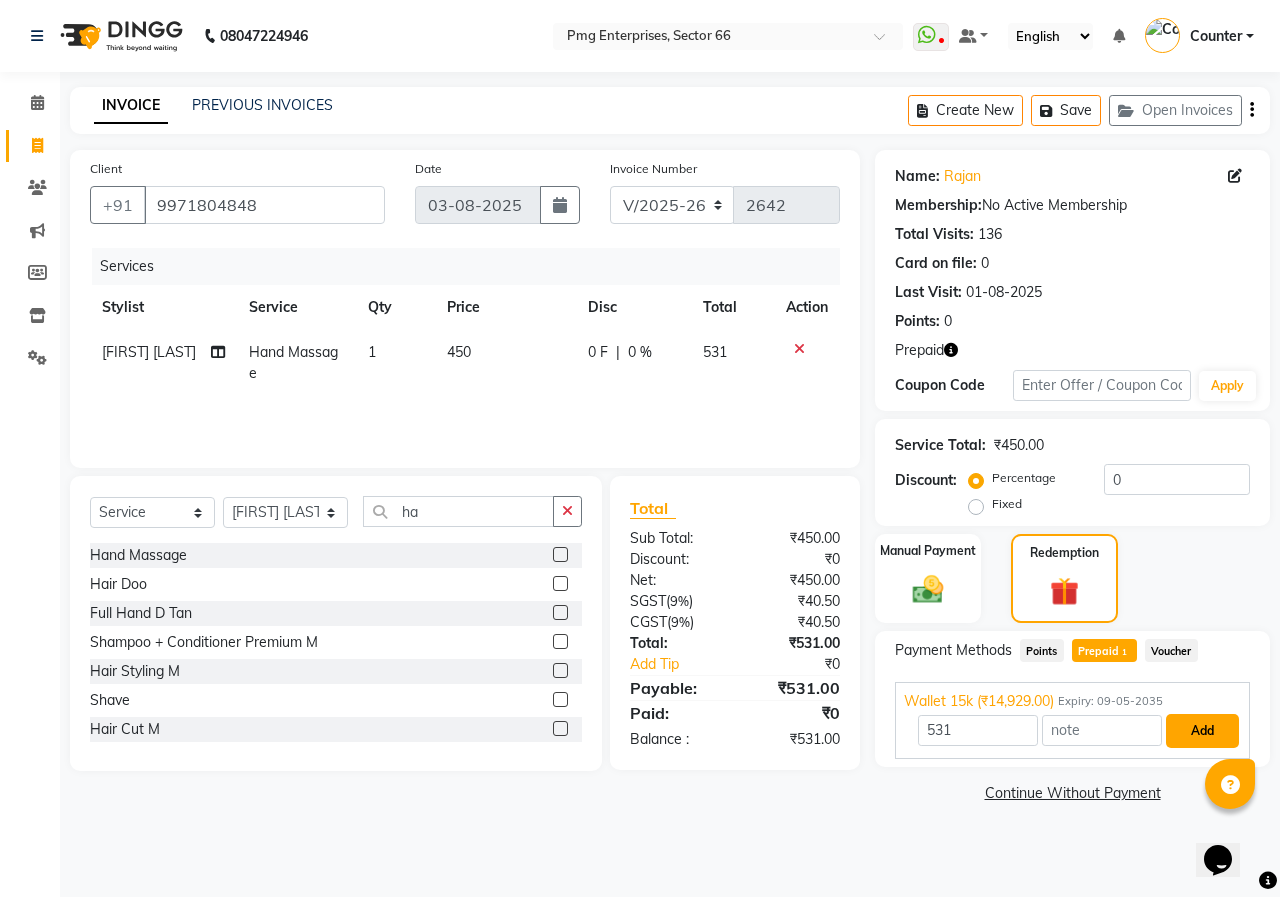 click on "Add" at bounding box center [1202, 731] 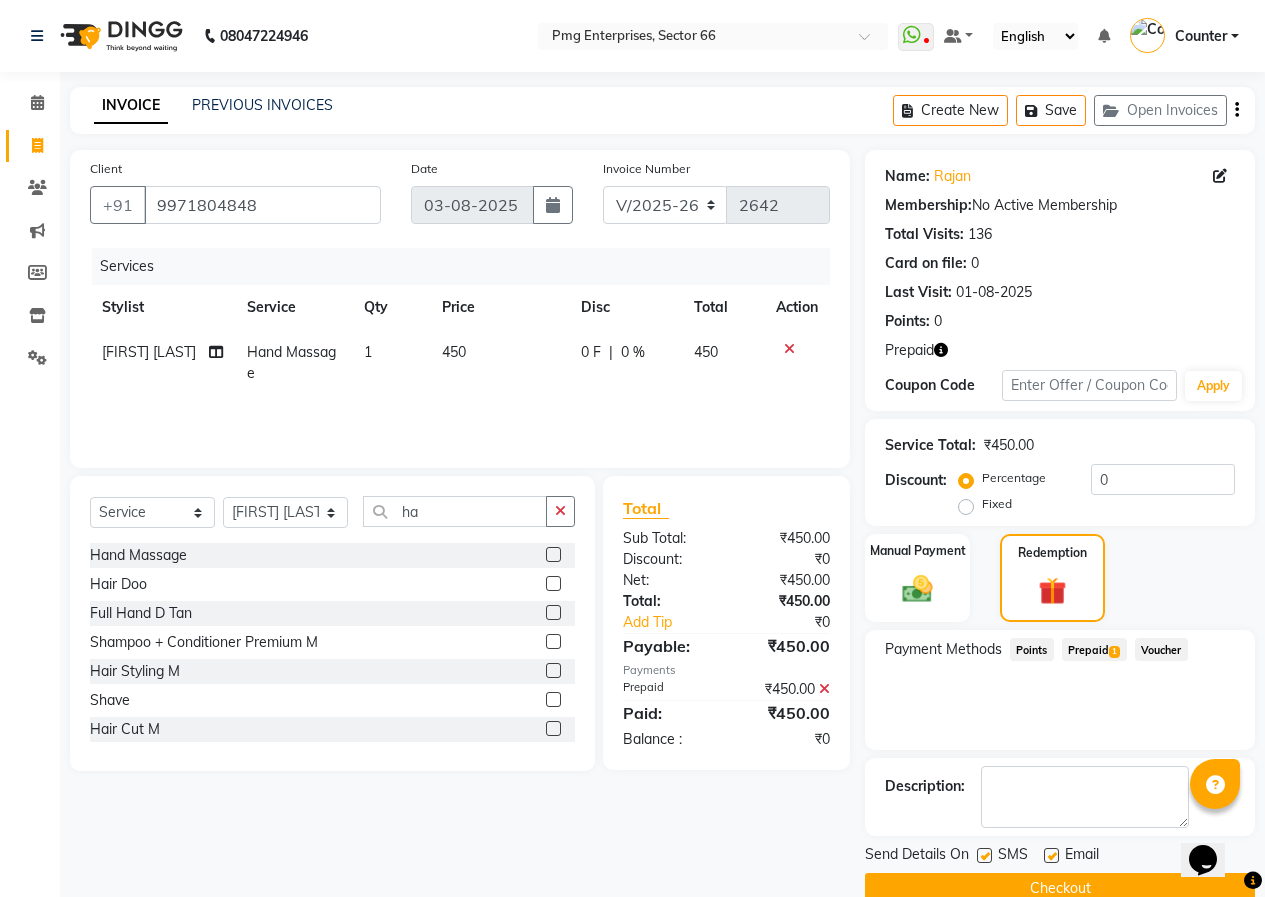 scroll, scrollTop: 37, scrollLeft: 0, axis: vertical 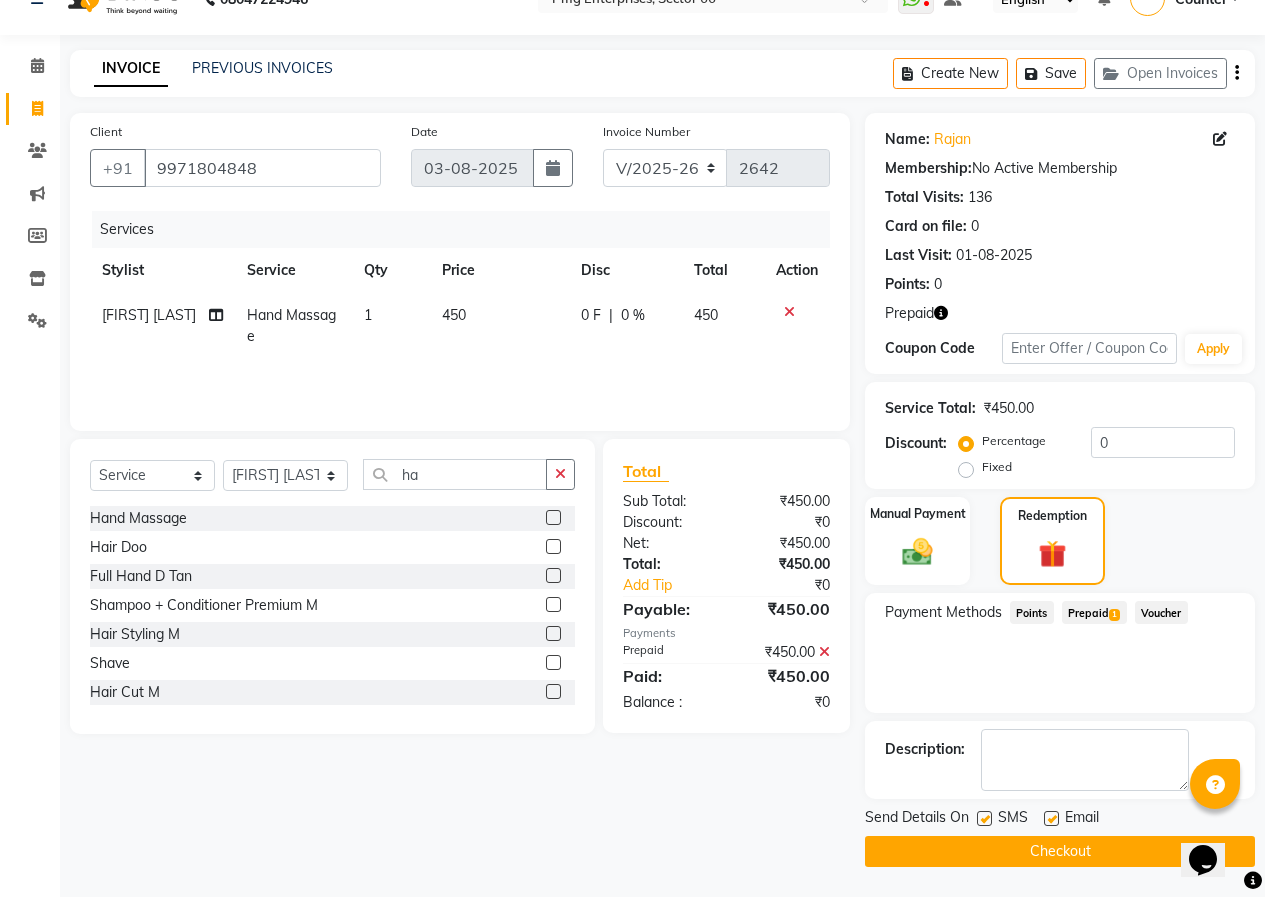click on "Checkout" 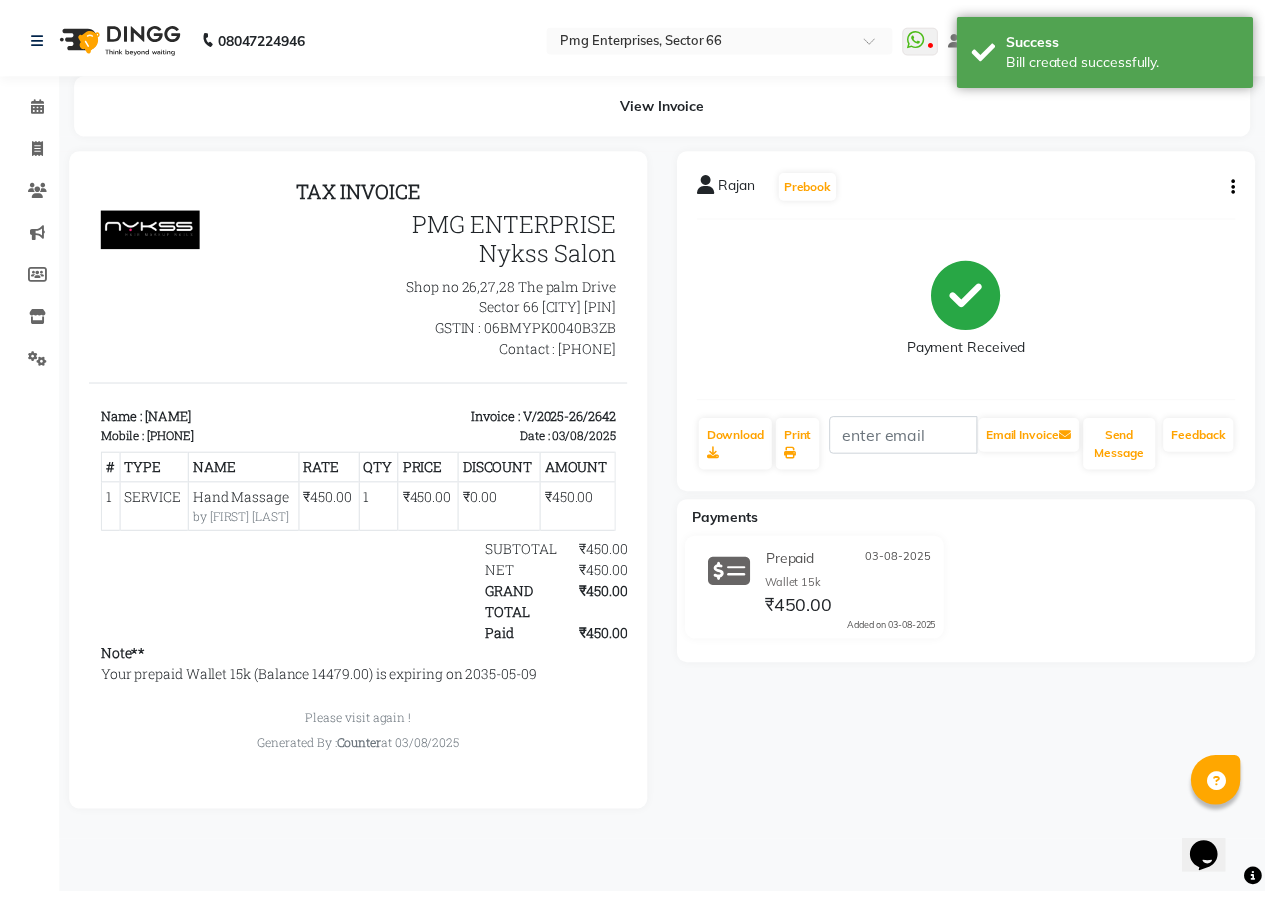 scroll, scrollTop: 0, scrollLeft: 0, axis: both 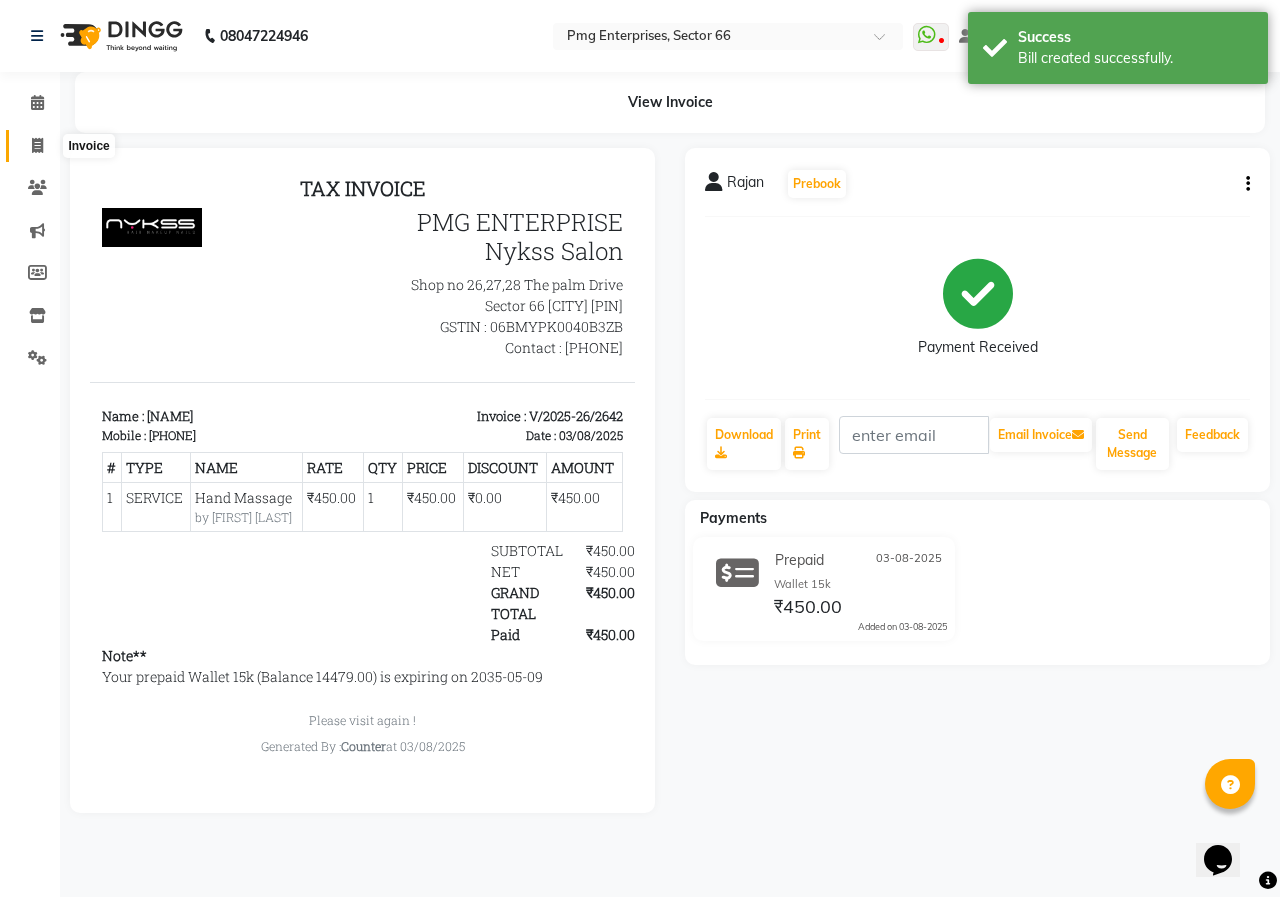 click 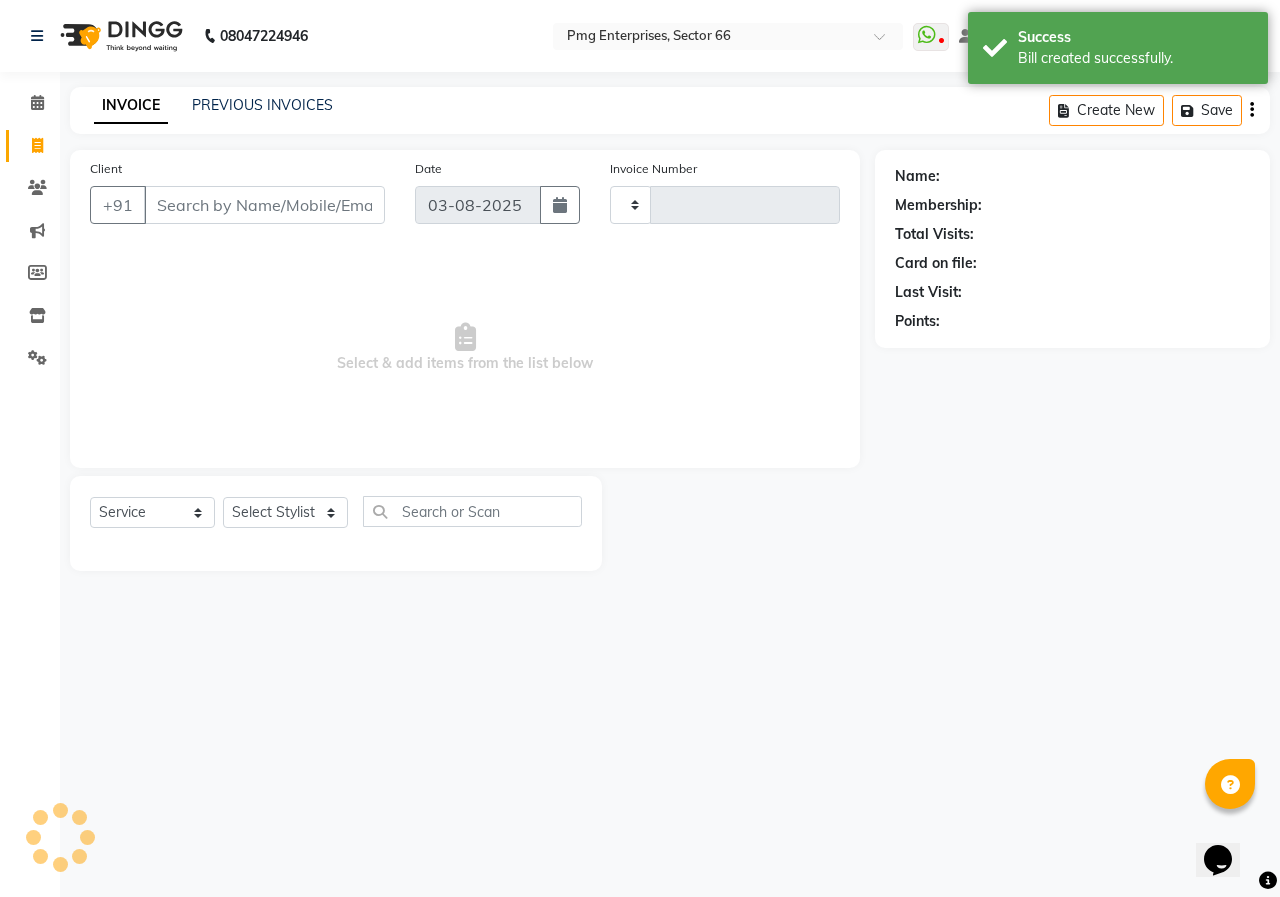 type on "2643" 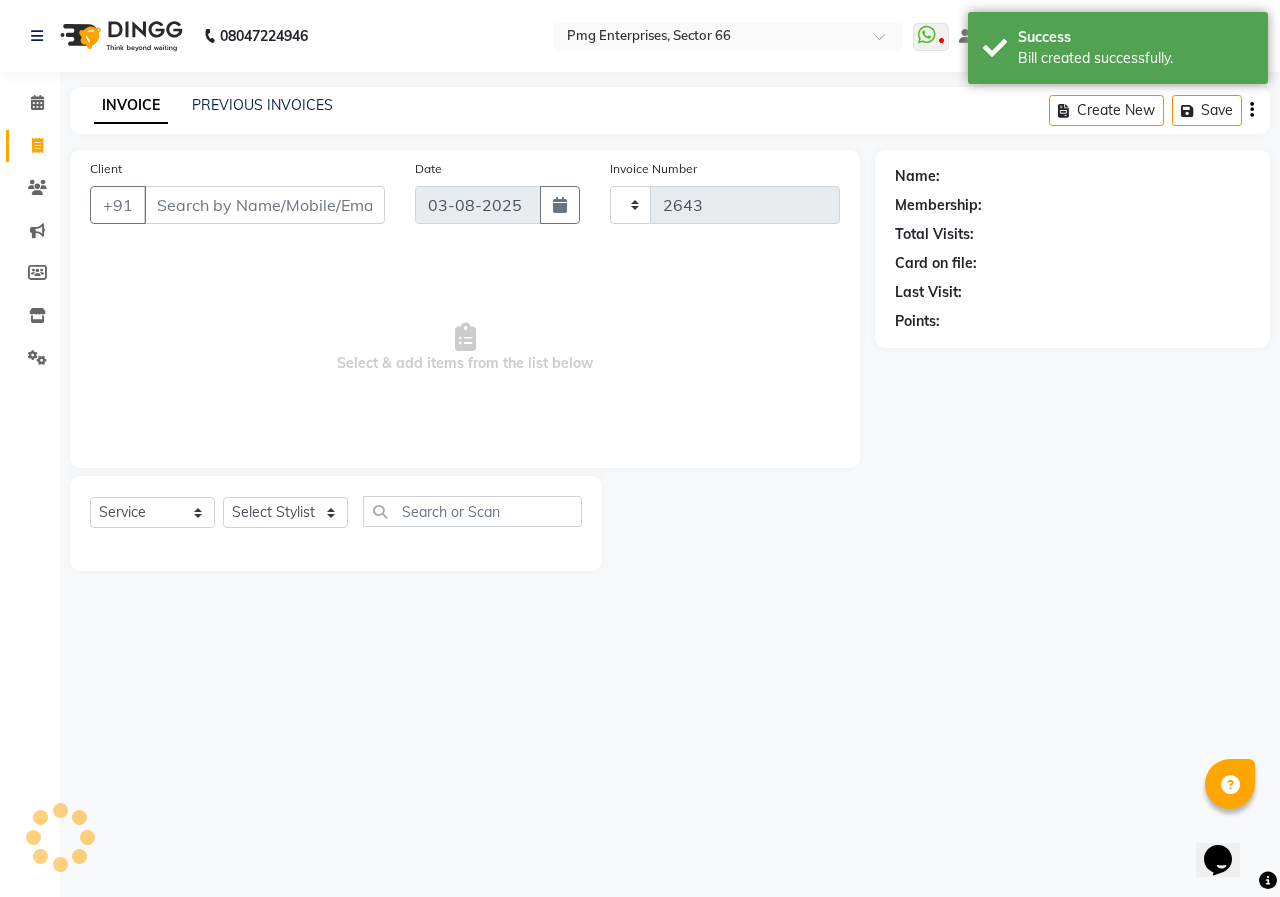 select on "889" 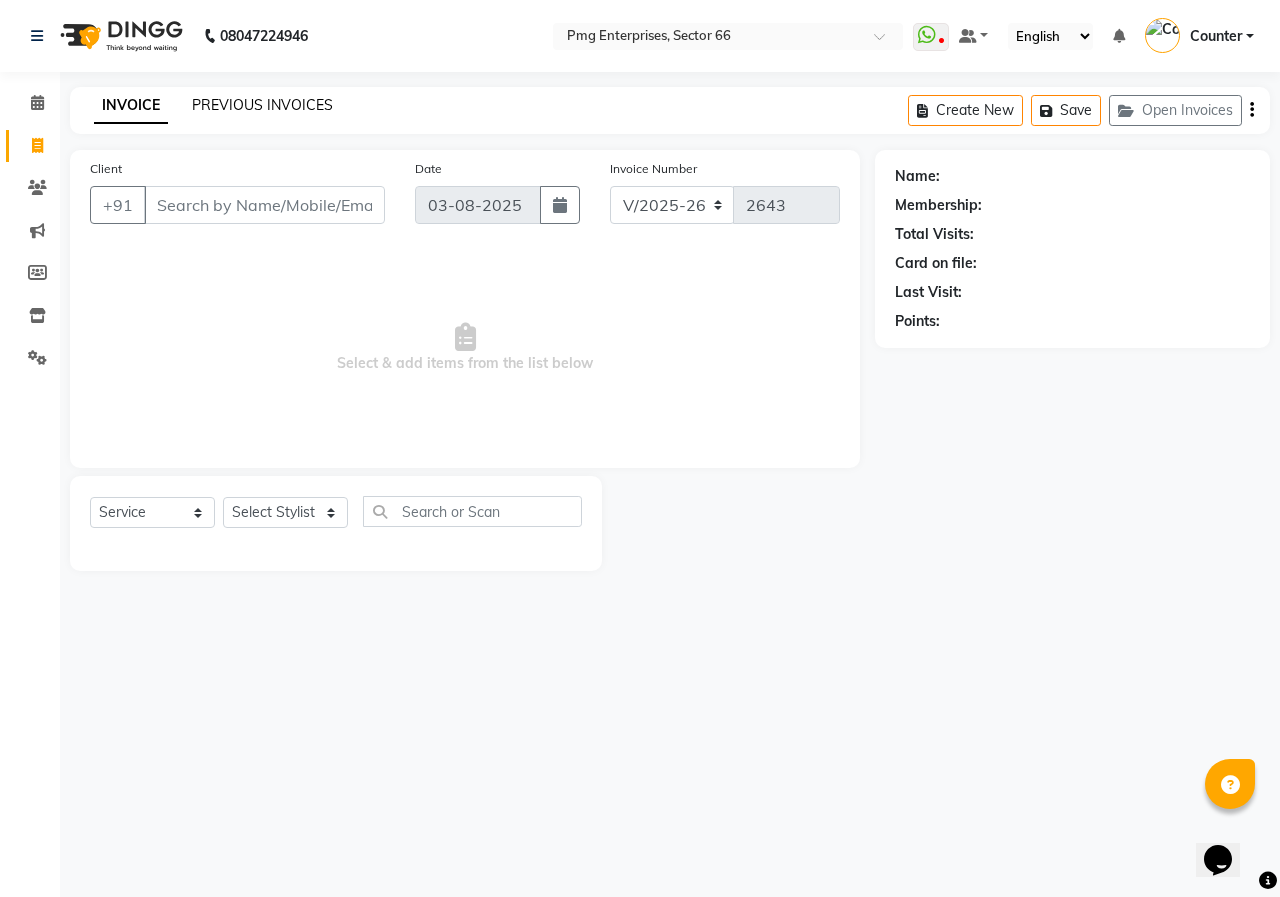 click on "PREVIOUS INVOICES" 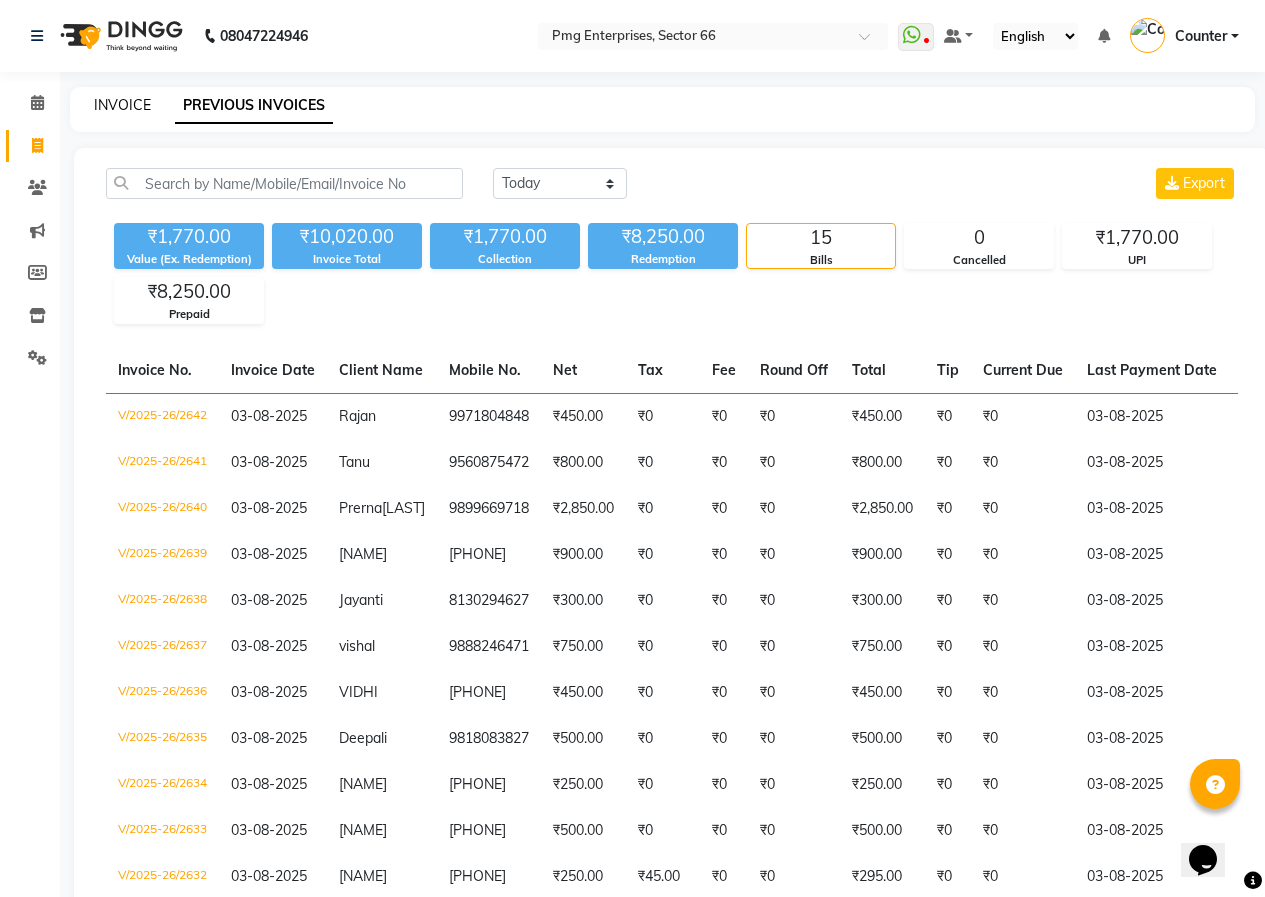 click on "INVOICE" 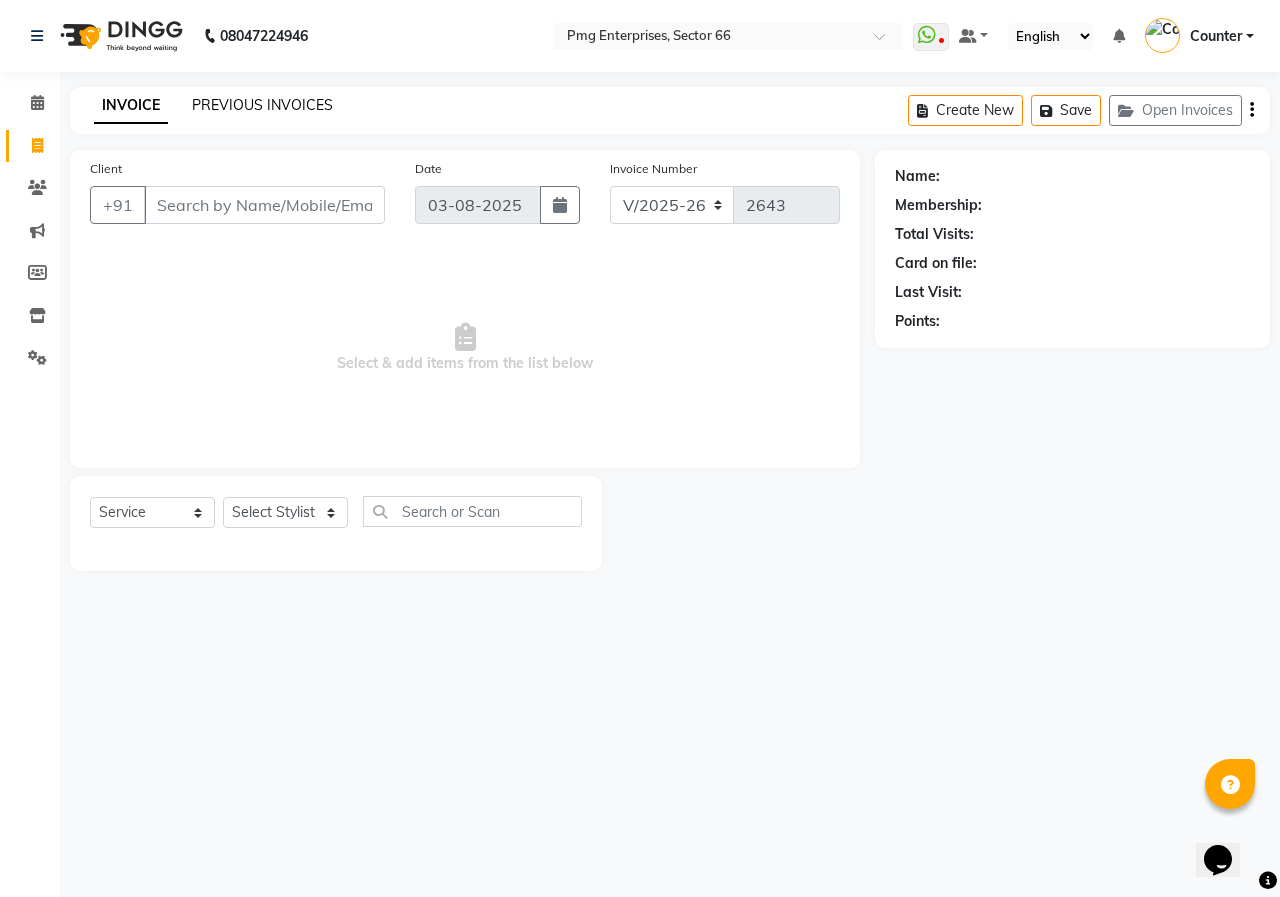 click on "PREVIOUS INVOICES" 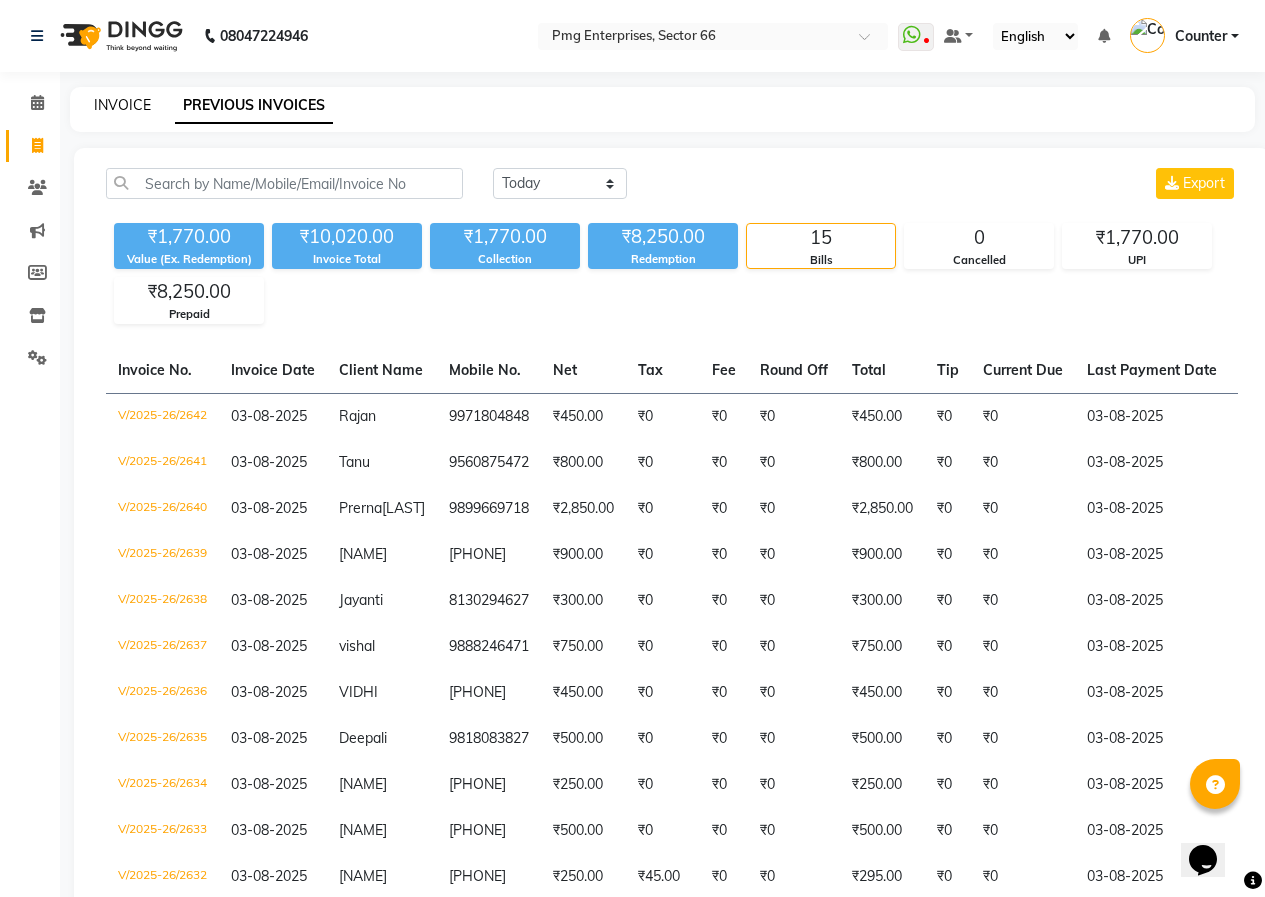 click on "INVOICE" 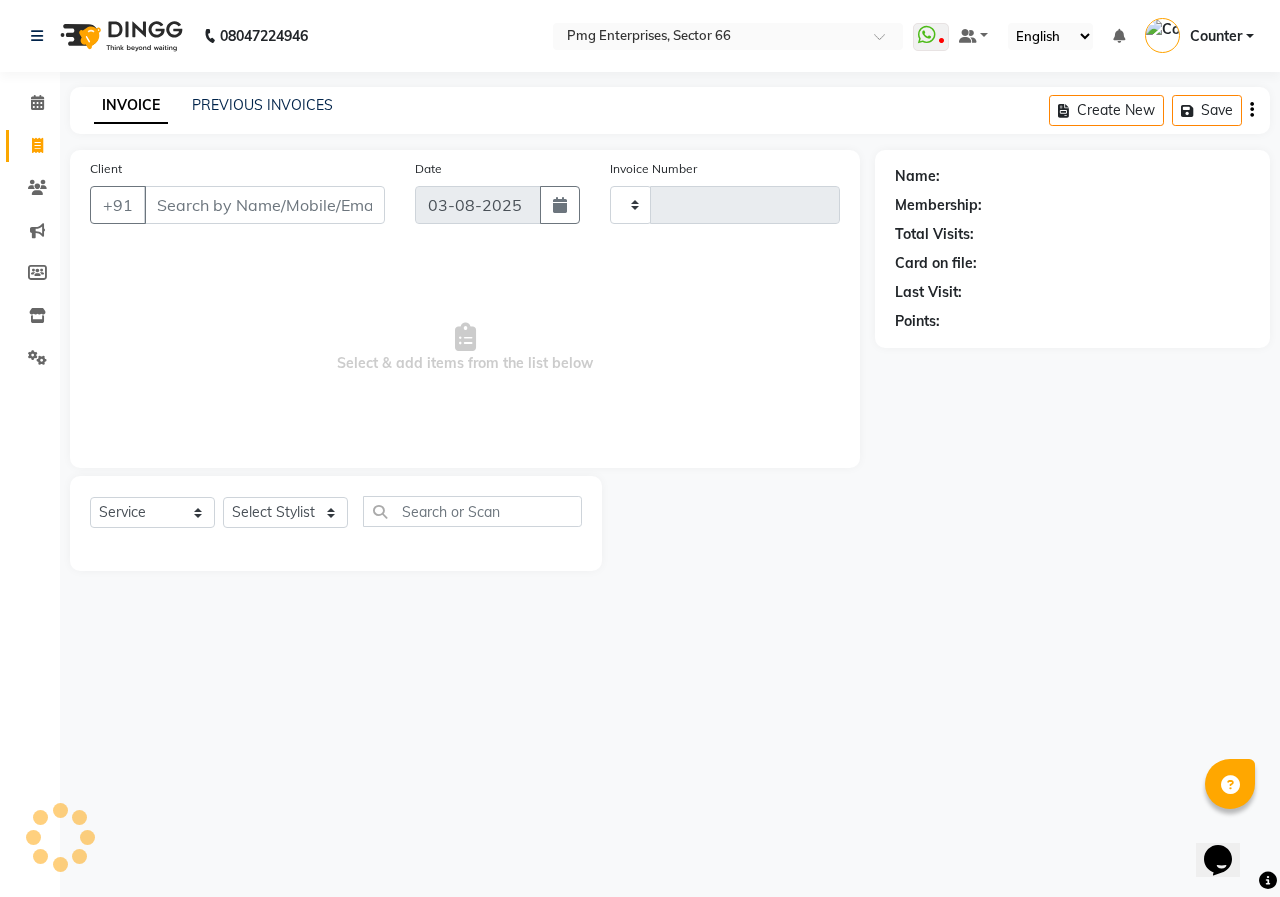 type on "2643" 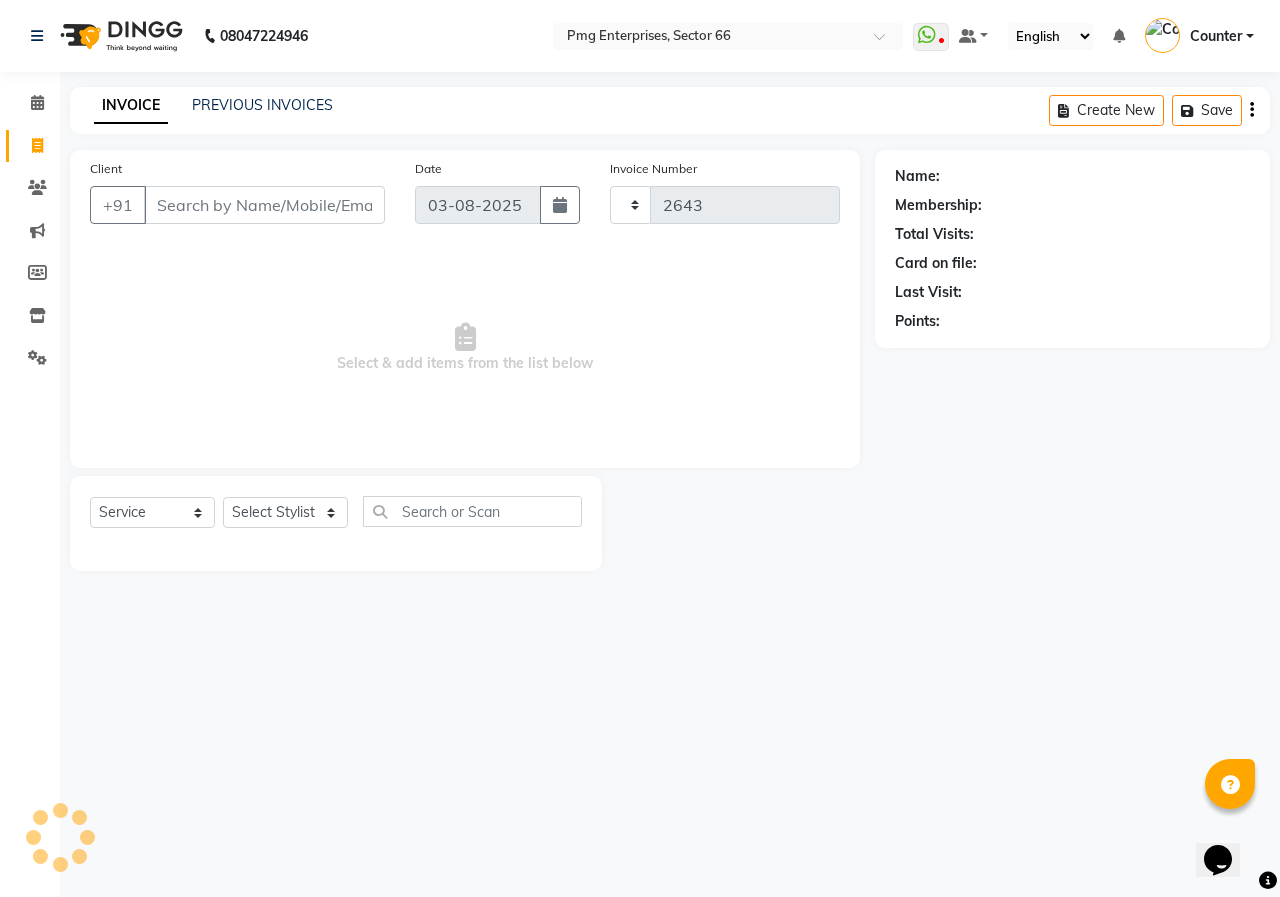 select on "889" 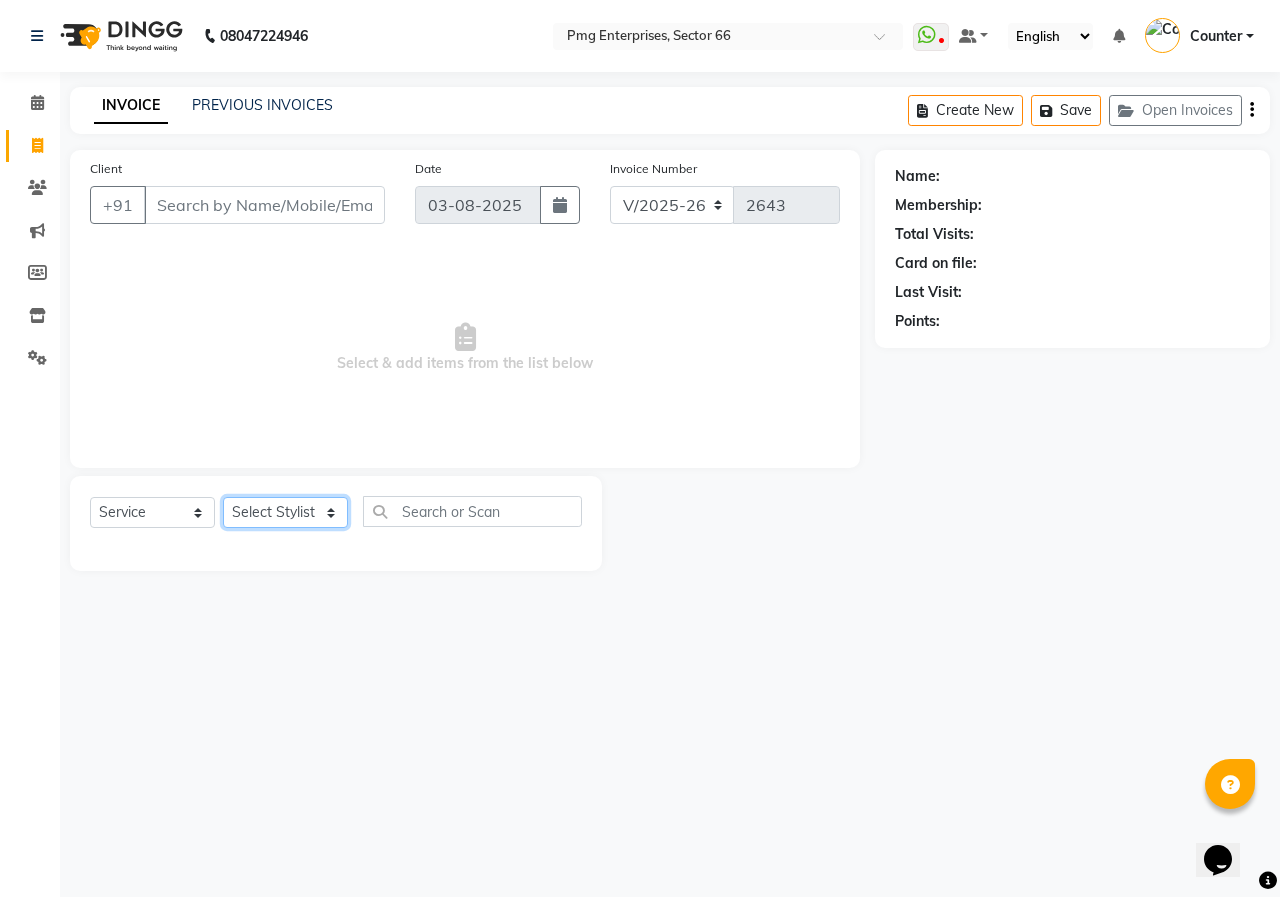 click on "Select Stylist [FIRST] [LAST] Counter [NAME] [NAME] [NAME] [NAME] [NAME] [NAME]" 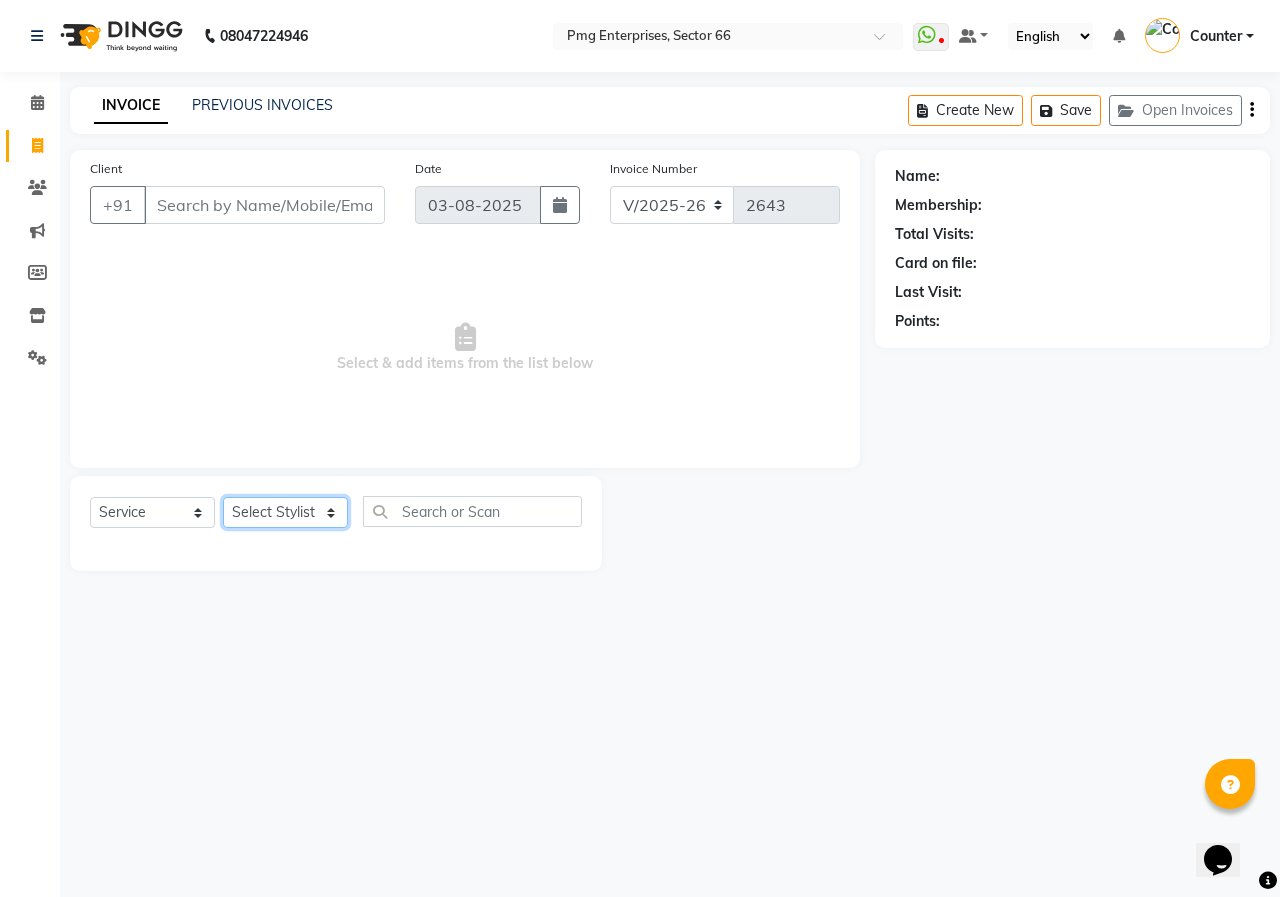 select on "78814" 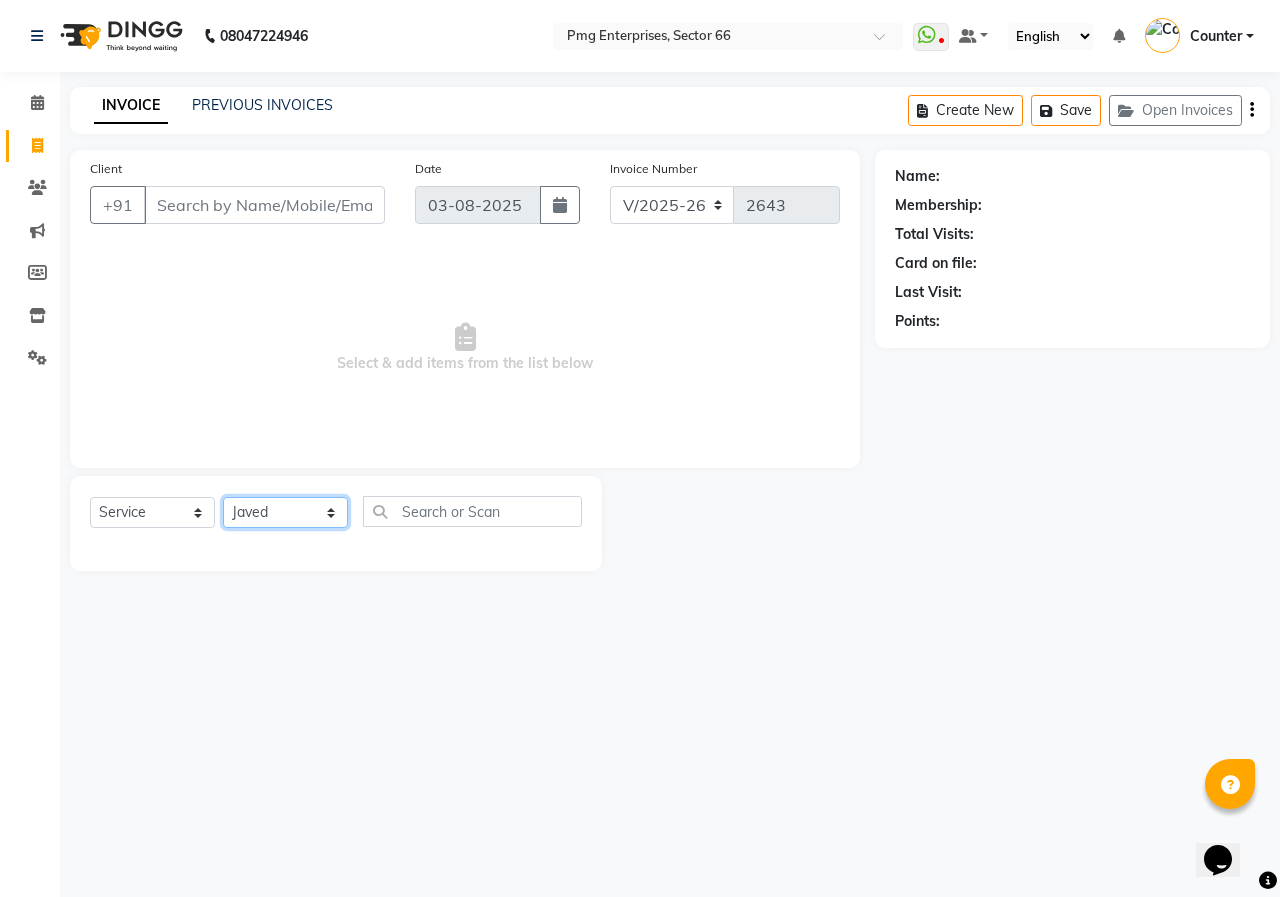 click on "Select Stylist [FIRST] [LAST] Counter [NAME] [NAME] [NAME] [NAME] [NAME] [NAME]" 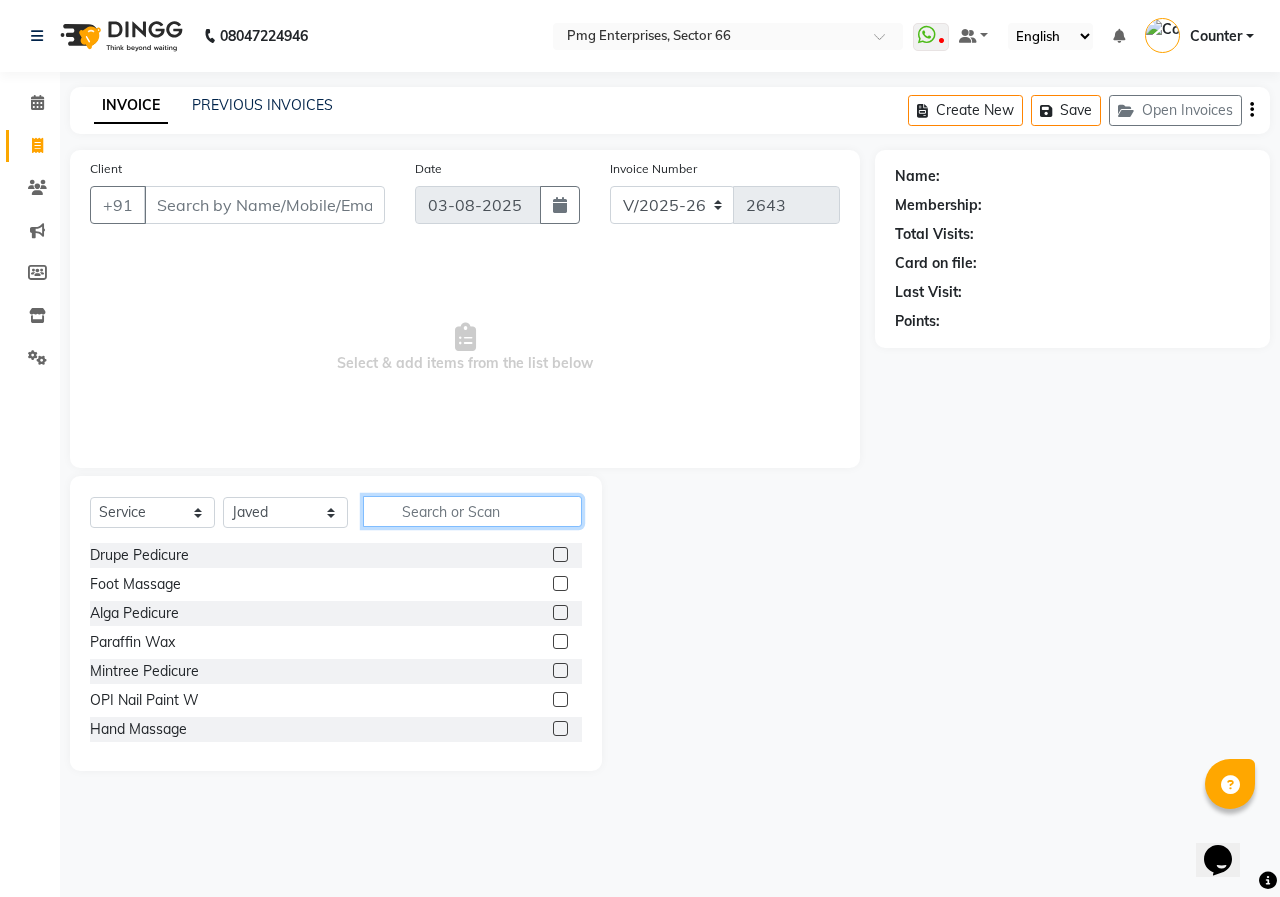 click 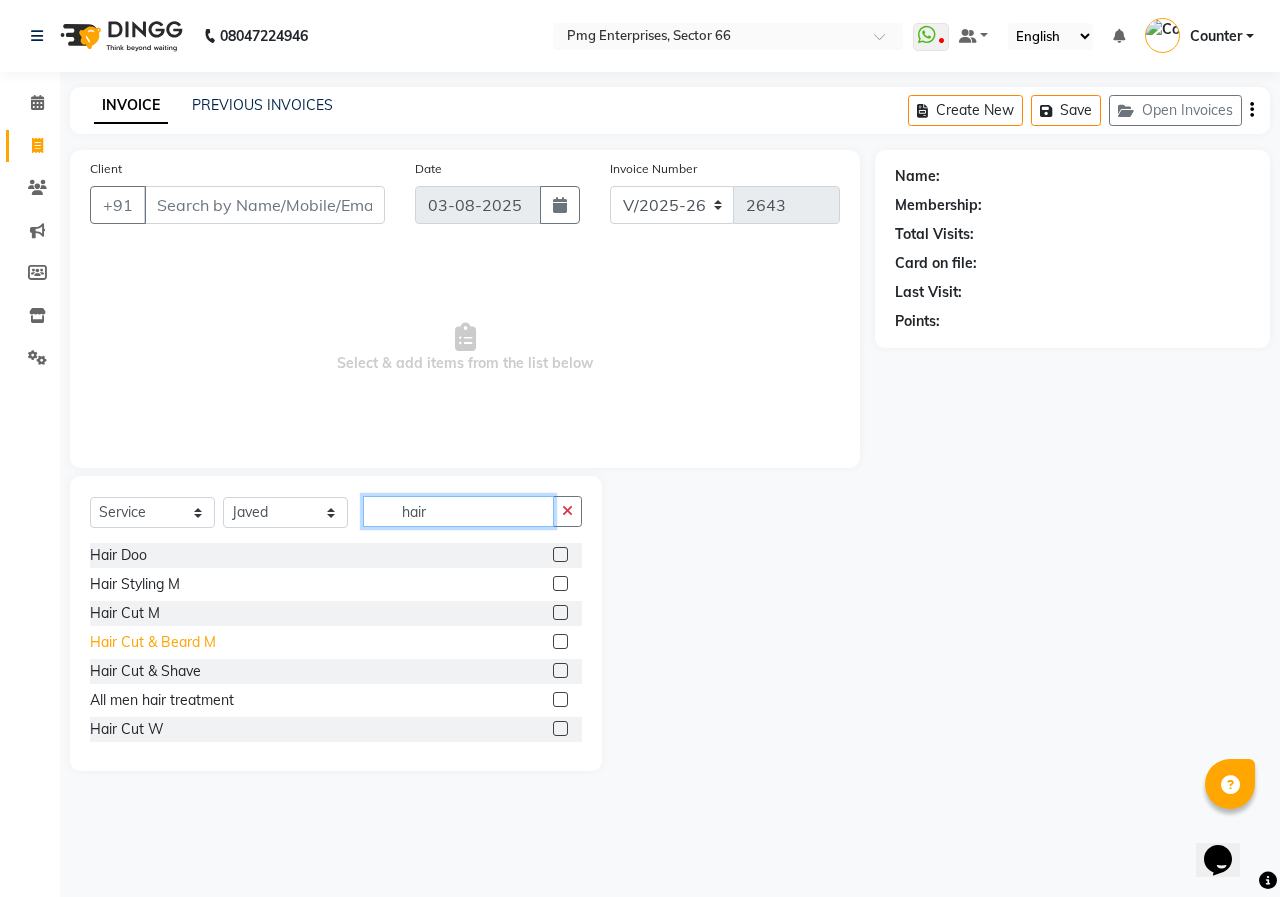 type on "hair" 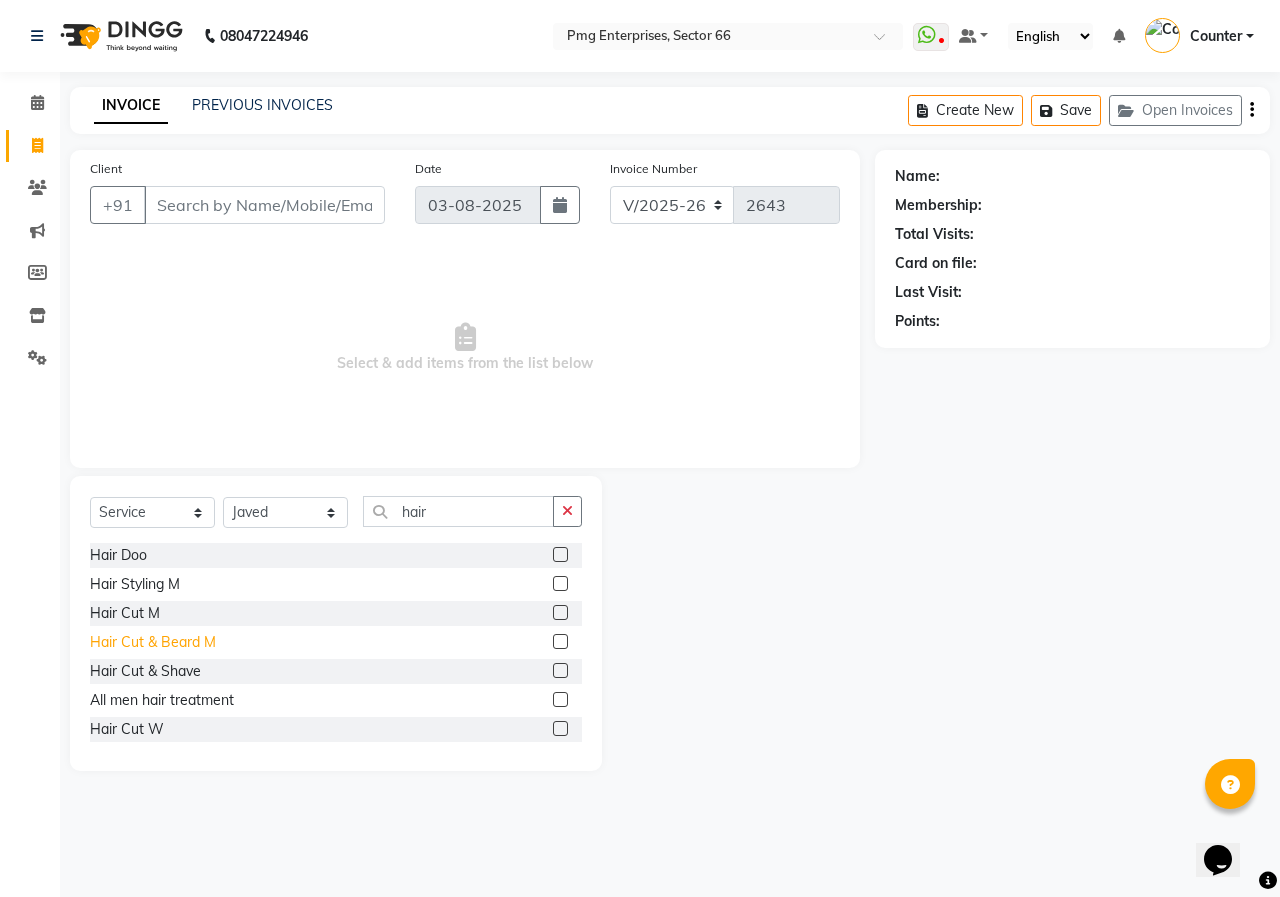 click on "Hair Cut & Beard M" 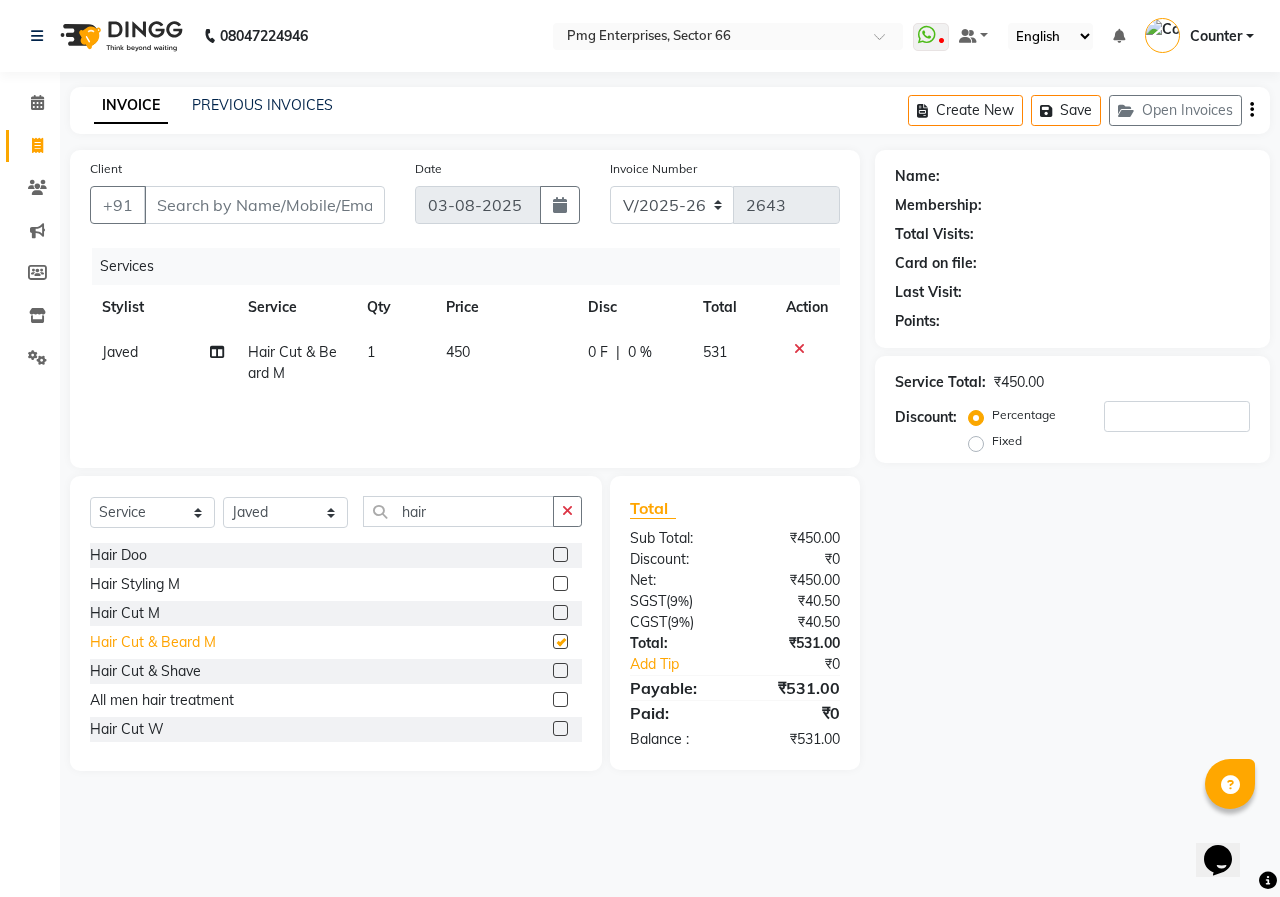 checkbox on "false" 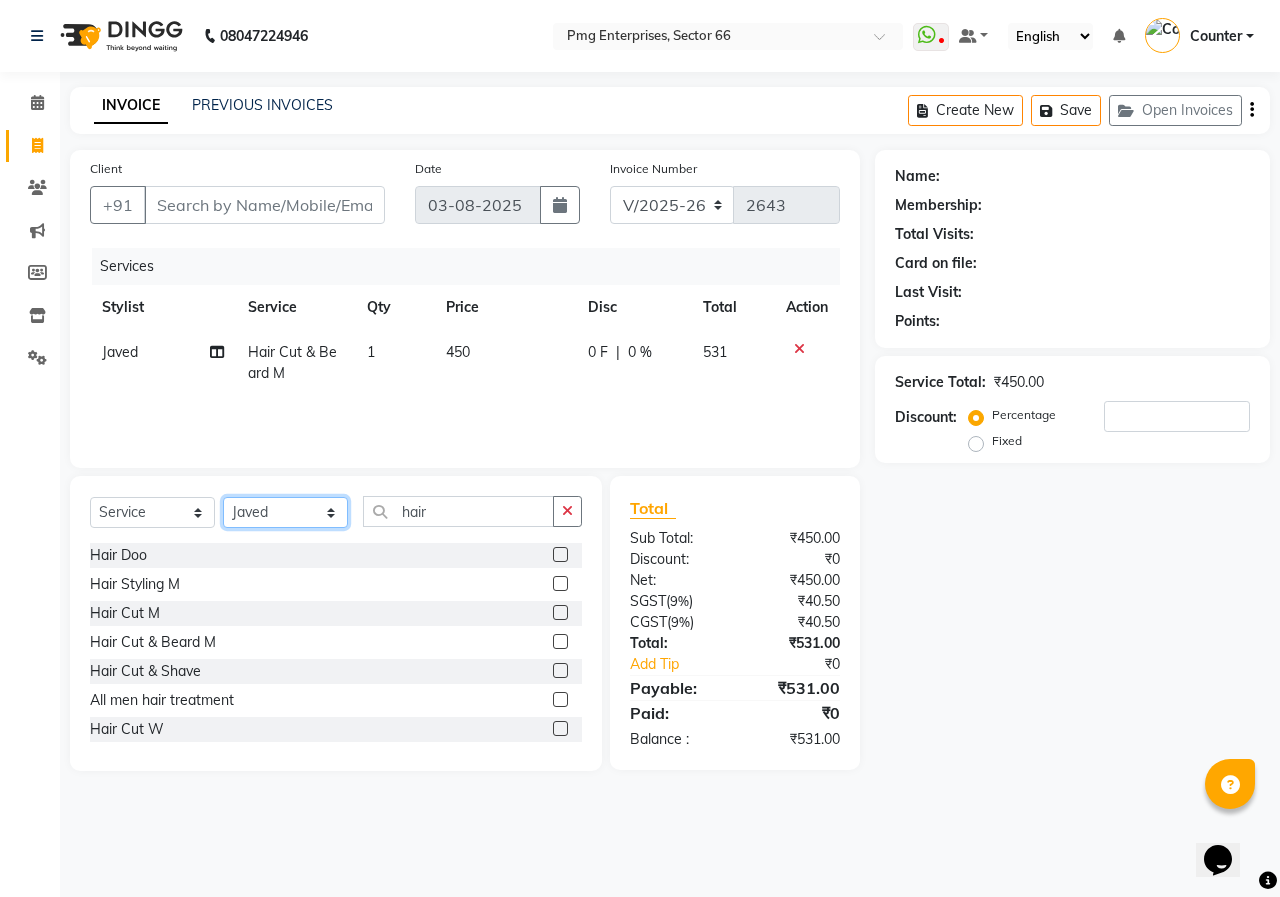 click on "Select Stylist [FIRST] [LAST] Counter [NAME] [NAME] [NAME] [NAME] [NAME] [NAME]" 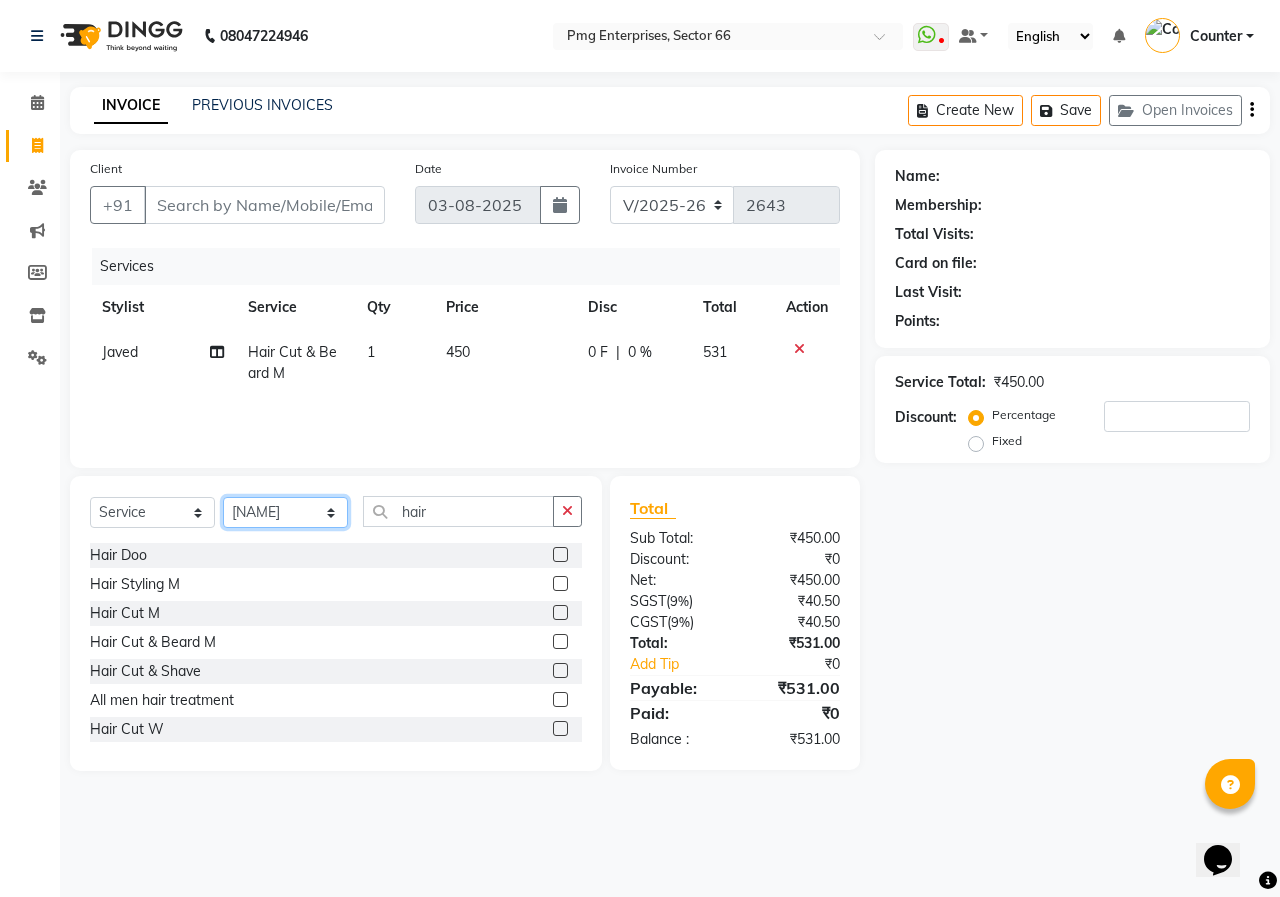 click on "Select Stylist [FIRST] [LAST] Counter [NAME] [NAME] [NAME] [NAME] [NAME] [NAME]" 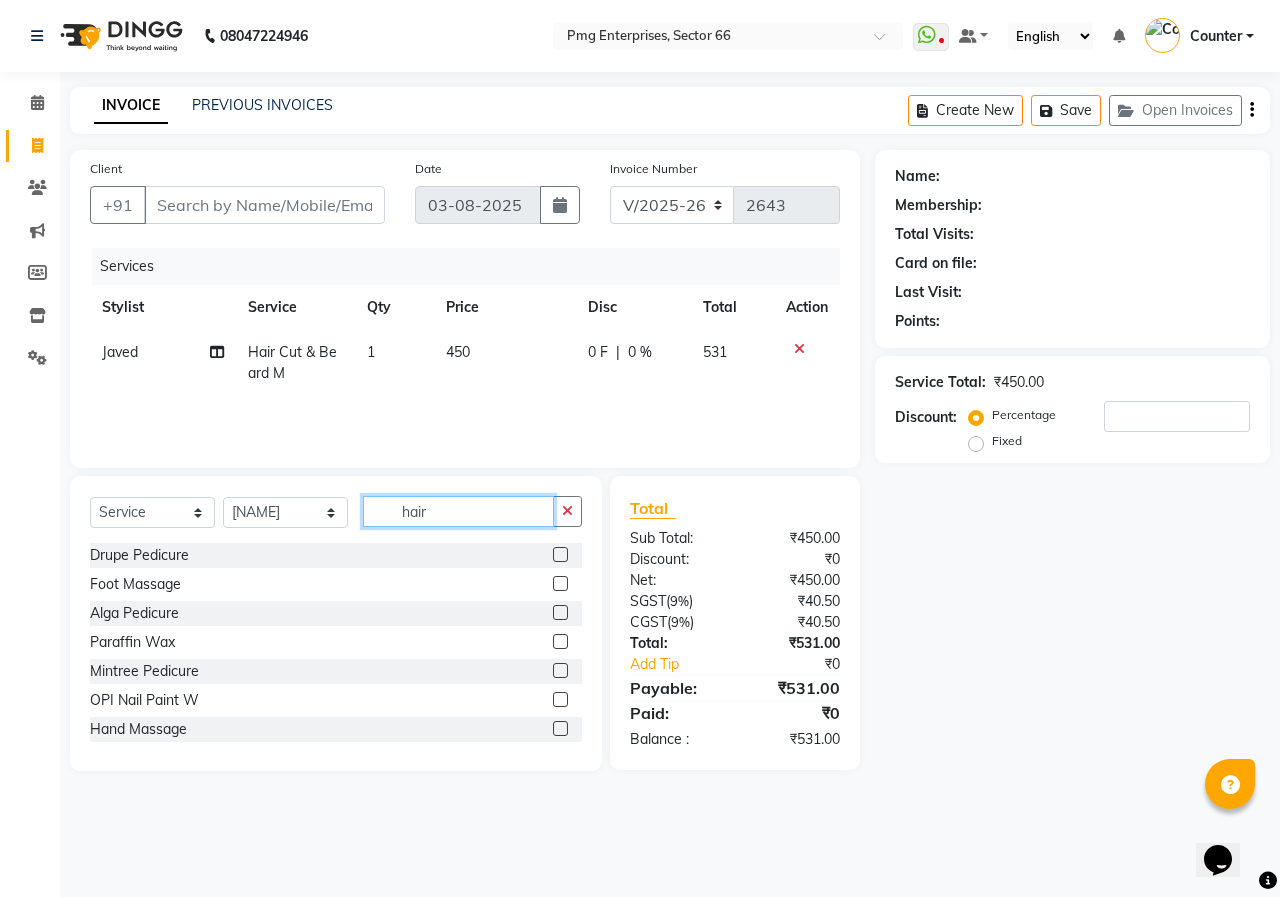 click on "hair" 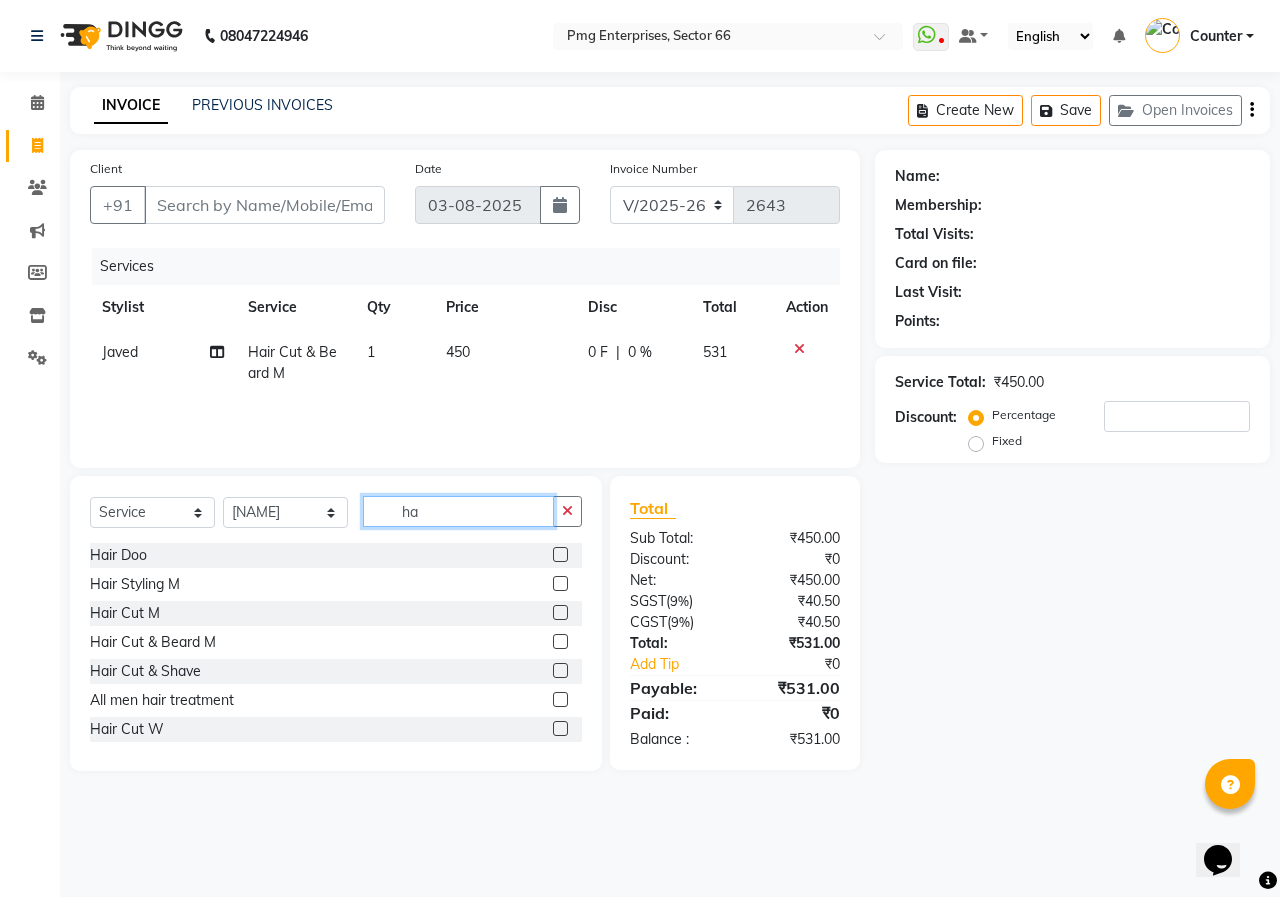 type on "h" 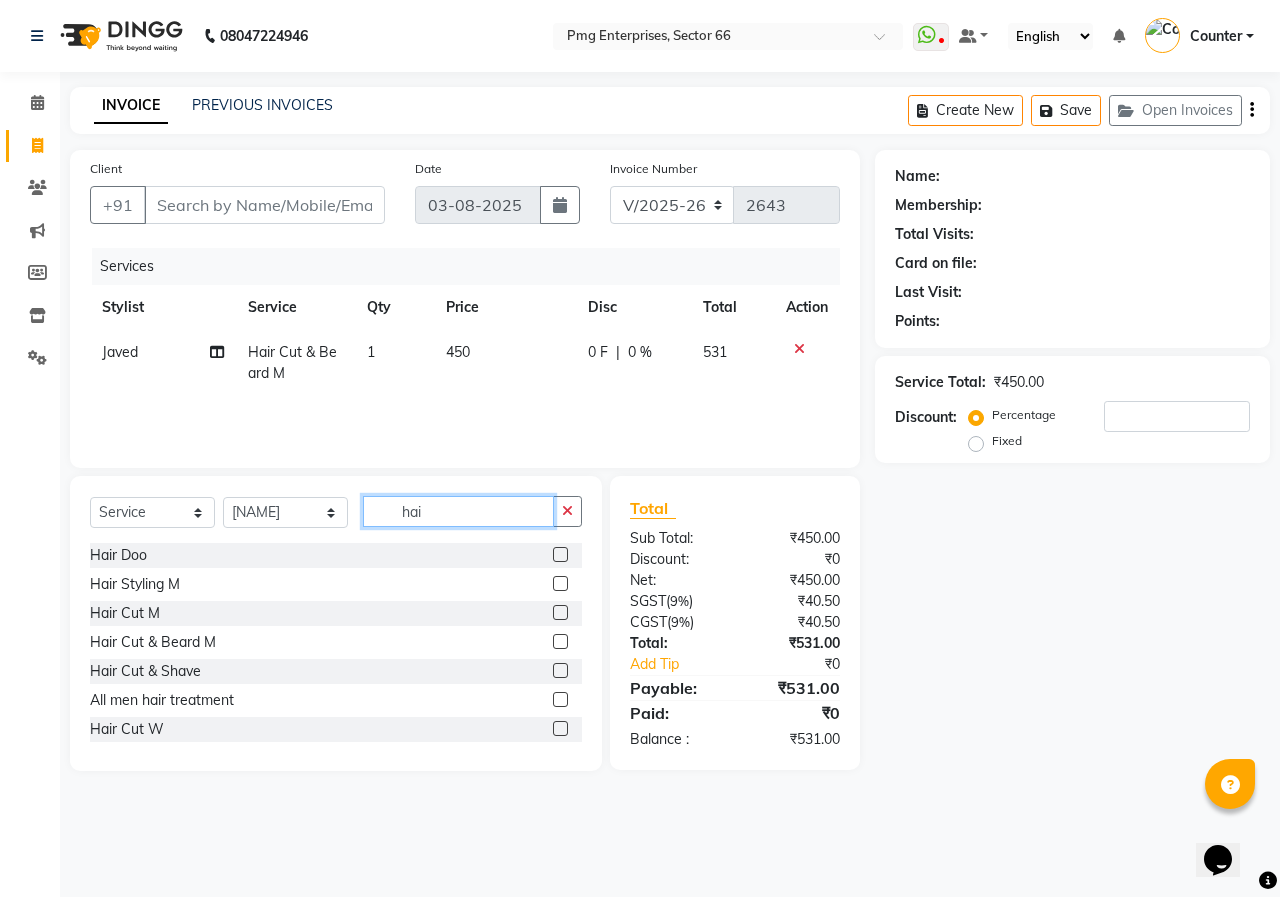 type on "hair" 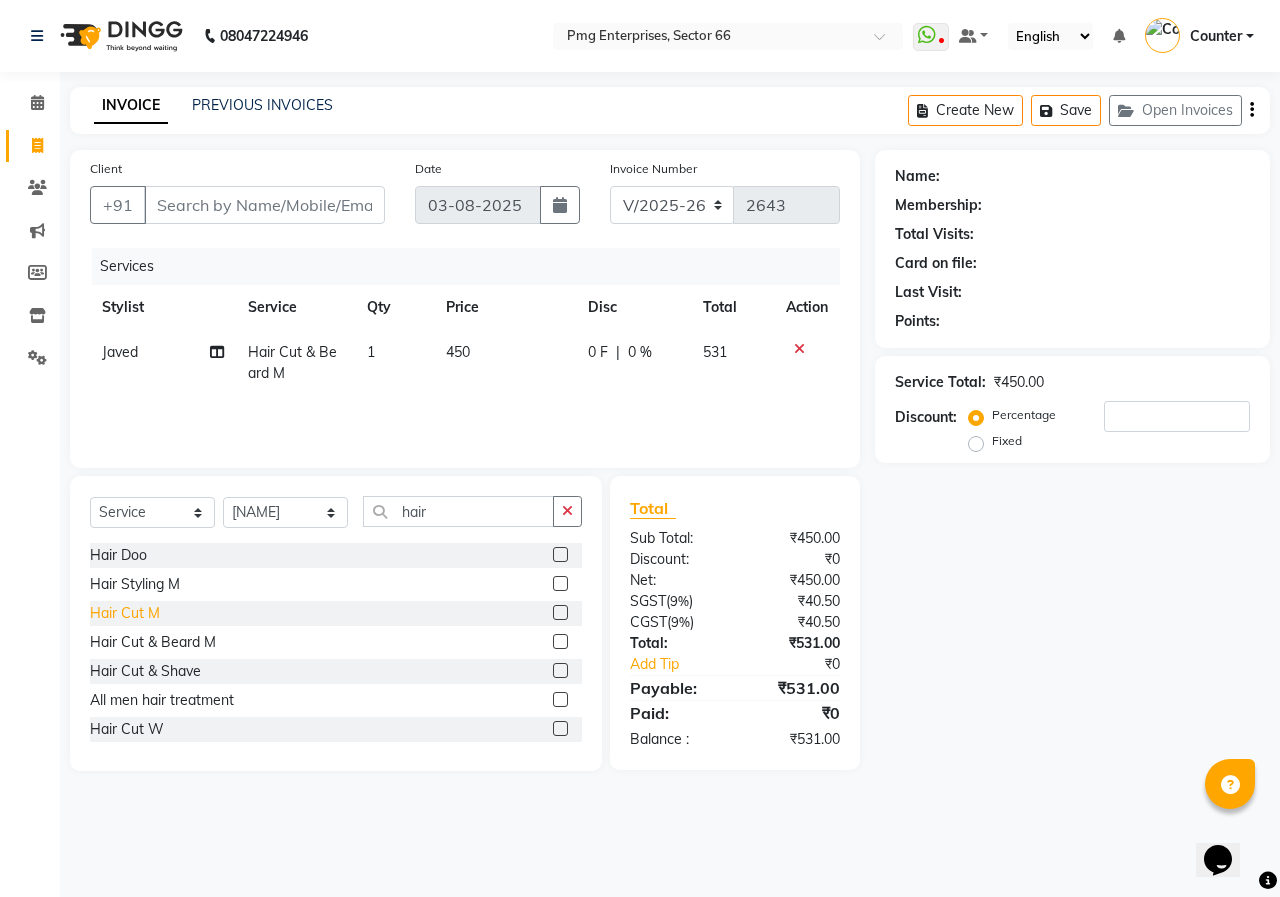 click on "Hair Cut M" 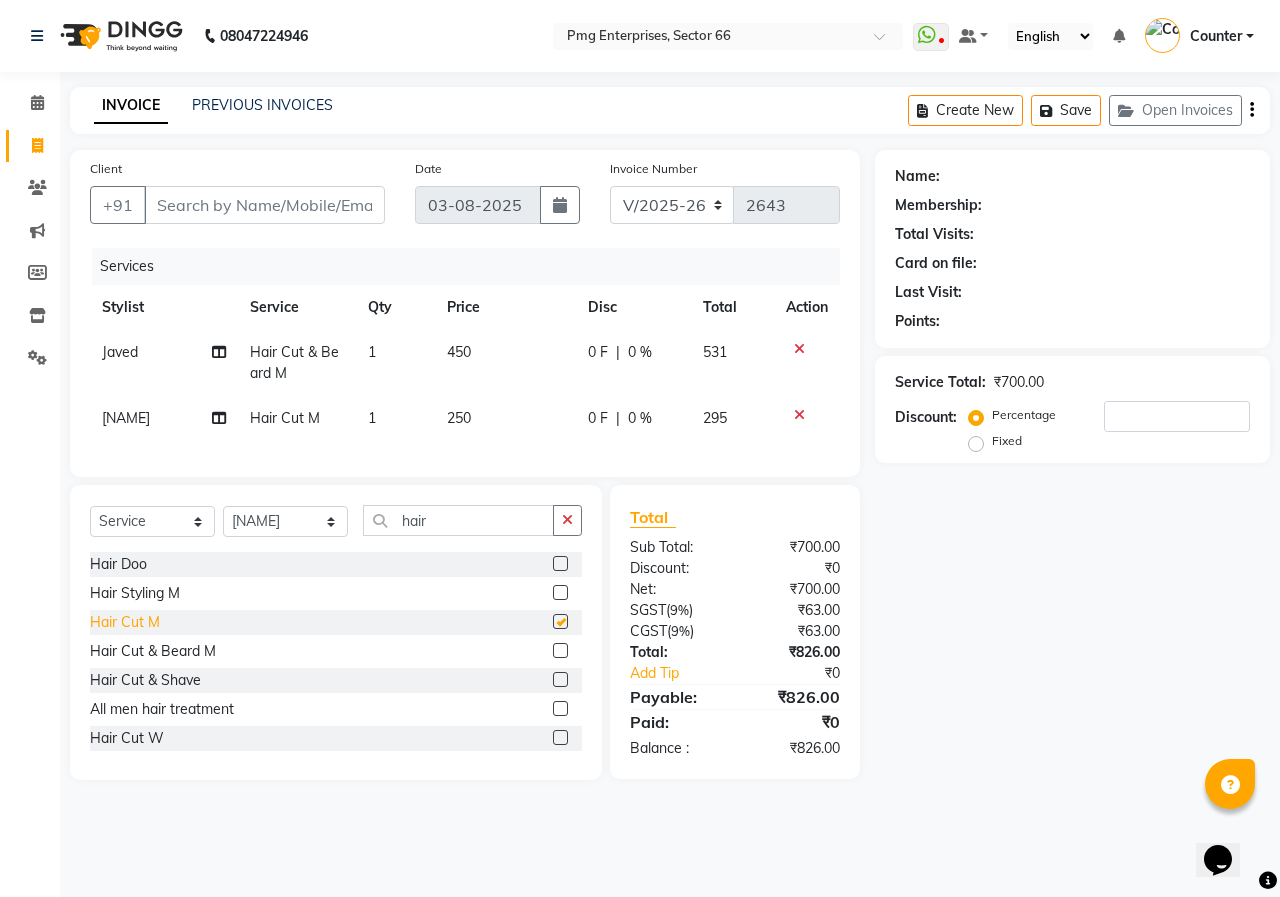 checkbox on "false" 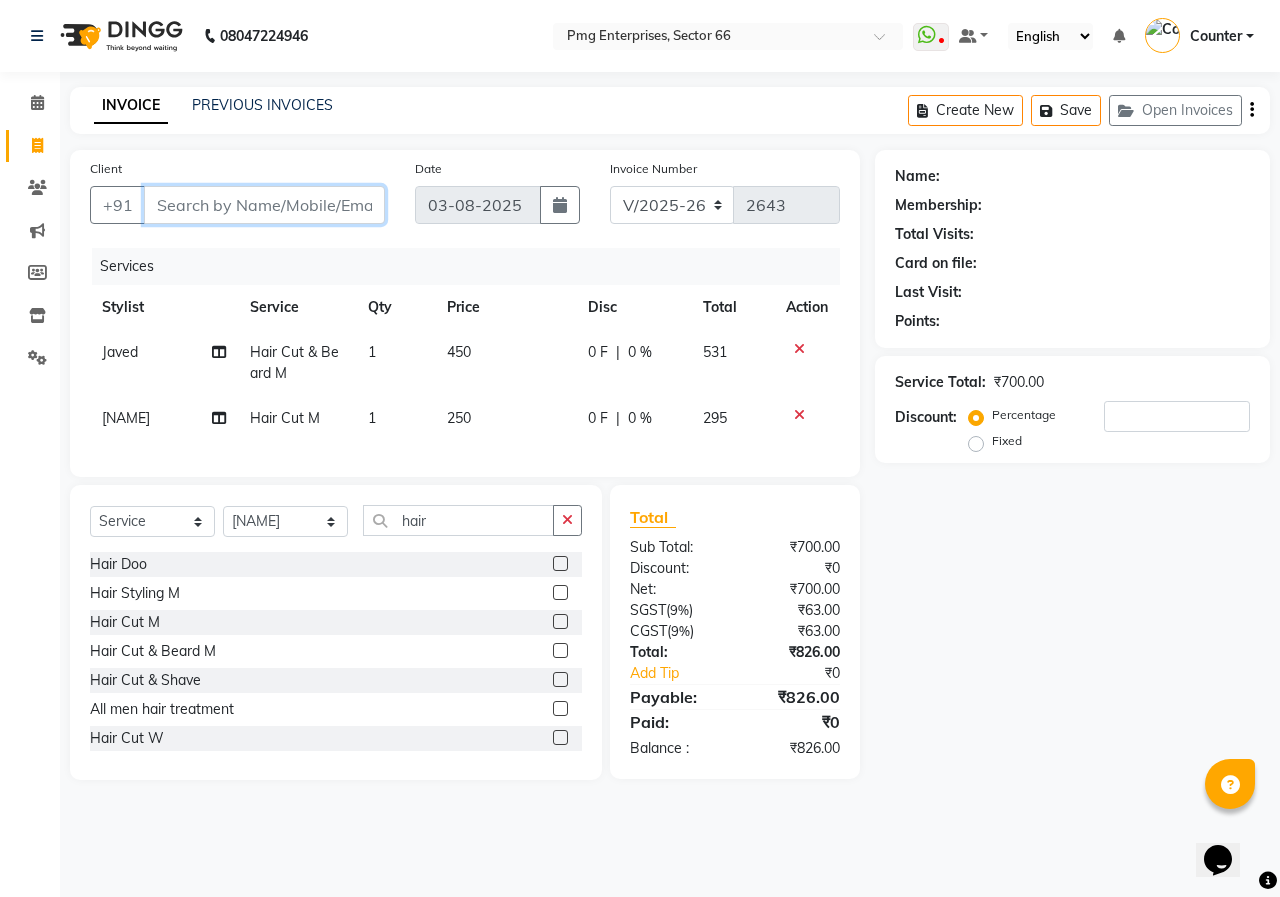 click on "Client" at bounding box center (264, 205) 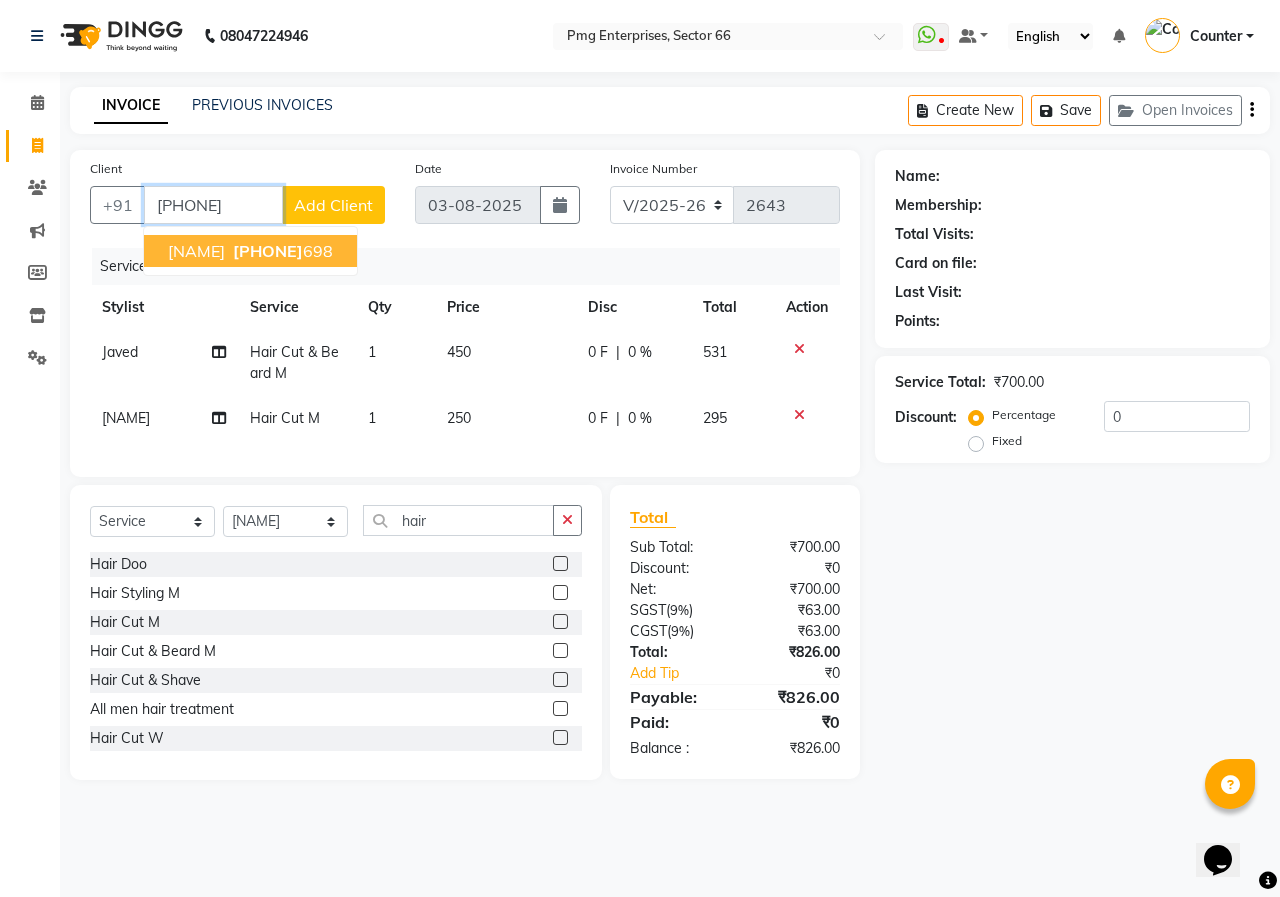 click on "[PHONE]" at bounding box center (268, 251) 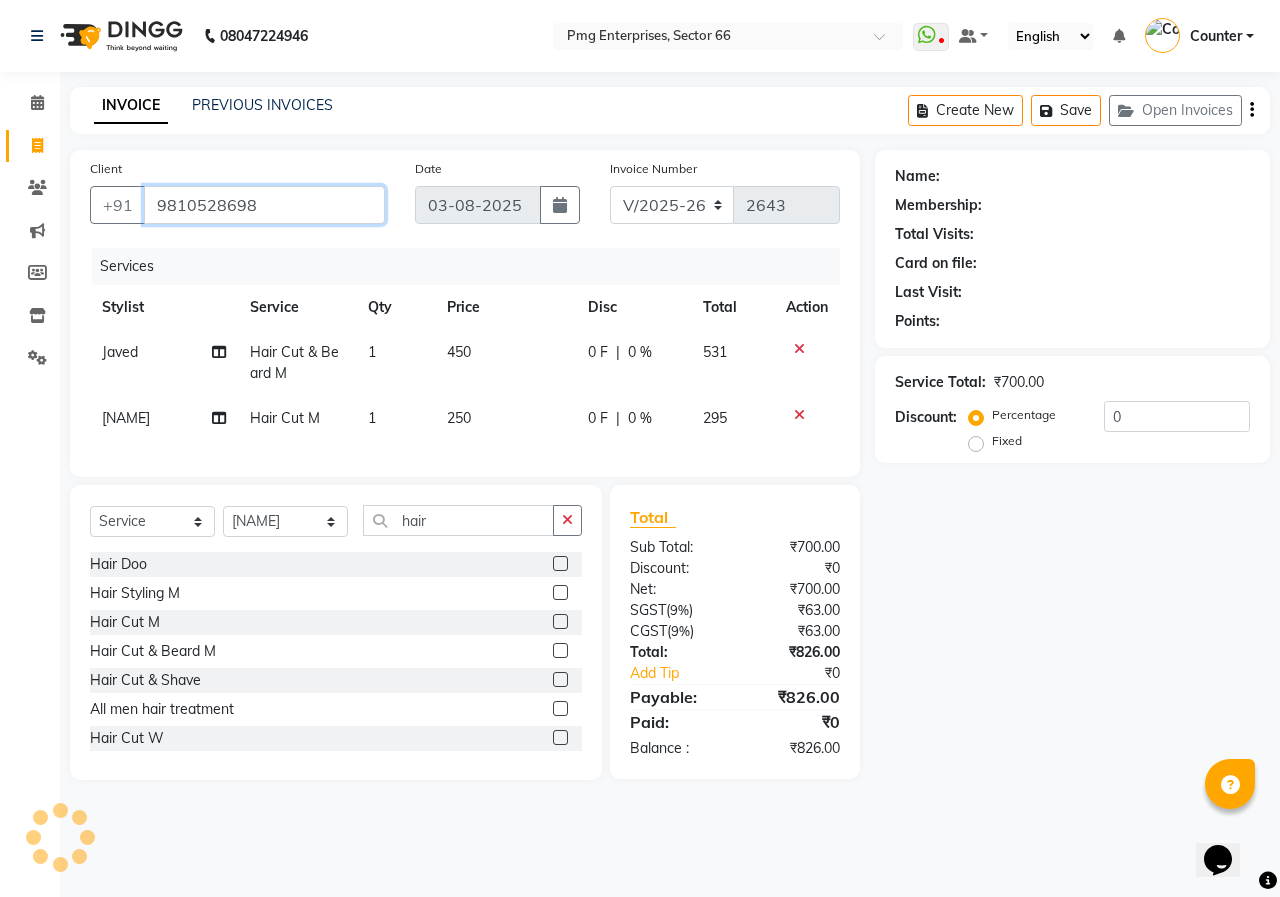 type on "9810528698" 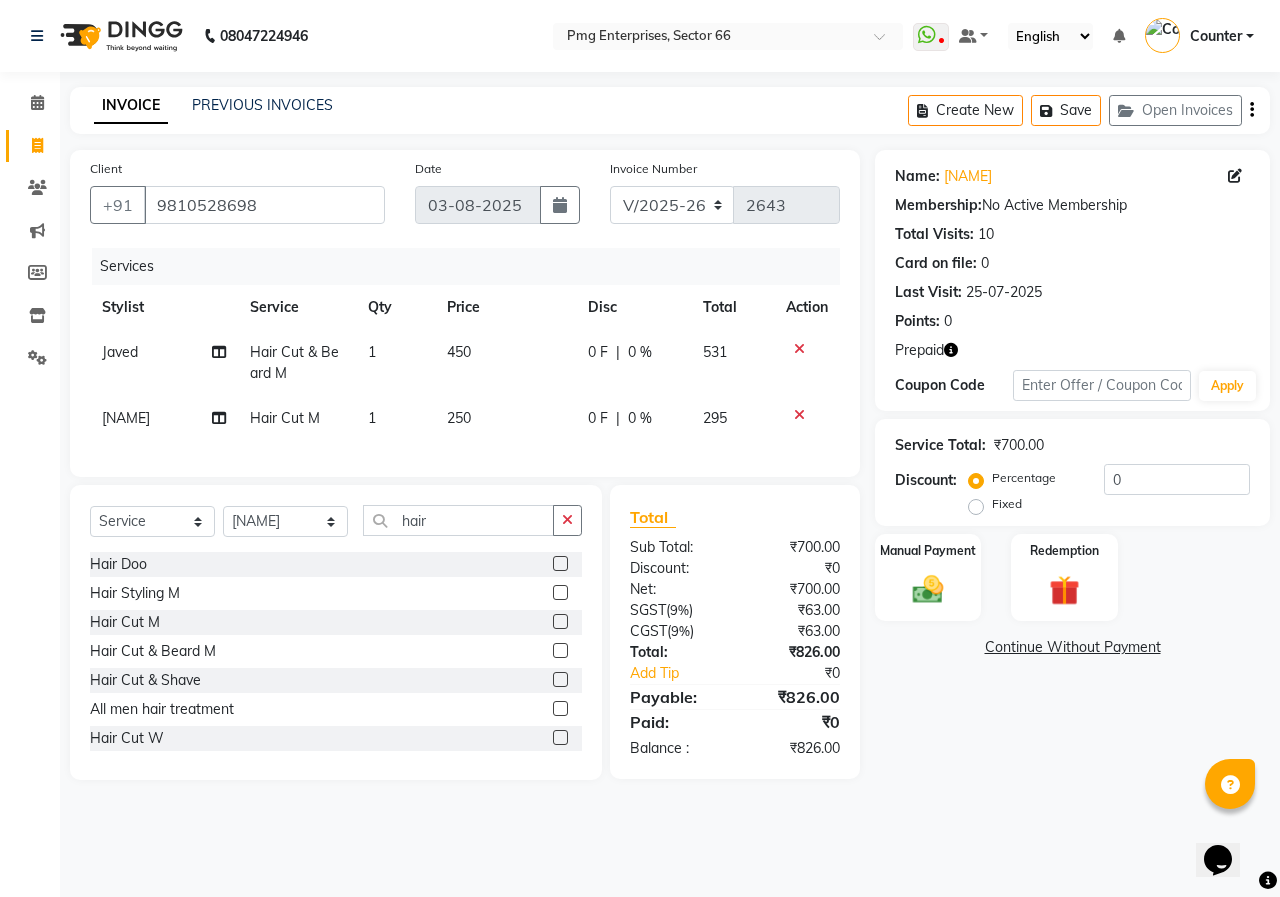 click 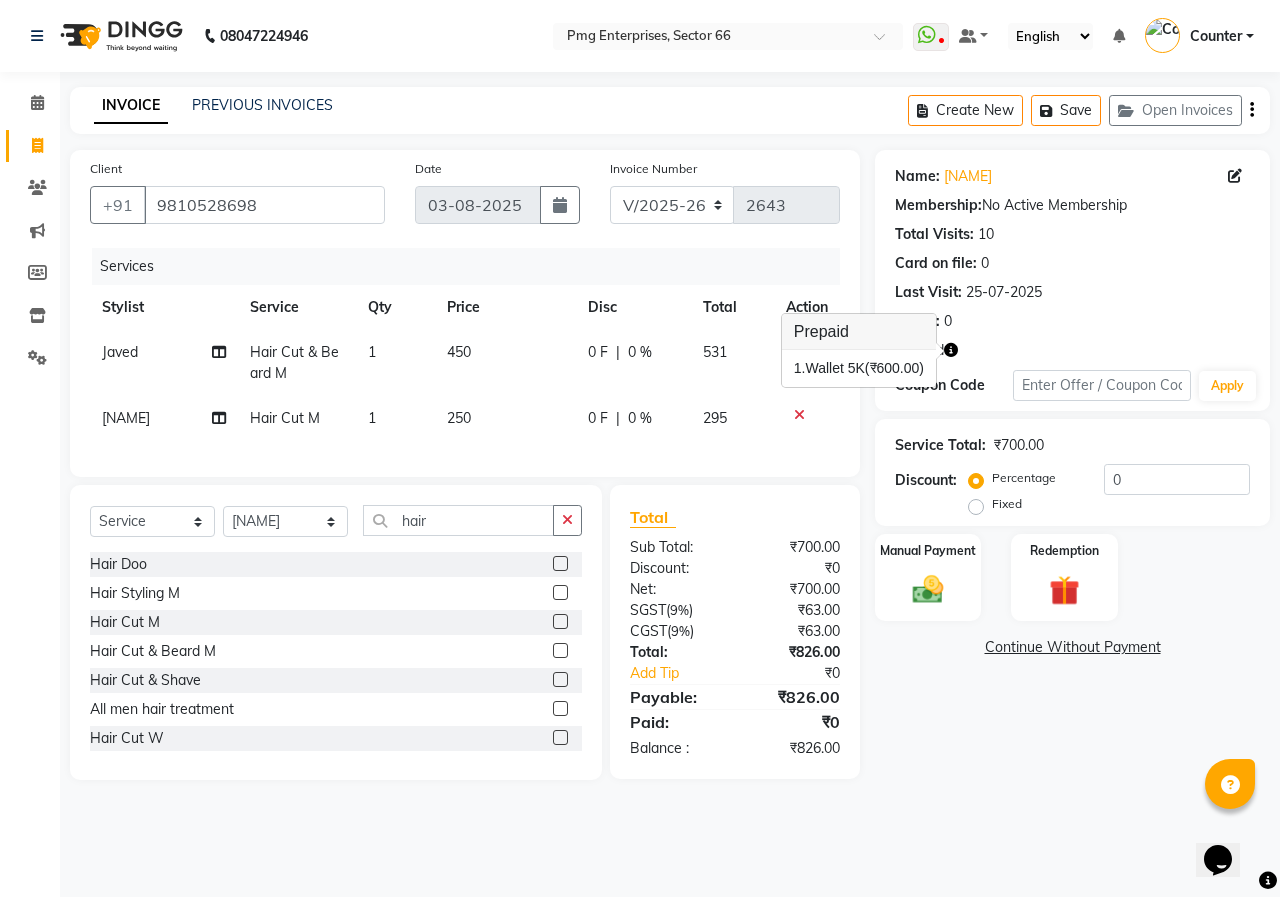 click on "Client +91 [PHONE] Date 03-08-2025 Invoice Number V/2025 V/2025-26 2643 Services Stylist Service Qty Price Disc Total Action [NAME] Hair Cut & Beard M 1 450 0 F | 0 % 531 [NAME] Hair Cut M 1 250 0 F | 0 % 295" 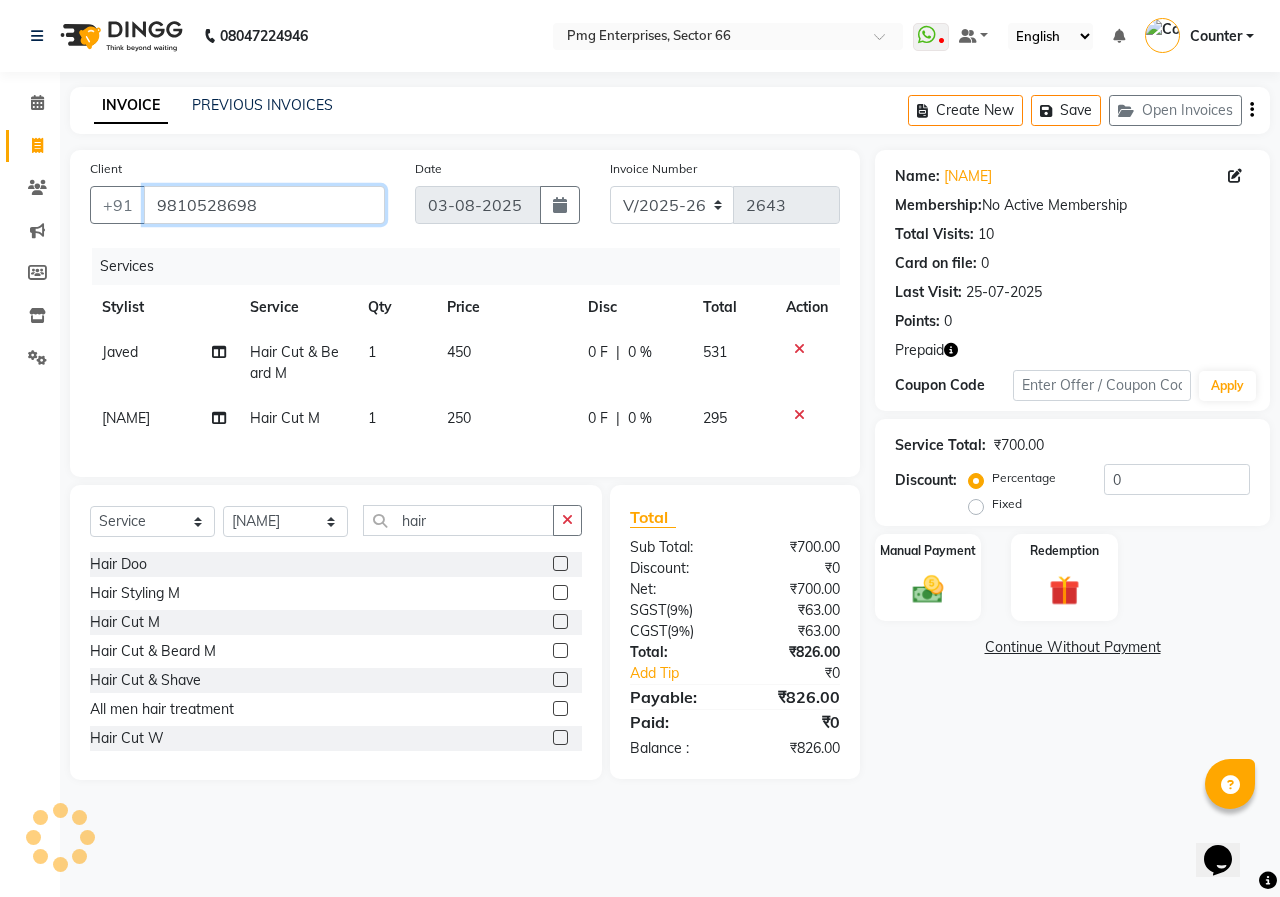 drag, startPoint x: 151, startPoint y: 211, endPoint x: 261, endPoint y: 209, distance: 110.01818 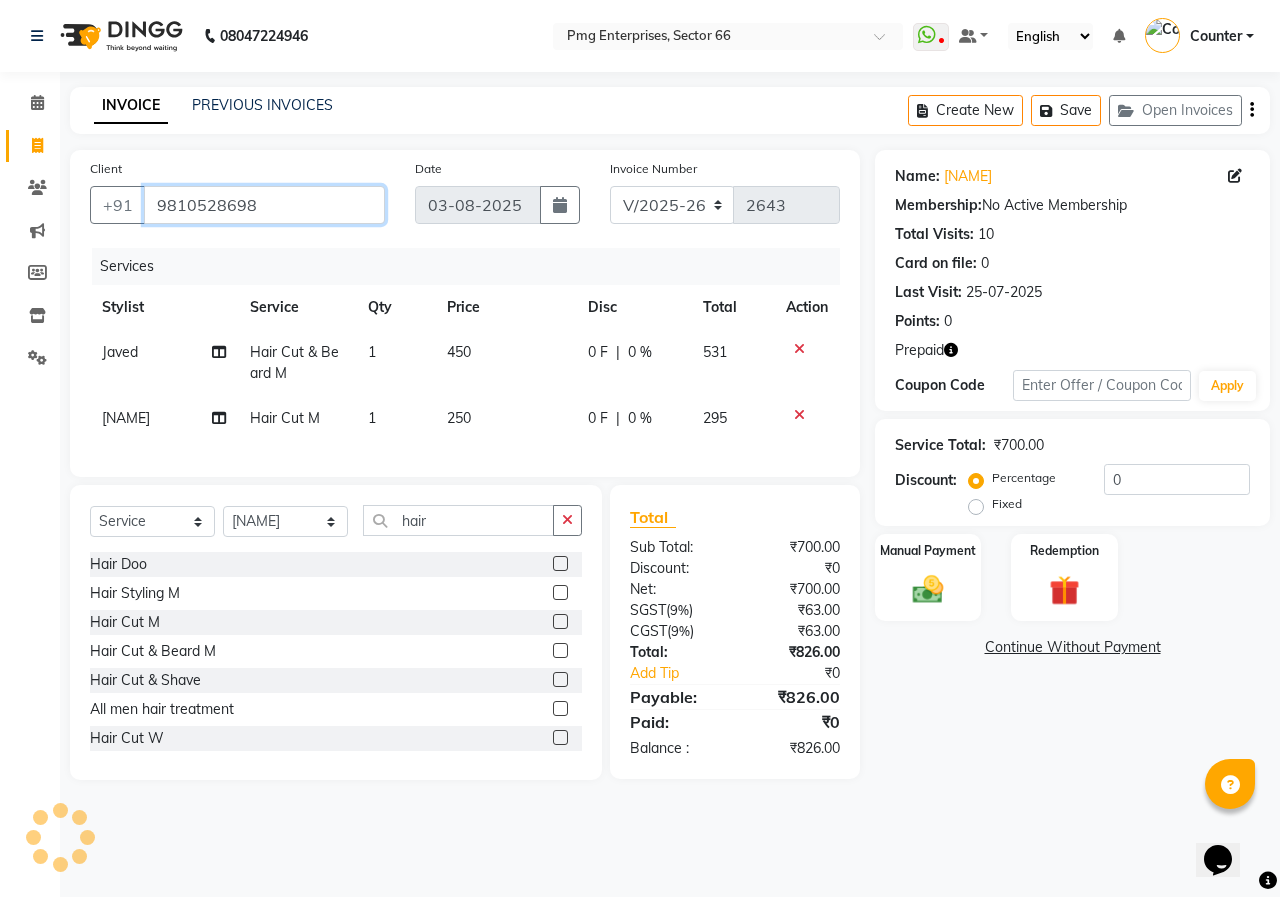click on "9810528698" at bounding box center (264, 205) 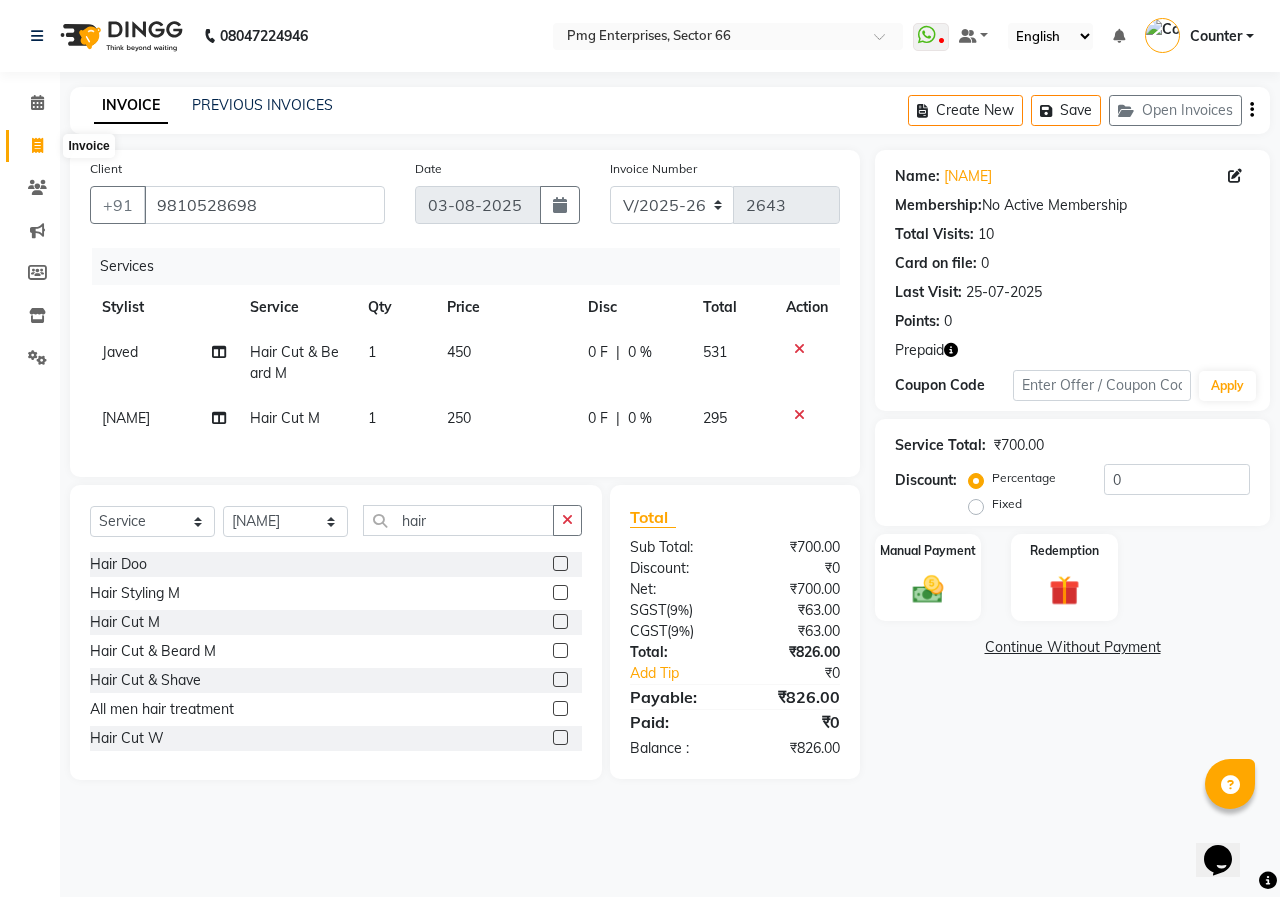 click 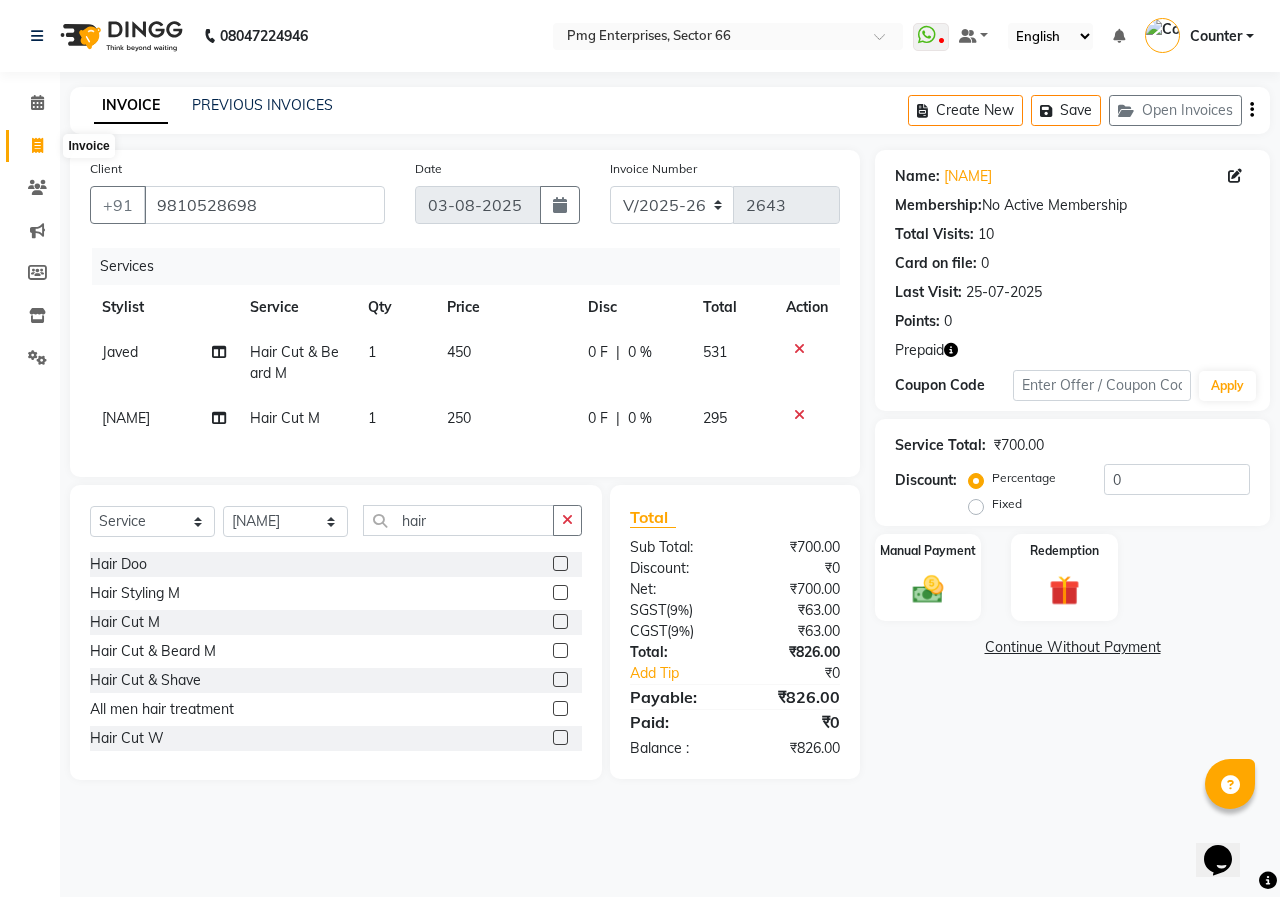 select on "service" 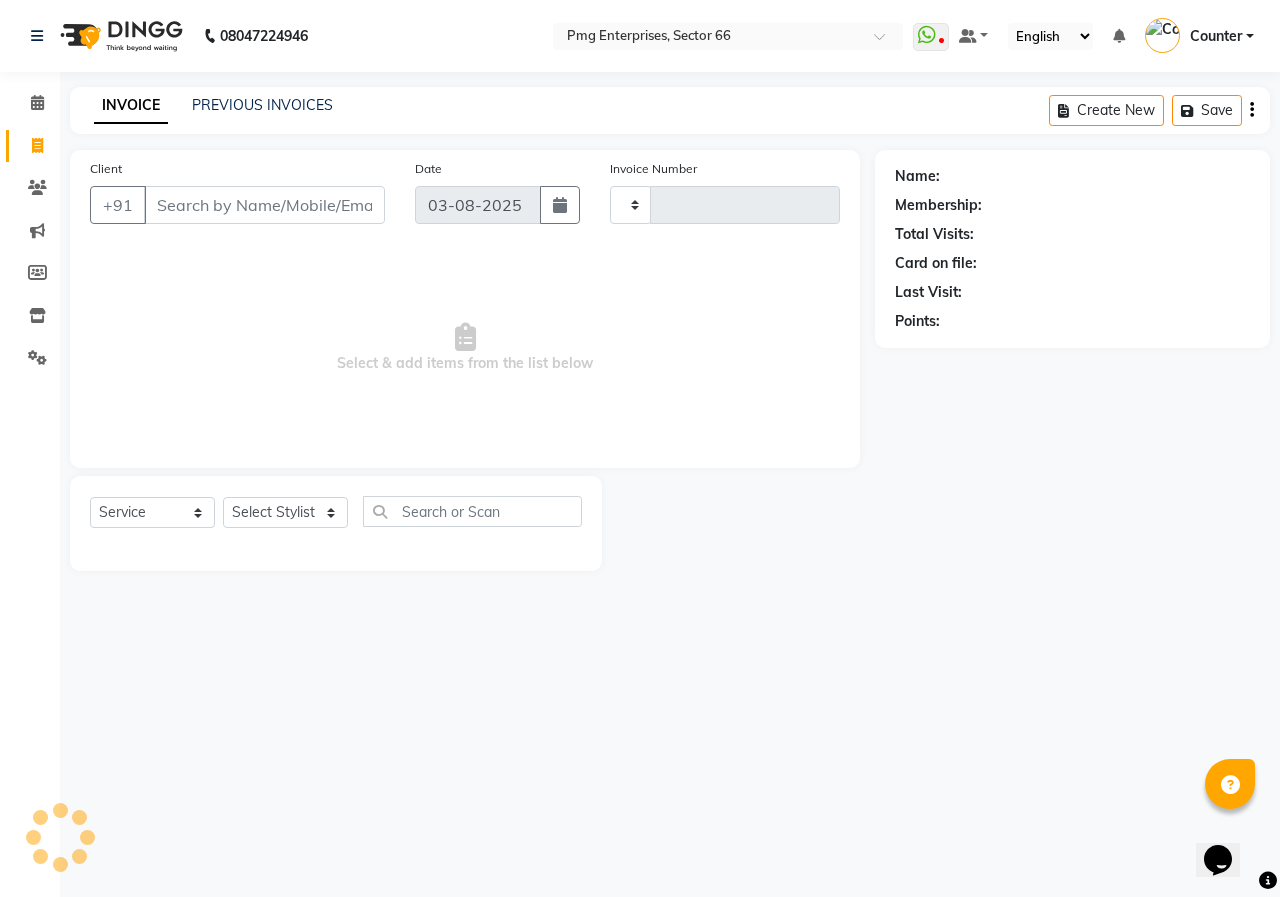type on "2643" 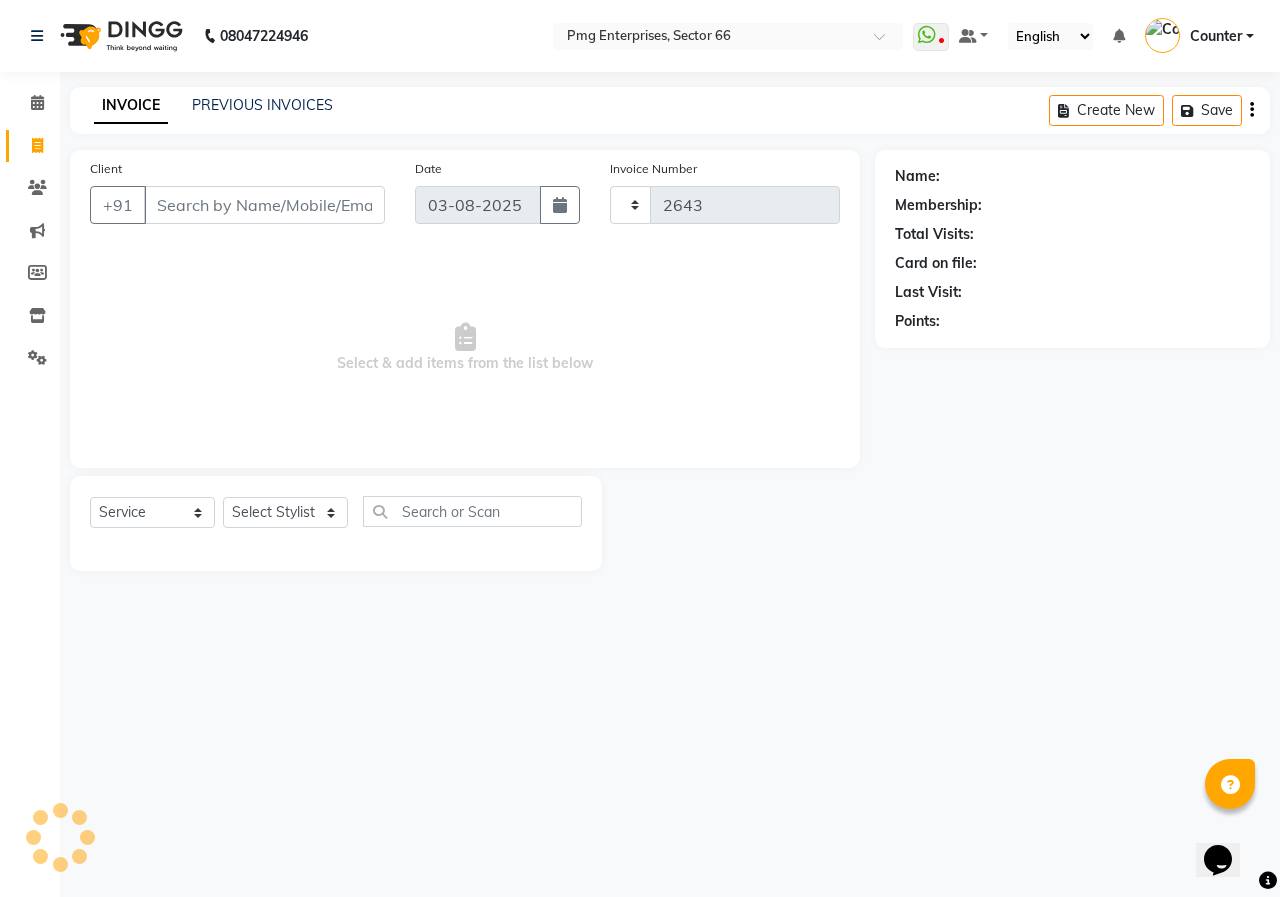 select on "889" 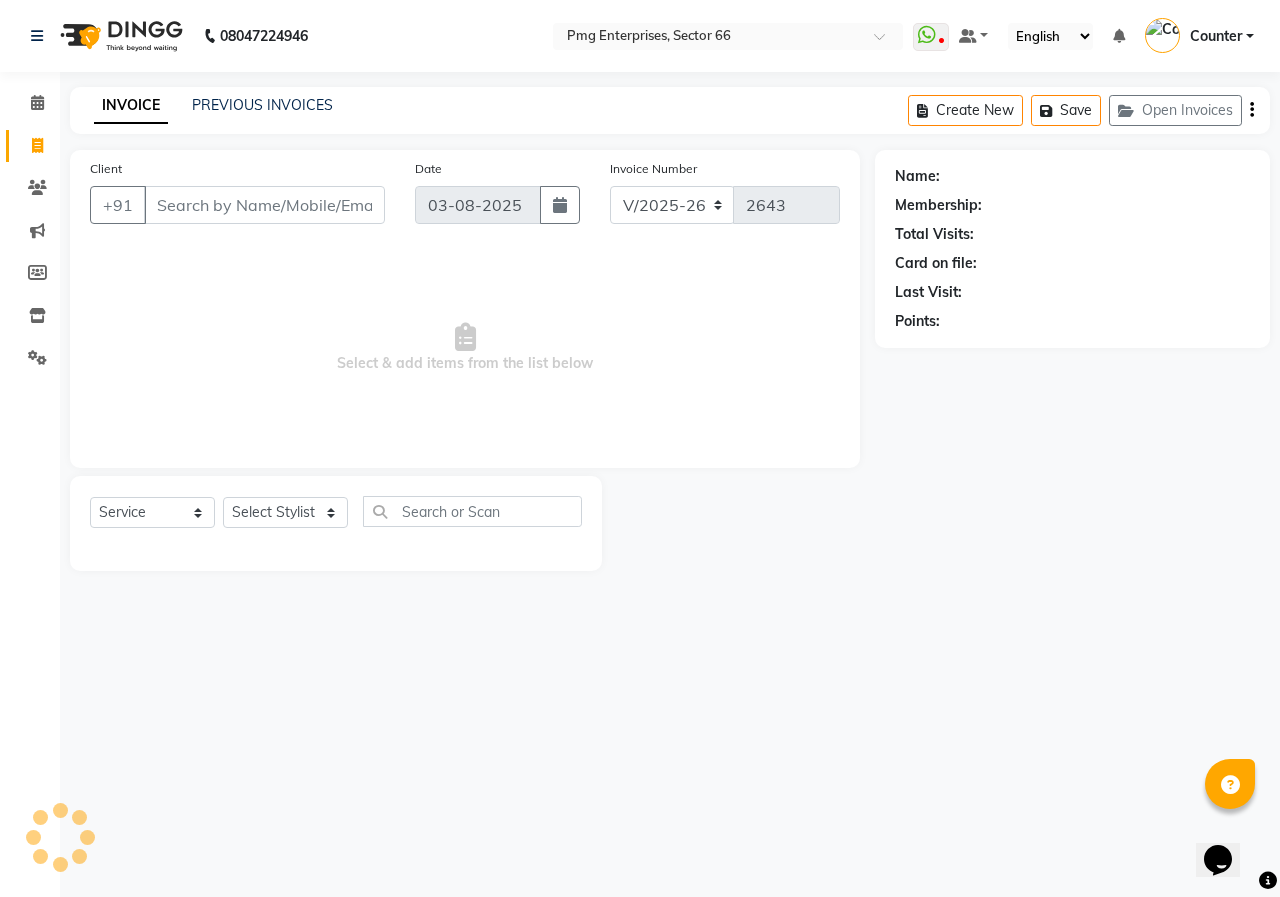 click on "Client" at bounding box center (264, 205) 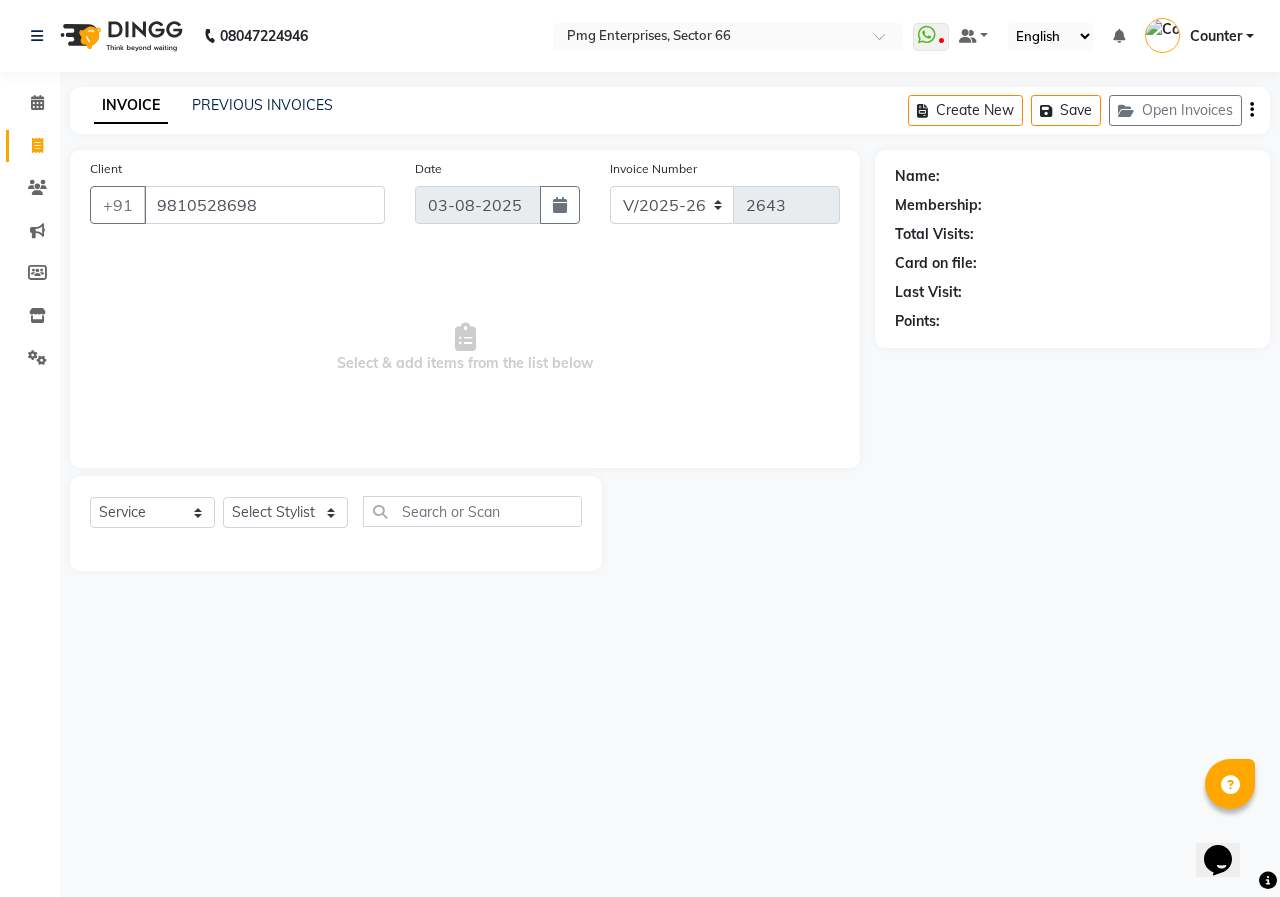 type on "9810528698" 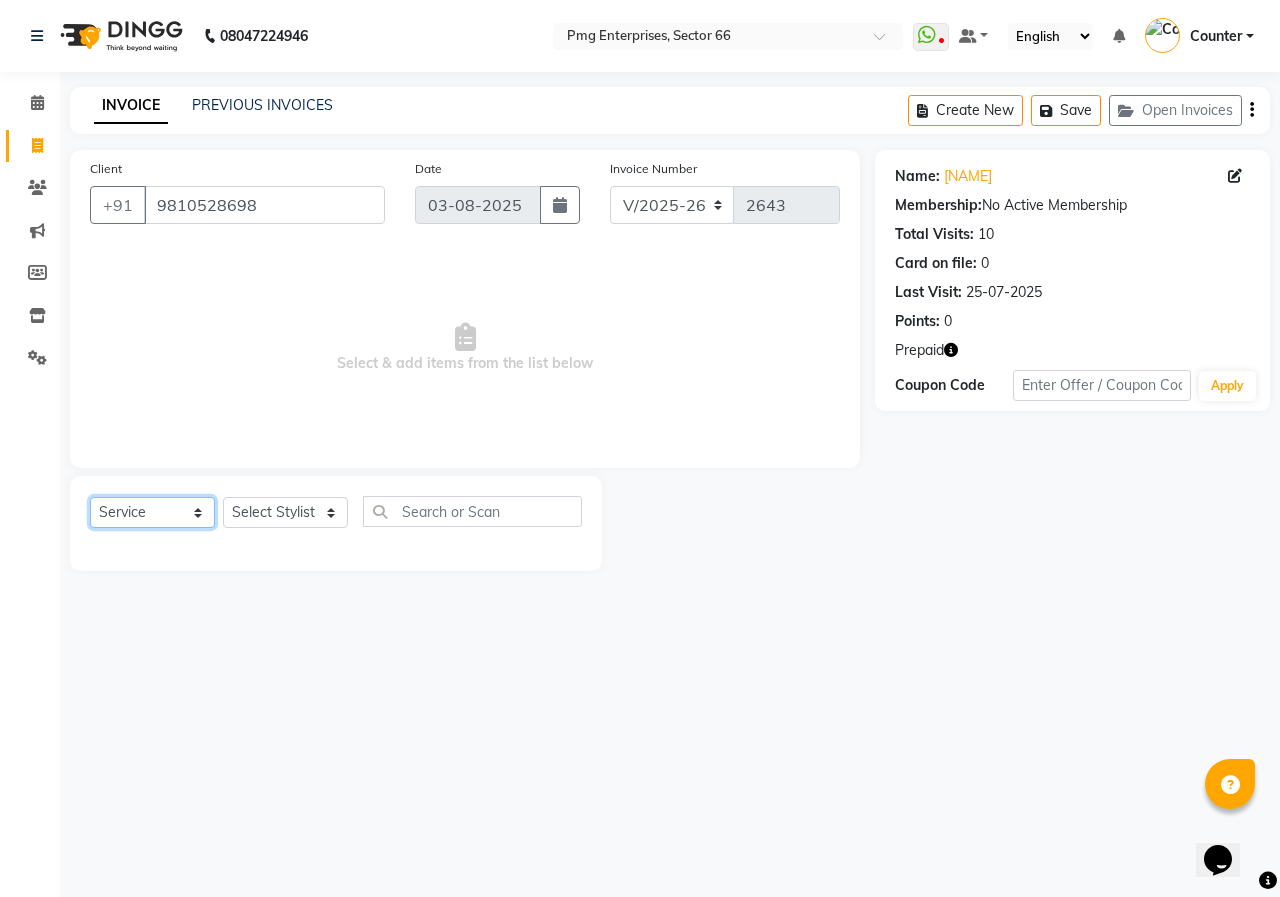 click on "Select  Service  Product  Membership  Package Voucher Prepaid Gift Card" 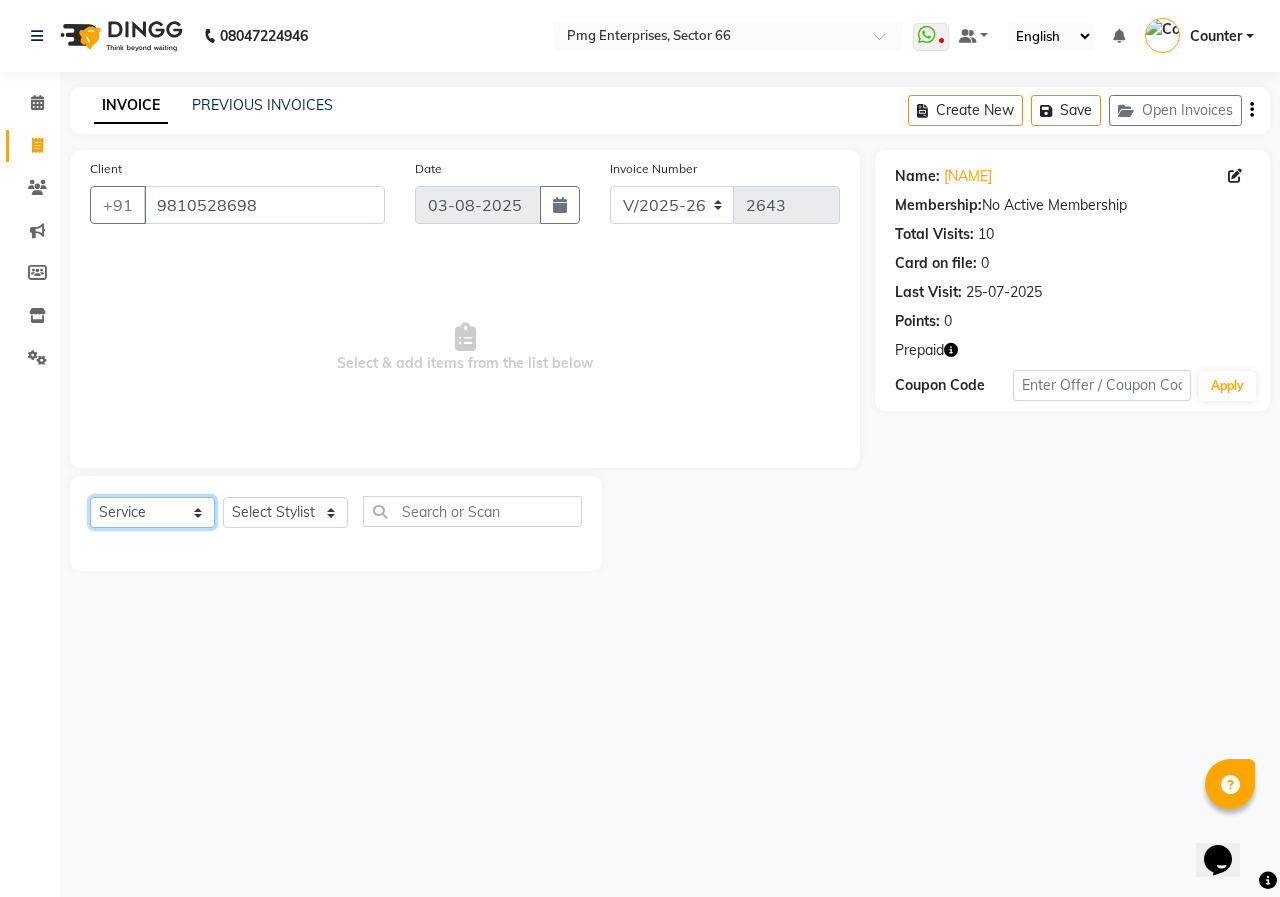 select on "P" 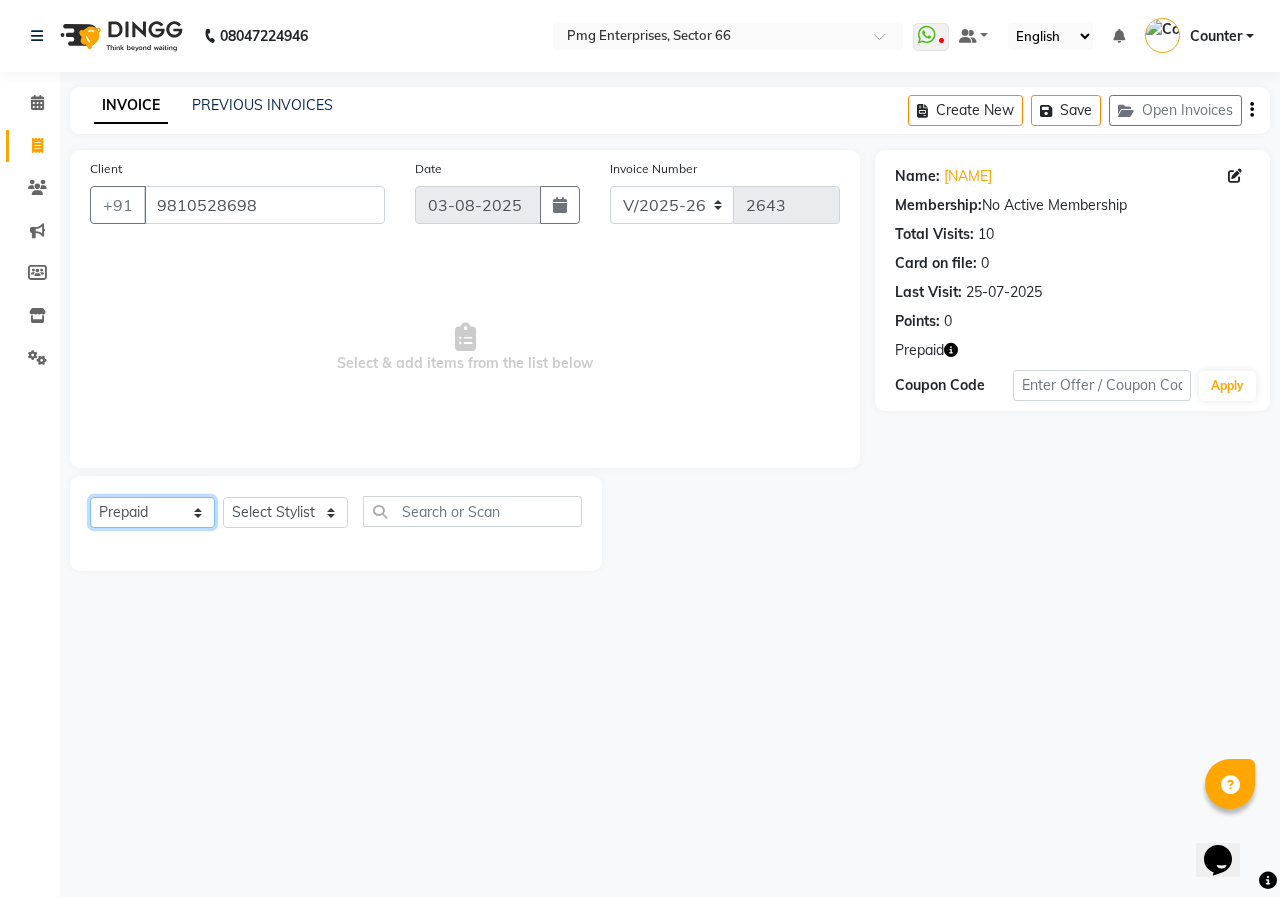 click on "Select  Service  Product  Membership  Package Voucher Prepaid Gift Card" 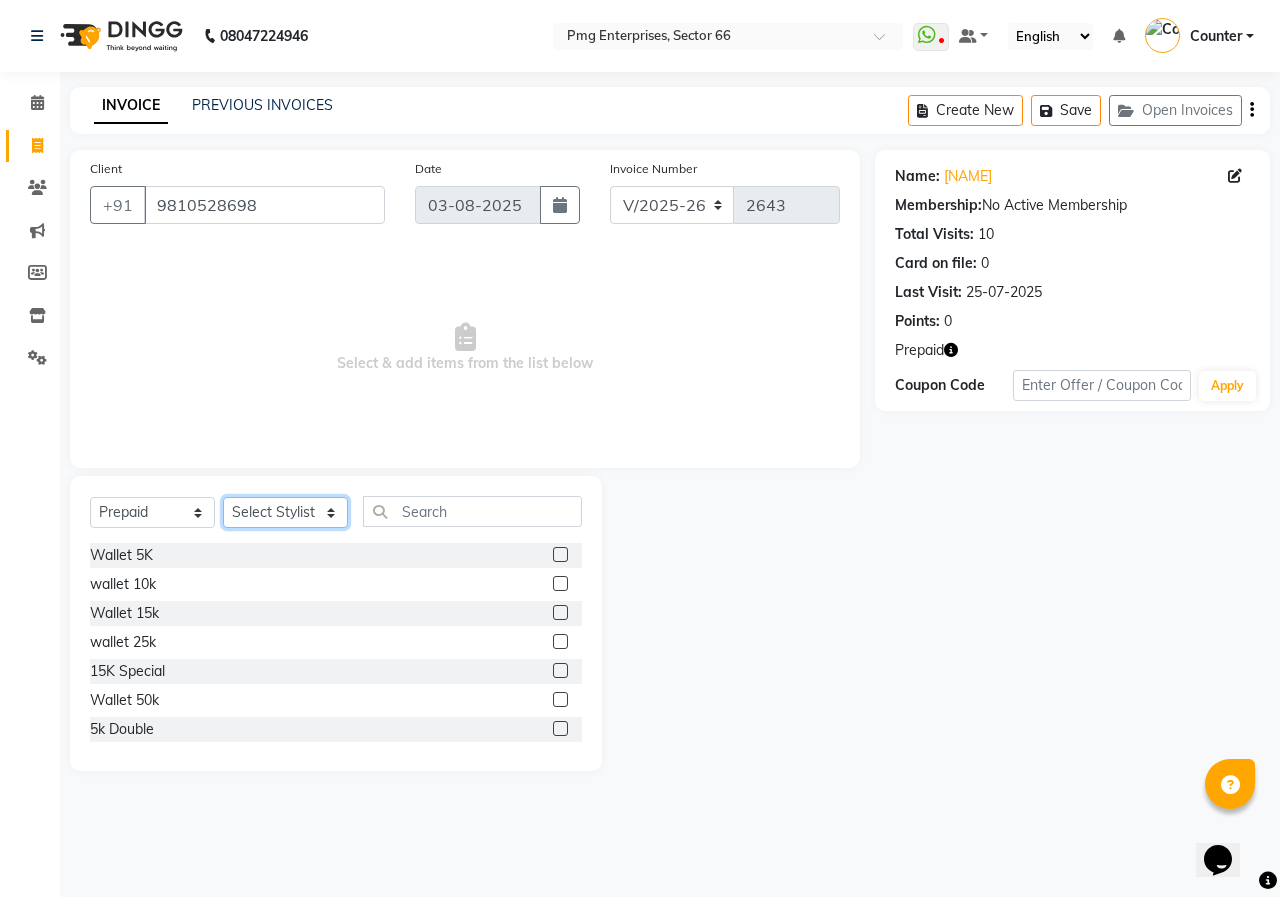 click on "Select Stylist [FIRST] [LAST] Counter [NAME] [NAME] [NAME] [NAME] [NAME] [NAME]" 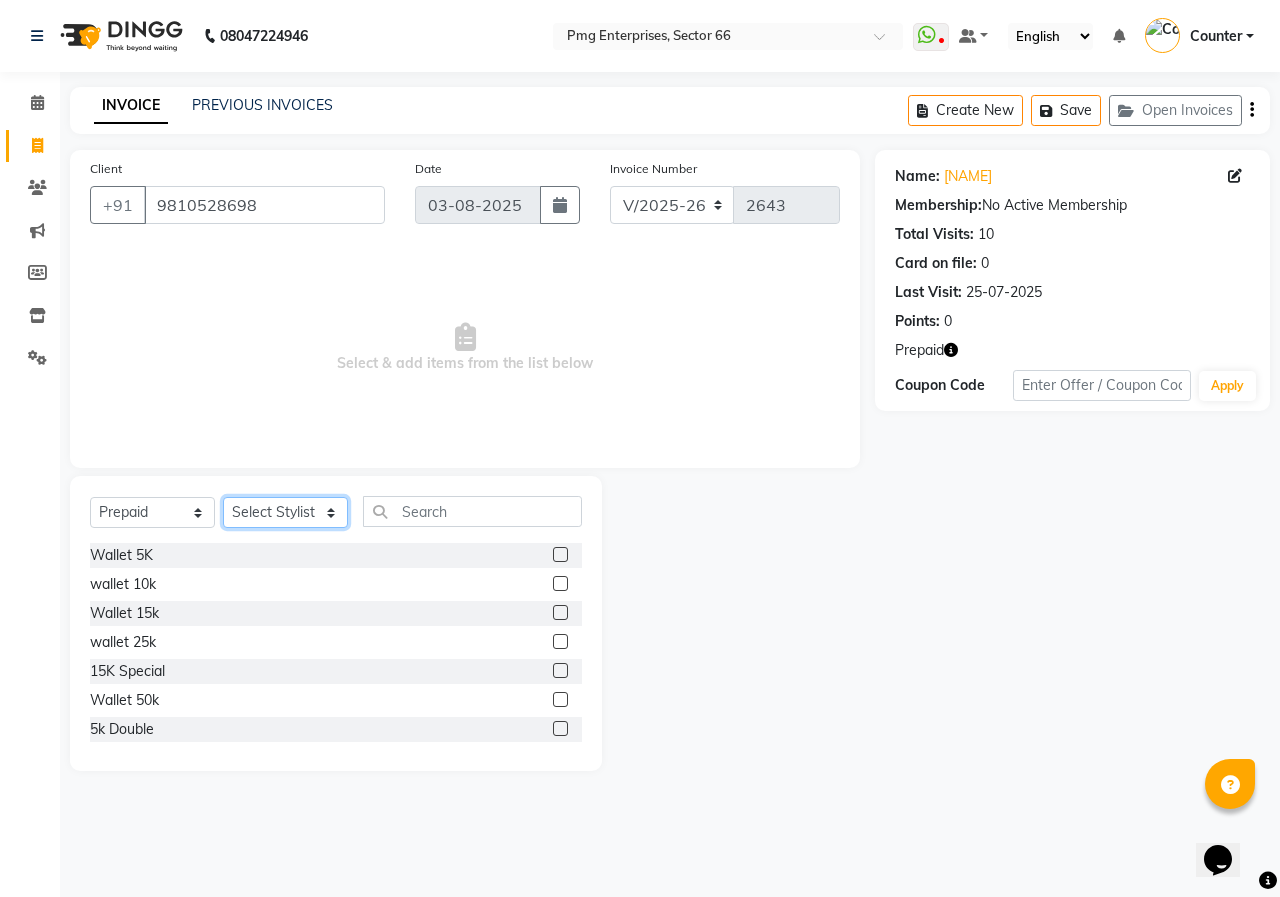 select on "14600" 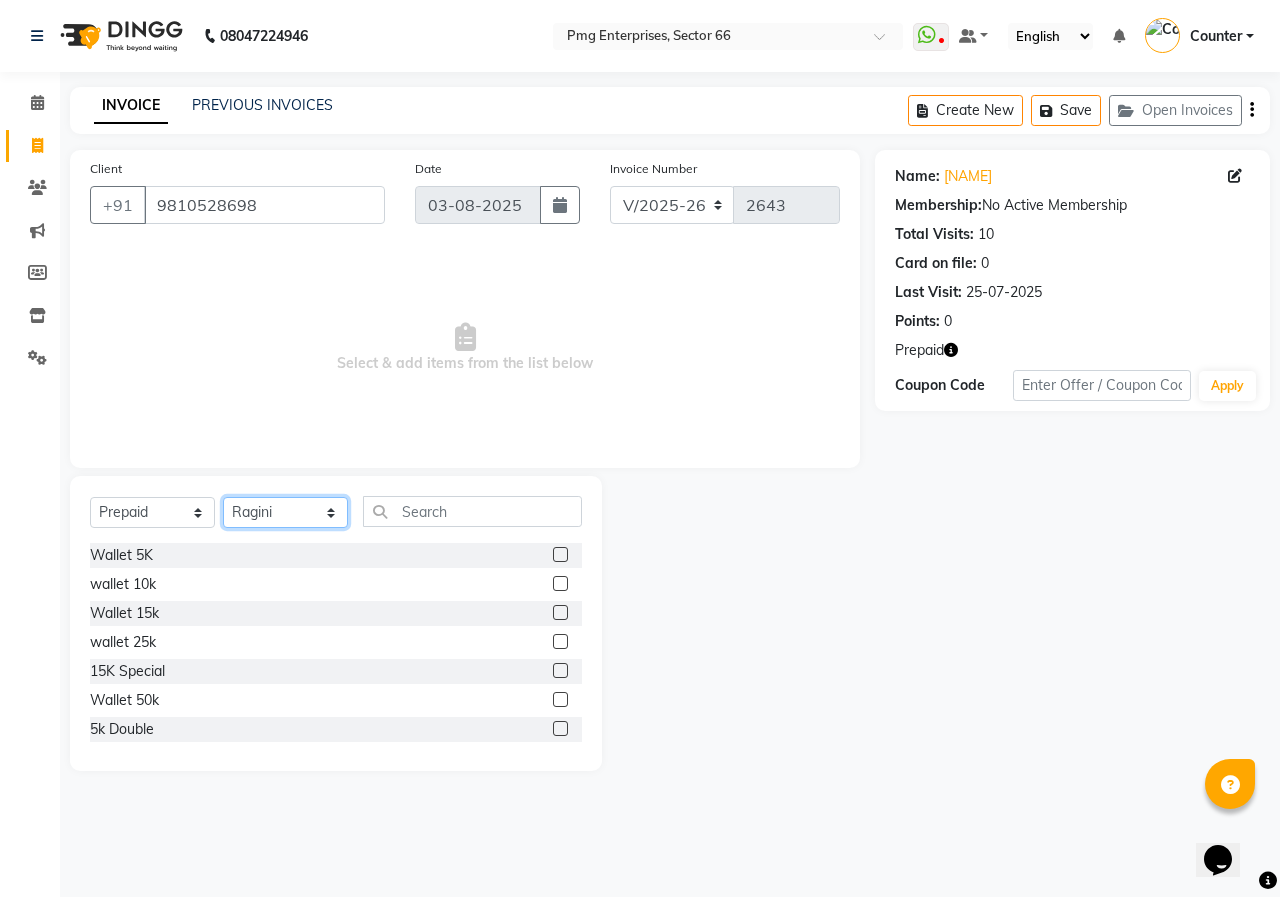 click on "Select Stylist [FIRST] [LAST] Counter [NAME] [NAME] [NAME] [NAME] [NAME] [NAME]" 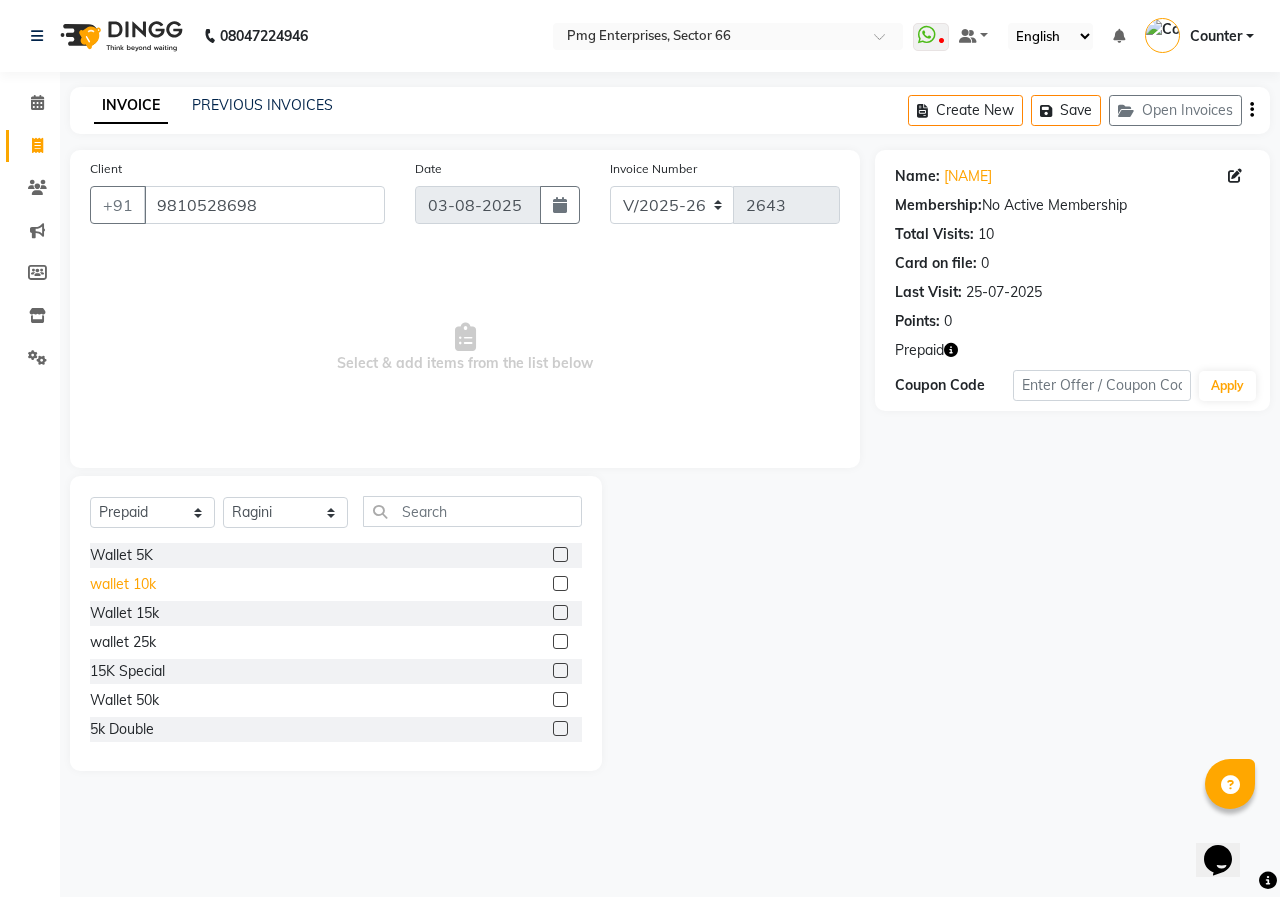 click on "wallet 10k" 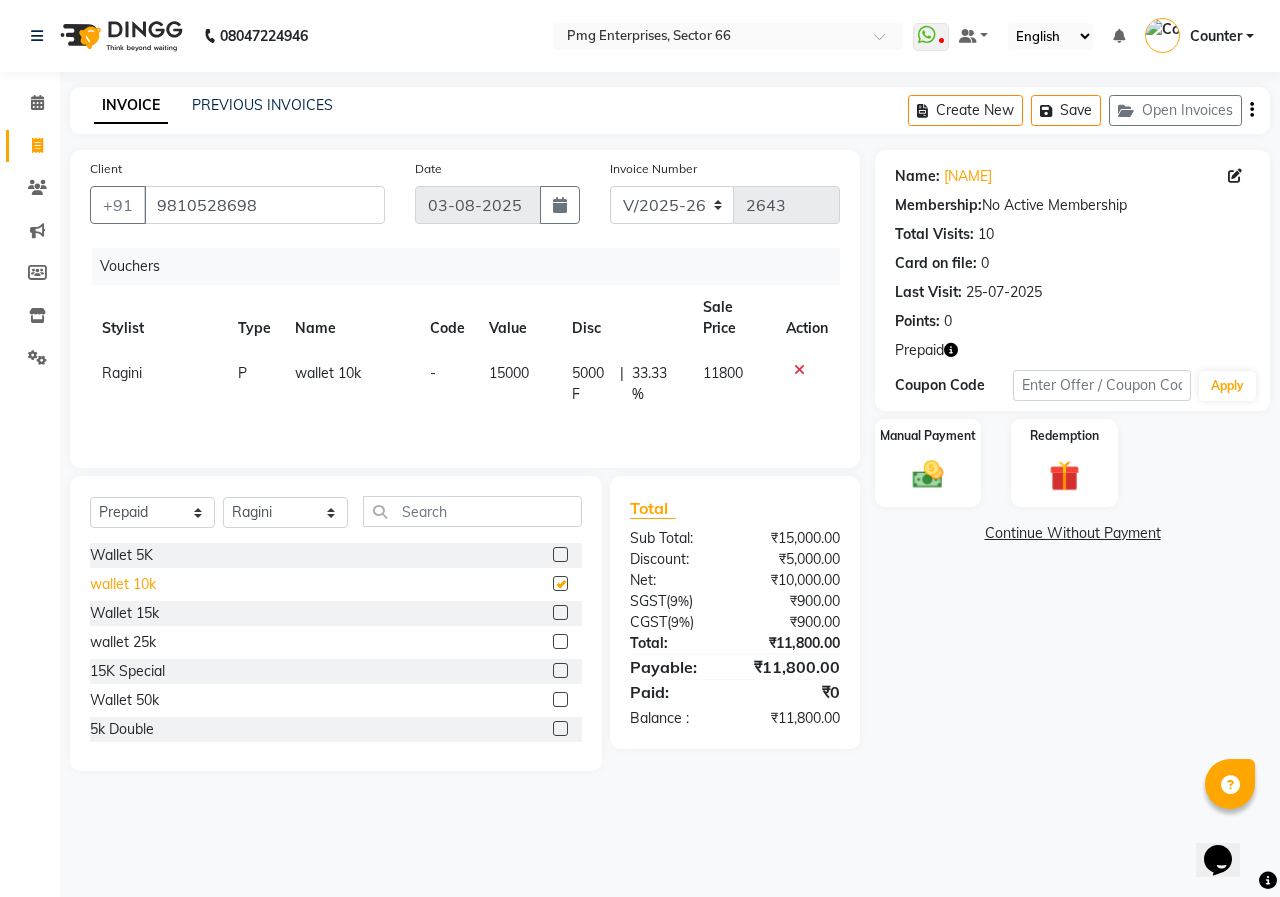 checkbox on "false" 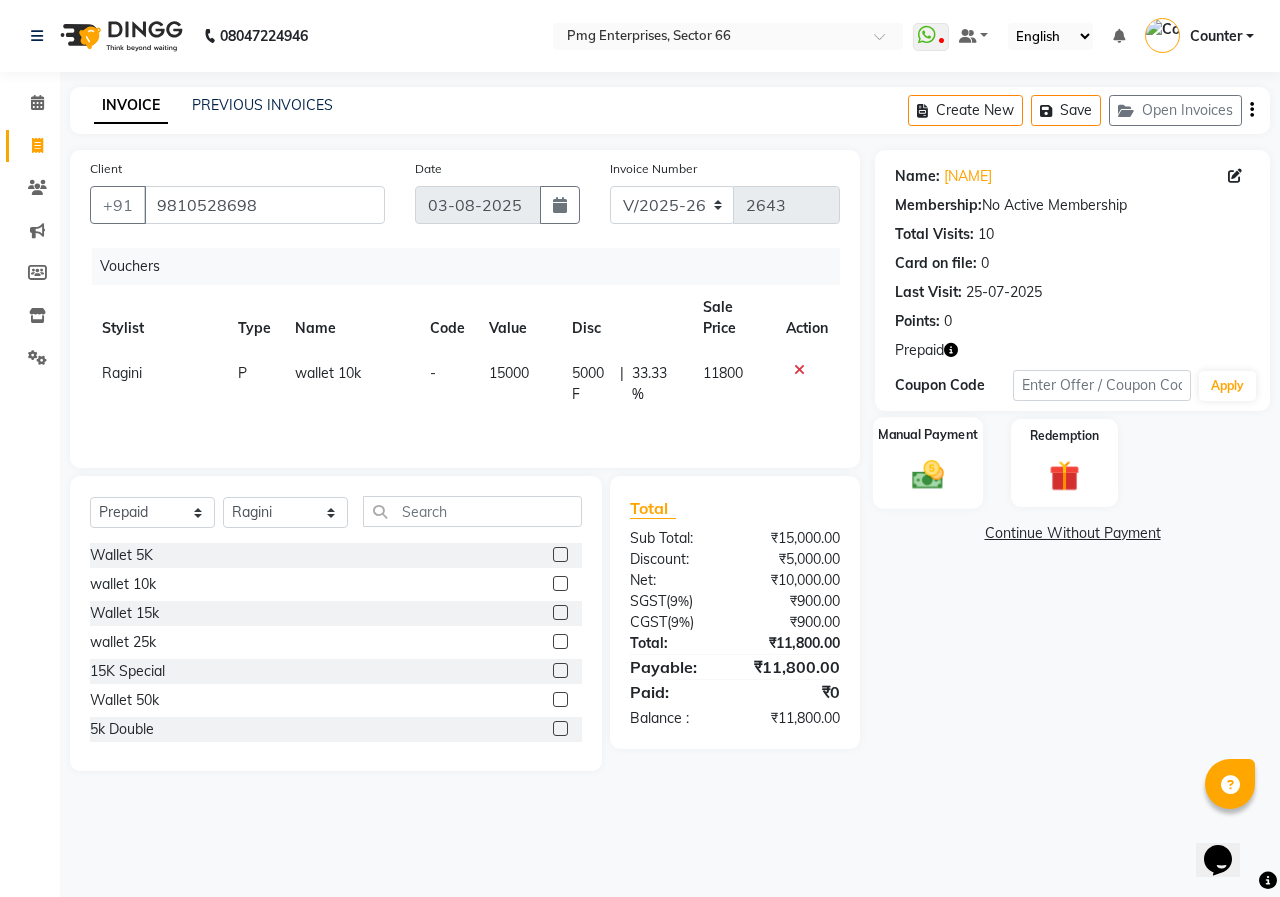 click 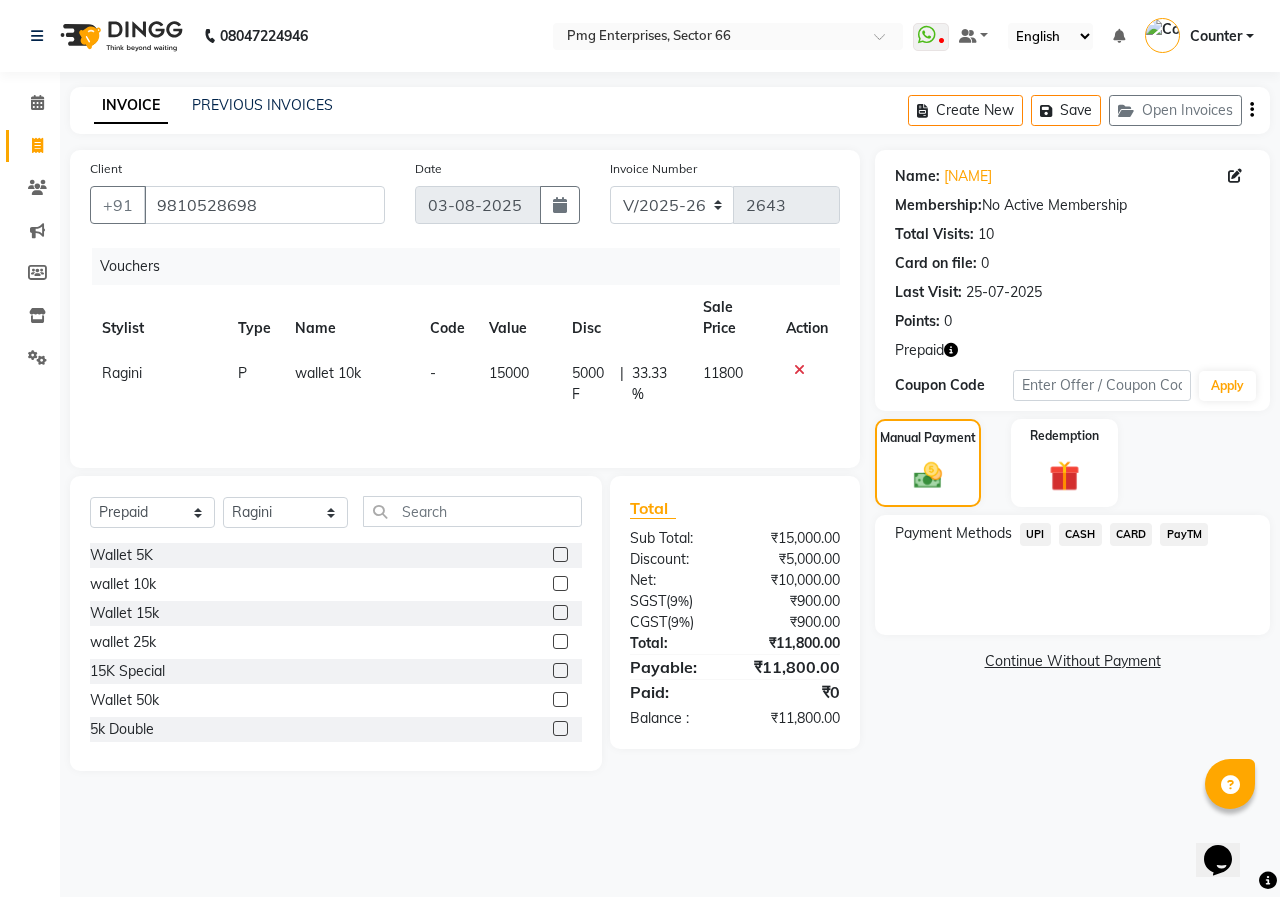 click on "UPI" 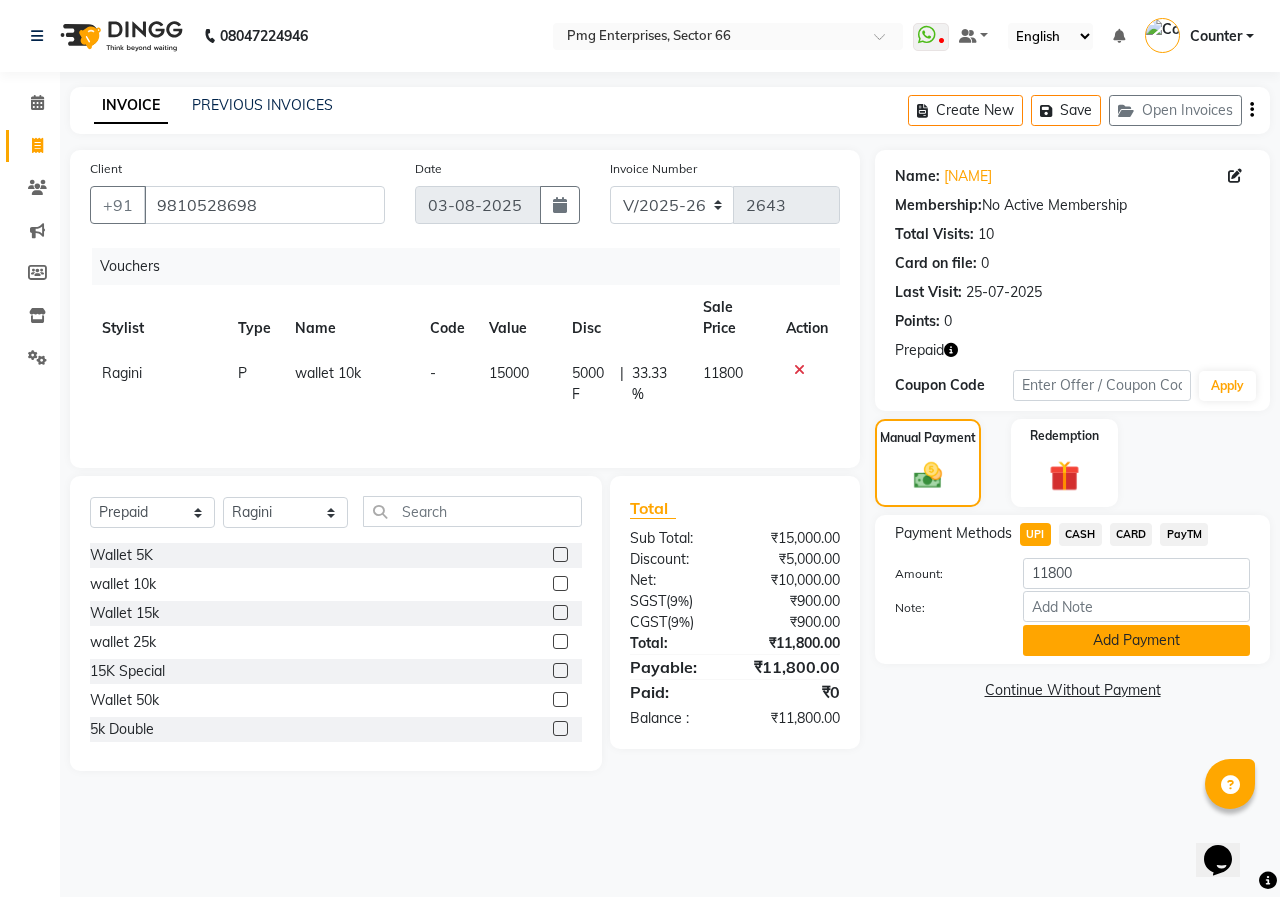 click on "Add Payment" 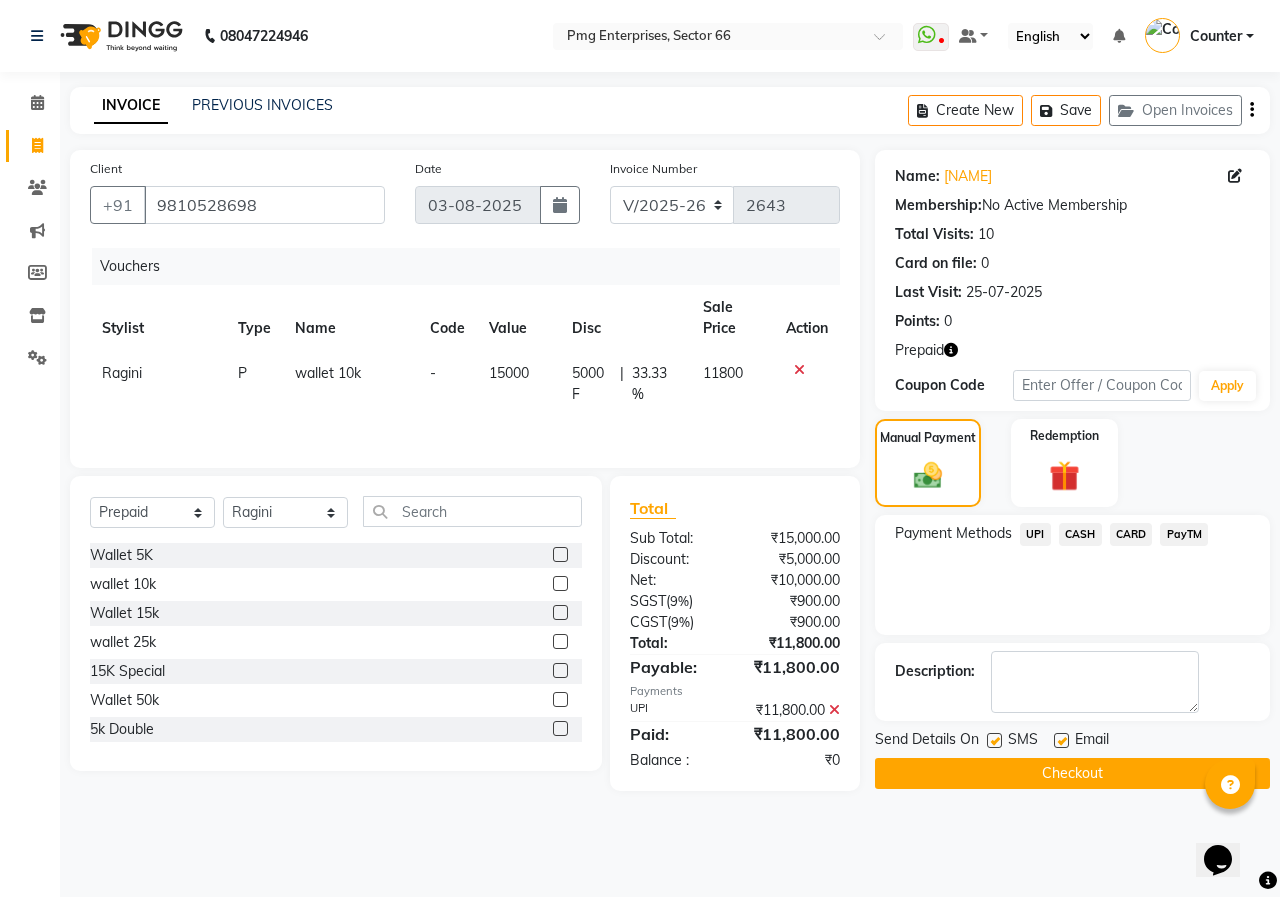 click on "Checkout" 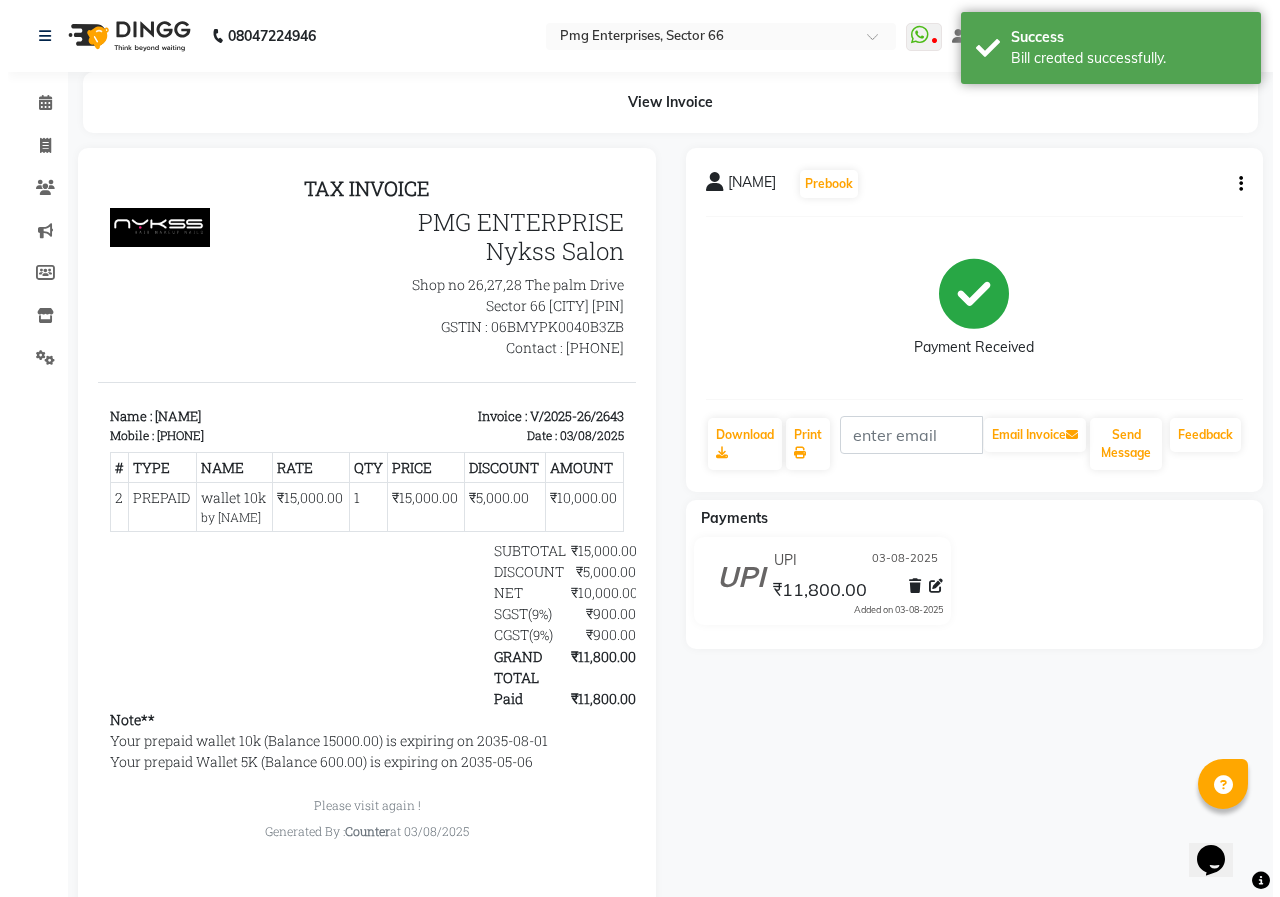 scroll, scrollTop: 0, scrollLeft: 0, axis: both 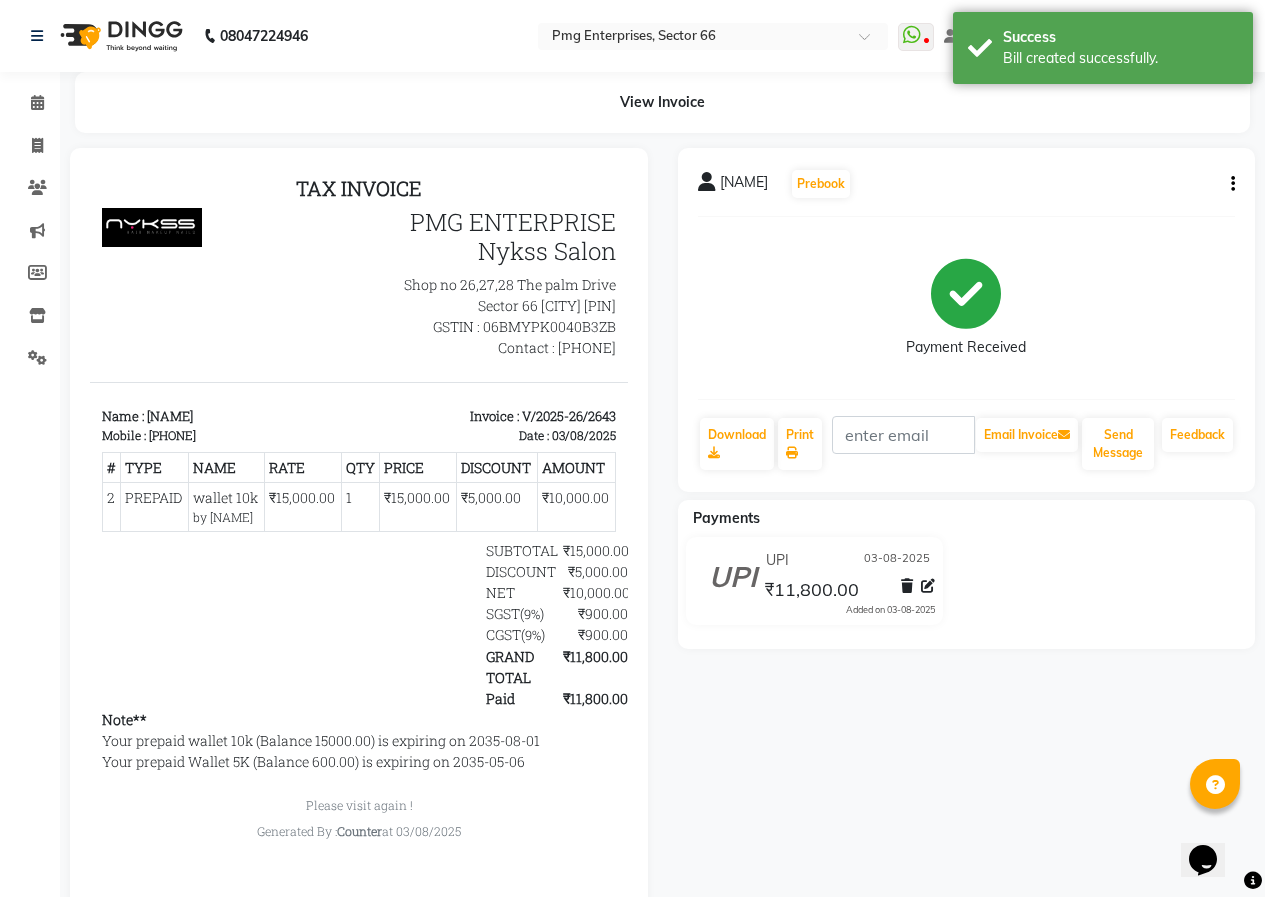 drag, startPoint x: 157, startPoint y: 436, endPoint x: 277, endPoint y: 429, distance: 120.203995 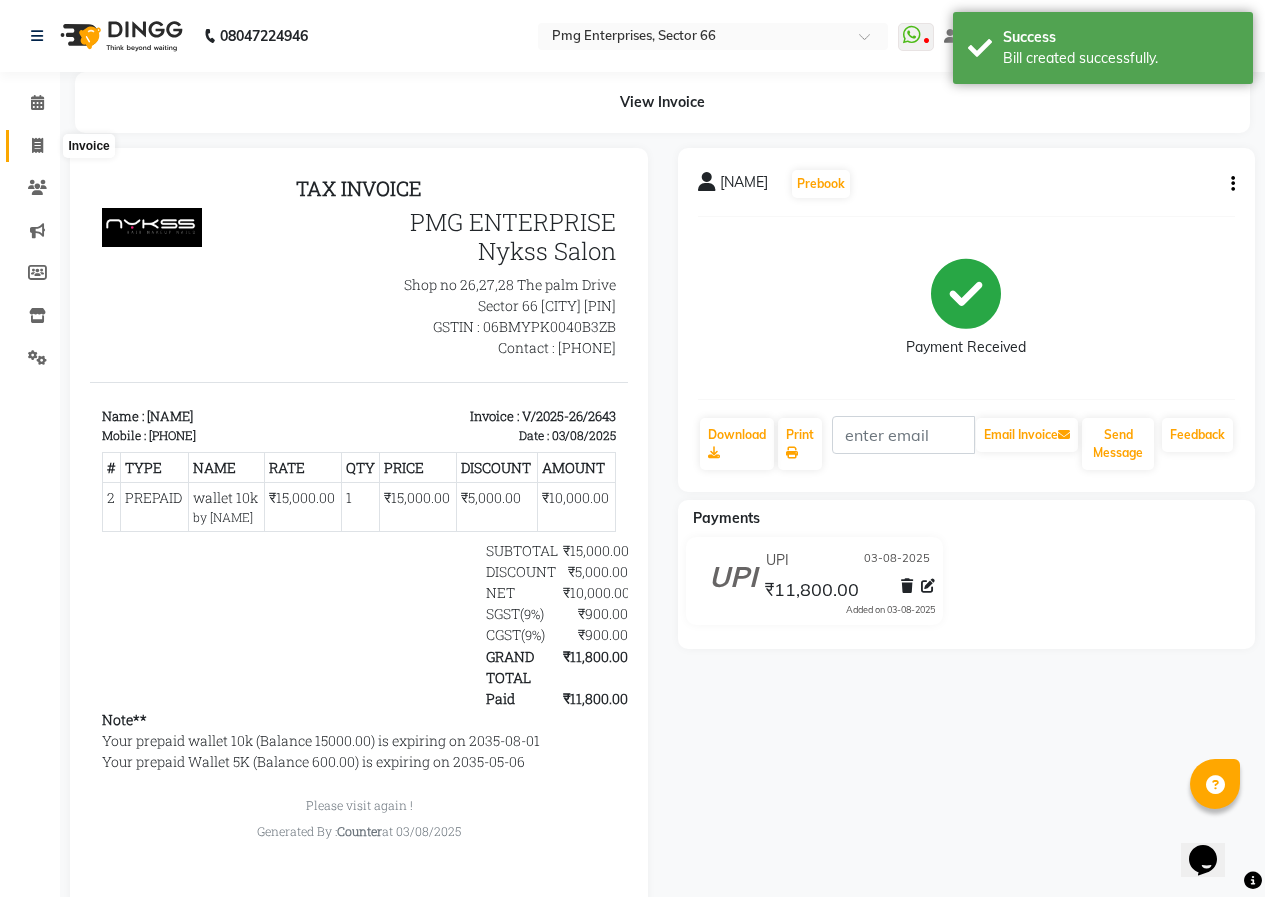 click 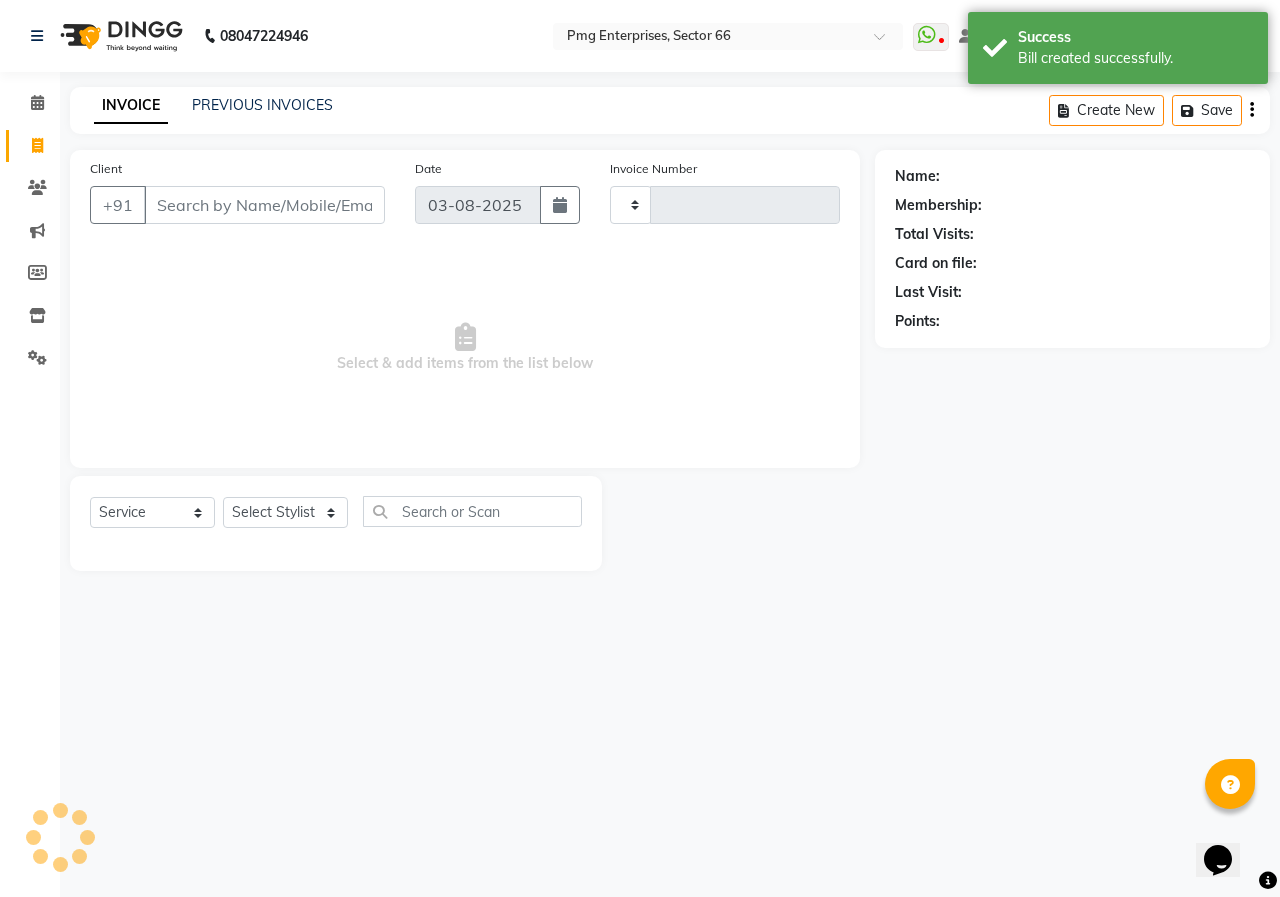 type on "2644" 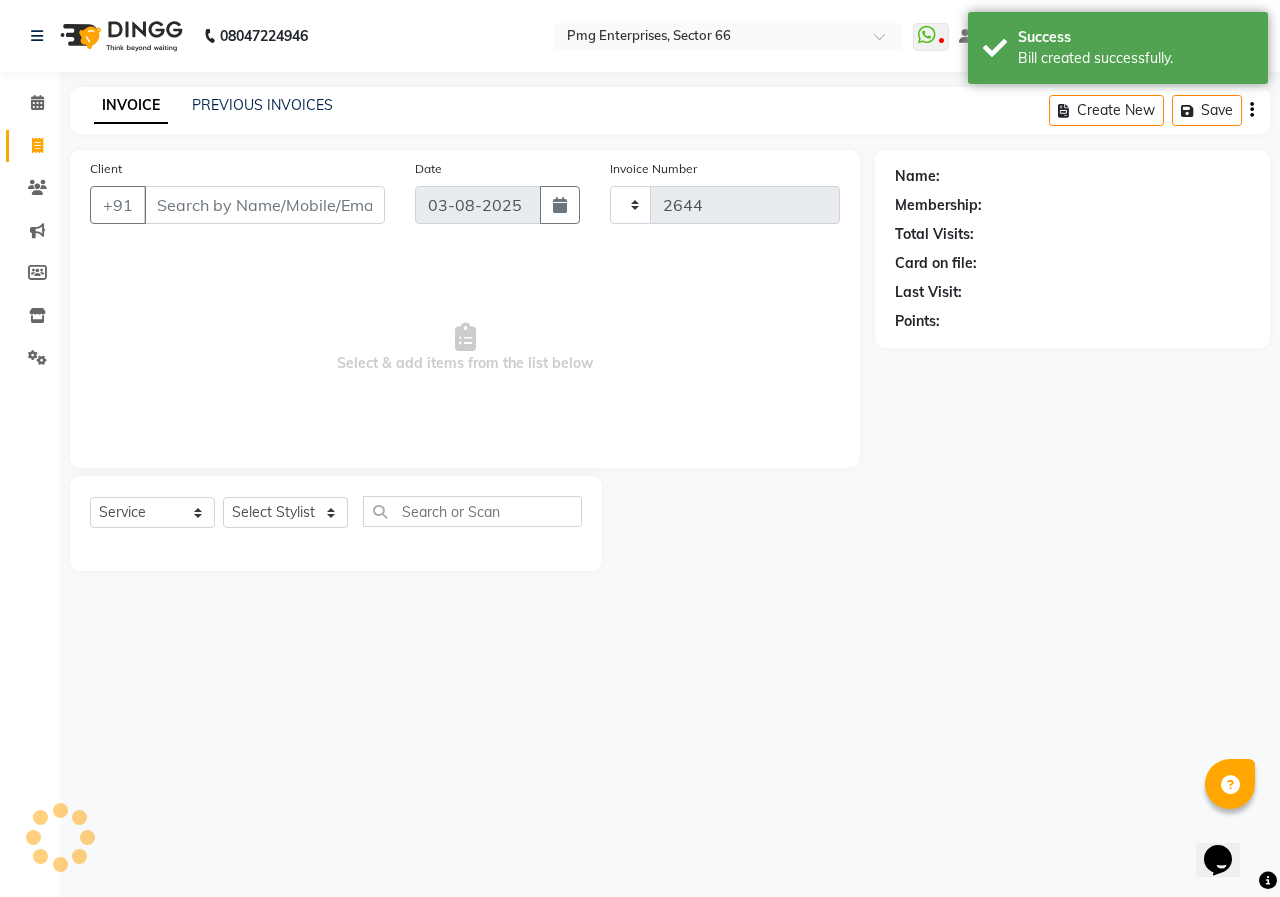 select on "889" 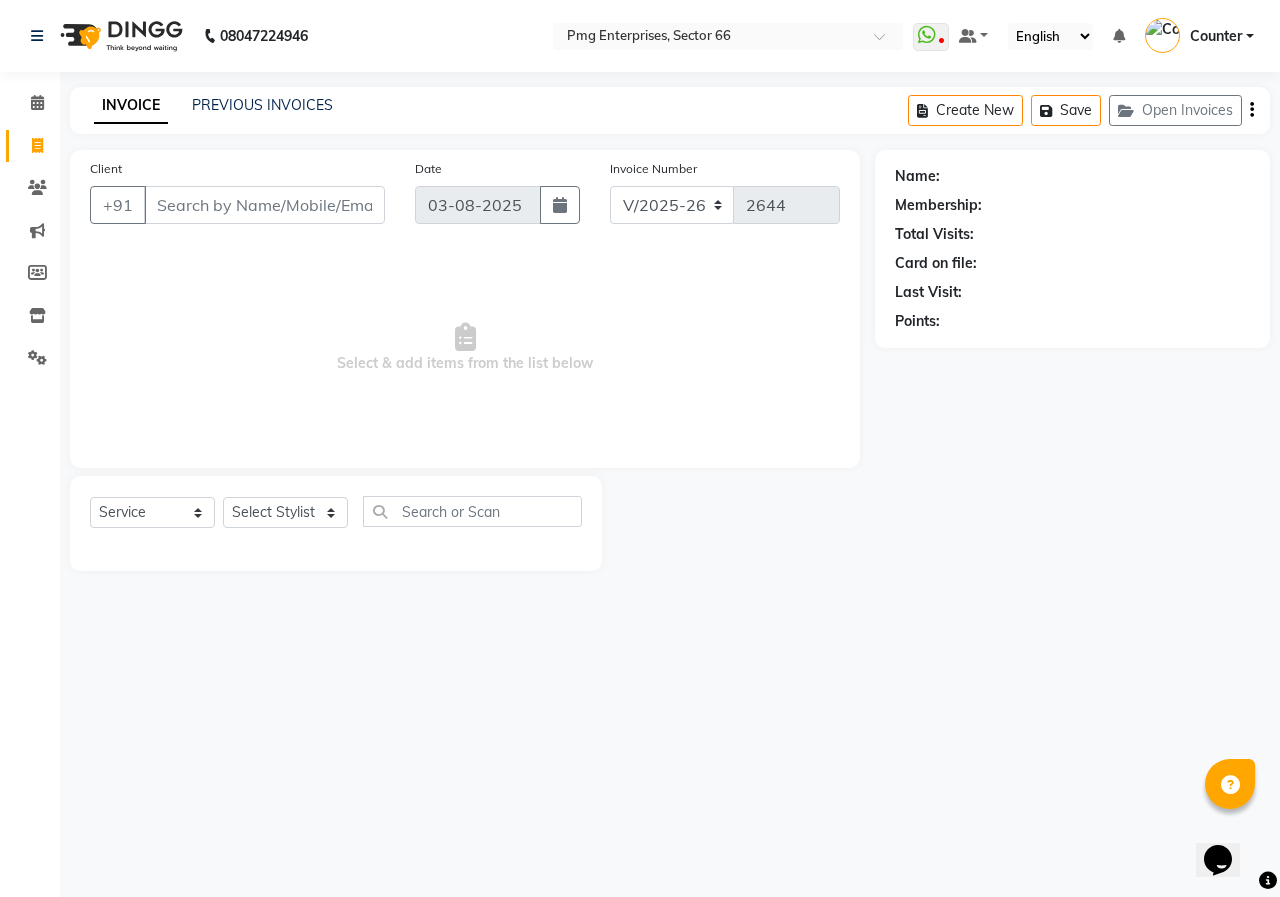 click on "Client" at bounding box center (264, 205) 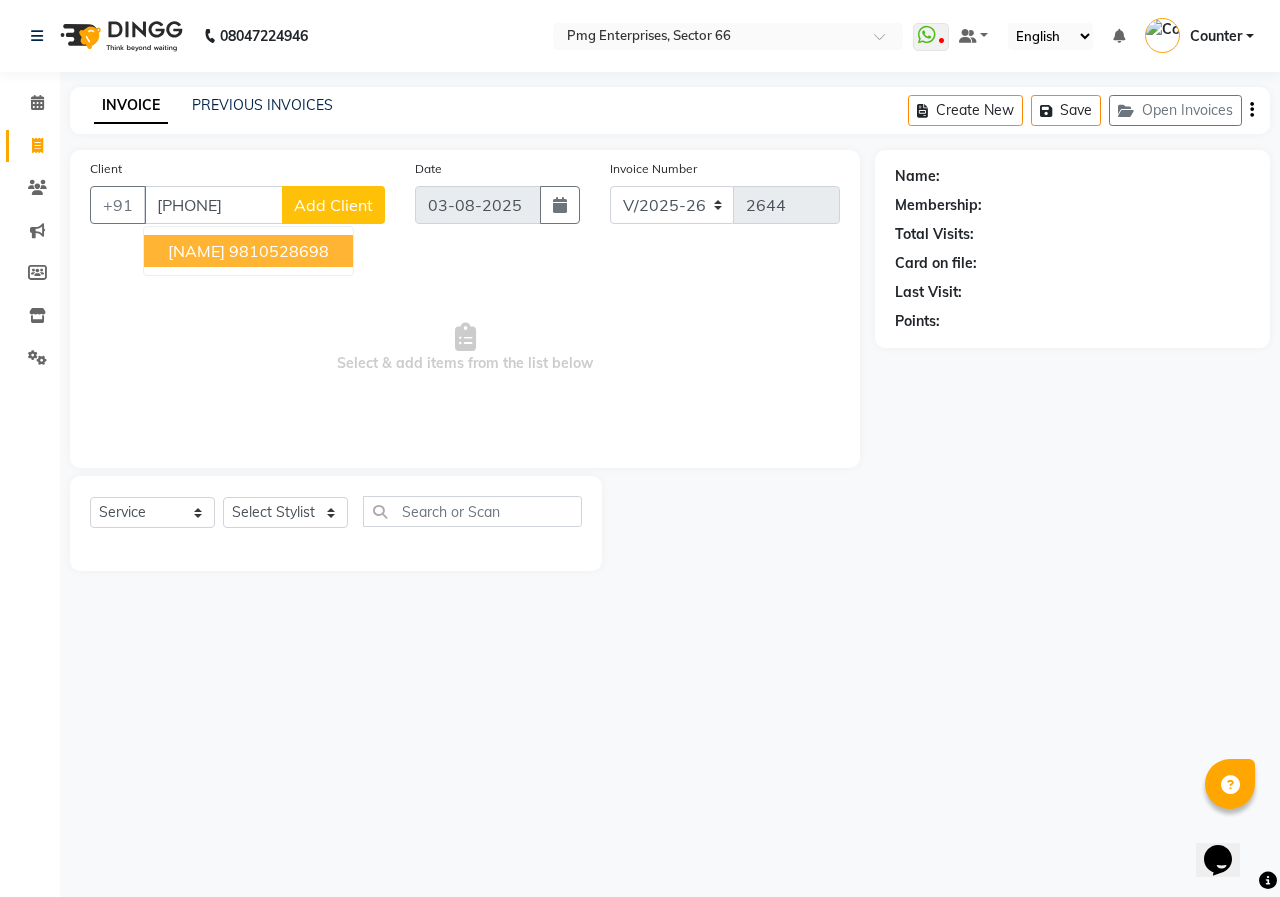 click on "9810528698" at bounding box center (279, 251) 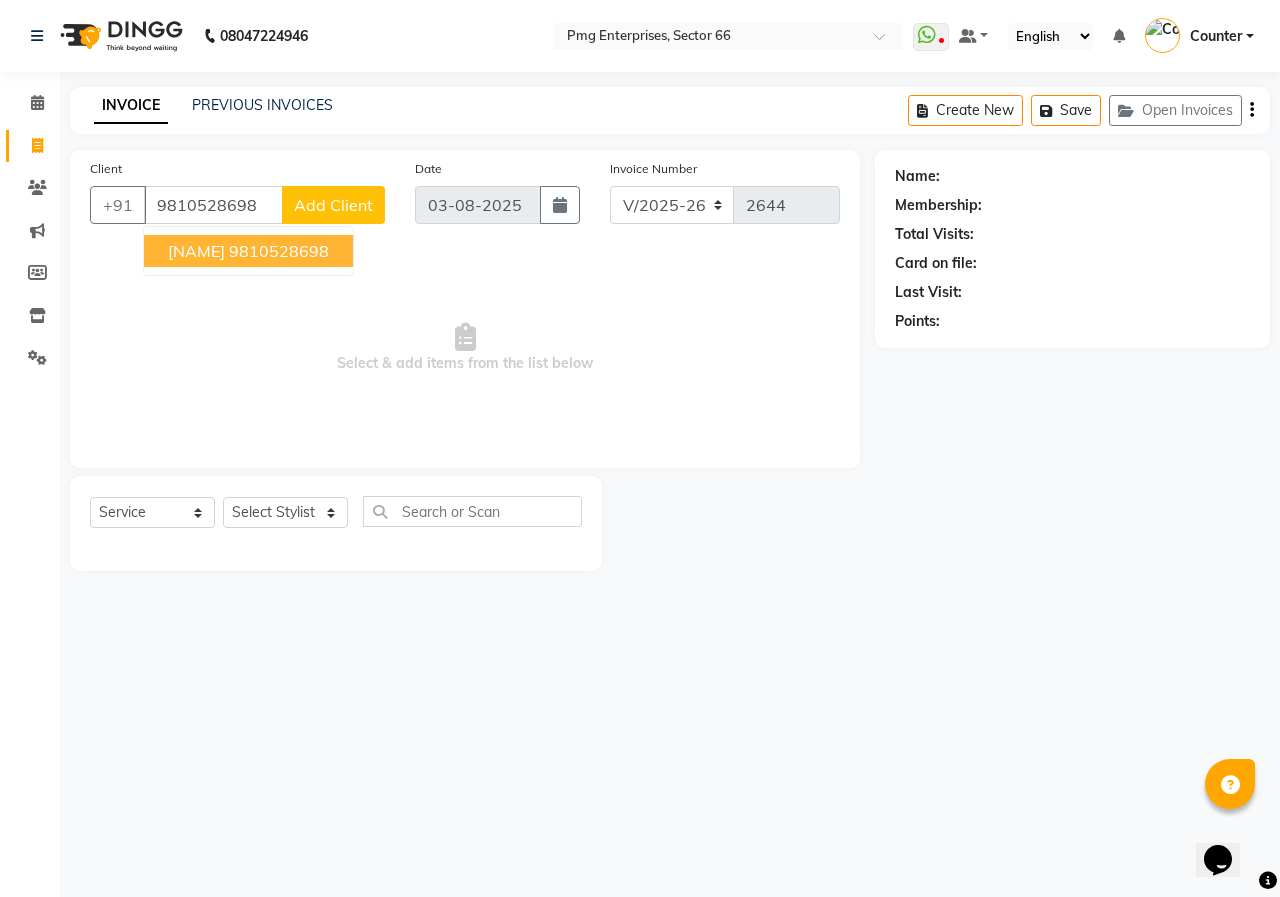 type on "9810528698" 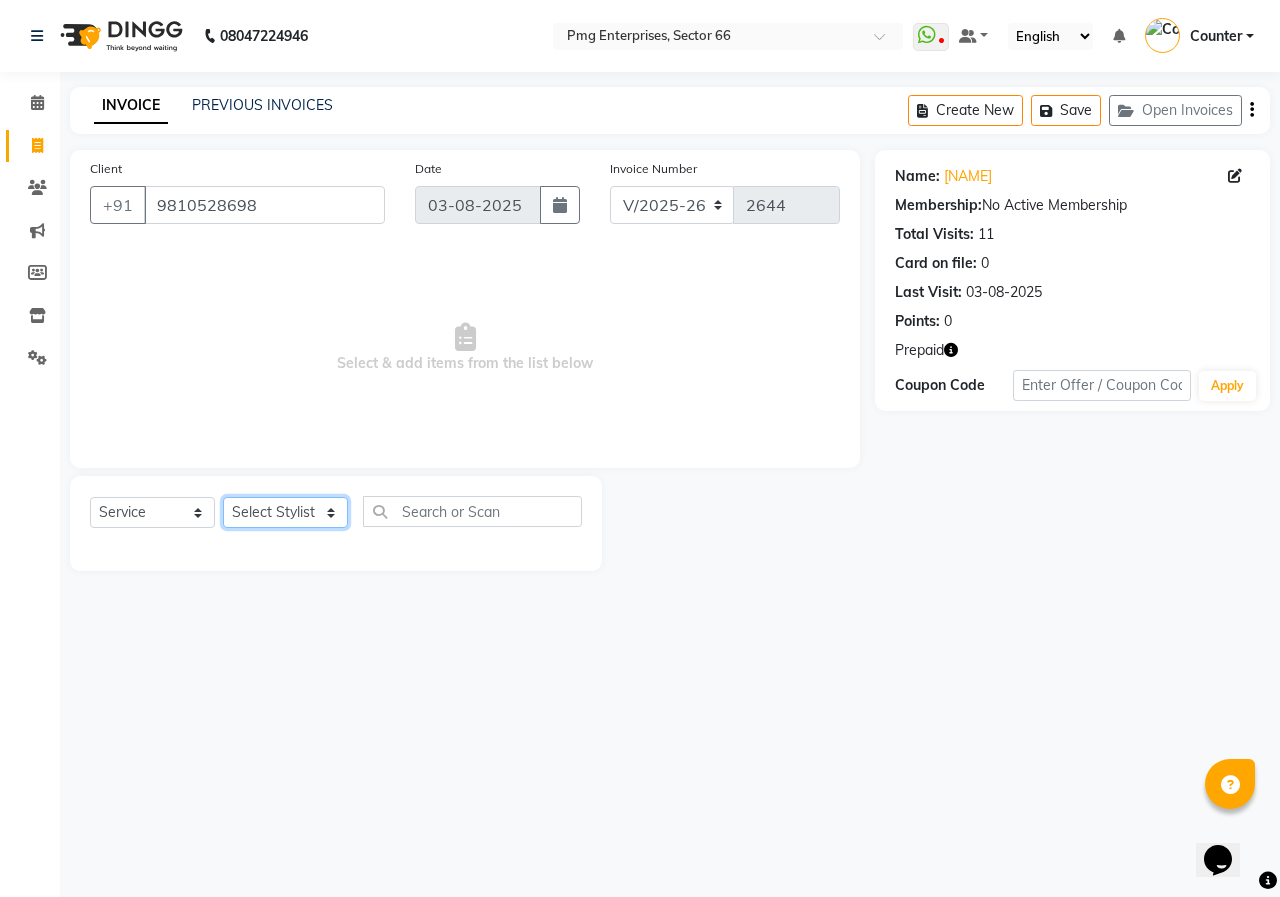 click on "Select Stylist [FIRST] [LAST] Counter [NAME] [NAME] [NAME] [NAME] [NAME] [NAME]" 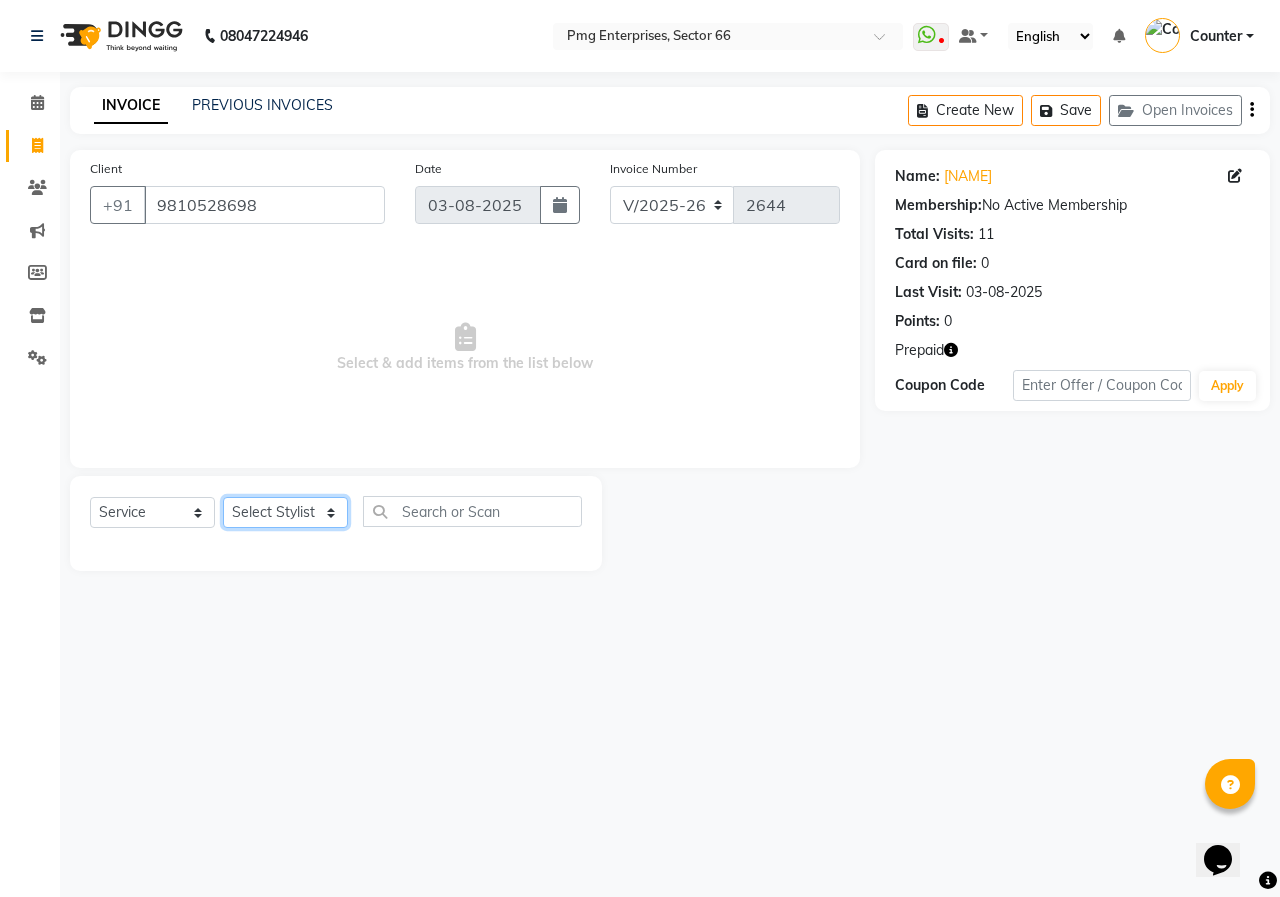 select on "78814" 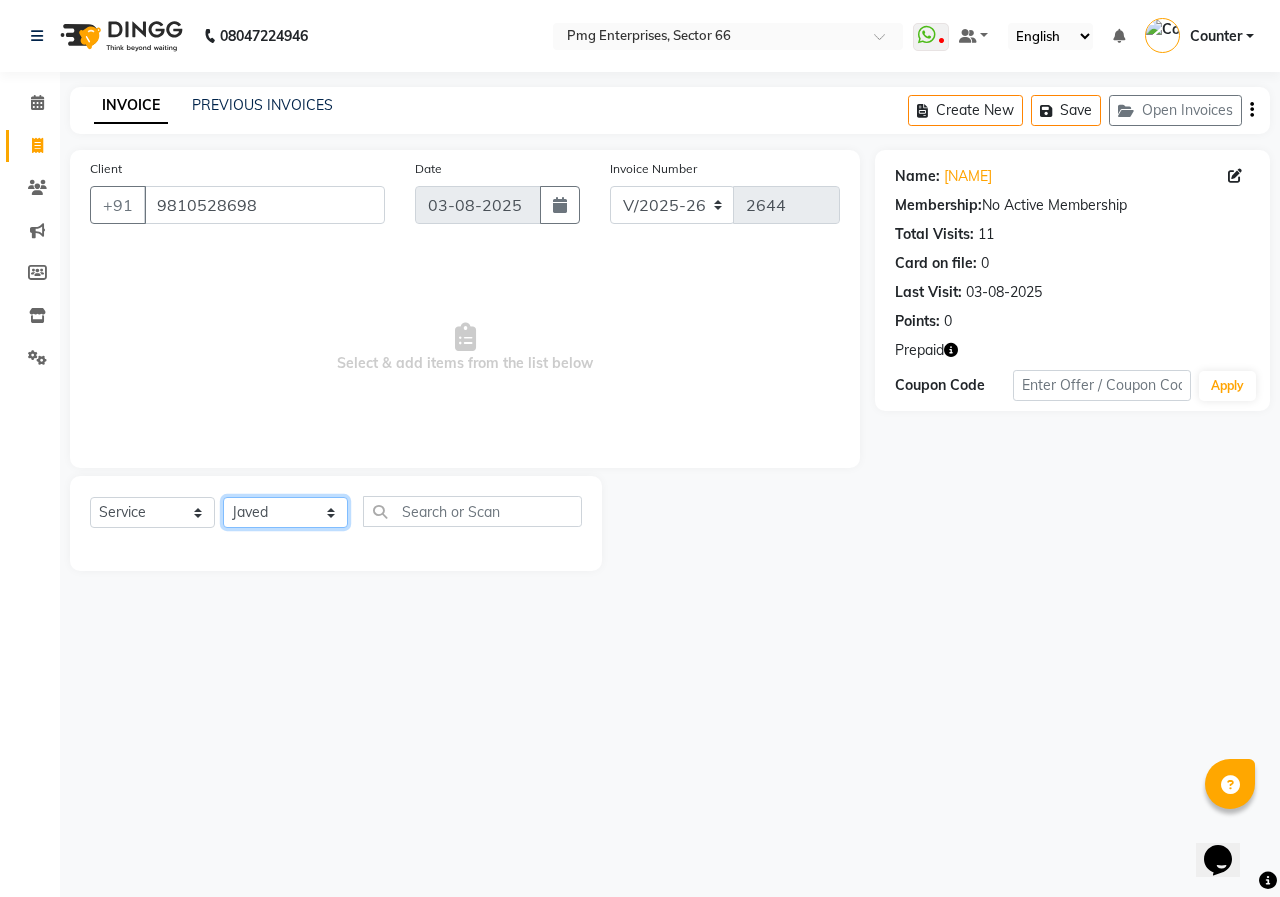 click on "Select Stylist [FIRST] [LAST] Counter [NAME] [NAME] [NAME] [NAME] [NAME] [NAME]" 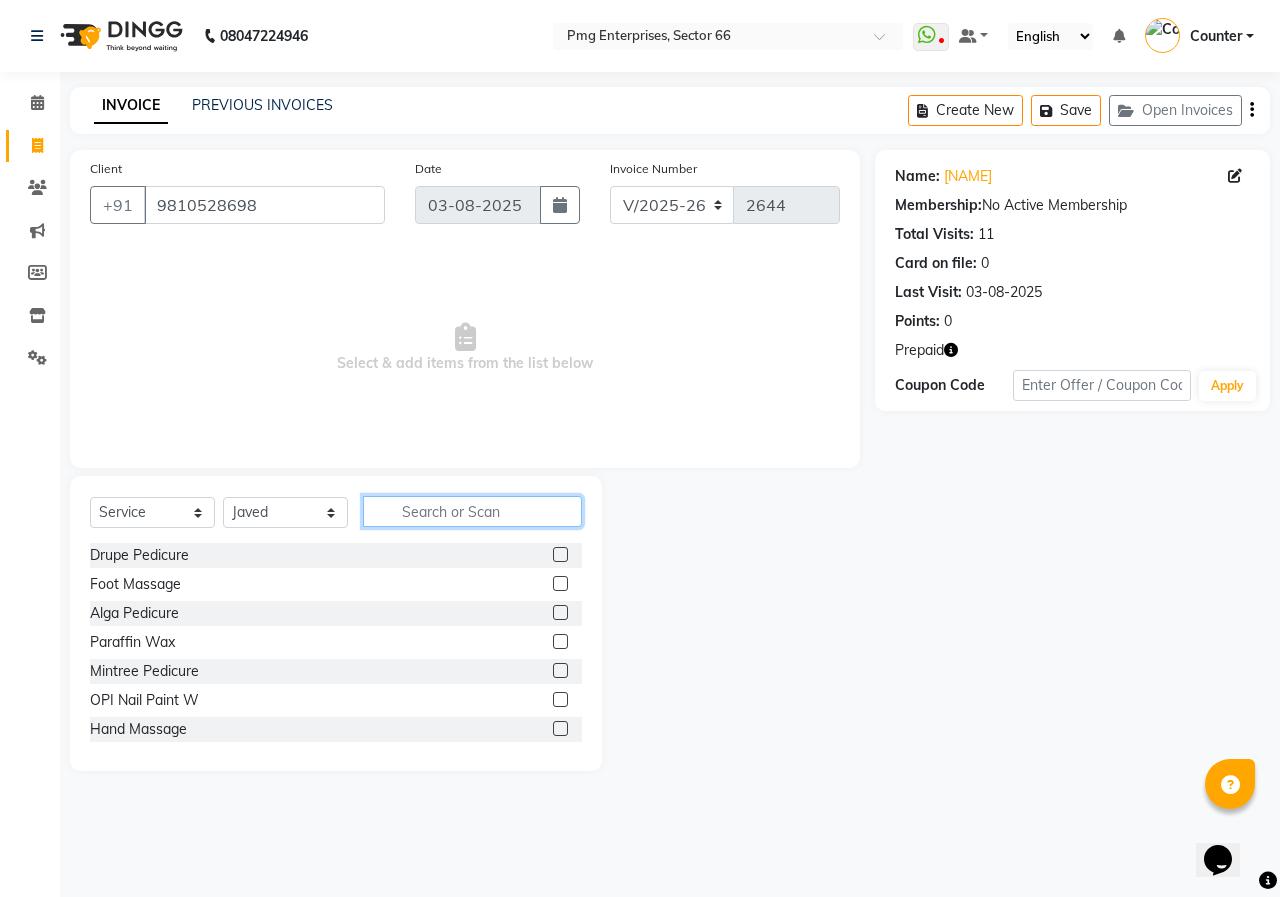click 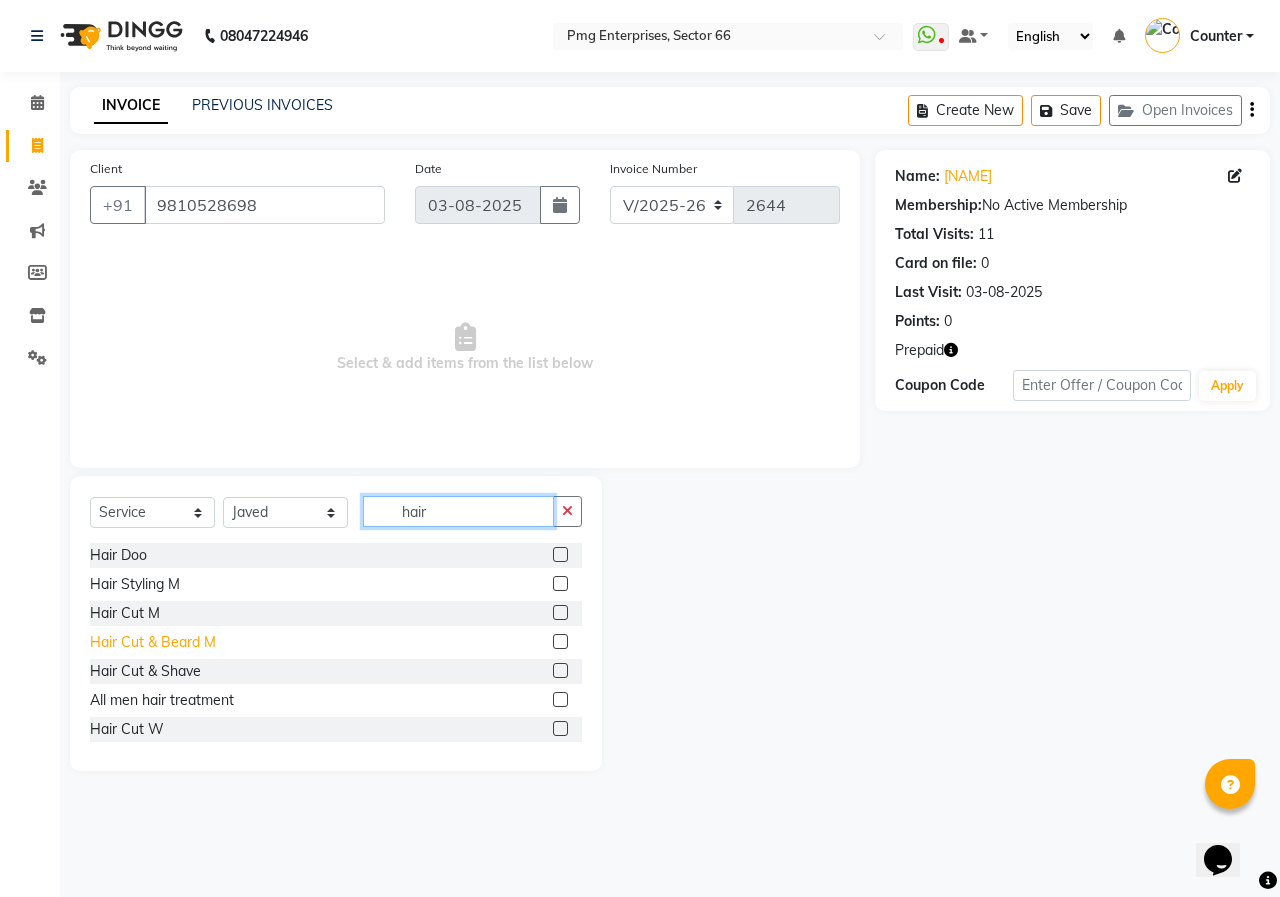 type on "hair" 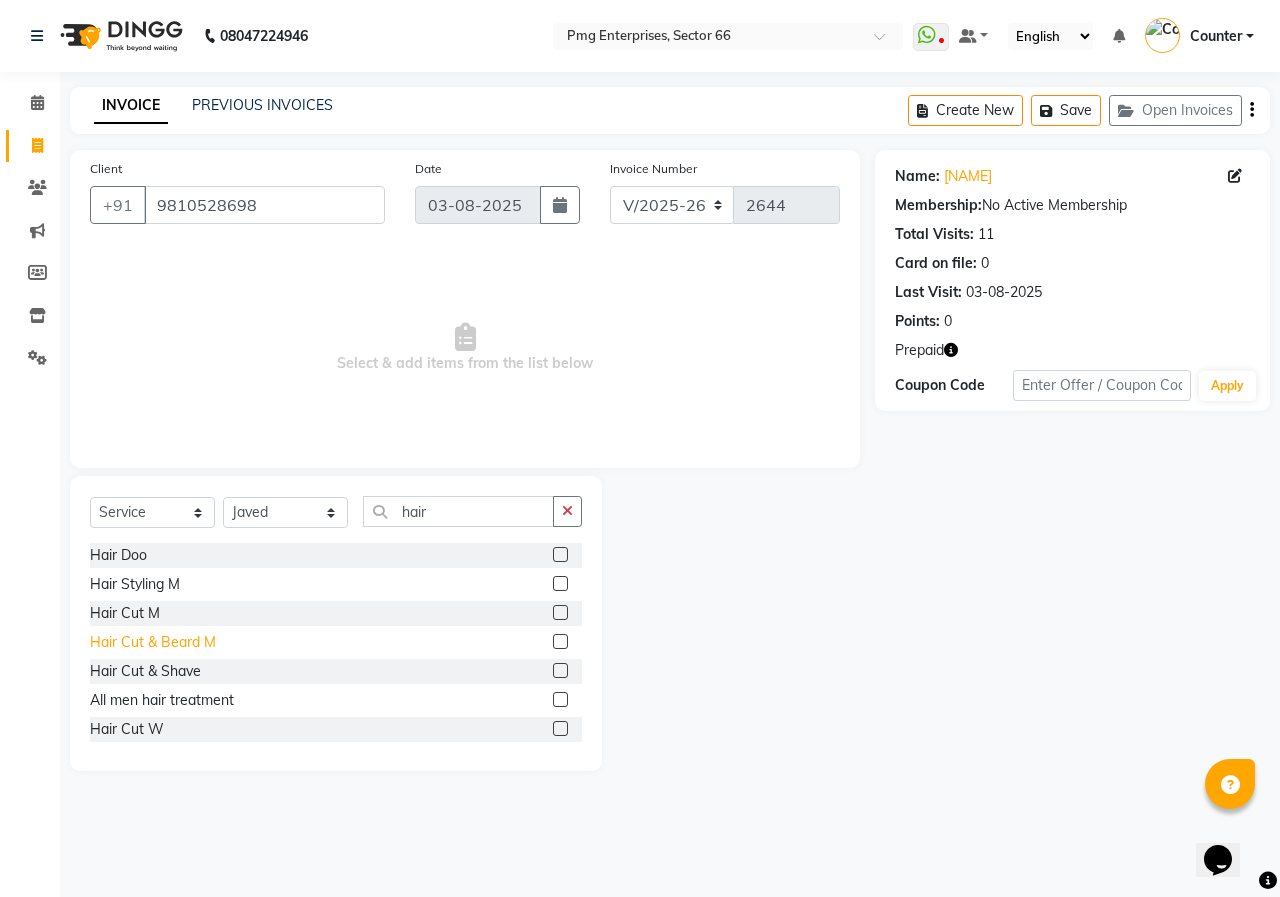 click on "Hair Cut & Beard M" 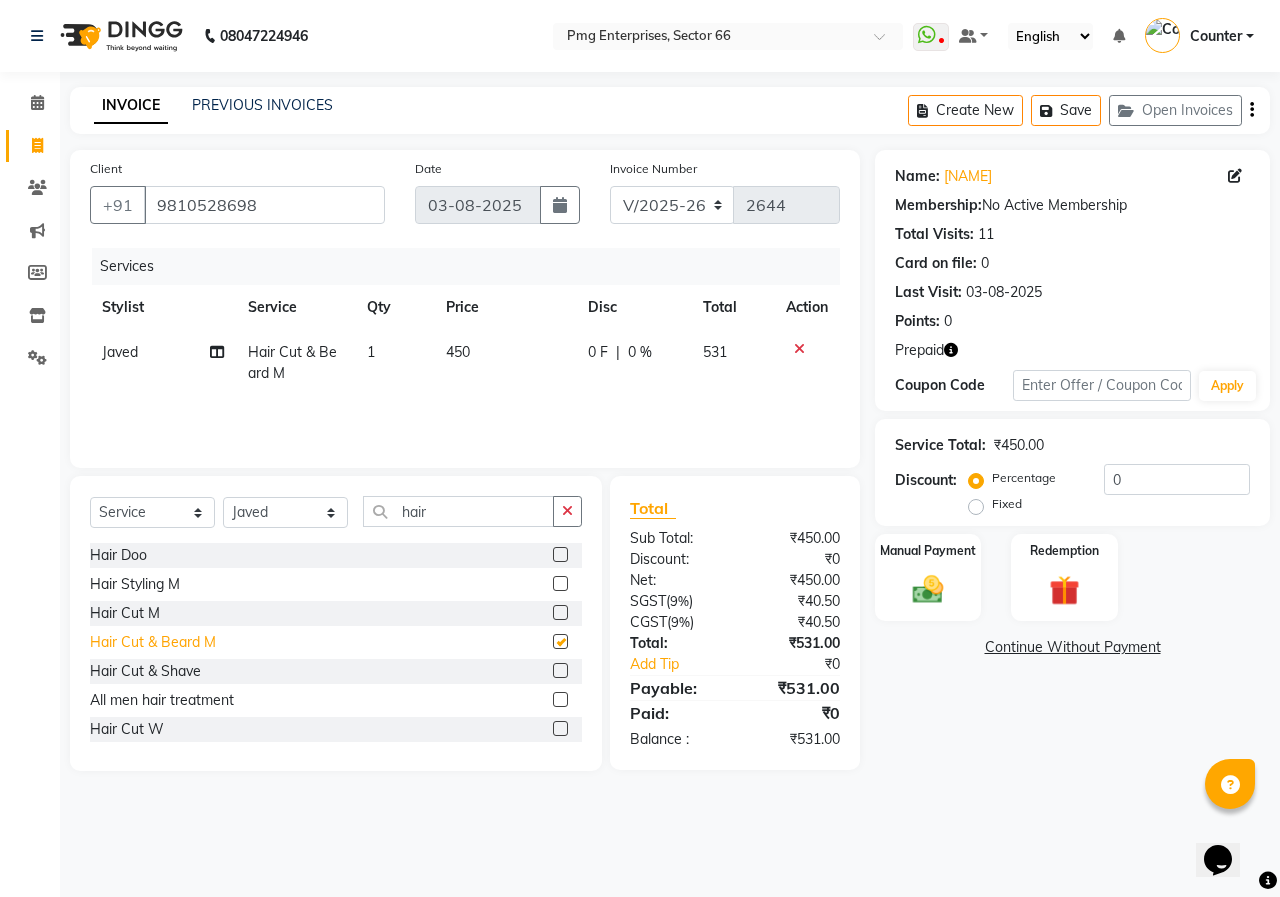 checkbox on "false" 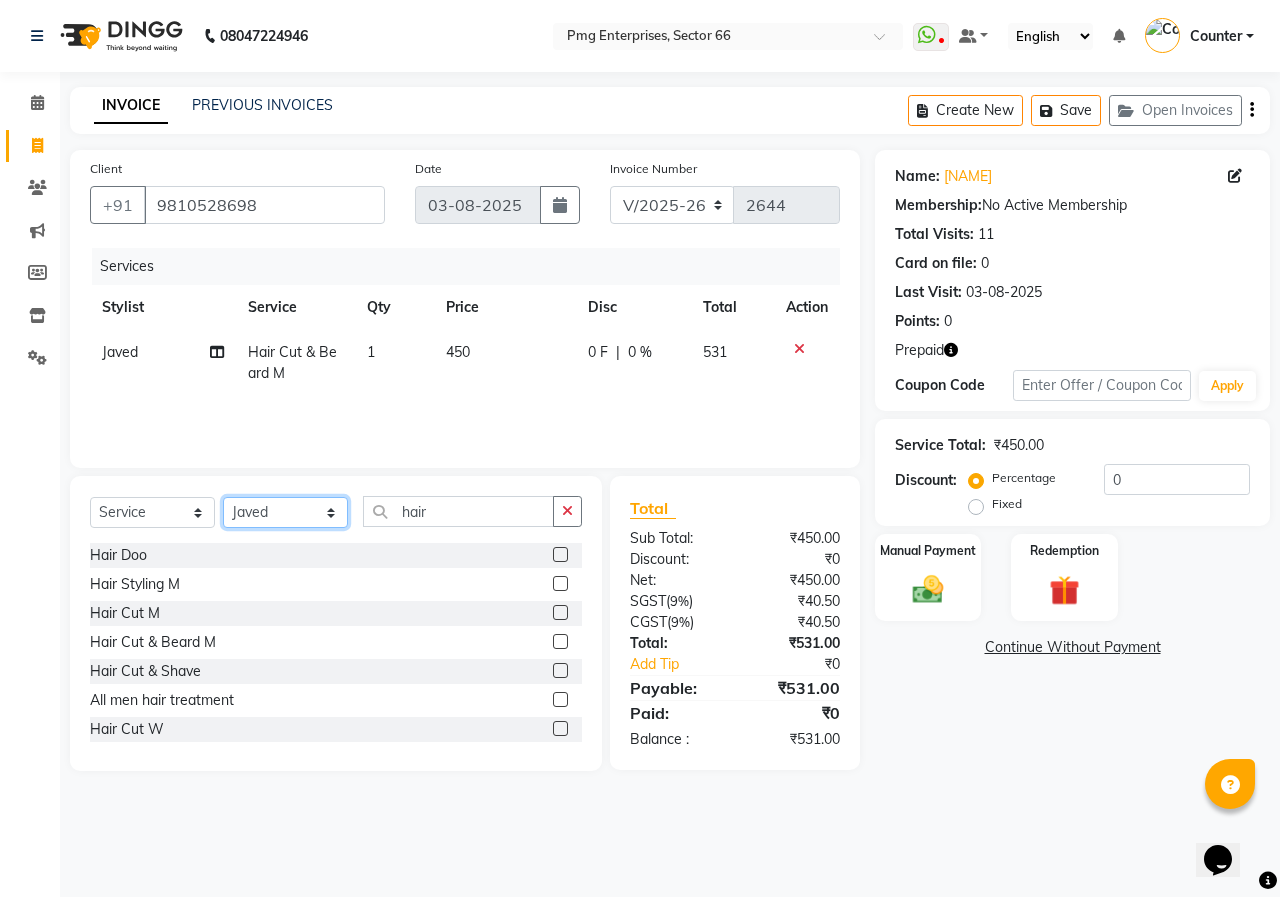 click on "Select Stylist [FIRST] [LAST] Counter [NAME] [NAME] [NAME] [NAME] [NAME] [NAME]" 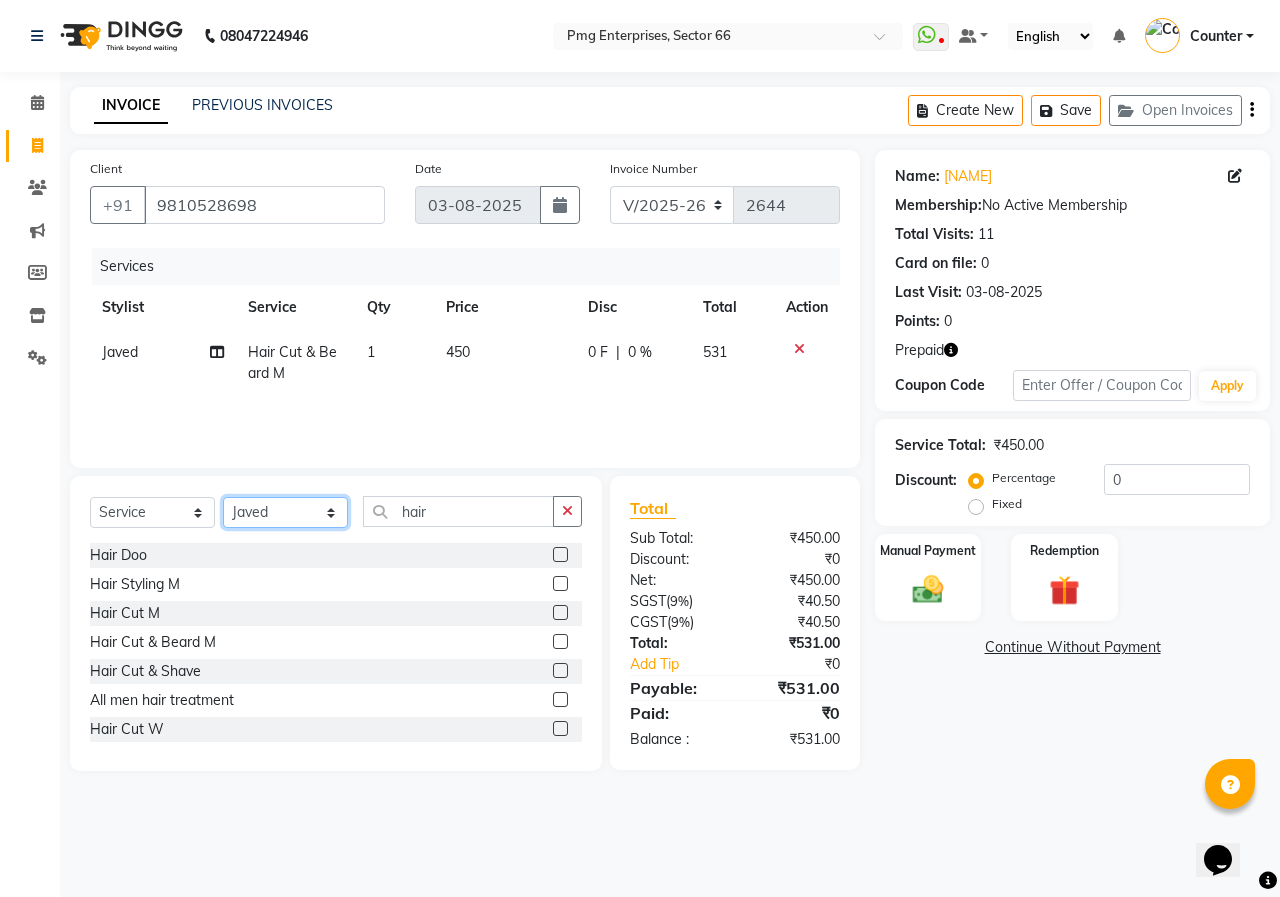 select on "52446" 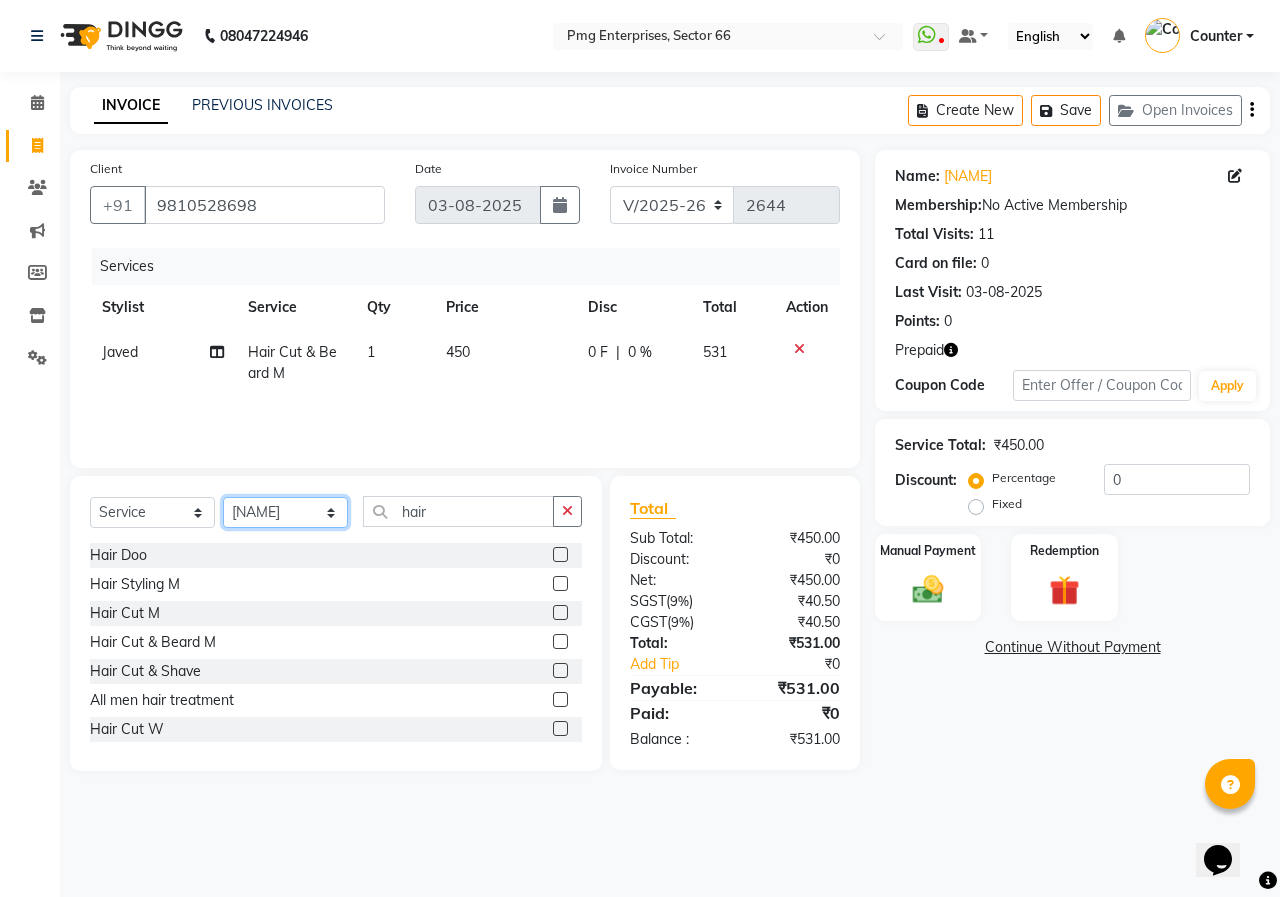 click on "Select Stylist [FIRST] [LAST] Counter [NAME] [NAME] [NAME] [NAME] [NAME] [NAME]" 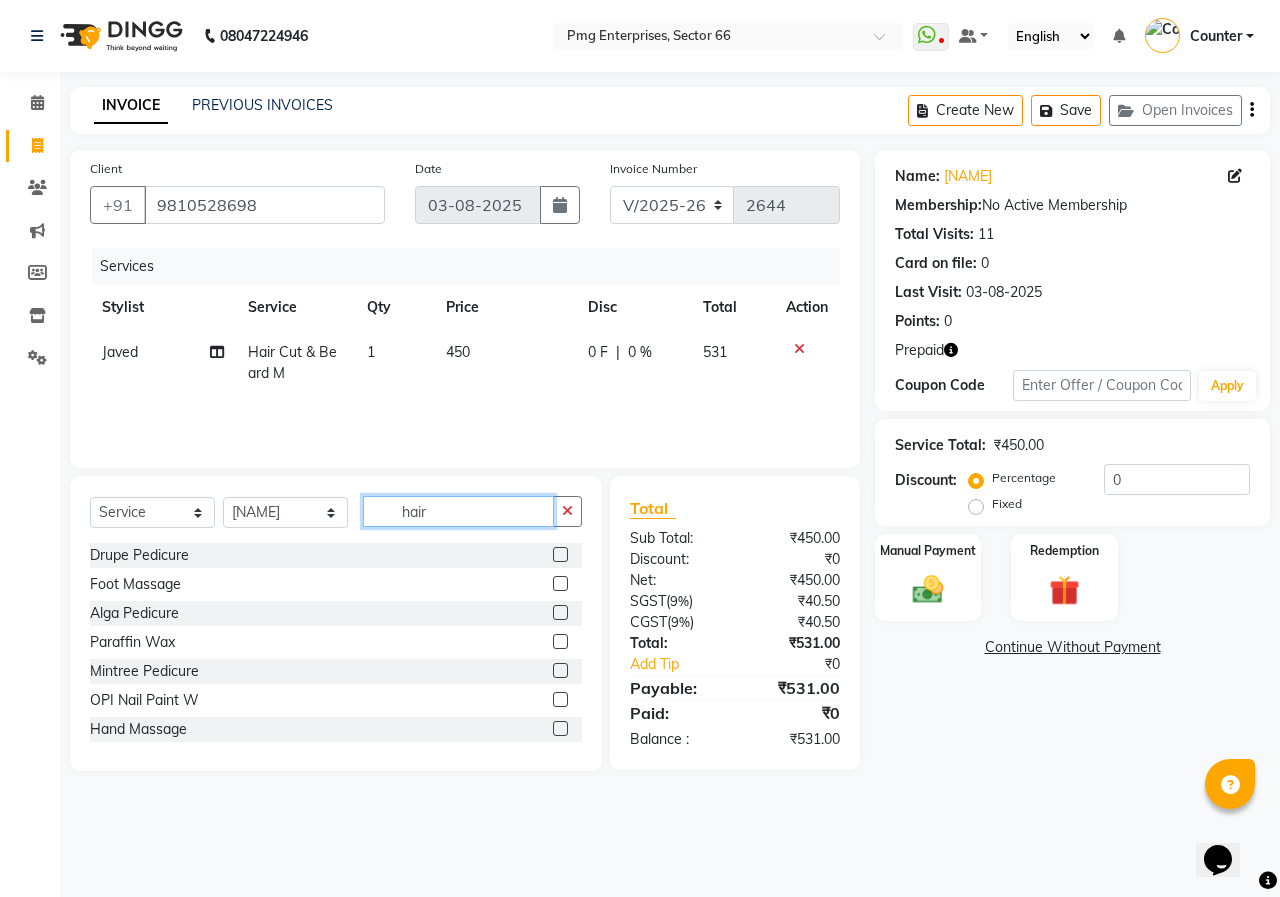 click on "hair" 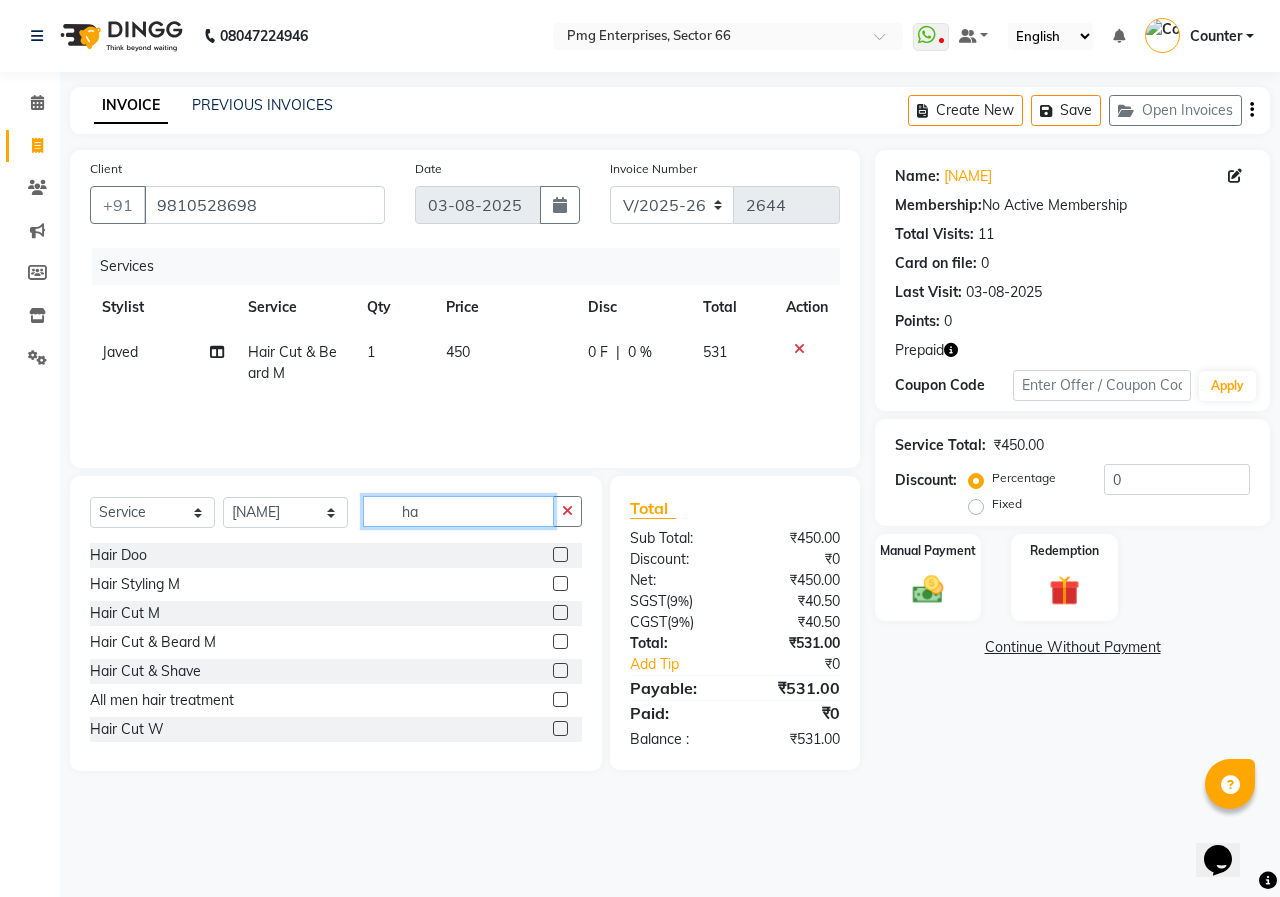 type on "h" 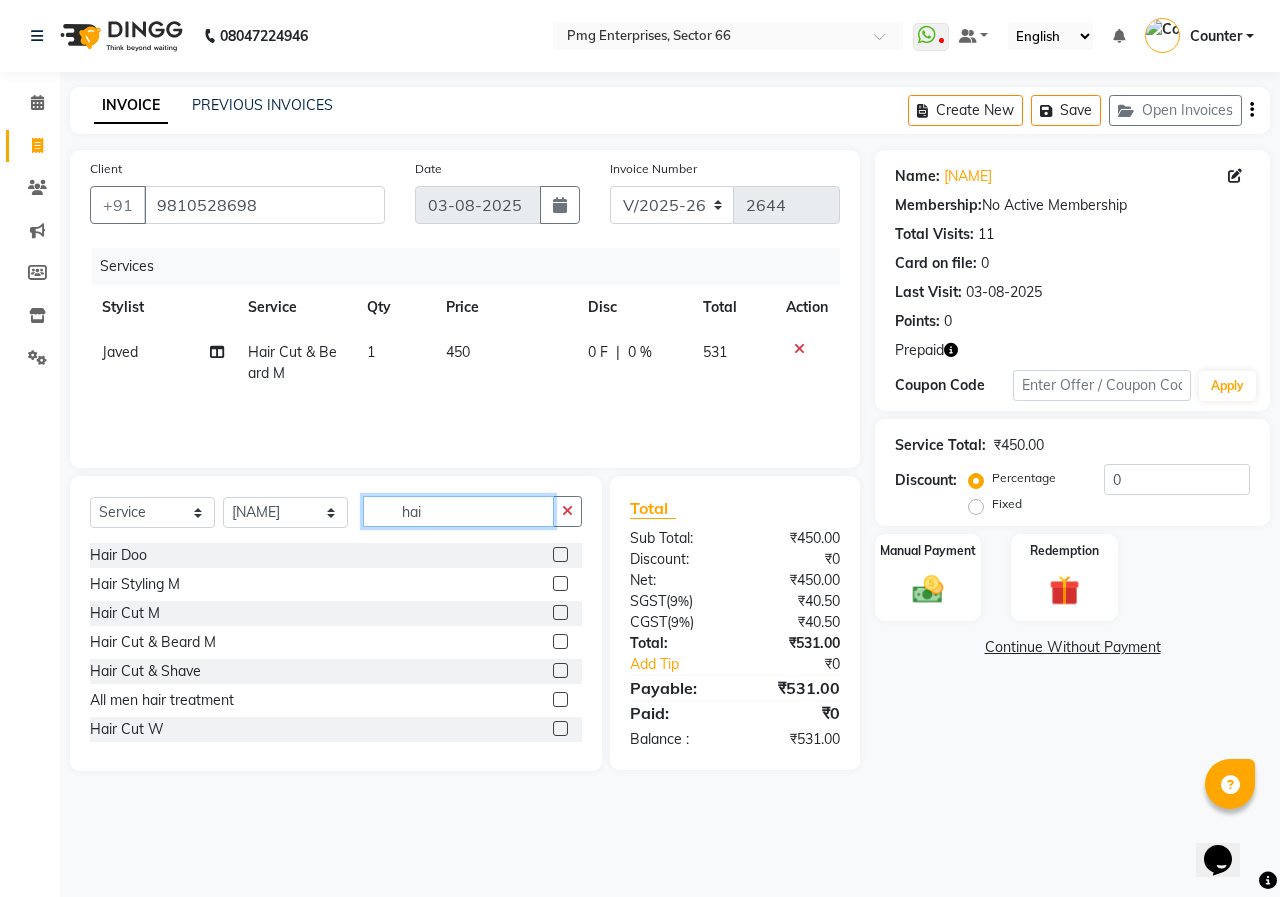 type on "hair" 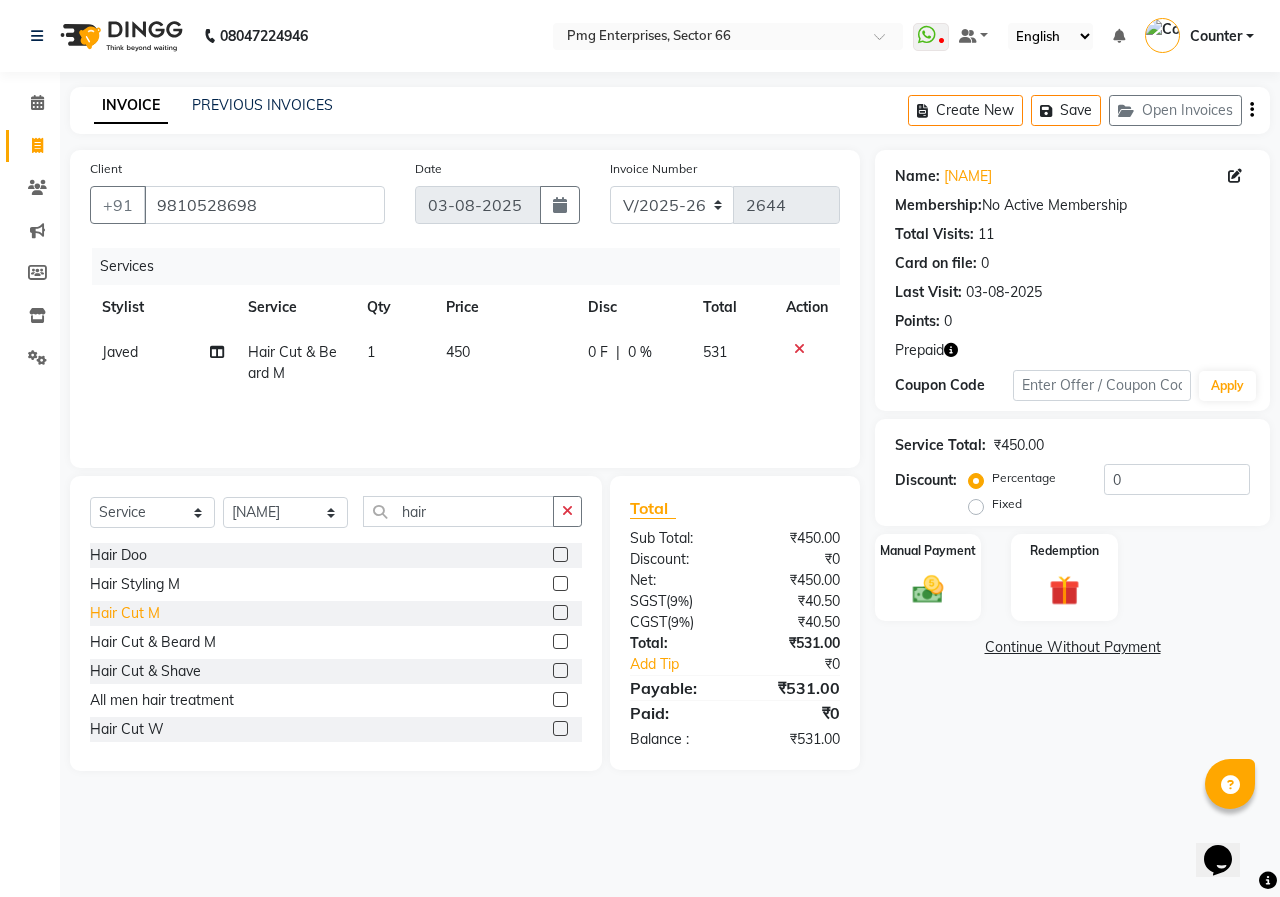 click on "Hair Cut M" 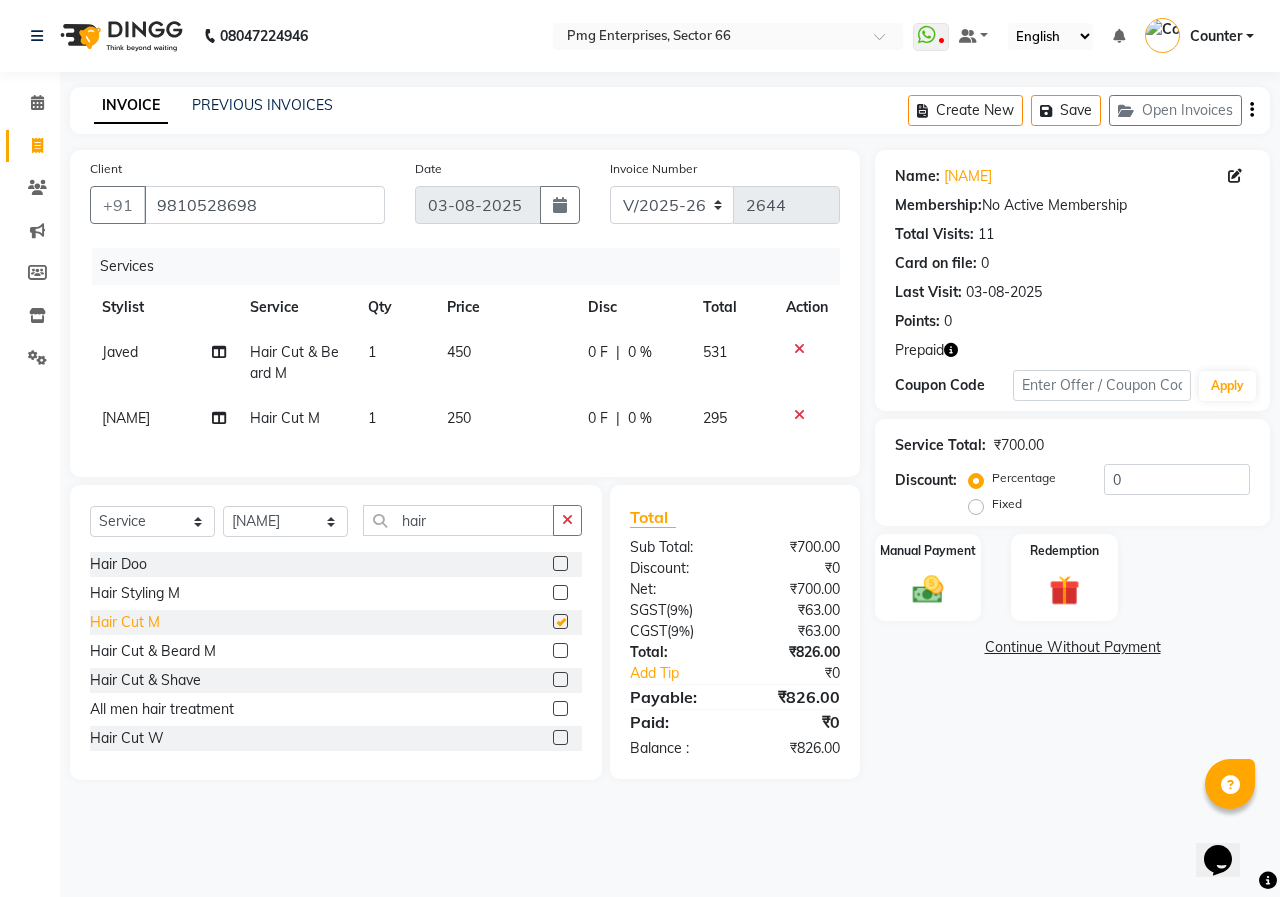 checkbox on "false" 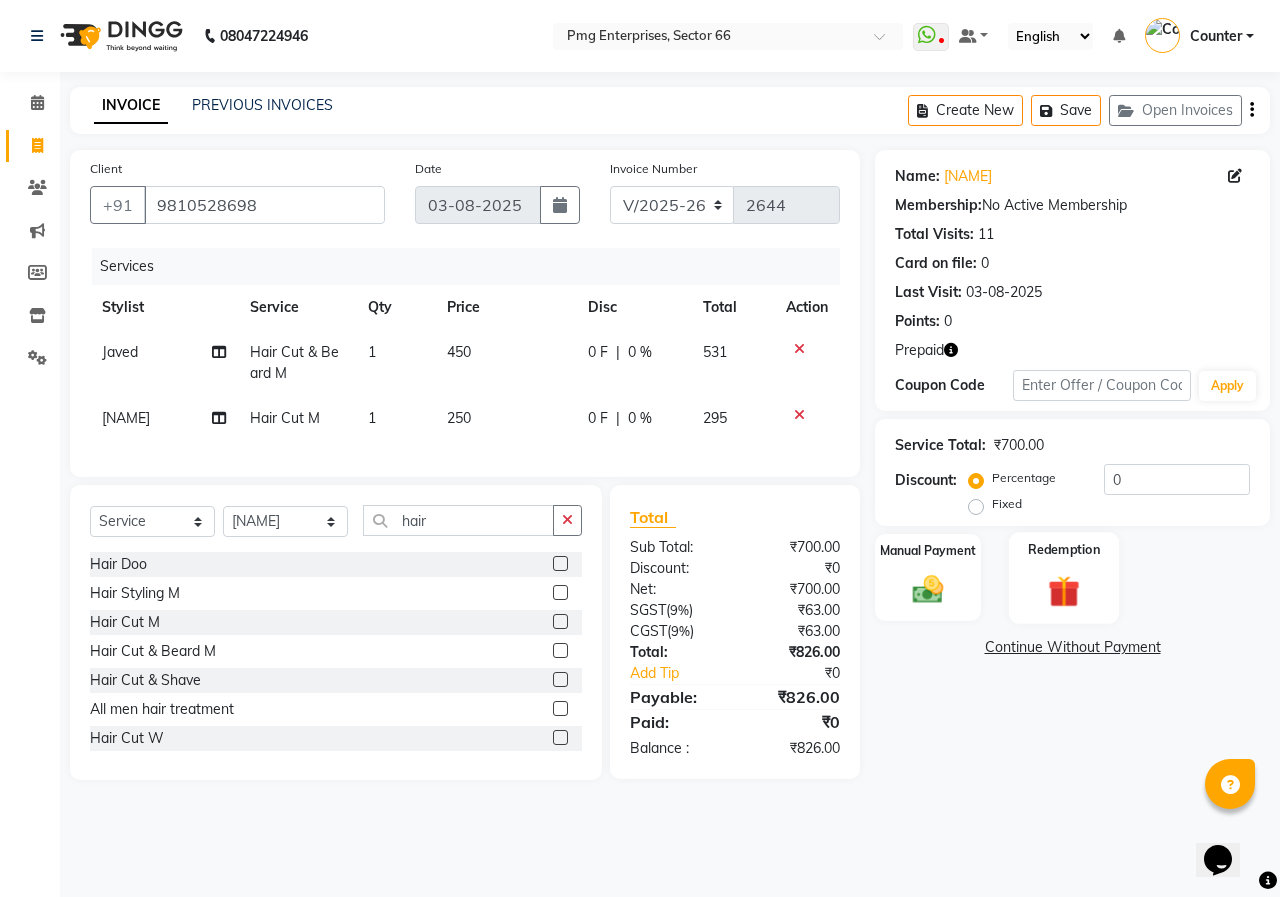 click on "Redemption" 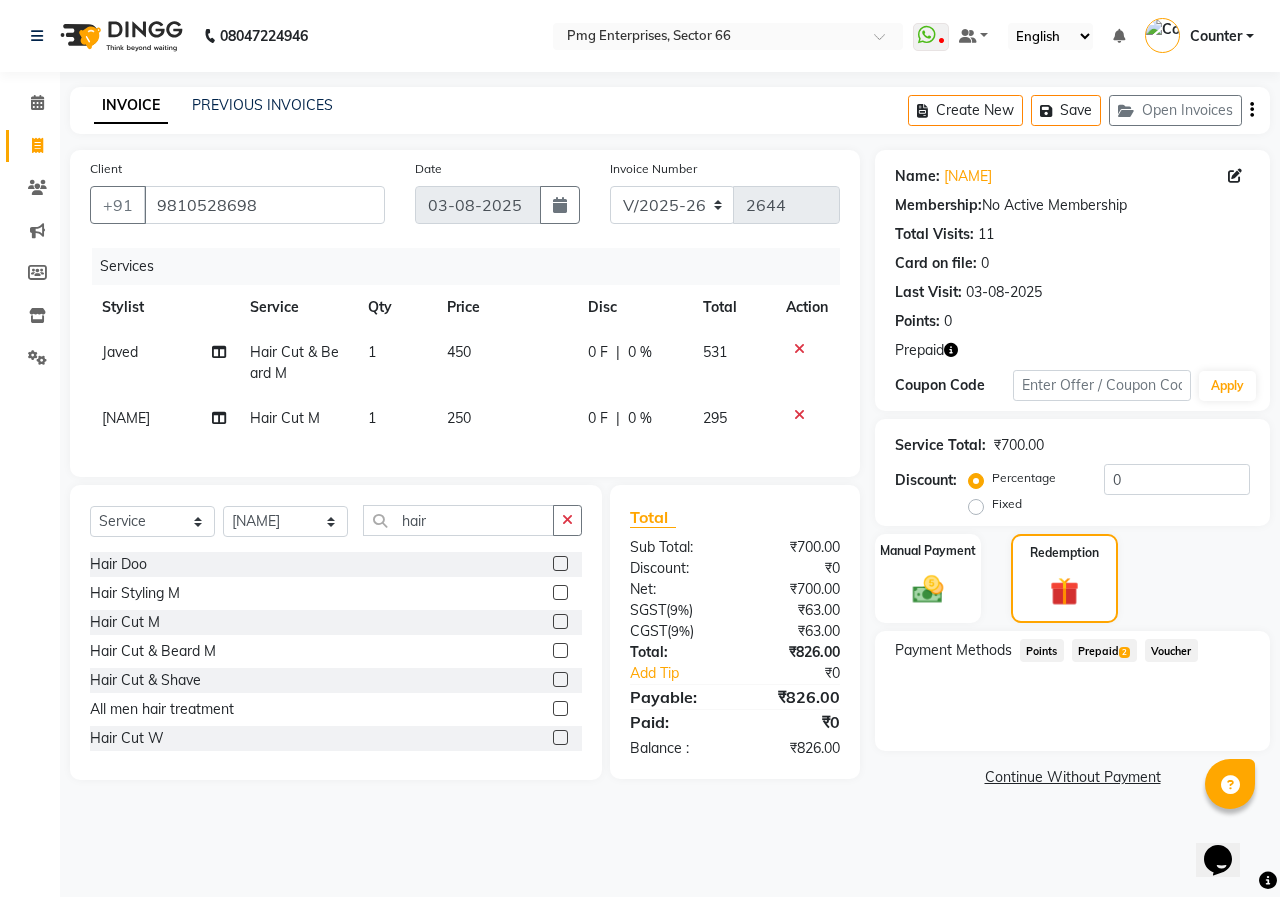 click on "Prepaid  2" 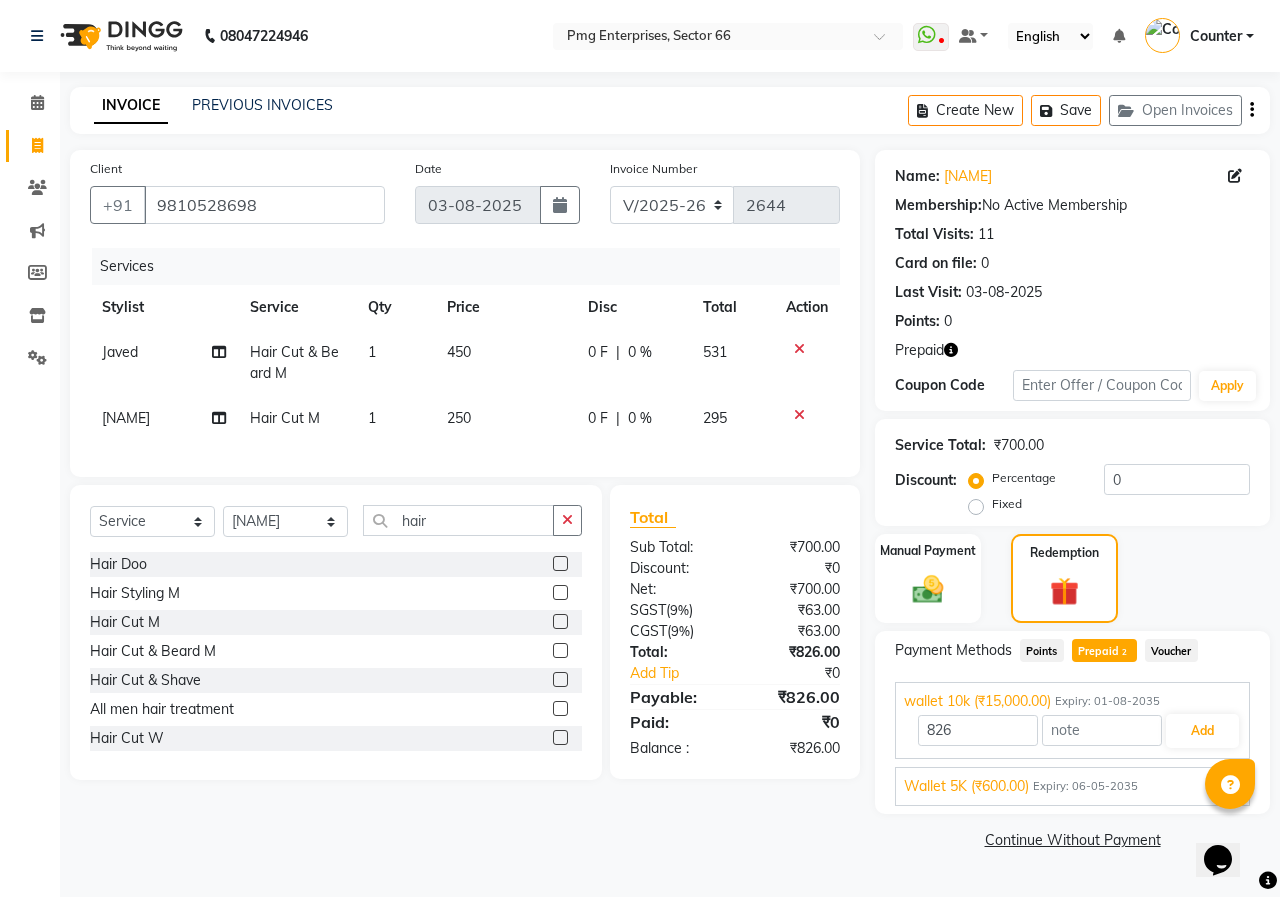 click on "Expiry: 06-05-2035" at bounding box center (1085, 786) 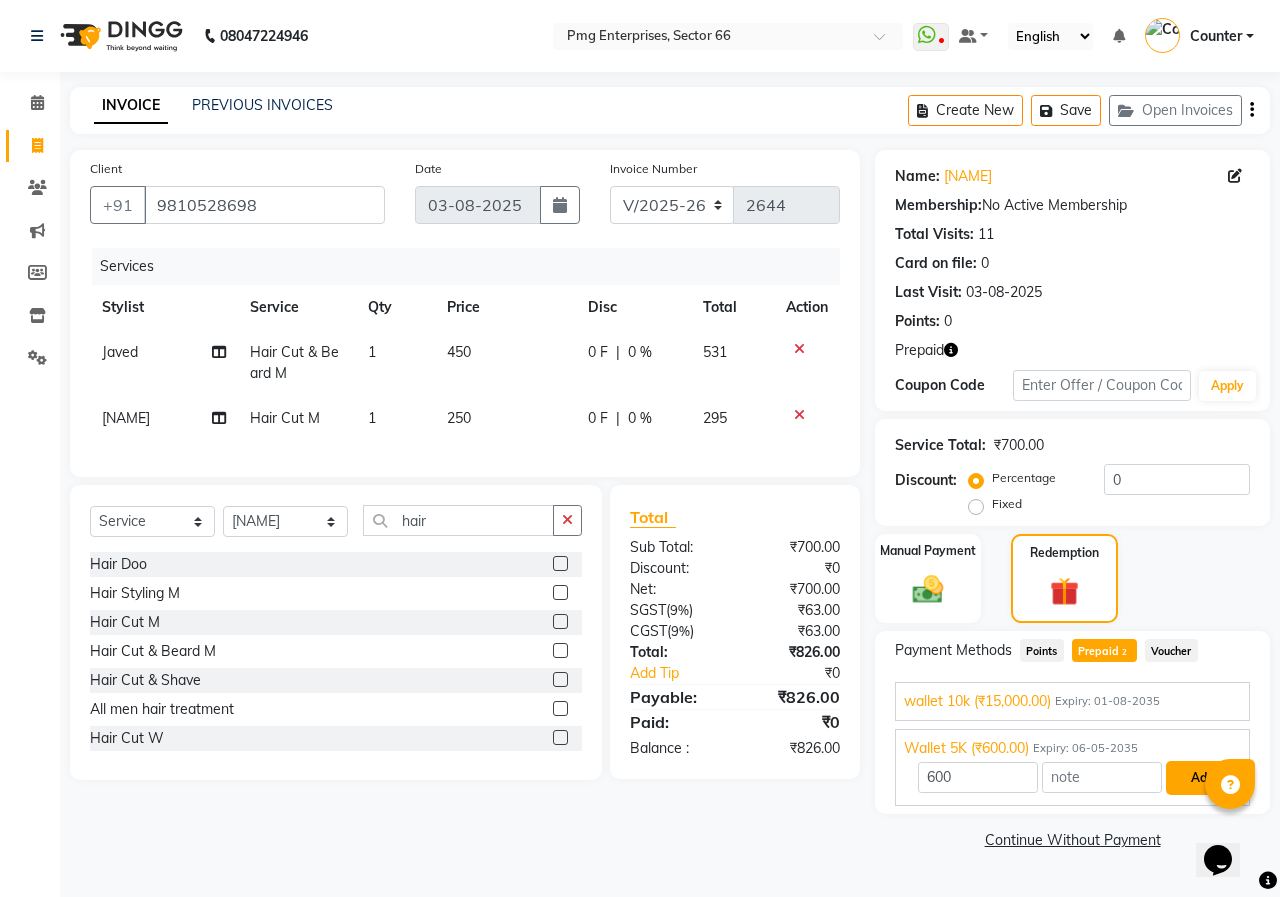 click on "Add" at bounding box center [1202, 778] 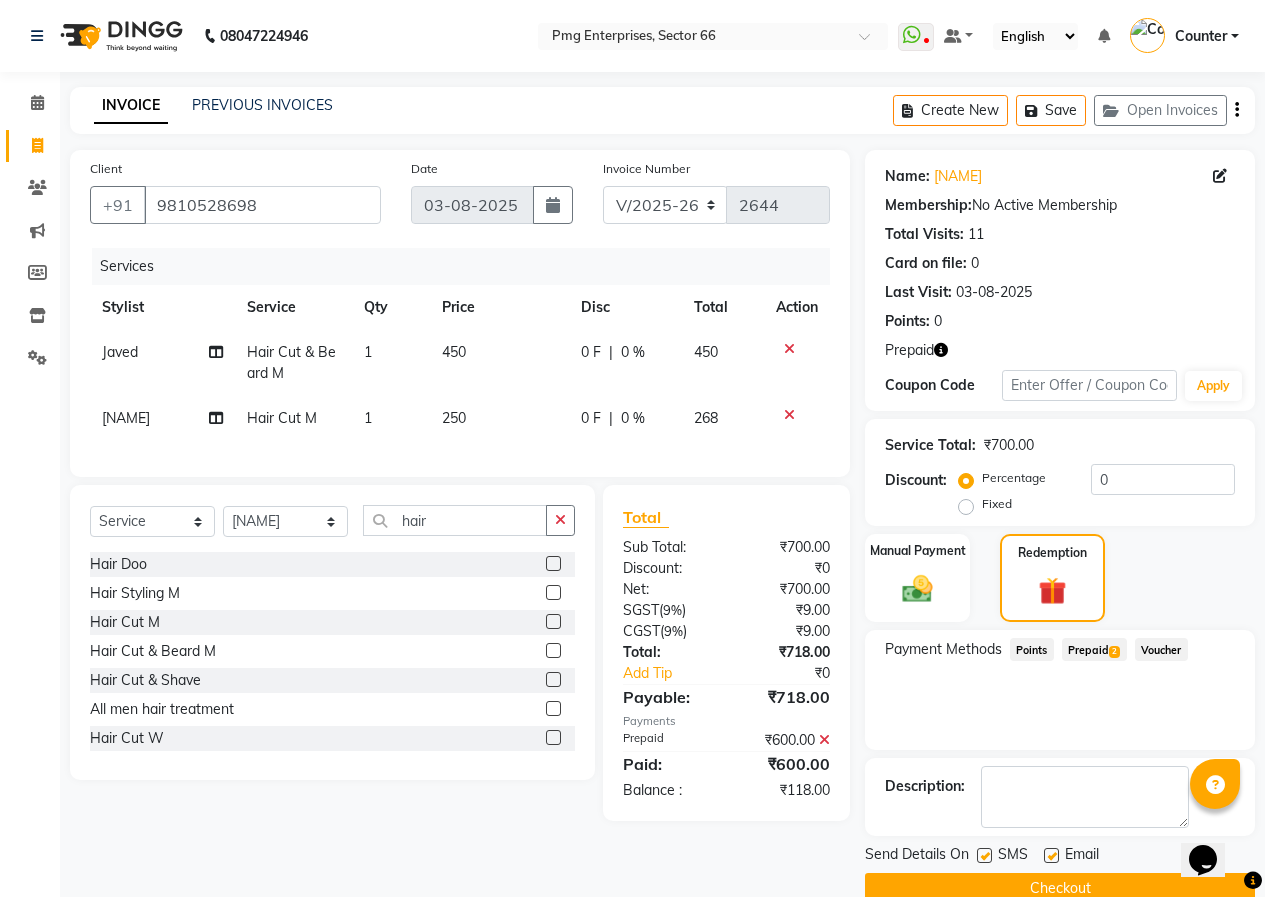 click on "Prepaid  2" 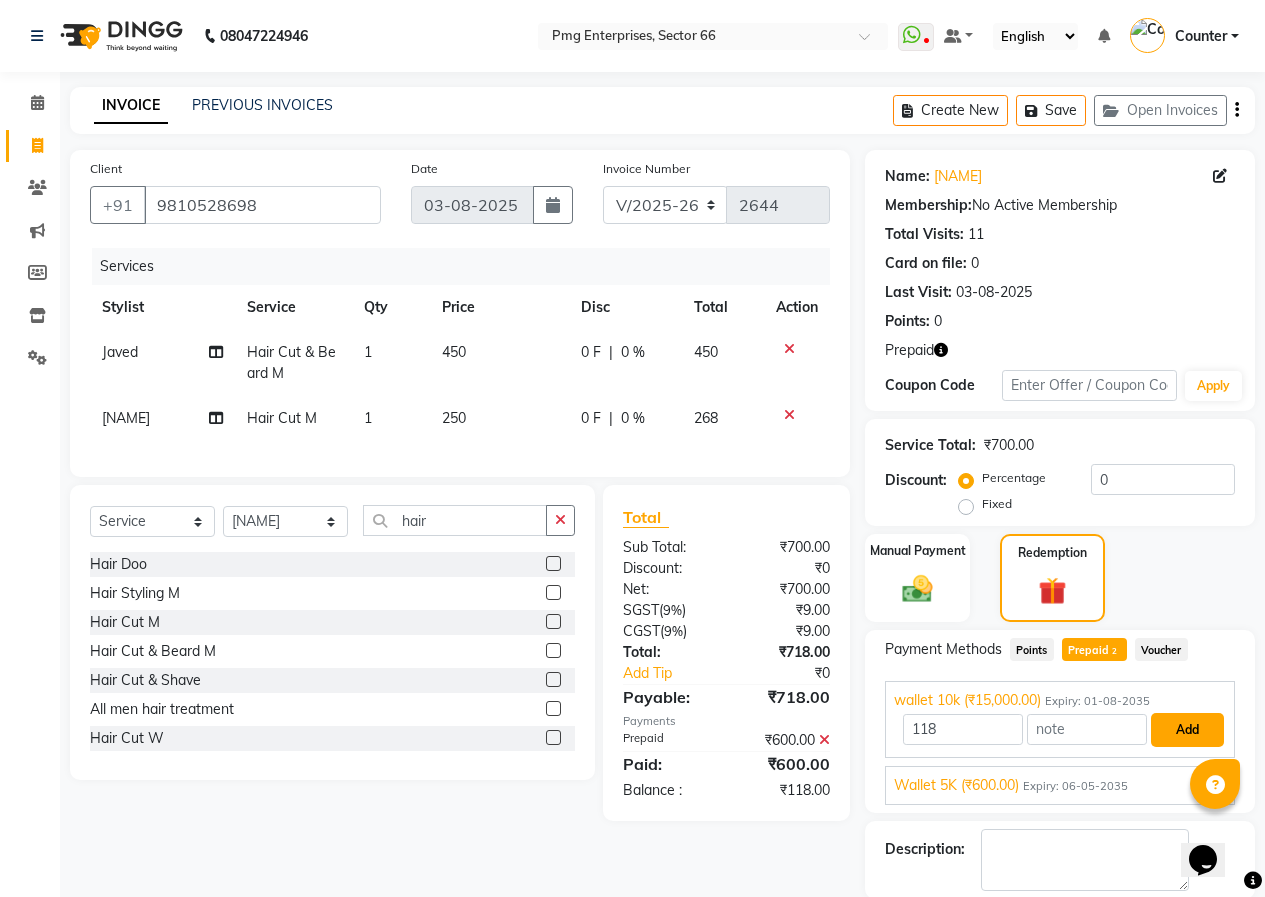 click on "Add" at bounding box center (1187, 730) 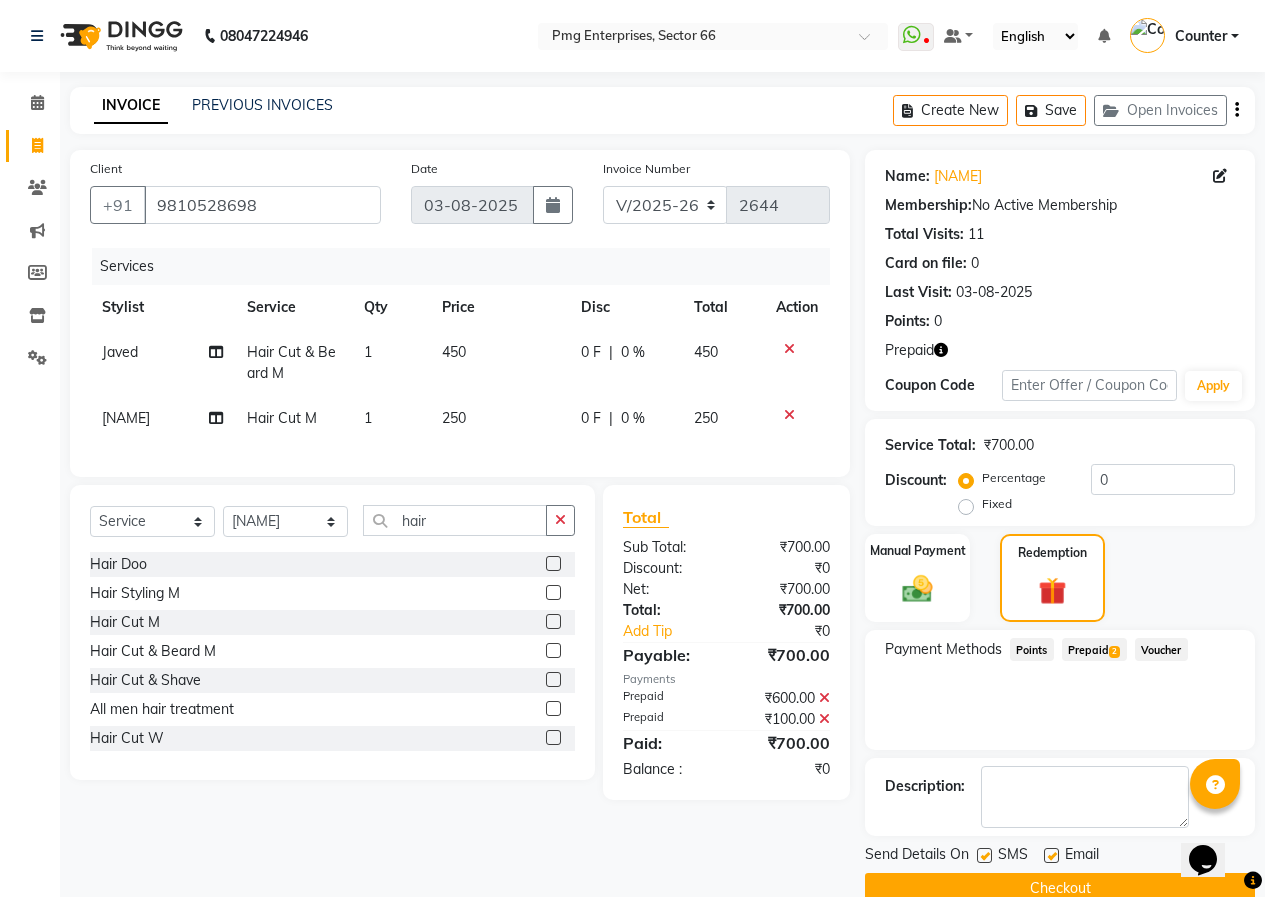click on "Checkout" 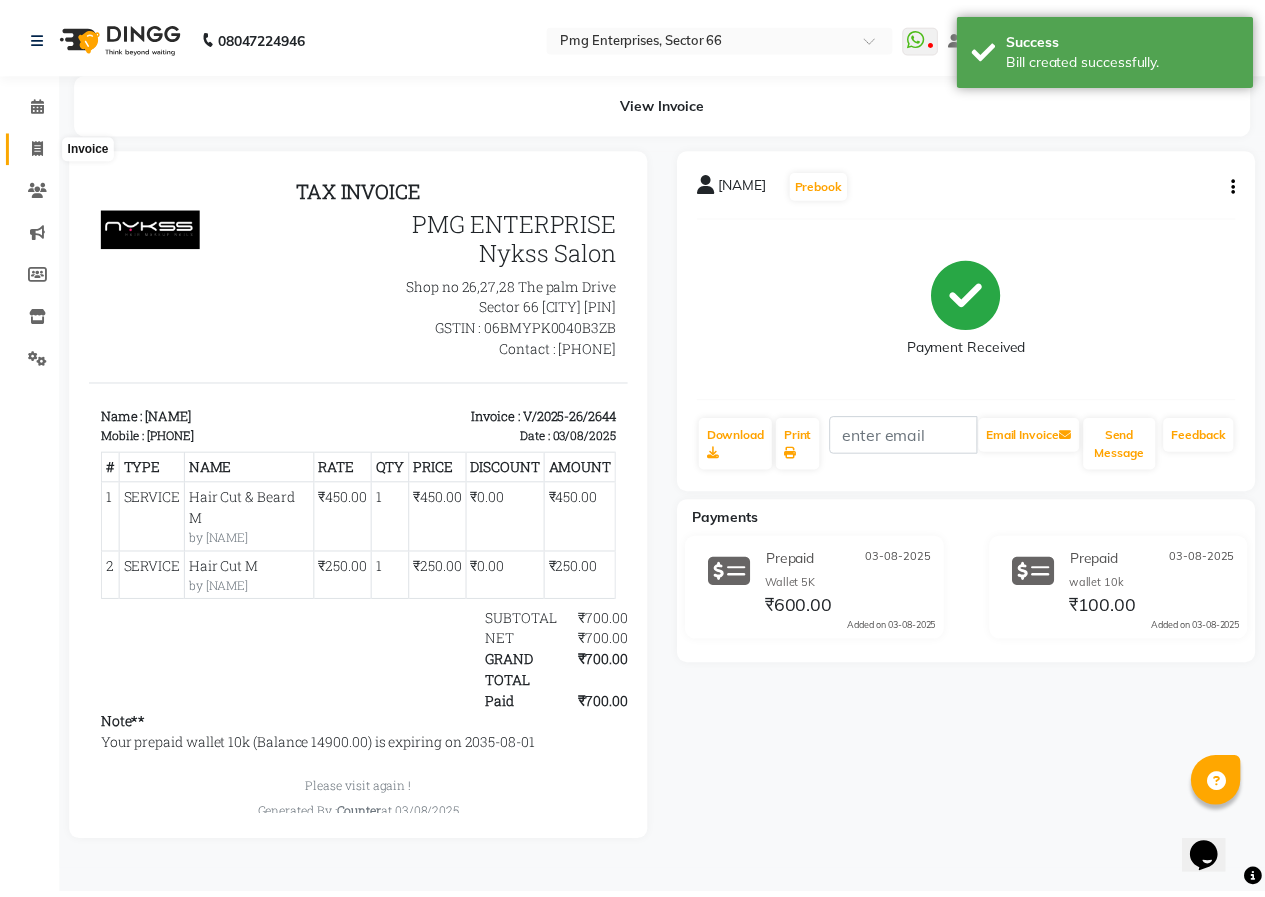 scroll, scrollTop: 0, scrollLeft: 0, axis: both 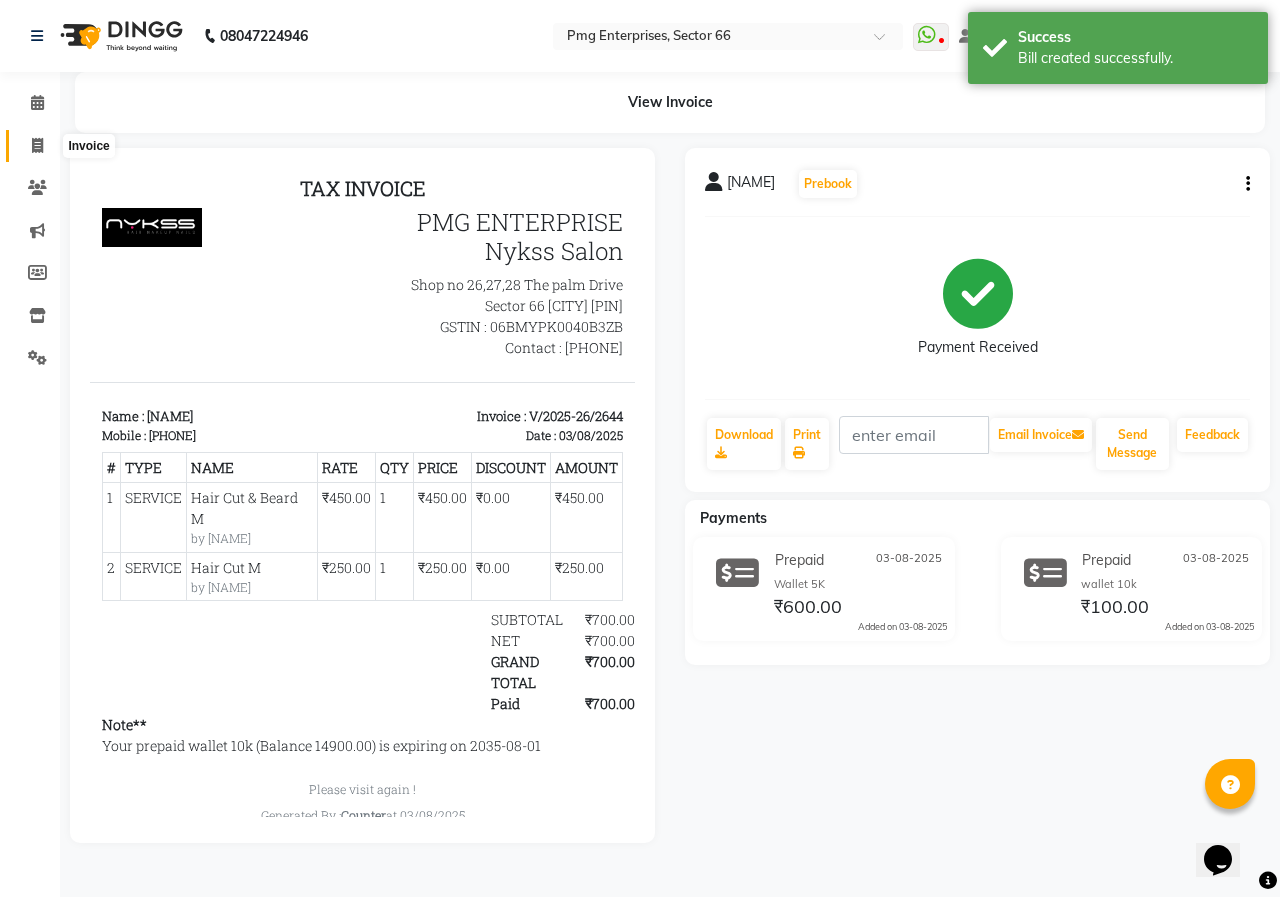 click 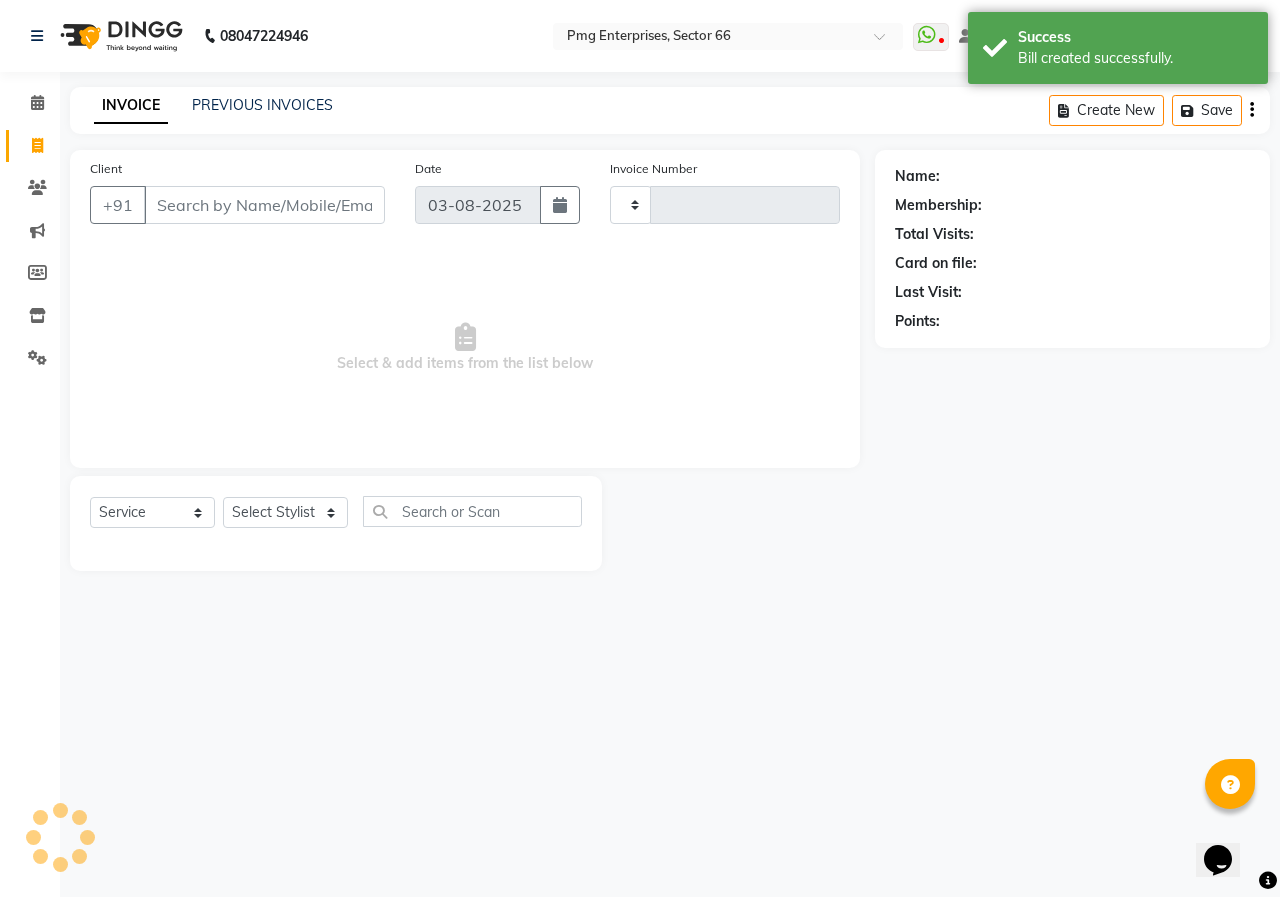 type on "2645" 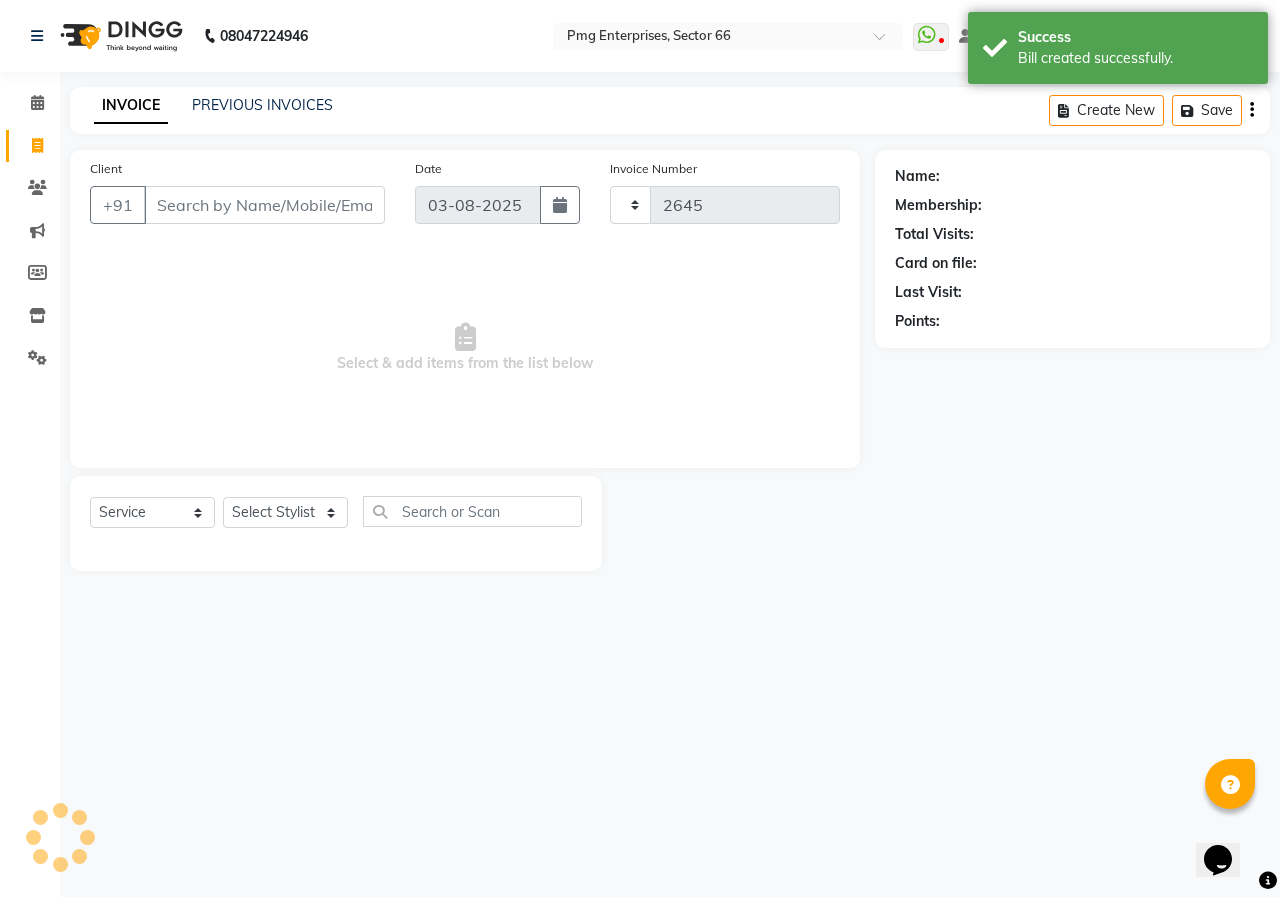 select on "889" 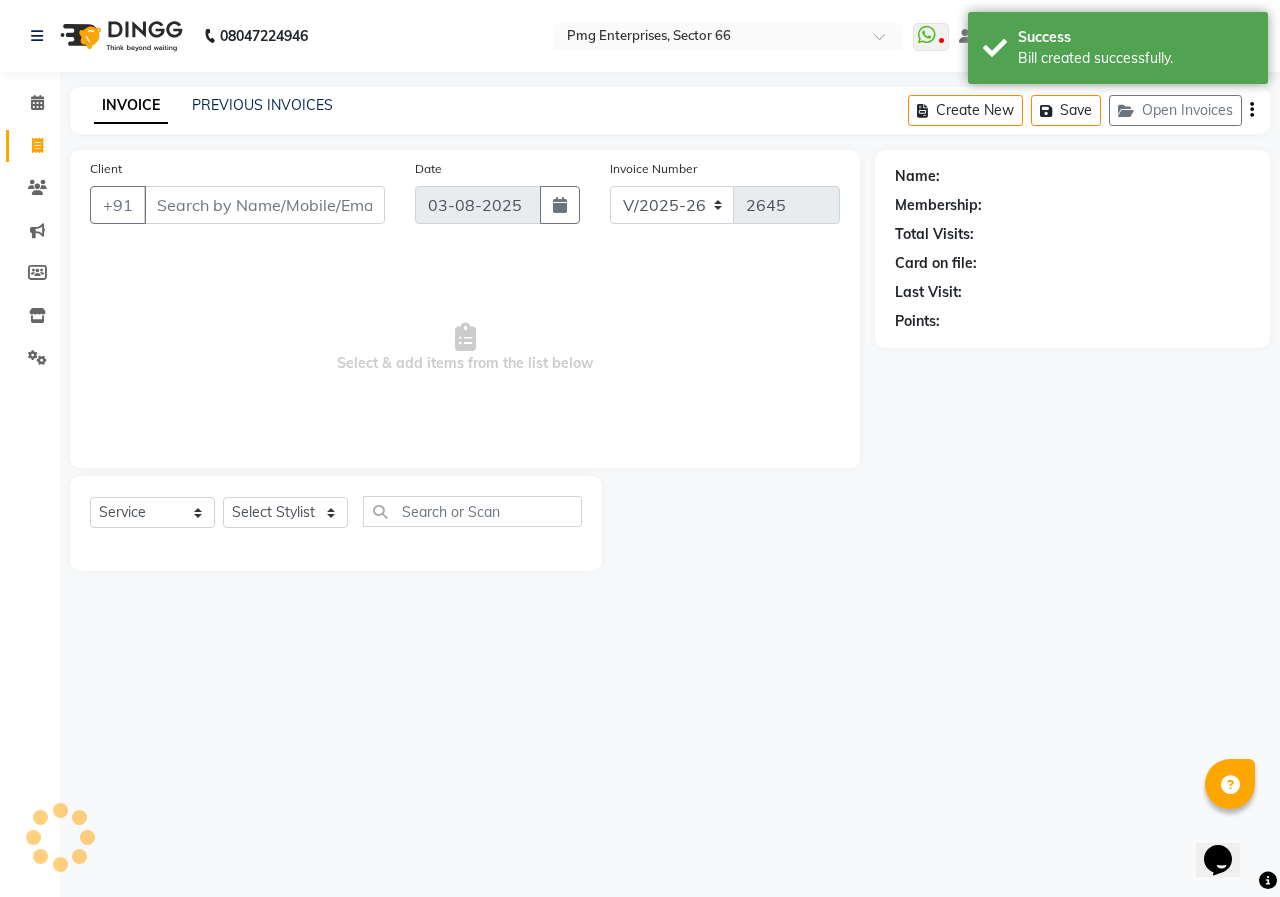 click on "Client" at bounding box center [264, 205] 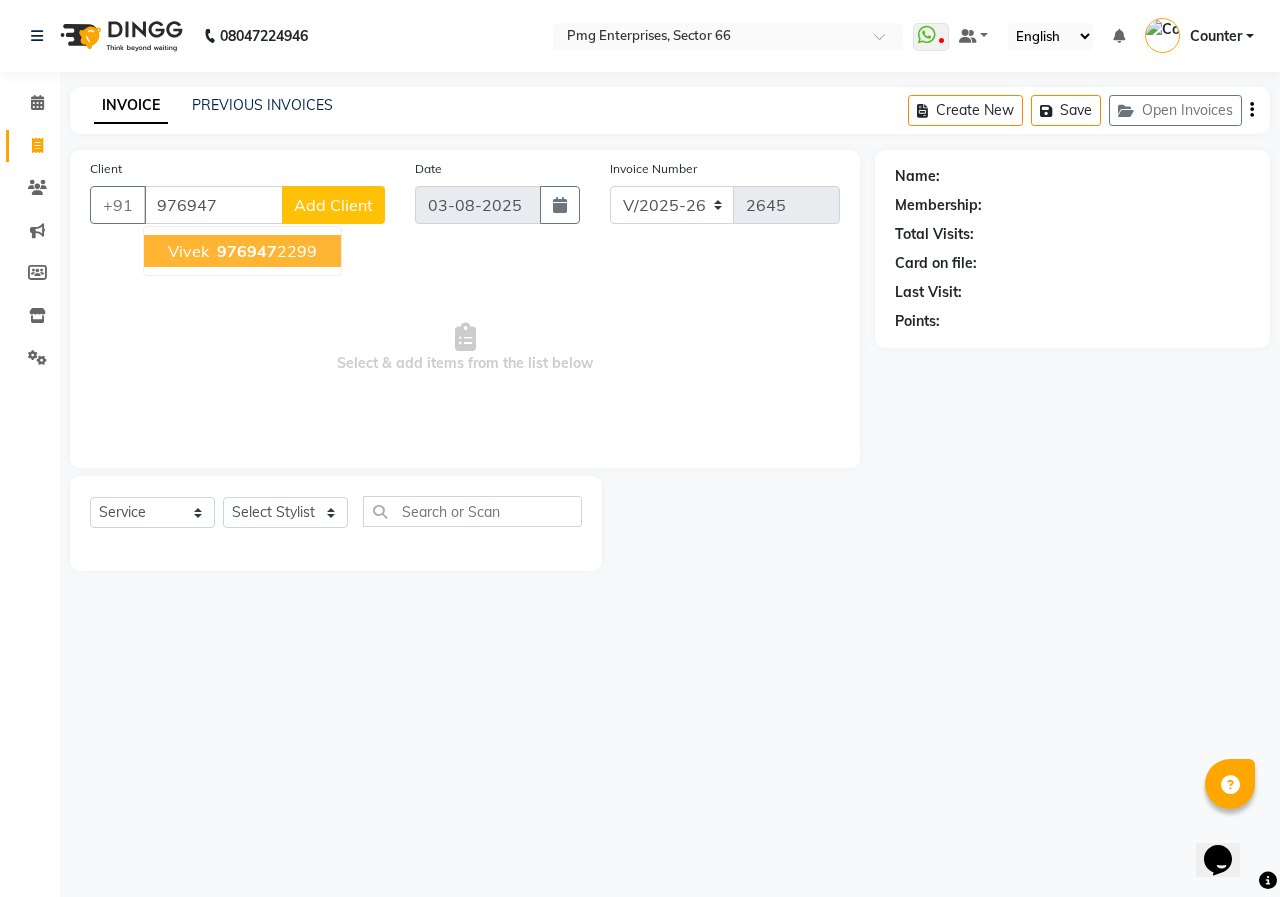 click on "Vivek" at bounding box center (188, 251) 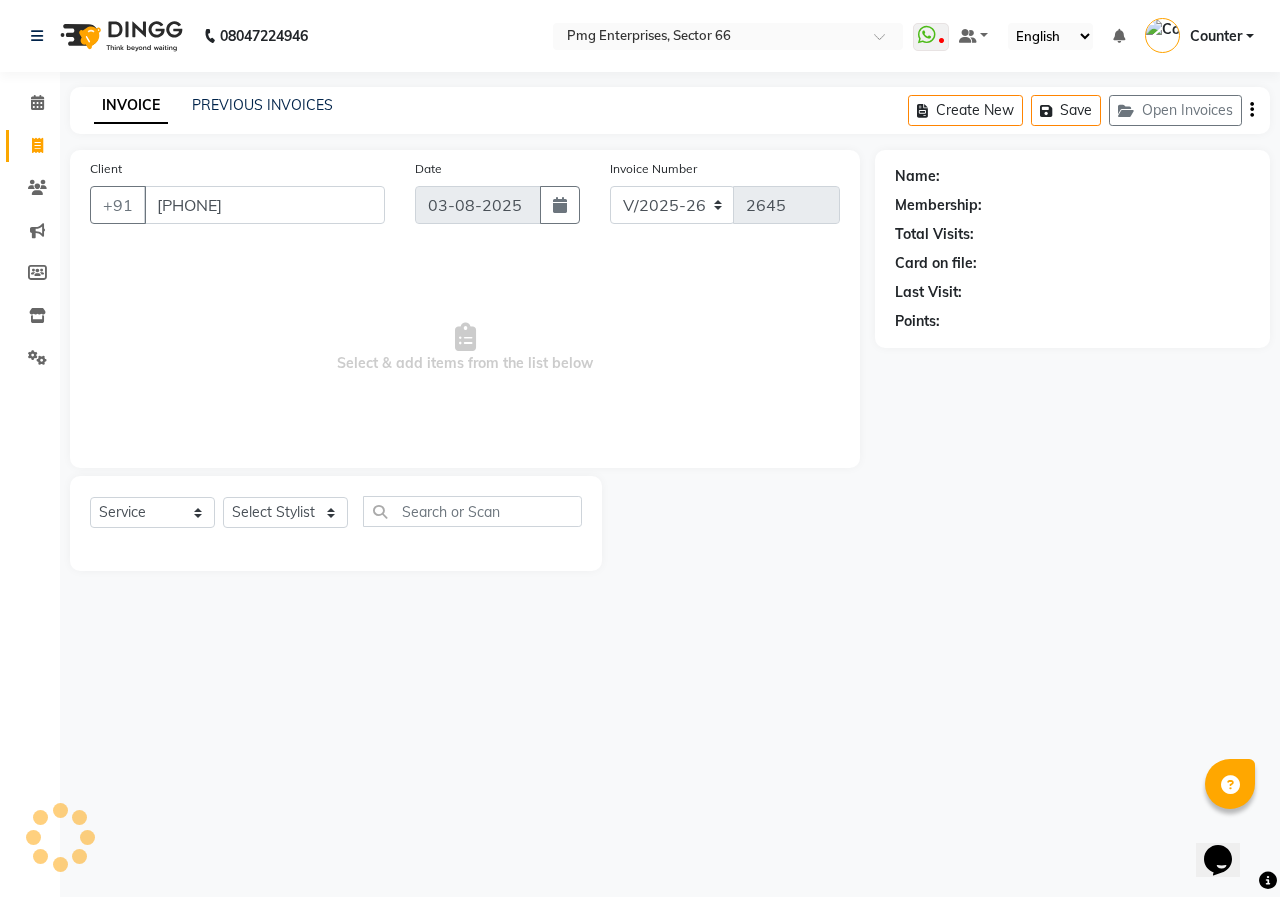 type on "[PHONE]" 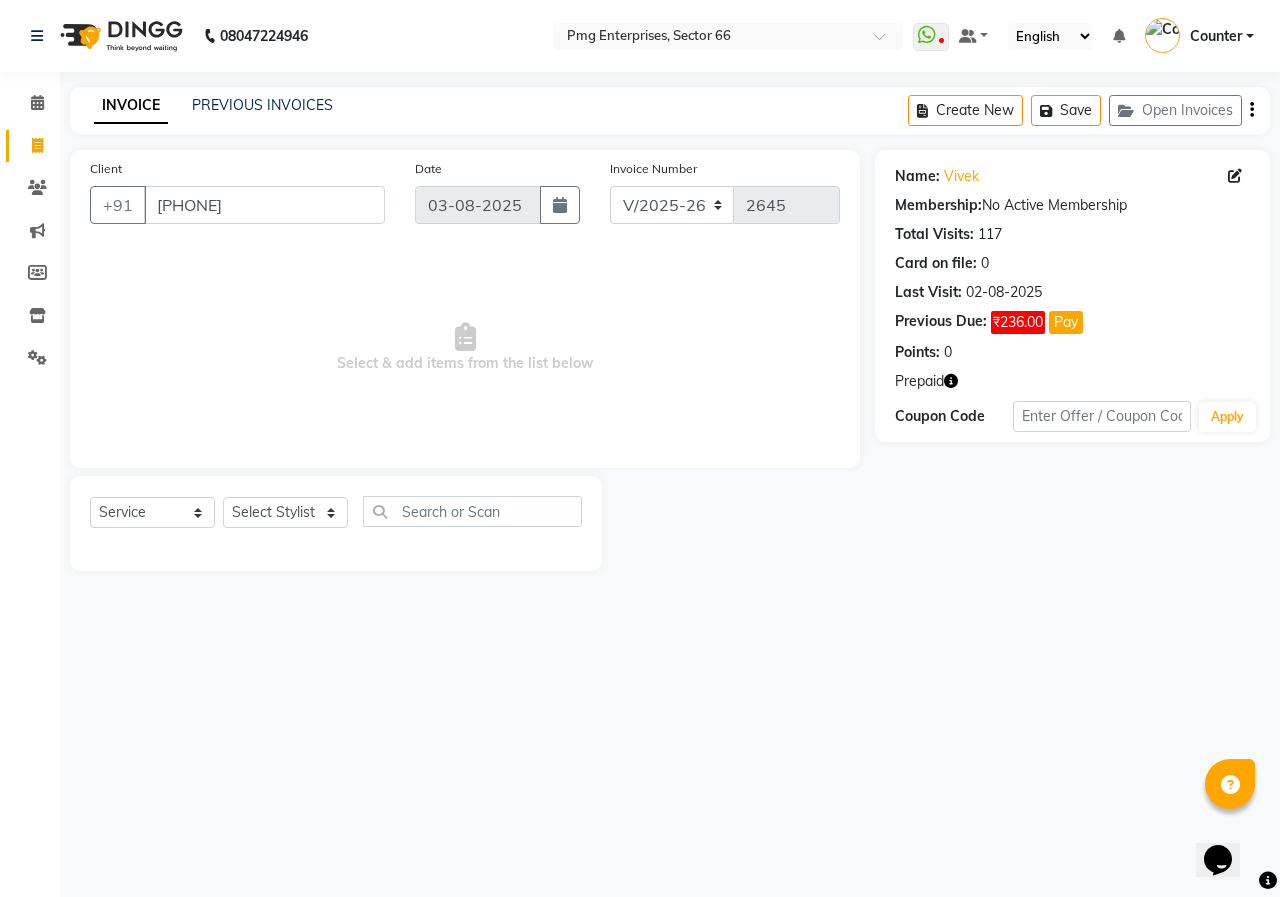 click 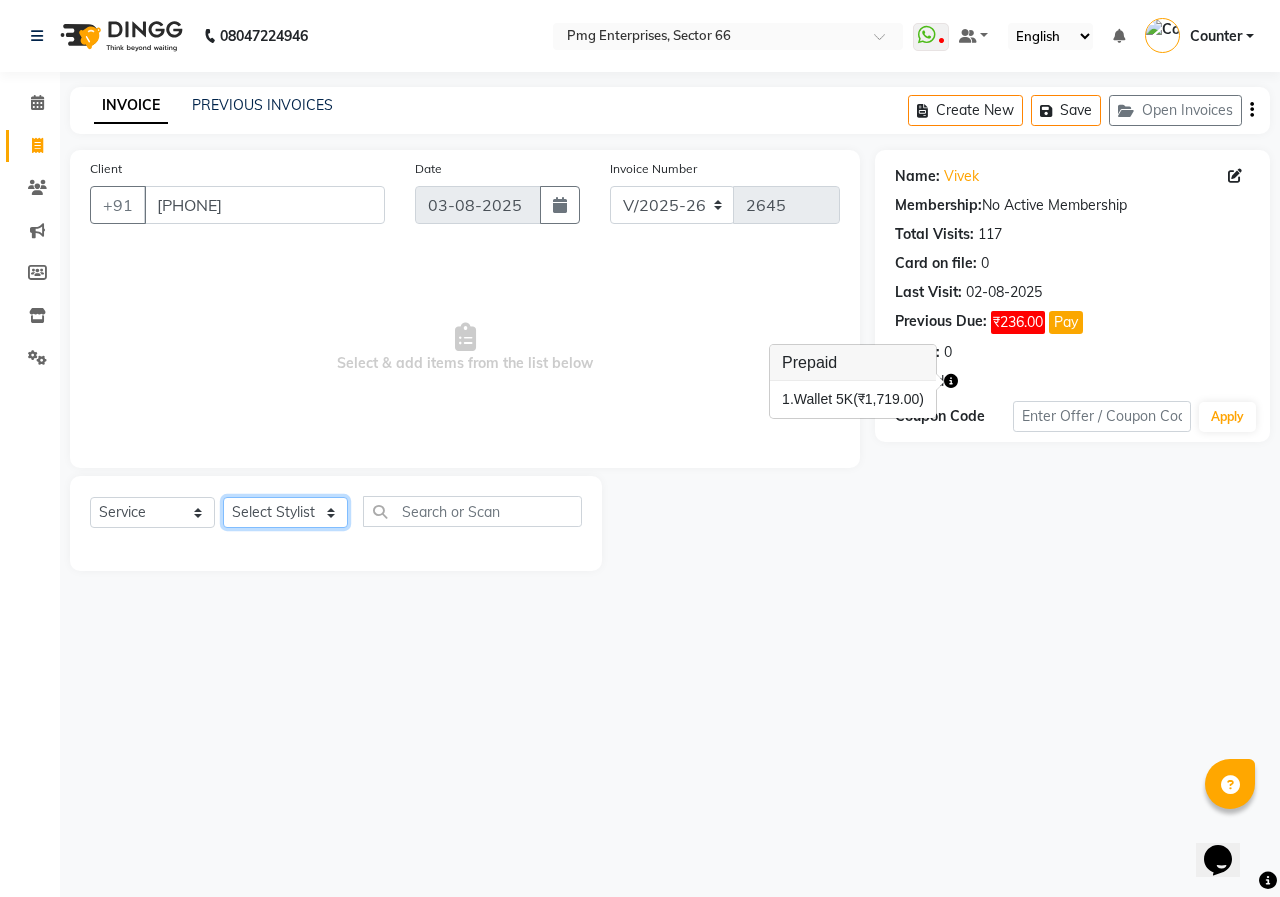 click on "Select Stylist [FIRST] [LAST] Counter [NAME] [NAME] [NAME] [NAME] [NAME] [NAME]" 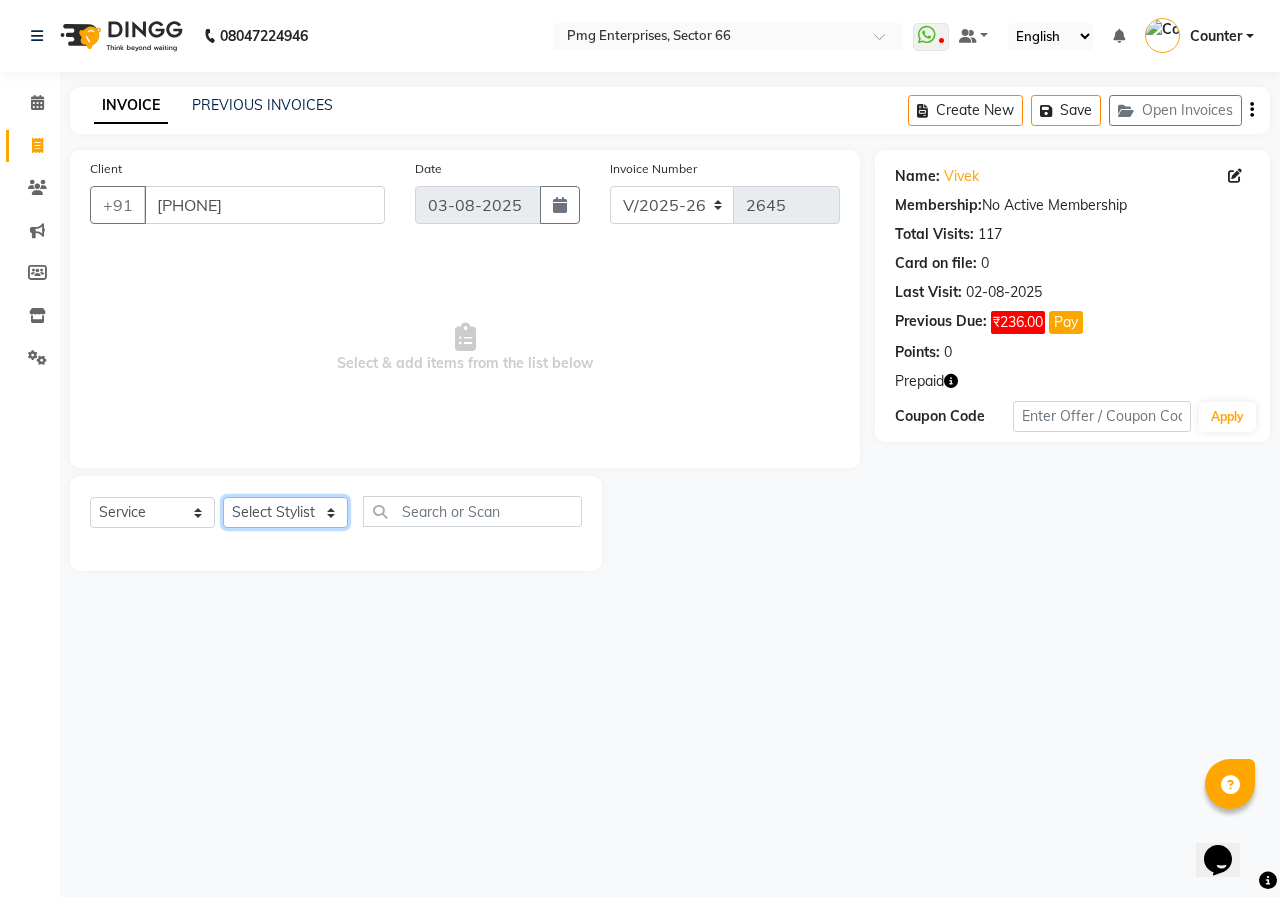 select on "70413" 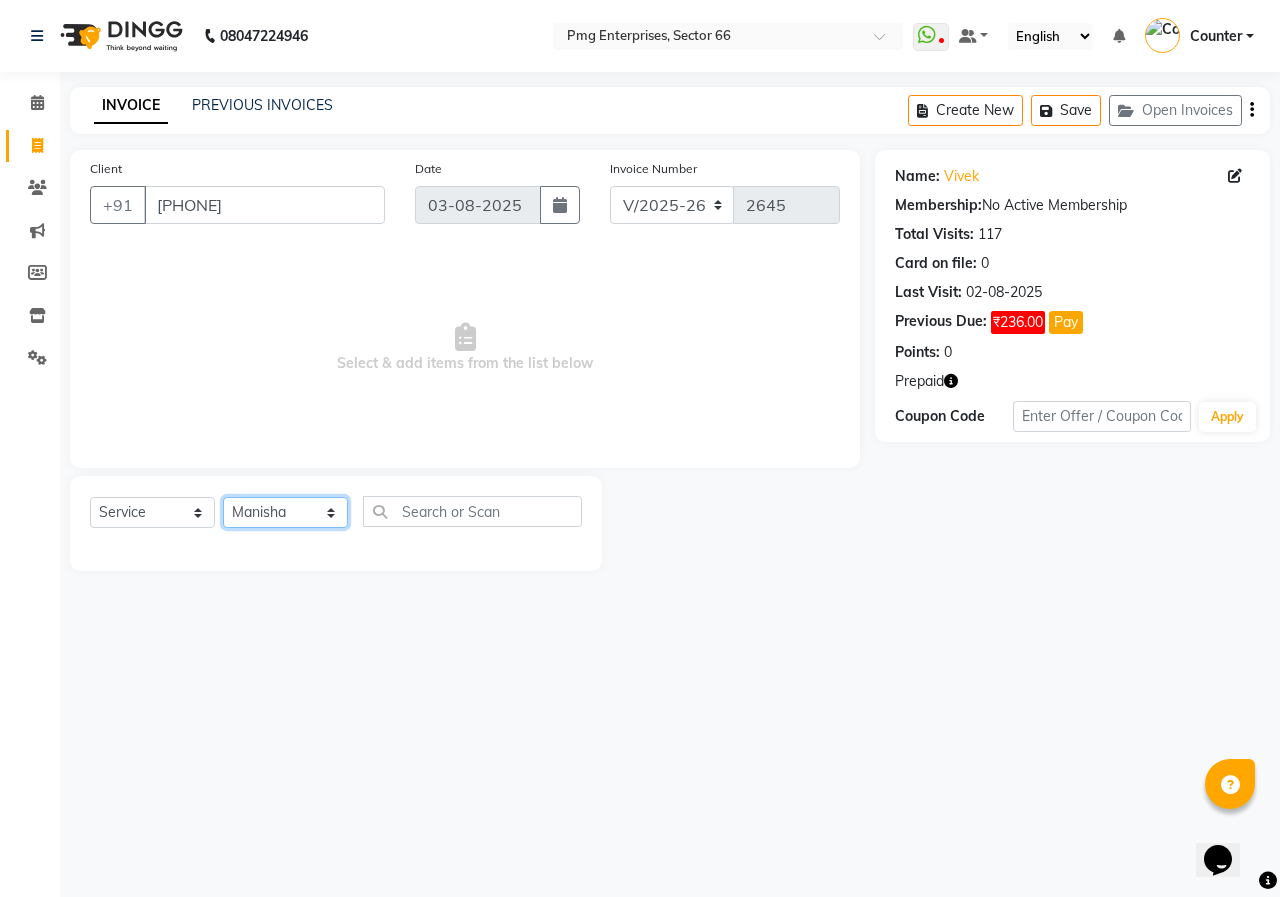 click on "Select Stylist [FIRST] [LAST] Counter [NAME] [NAME] [NAME] [NAME] [NAME] [NAME]" 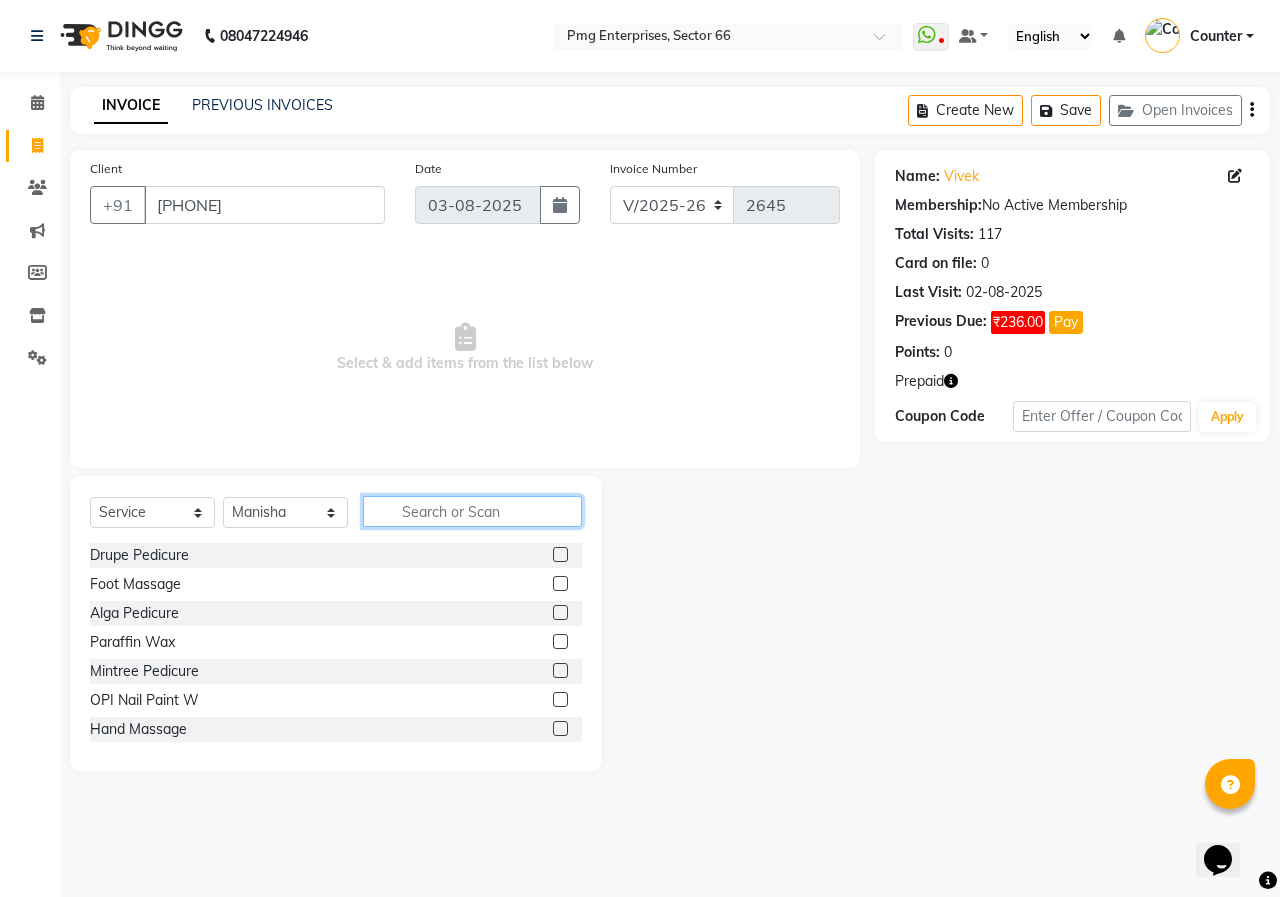 click 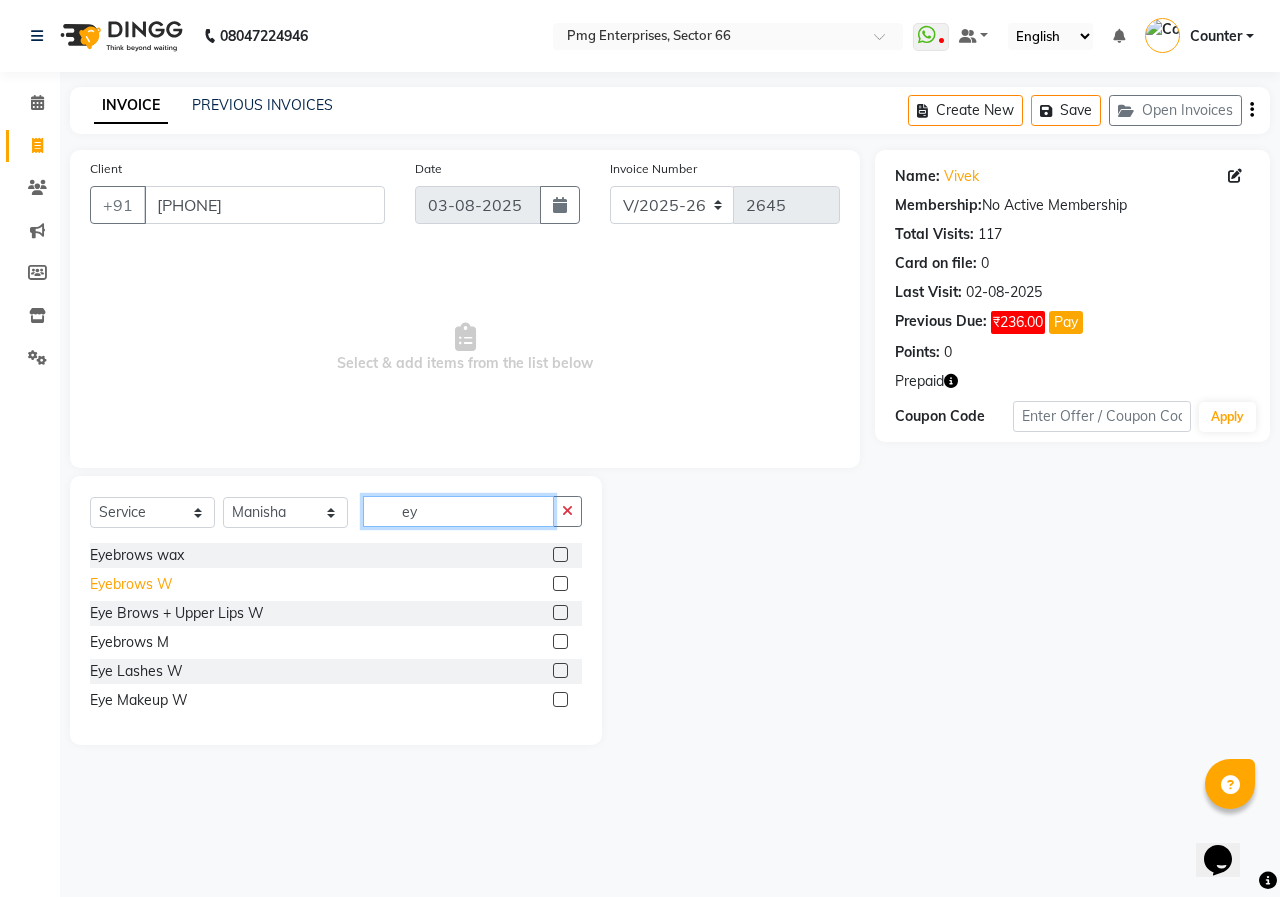type on "ey" 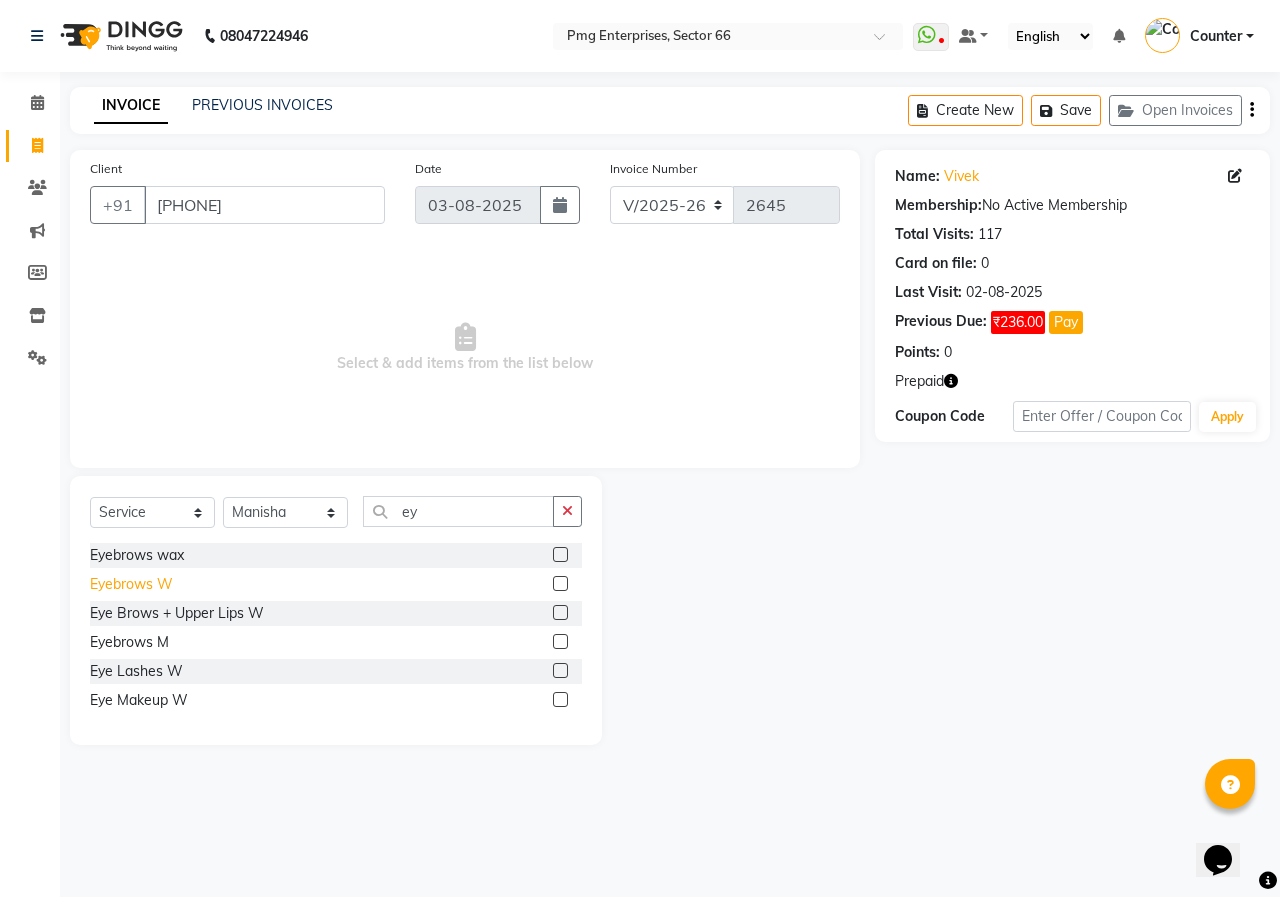 click on "Eyebrows W" 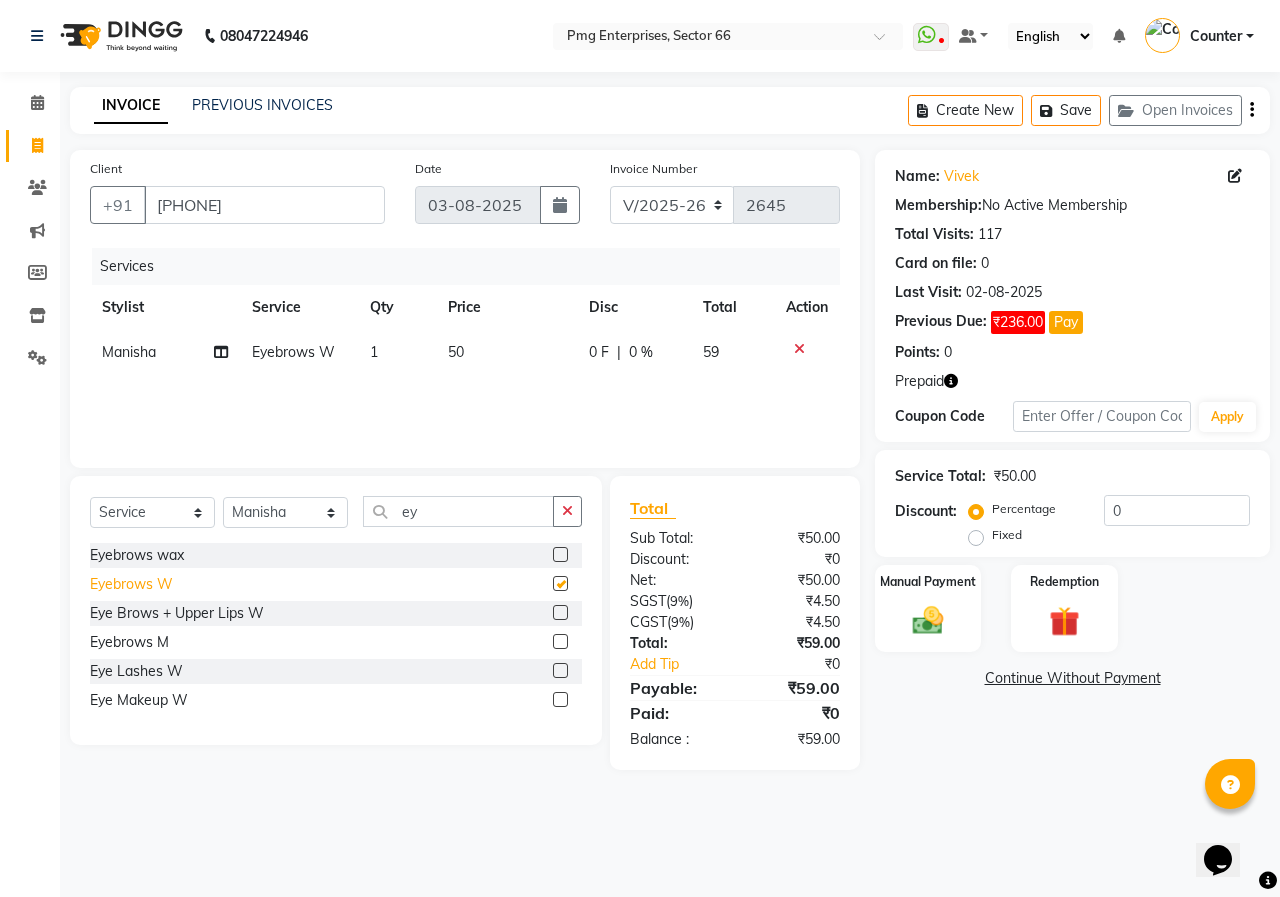 checkbox on "false" 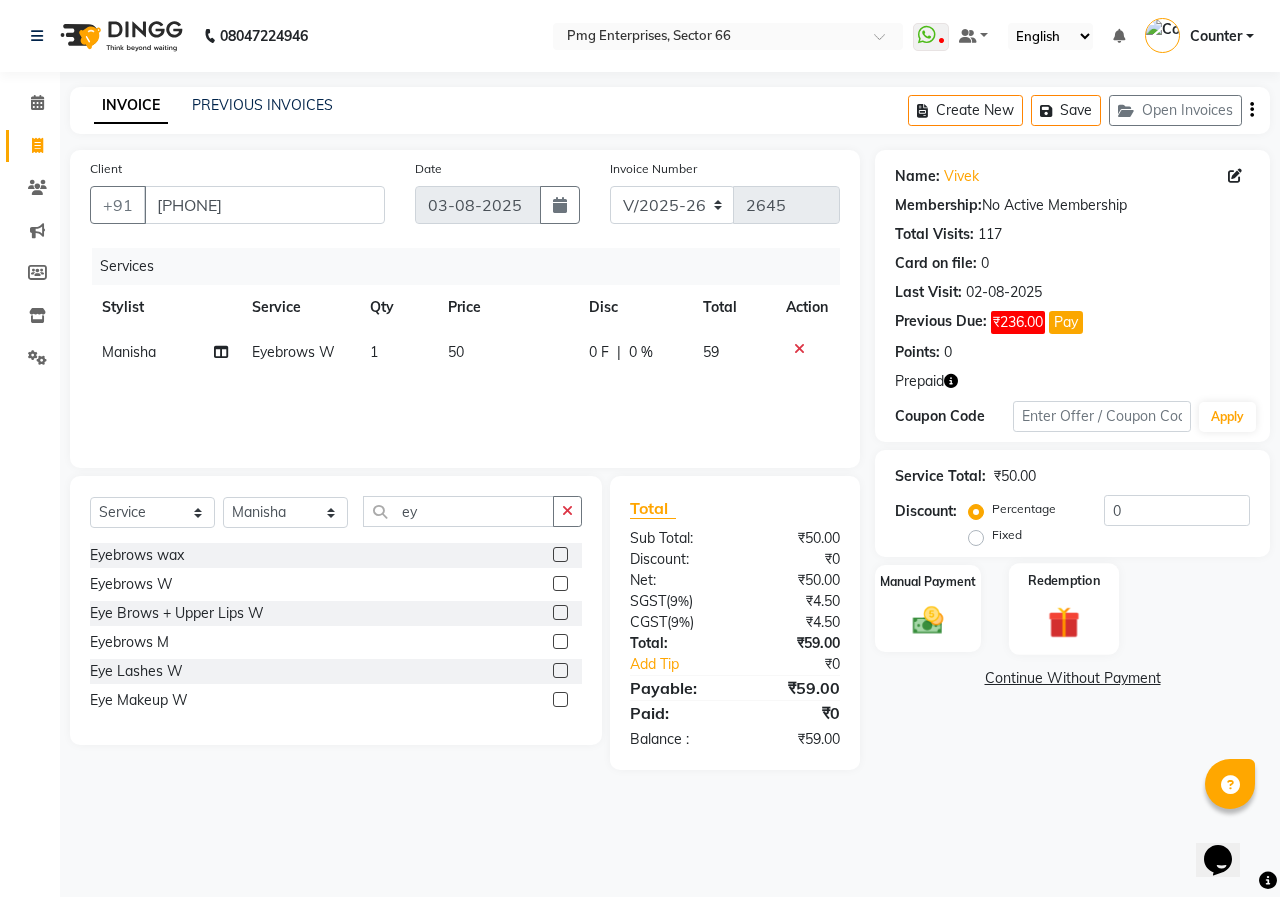 click 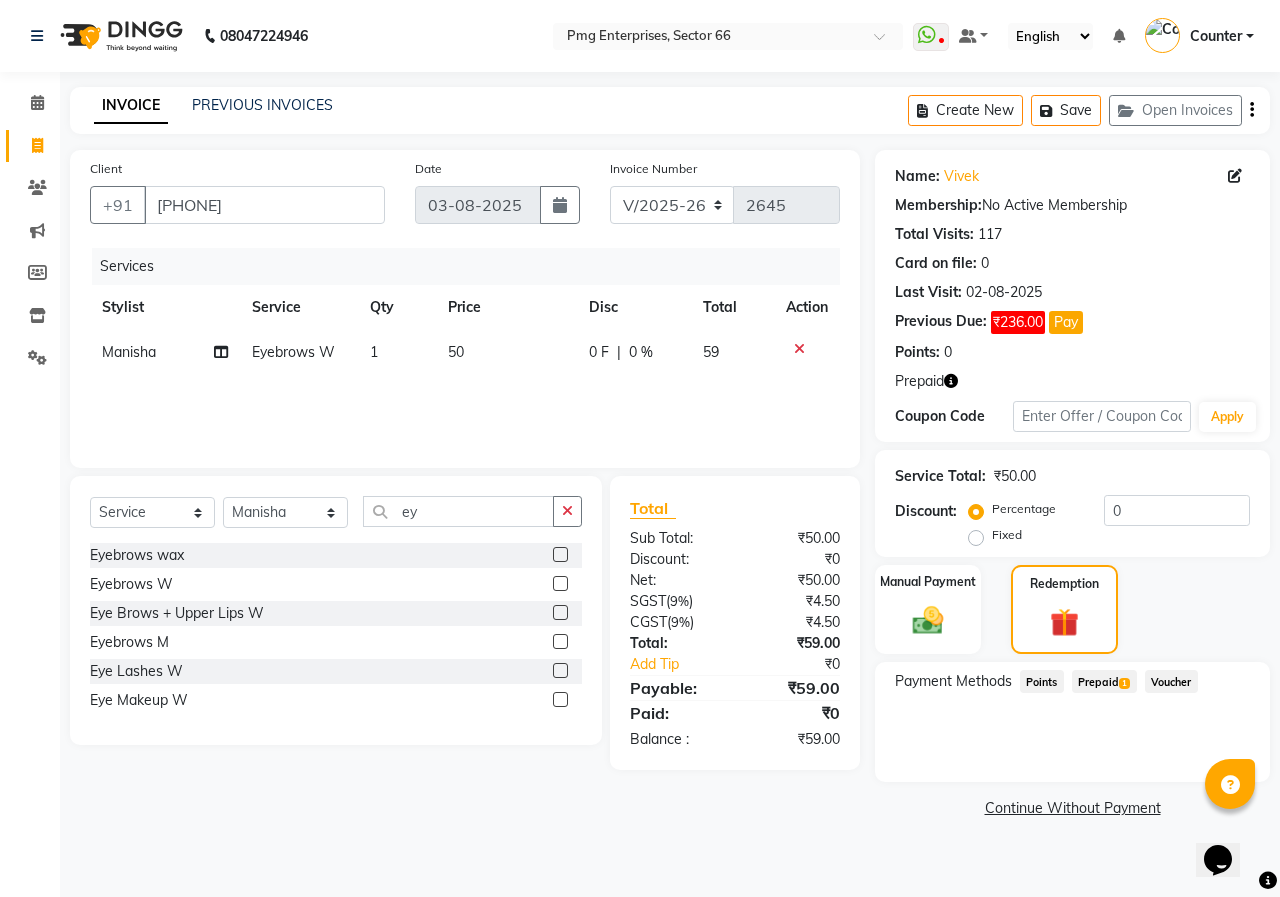 click on "Prepaid  1" 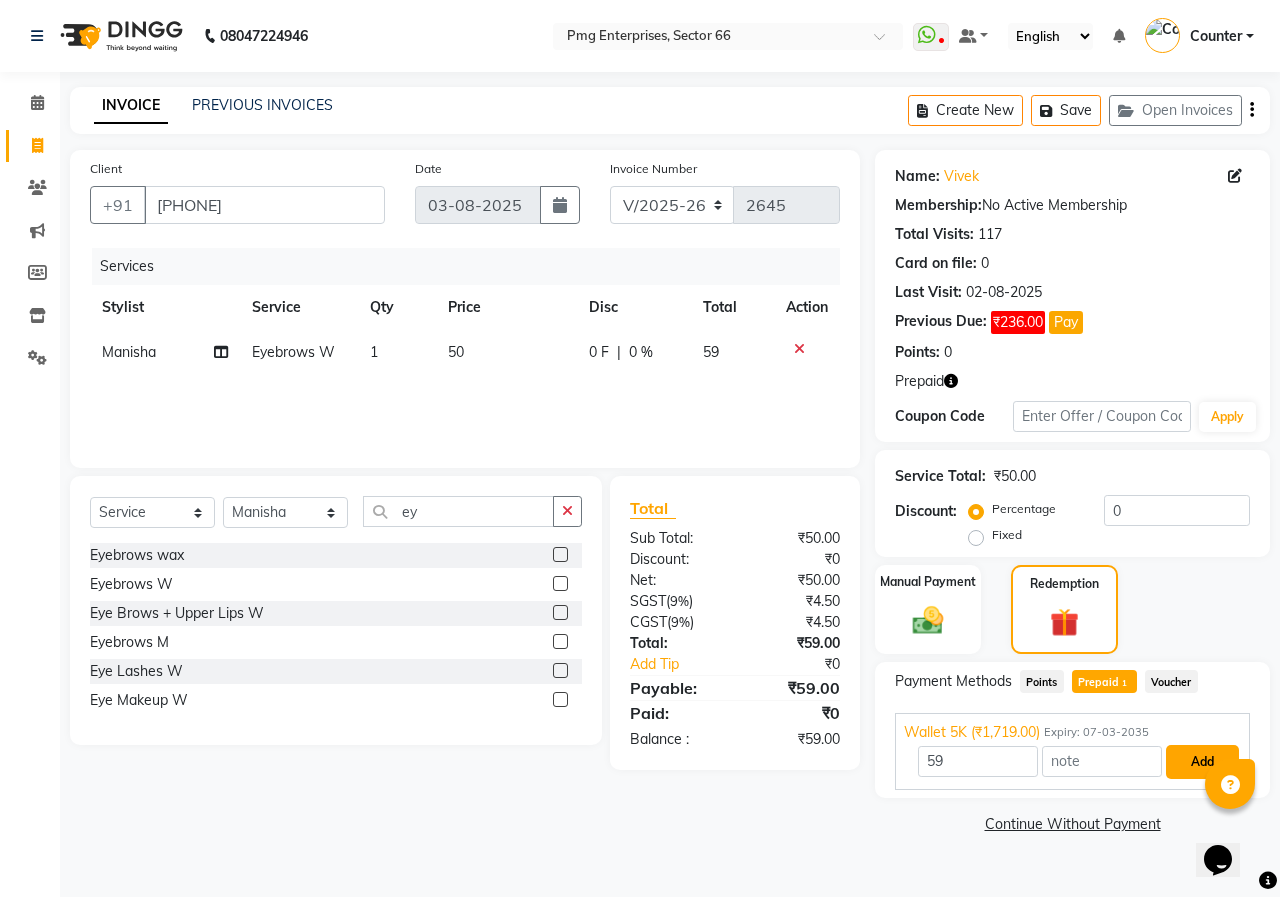 click on "Add" at bounding box center [1202, 762] 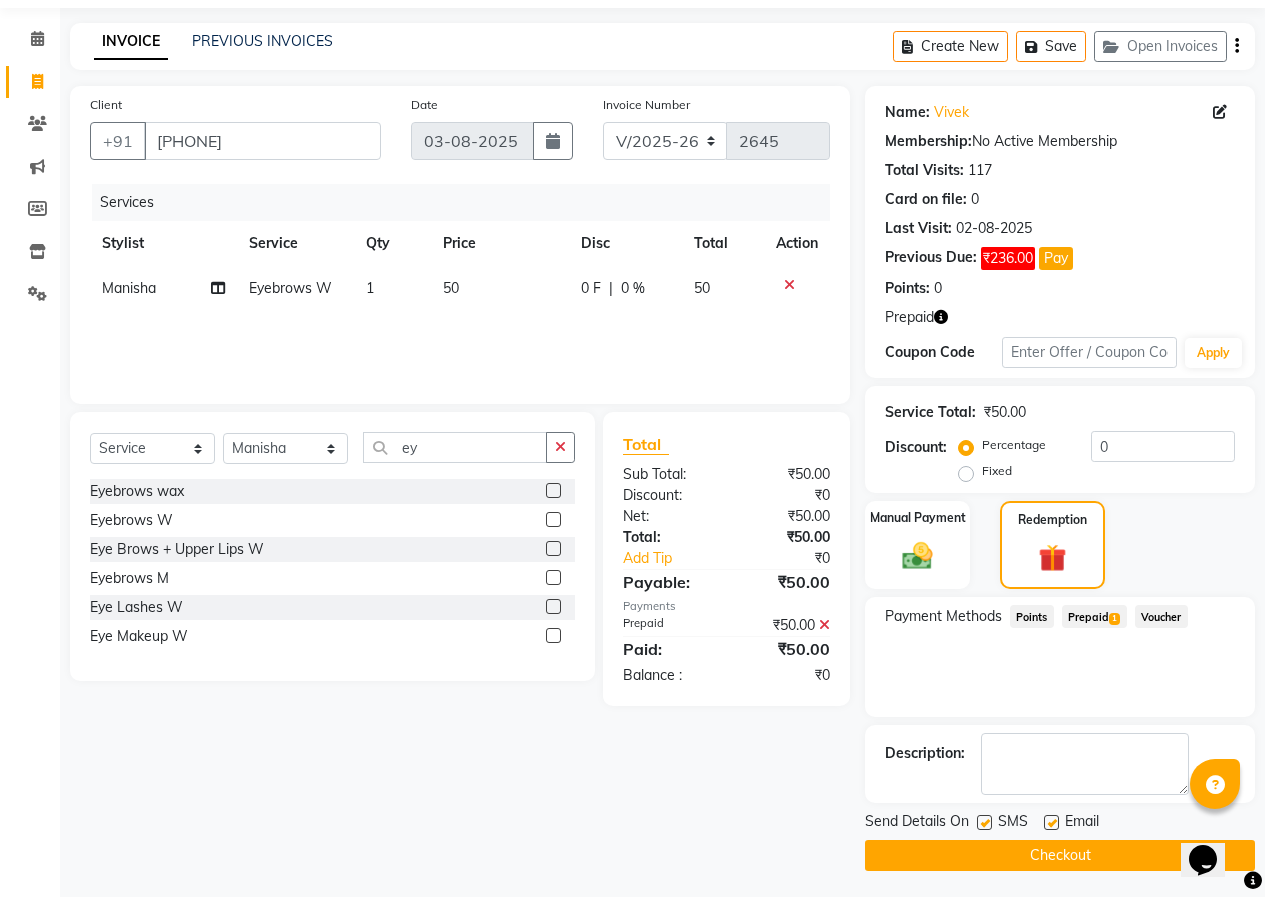 scroll, scrollTop: 68, scrollLeft: 0, axis: vertical 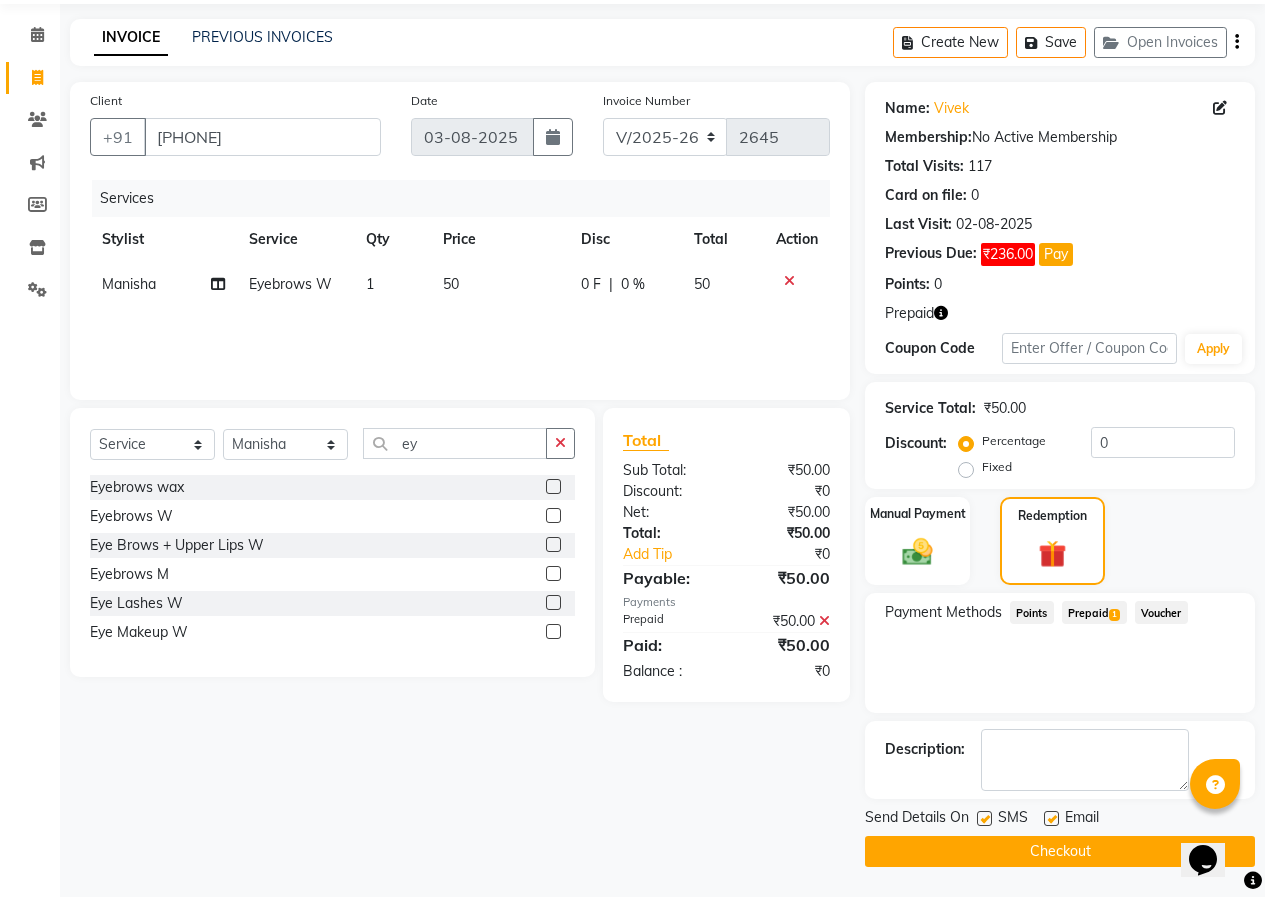 click on "Checkout" 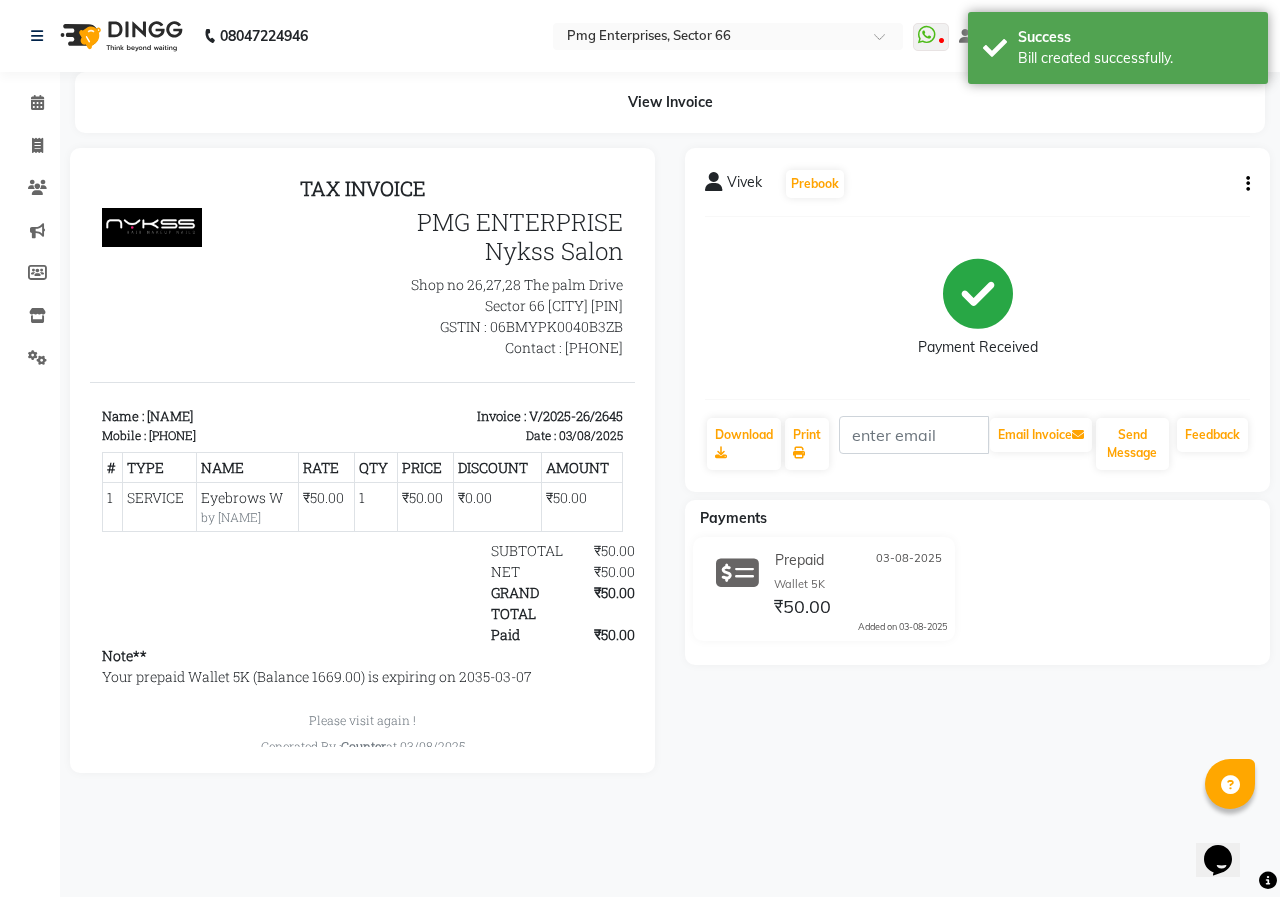 scroll, scrollTop: 0, scrollLeft: 0, axis: both 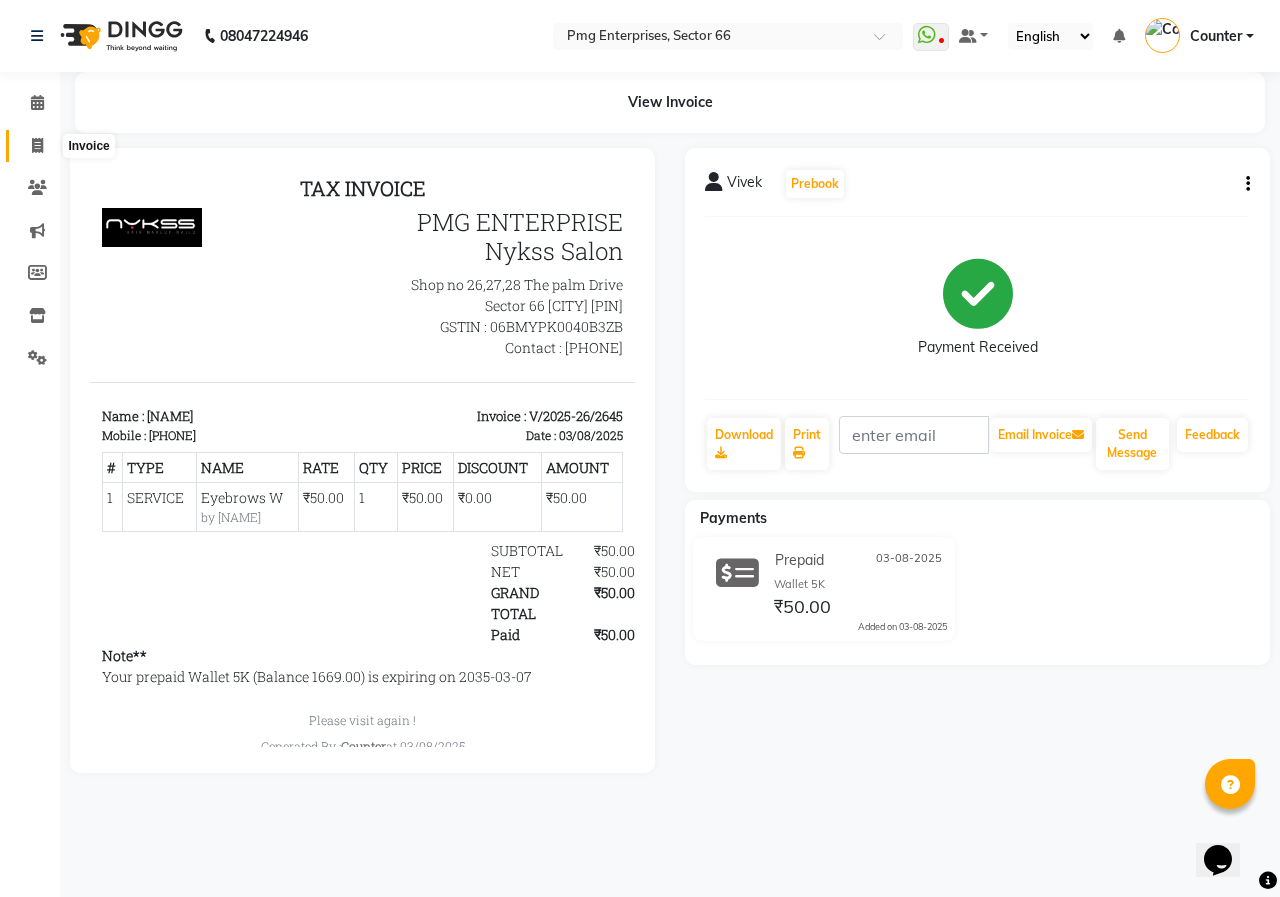 click 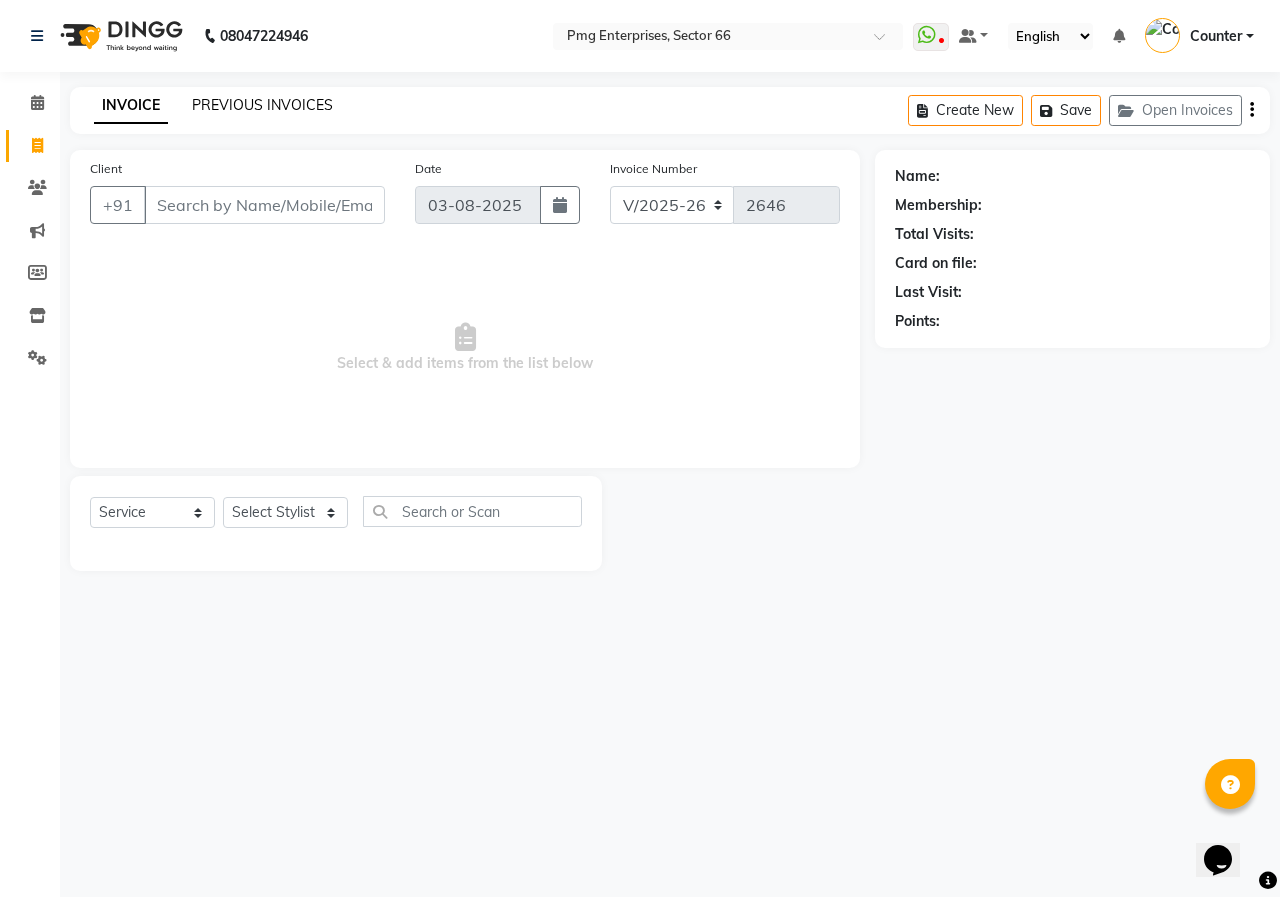 click on "PREVIOUS INVOICES" 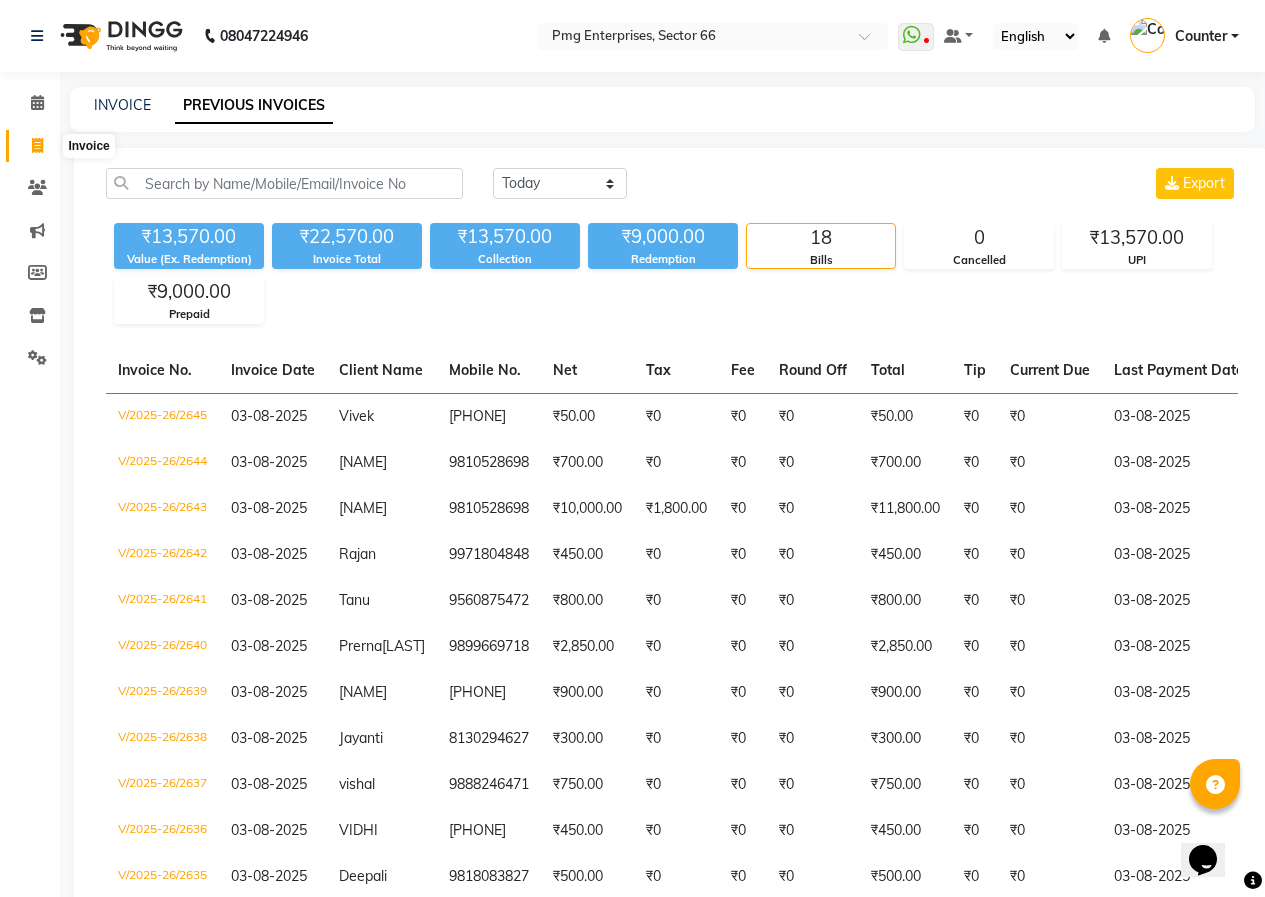 click 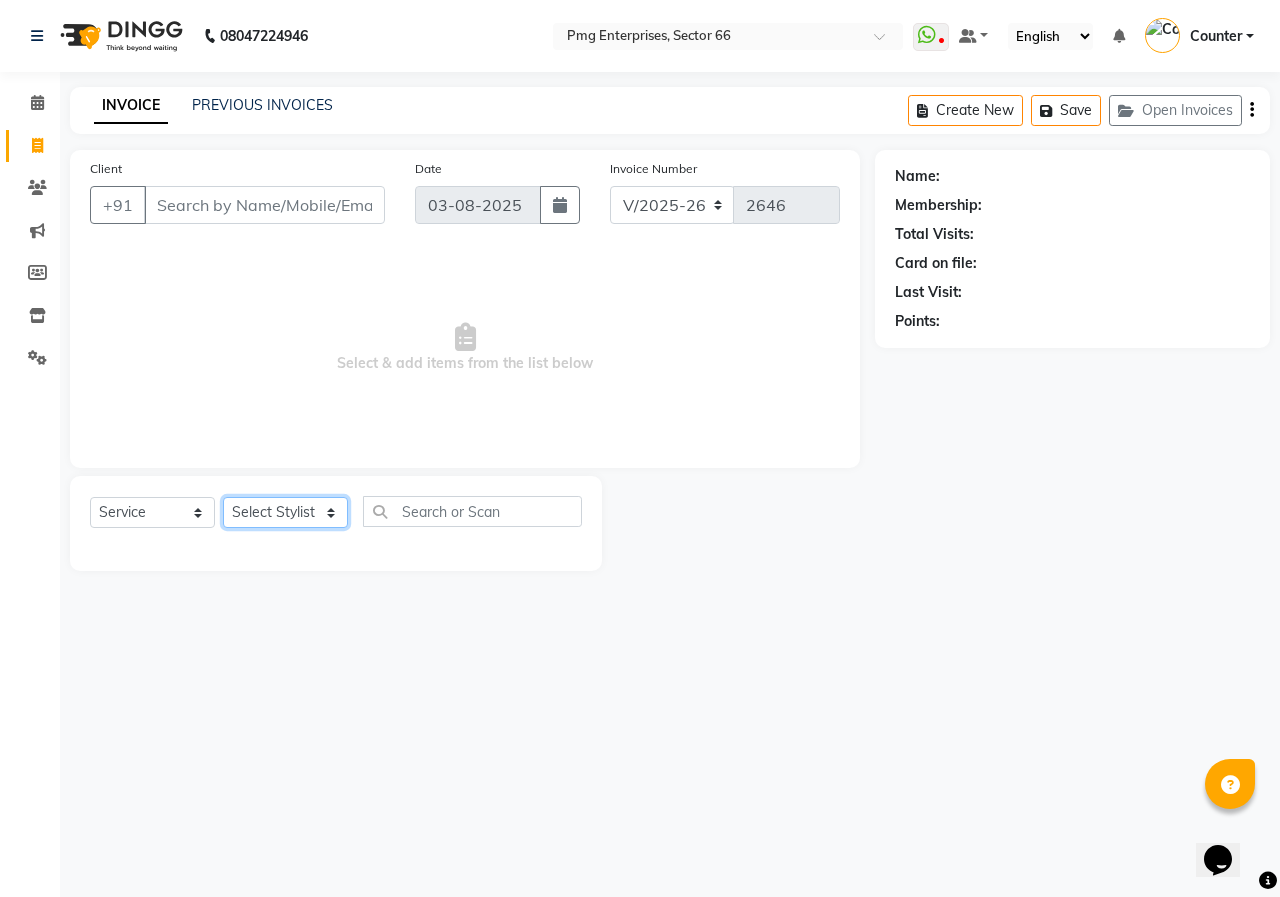 click on "Select Stylist [FIRST] [LAST] Counter [NAME] [NAME] [NAME] [NAME] [NAME] [NAME]" 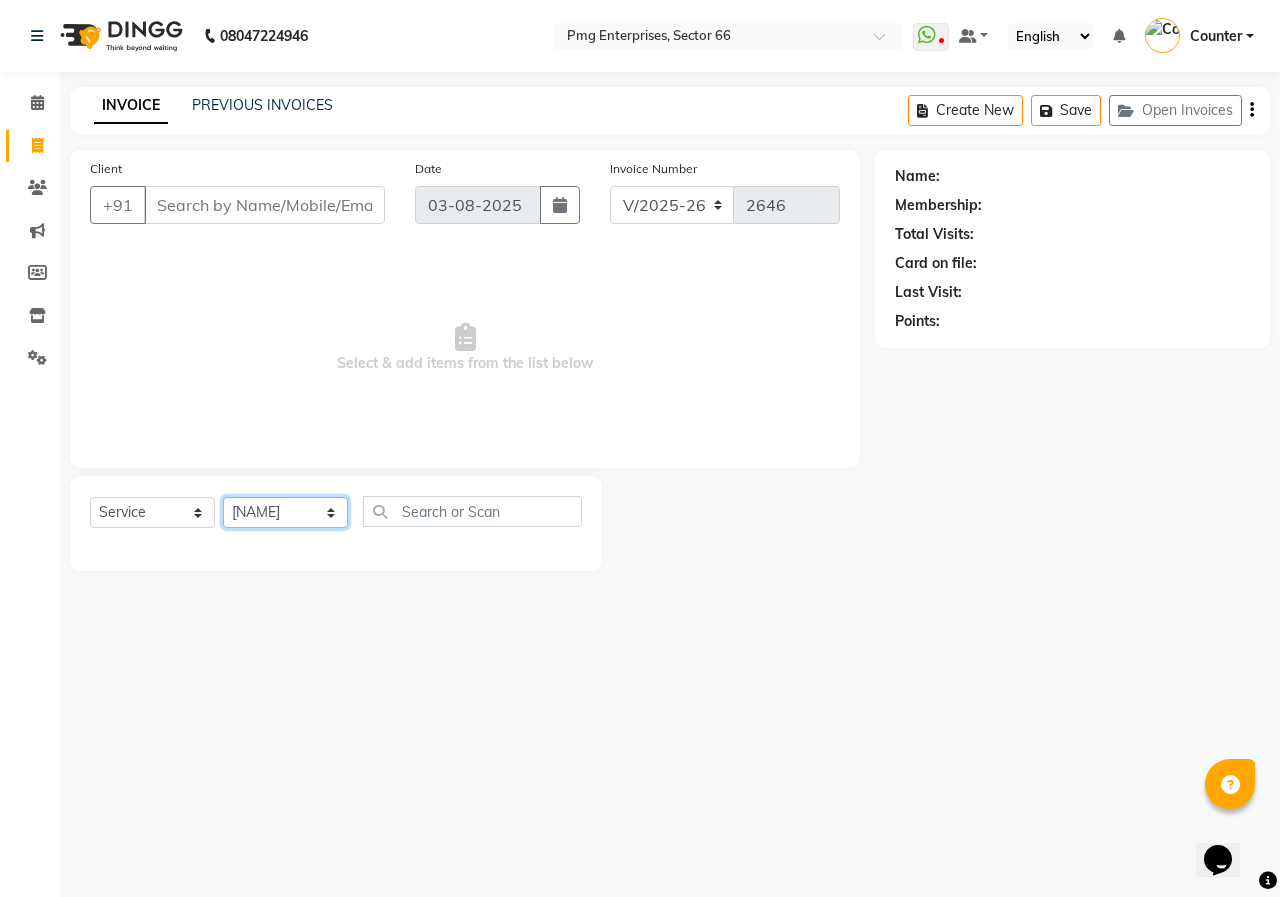 click on "Select Stylist [FIRST] [LAST] Counter [NAME] [NAME] [NAME] [NAME] [NAME] [NAME]" 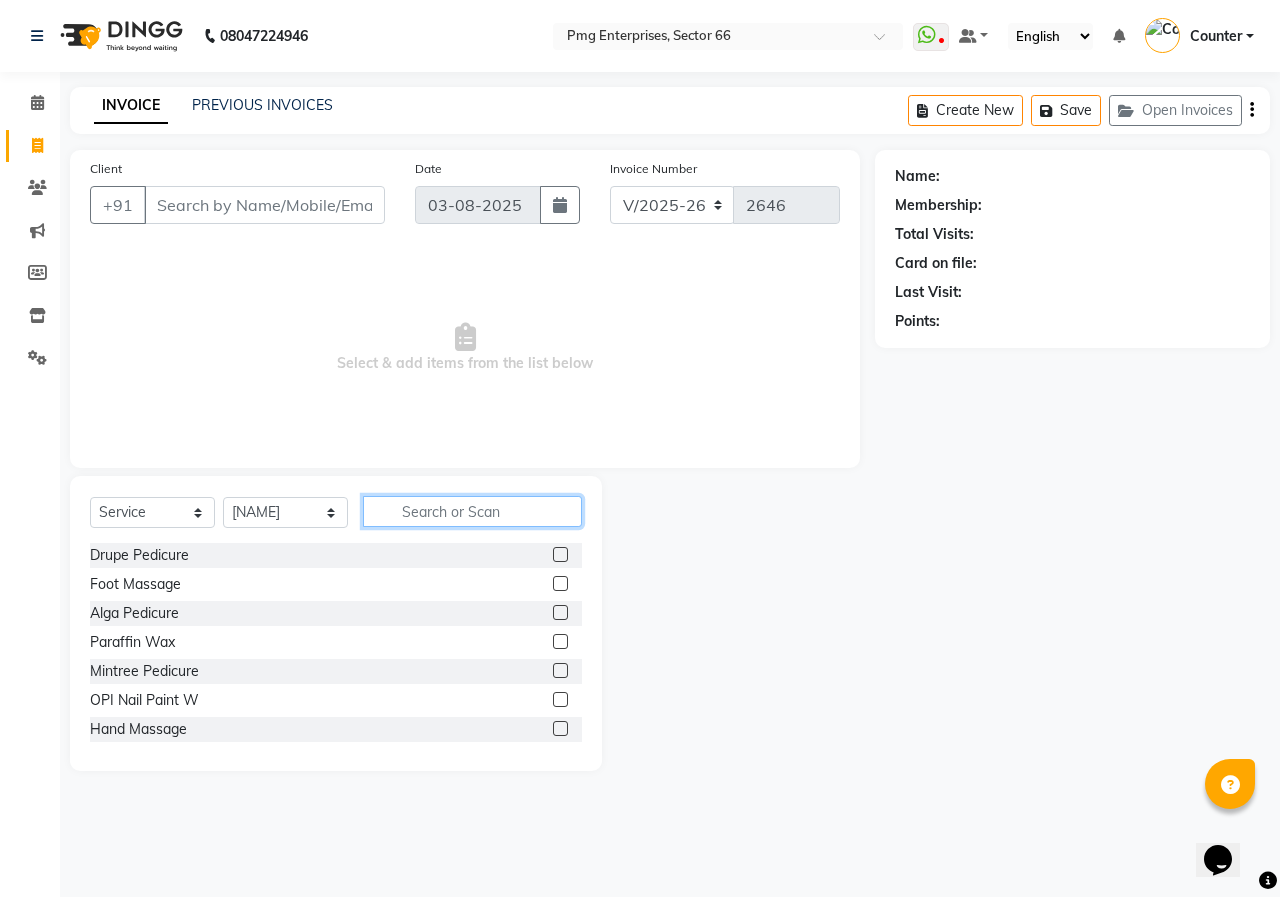 click 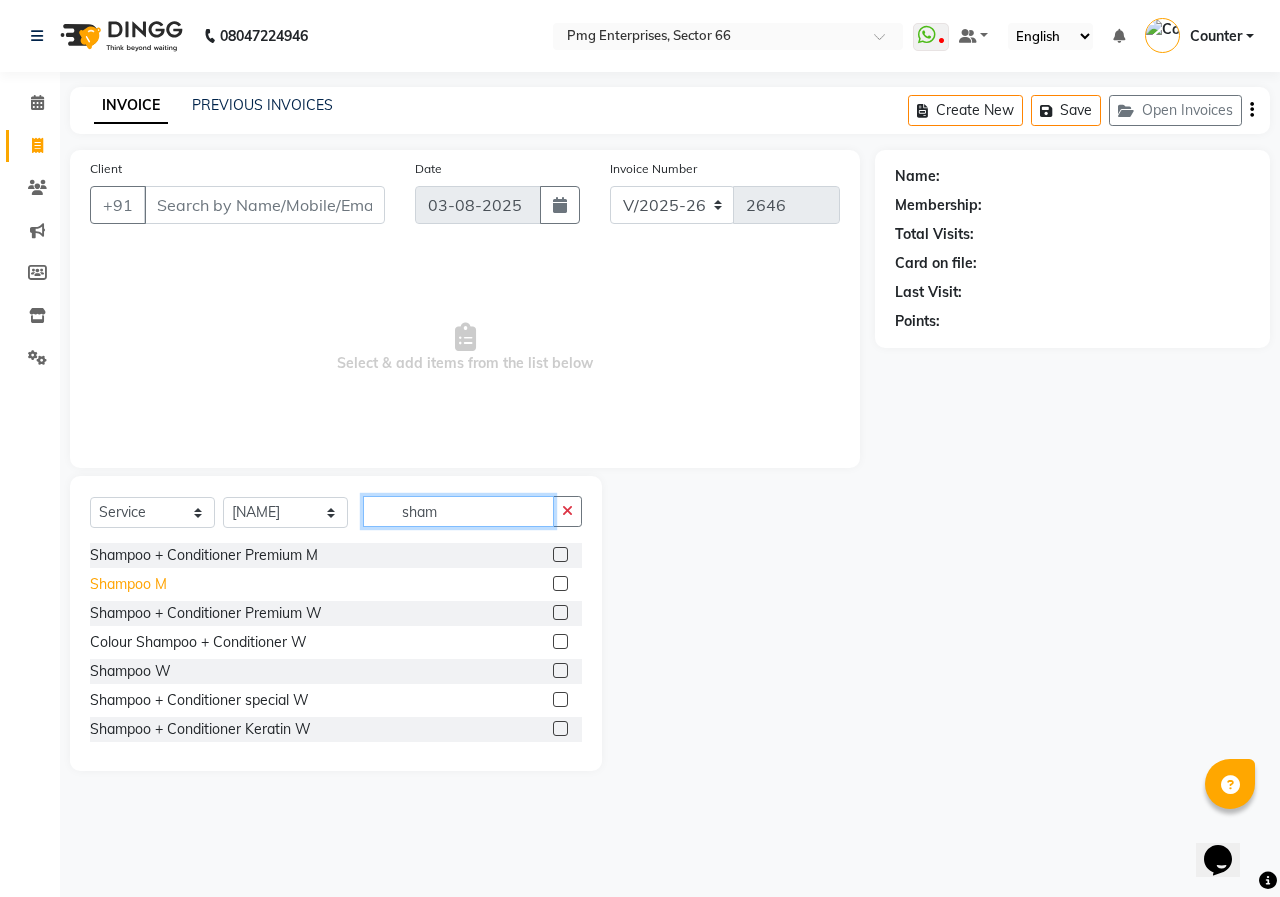 type on "sham" 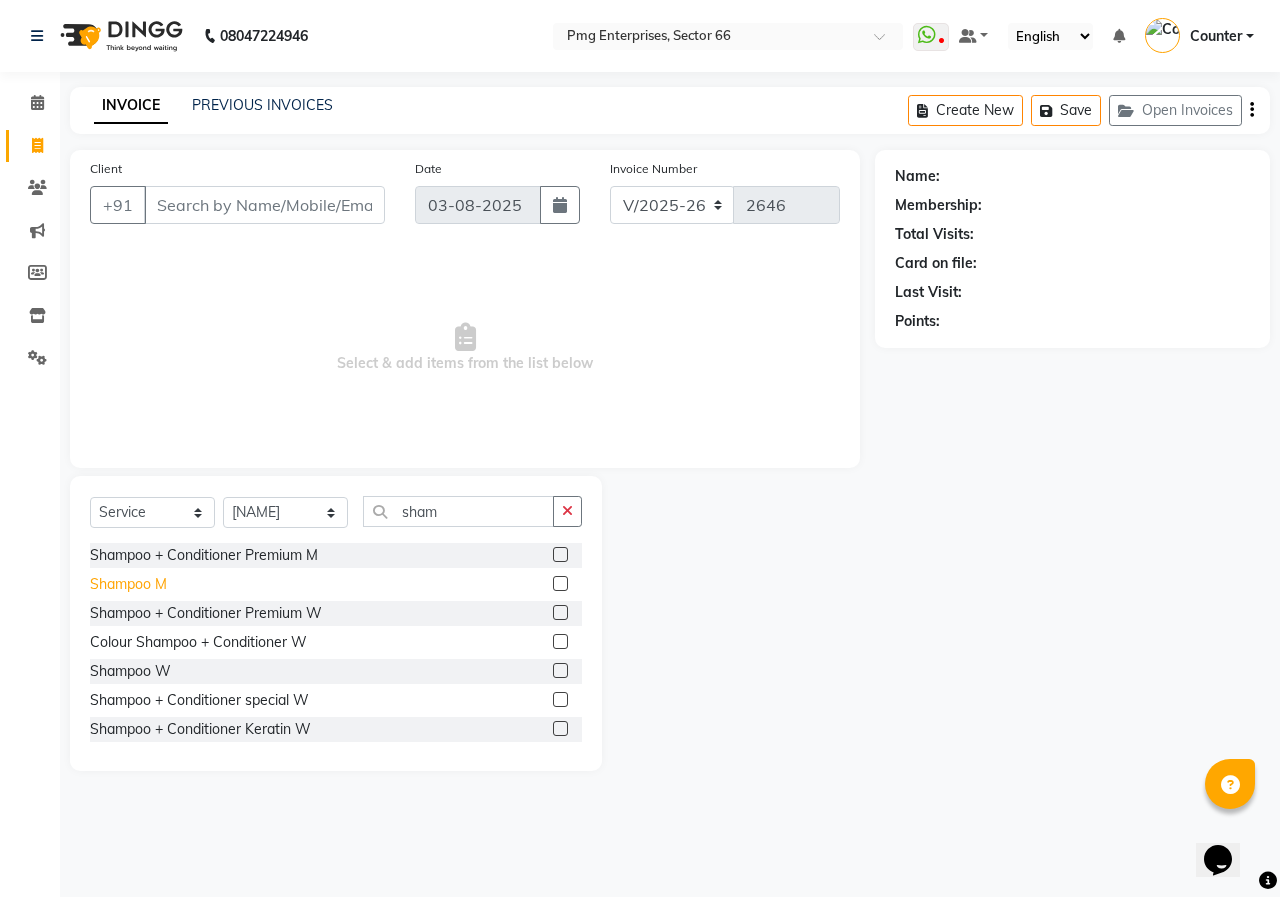 click on "Shampoo M" 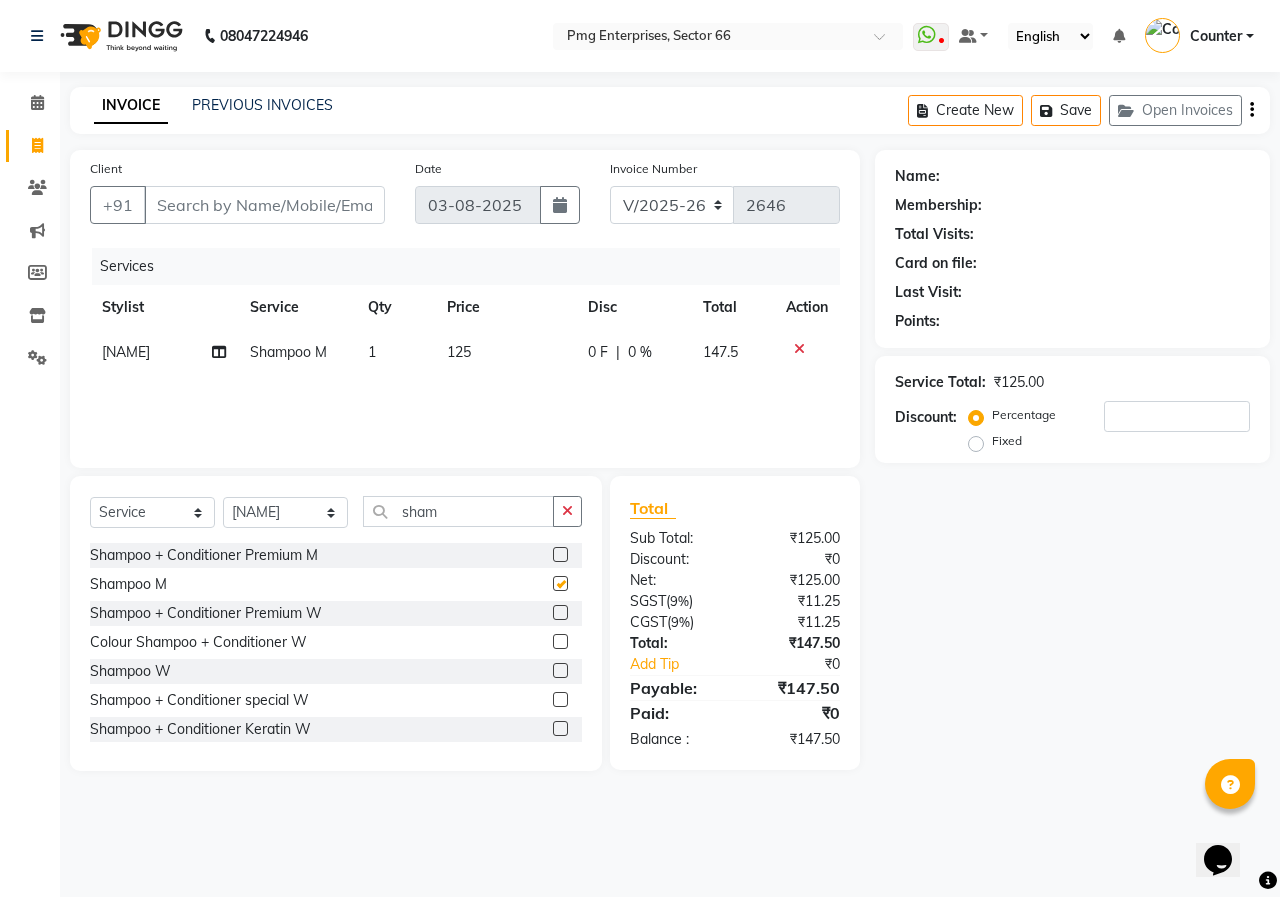 checkbox on "false" 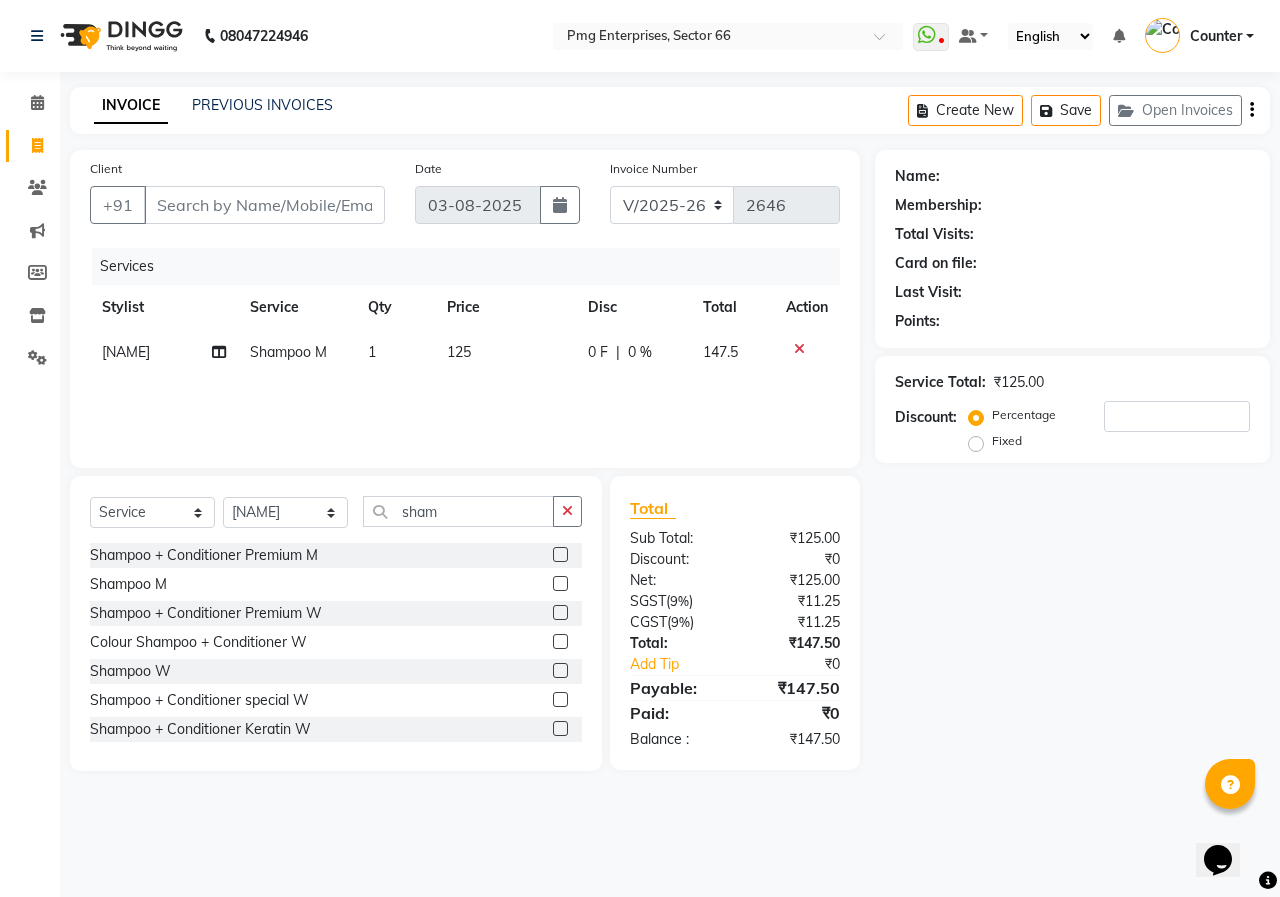 click on "125" 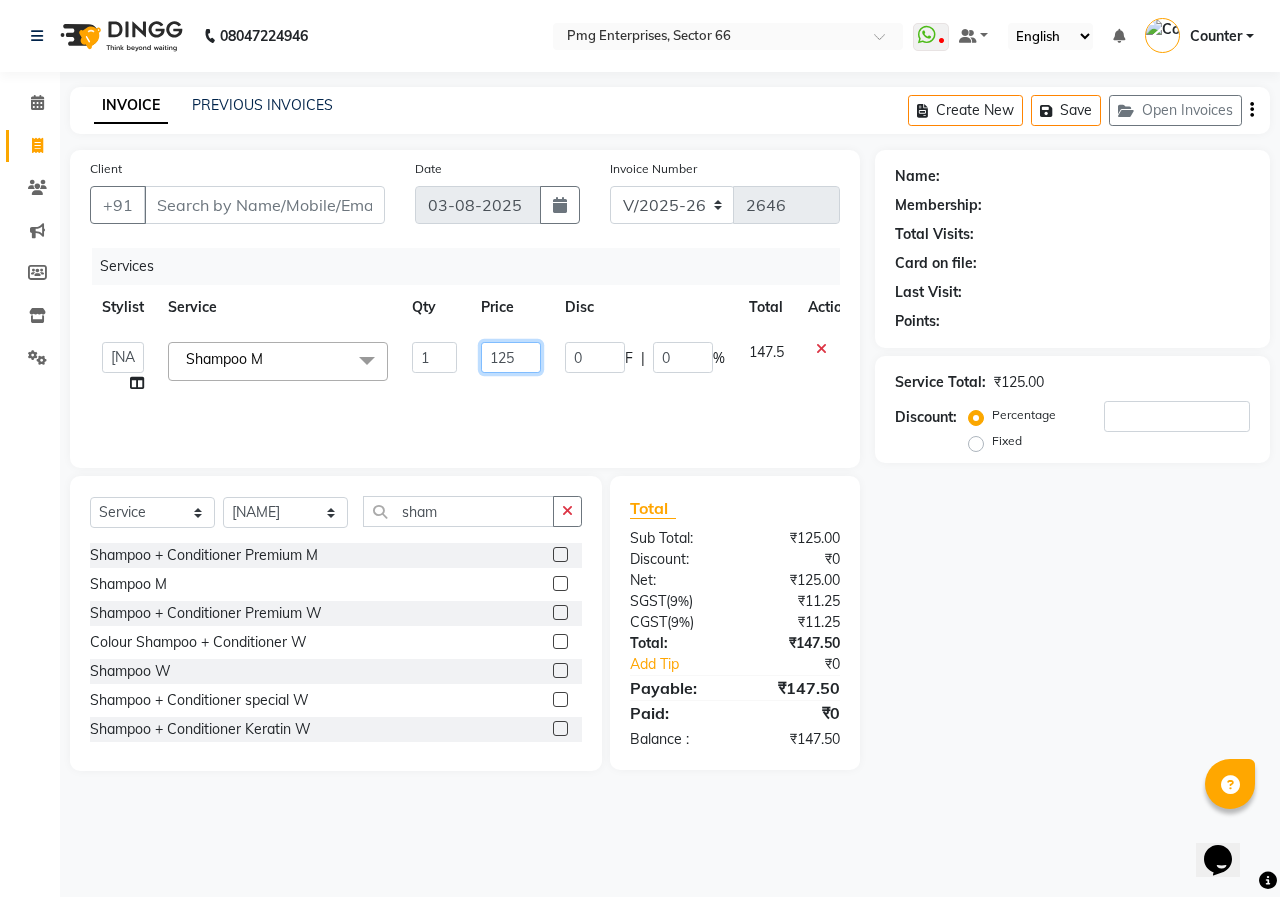 click on "125" 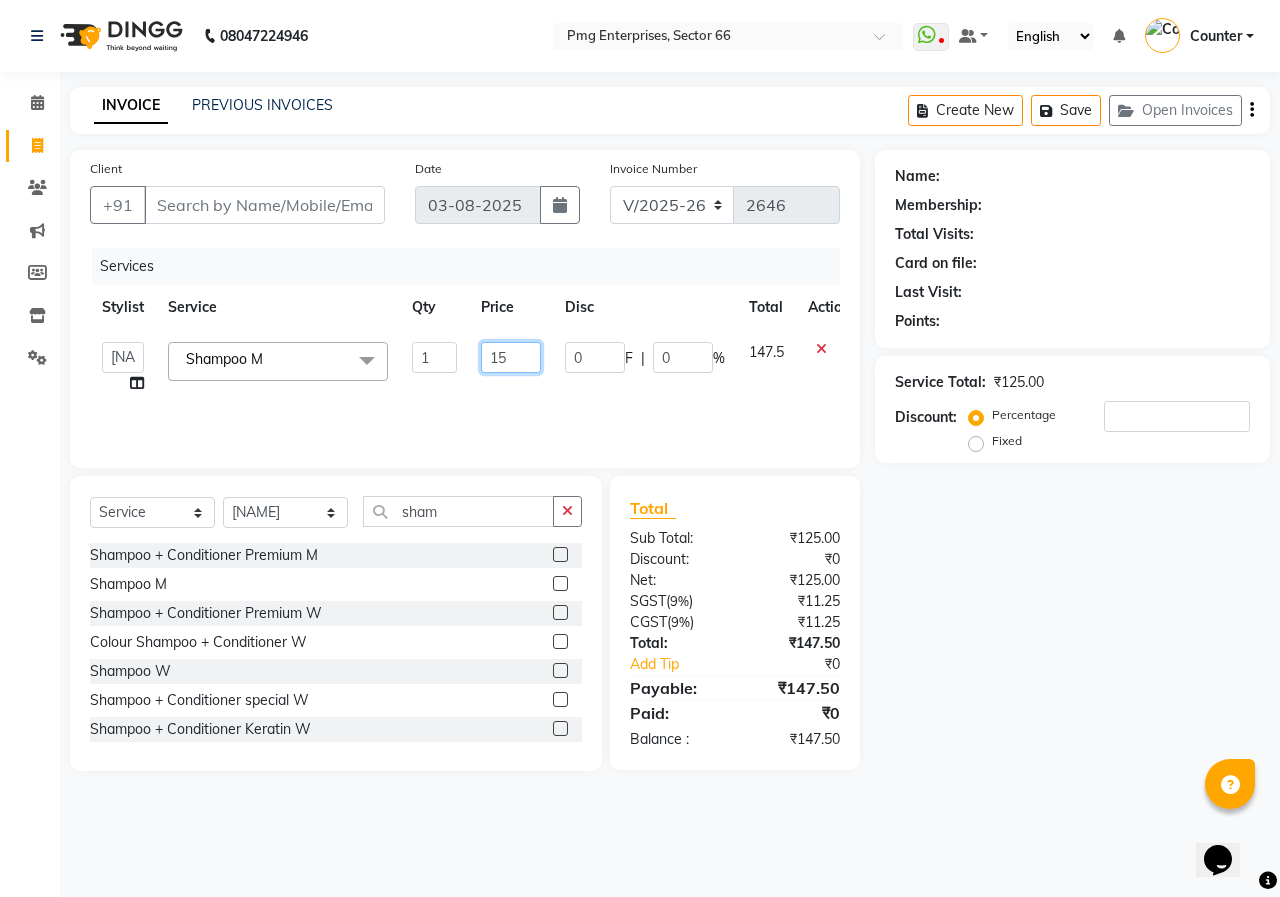 type on "150" 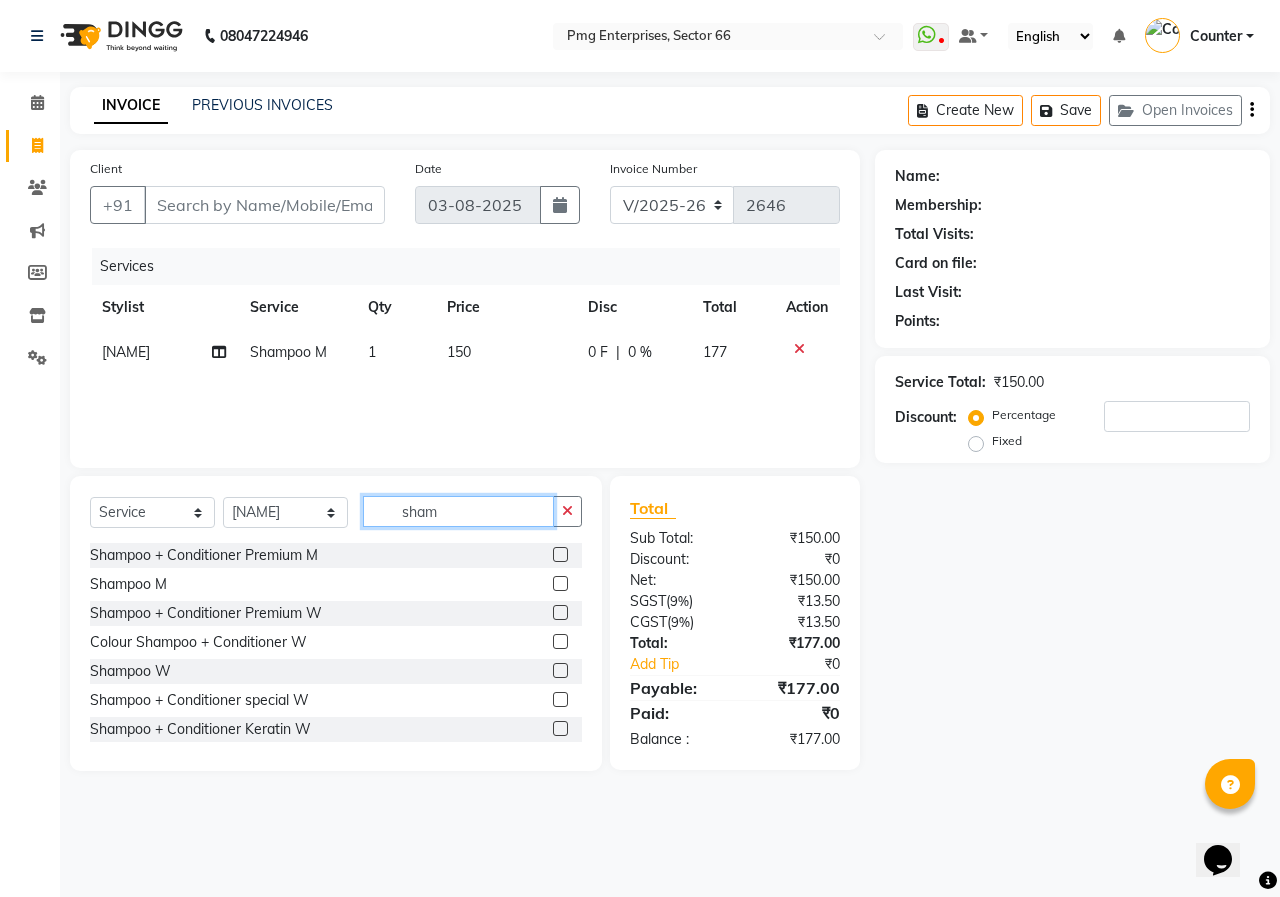 click on "sham" 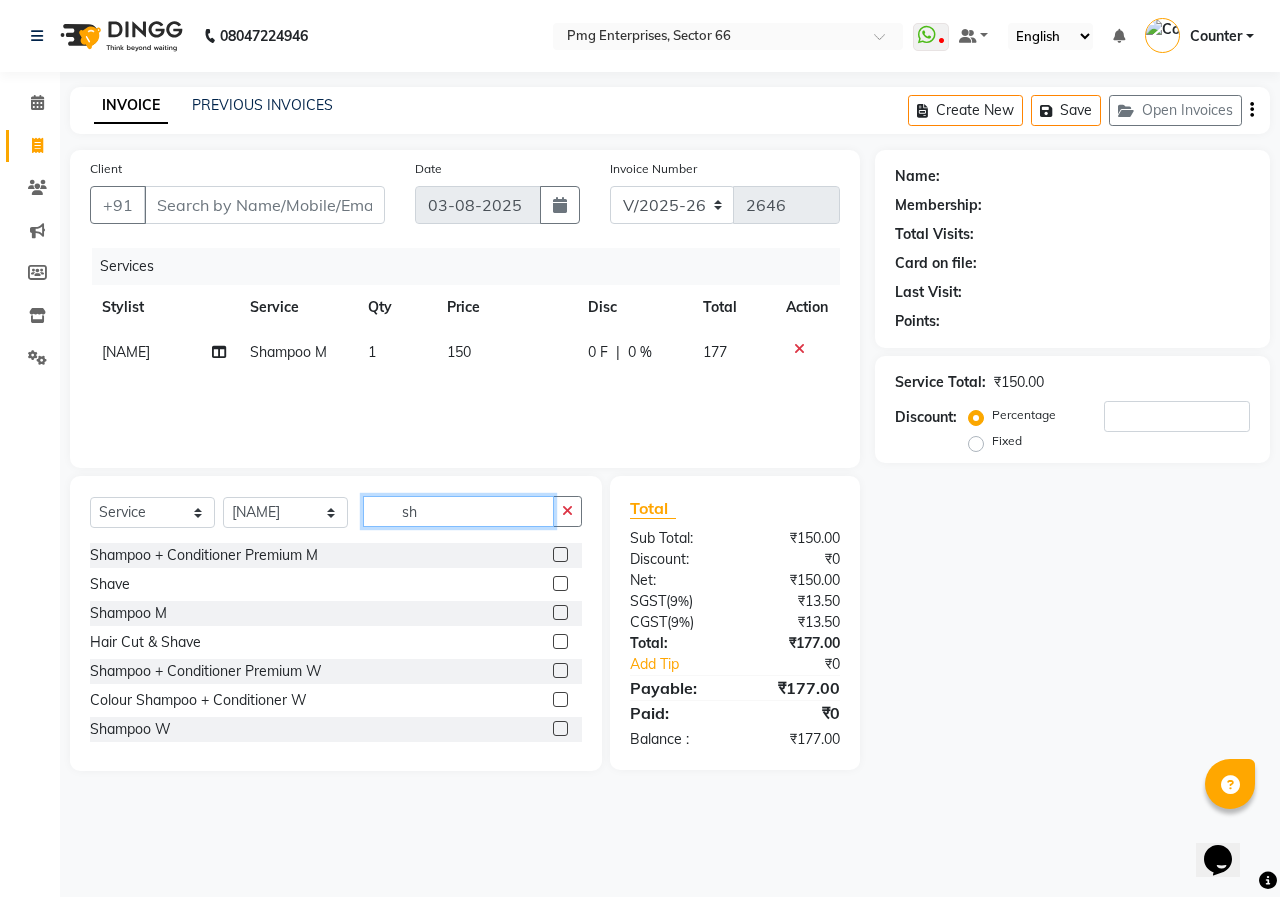 type on "s" 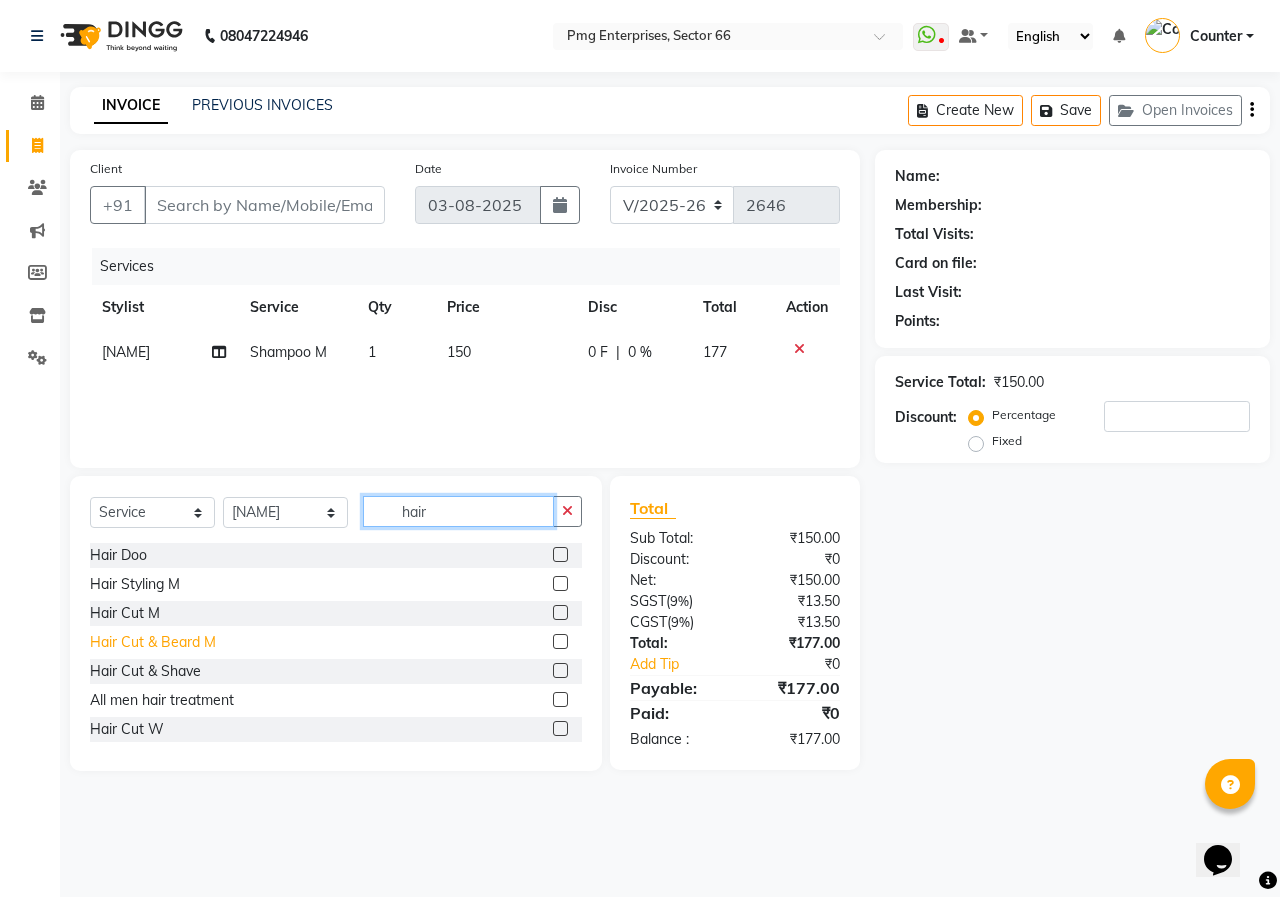 type on "hair" 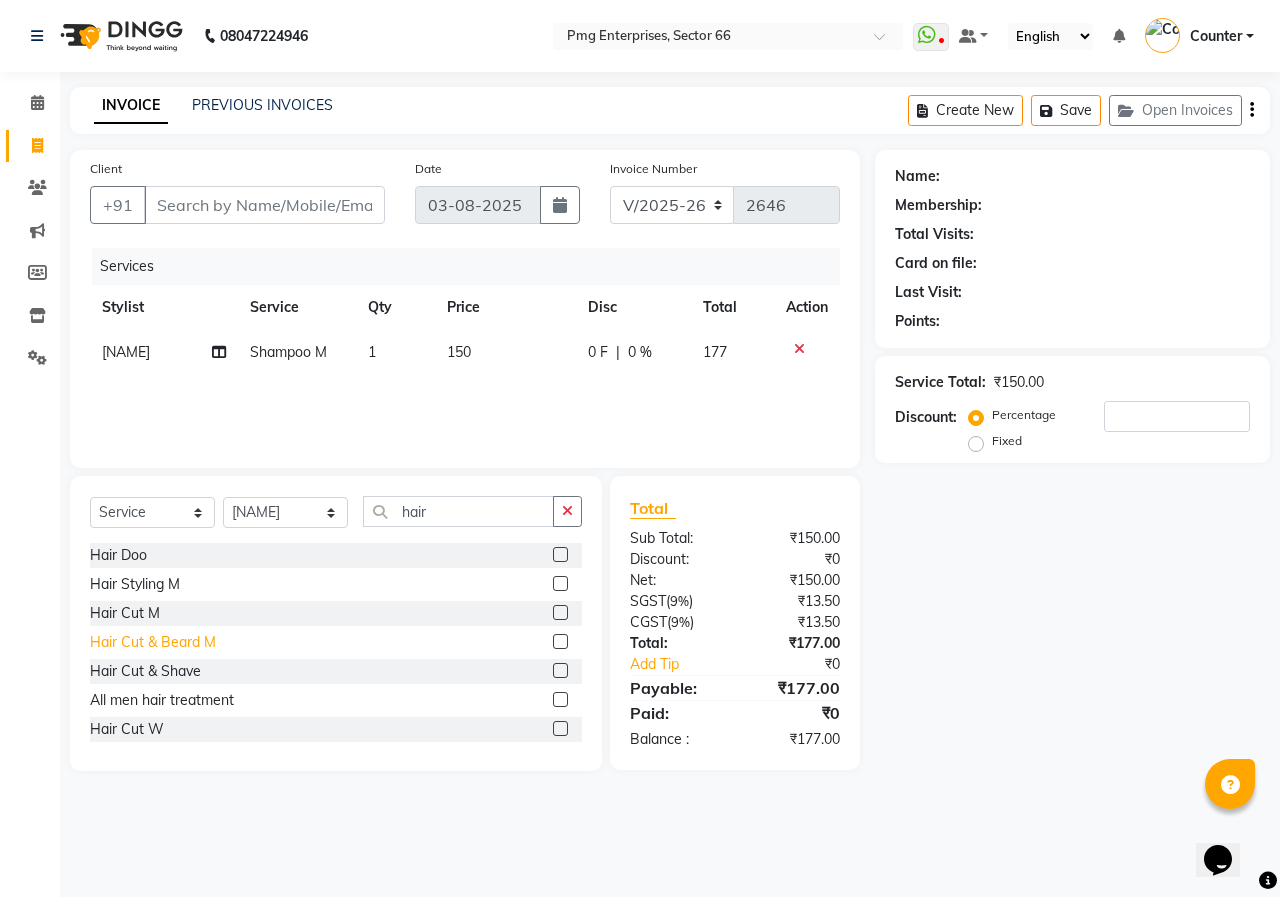 click on "Hair Cut & Beard M" 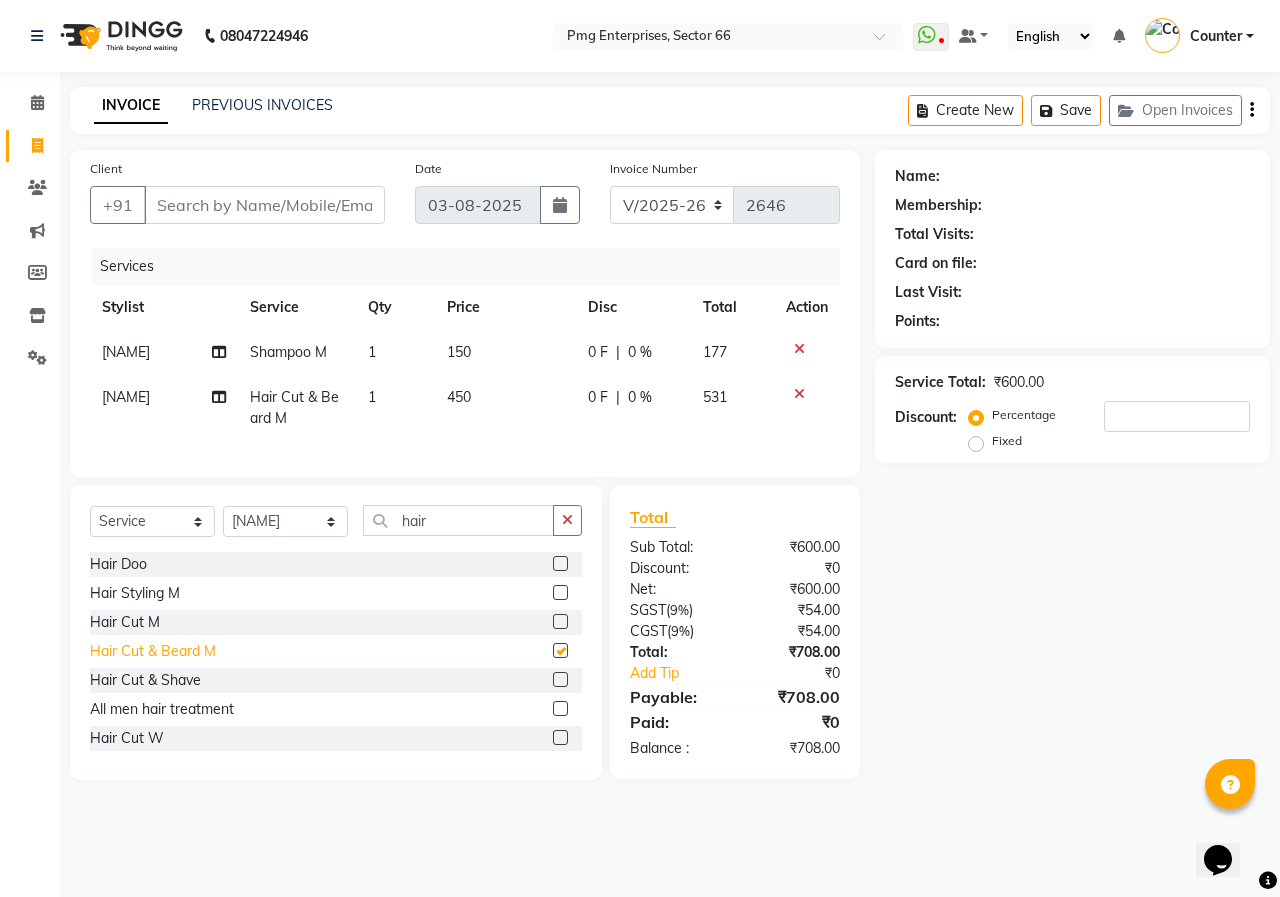 checkbox on "false" 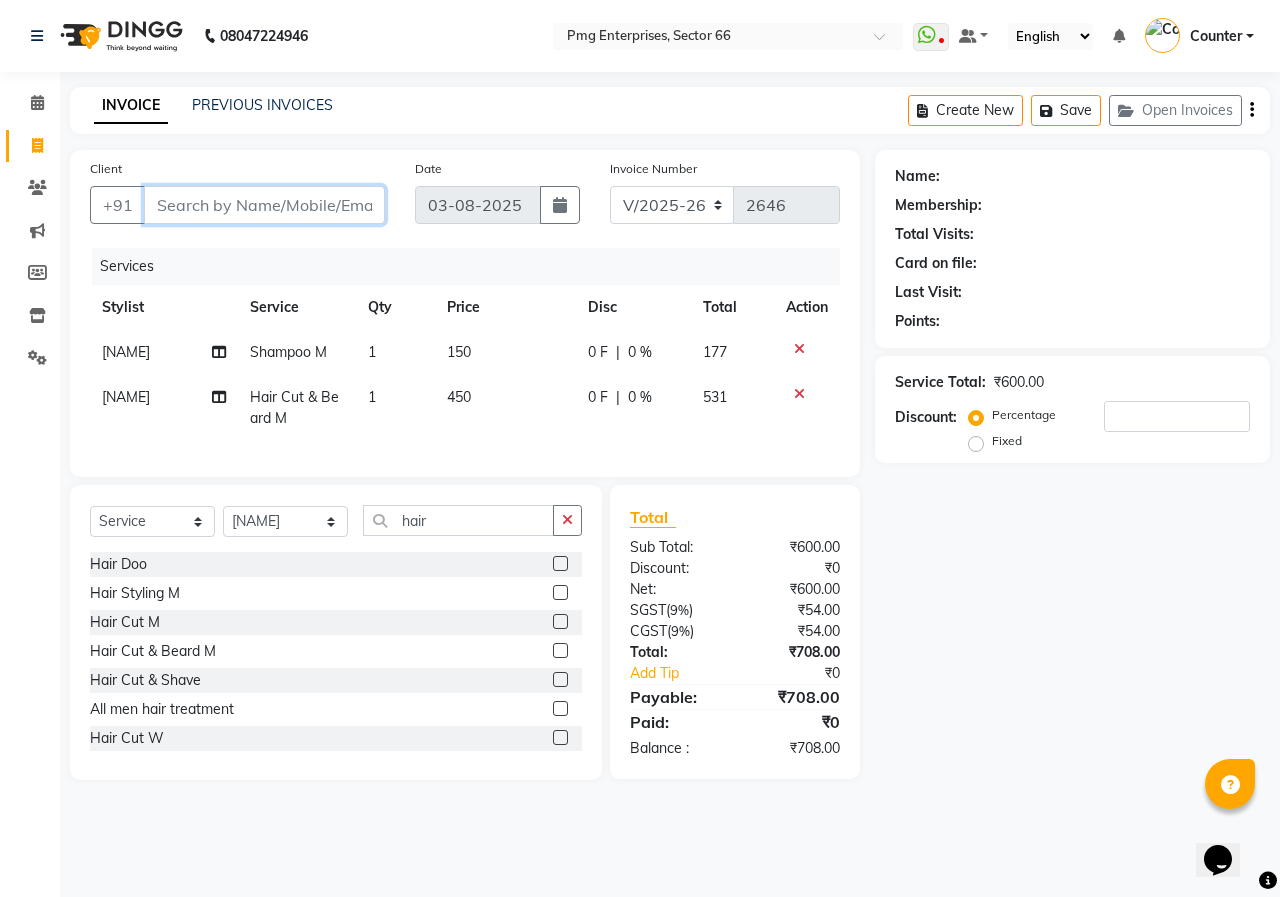 click on "Client" at bounding box center [264, 205] 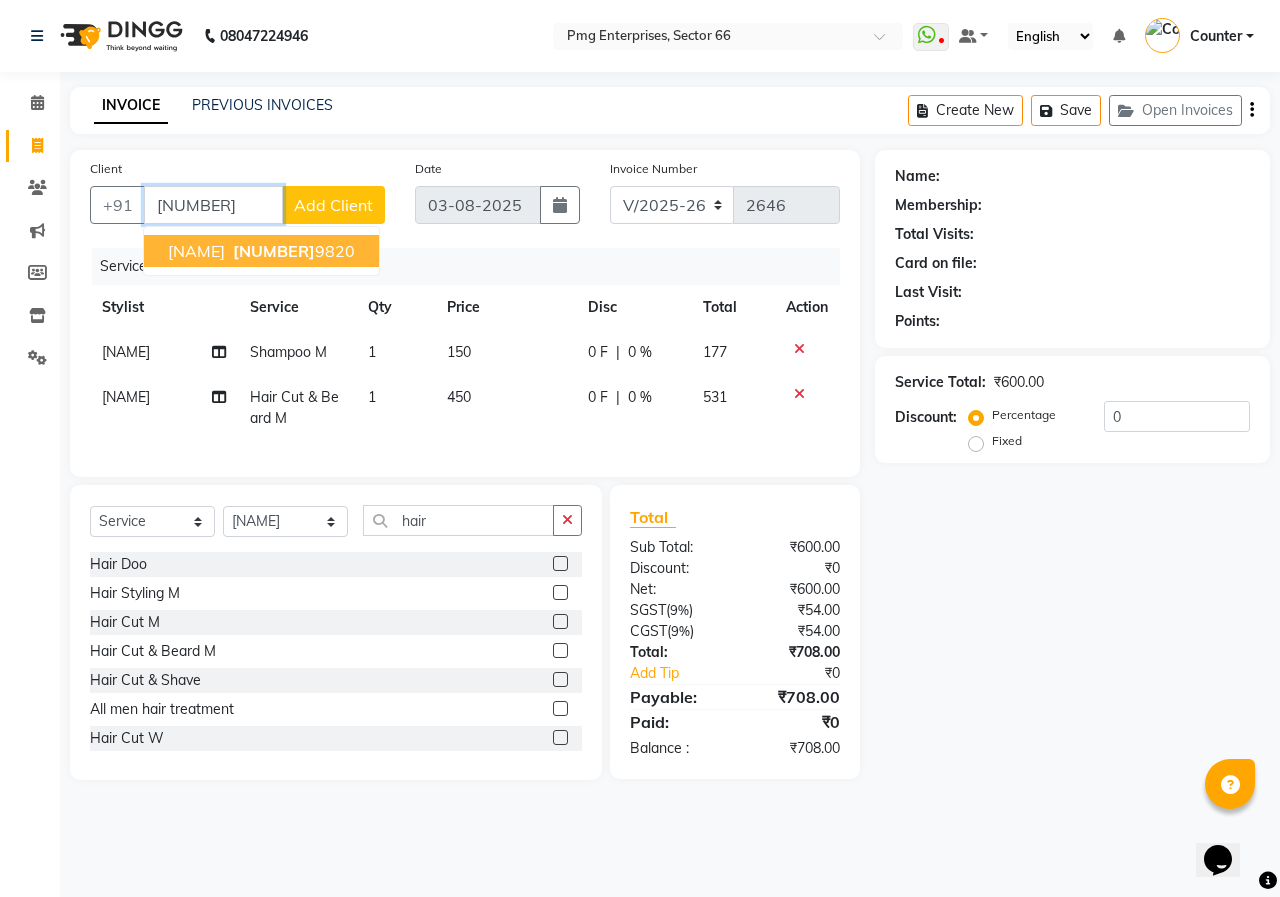 click on "[PHONE]" at bounding box center [292, 251] 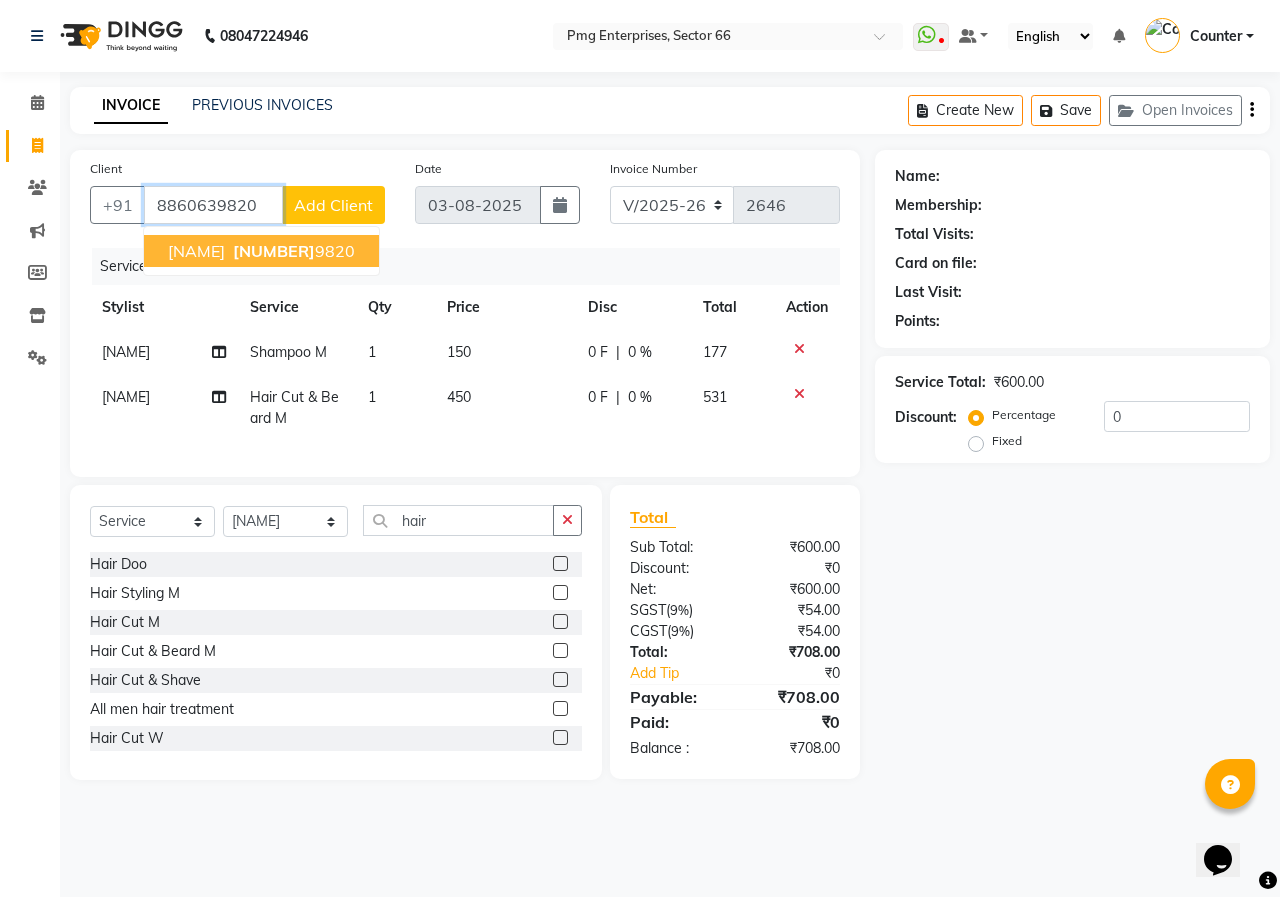 type on "8860639820" 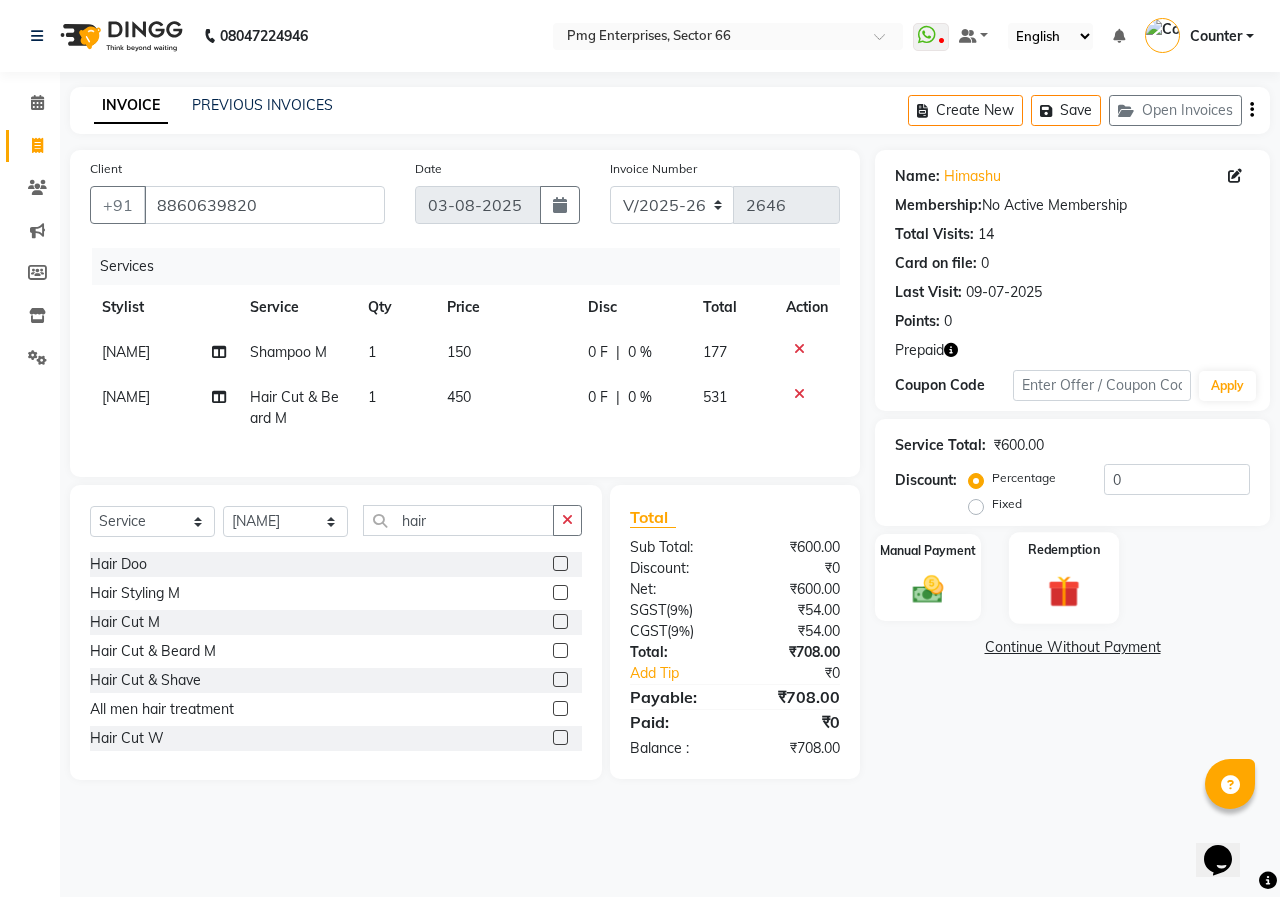 click 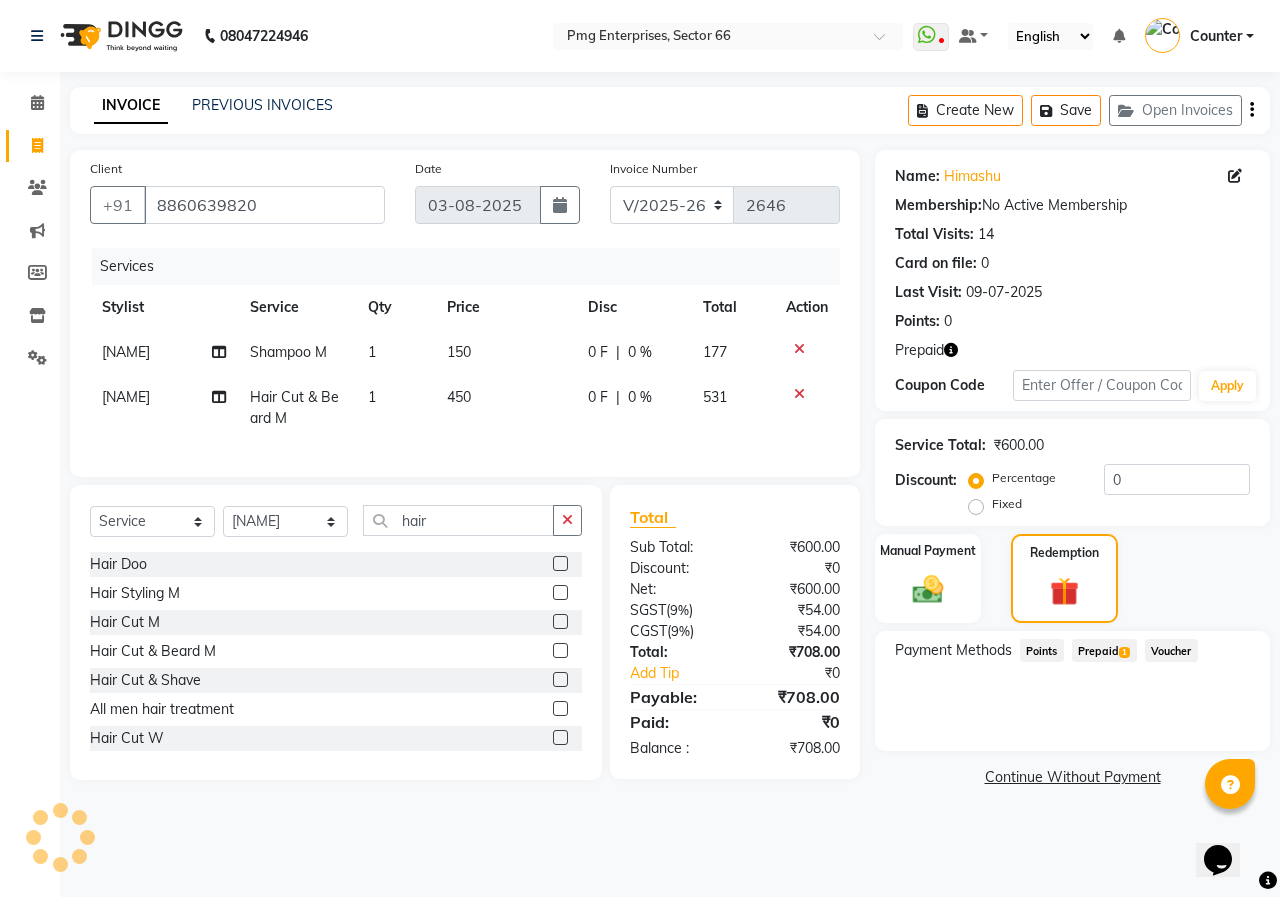 click on "Prepaid  1" 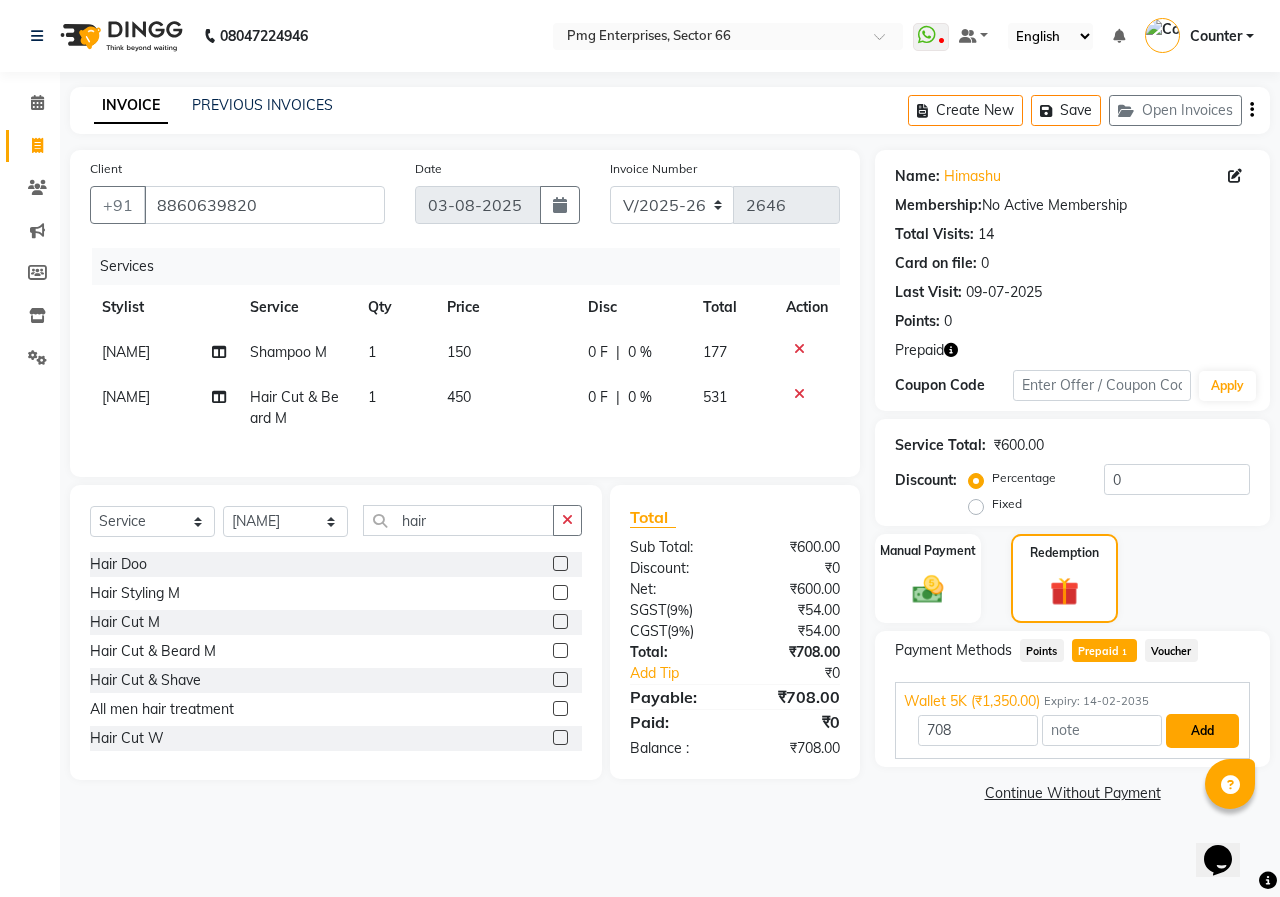 click on "Add" at bounding box center (1202, 731) 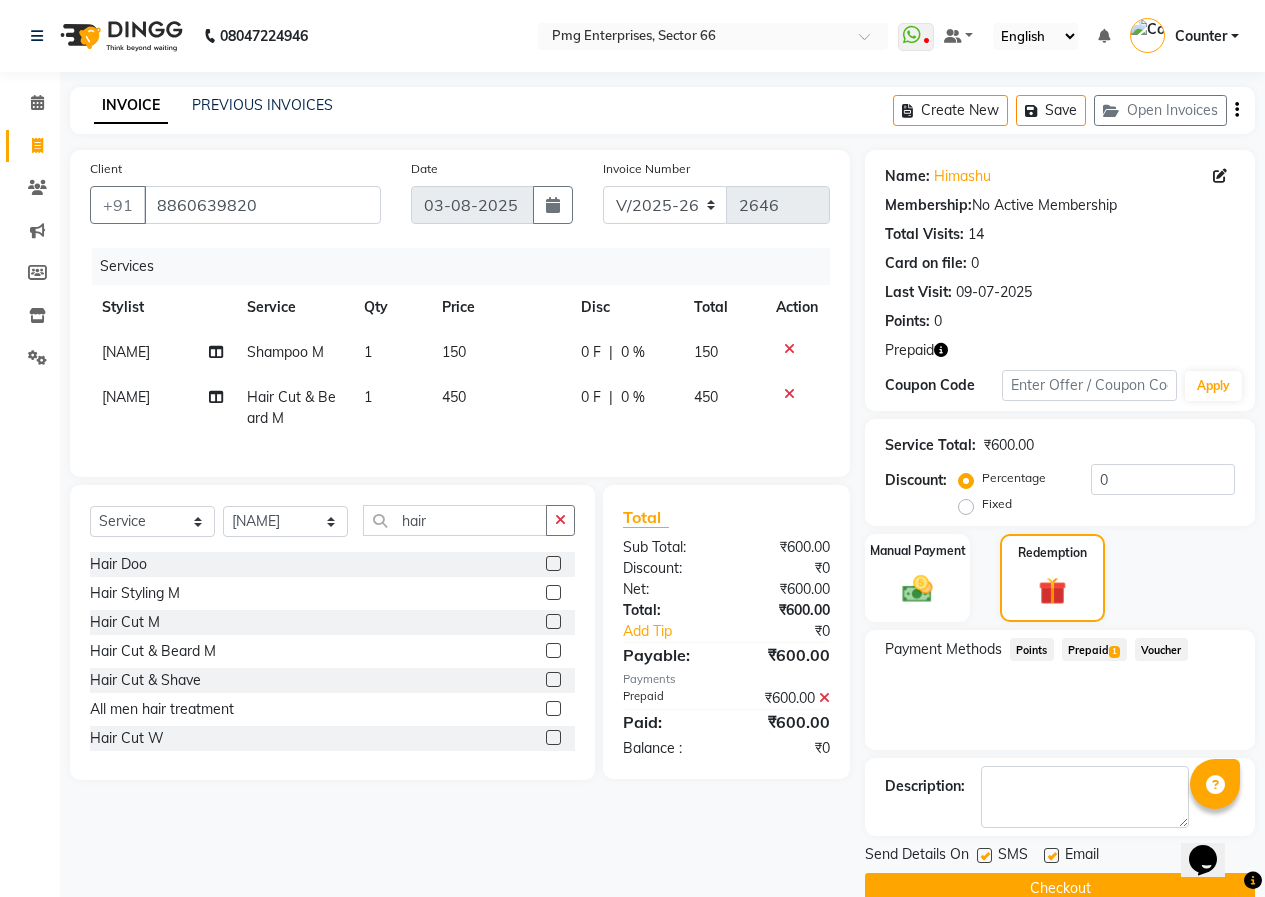click on "Checkout" 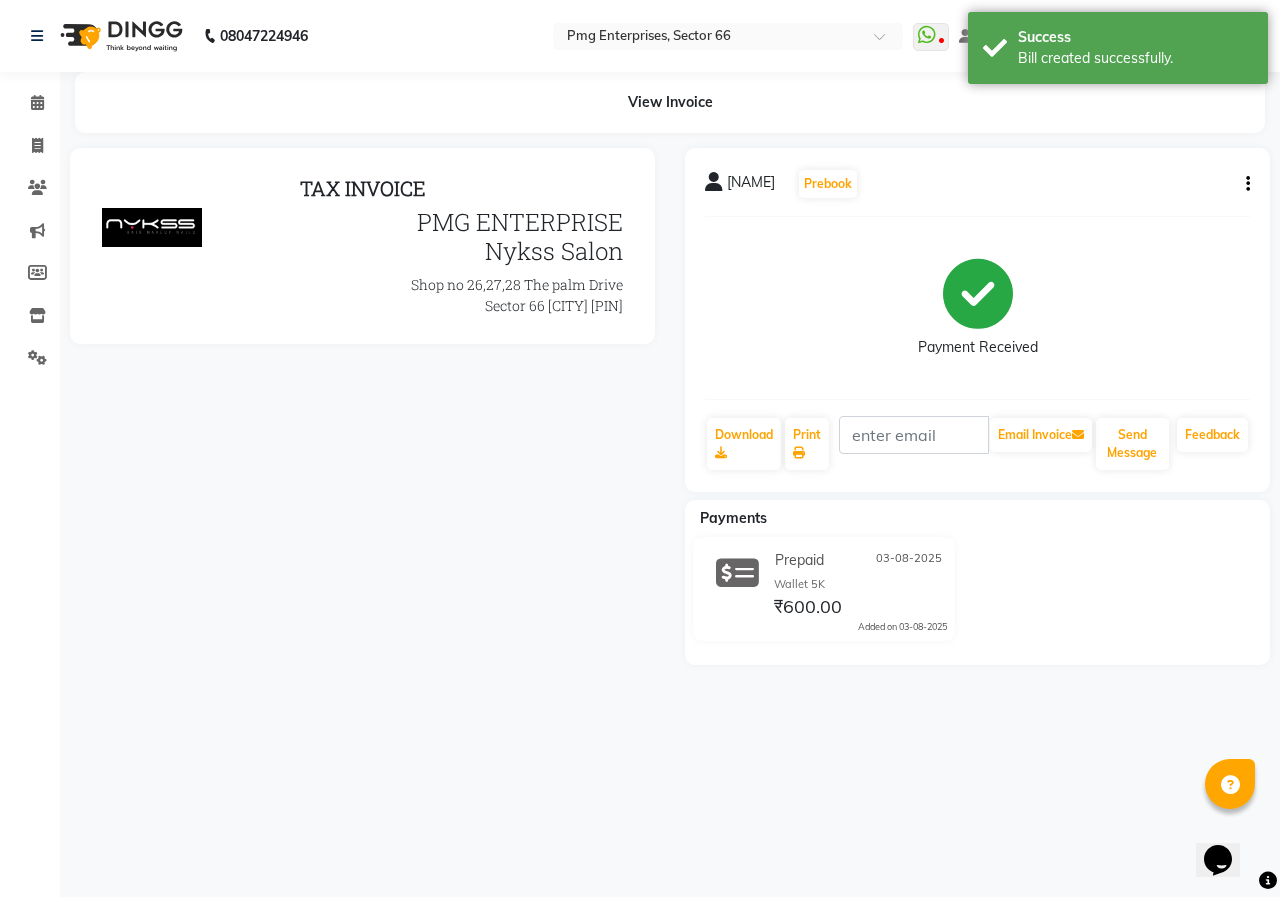 scroll, scrollTop: 0, scrollLeft: 0, axis: both 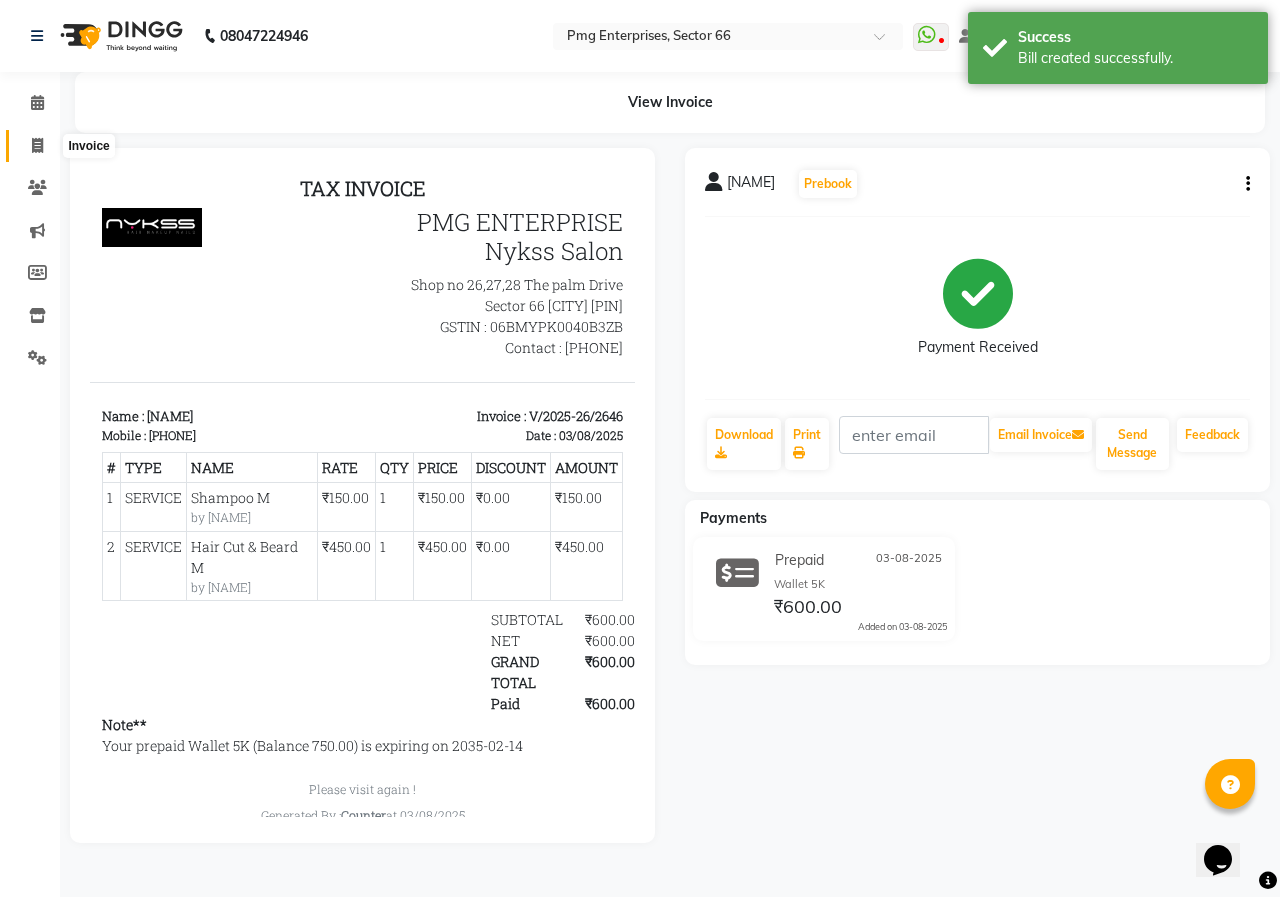 click 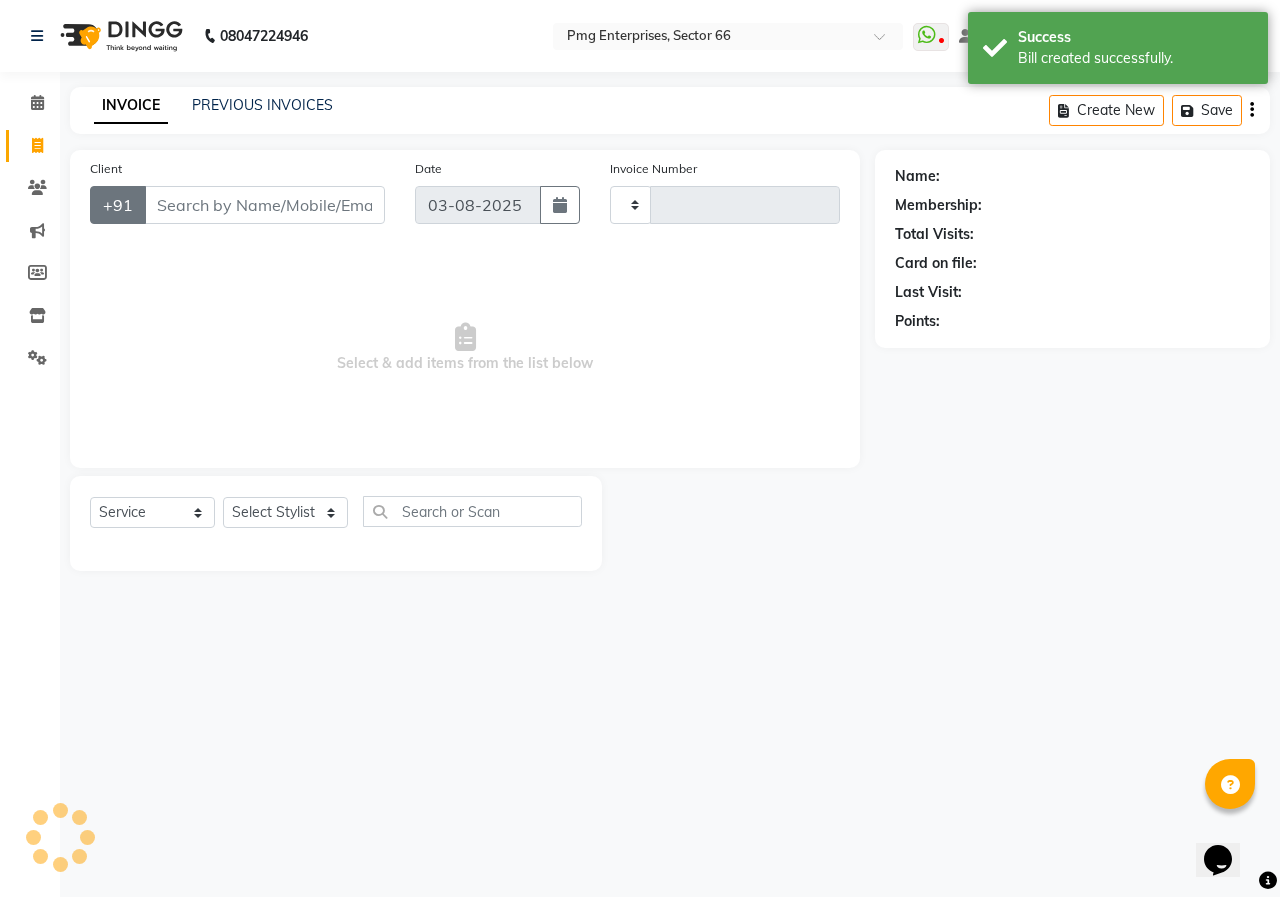 type on "2647" 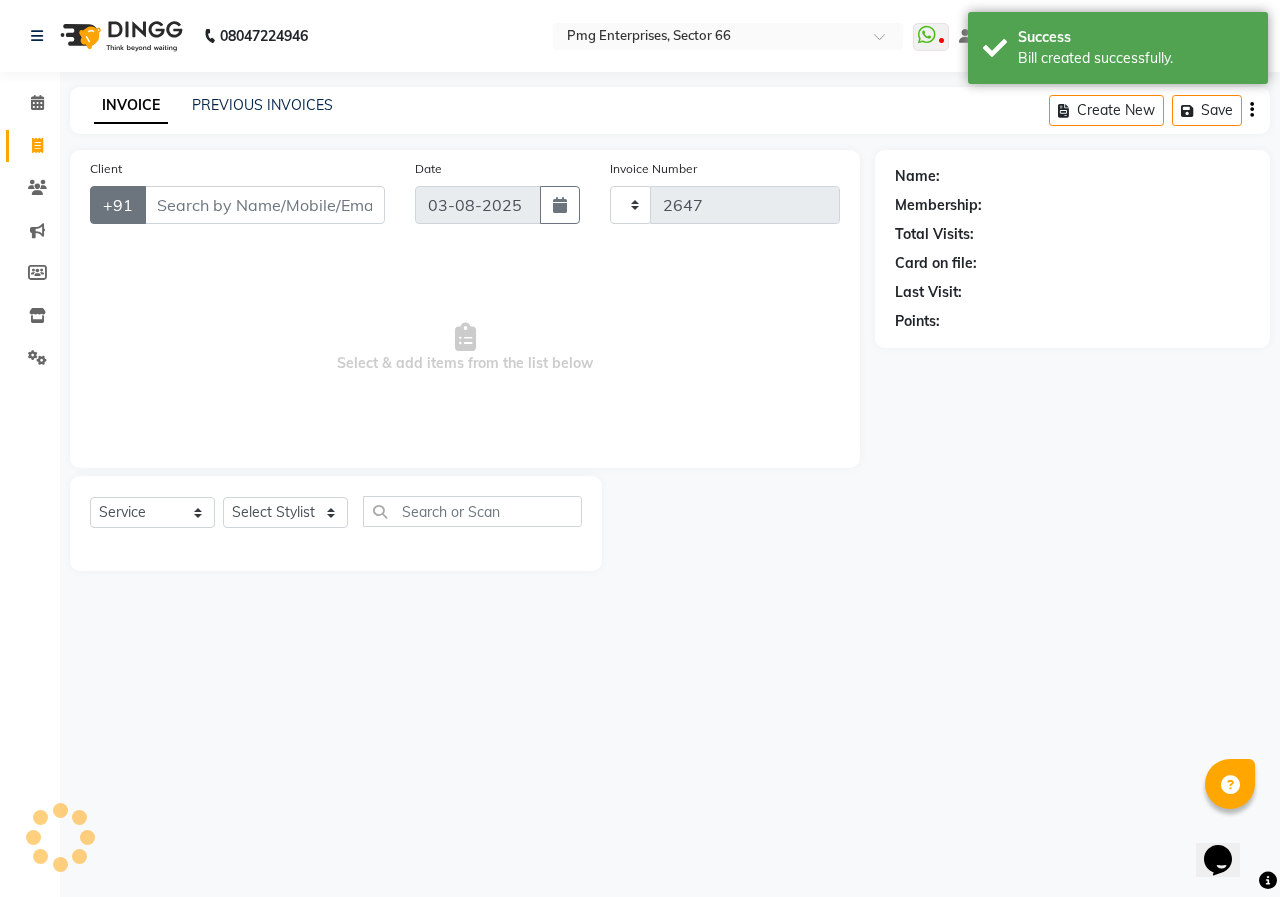 select on "889" 